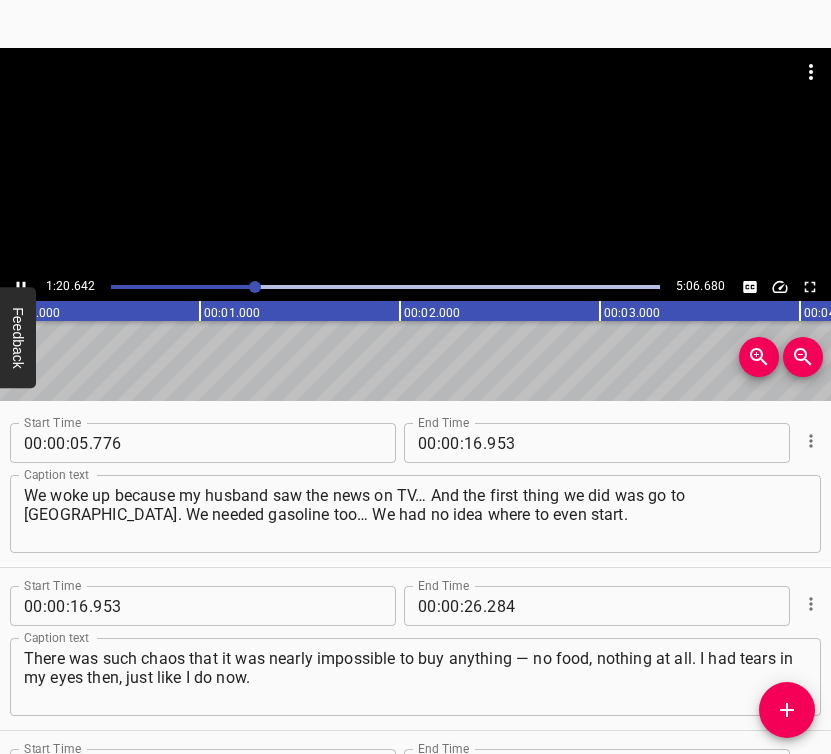 scroll, scrollTop: 0, scrollLeft: 0, axis: both 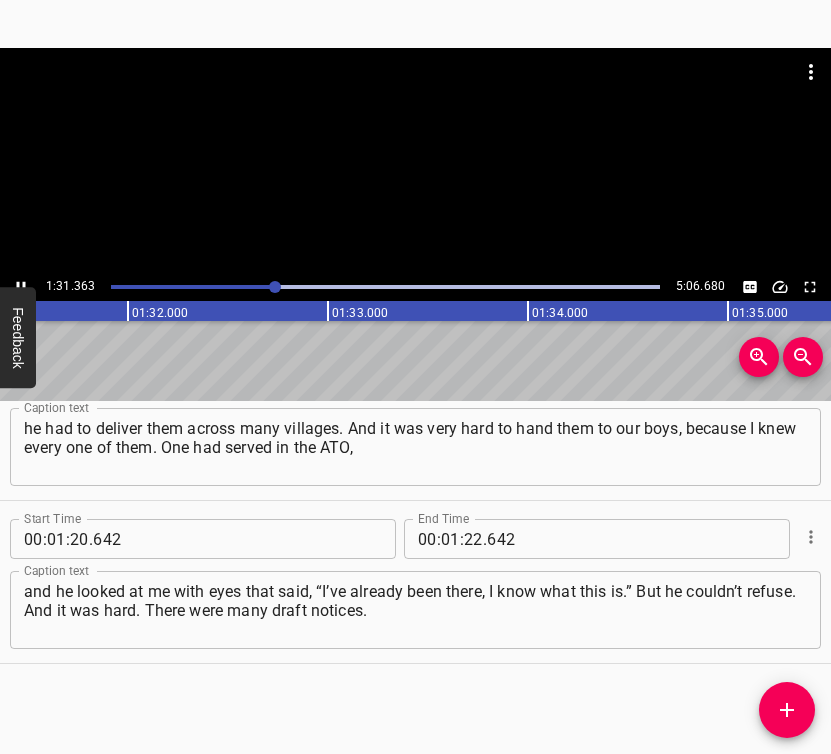 click 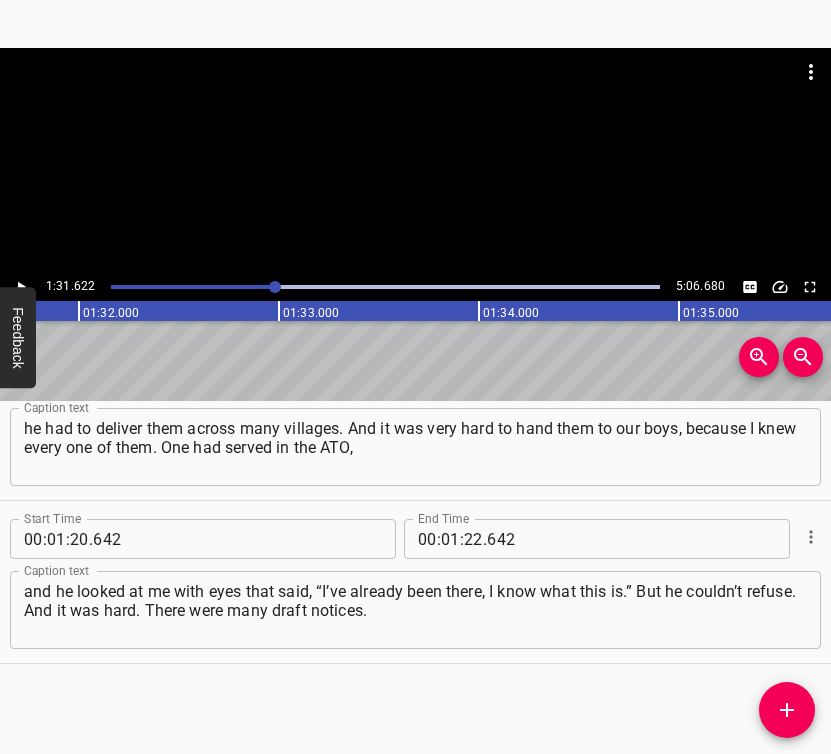 scroll, scrollTop: 0, scrollLeft: 18324, axis: horizontal 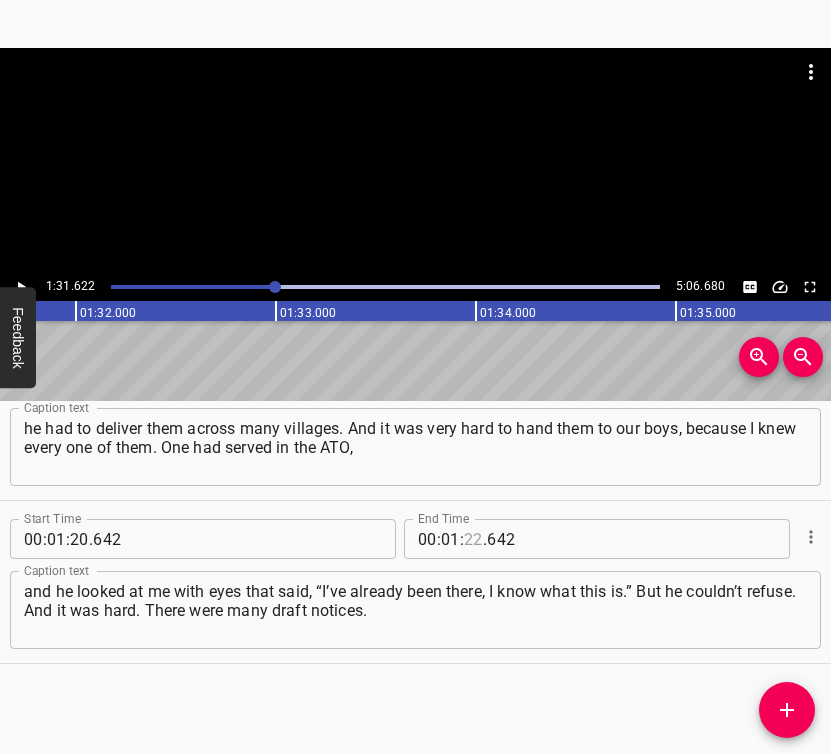 drag, startPoint x: 462, startPoint y: 538, endPoint x: 475, endPoint y: 526, distance: 17.691807 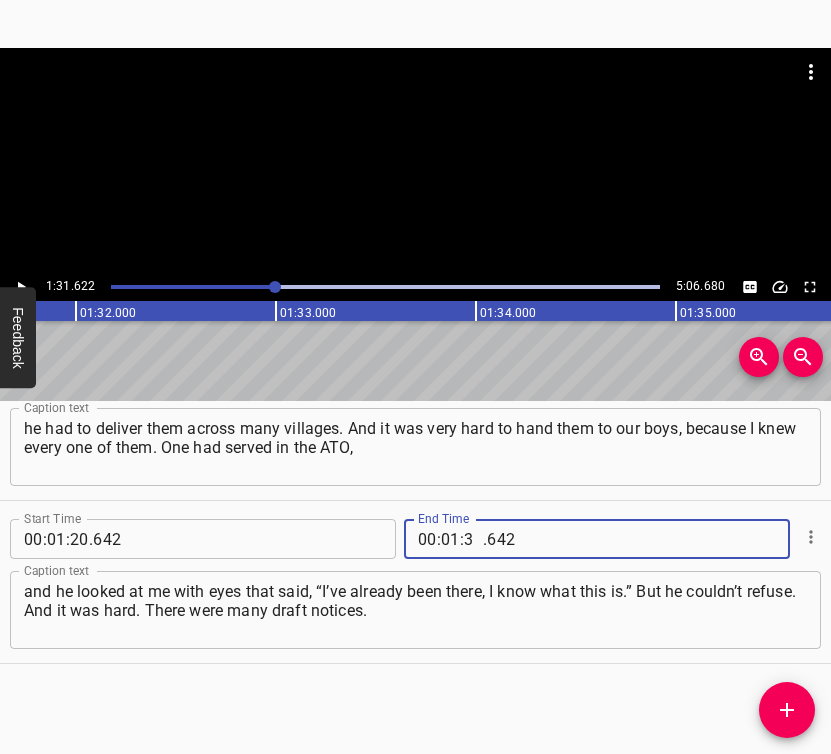 type on "31" 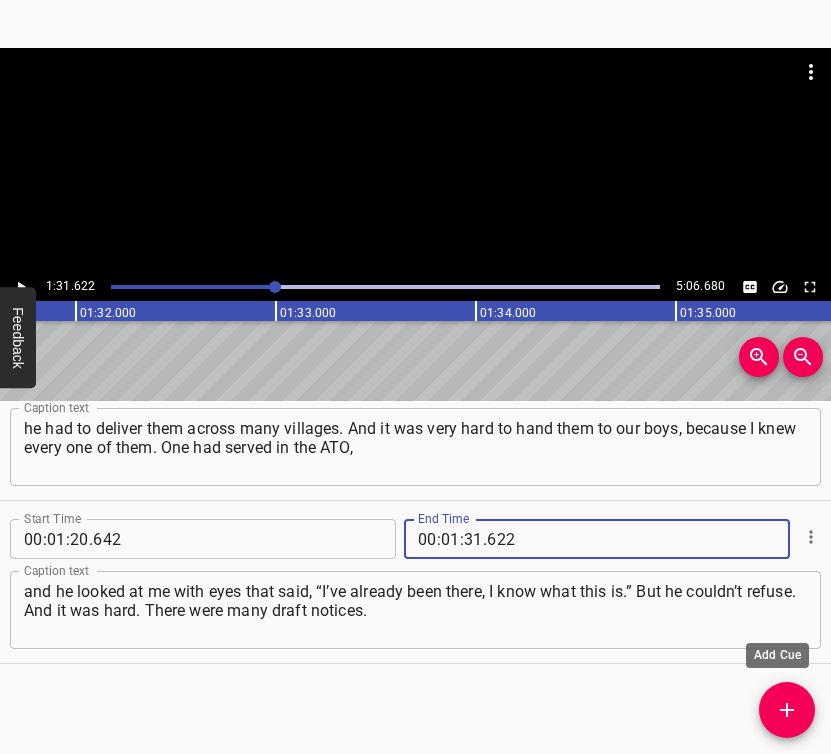 type on "622" 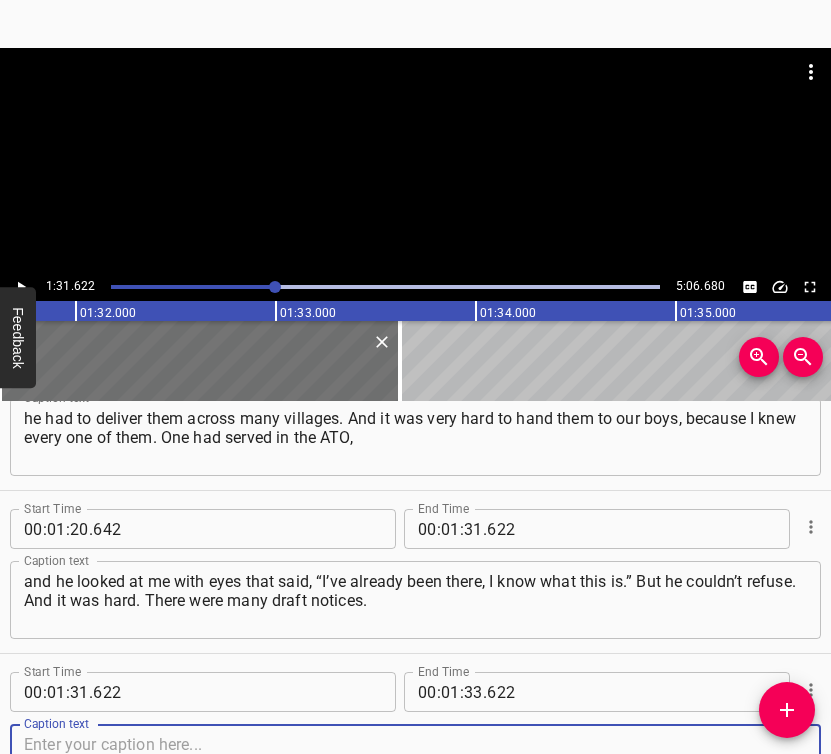 scroll, scrollTop: 1208, scrollLeft: 0, axis: vertical 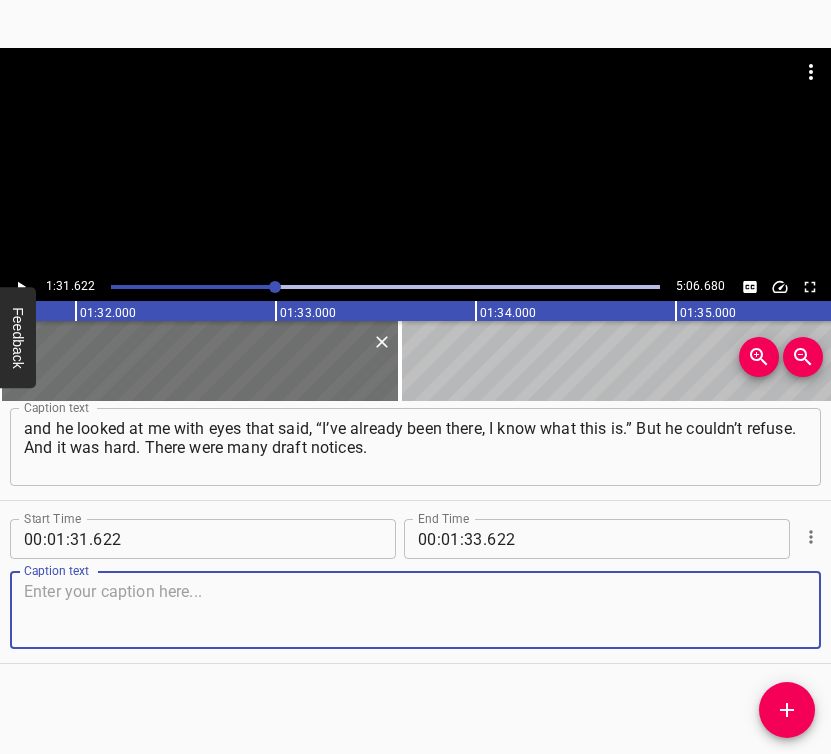 drag, startPoint x: 768, startPoint y: 612, endPoint x: 823, endPoint y: 583, distance: 62.177166 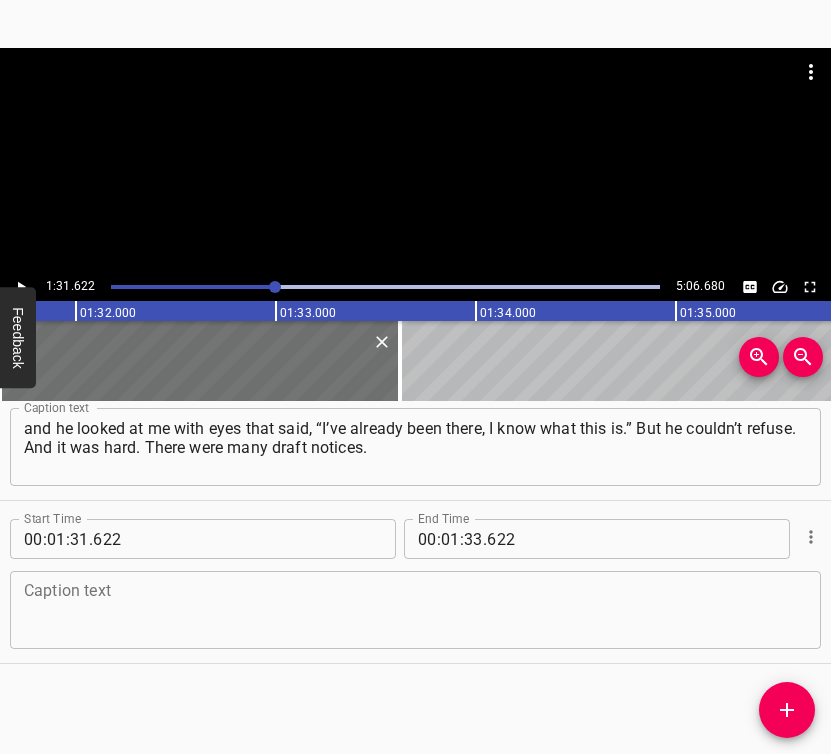click at bounding box center (415, 610) 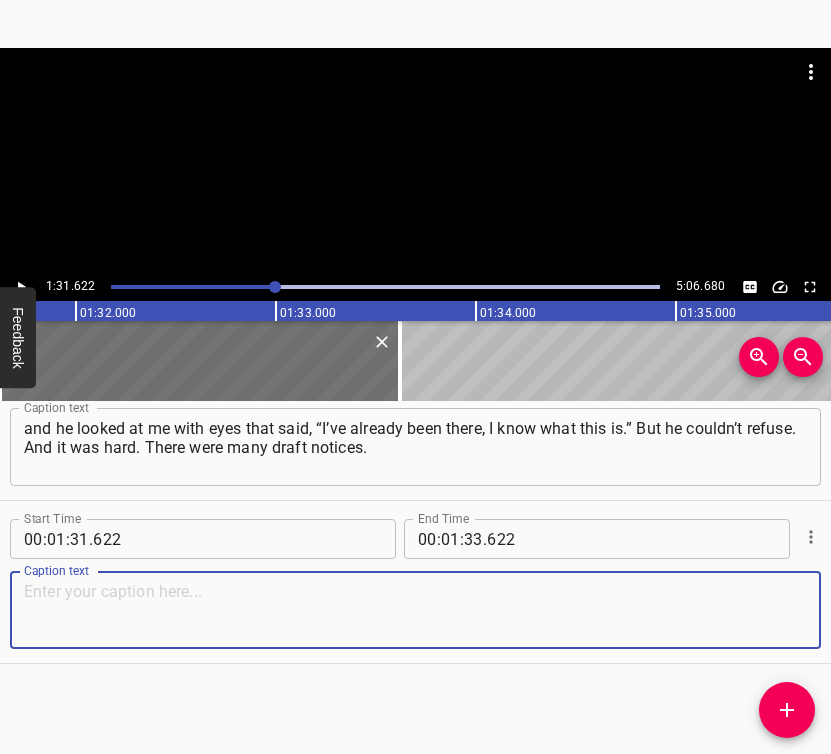 paste on "And that same day, the boys were already being taken away. They had three hours to gather their personal belongings." 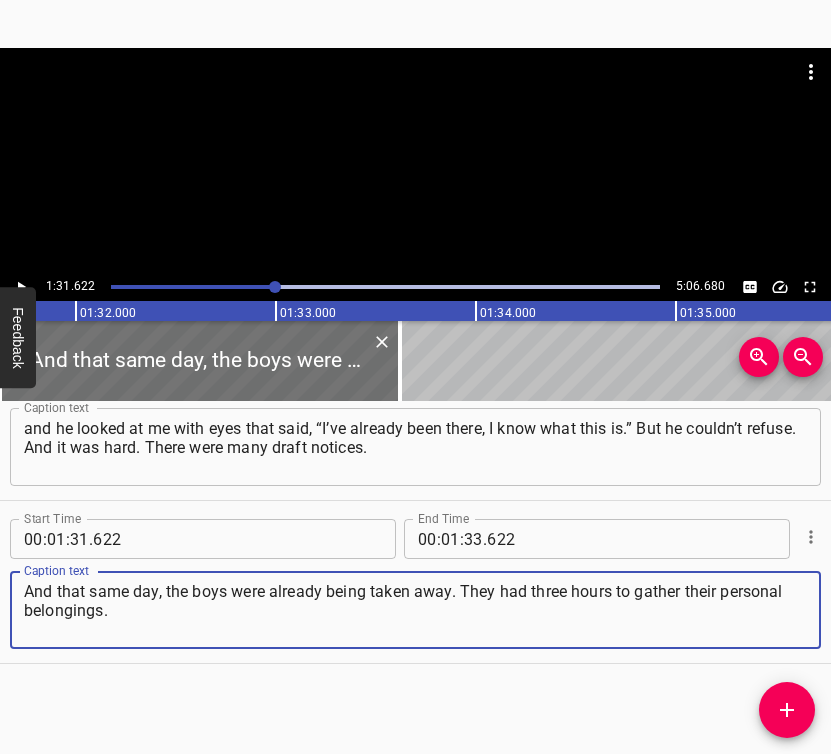 type on "And that same day, the boys were already being taken away. They had three hours to gather their personal belongings." 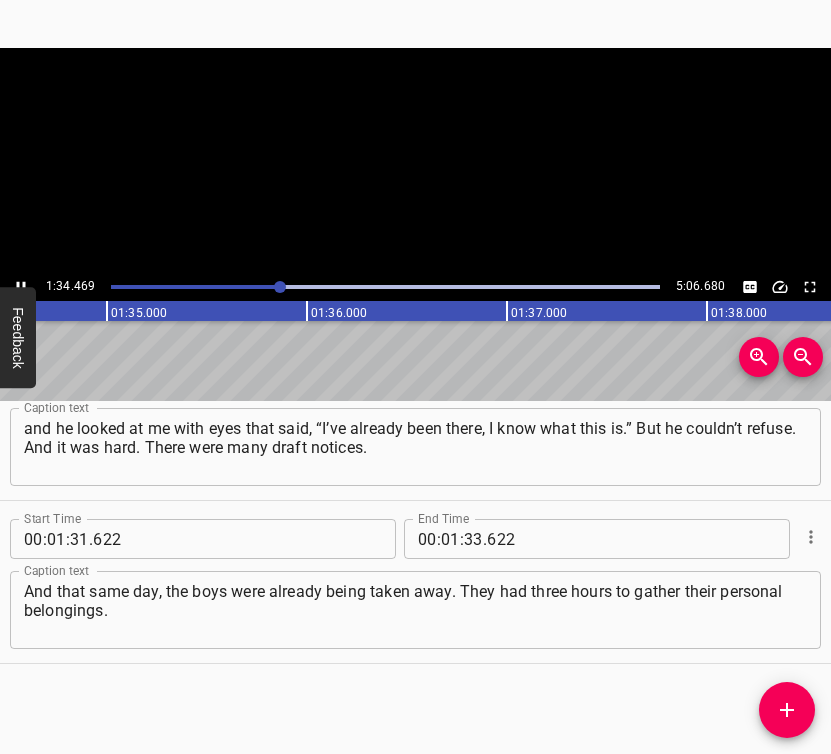 click 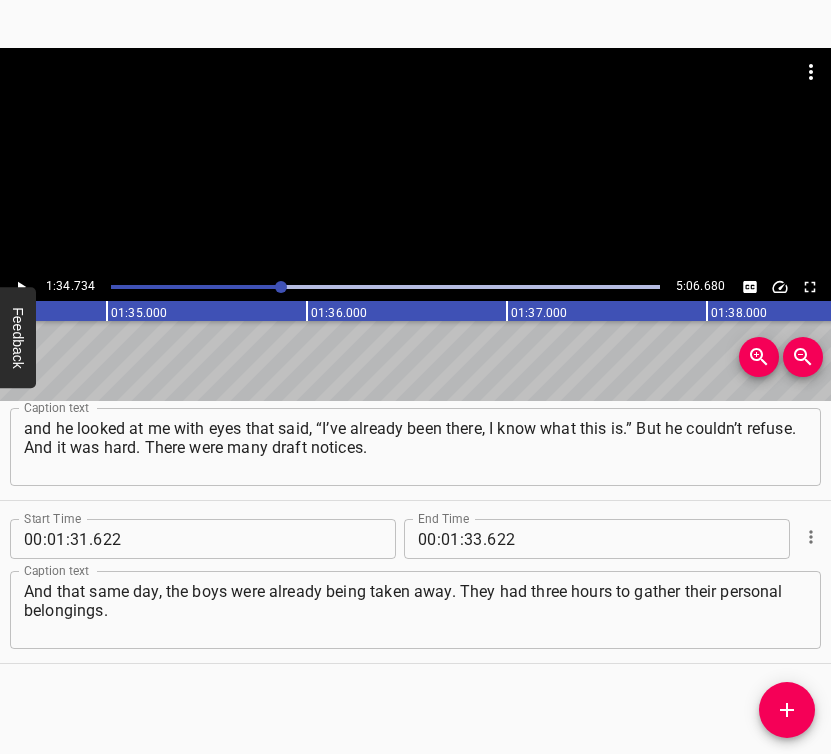 scroll, scrollTop: 0, scrollLeft: 18946, axis: horizontal 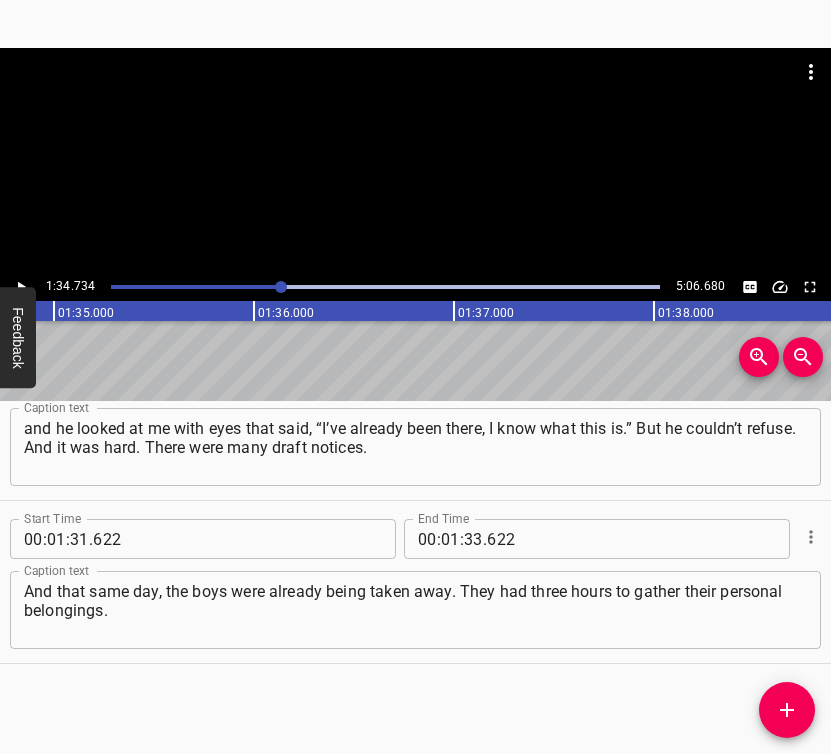 click 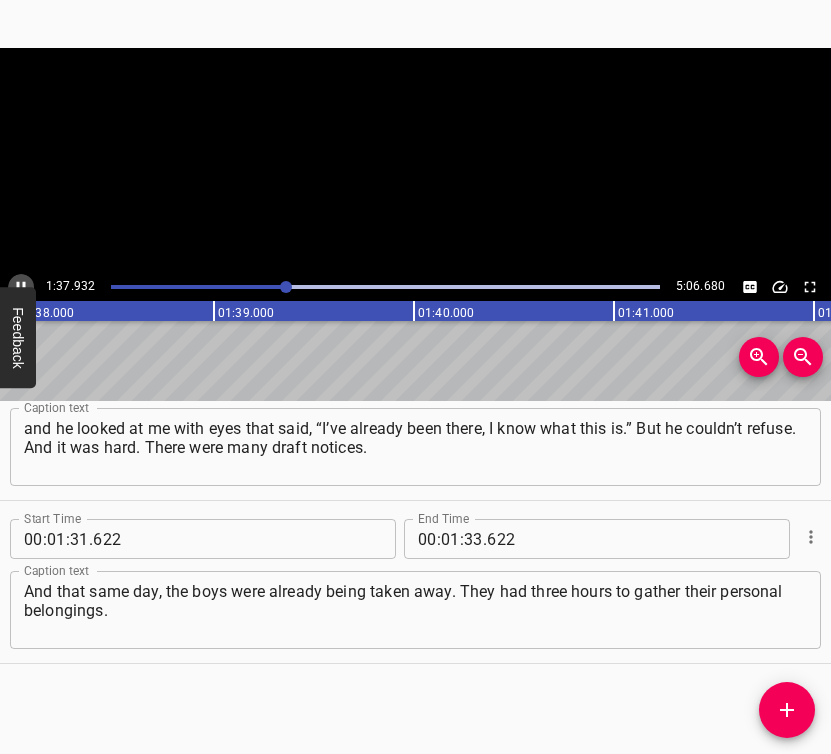 click 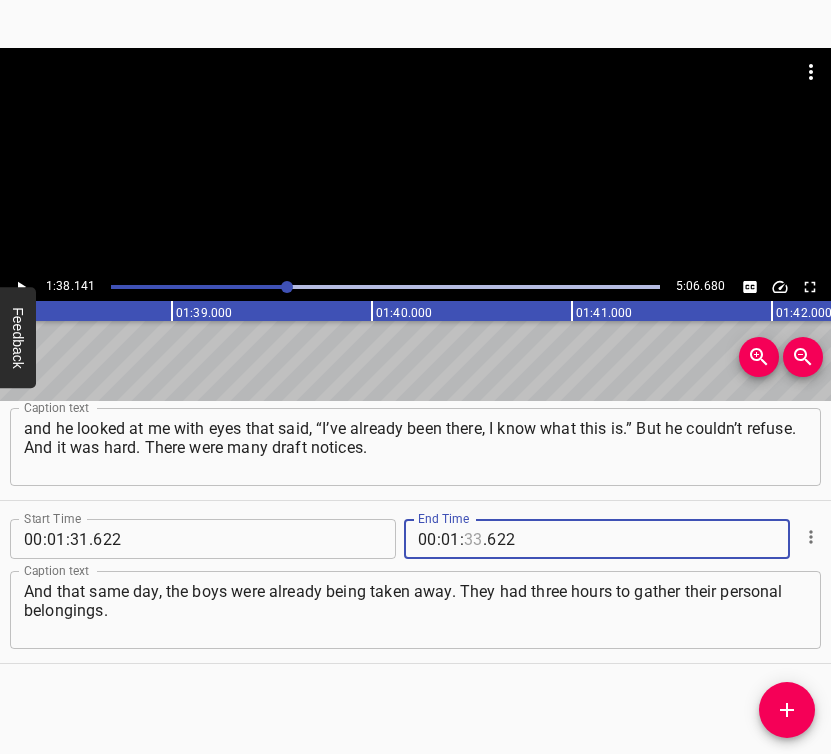 click at bounding box center (473, 539) 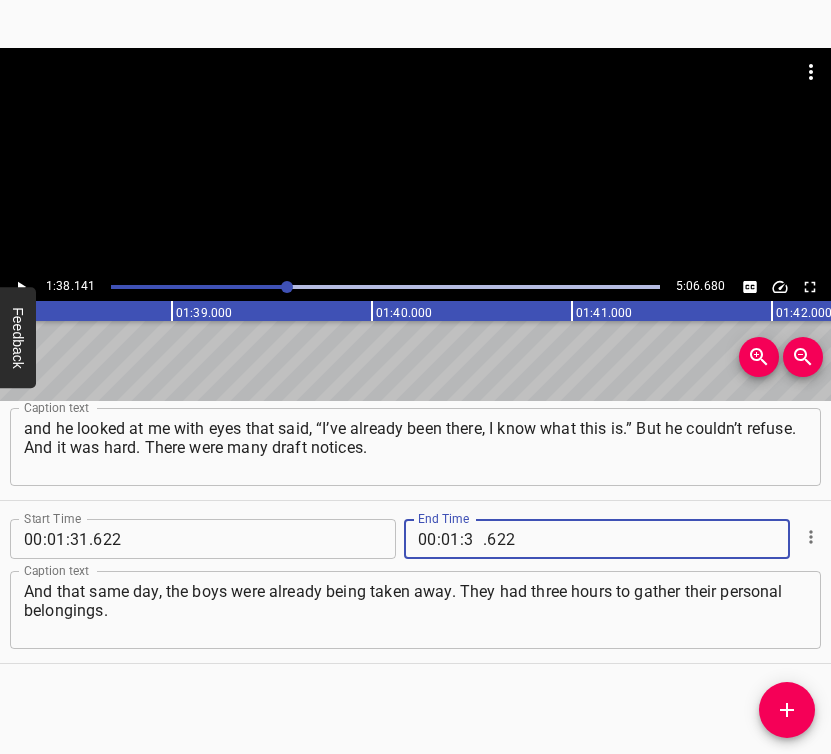 type on "38" 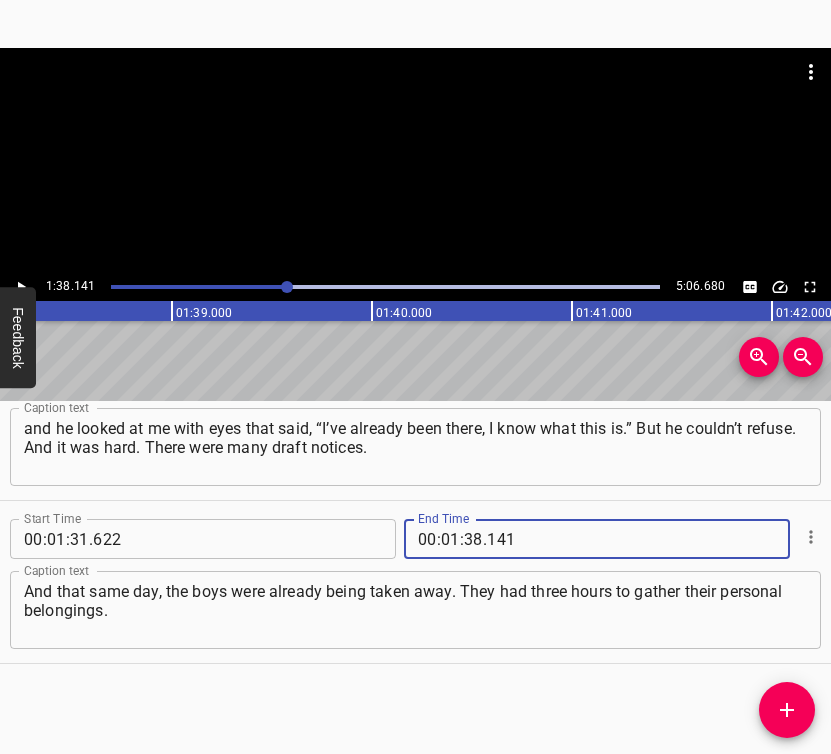 type on "141" 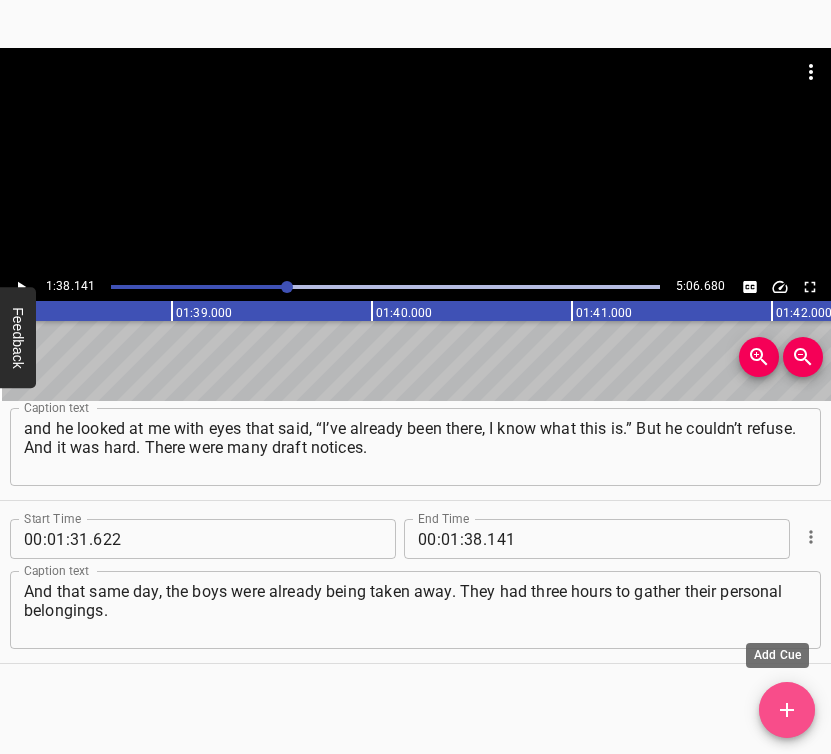 drag, startPoint x: 796, startPoint y: 704, endPoint x: 800, endPoint y: 687, distance: 17.464249 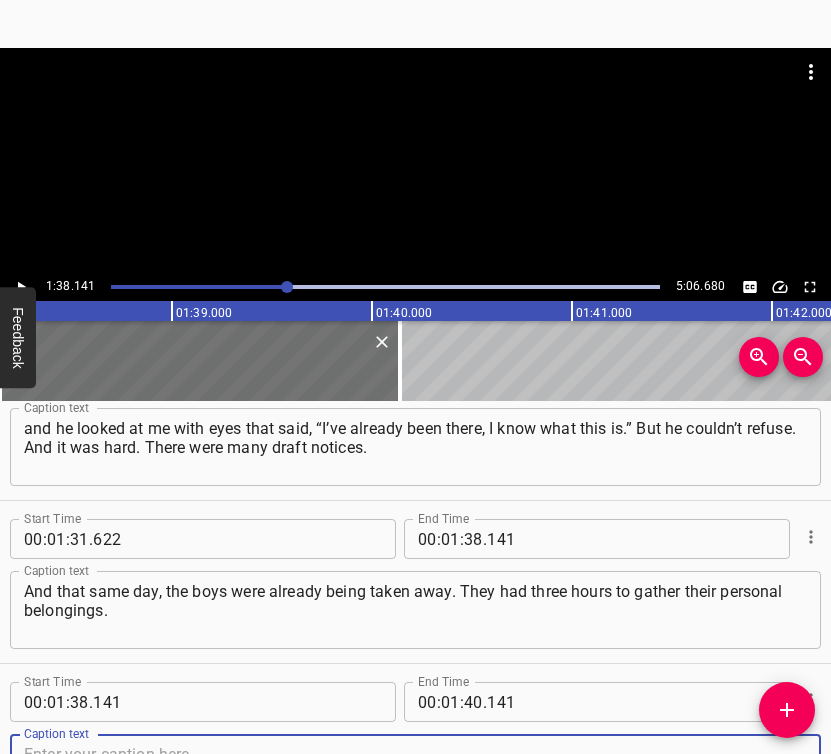 scroll, scrollTop: 1218, scrollLeft: 0, axis: vertical 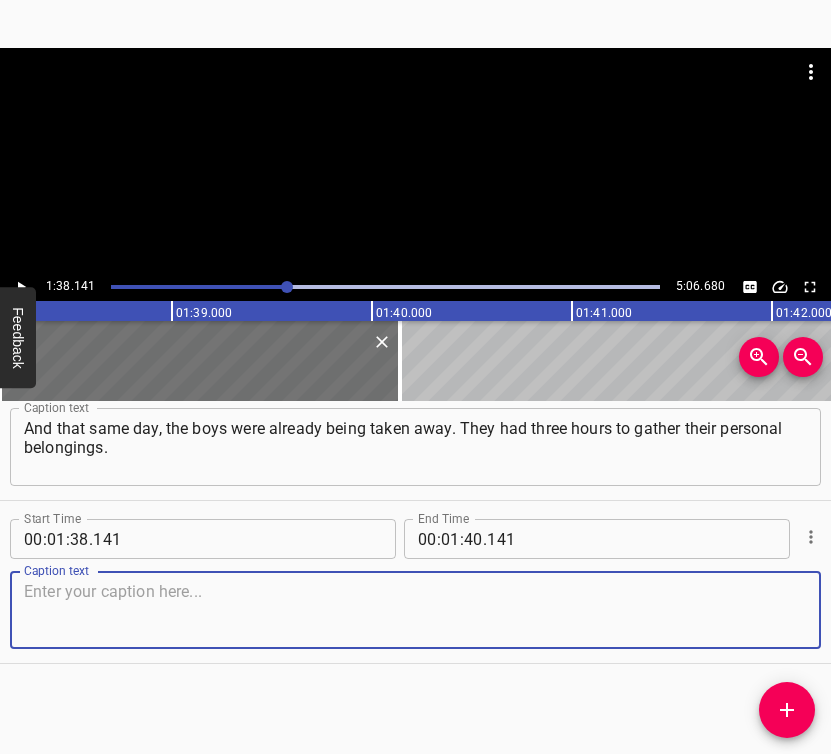 click at bounding box center (415, 610) 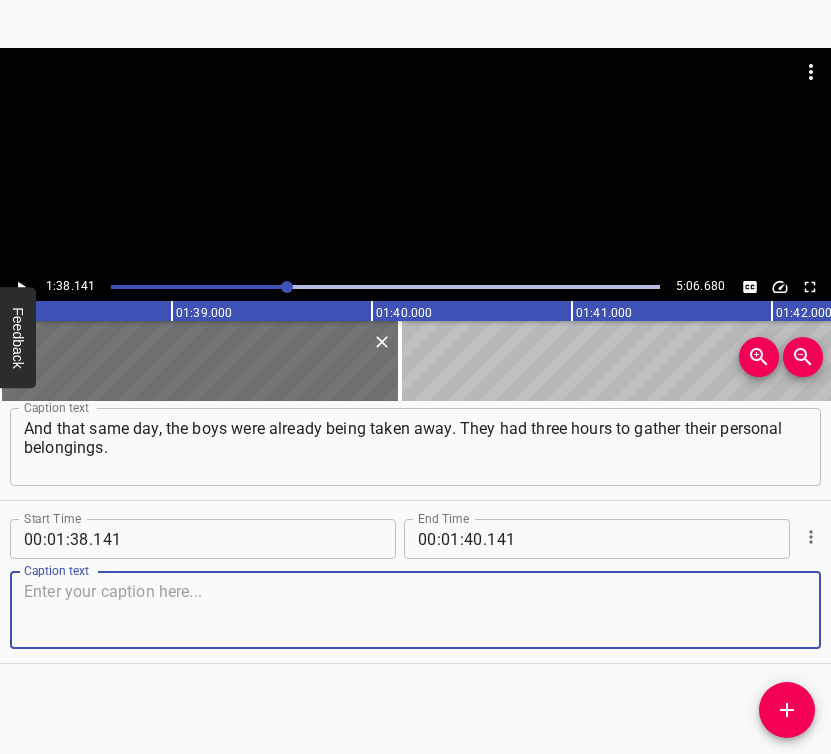 click at bounding box center (415, 610) 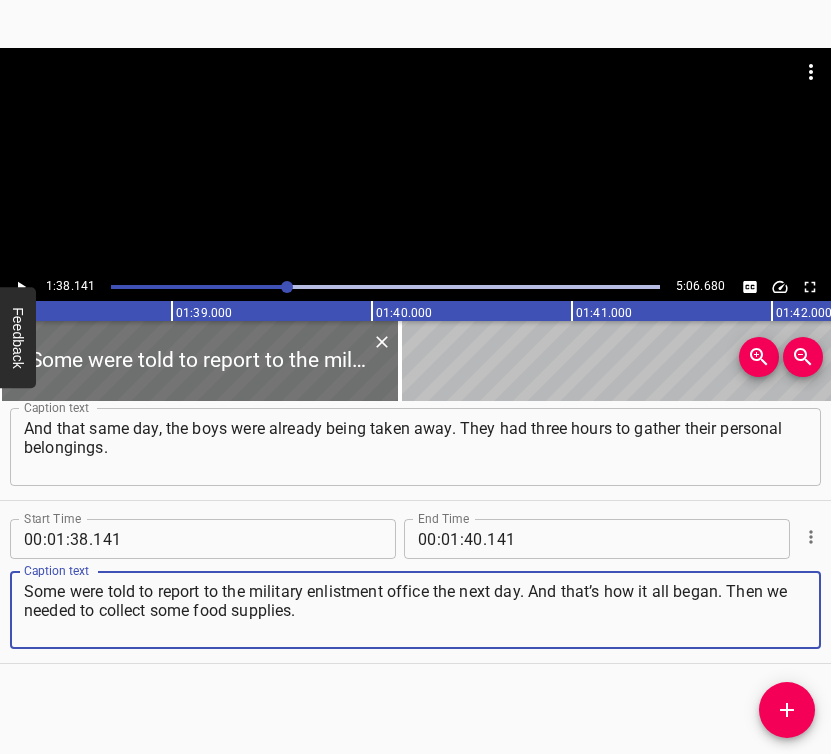 type on "Some were told to report to the military enlistment office the next day. And that’s how it all began. Then we needed to collect some food supplies." 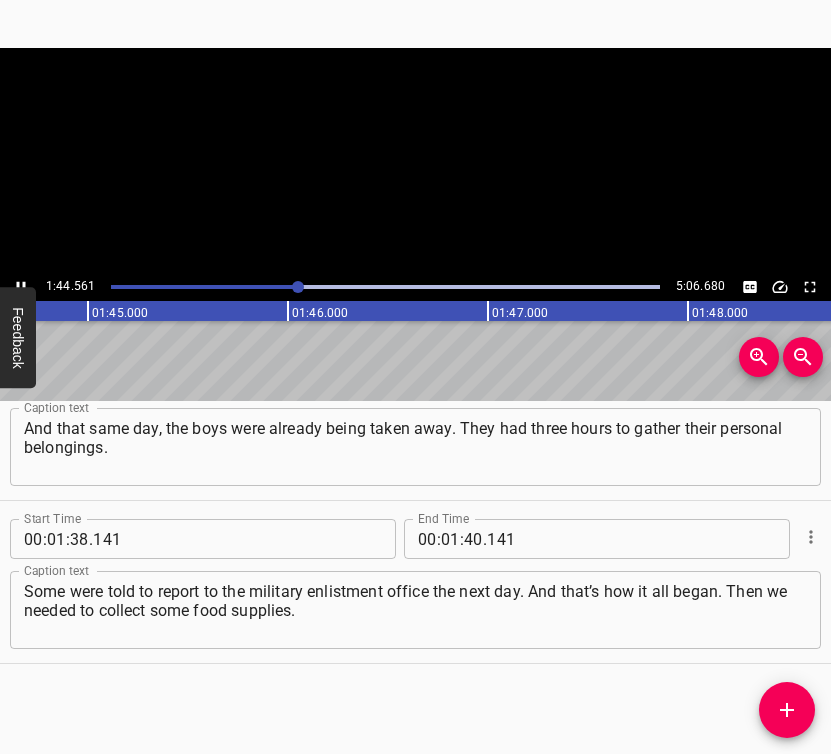 click at bounding box center [21, 287] 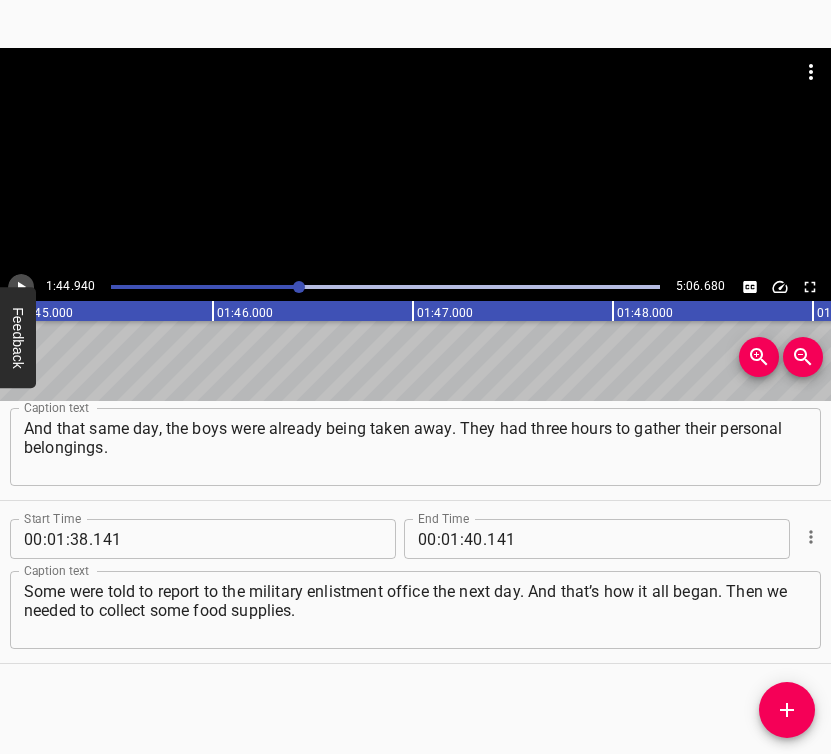 click at bounding box center [21, 287] 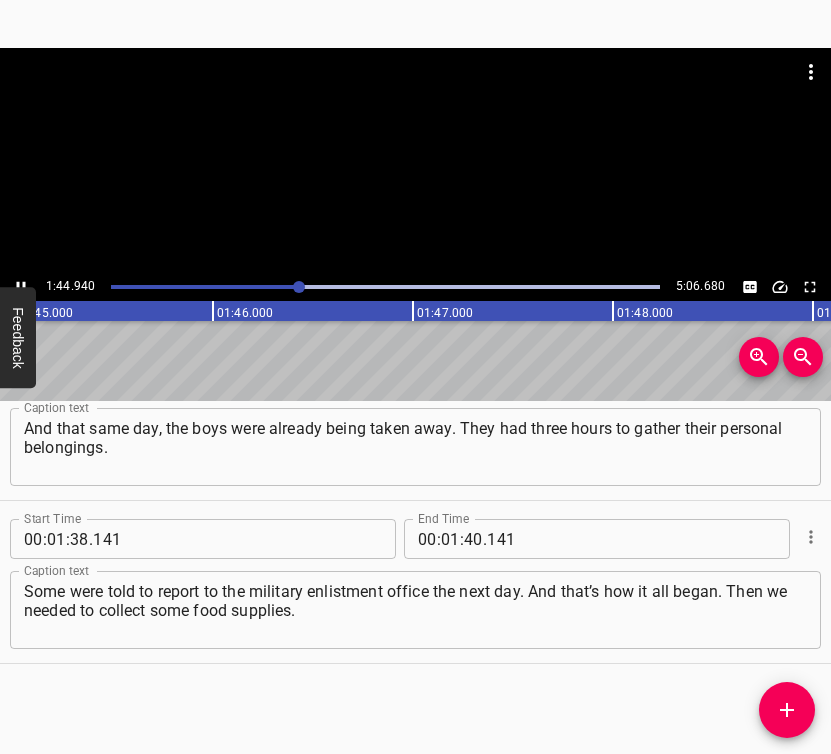 click at bounding box center (21, 287) 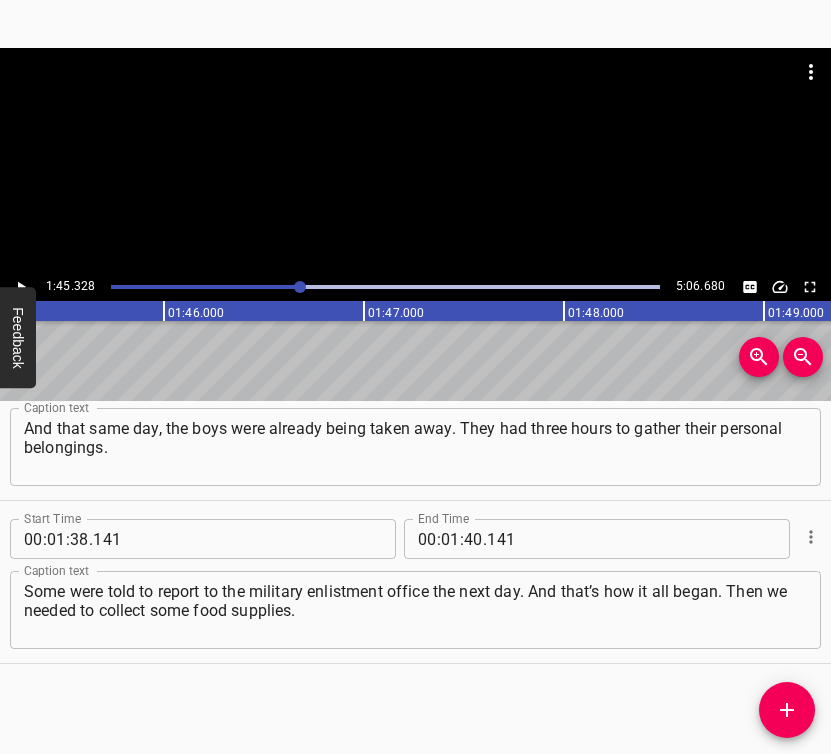 scroll, scrollTop: 0, scrollLeft: 21065, axis: horizontal 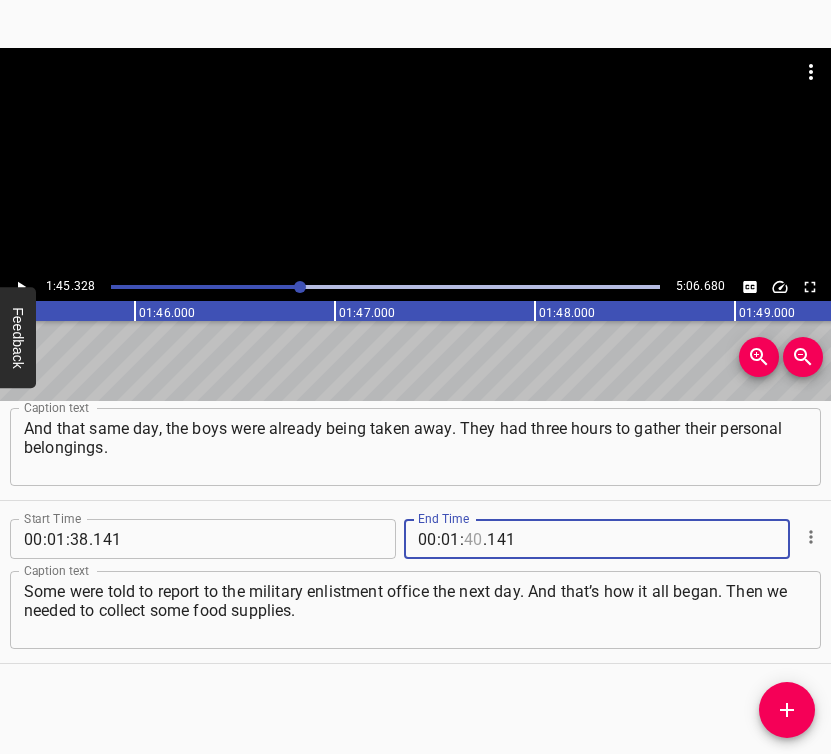 click at bounding box center [473, 539] 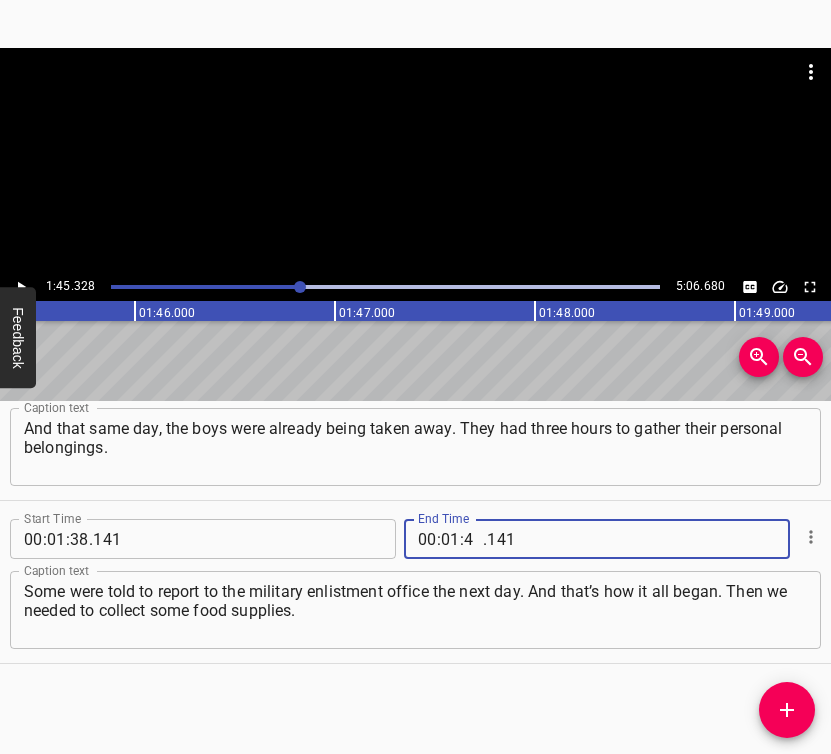type on "45" 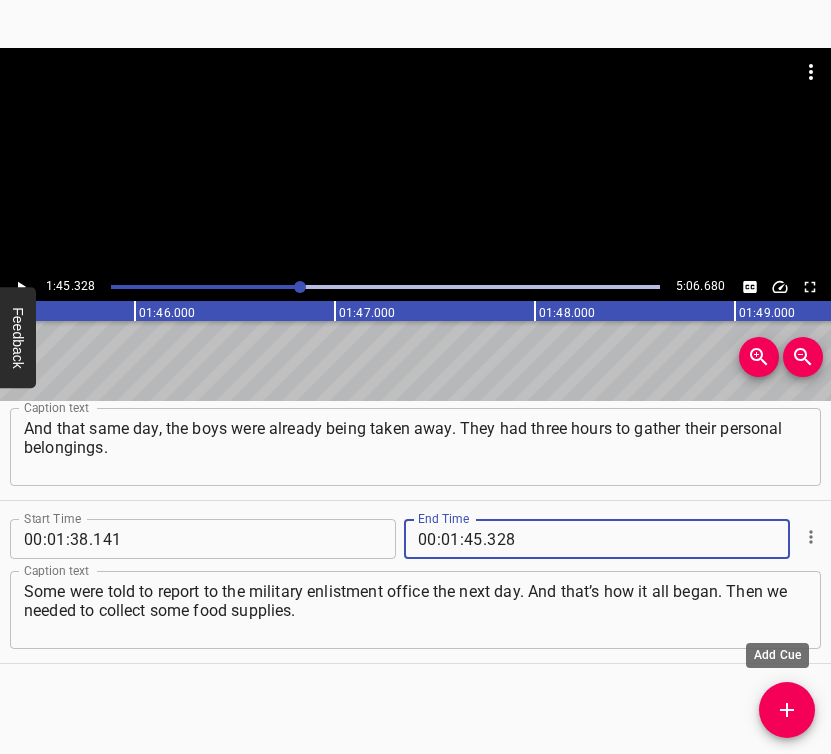 type on "328" 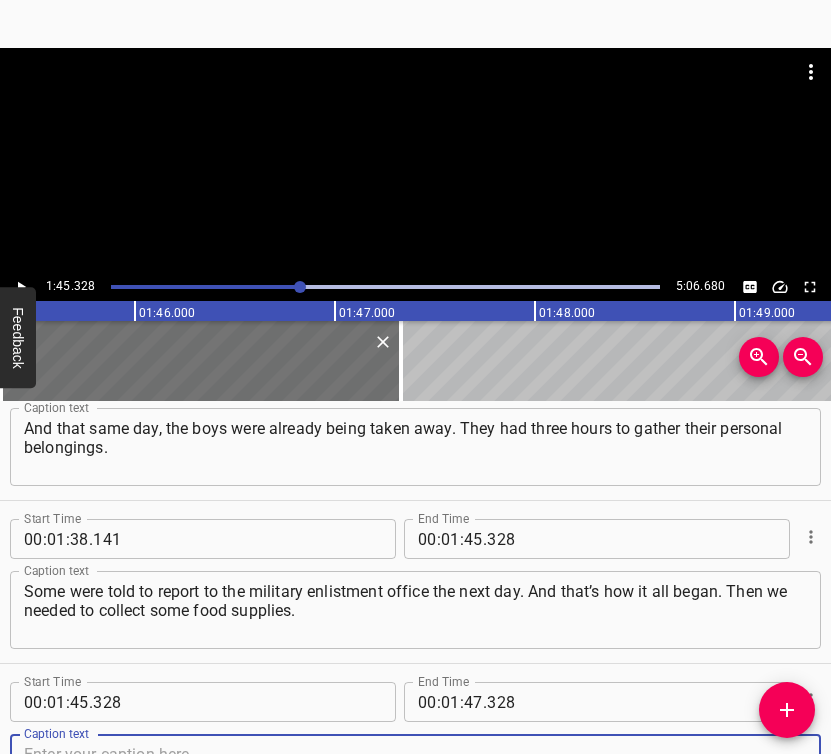 scroll, scrollTop: 1381, scrollLeft: 0, axis: vertical 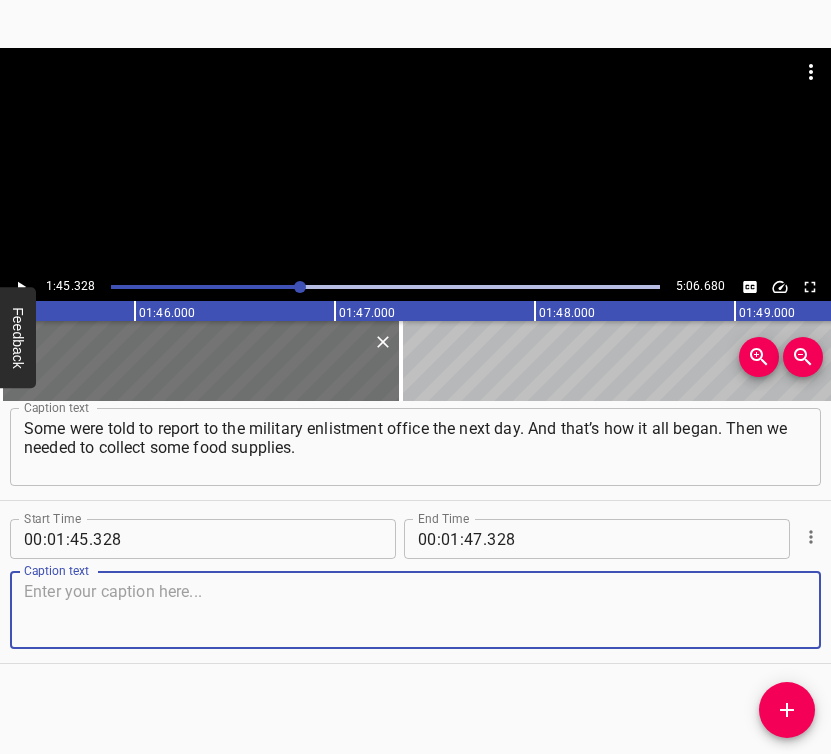 drag, startPoint x: 781, startPoint y: 613, endPoint x: 826, endPoint y: 613, distance: 45 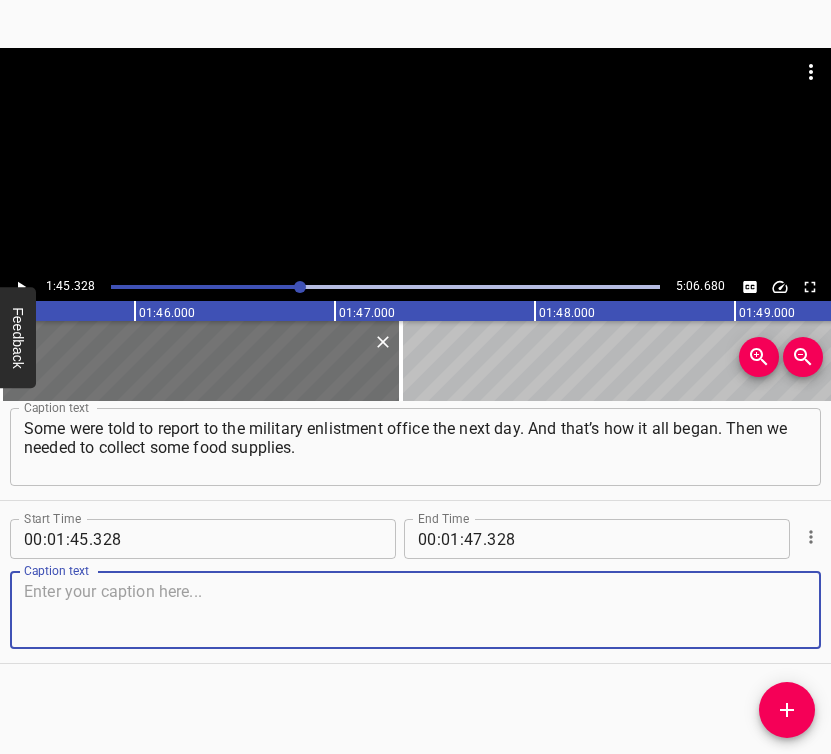 click at bounding box center (415, 610) 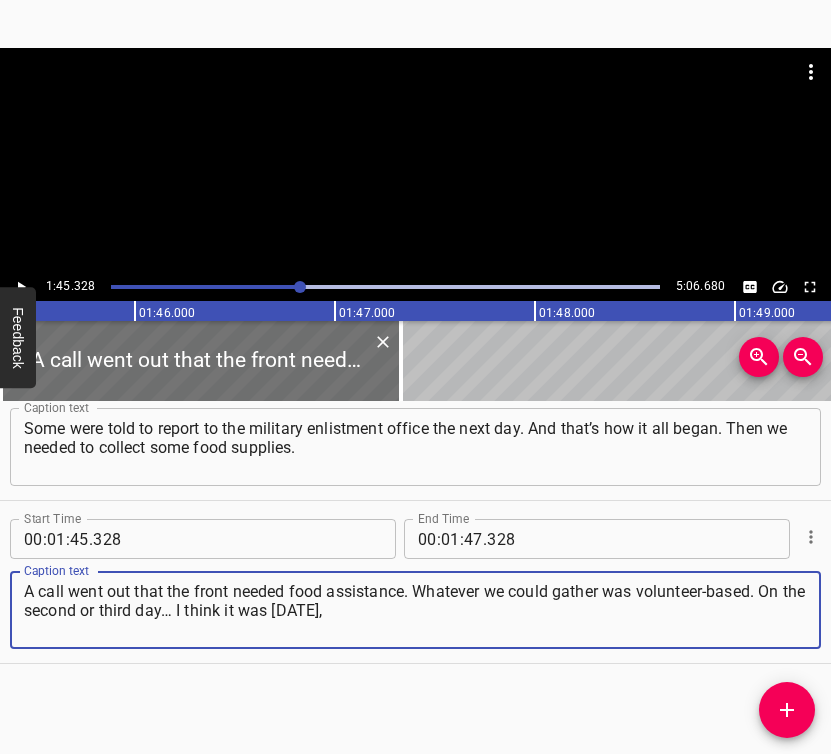 type on "A call went out that the front needed food assistance. Whatever we could gather was volunteer-based. On the second or third day… I think it was [DATE]," 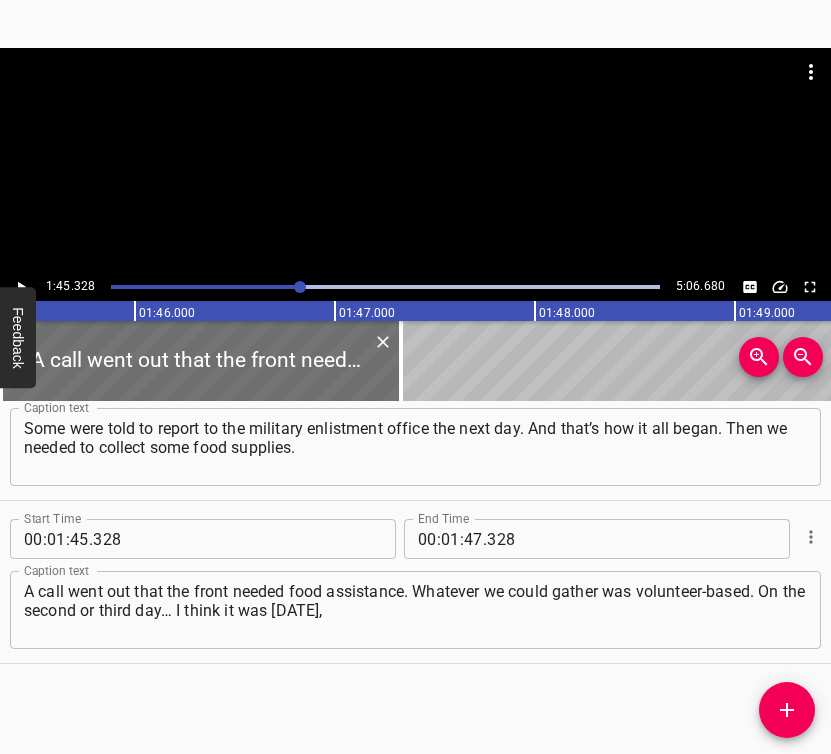 click at bounding box center [415, 160] 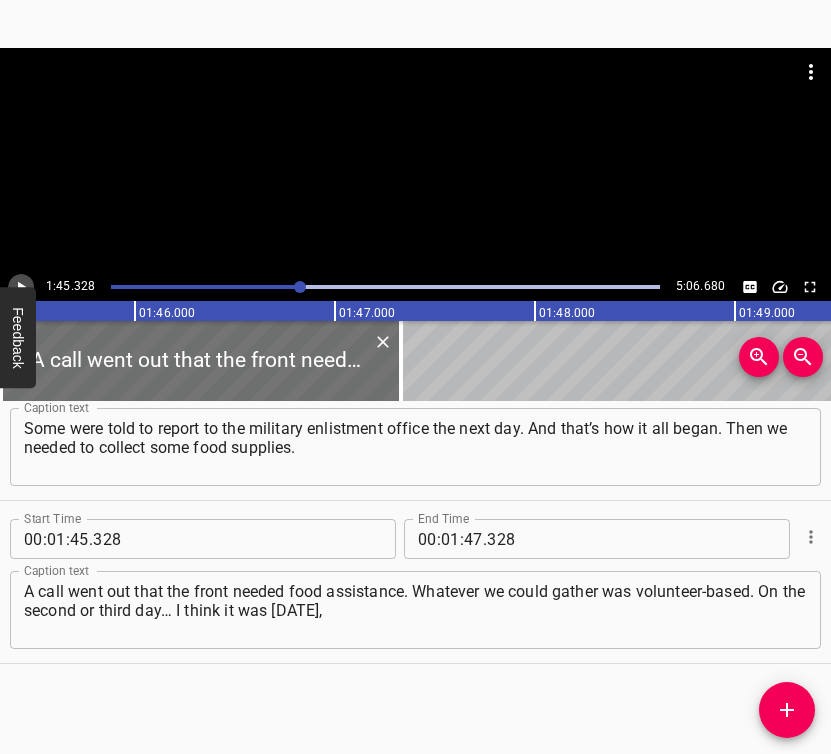 click 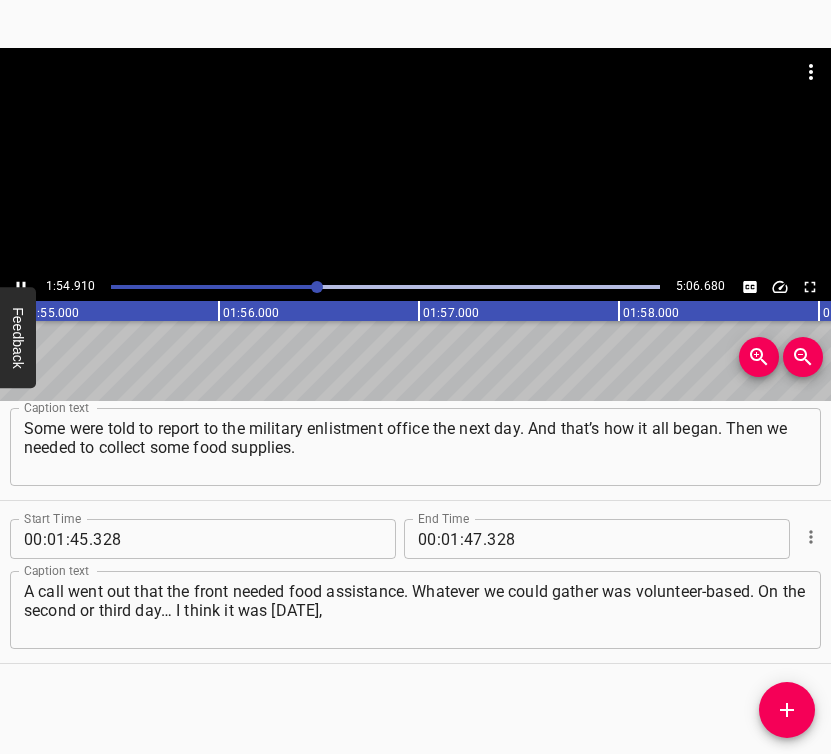 click 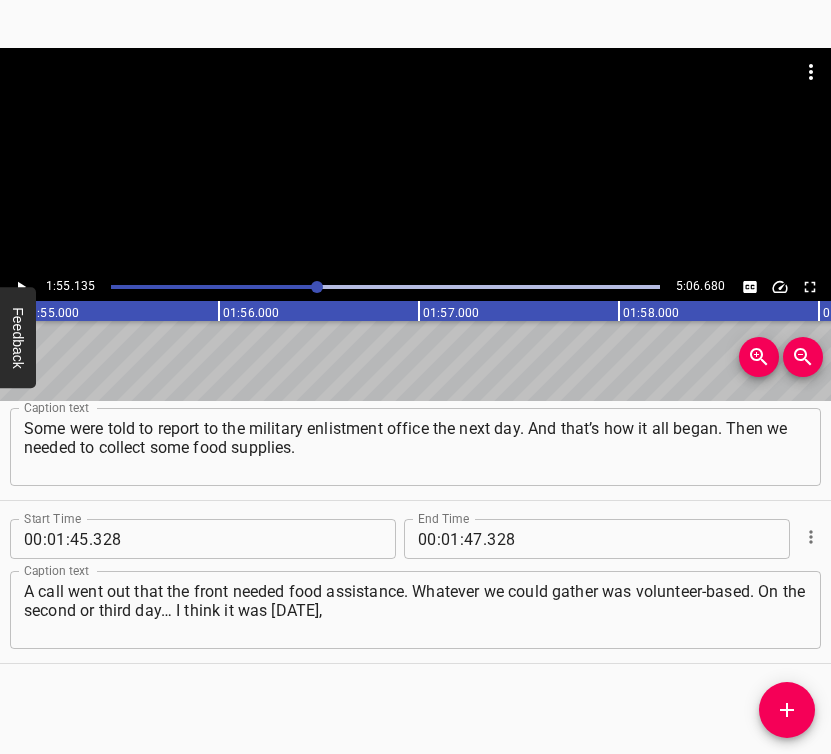 scroll, scrollTop: 0, scrollLeft: 23026, axis: horizontal 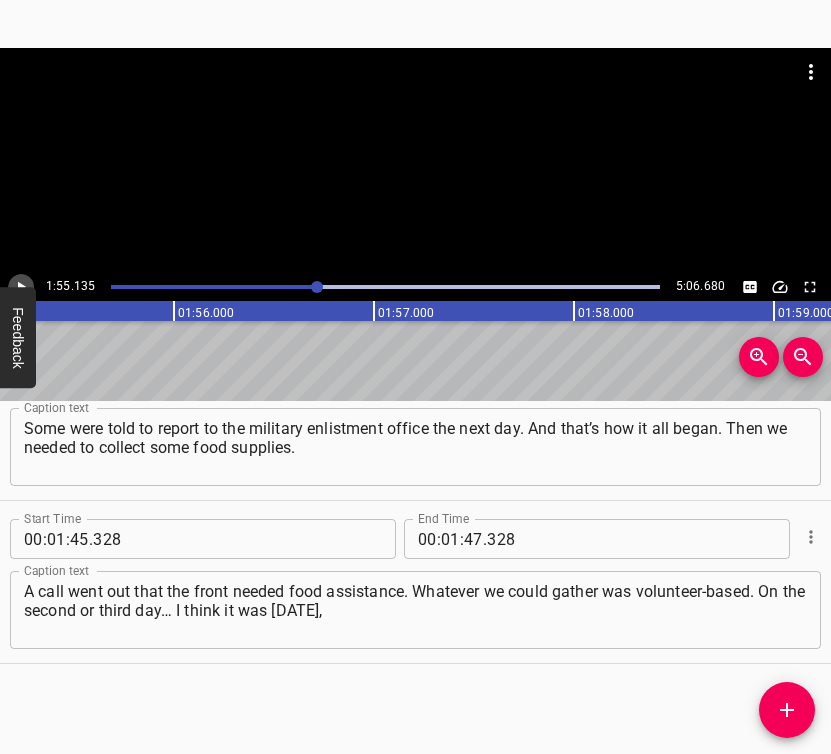 click 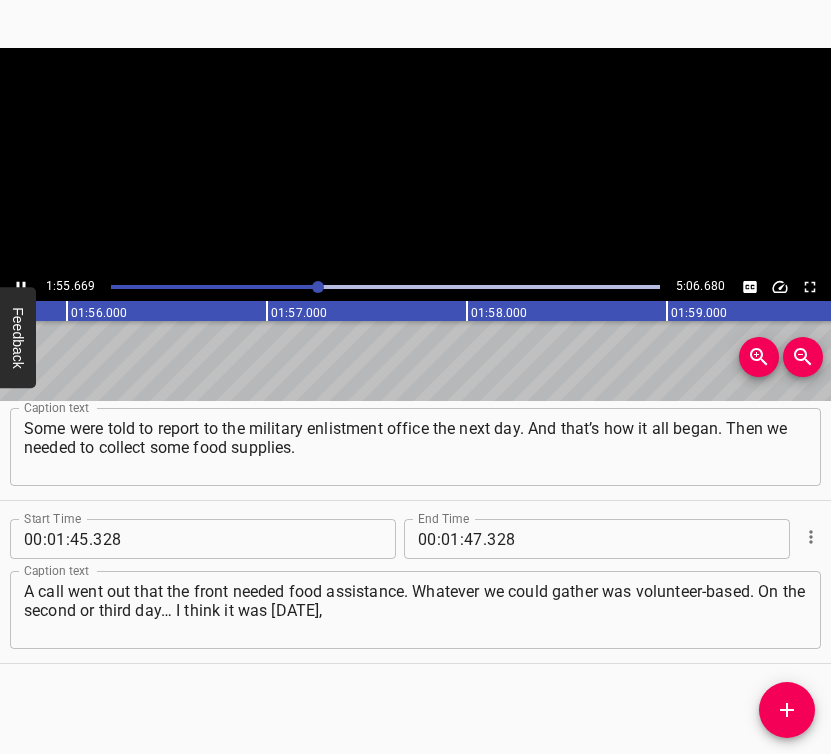 click 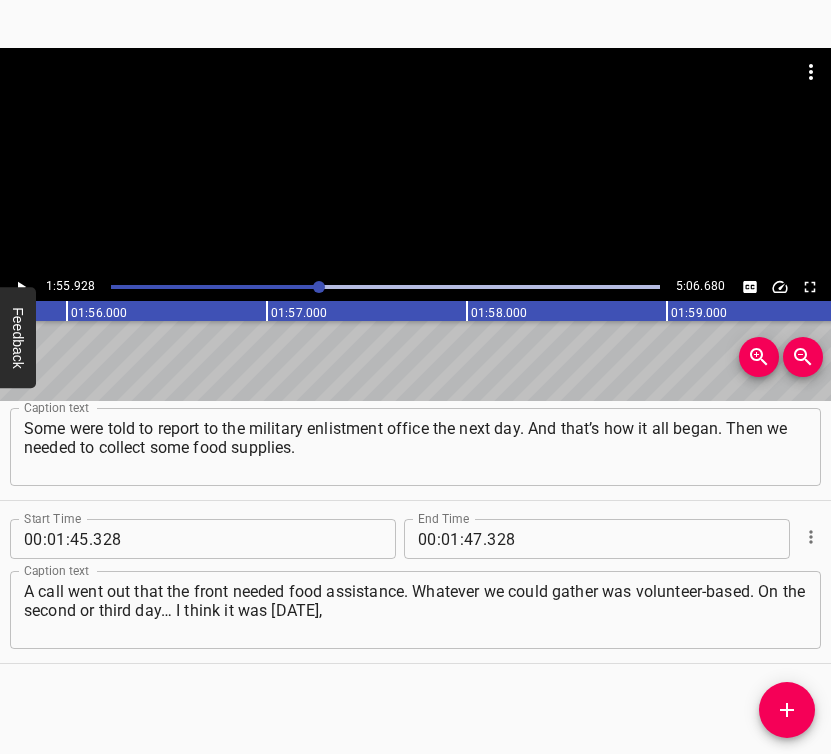 scroll, scrollTop: 0, scrollLeft: 23185, axis: horizontal 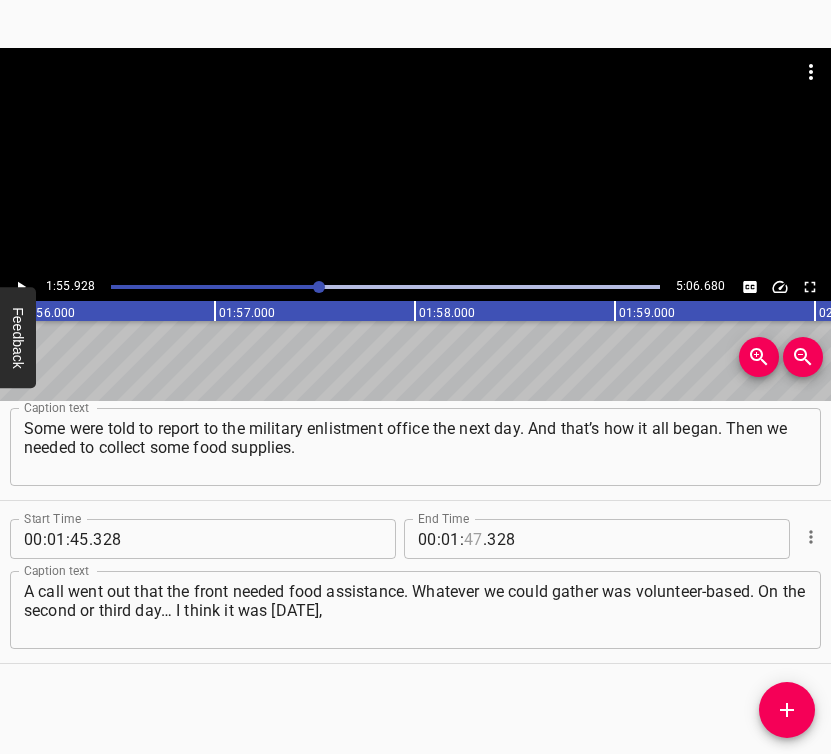 click at bounding box center [473, 539] 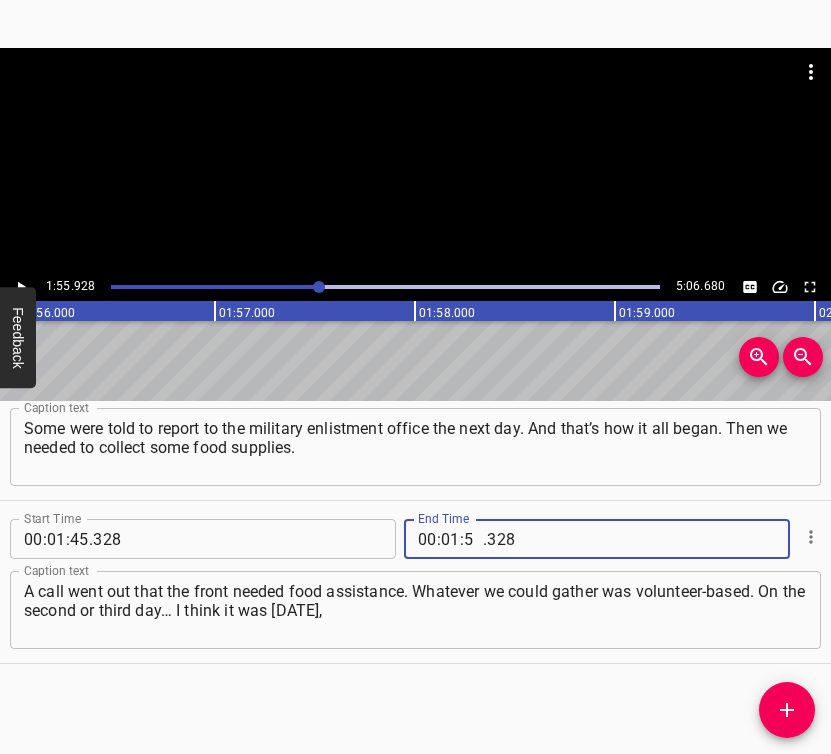 type on "55" 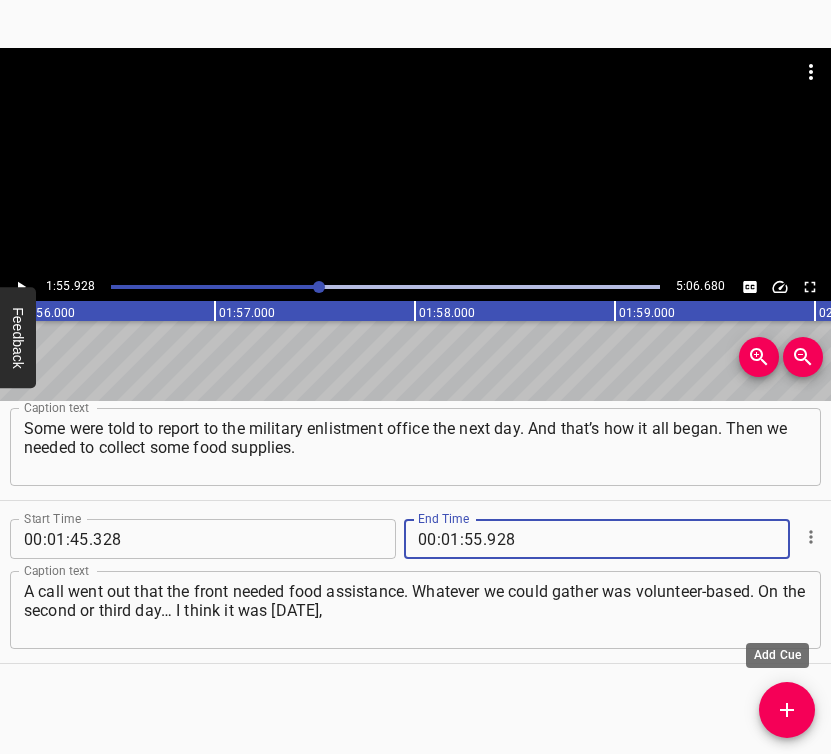 type on "928" 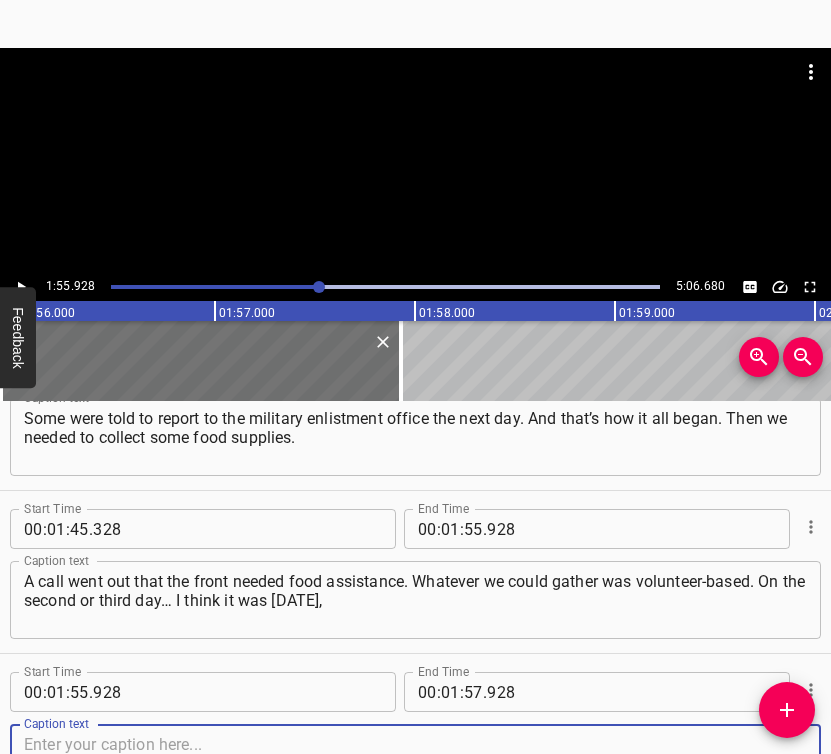 scroll, scrollTop: 1697, scrollLeft: 0, axis: vertical 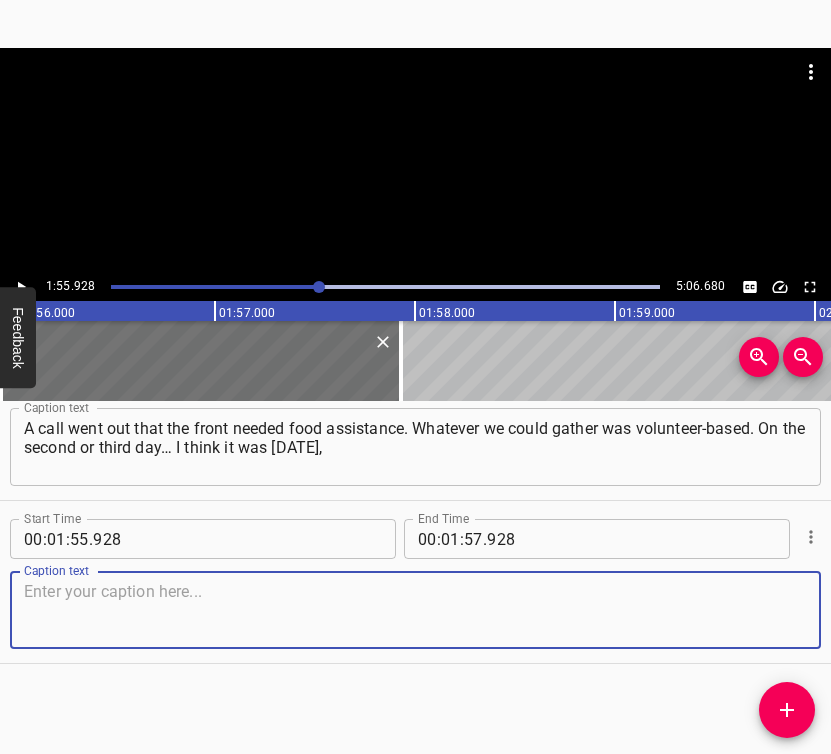 drag, startPoint x: 772, startPoint y: 617, endPoint x: 824, endPoint y: 612, distance: 52.23983 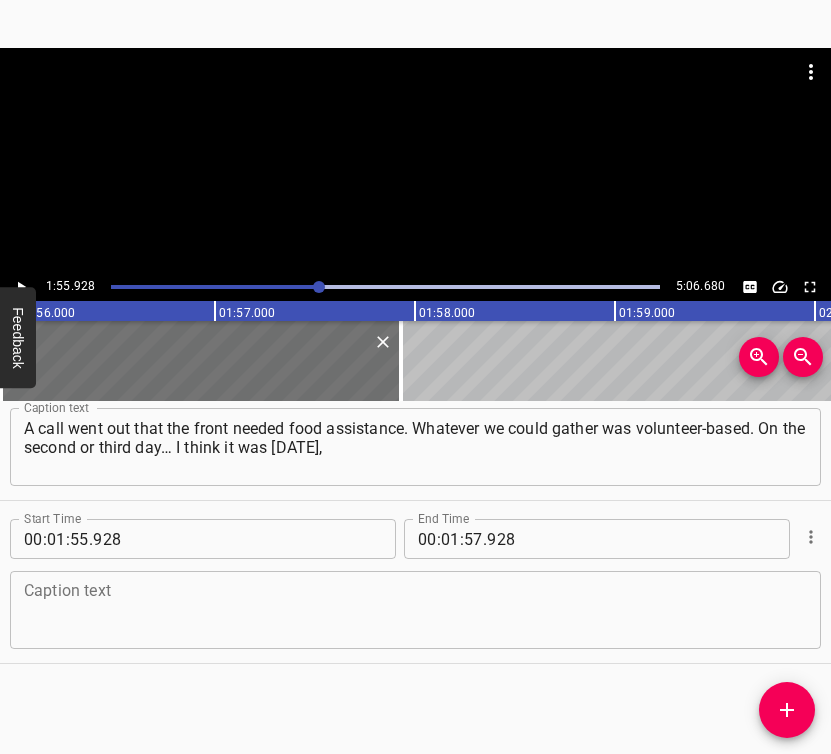 click at bounding box center (415, 610) 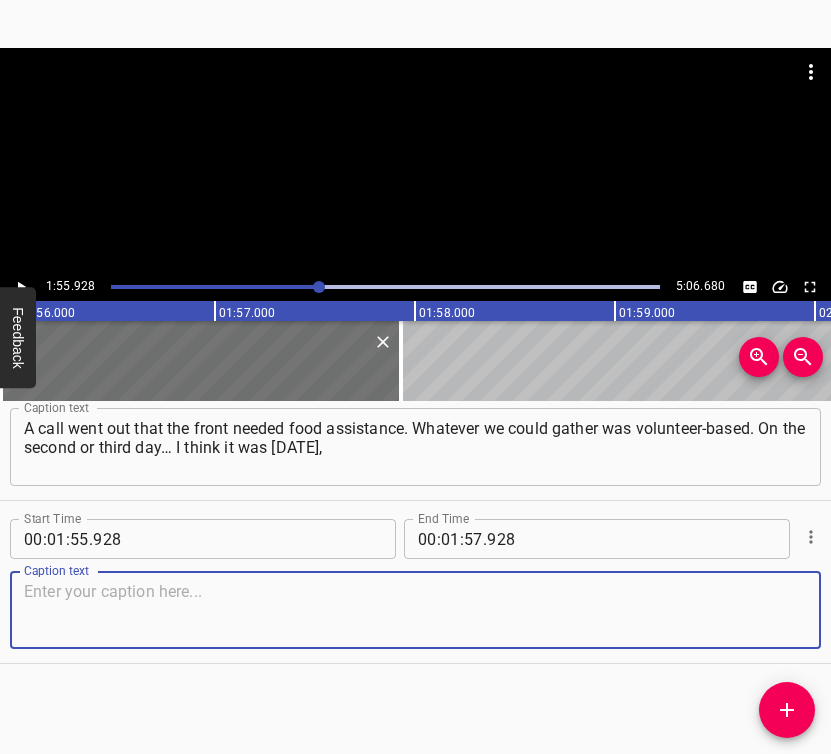 paste on "I don’t remember exactly. I was at the village council, we had something like a collection point there, and people responded very actively —" 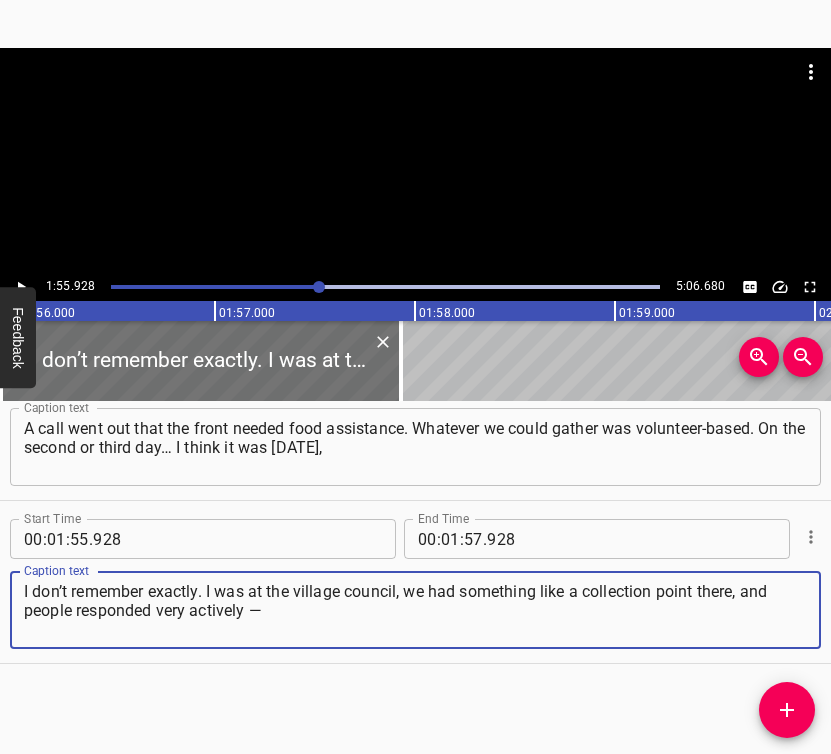type on "I don’t remember exactly. I was at the village council, we had something like a collection point there, and people responded very actively —" 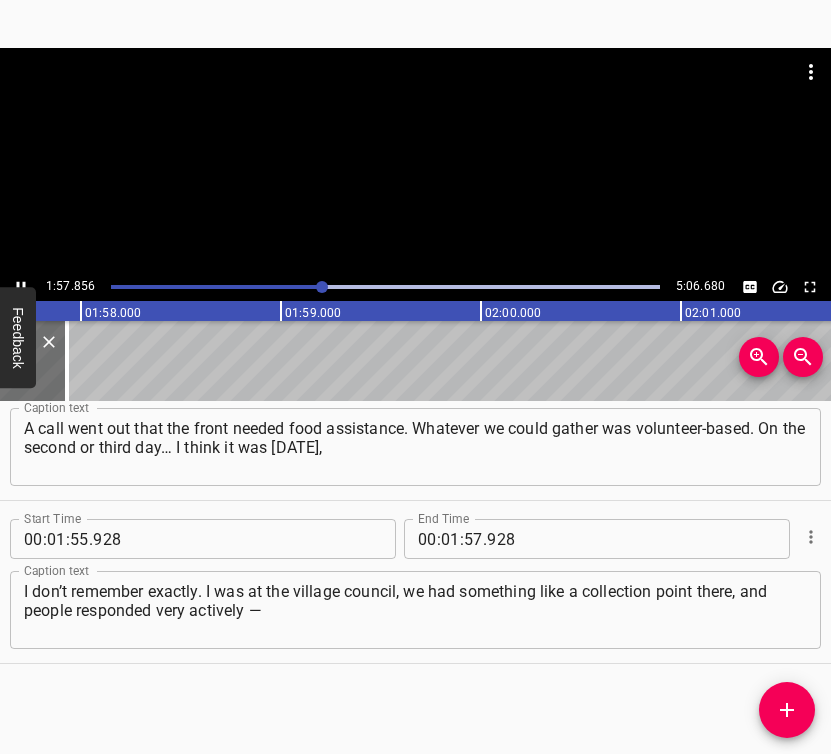 scroll, scrollTop: 0, scrollLeft: 23571, axis: horizontal 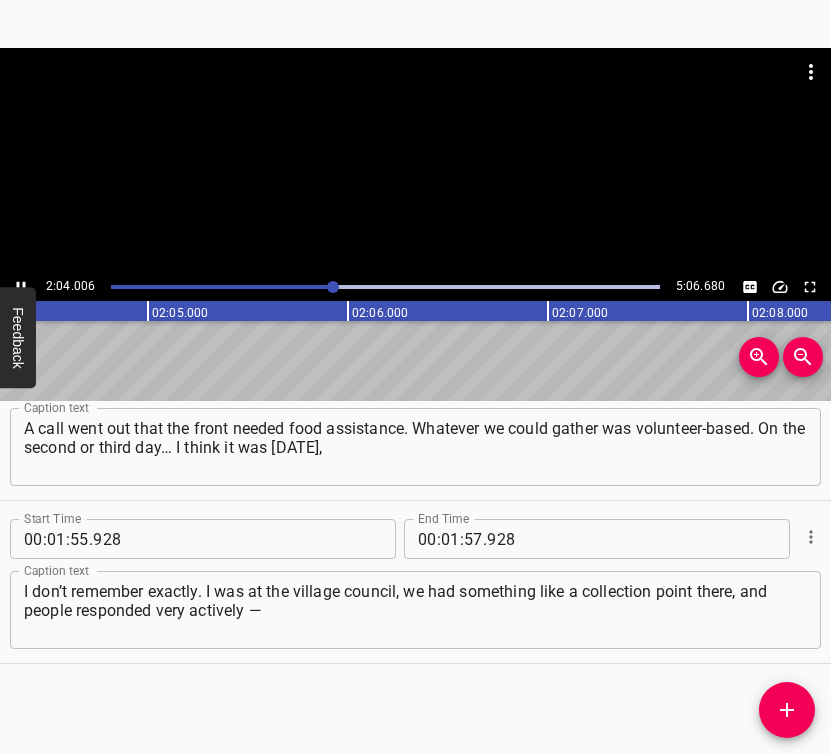 click 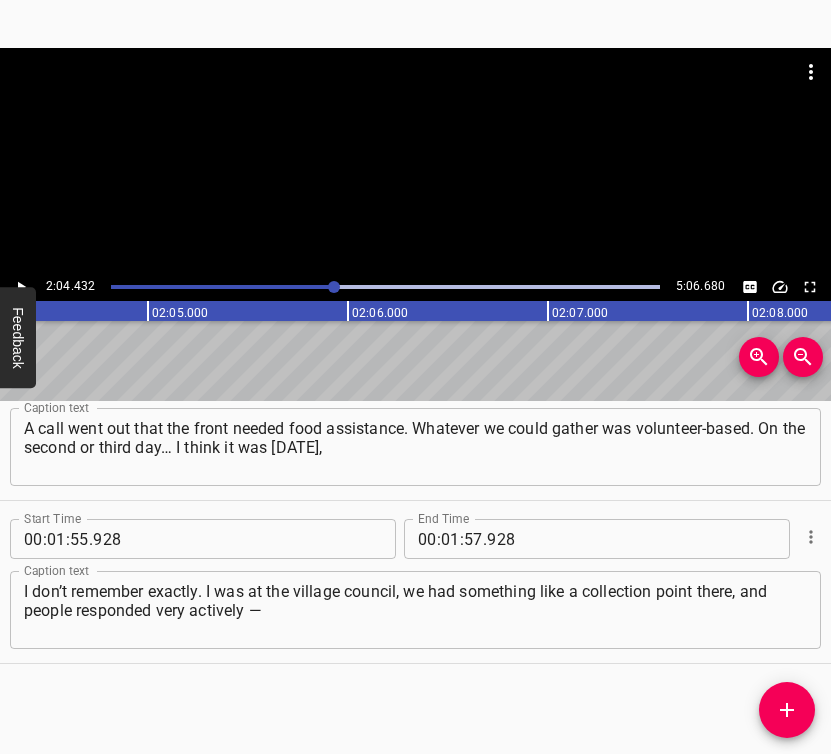 scroll, scrollTop: 0, scrollLeft: 24886, axis: horizontal 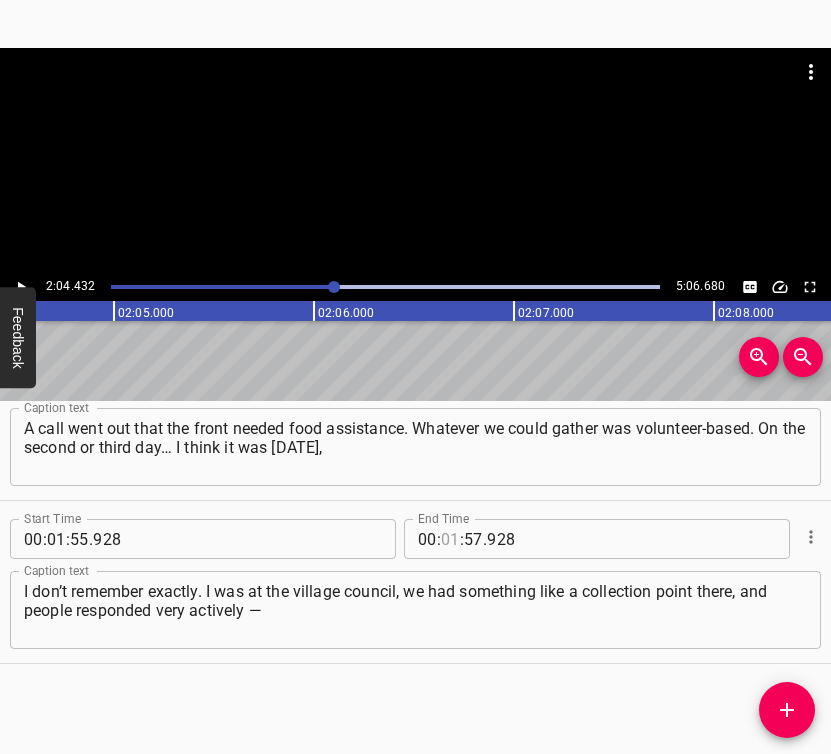 click at bounding box center [450, 539] 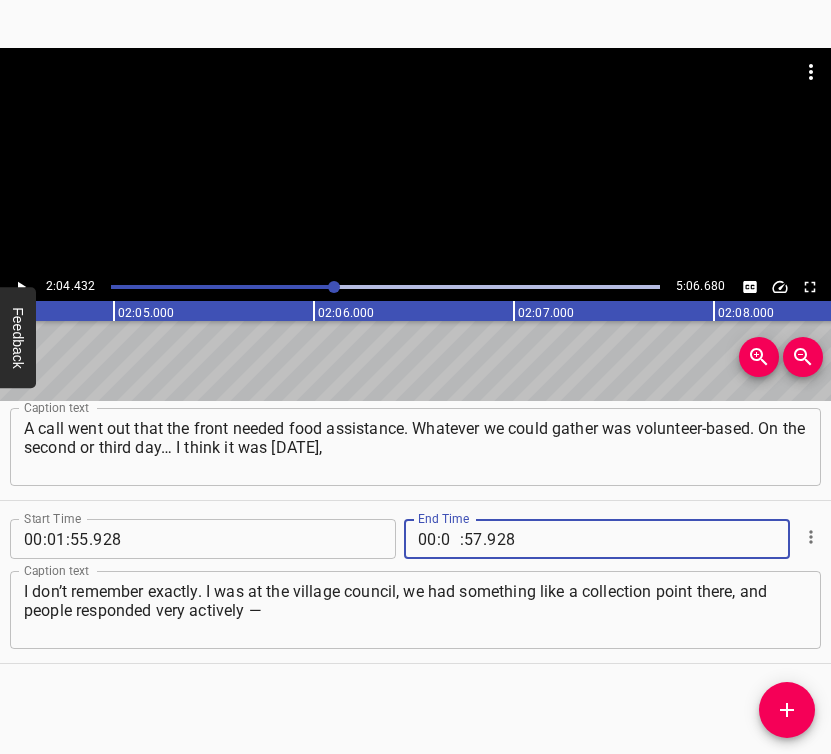 type on "02" 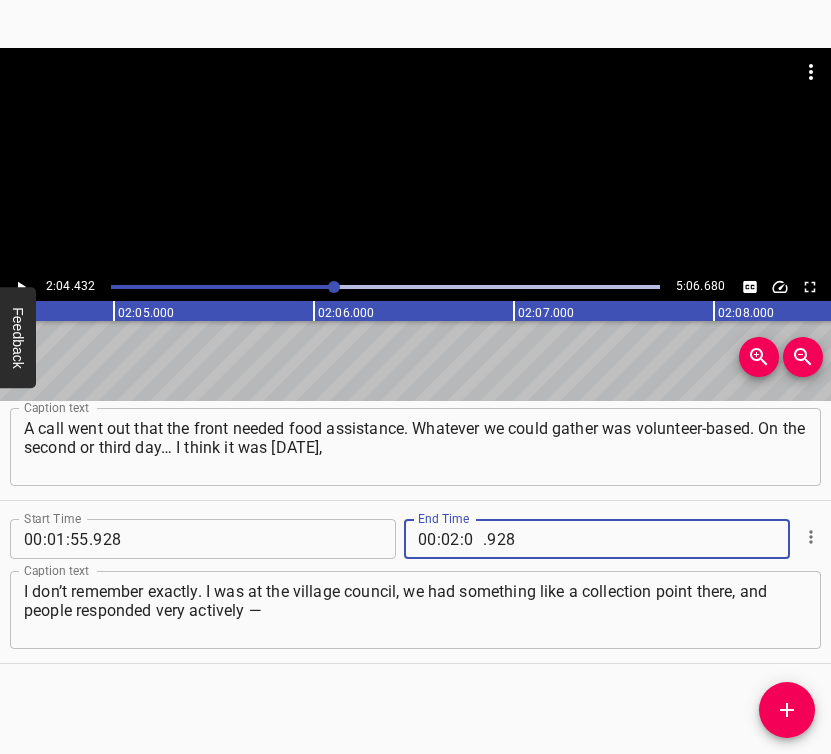type on "04" 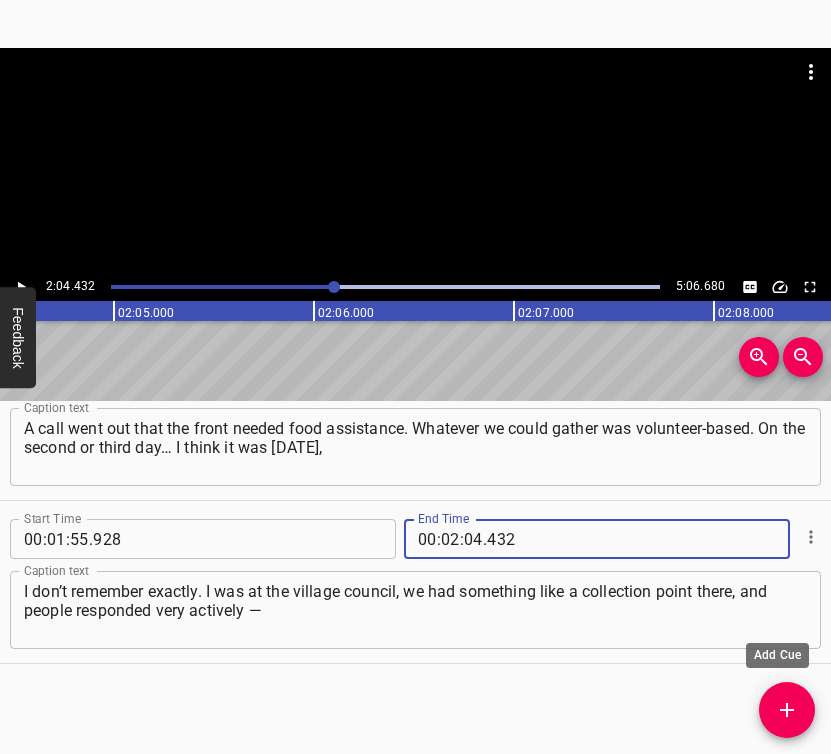 type on "432" 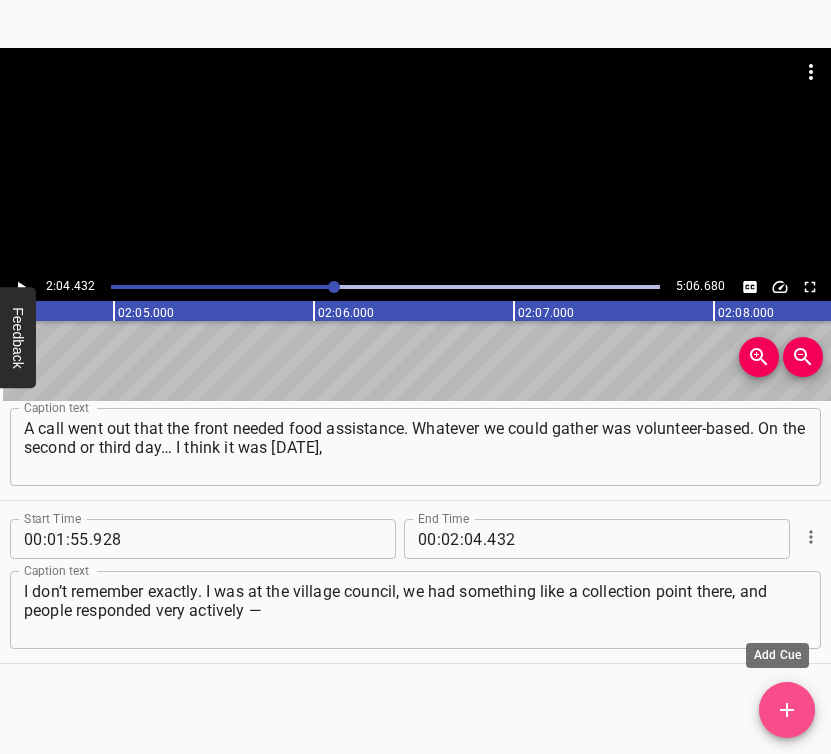 click 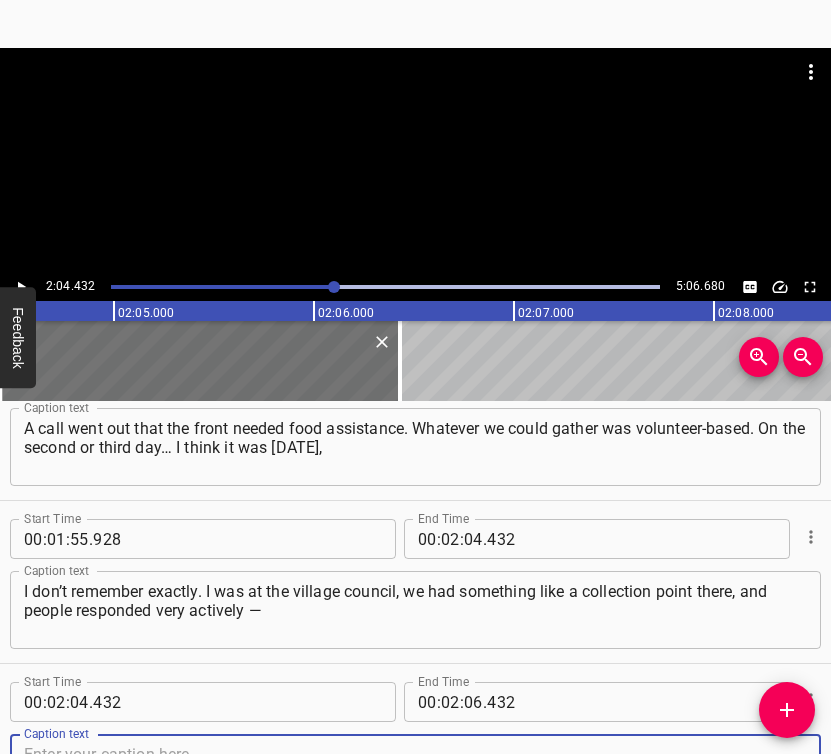 scroll, scrollTop: 1707, scrollLeft: 0, axis: vertical 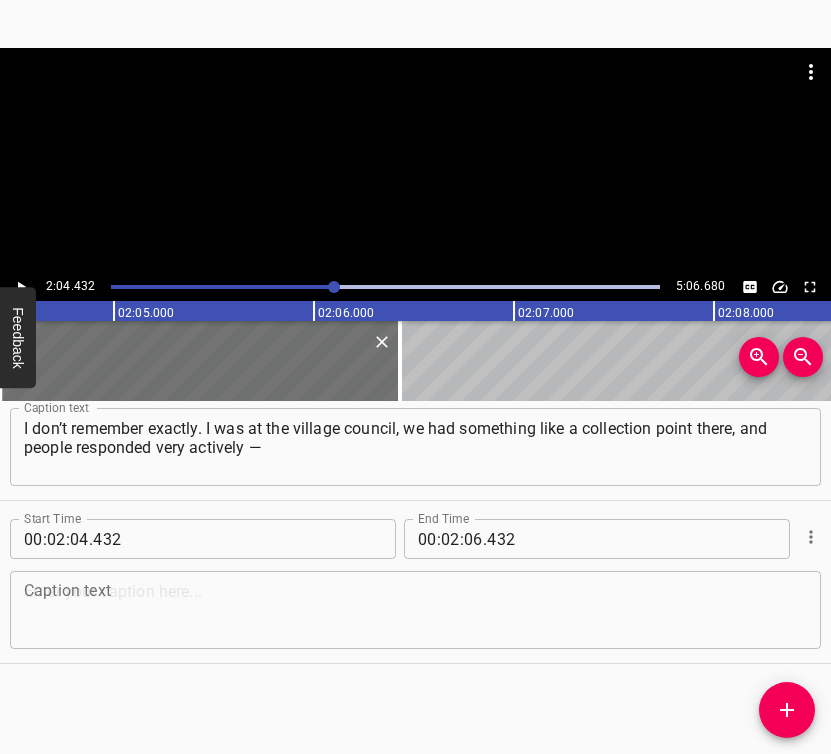 drag, startPoint x: 746, startPoint y: 646, endPoint x: 742, endPoint y: 628, distance: 18.439089 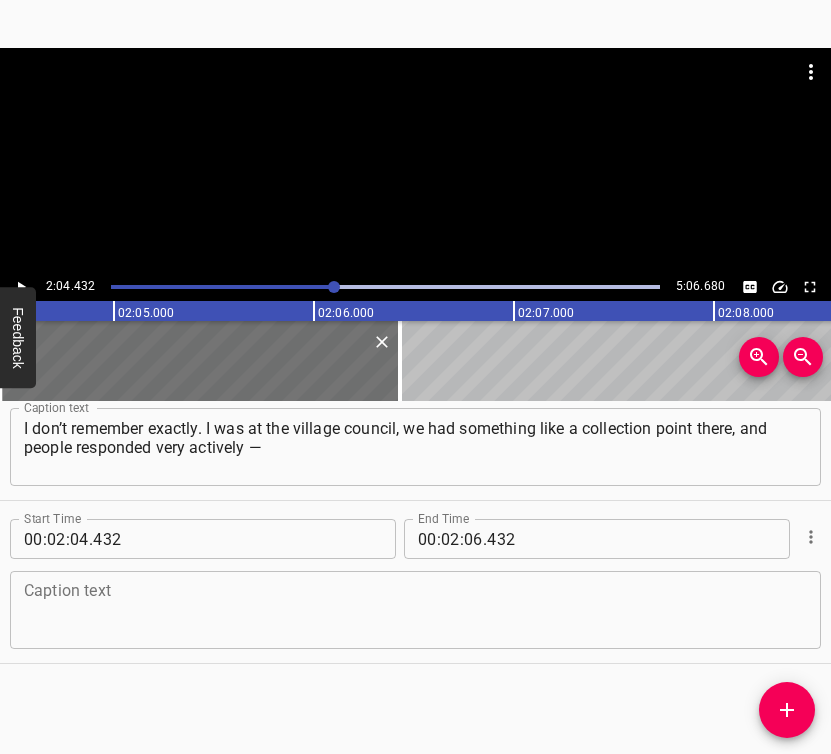 click on "Caption text" at bounding box center (415, 610) 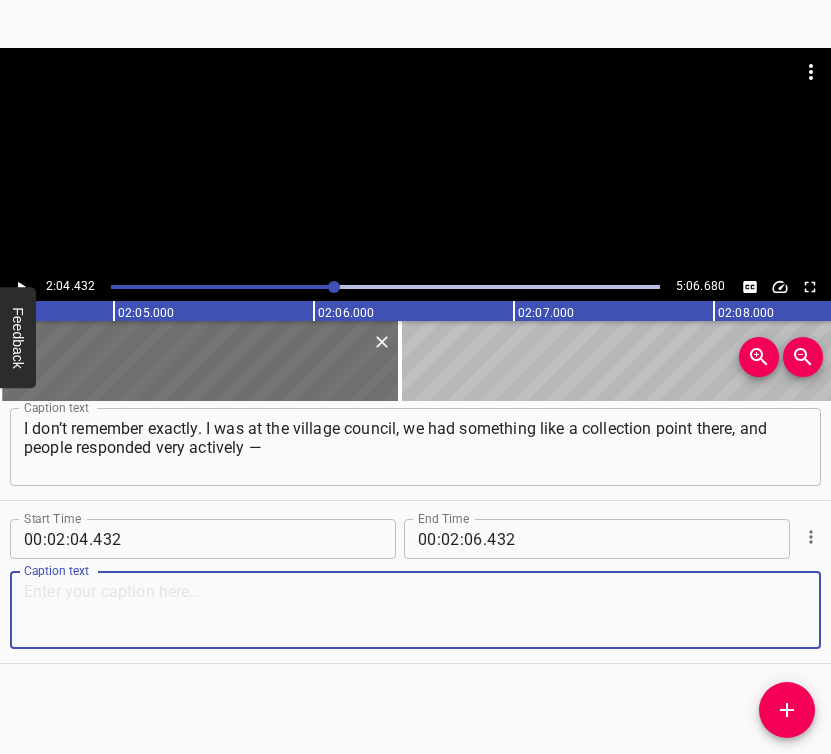 click at bounding box center (415, 610) 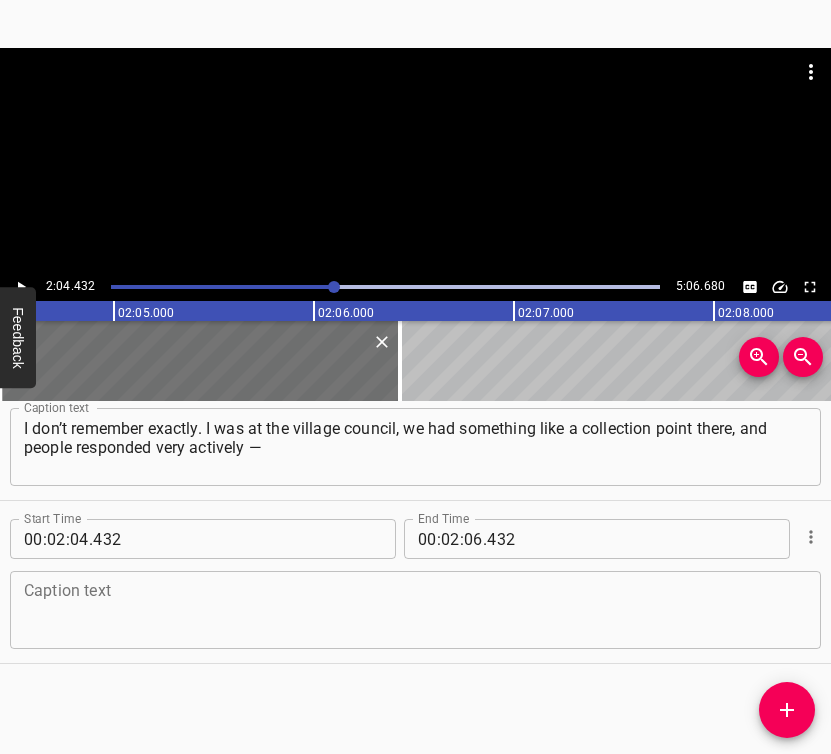 drag, startPoint x: 82, startPoint y: 602, endPoint x: 95, endPoint y: 596, distance: 14.3178215 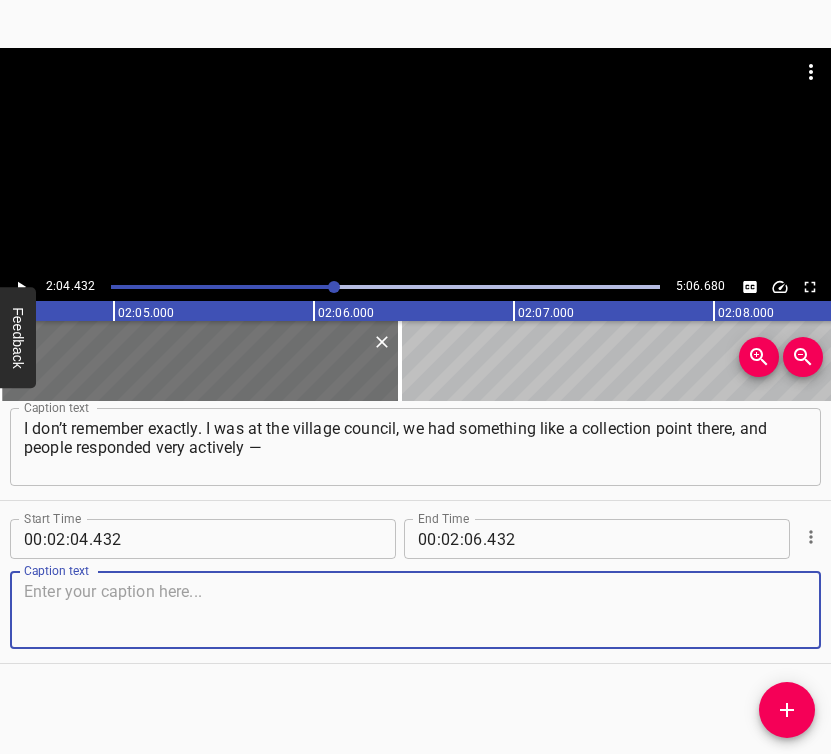 paste on "they brought whatever they could. Young guys were helping out. By that time, there were already a lot of people in our village. Some were coming from [GEOGRAPHIC_DATA]" 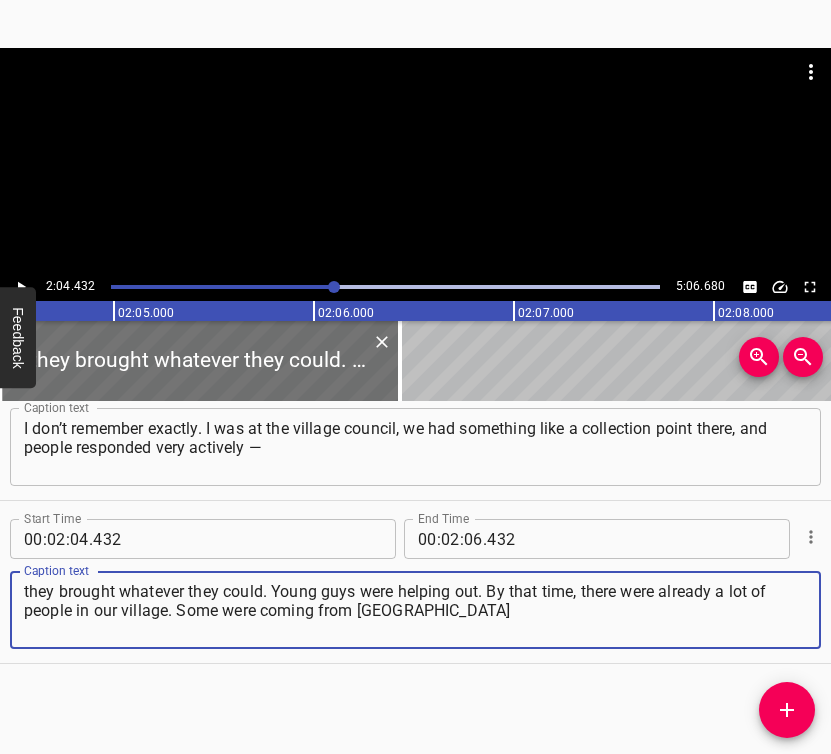 type on "they brought whatever they could. Young guys were helping out. By that time, there were already a lot of people in our village. Some were coming from [GEOGRAPHIC_DATA]" 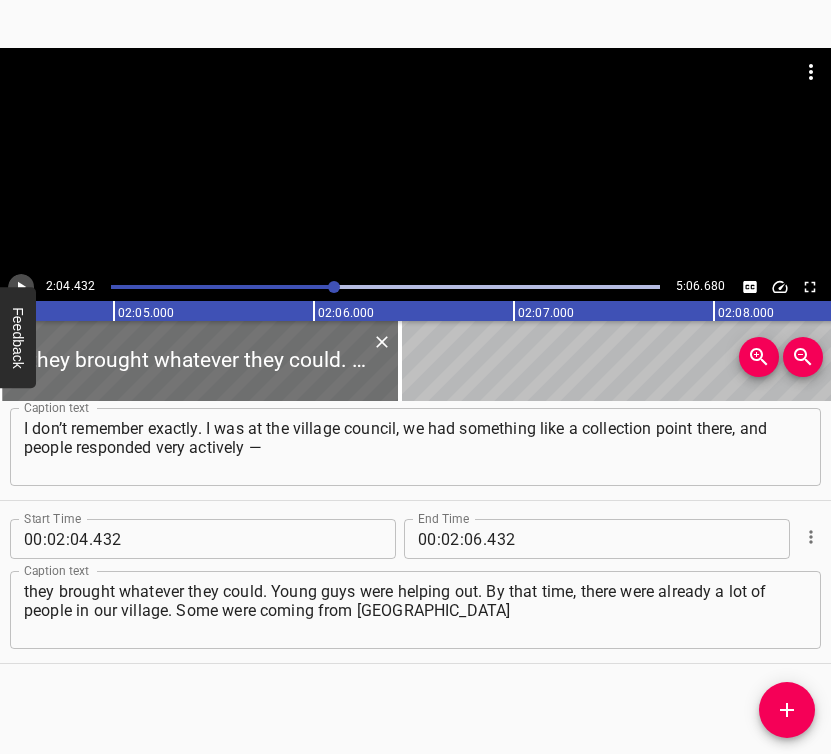 click 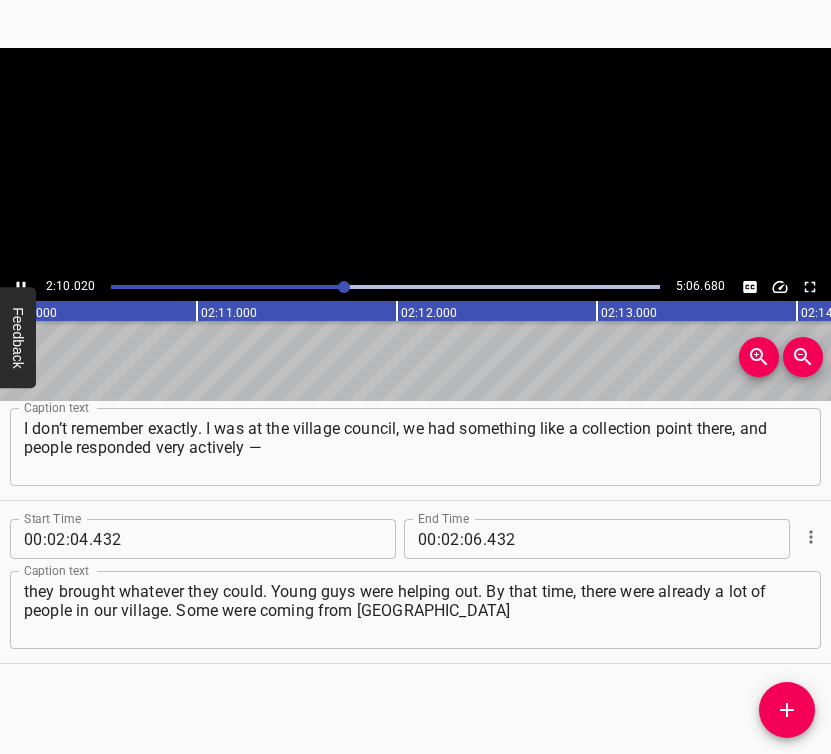click 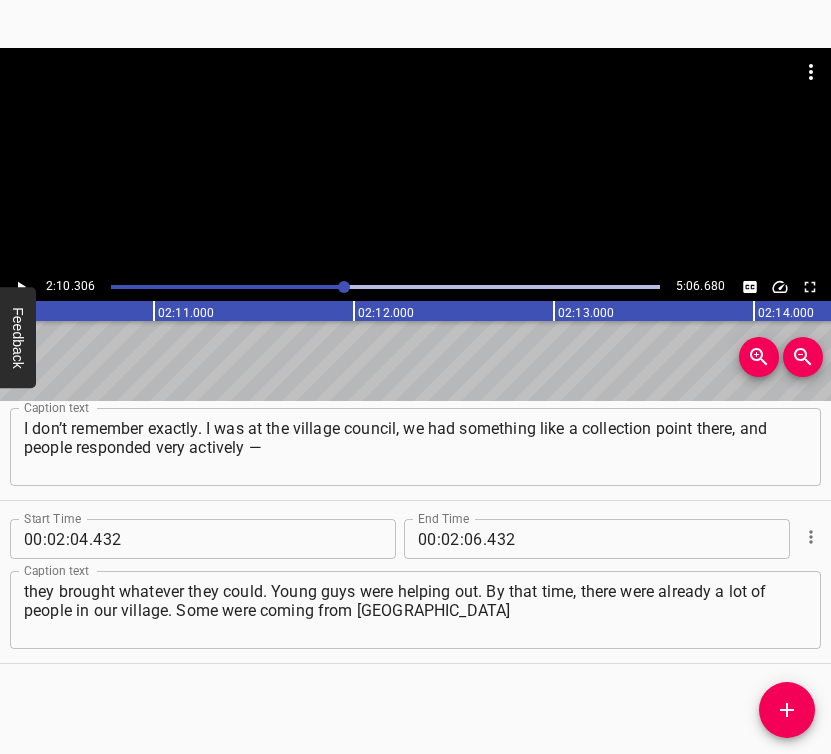 scroll, scrollTop: 0, scrollLeft: 26061, axis: horizontal 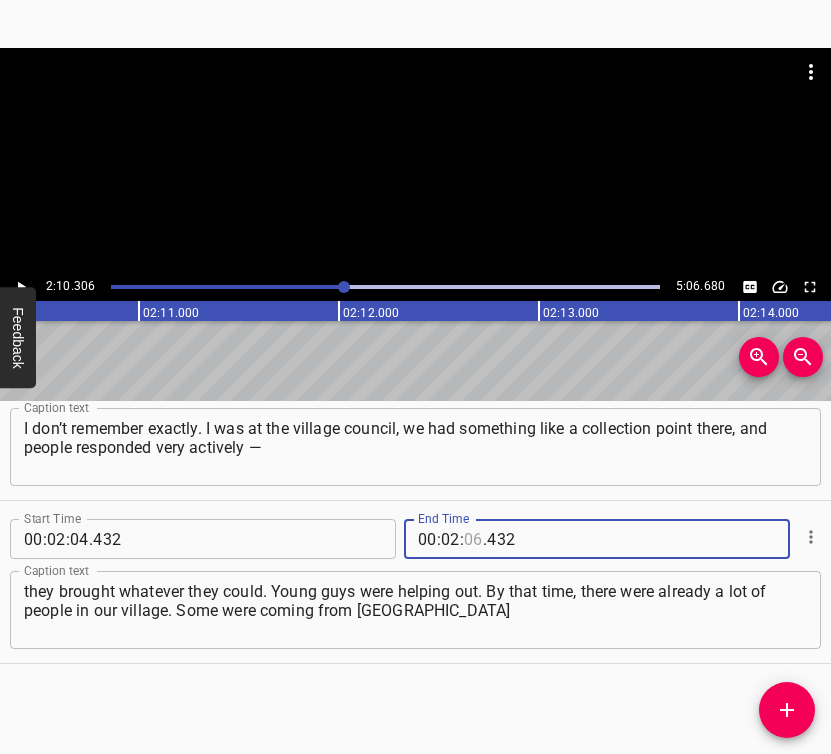 click at bounding box center [473, 539] 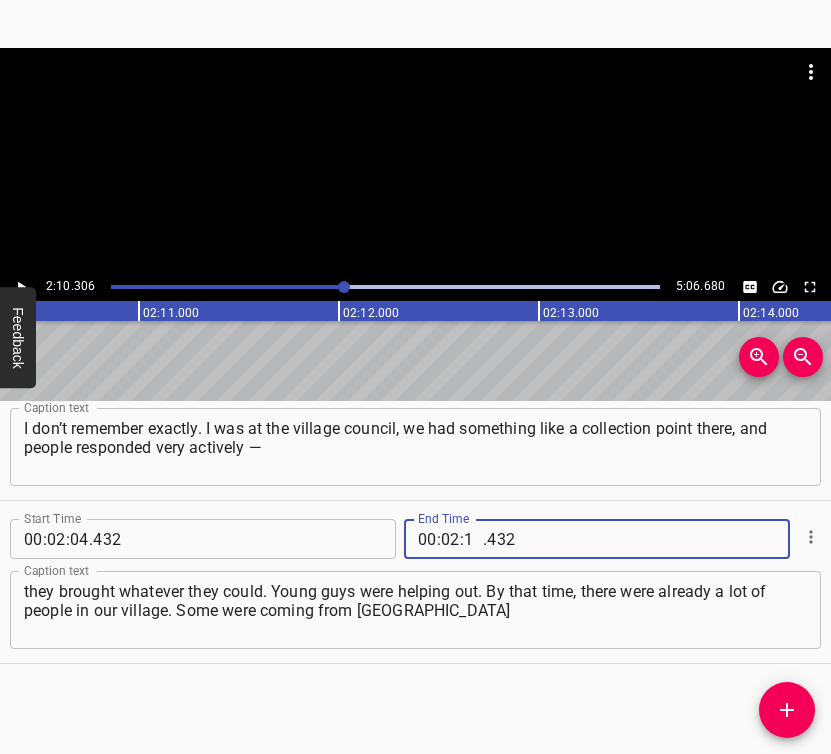 type on "10" 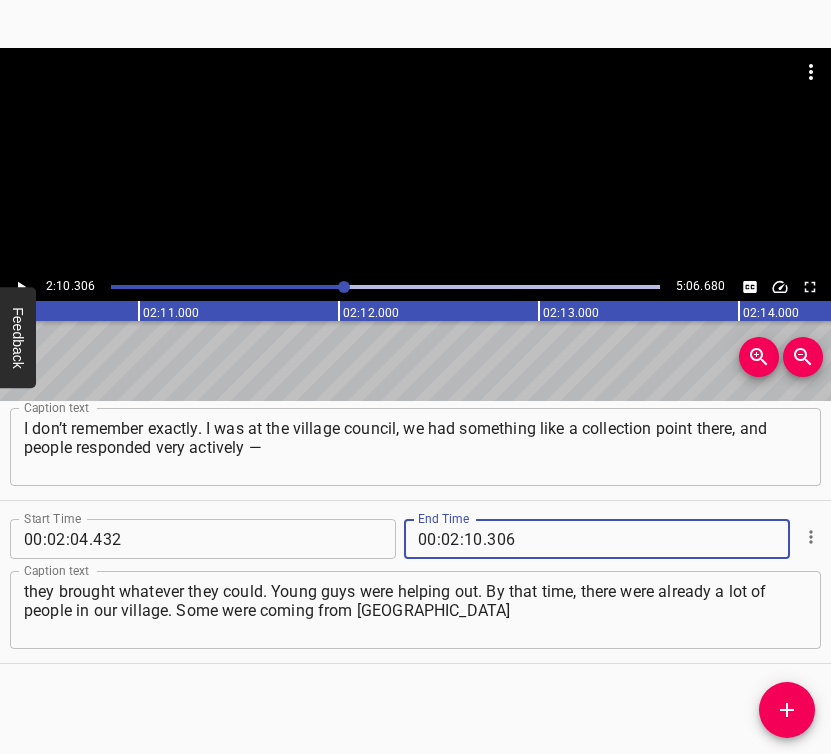 type on "306" 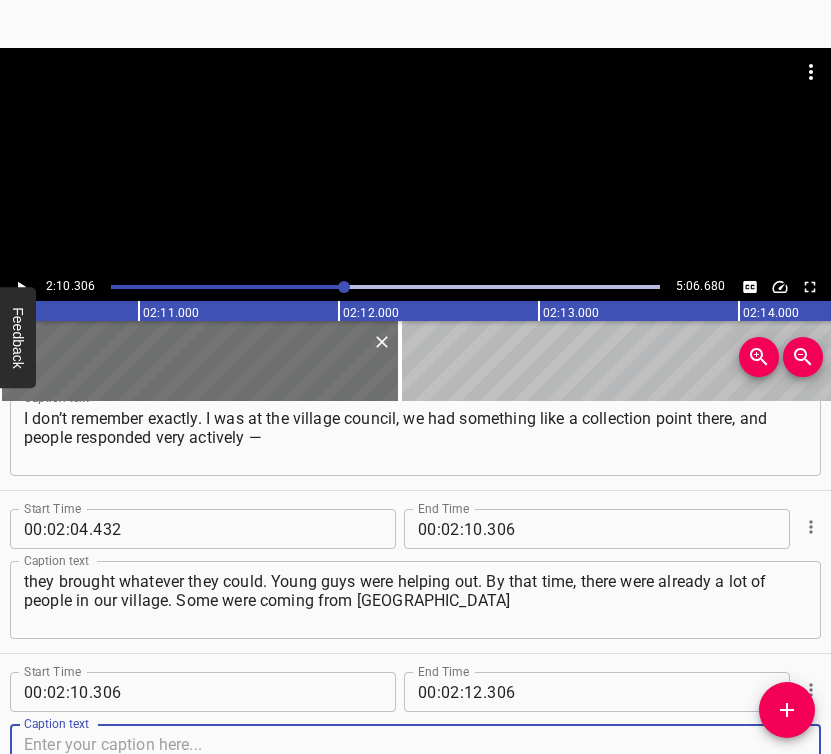 scroll, scrollTop: 2023, scrollLeft: 0, axis: vertical 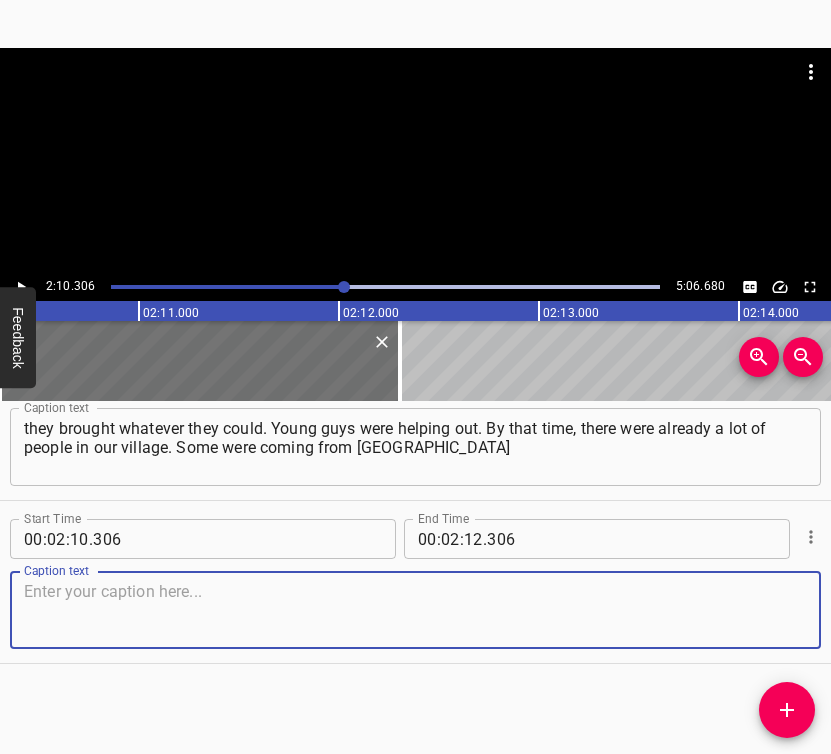 click at bounding box center (415, 610) 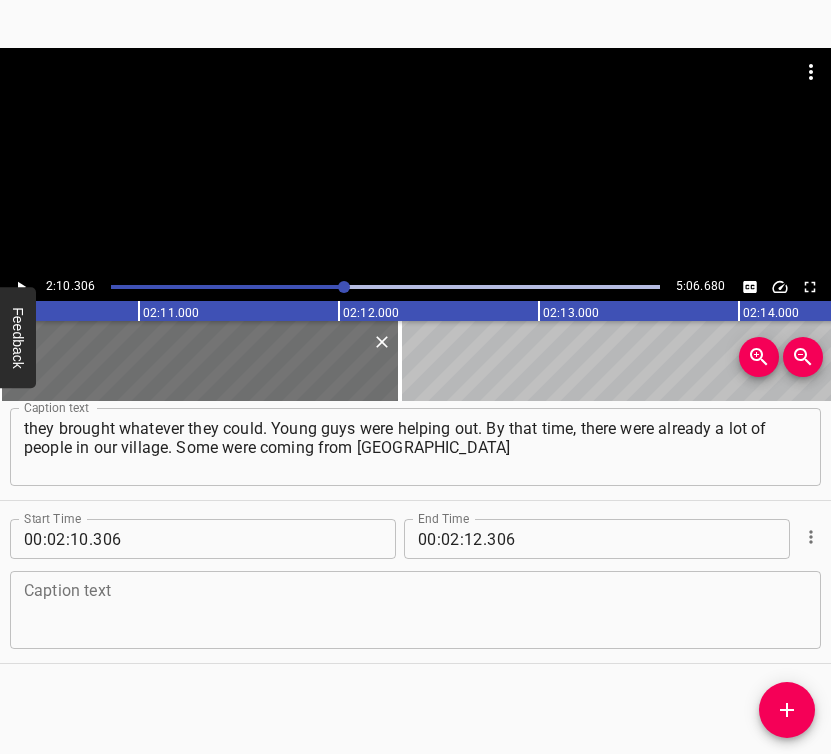 click at bounding box center (415, 610) 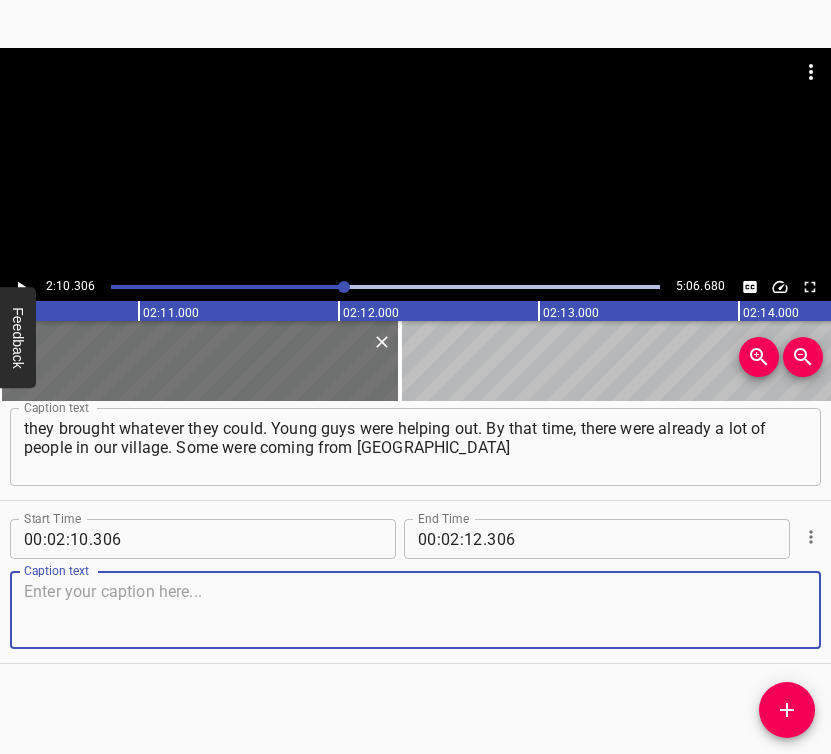 paste on "because they didn’t know where else to go. Some were passing through, while others had a place to stay in the village and remained here." 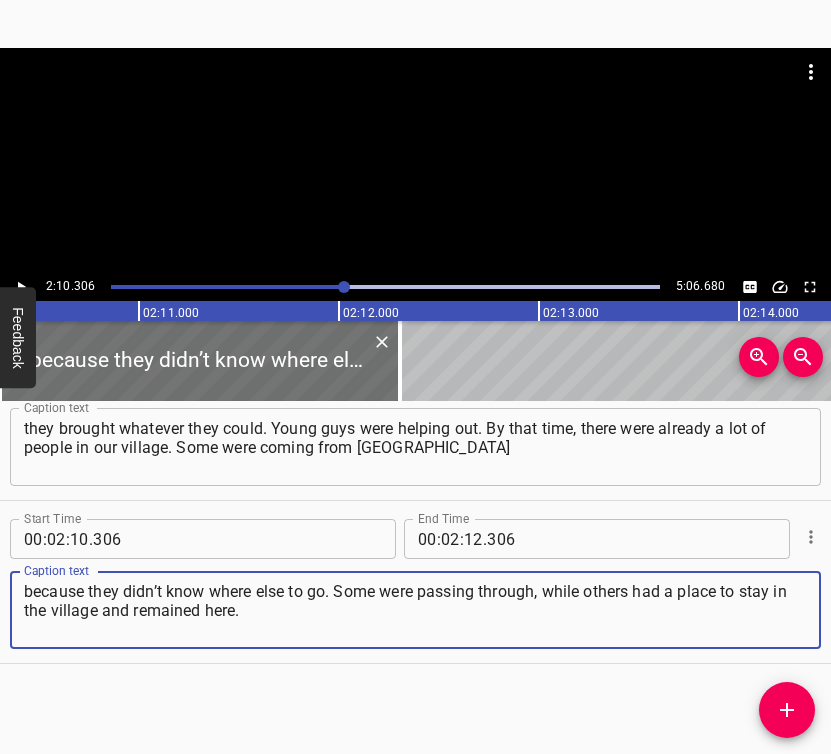 type on "because they didn’t know where else to go. Some were passing through, while others had a place to stay in the village and remained here." 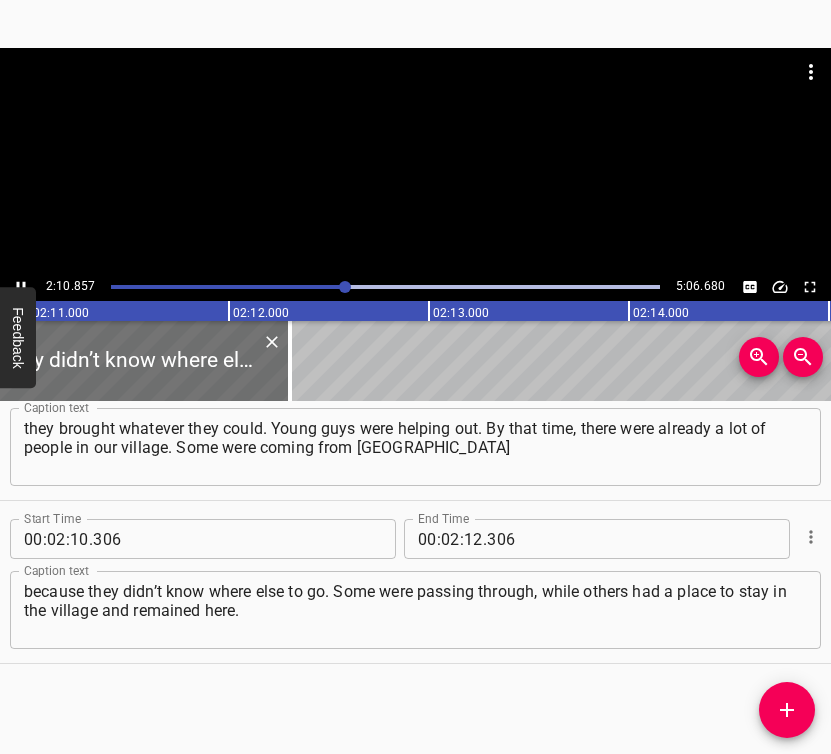 scroll, scrollTop: 0, scrollLeft: 26224, axis: horizontal 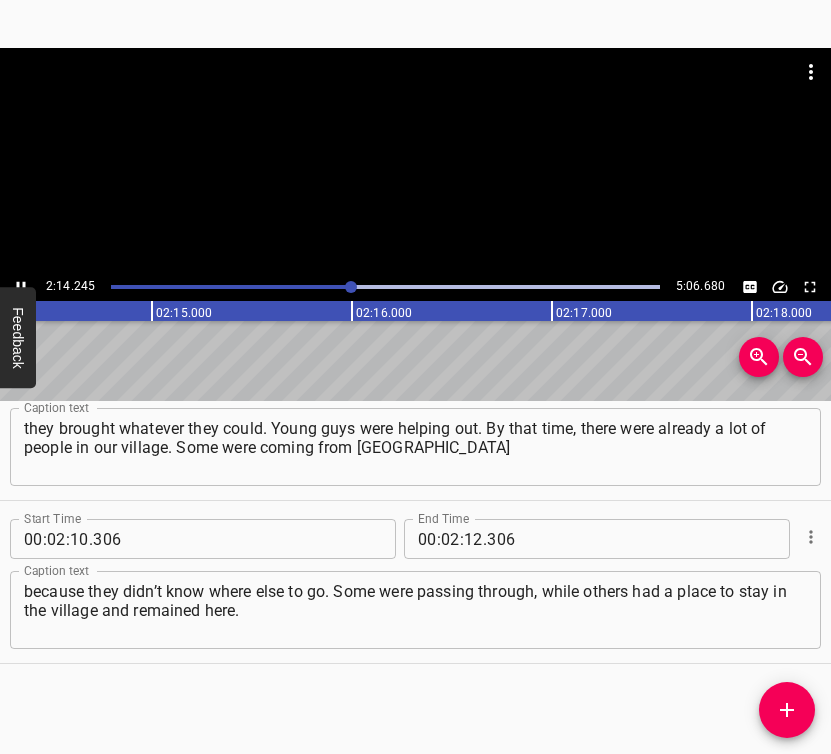 click at bounding box center (21, 287) 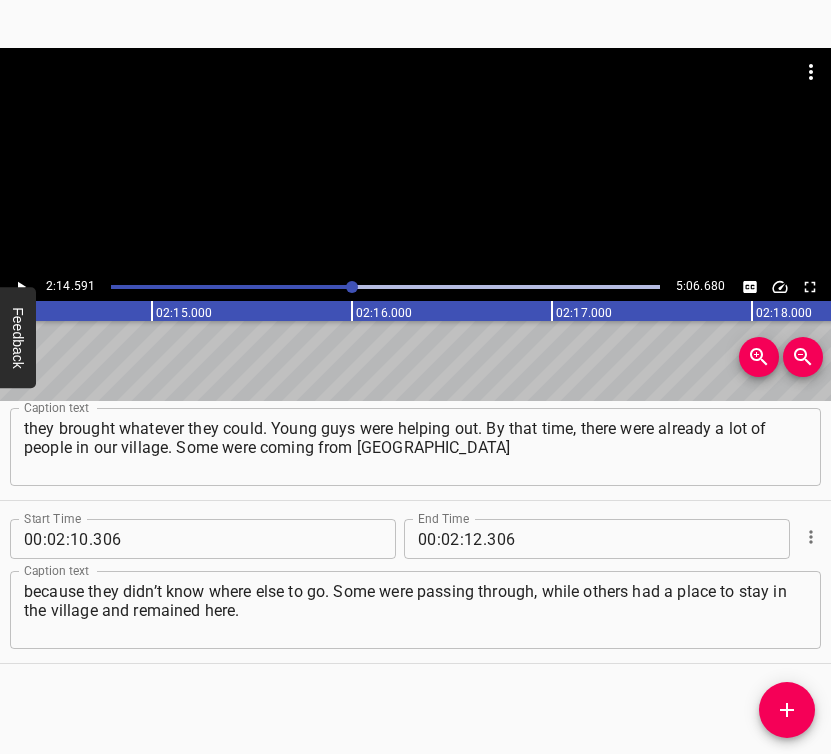 scroll, scrollTop: 0, scrollLeft: 26918, axis: horizontal 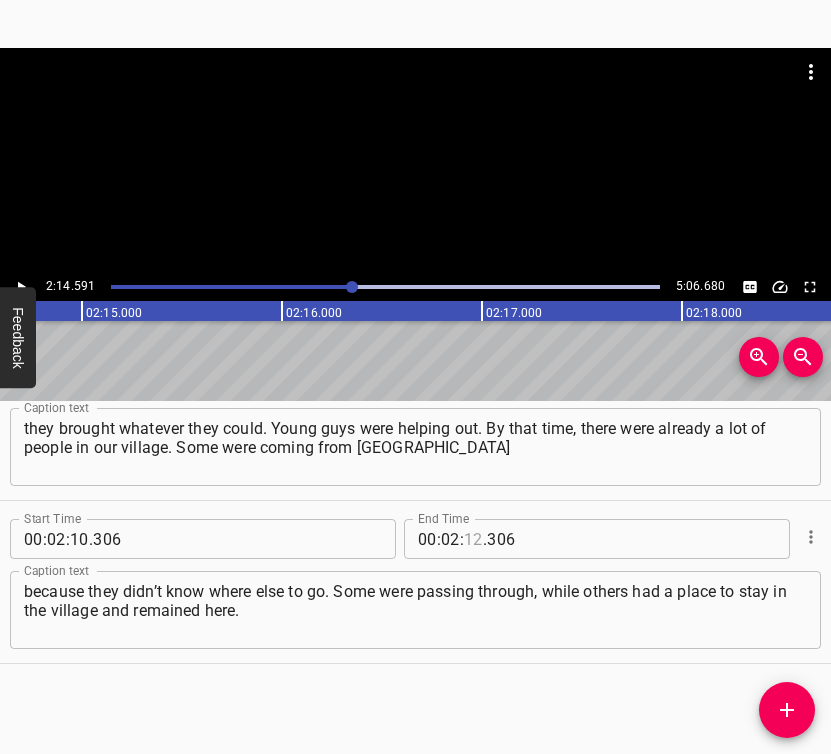 click at bounding box center (473, 539) 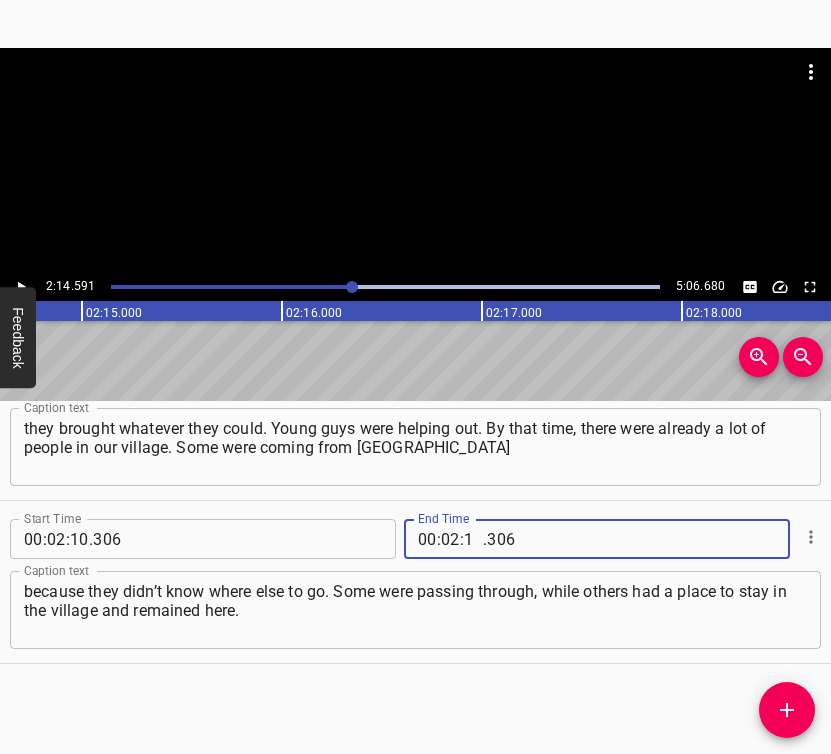 type on "14" 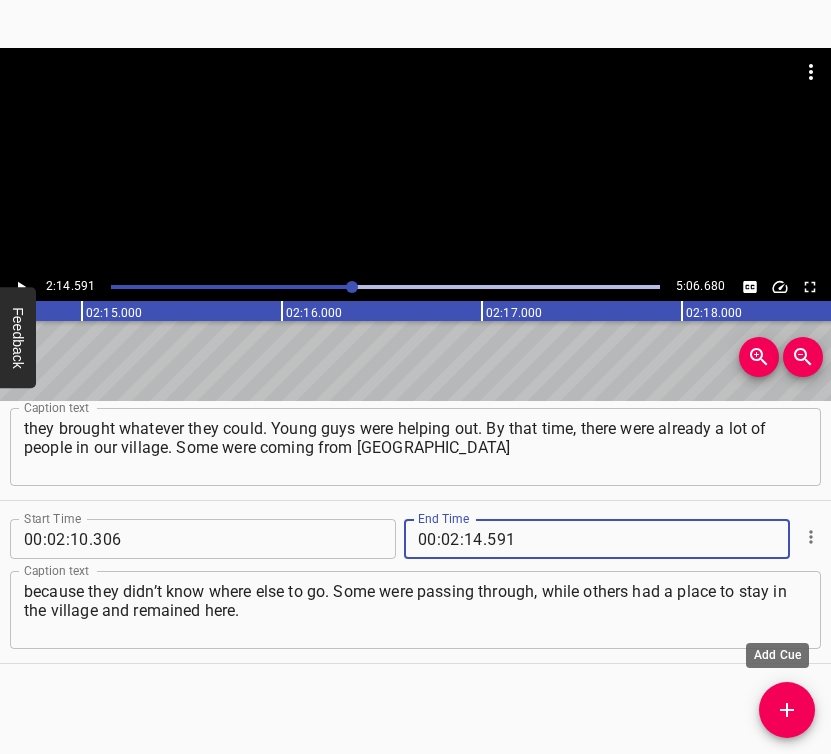 type on "591" 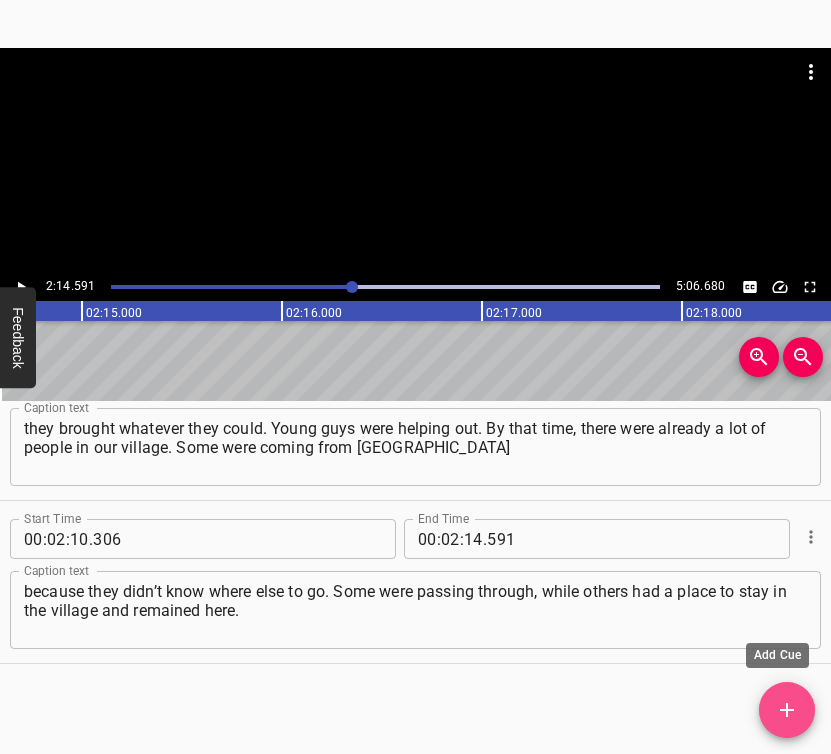 click at bounding box center (787, 710) 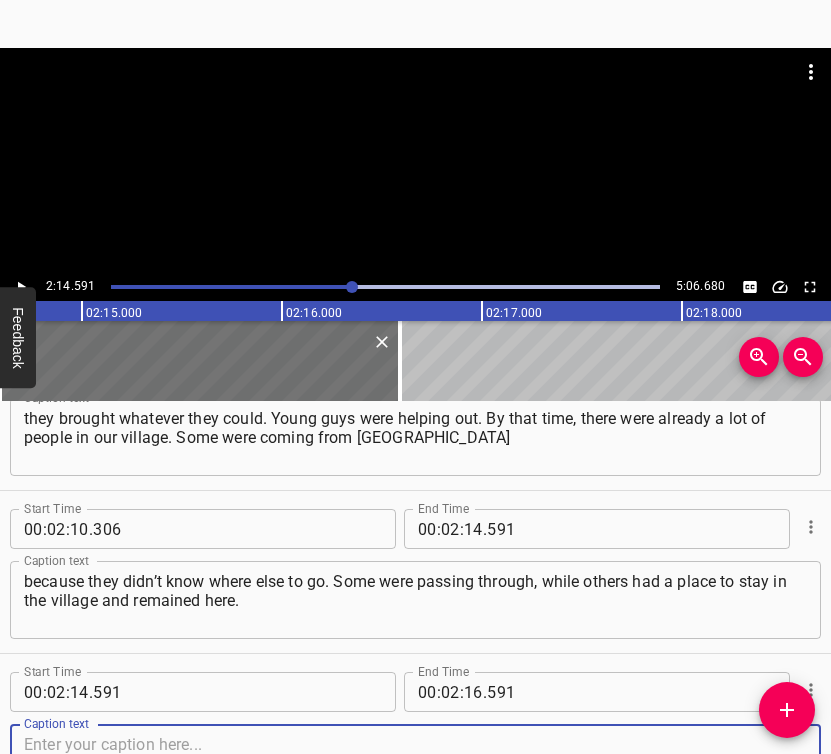 scroll, scrollTop: 2186, scrollLeft: 0, axis: vertical 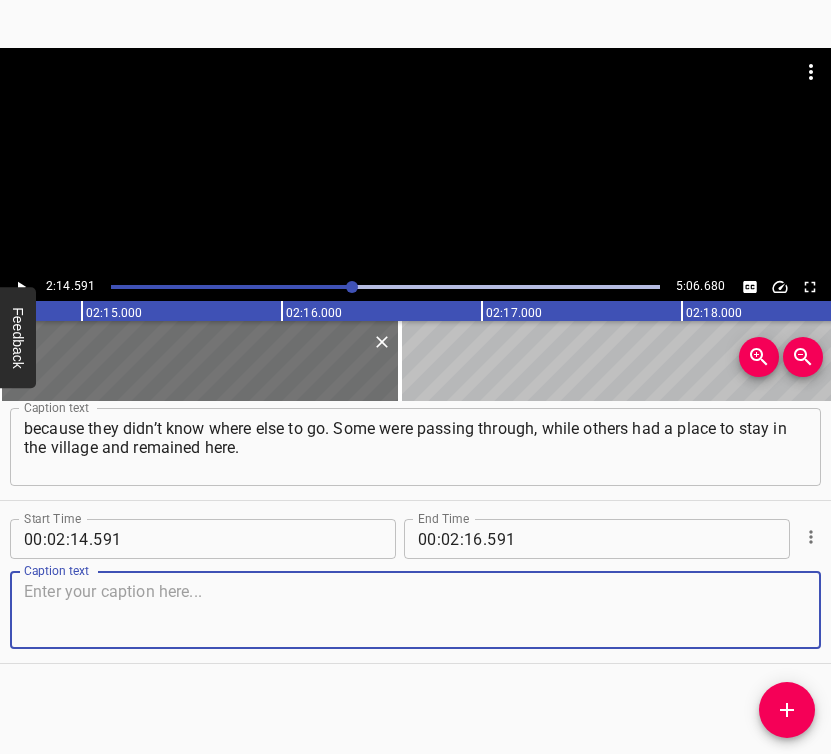 click at bounding box center (415, 610) 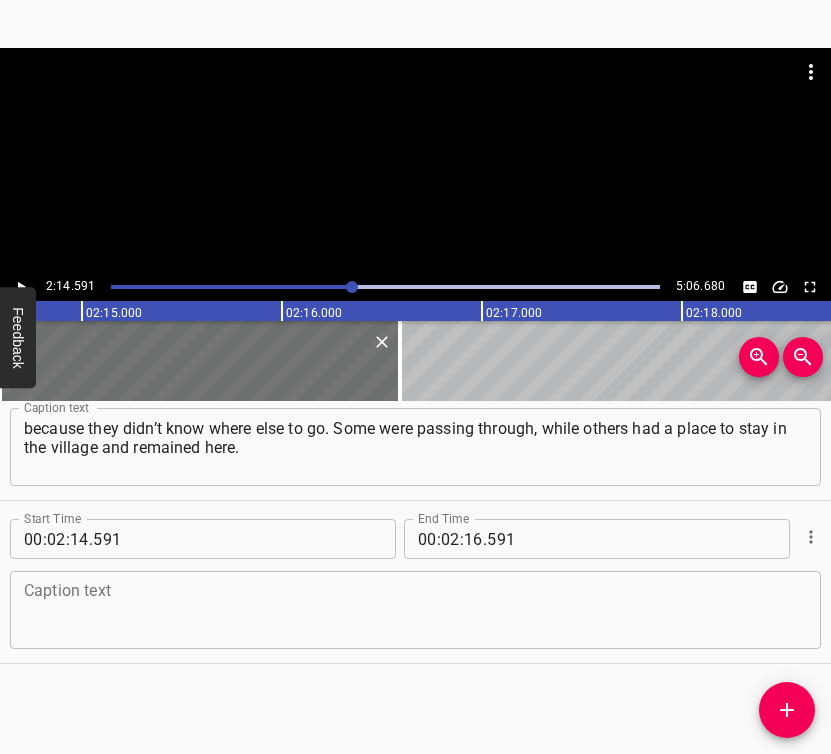 click at bounding box center [415, 610] 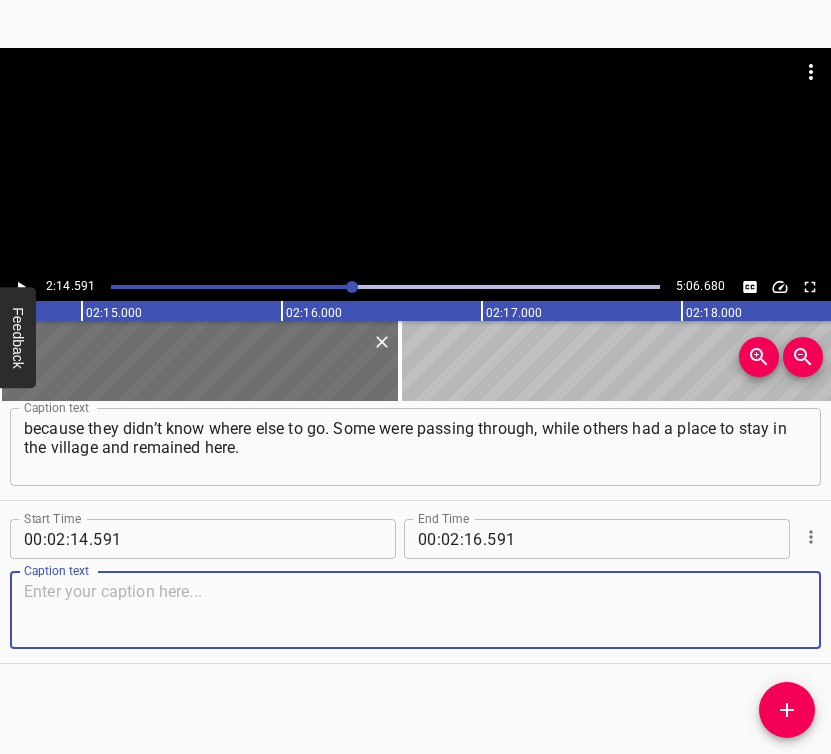 paste on "There were a lot of people. They were helping. Then my husband called me — it was about 15 minutes to 3. He said: “The chechens have broken through." 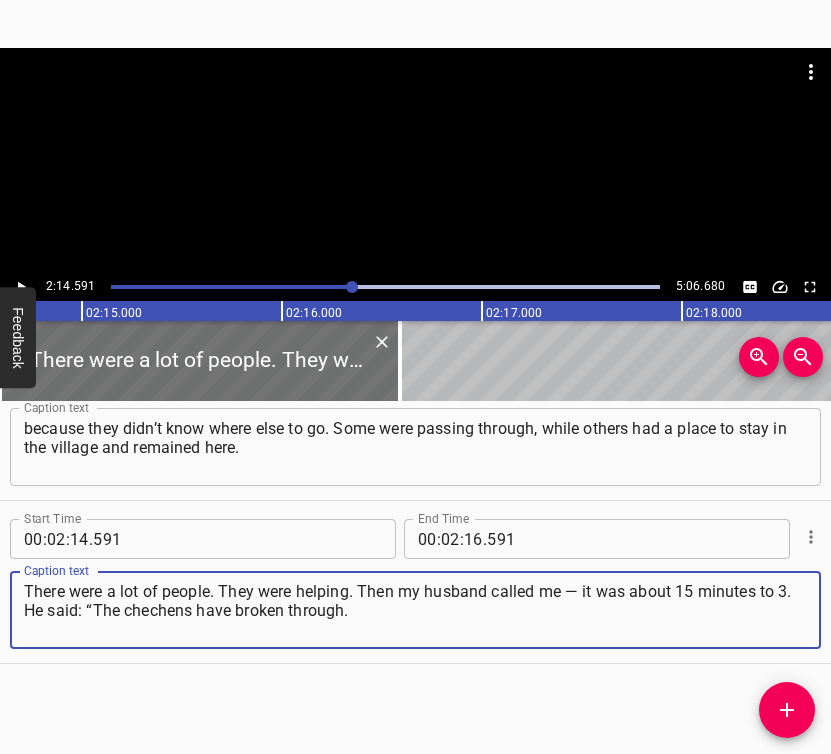 type on "There were a lot of people. They were helping. Then my husband called me — it was about 15 minutes to 3. He said: “The chechens have broken through." 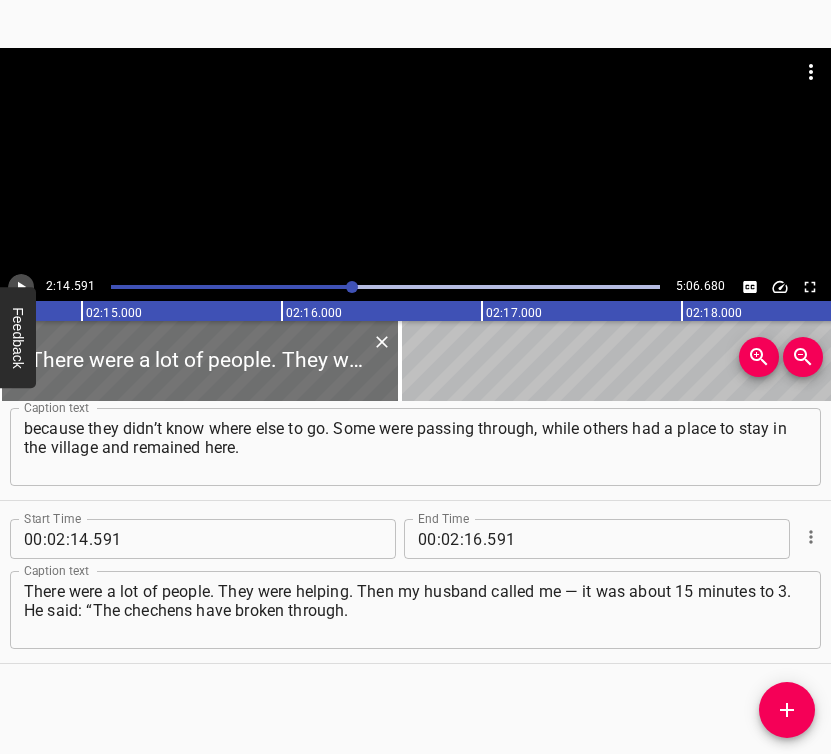 click 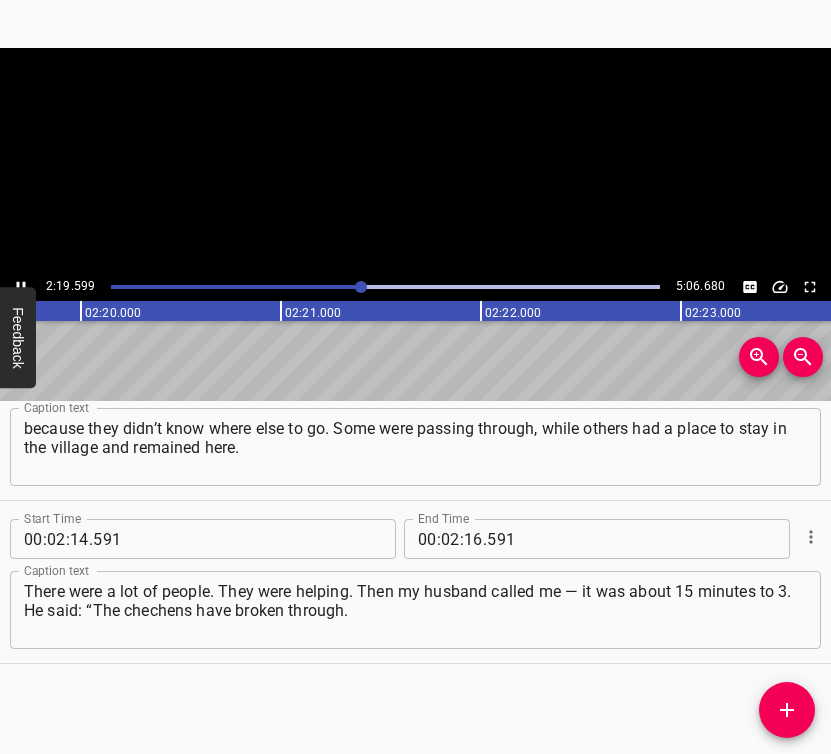 click 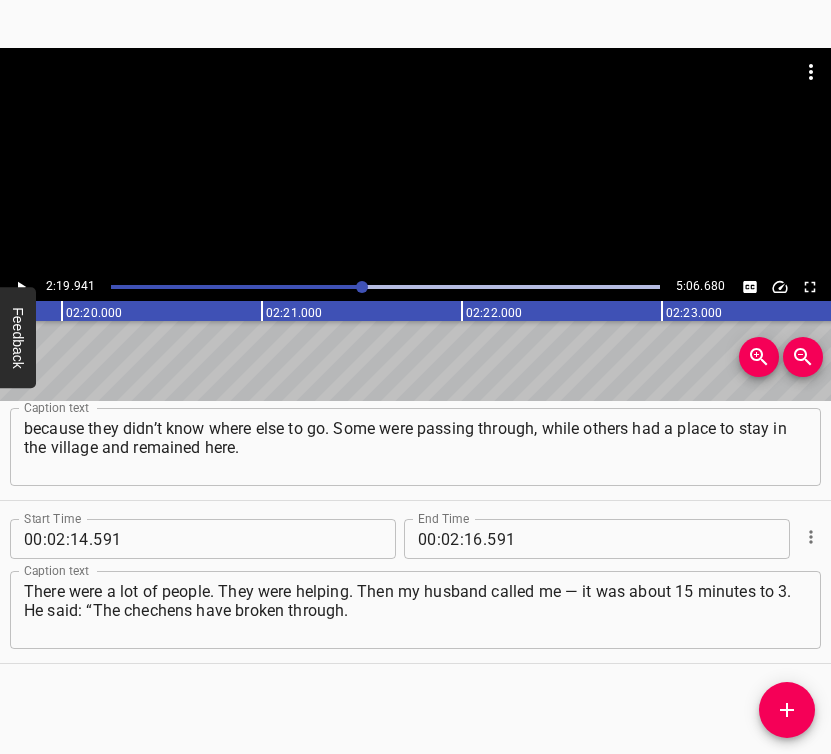 scroll, scrollTop: 0, scrollLeft: 27988, axis: horizontal 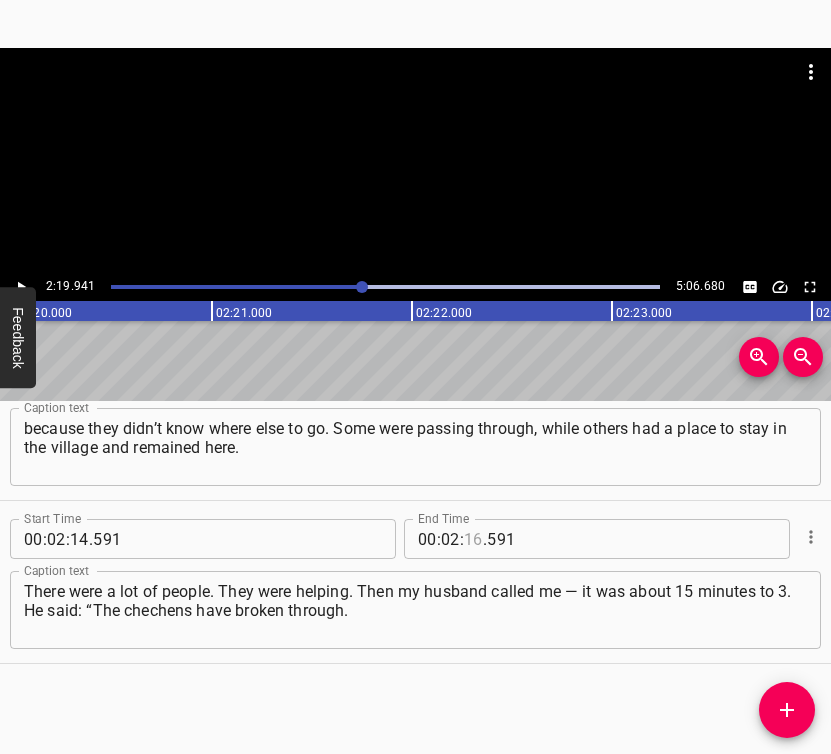 click at bounding box center [473, 539] 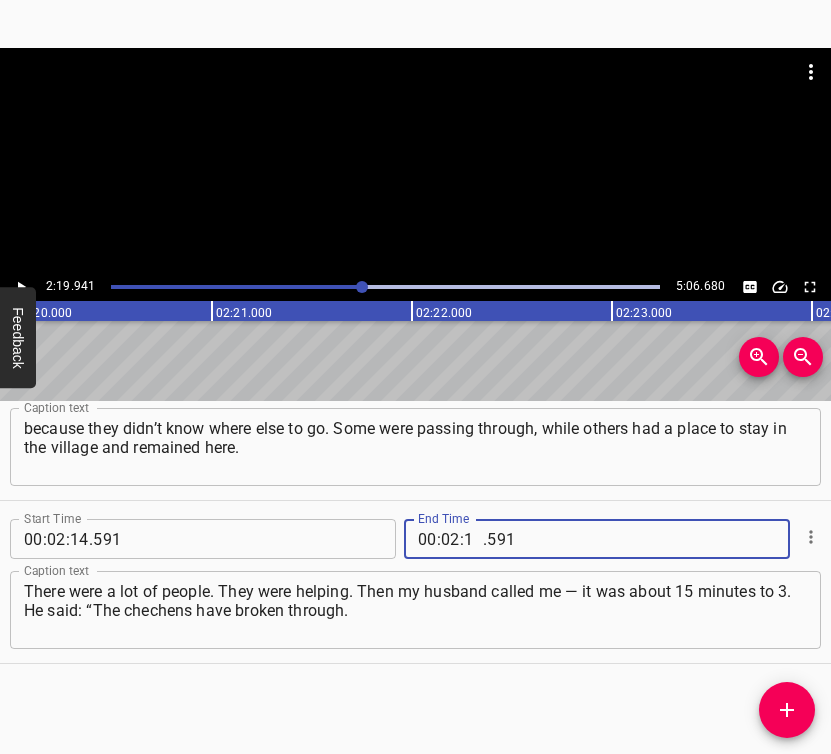 type on "19" 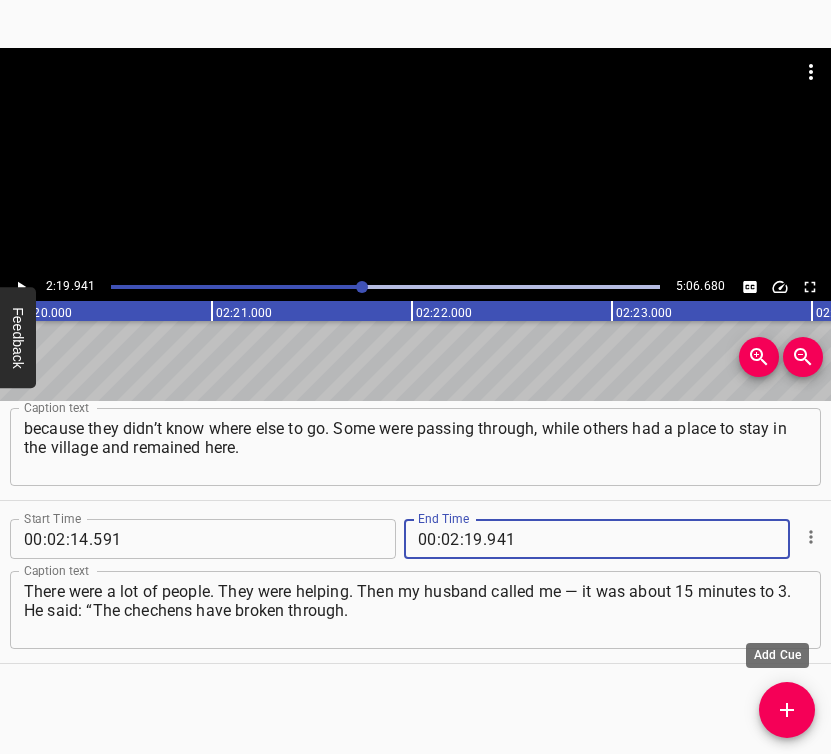 type on "941" 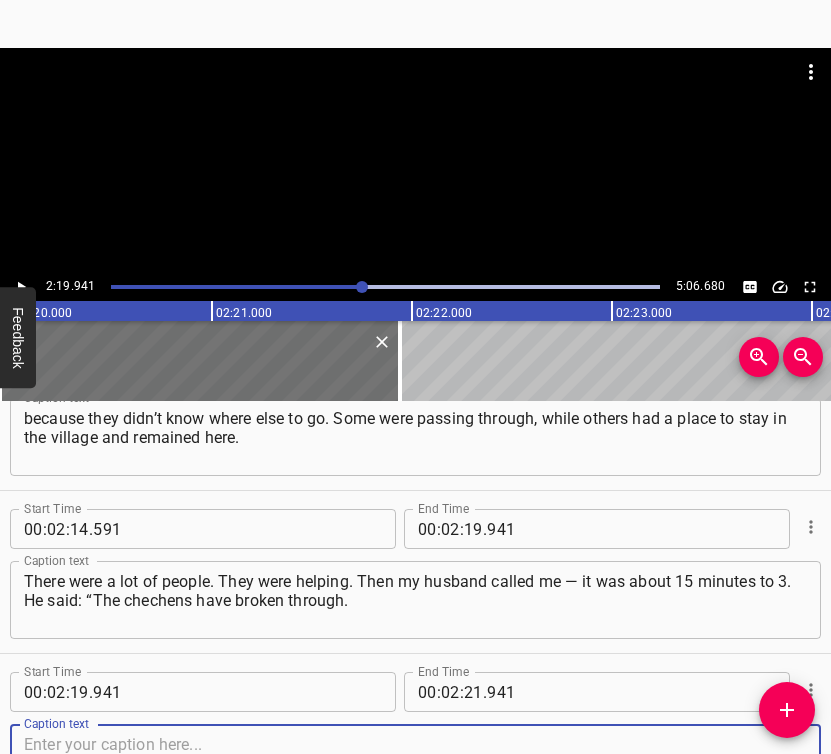 scroll, scrollTop: 2349, scrollLeft: 0, axis: vertical 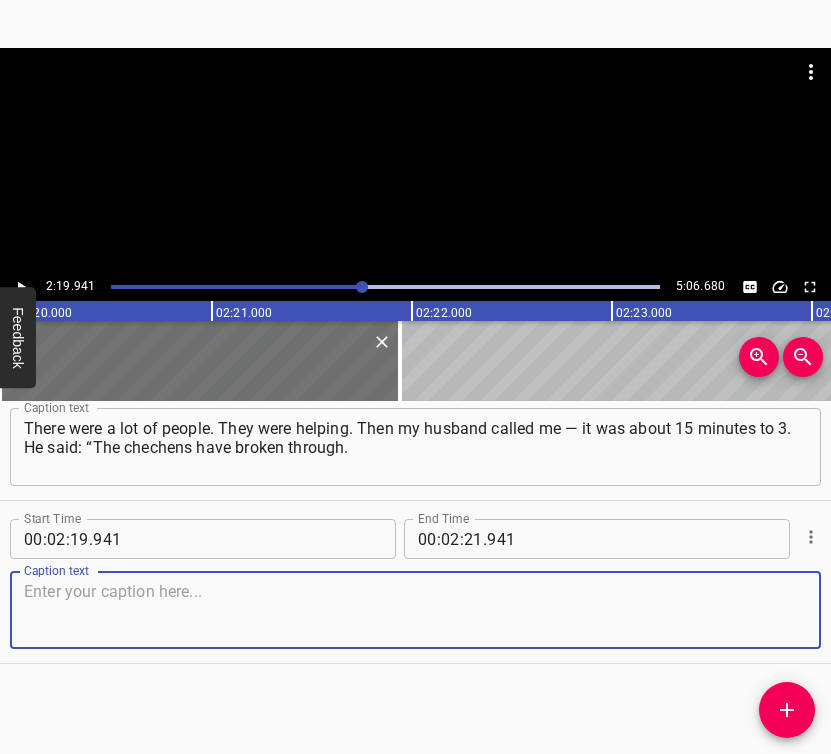 click at bounding box center [415, 610] 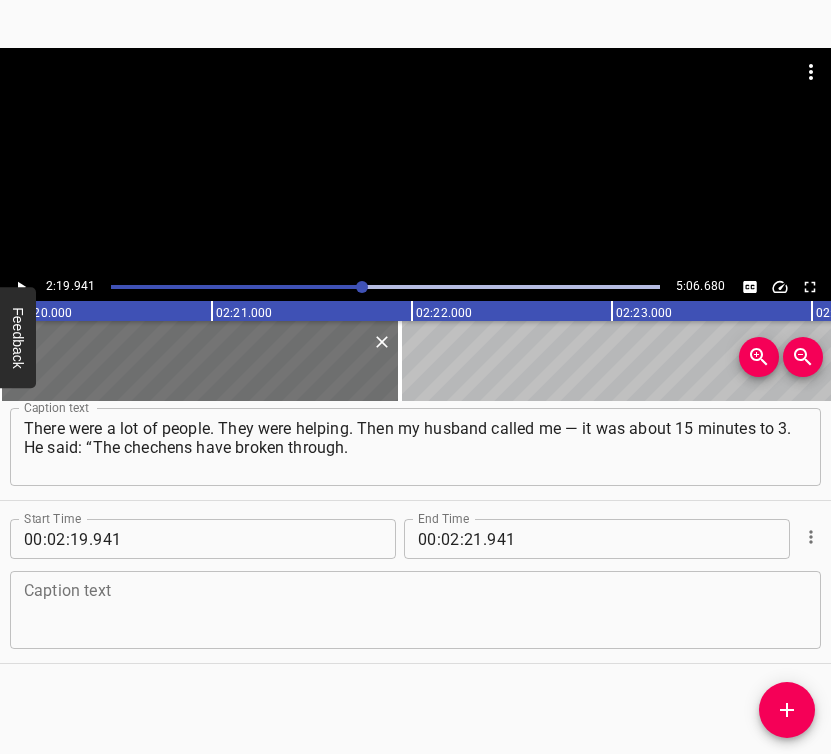 click at bounding box center [415, 610] 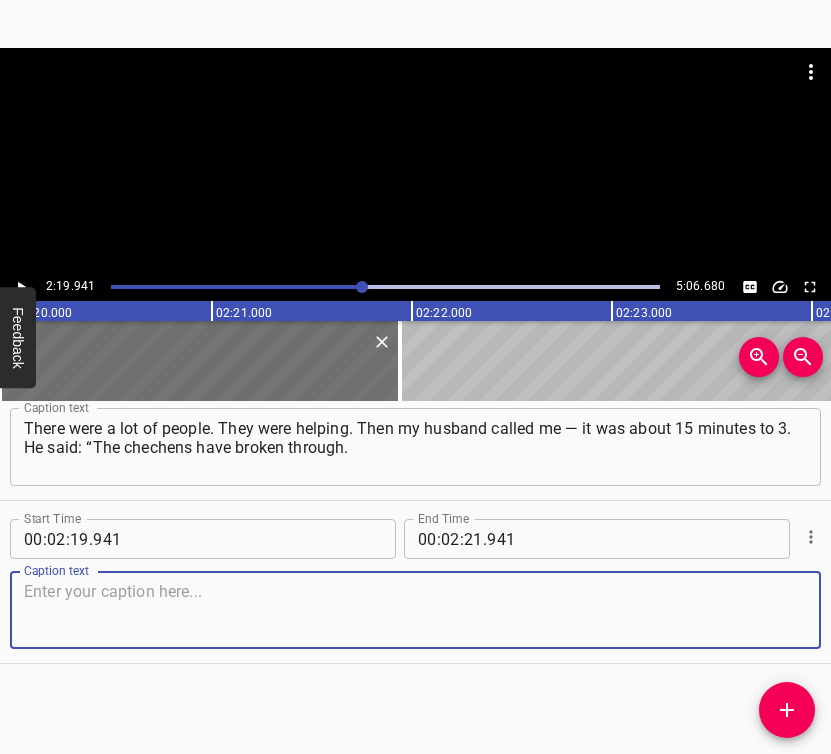 paste on "They’re already here, on our Stavyshche highway, and we don’t know where they’ll turn next. Lock everything up.” And that was truly frightening." 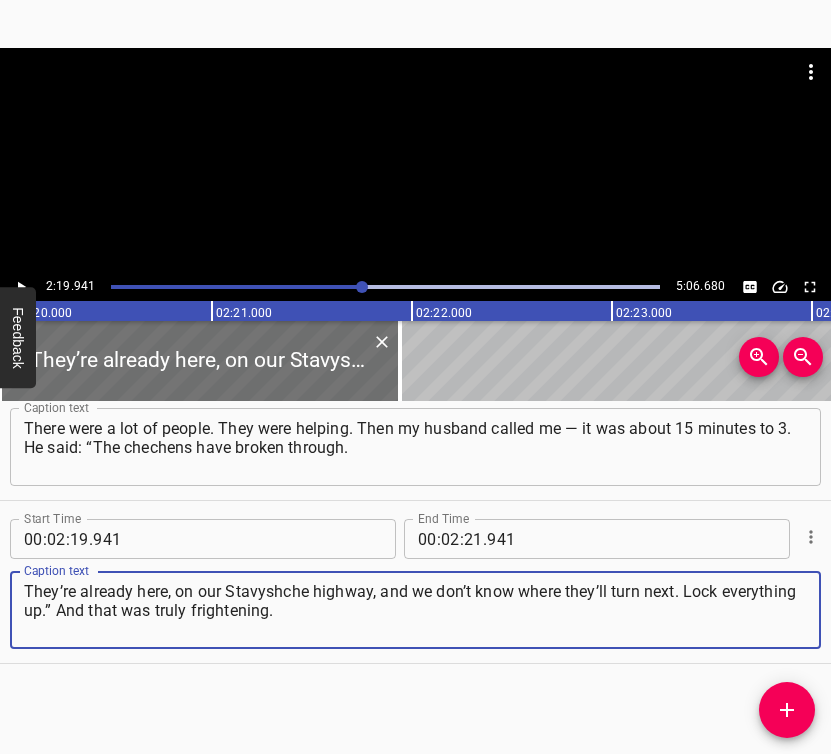 type on "They’re already here, on our Stavyshche highway, and we don’t know where they’ll turn next. Lock everything up.” And that was truly frightening." 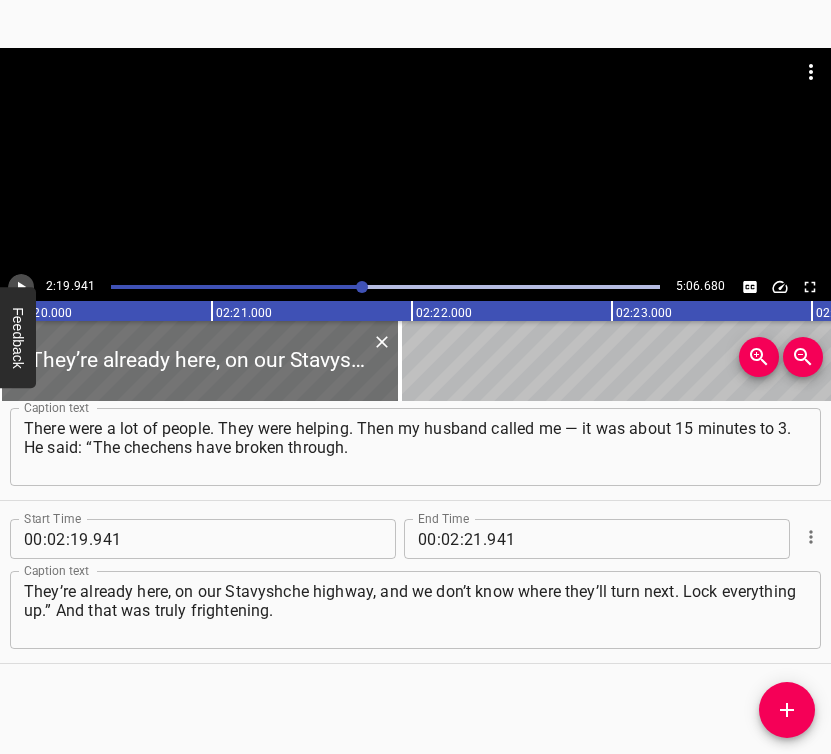 click at bounding box center (21, 287) 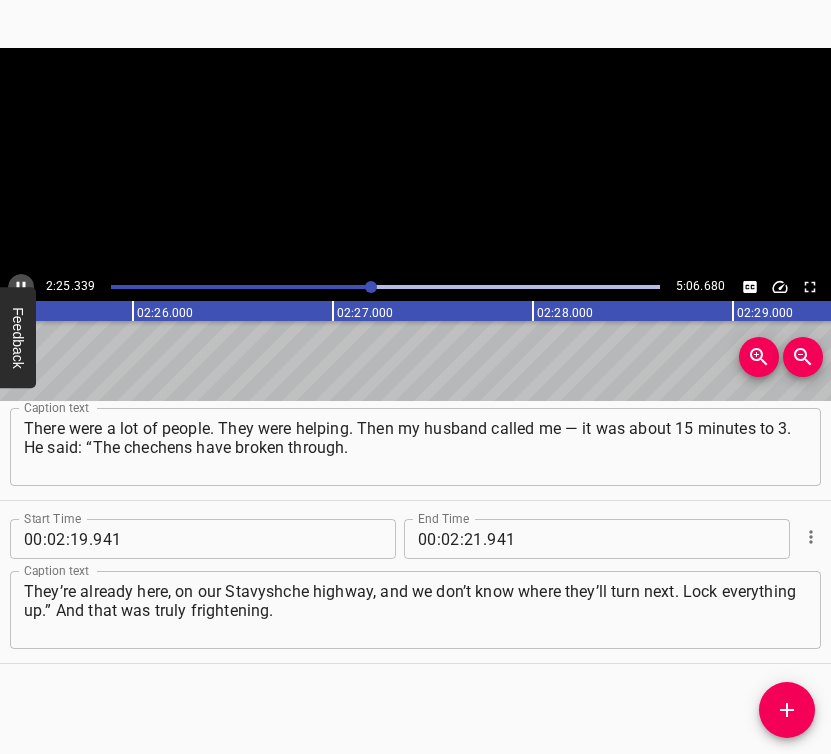click at bounding box center [21, 287] 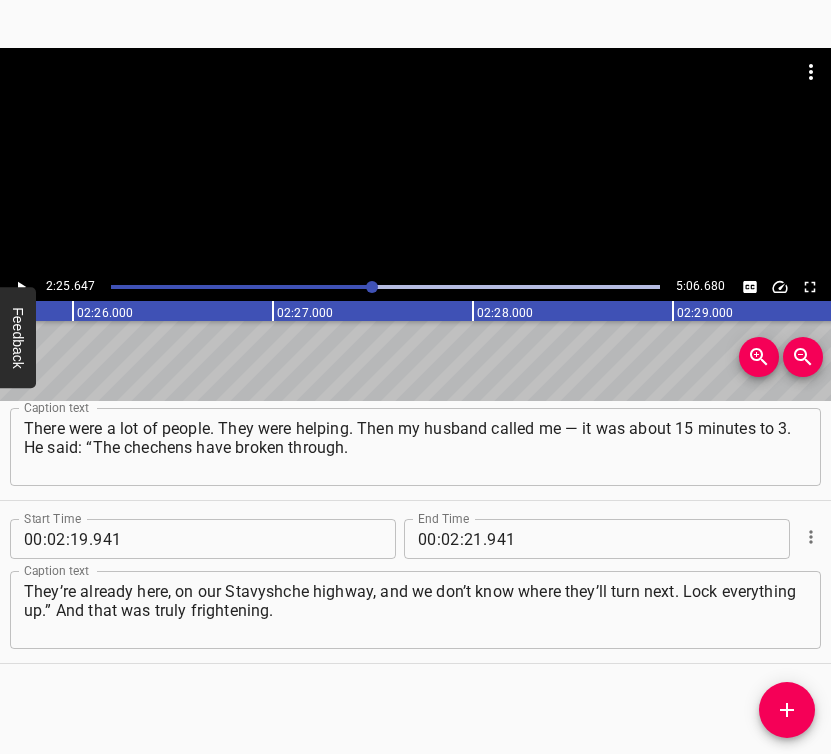 scroll, scrollTop: 0, scrollLeft: 29129, axis: horizontal 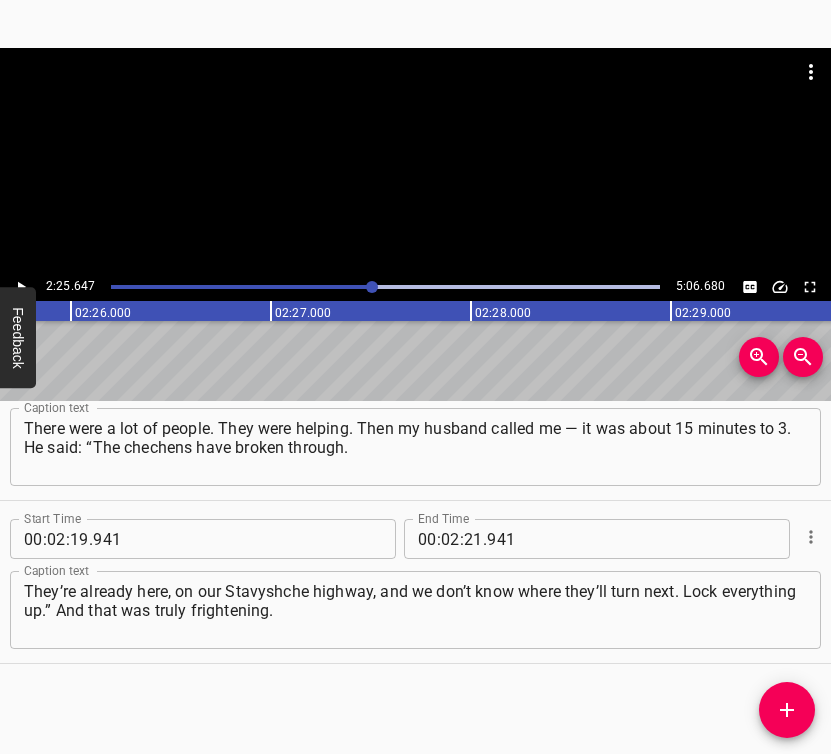 click at bounding box center [21, 287] 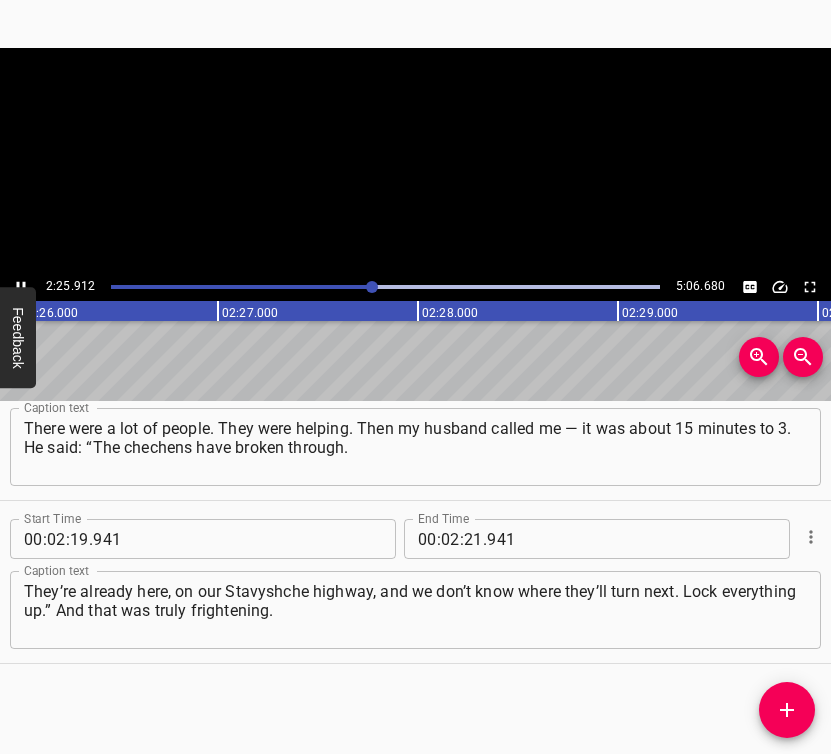 click at bounding box center [21, 287] 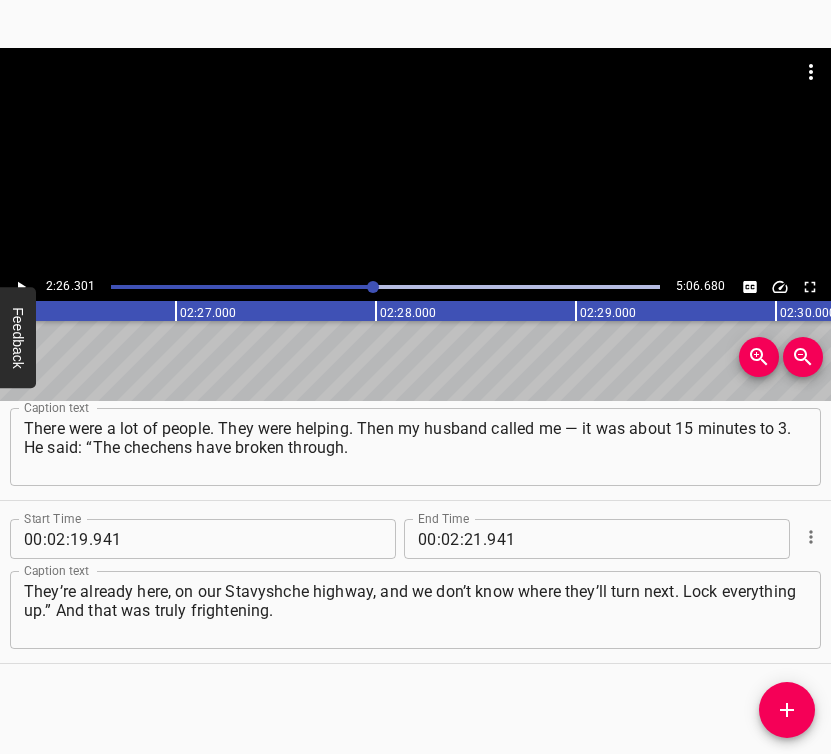 scroll, scrollTop: 0, scrollLeft: 29260, axis: horizontal 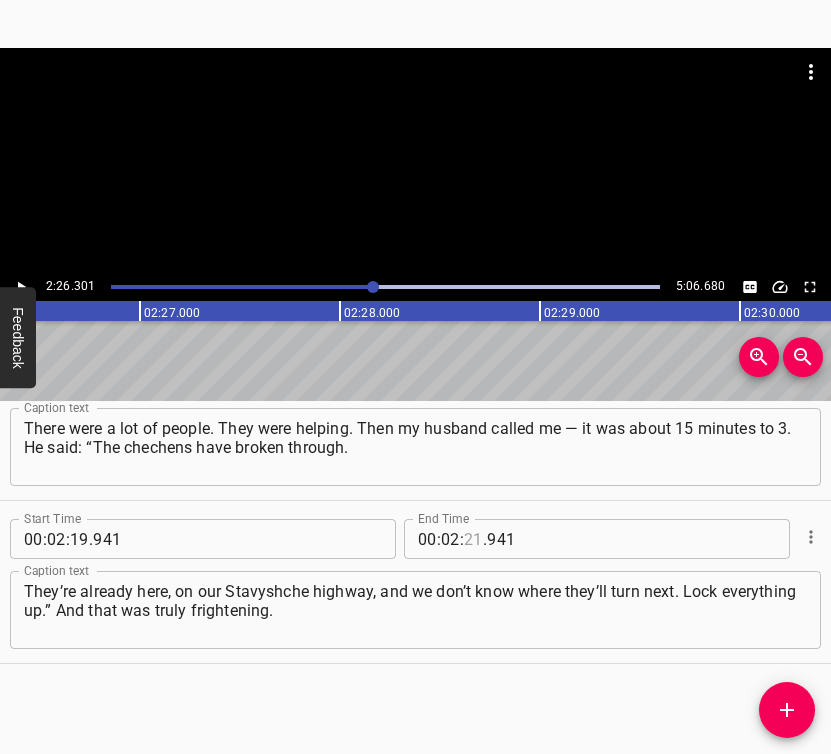 click at bounding box center (473, 539) 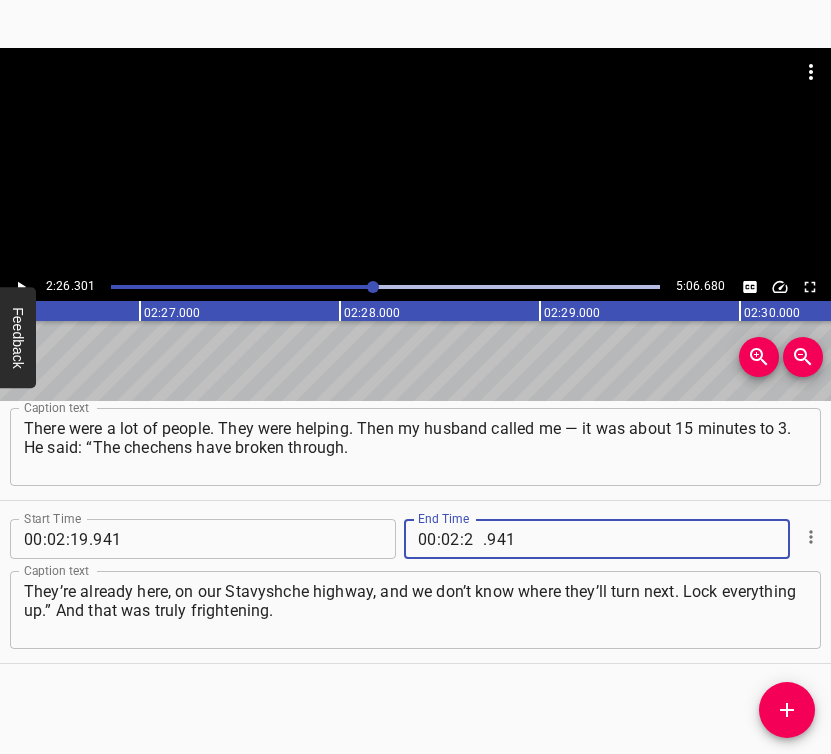 type on "26" 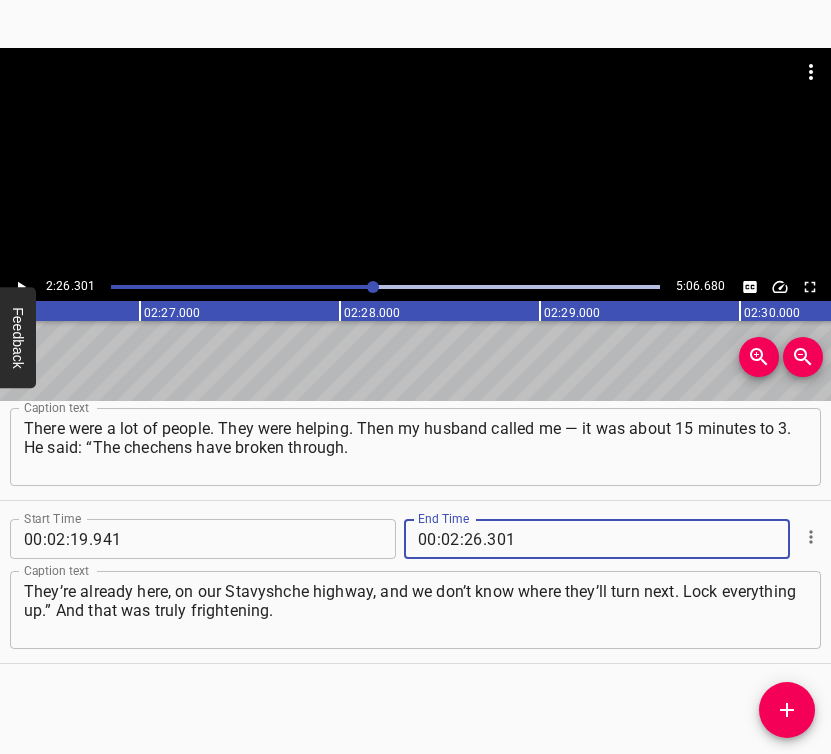 type on "301" 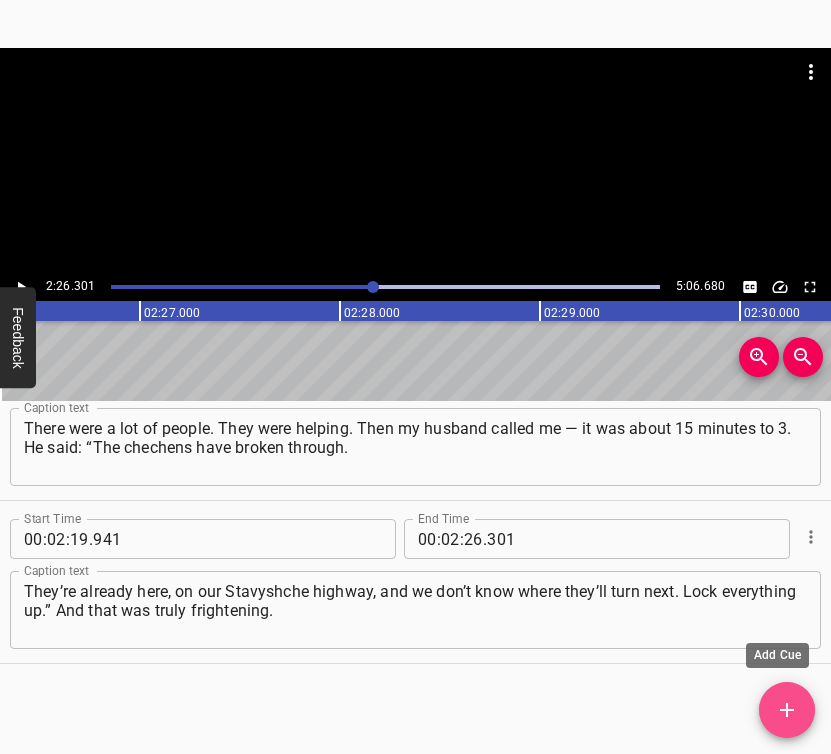 click 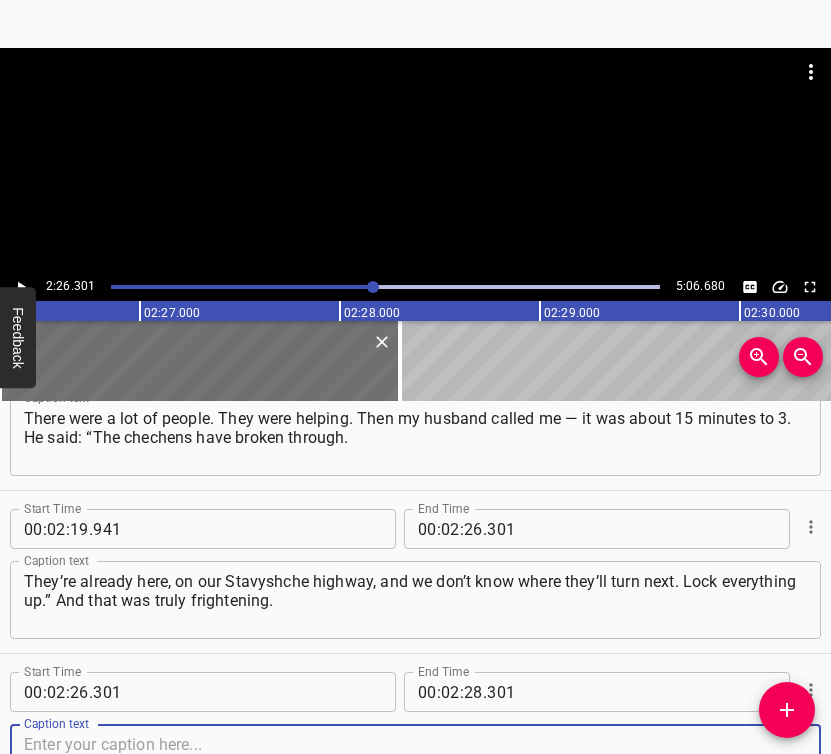 scroll, scrollTop: 2512, scrollLeft: 0, axis: vertical 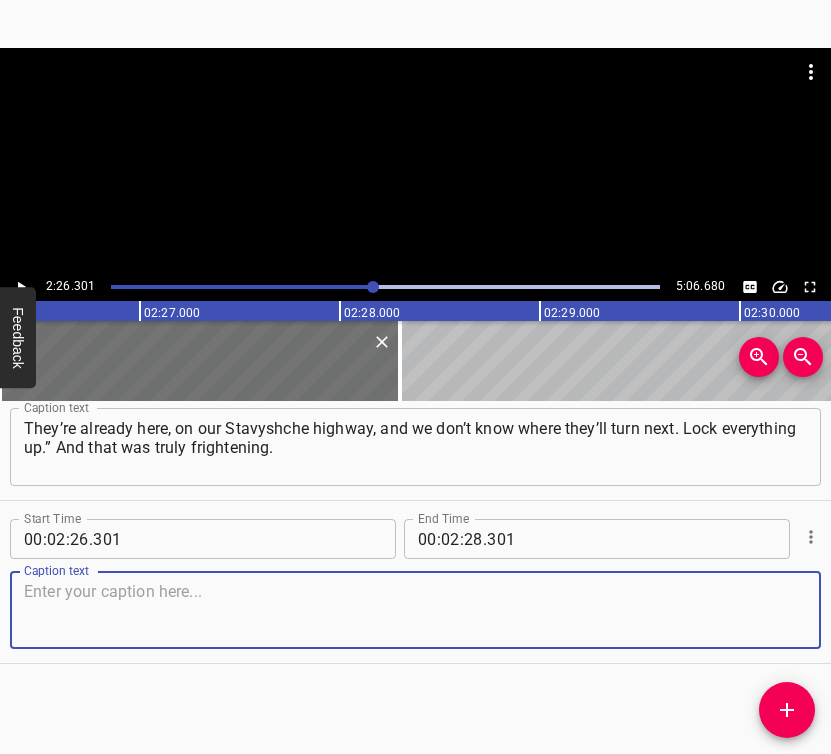 click at bounding box center [415, 610] 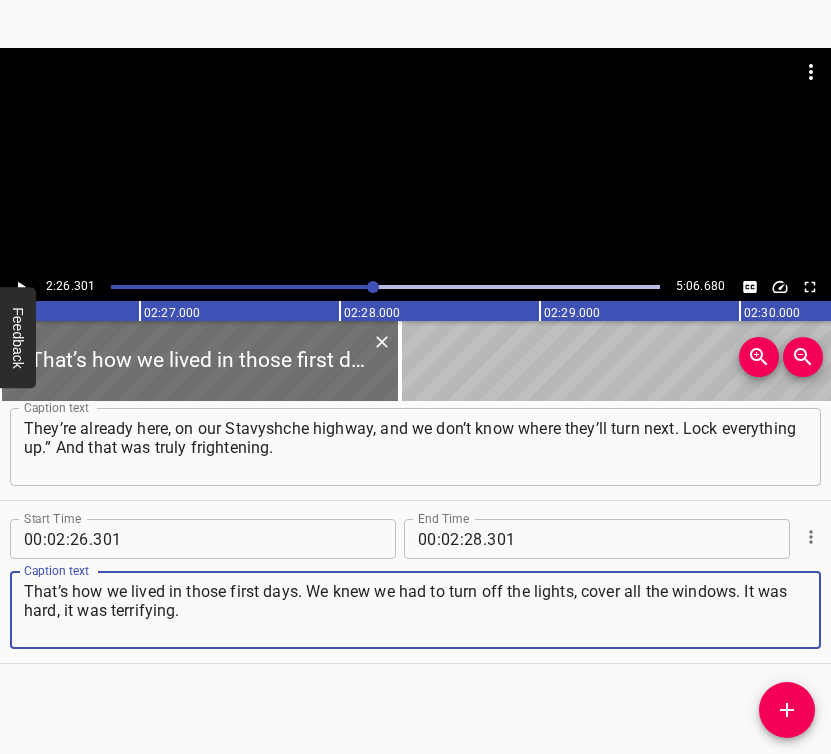 type on "That’s how we lived in those first days. We knew we had to turn off the lights, cover all the windows. It was hard, it was terrifying." 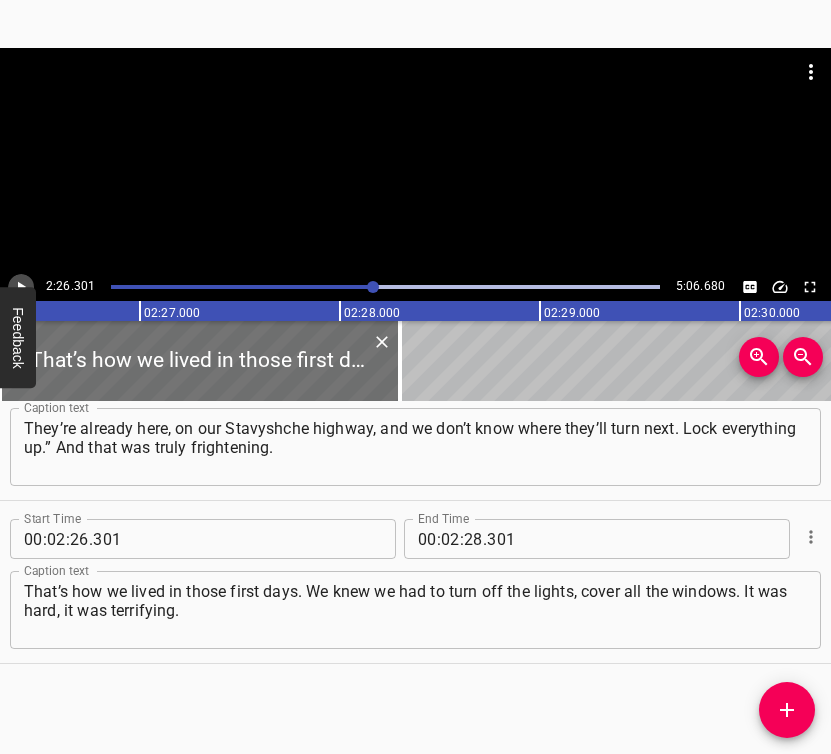 click 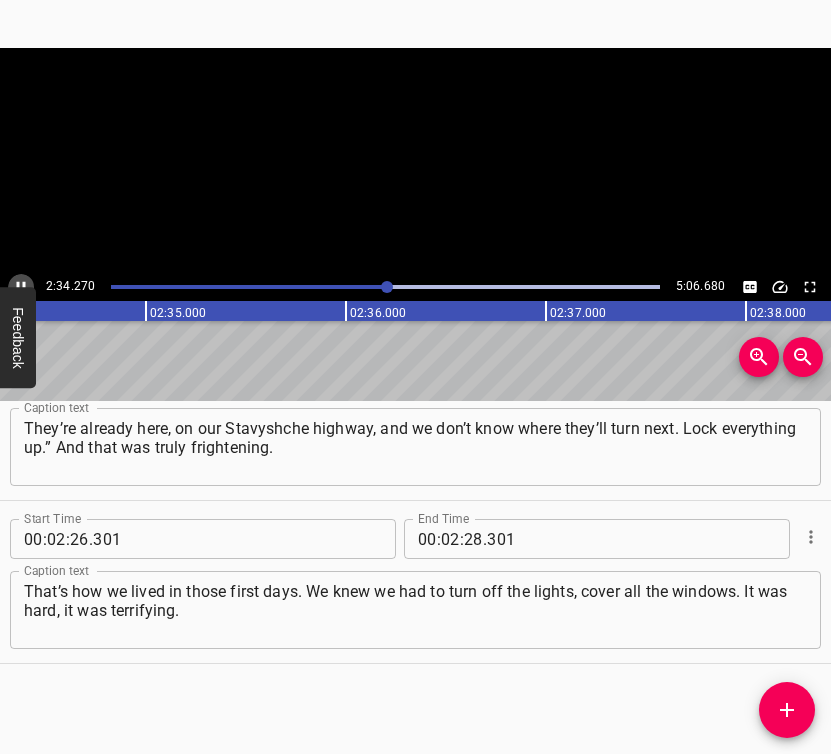 click 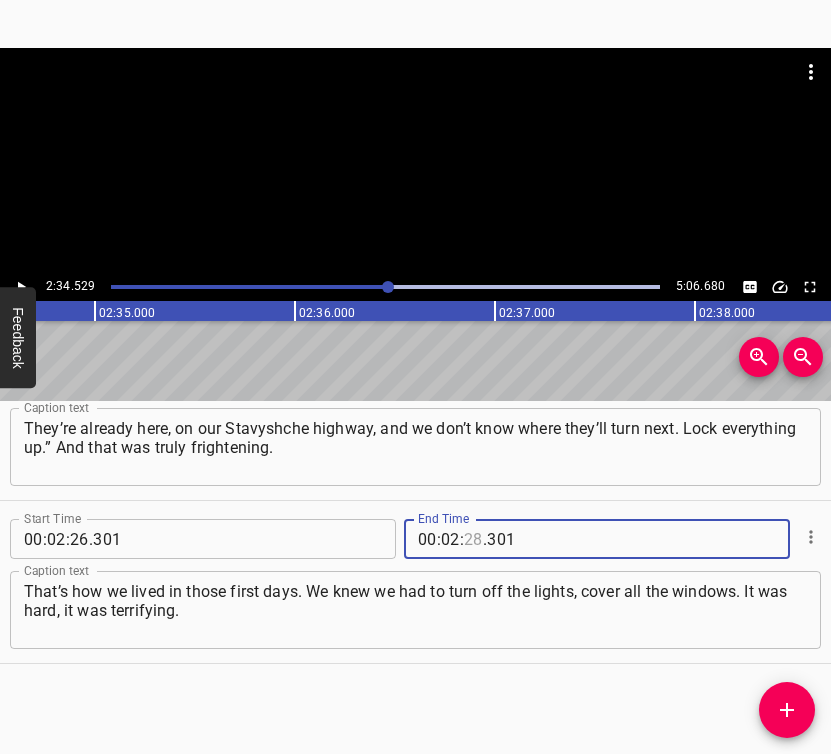 click at bounding box center [473, 539] 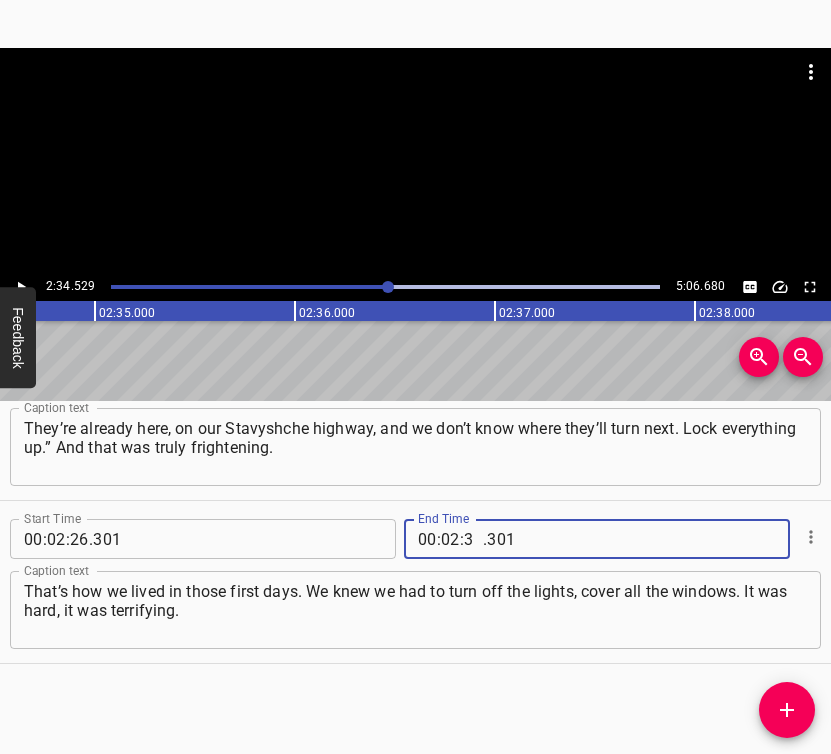 type on "34" 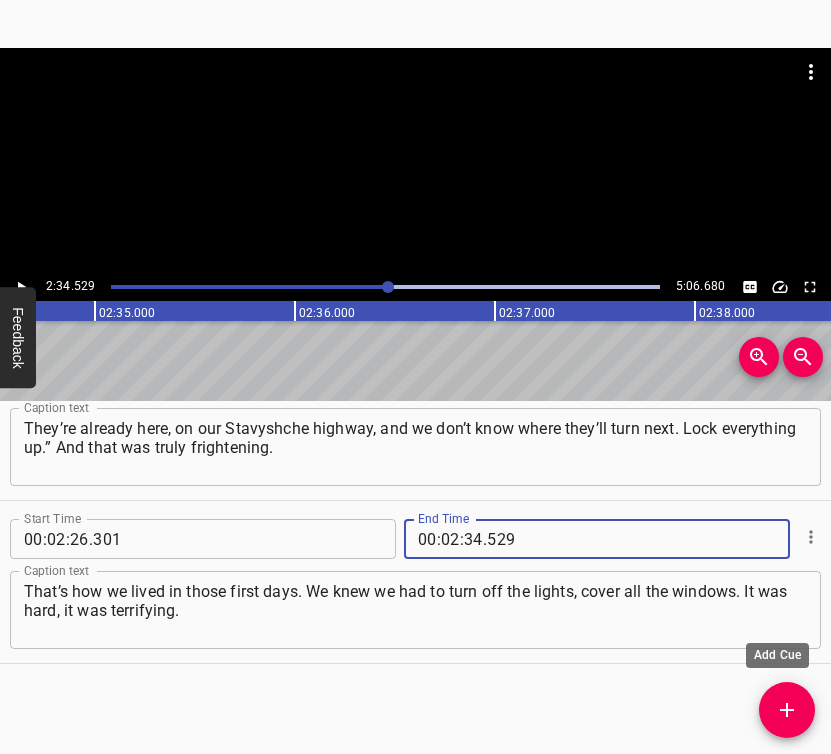 type on "529" 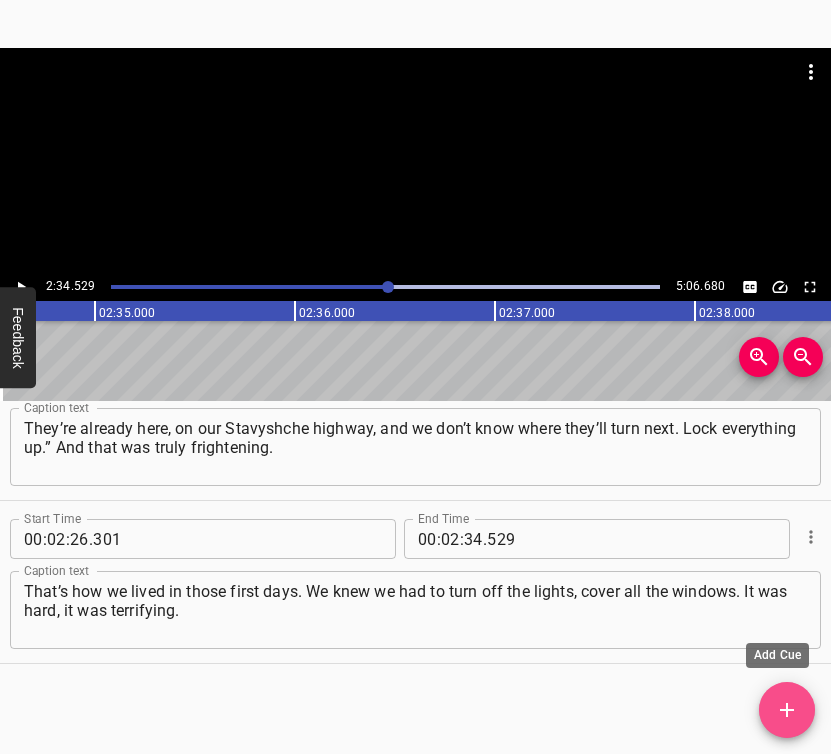 click at bounding box center (787, 710) 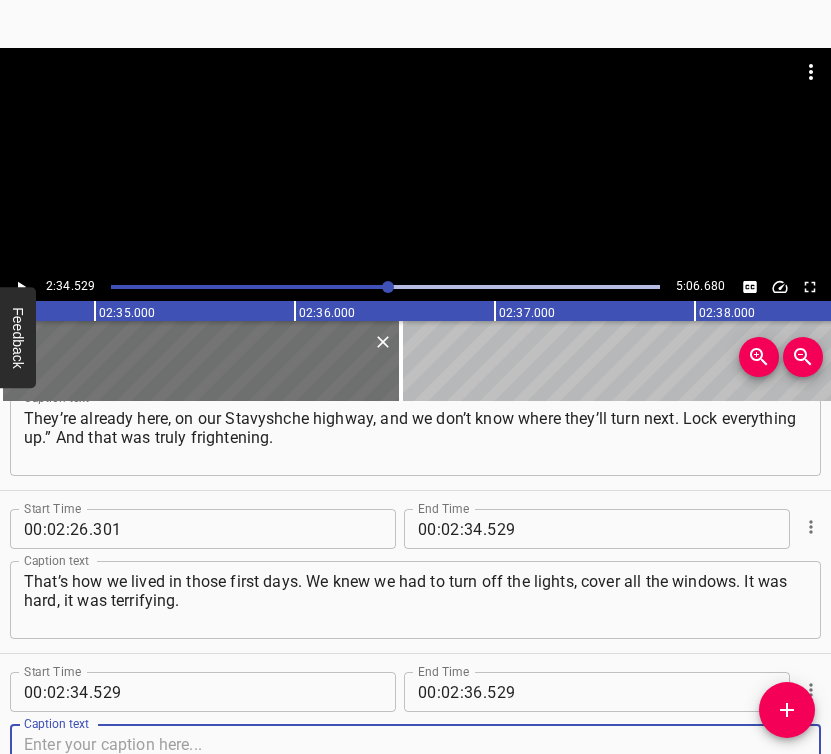 scroll, scrollTop: 2675, scrollLeft: 0, axis: vertical 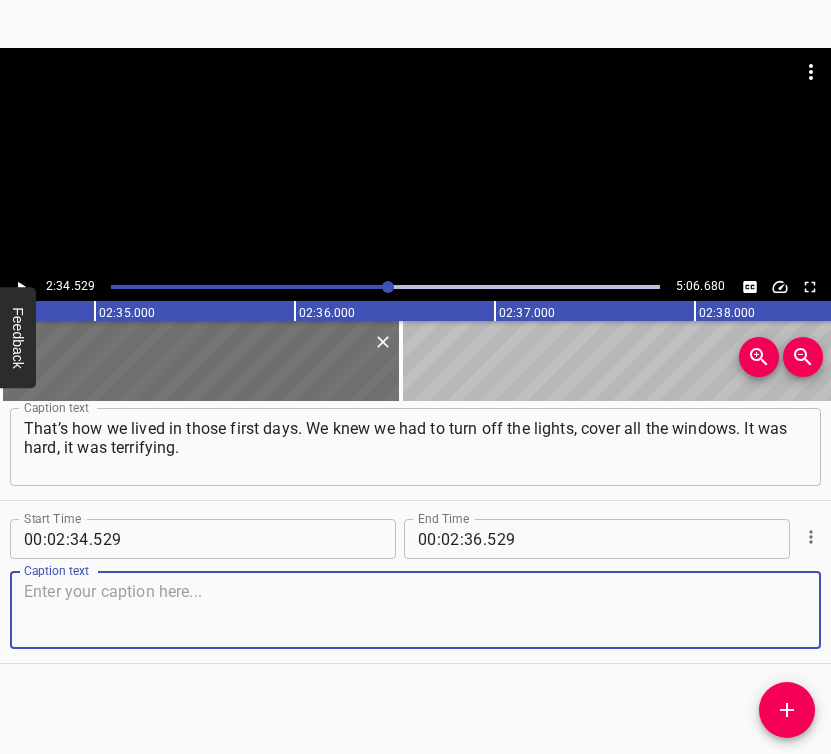click at bounding box center (415, 610) 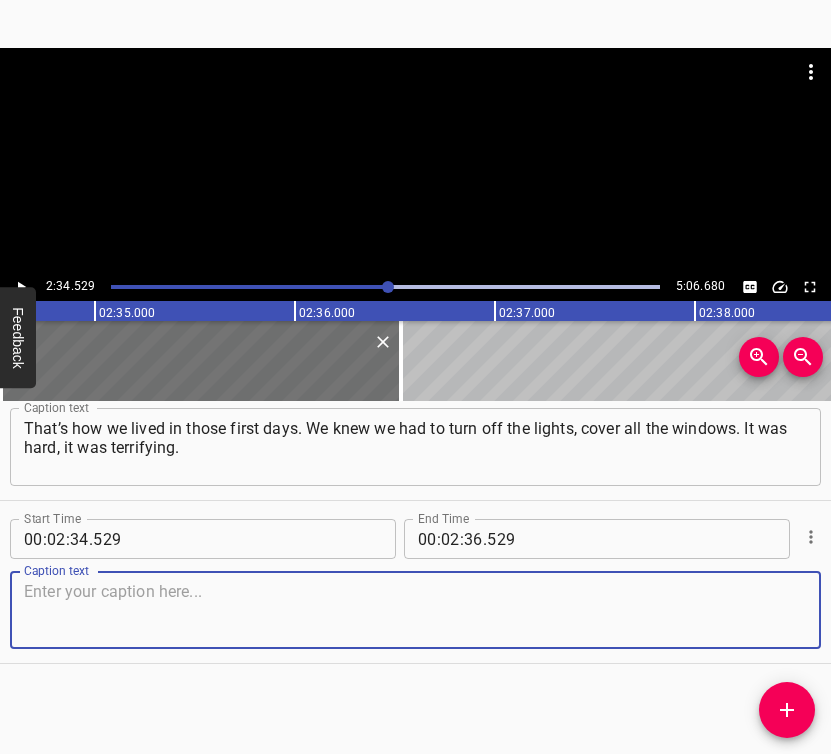 click at bounding box center (415, 610) 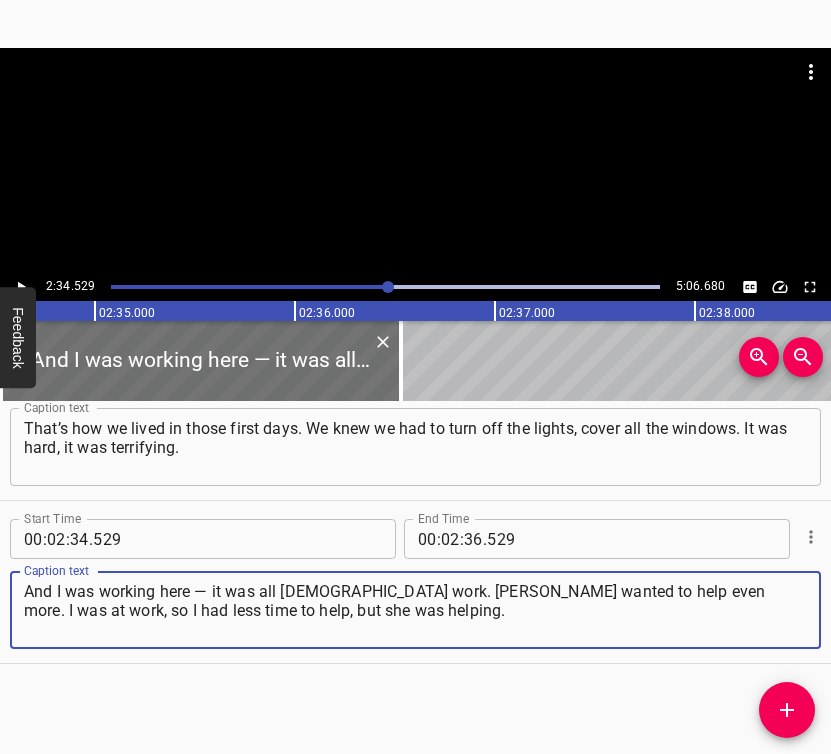type on "And I was working here — it was all [DEMOGRAPHIC_DATA] work. [PERSON_NAME] wanted to help even more. I was at work, so I had less time to help, but she was helping." 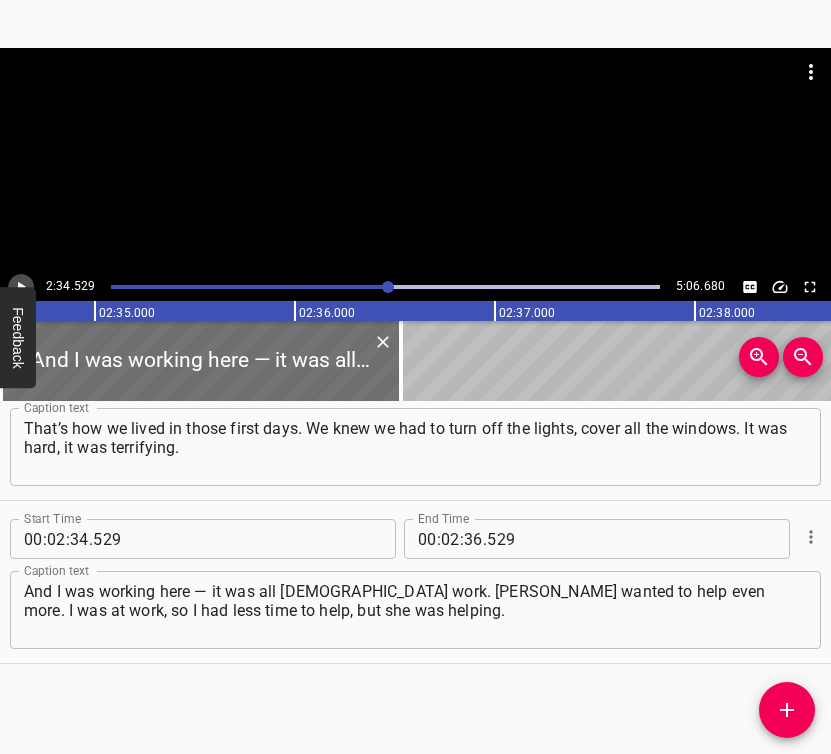 click 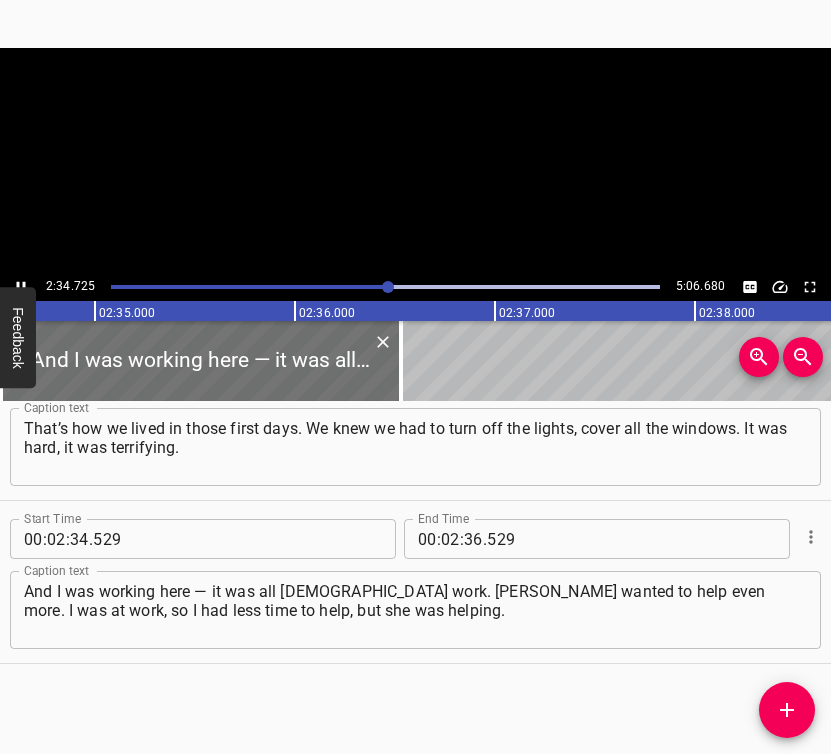 scroll, scrollTop: 0, scrollLeft: 30942, axis: horizontal 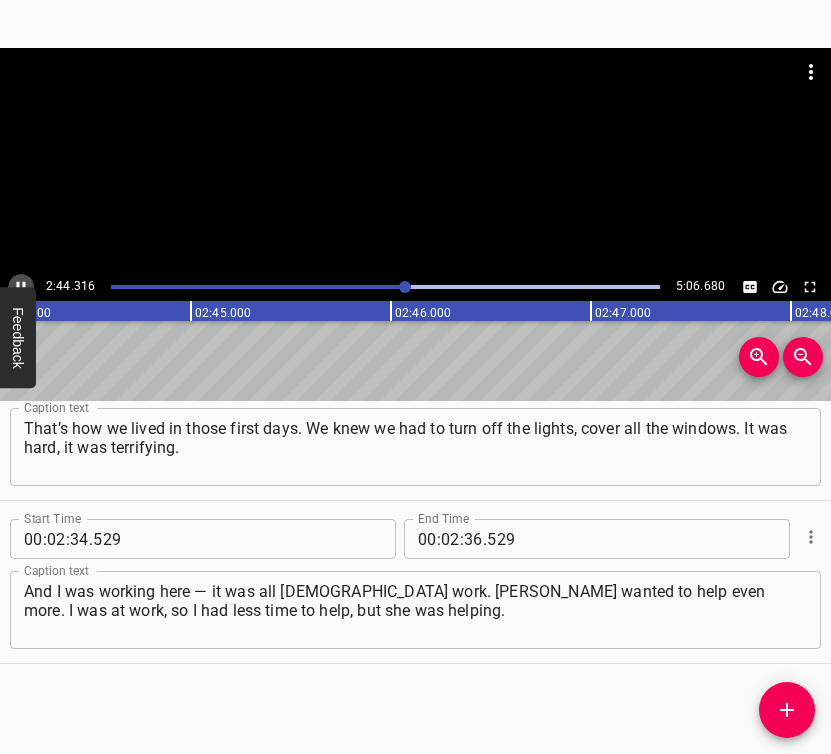 click 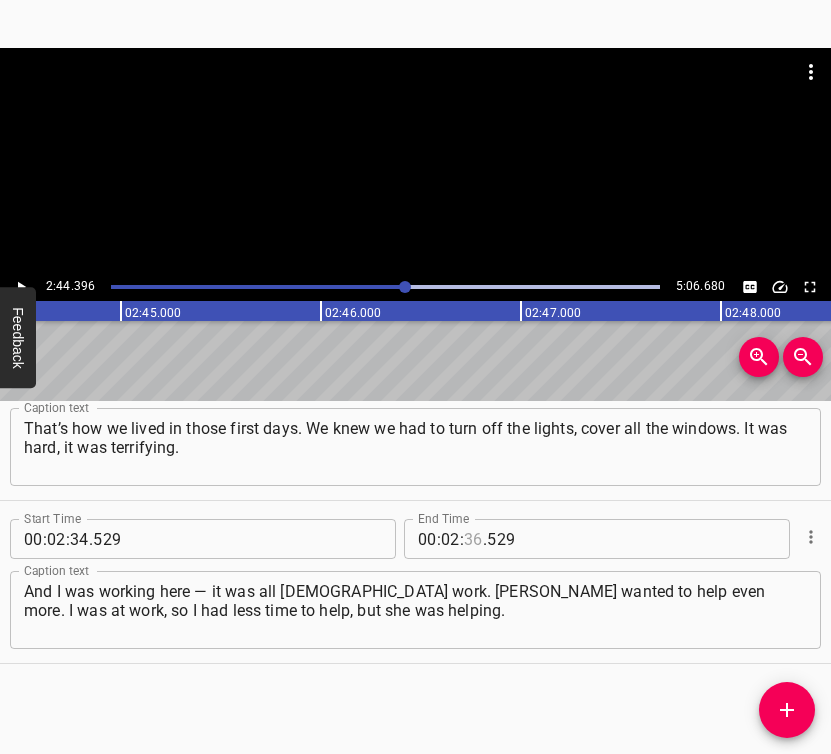 click at bounding box center [473, 539] 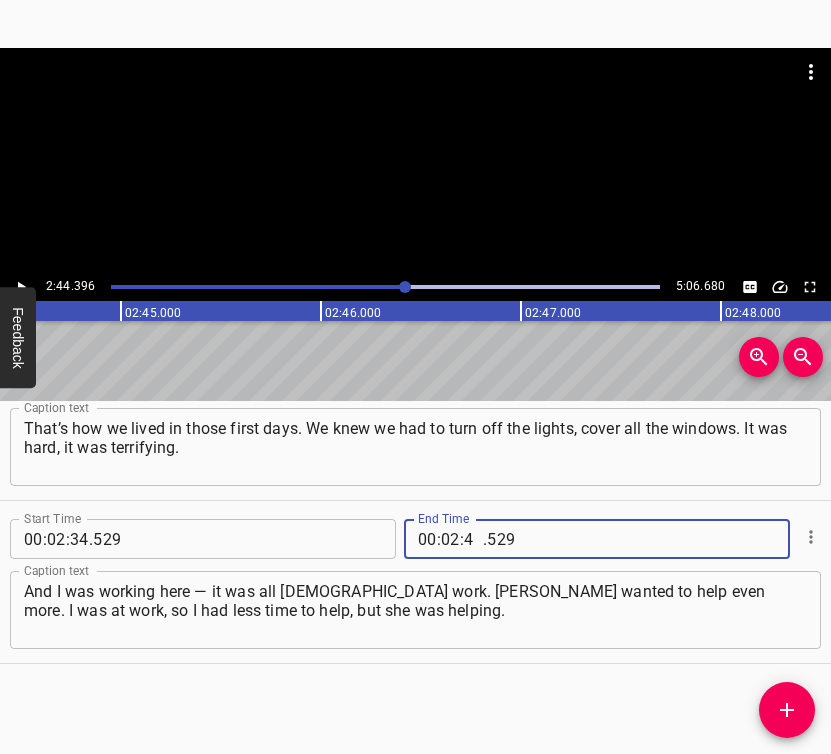 type on "44" 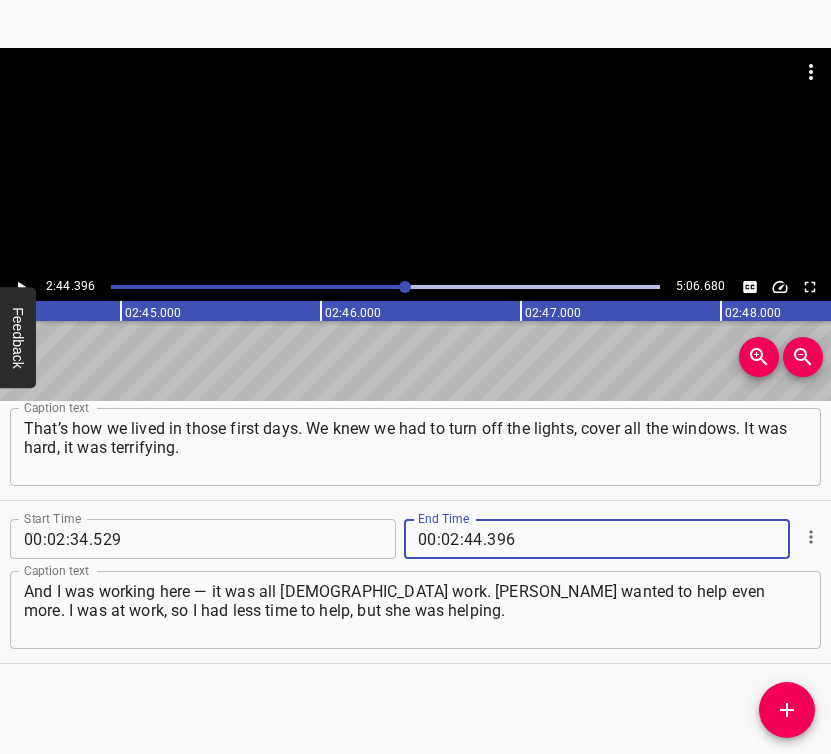 type on "396" 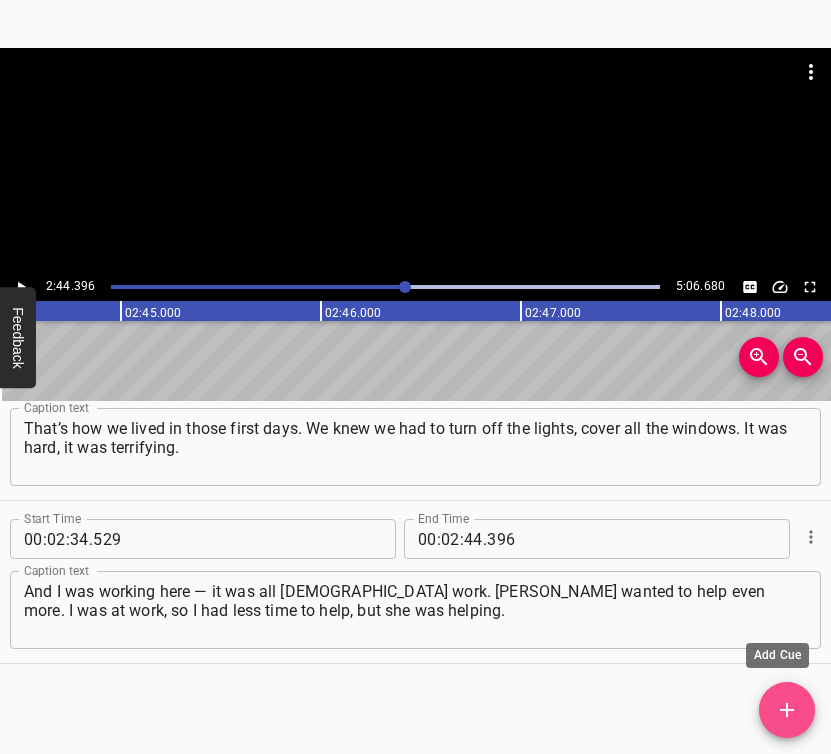 click 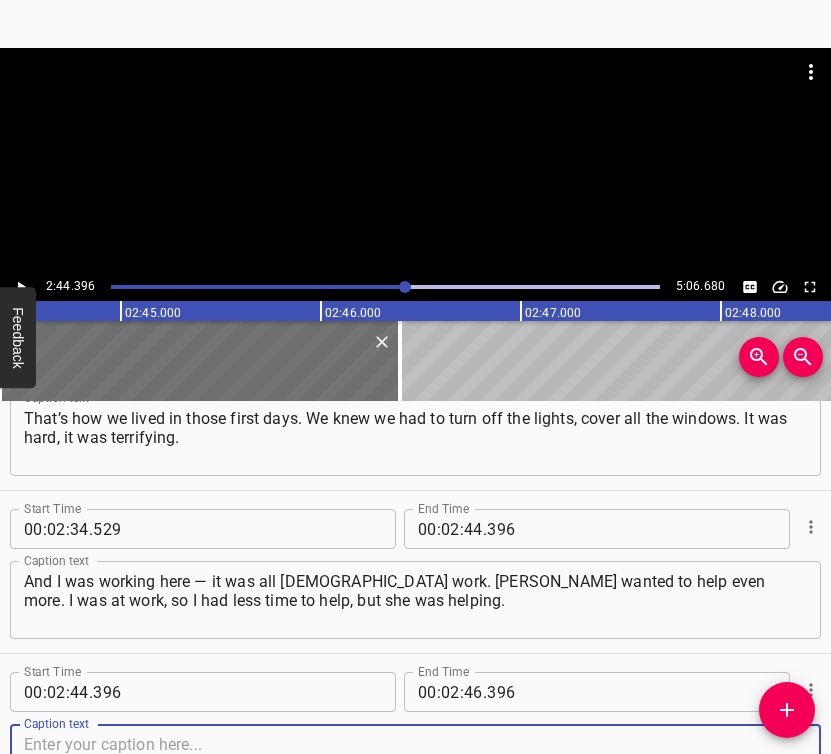 scroll, scrollTop: 2838, scrollLeft: 0, axis: vertical 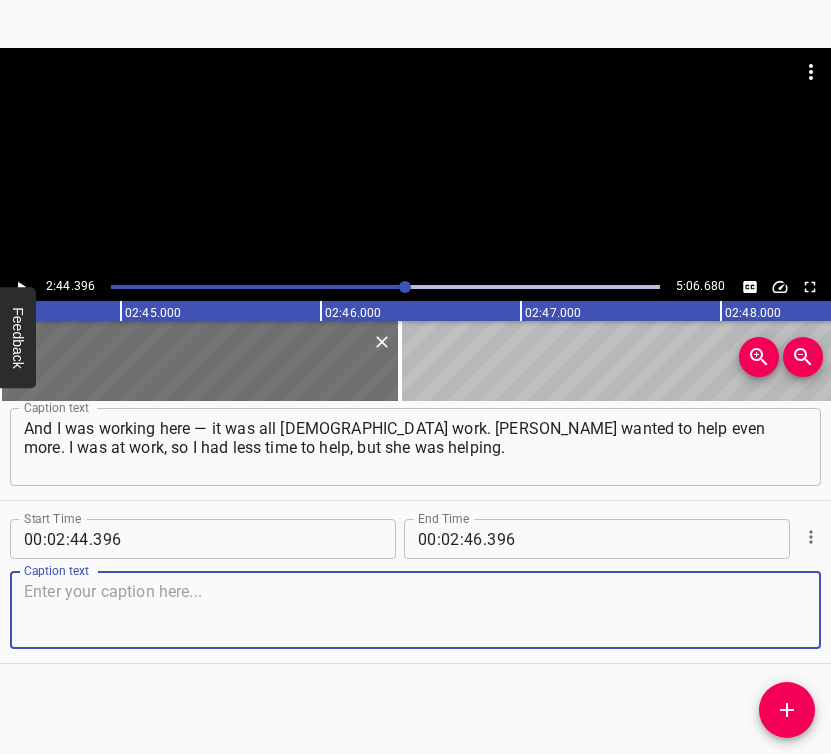 drag, startPoint x: 766, startPoint y: 611, endPoint x: 797, endPoint y: 605, distance: 31.575306 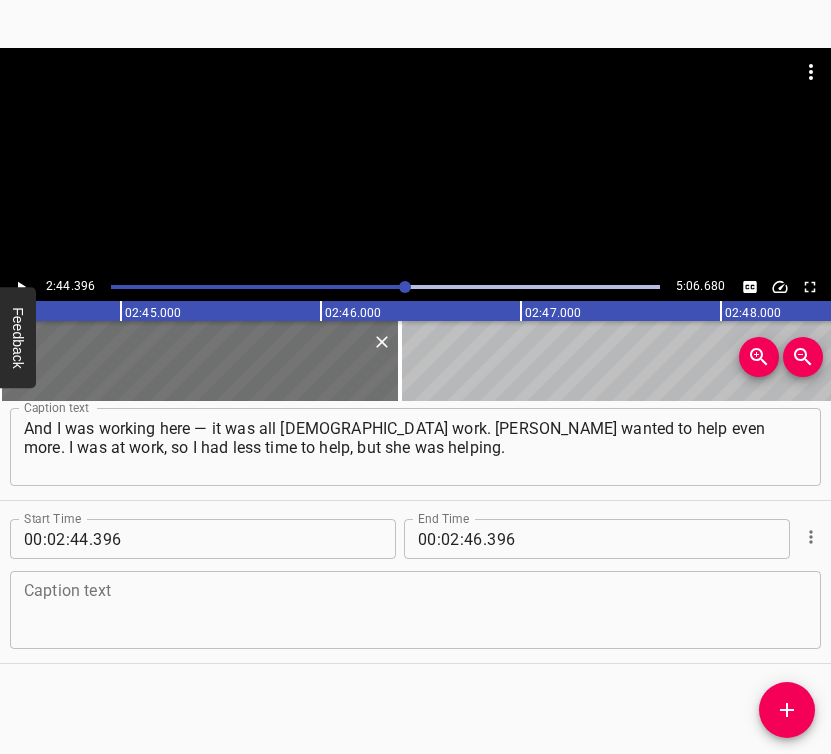 click at bounding box center [415, 610] 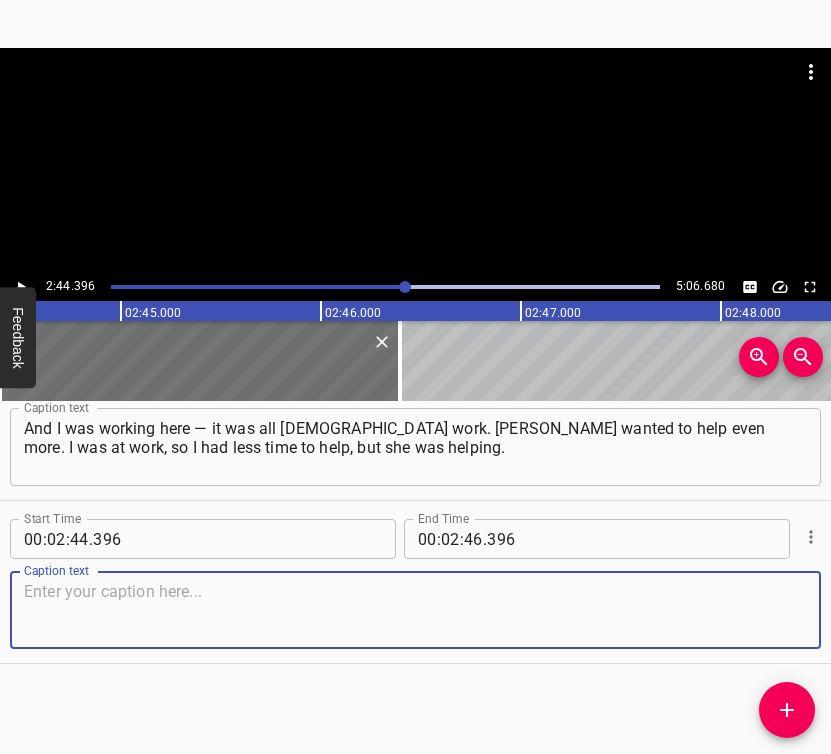 paste on "She was baking and didn’t even know where to send it… And I was working both here and in [GEOGRAPHIC_DATA]. And the girls there started cooking too." 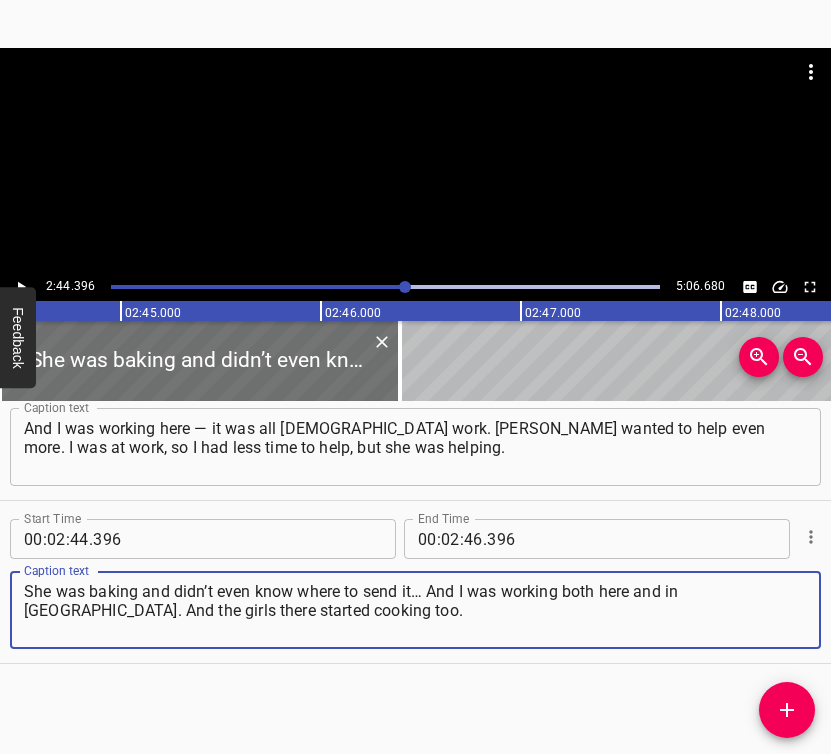 type on "She was baking and didn’t even know where to send it… And I was working both here and in [GEOGRAPHIC_DATA]. And the girls there started cooking too." 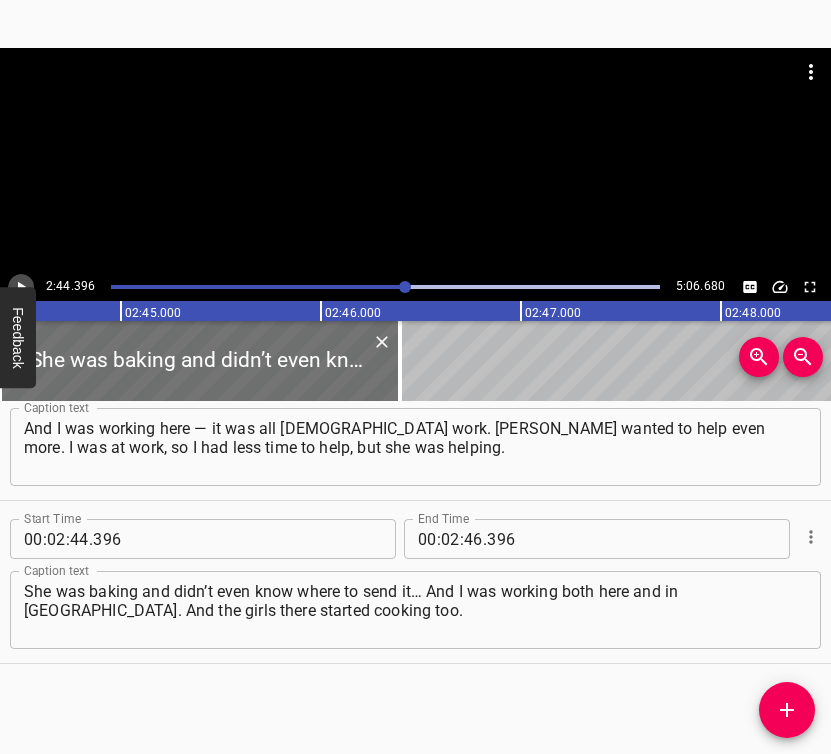 click 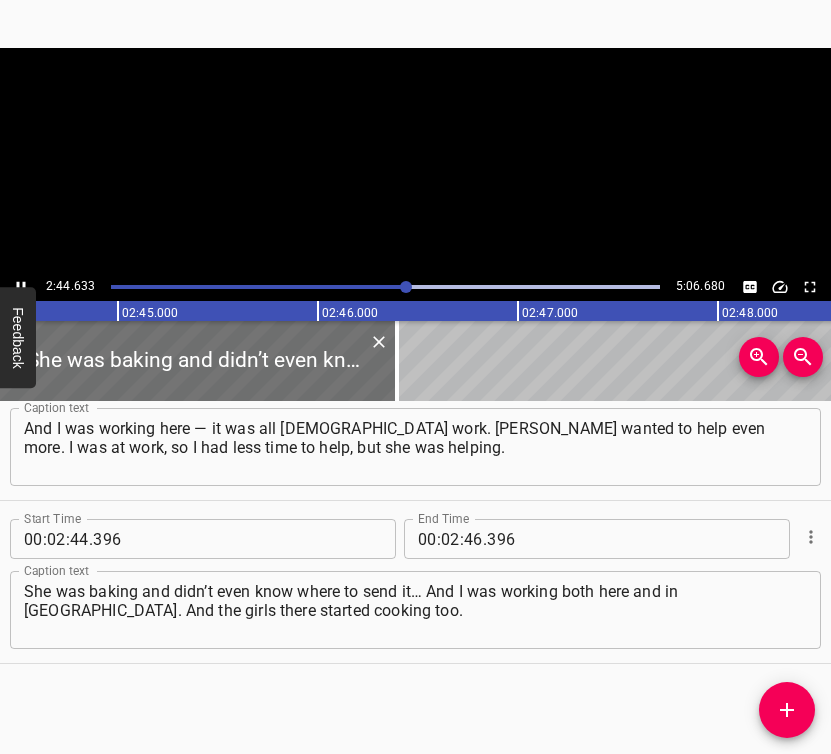 scroll, scrollTop: 0, scrollLeft: 32924, axis: horizontal 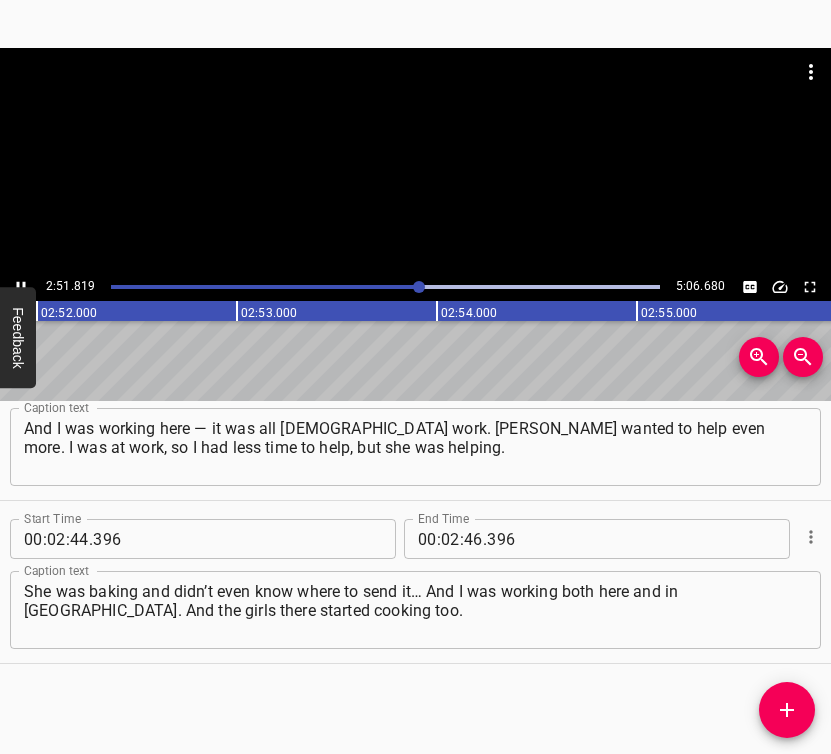 click at bounding box center (415, 160) 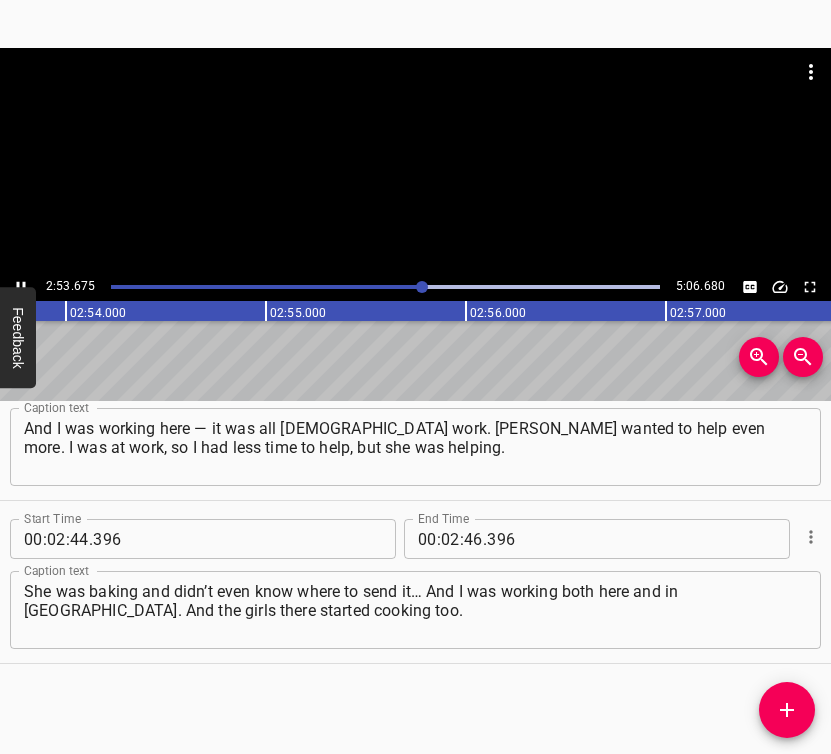click at bounding box center [422, 287] 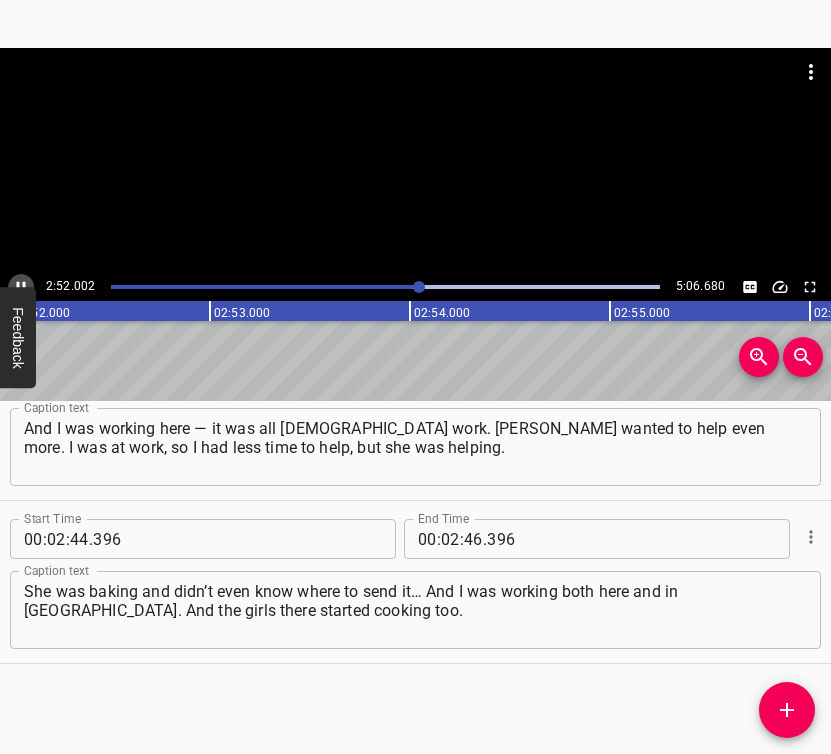 click 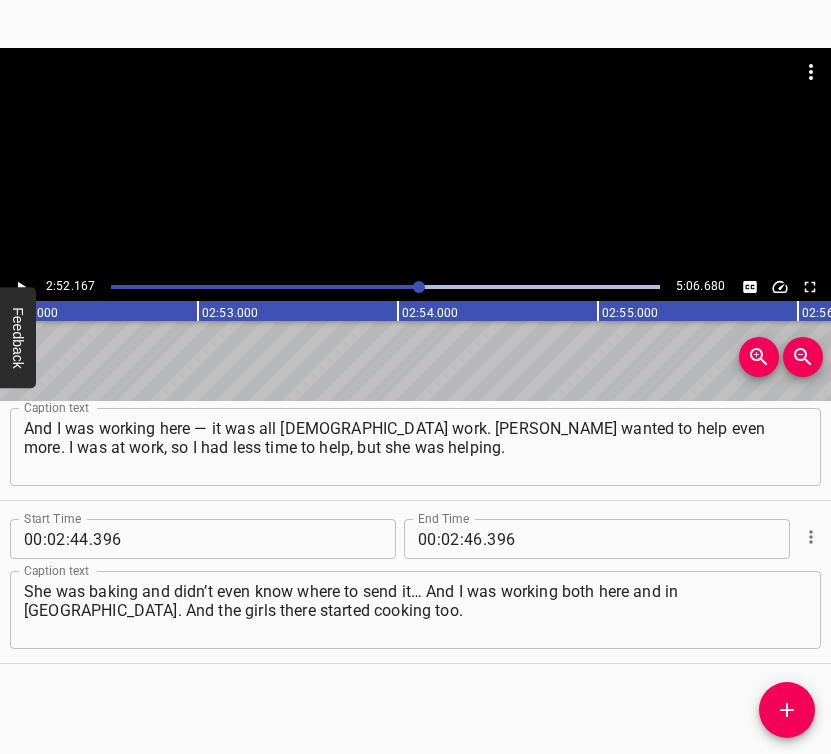 scroll, scrollTop: 0, scrollLeft: 34433, axis: horizontal 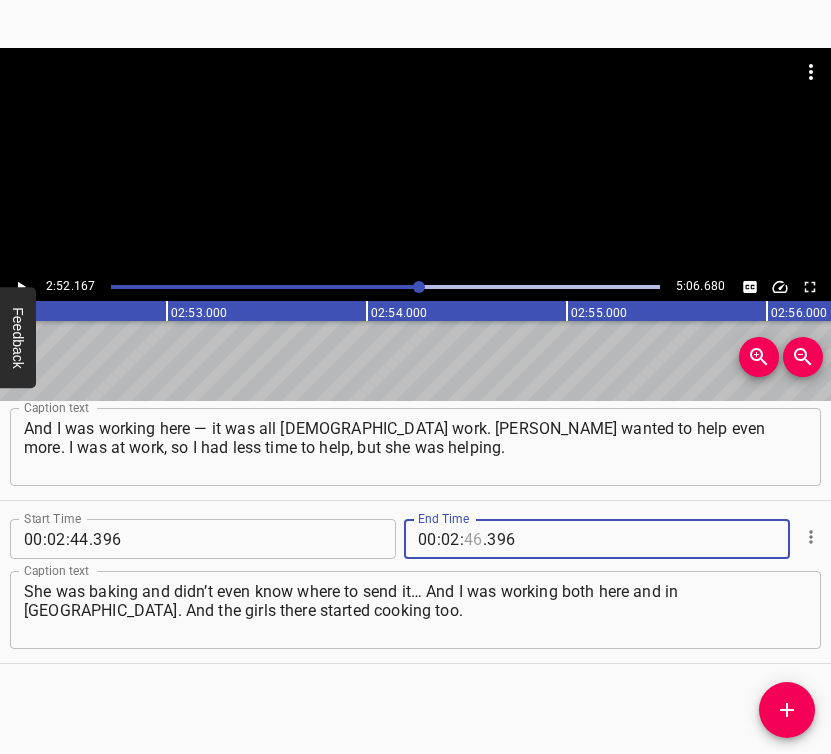 drag, startPoint x: 467, startPoint y: 537, endPoint x: 470, endPoint y: 515, distance: 22.203604 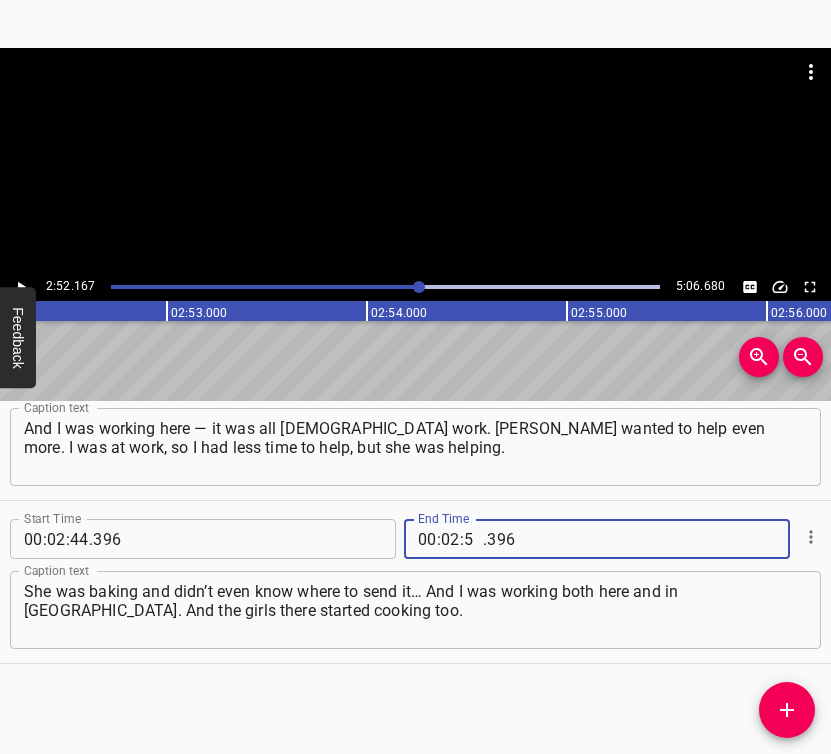type on "52" 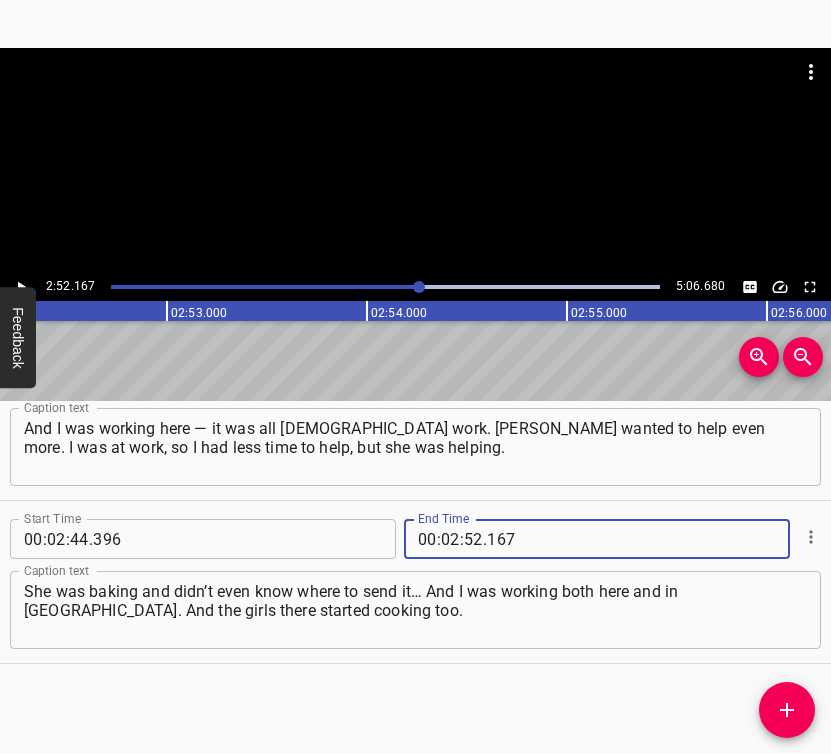 type on "167" 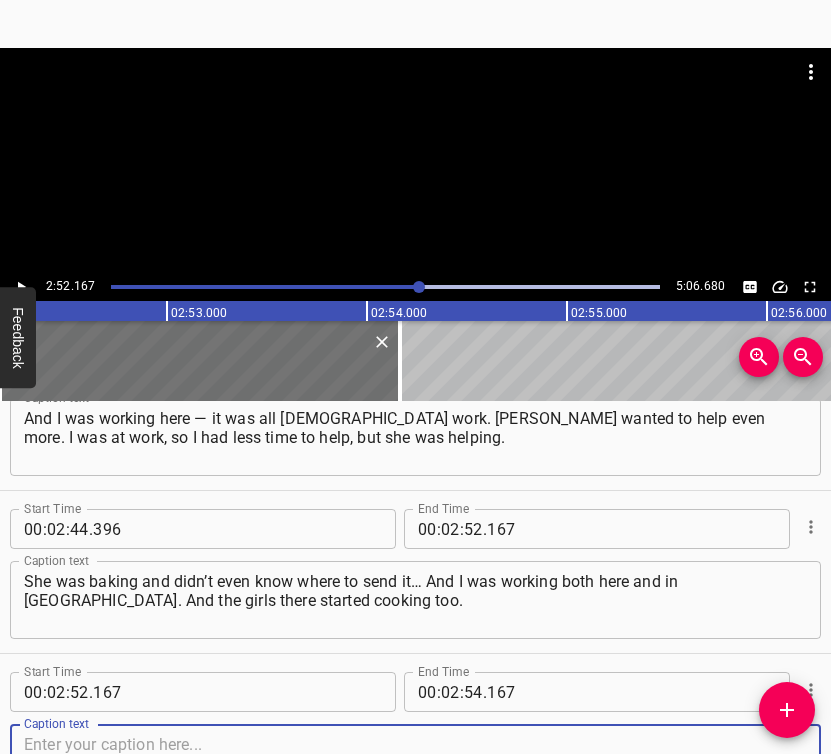 scroll, scrollTop: 3001, scrollLeft: 0, axis: vertical 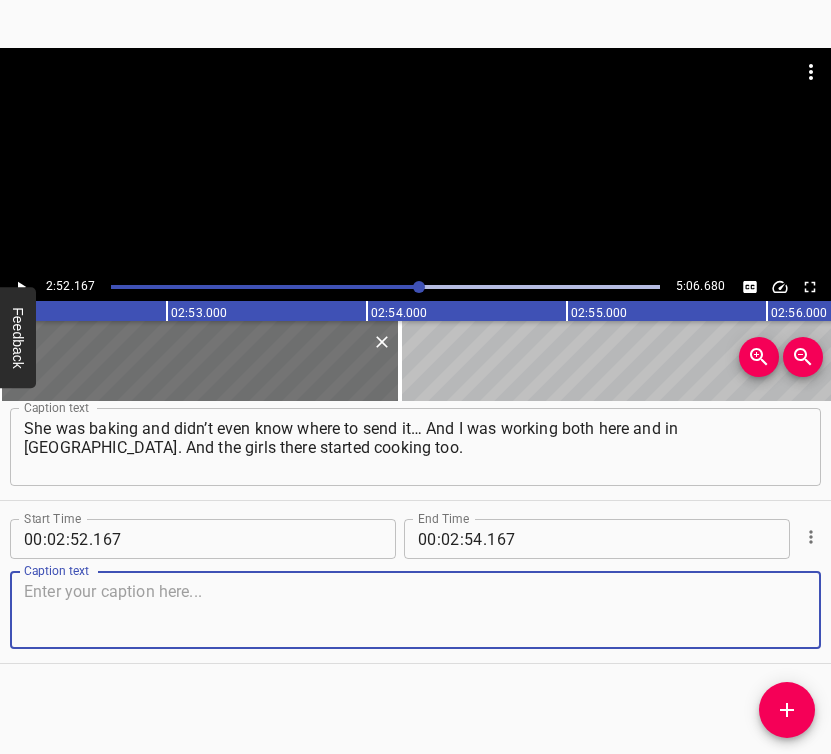 click at bounding box center [415, 610] 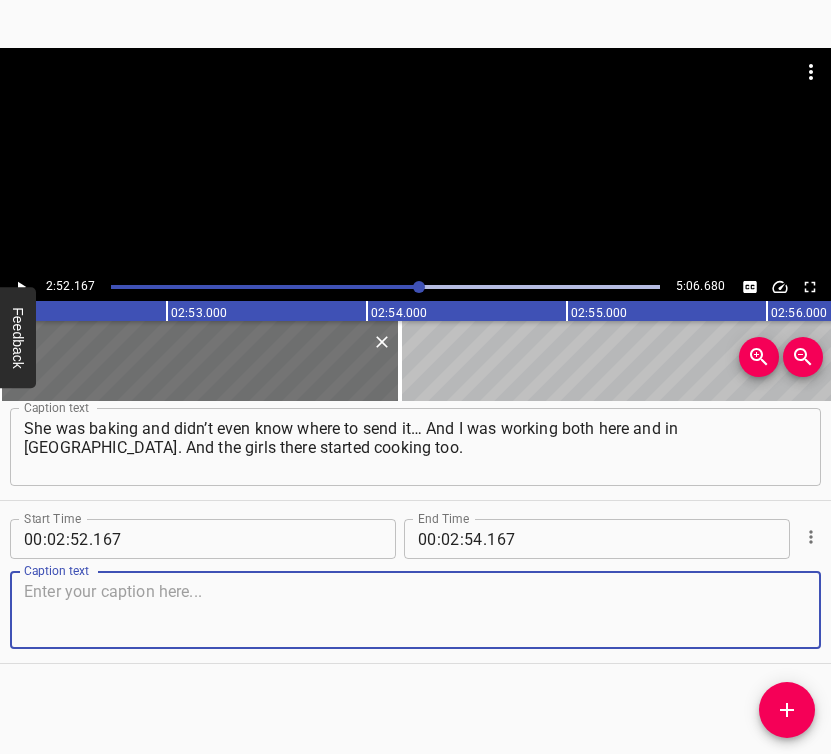 click at bounding box center (415, 610) 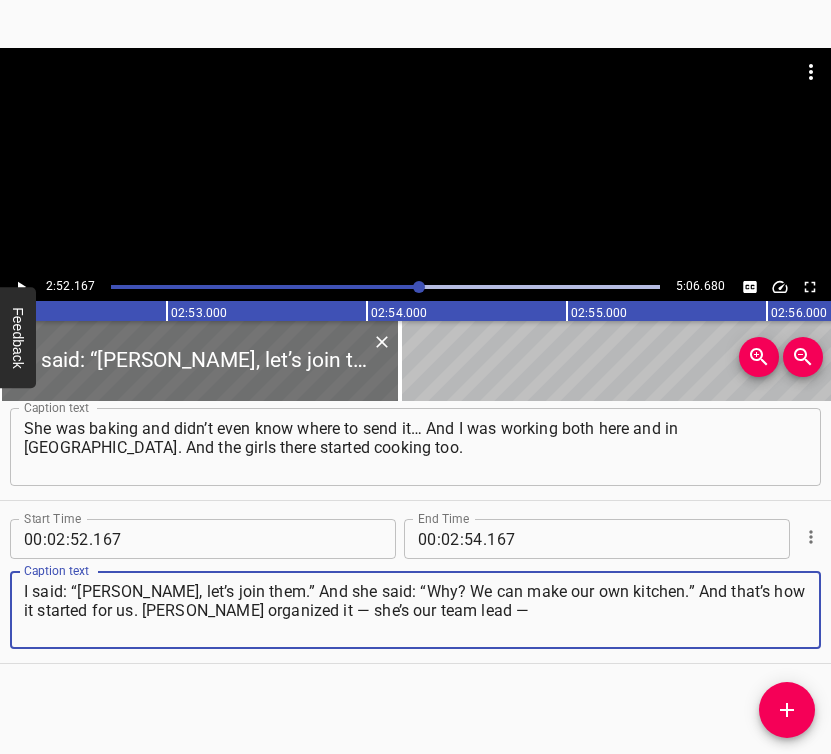 type on "I said: “[PERSON_NAME], let’s join them.” And she said: “Why? We can make our own kitchen.” And that’s how it started for us. [PERSON_NAME] organized it — she’s our team lead —" 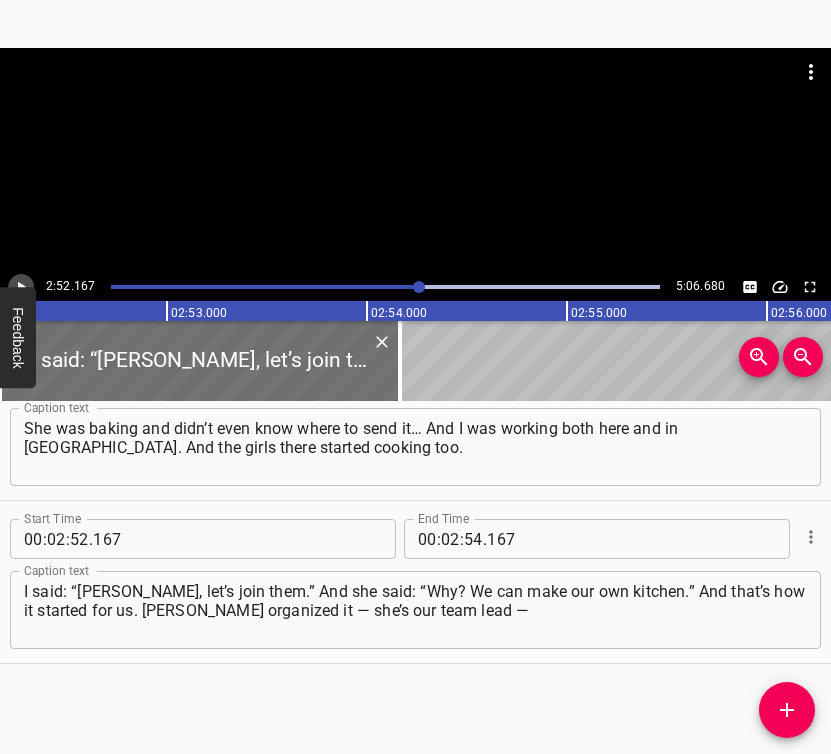 click 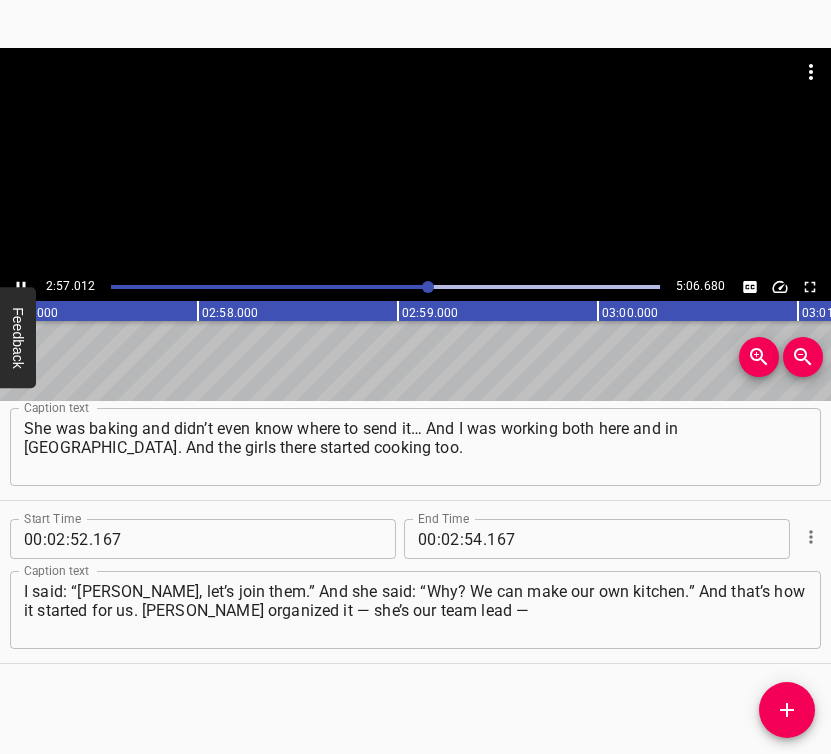click 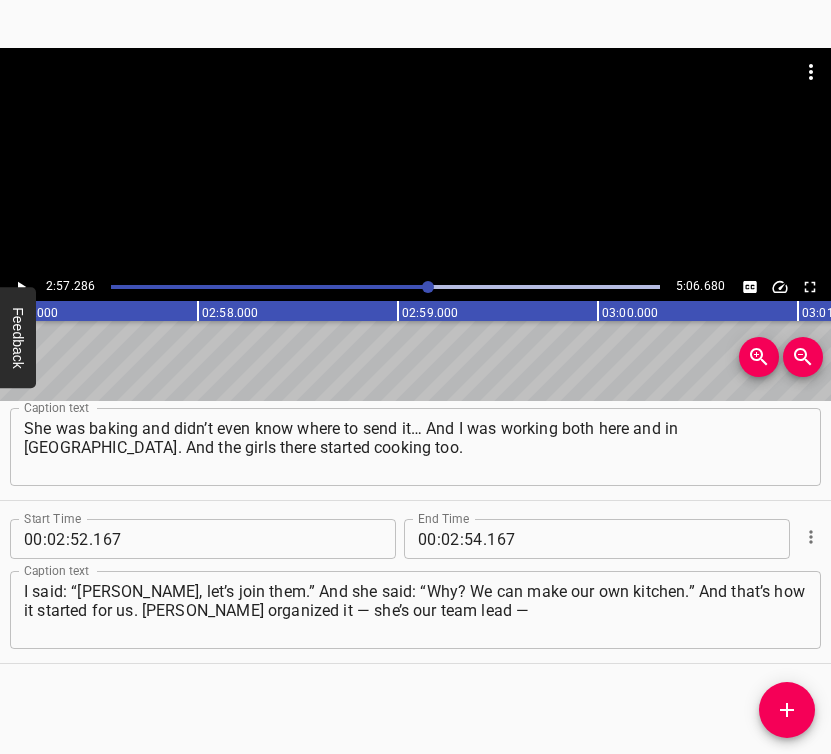 scroll, scrollTop: 0, scrollLeft: 35457, axis: horizontal 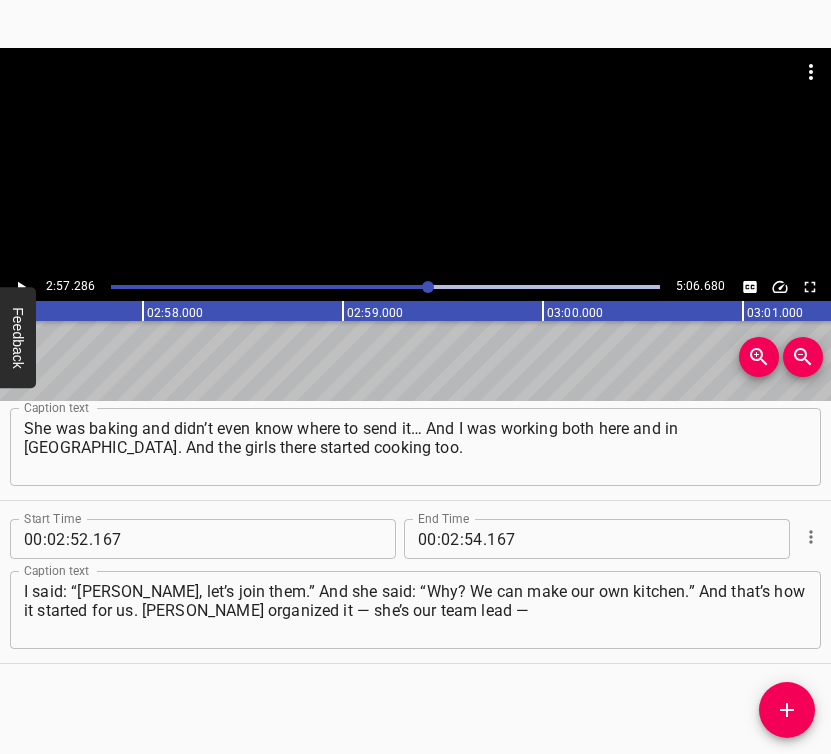 click at bounding box center (21, 287) 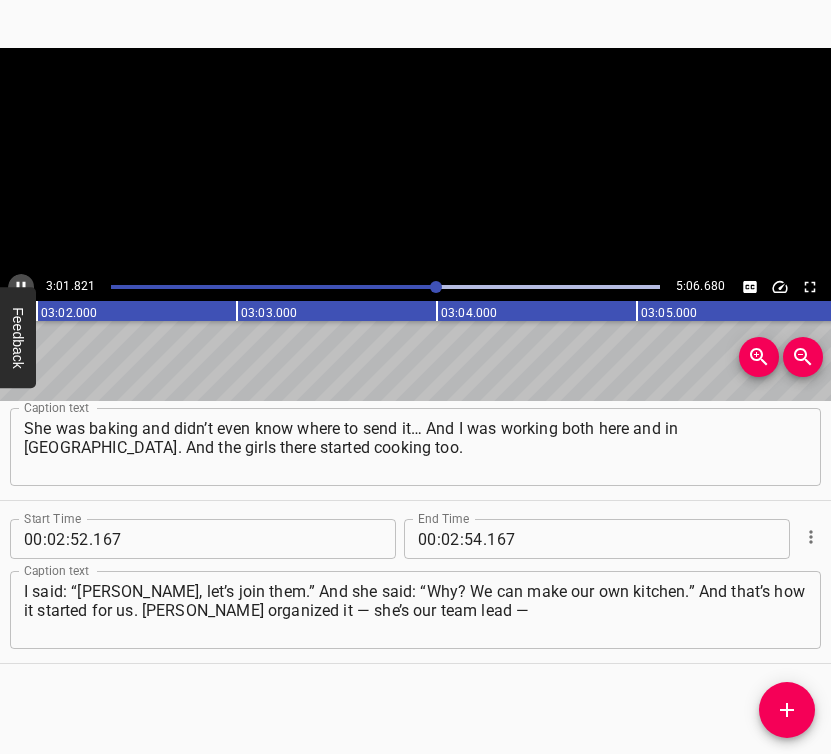 click 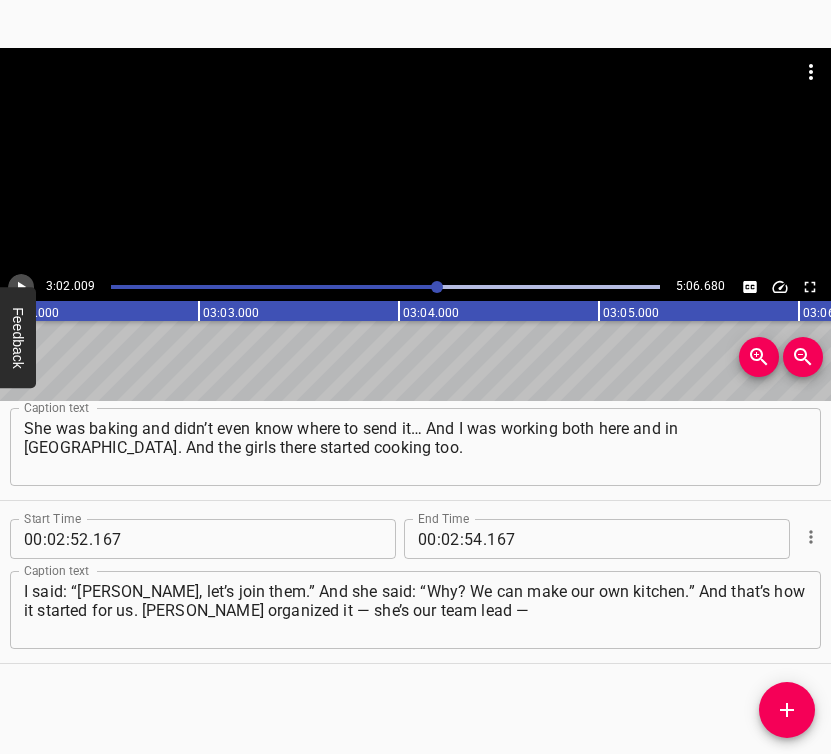 click 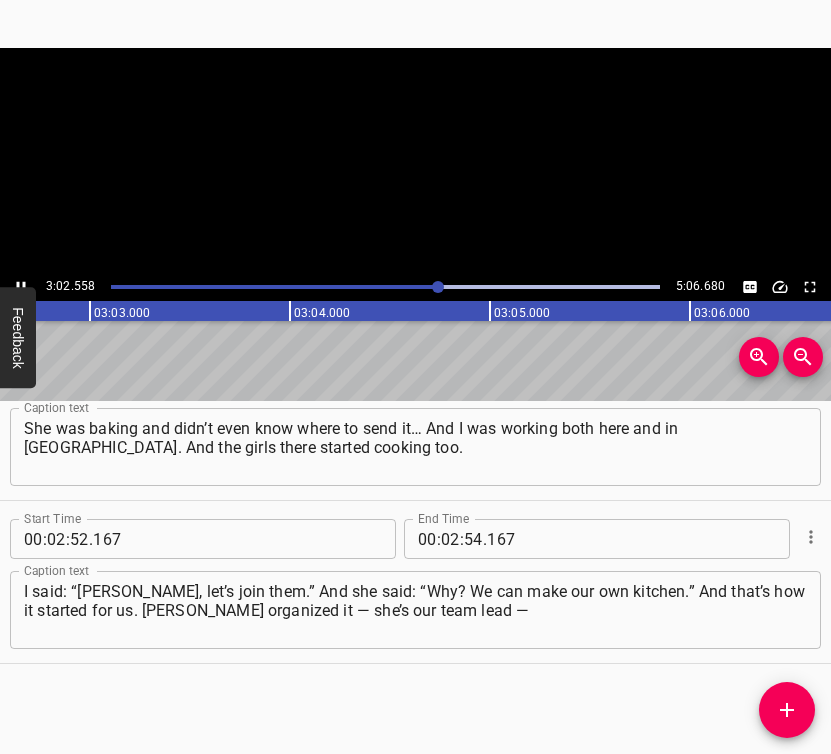 click 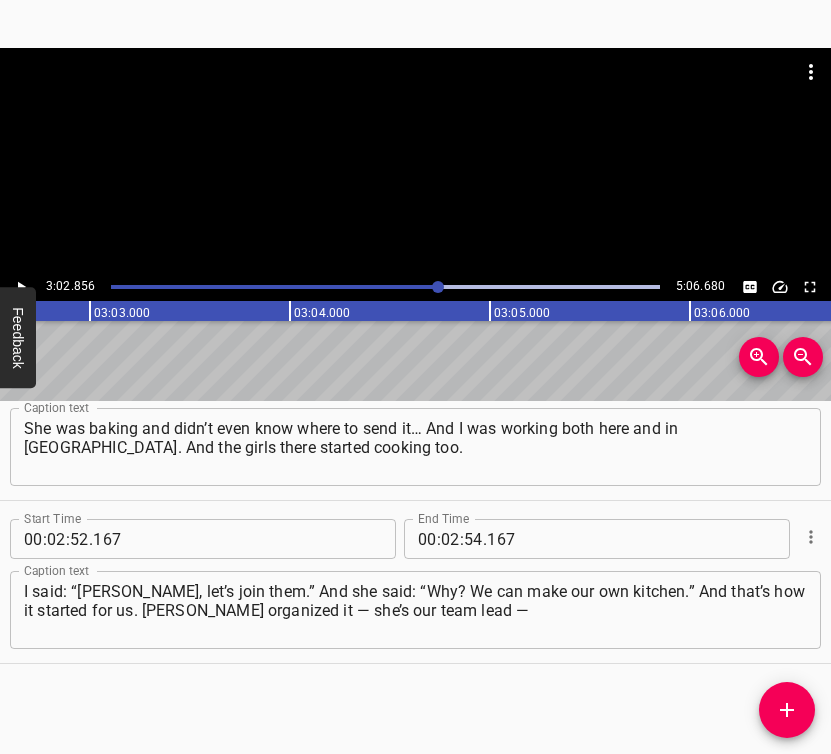 scroll, scrollTop: 0, scrollLeft: 36571, axis: horizontal 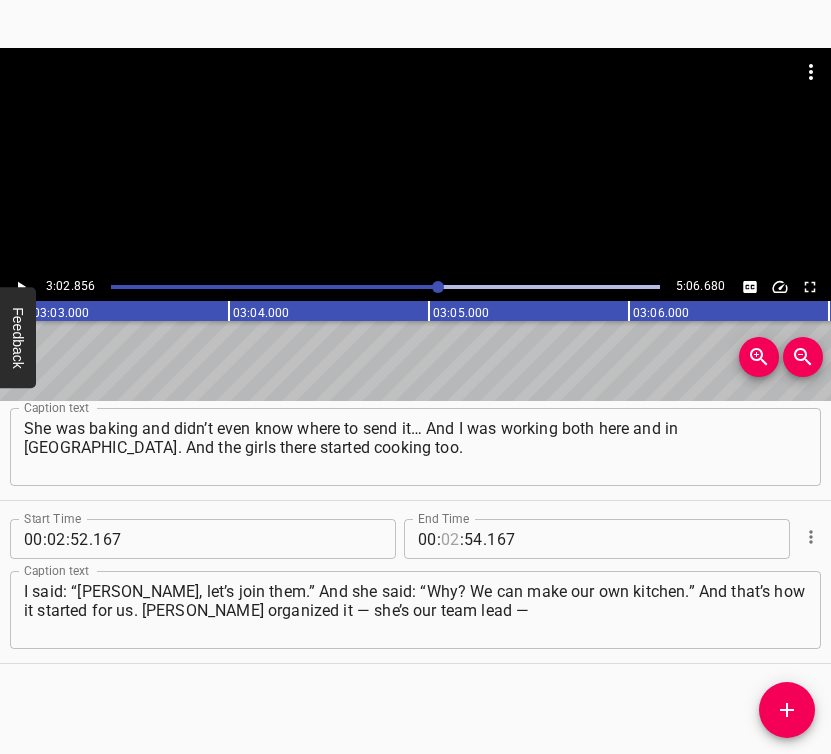 click at bounding box center (450, 539) 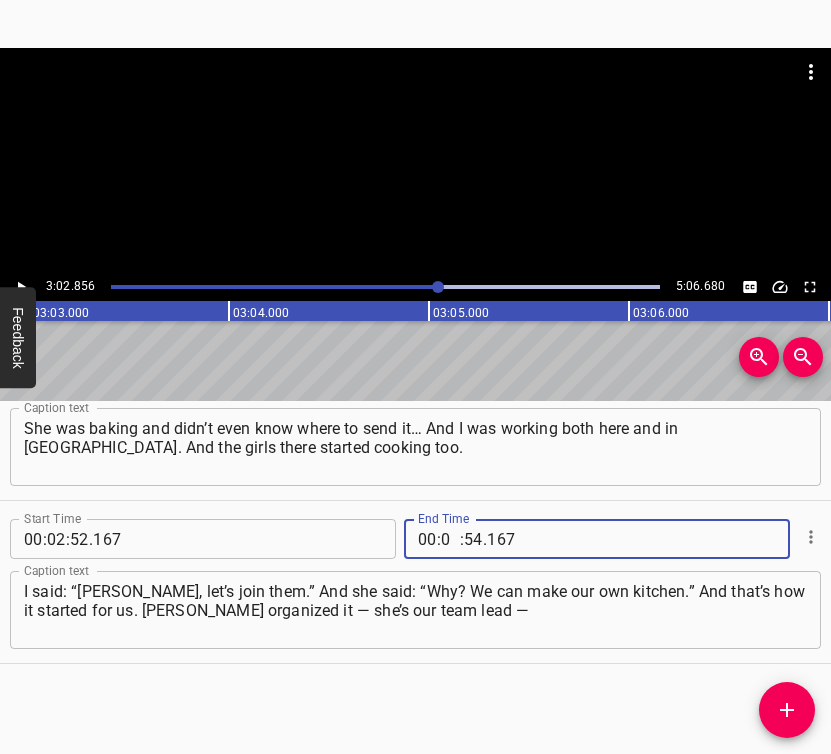 type on "03" 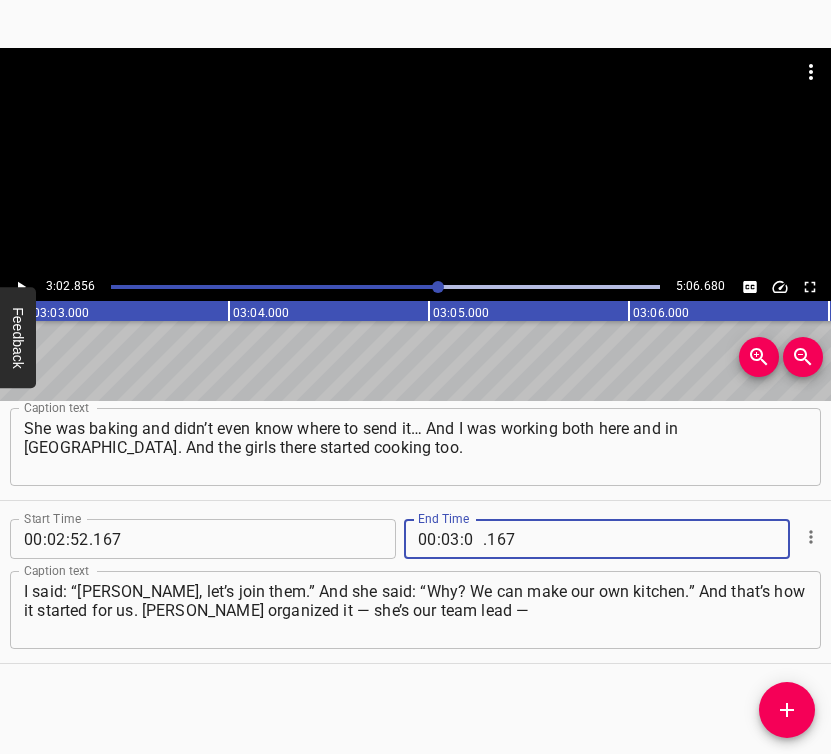type on "02" 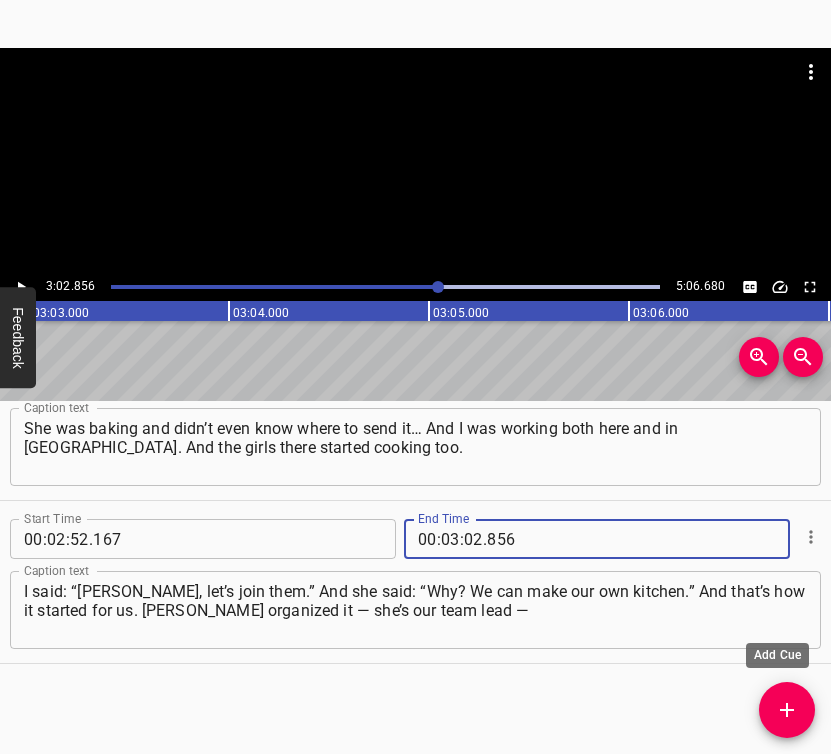 type on "856" 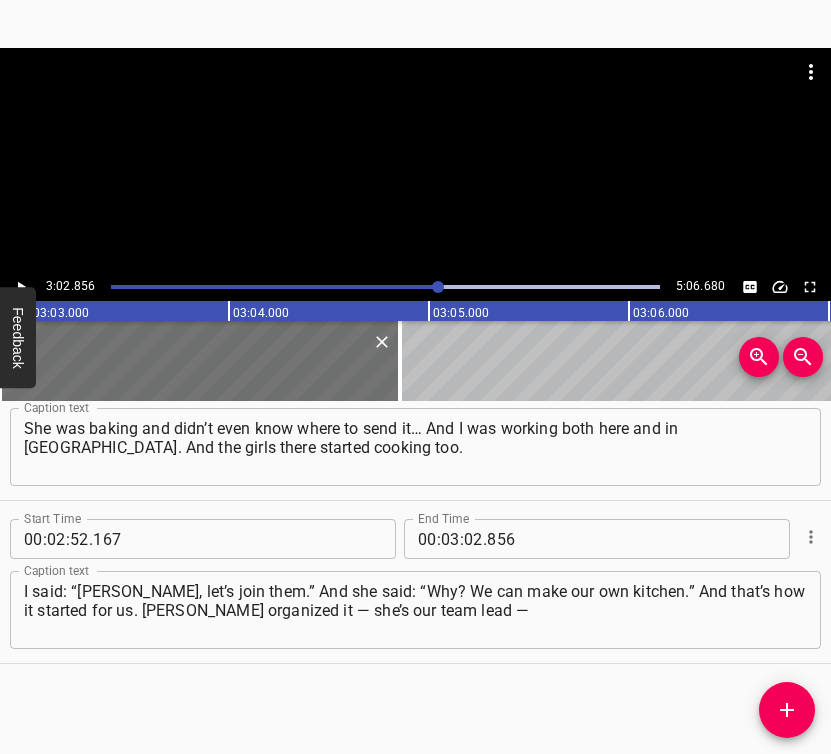 scroll, scrollTop: 3011, scrollLeft: 0, axis: vertical 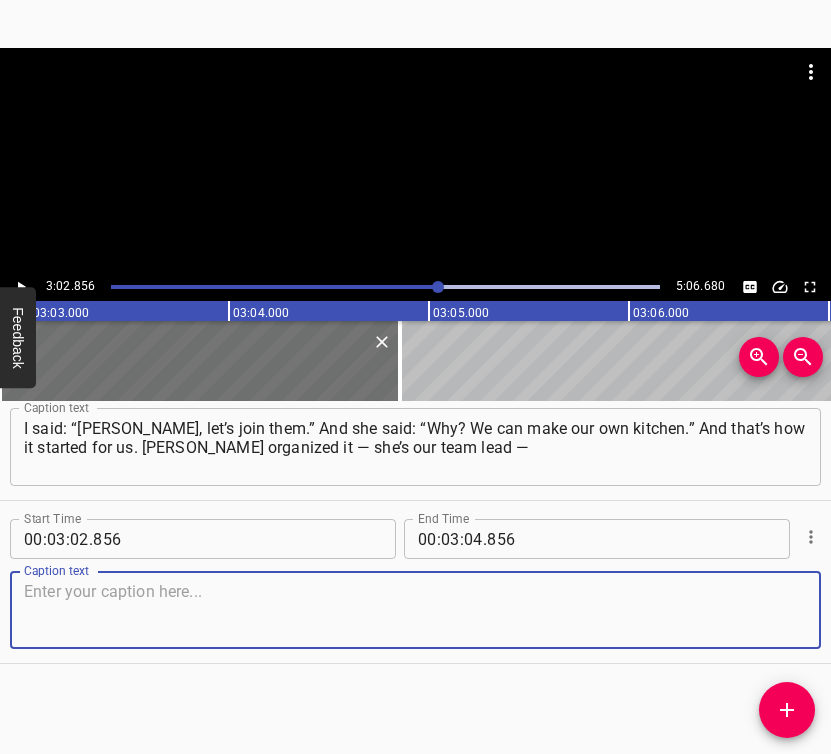 drag, startPoint x: 767, startPoint y: 614, endPoint x: 823, endPoint y: 587, distance: 62.169125 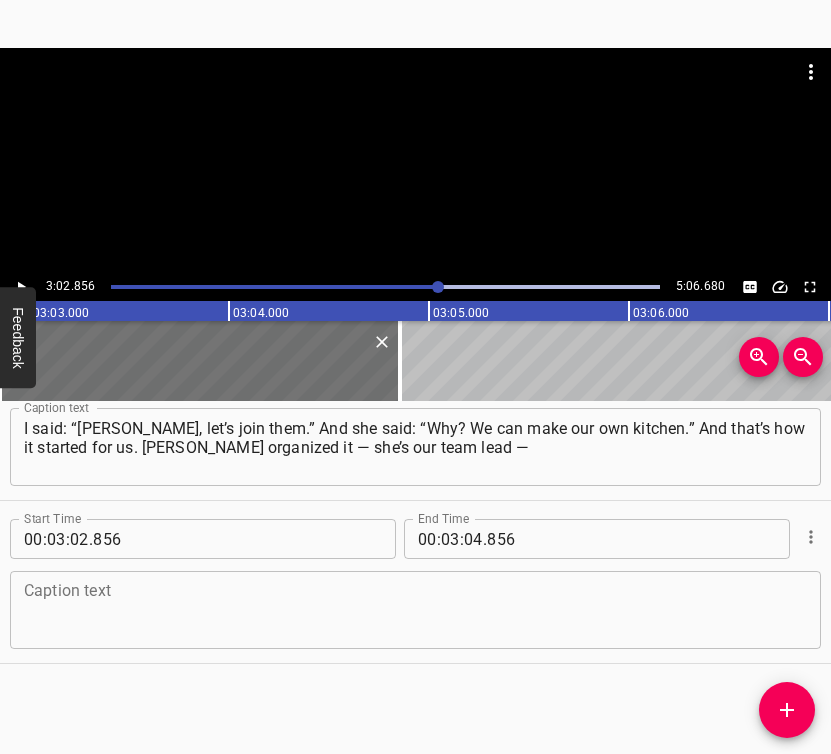 click at bounding box center (415, 610) 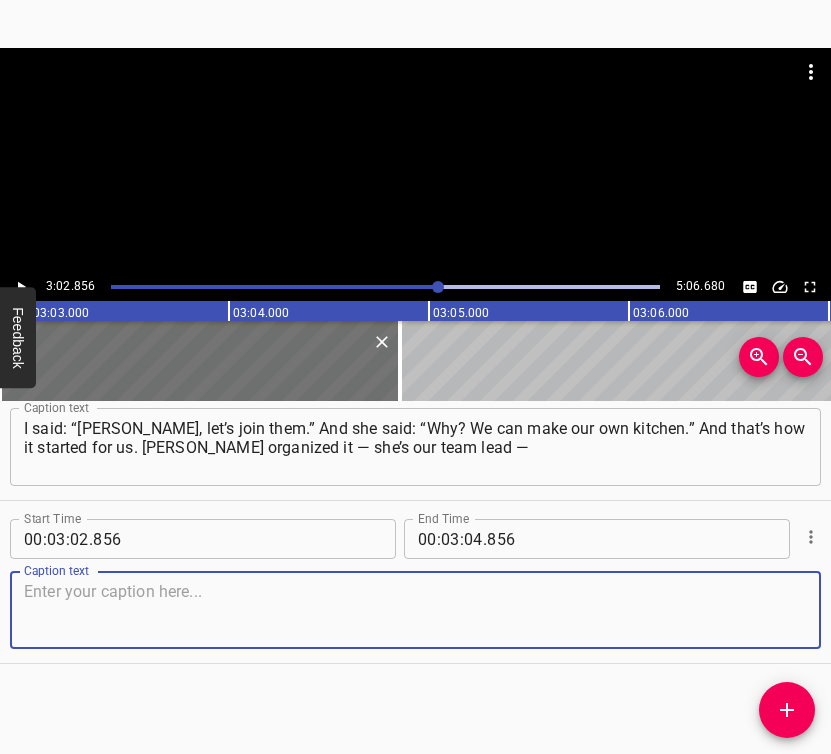 paste on "and we got to work. Our team didn’t form in a single day. There were other women involved too, and this particular team has been together for over a year now." 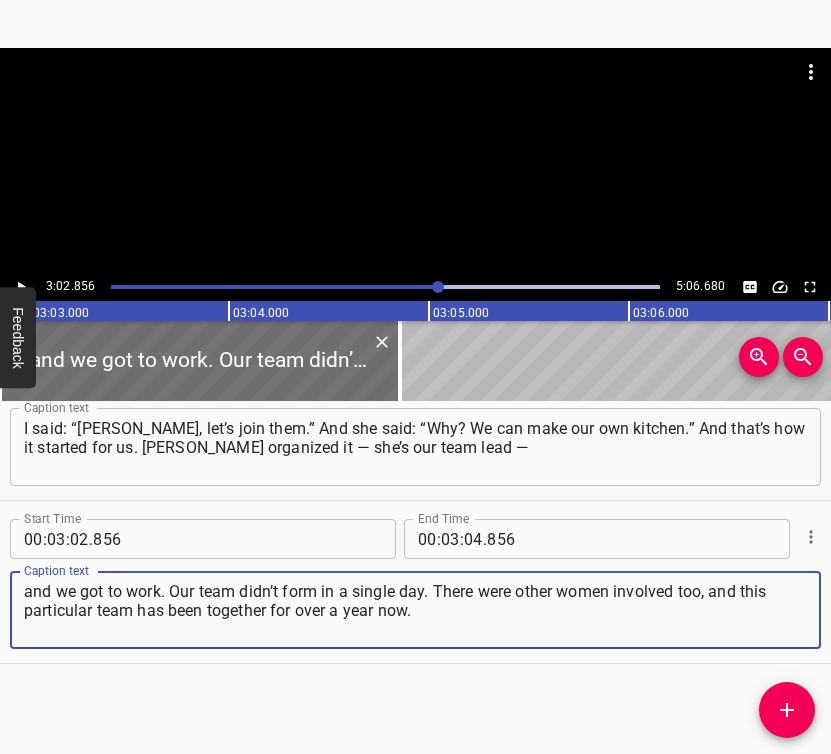 type on "and we got to work. Our team didn’t form in a single day. There were other women involved too, and this particular team has been together for over a year now." 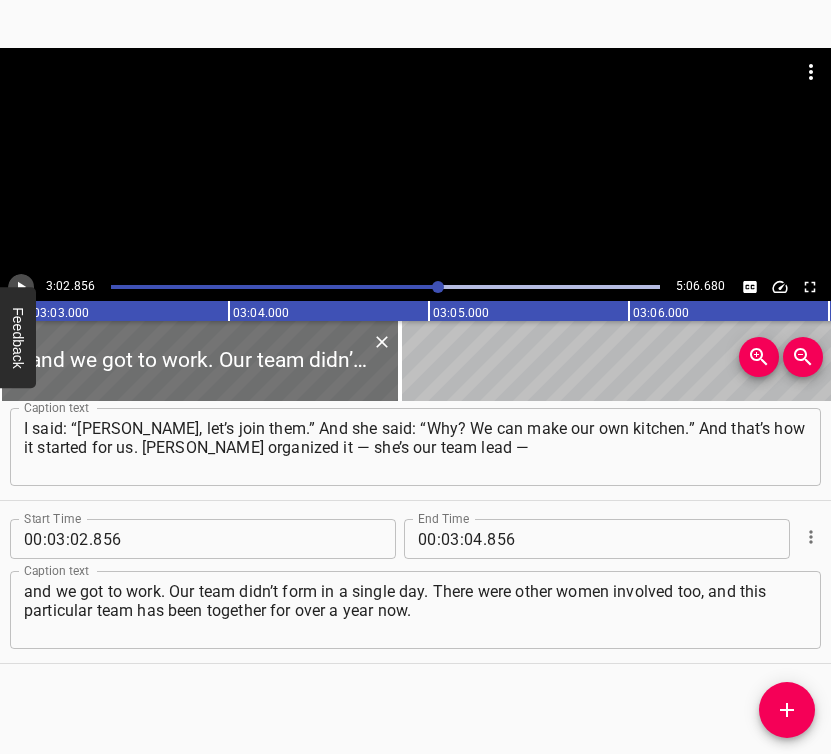 click 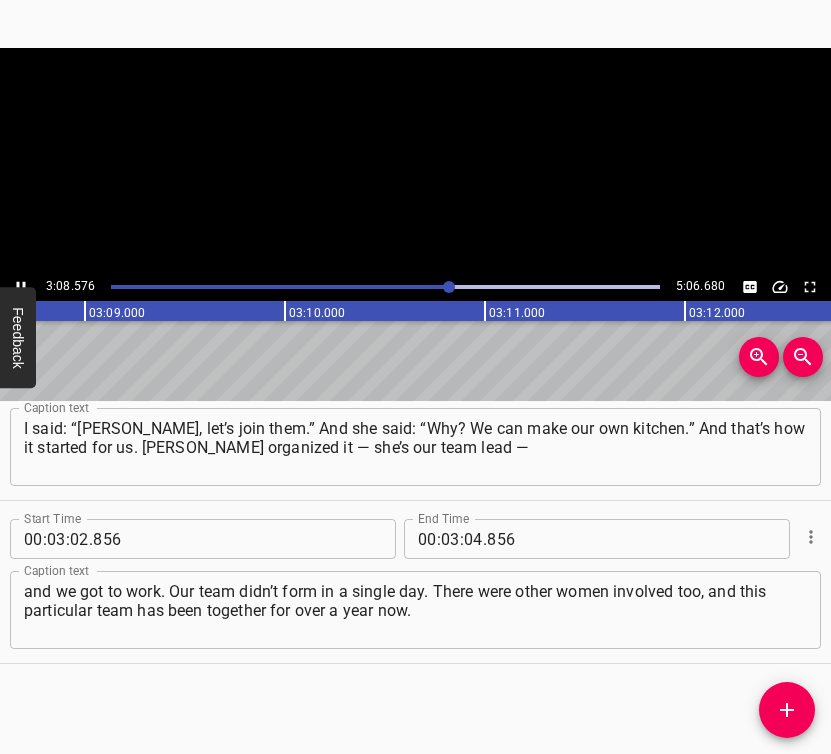 click 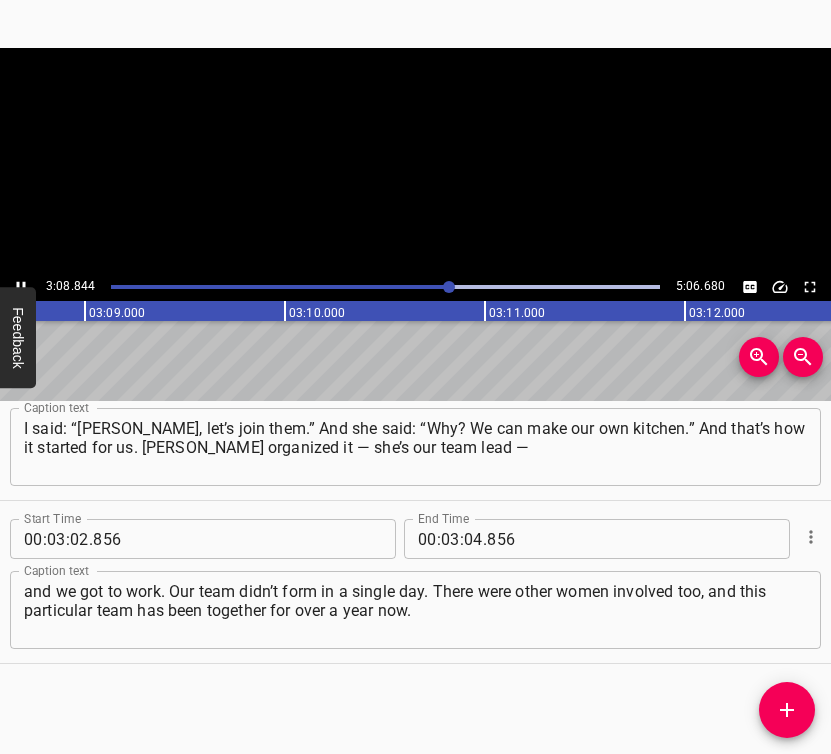 scroll, scrollTop: 0, scrollLeft: 37790, axis: horizontal 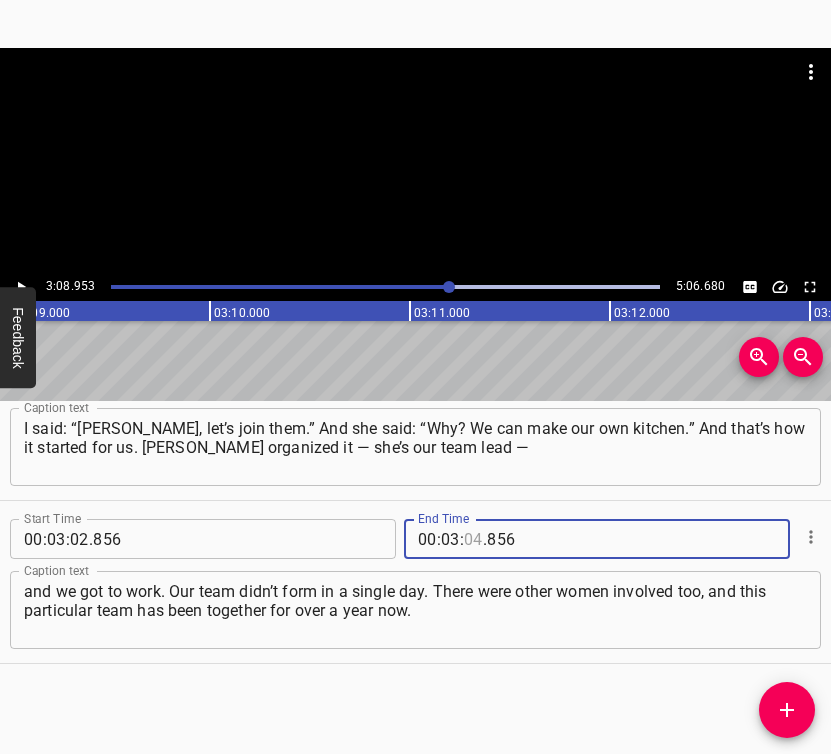 click at bounding box center [473, 539] 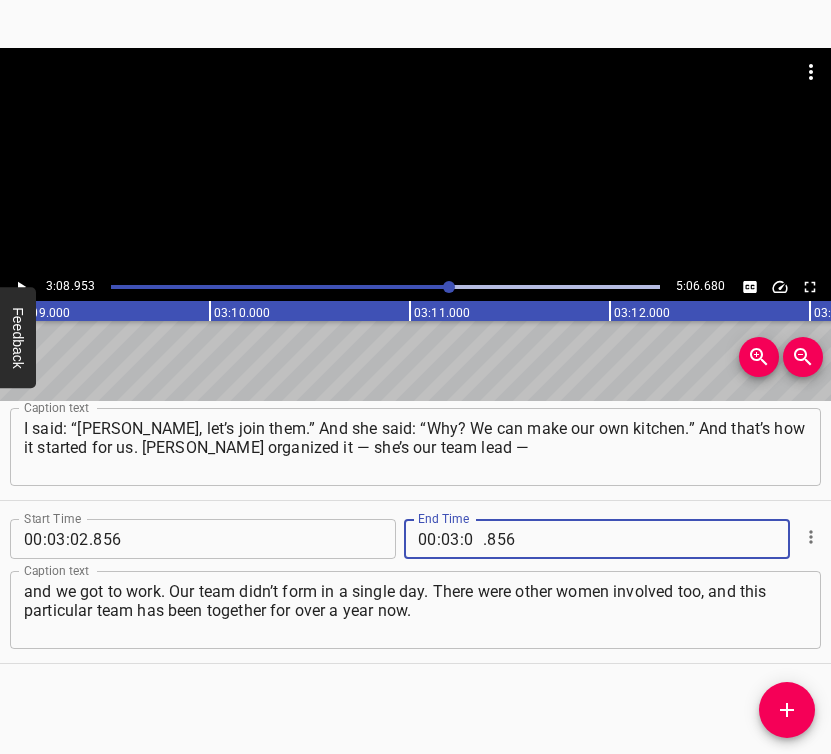 type on "08" 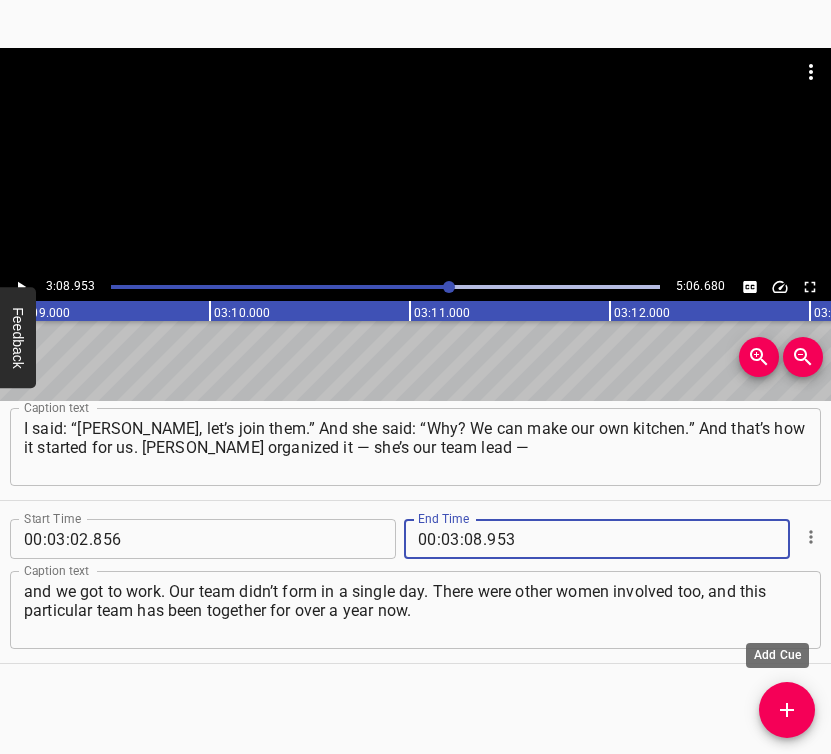 type on "953" 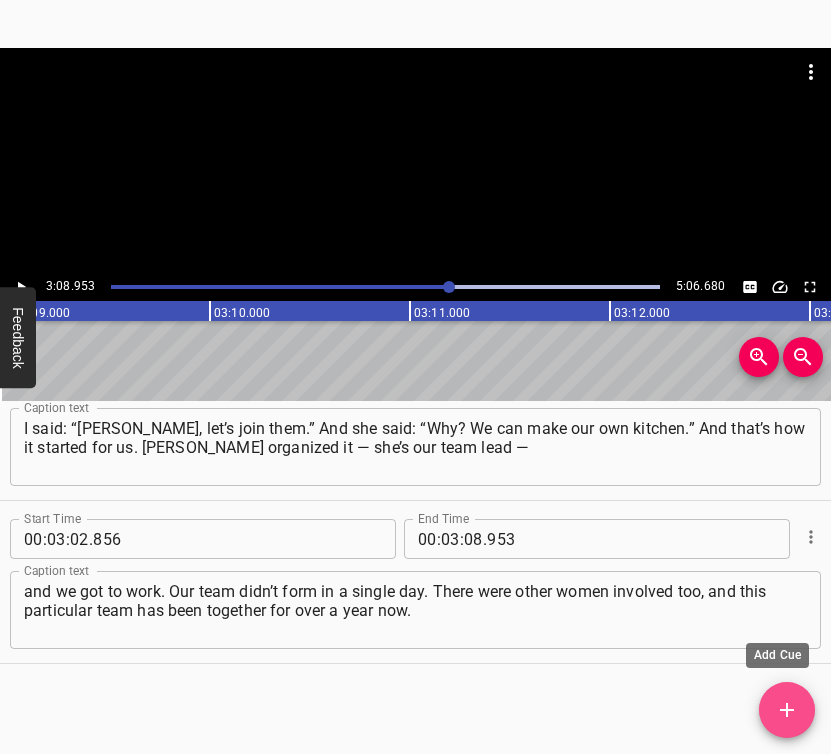 click 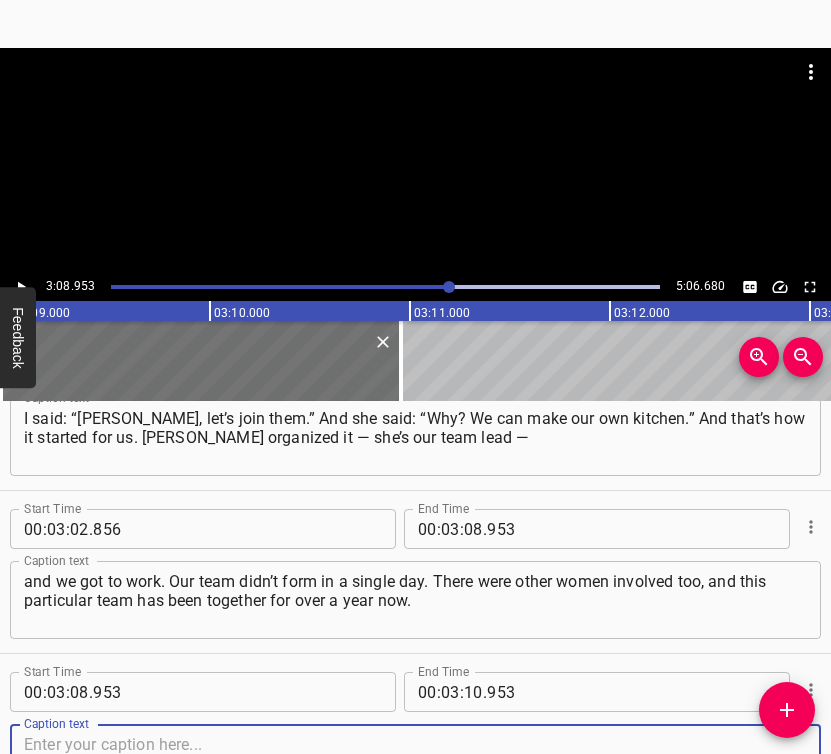 scroll, scrollTop: 3327, scrollLeft: 0, axis: vertical 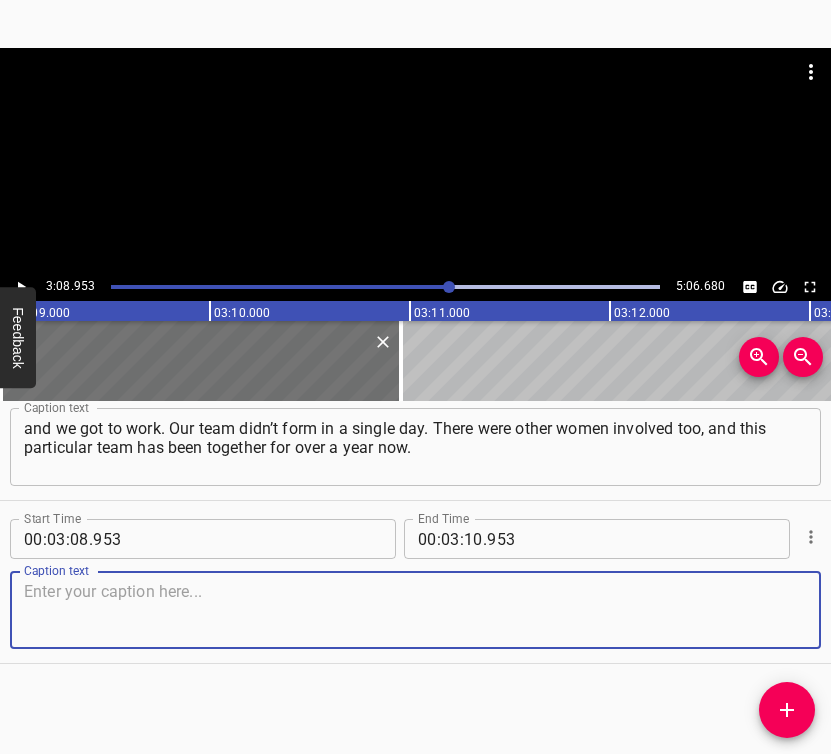 click at bounding box center [415, 610] 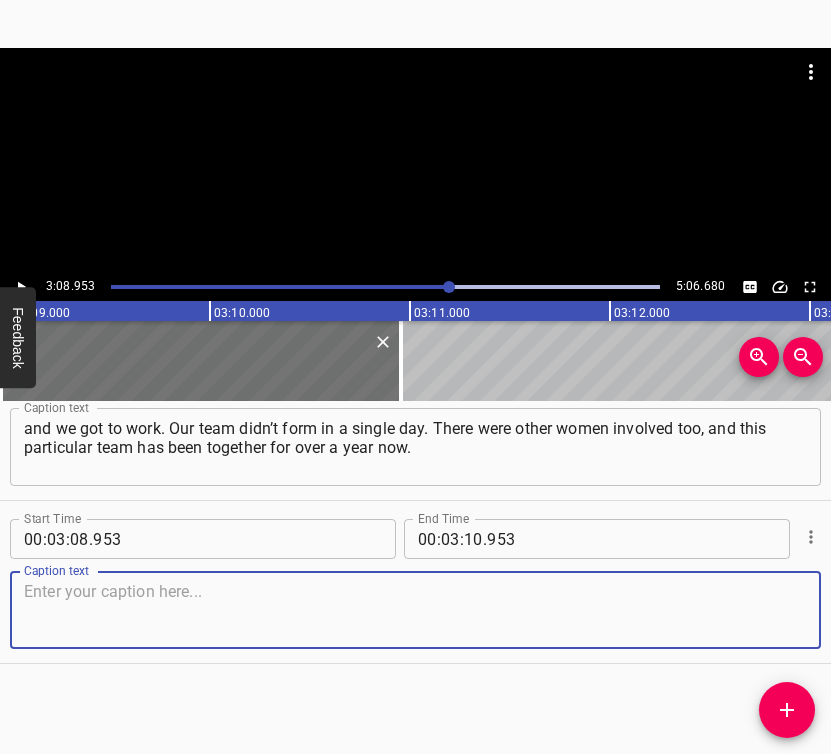 click at bounding box center (415, 610) 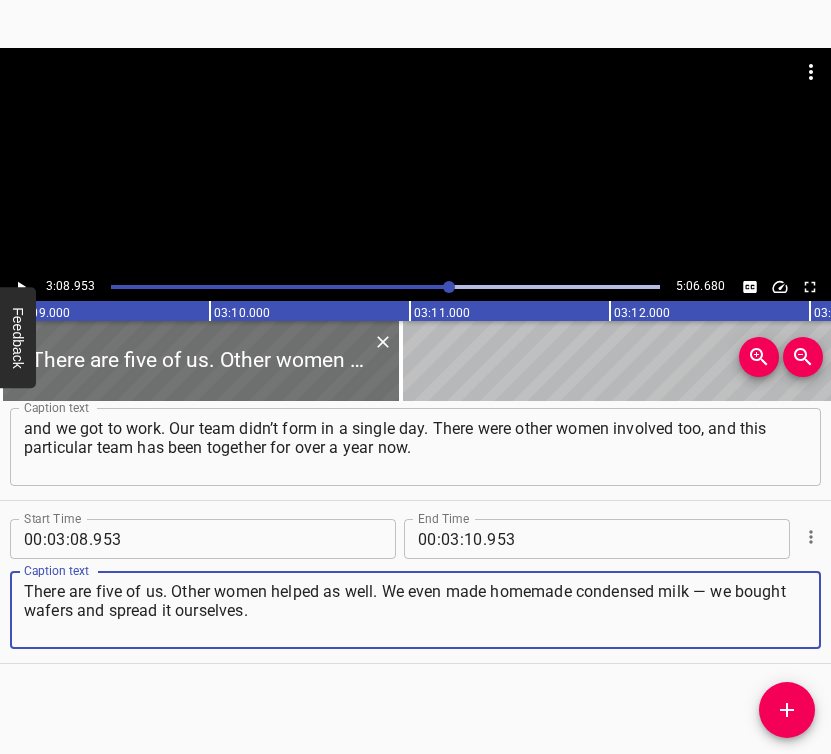 type on "There are five of us. Other women helped as well. We even made homemade condensed milk — we bought wafers and spread it ourselves." 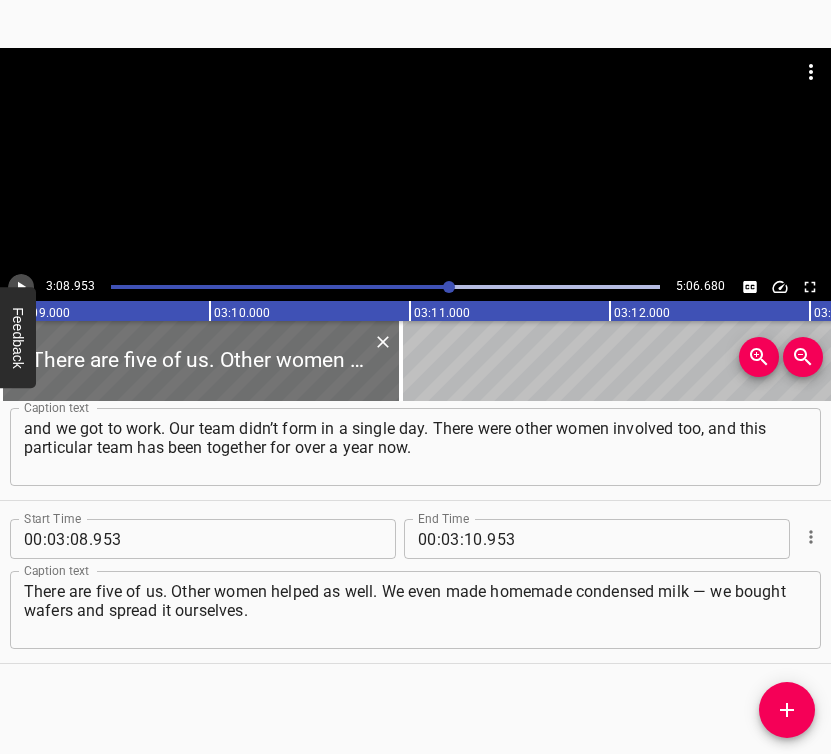 click 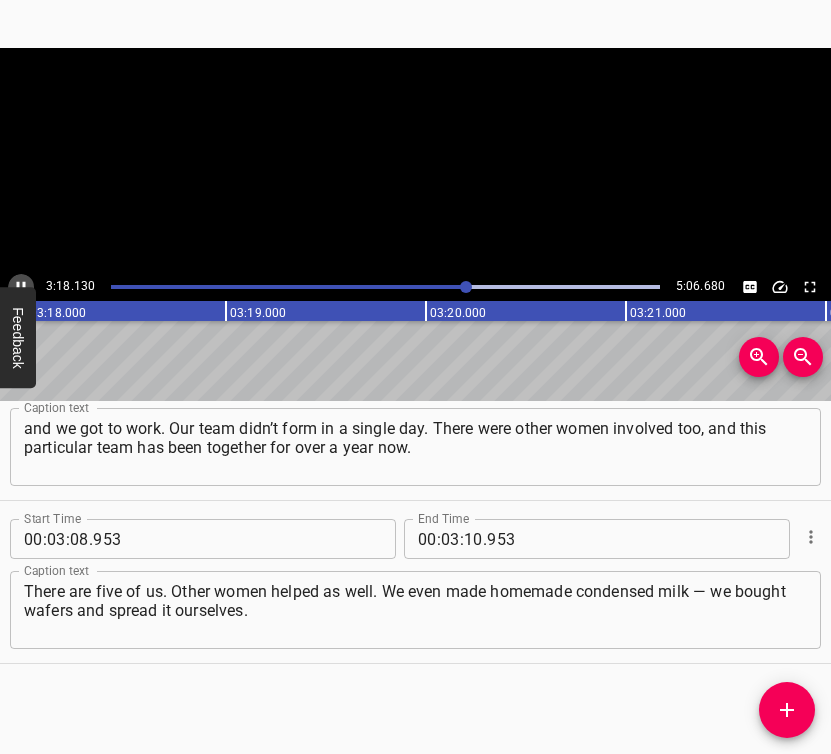 click 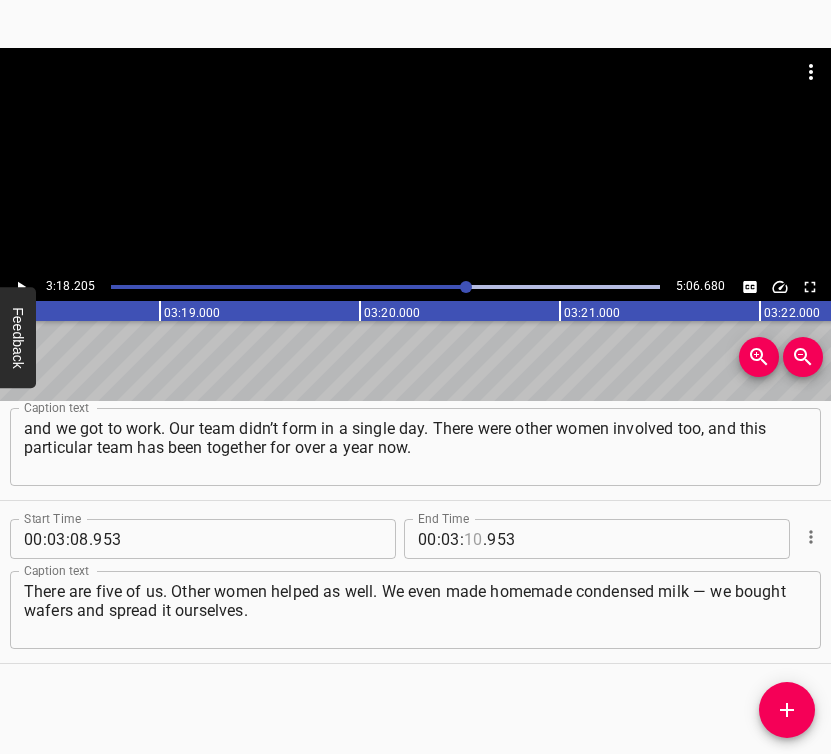 click at bounding box center (473, 539) 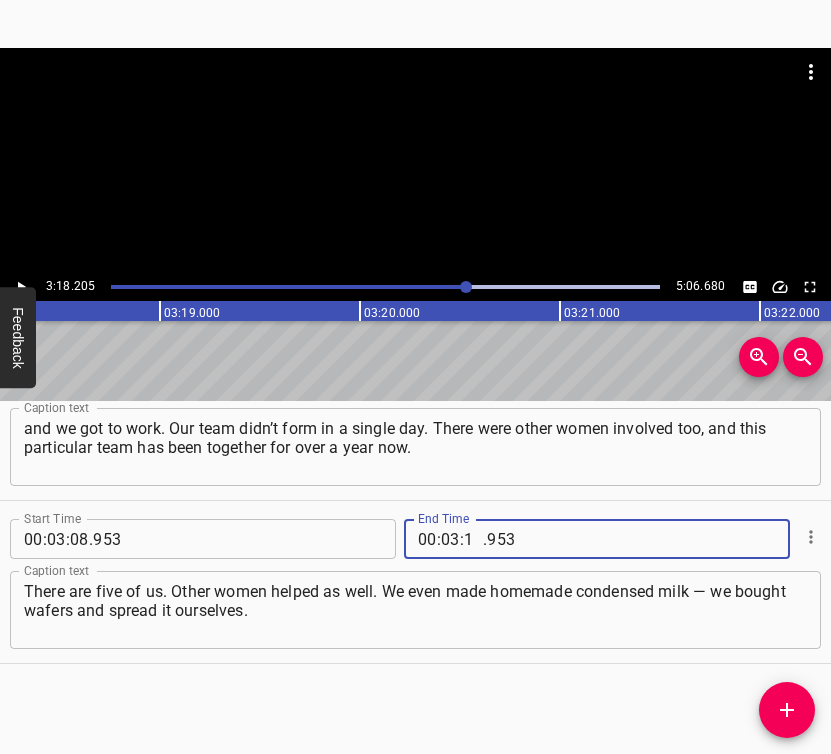 type on "18" 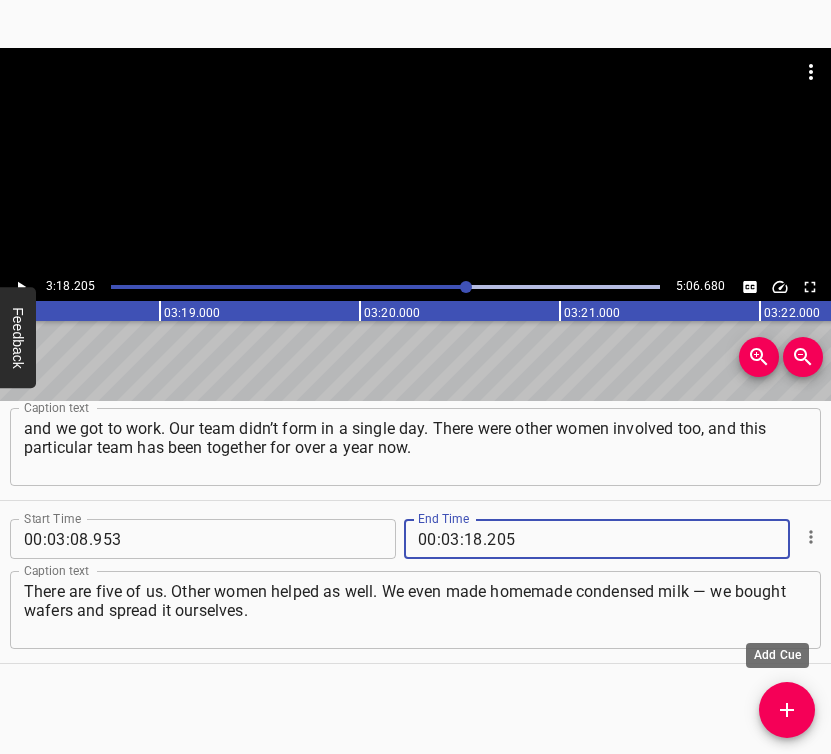 type on "205" 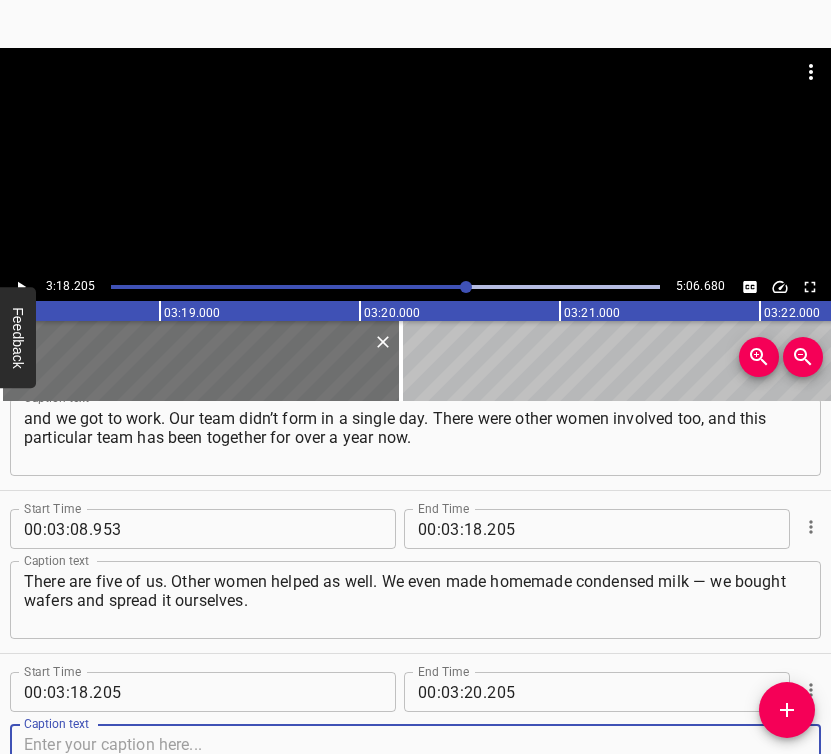 scroll, scrollTop: 3490, scrollLeft: 0, axis: vertical 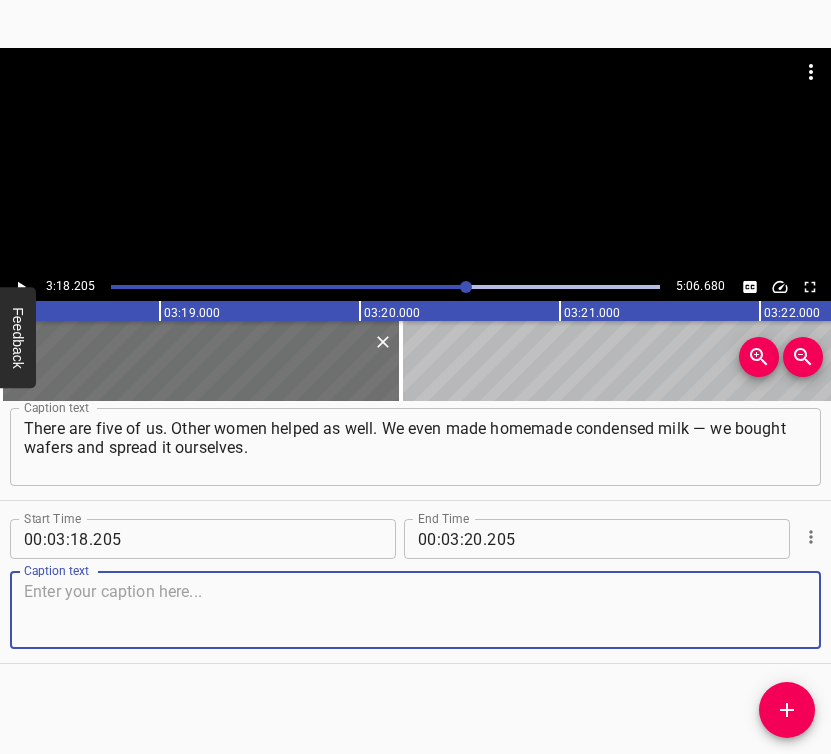 drag, startPoint x: 755, startPoint y: 605, endPoint x: 824, endPoint y: 586, distance: 71.568146 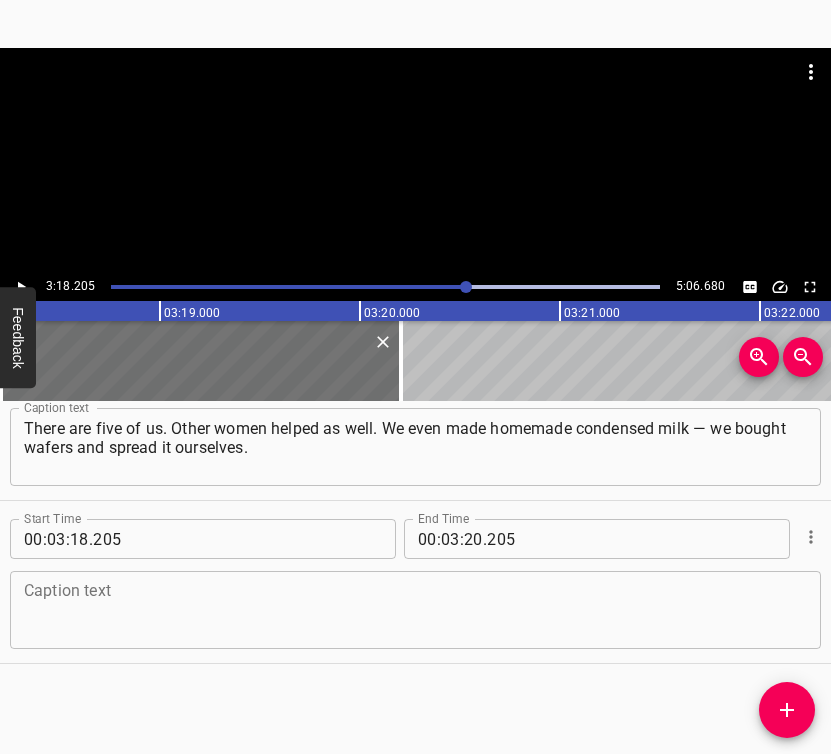 click at bounding box center (415, 610) 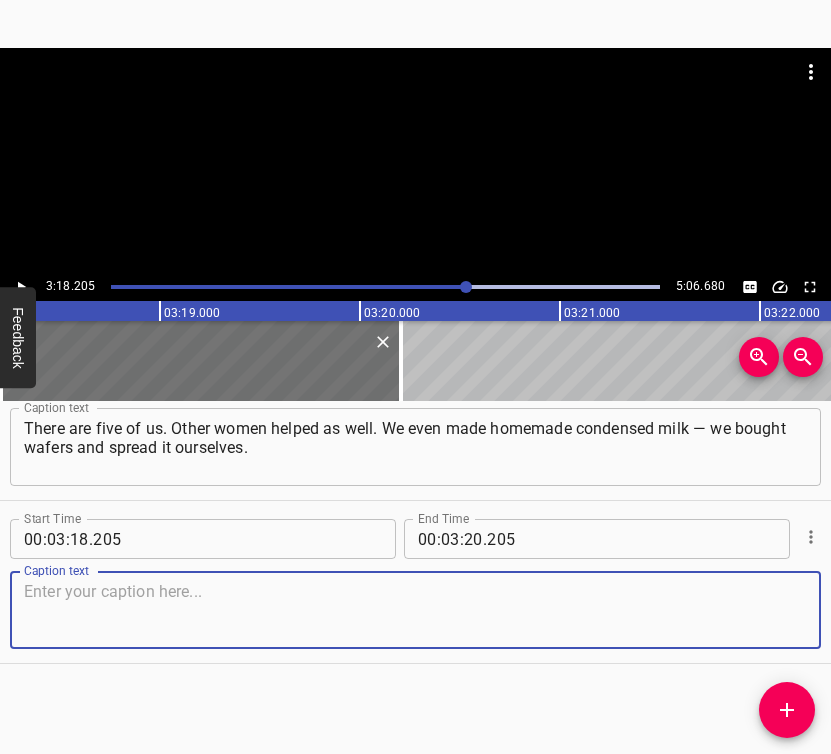 paste on "We had to send some treats to the boys. And every time, we came up with something new. Just collecting food — potatoes, preserves…" 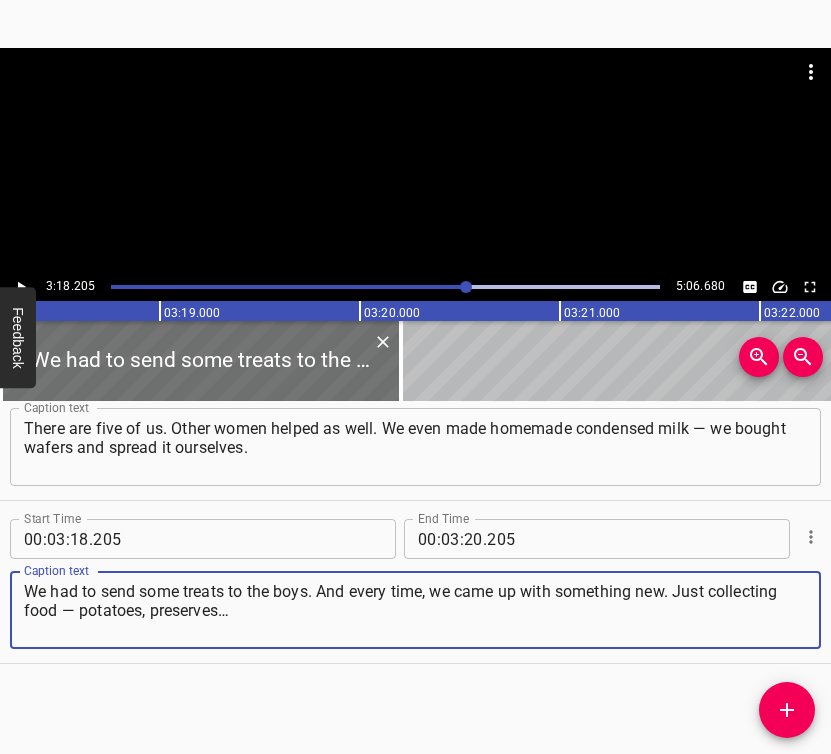 type on "We had to send some treats to the boys. And every time, we came up with something new. Just collecting food — potatoes, preserves…" 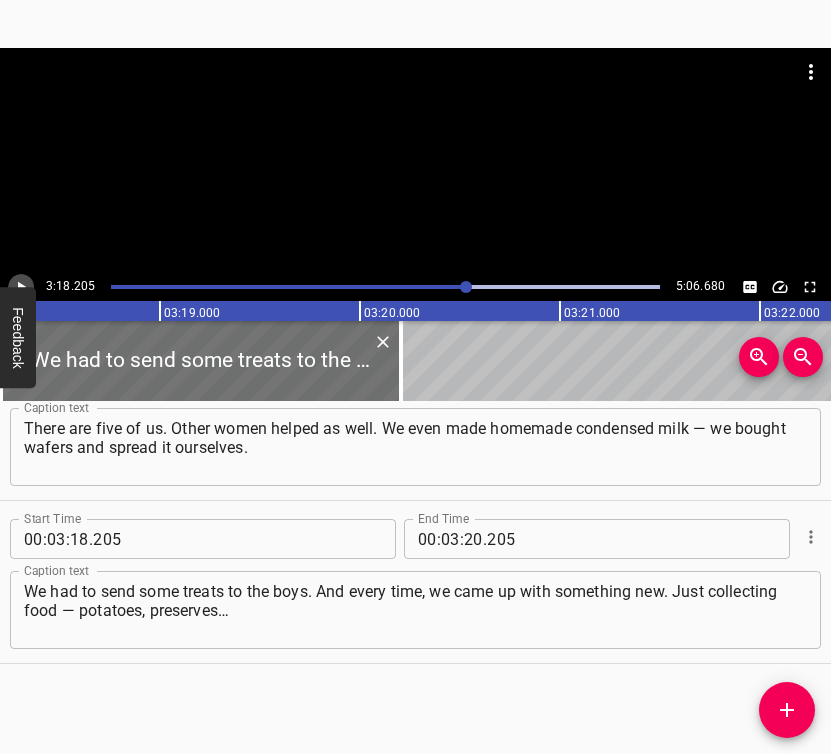click at bounding box center [21, 287] 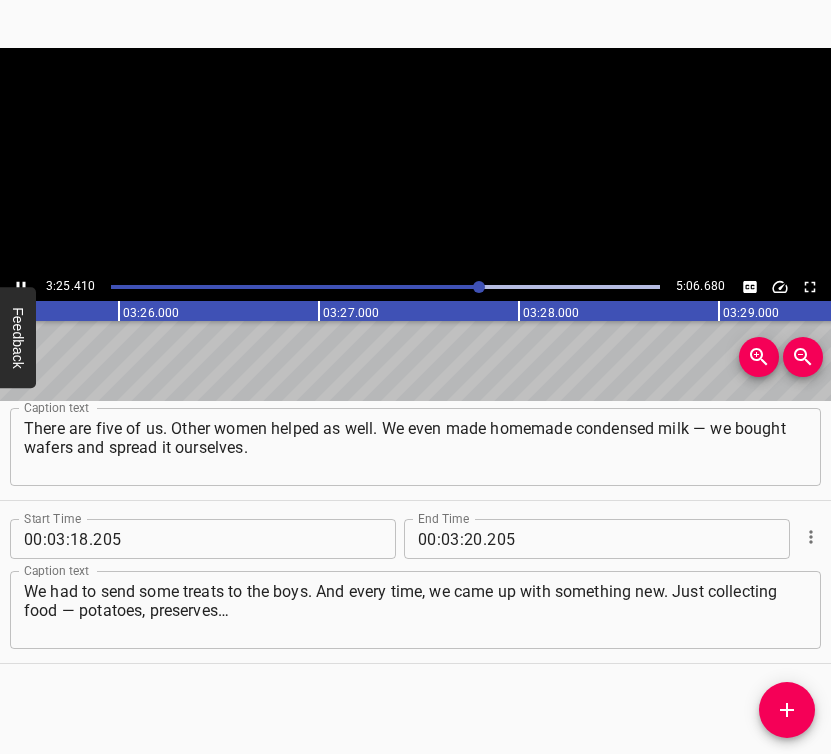 click at bounding box center (21, 287) 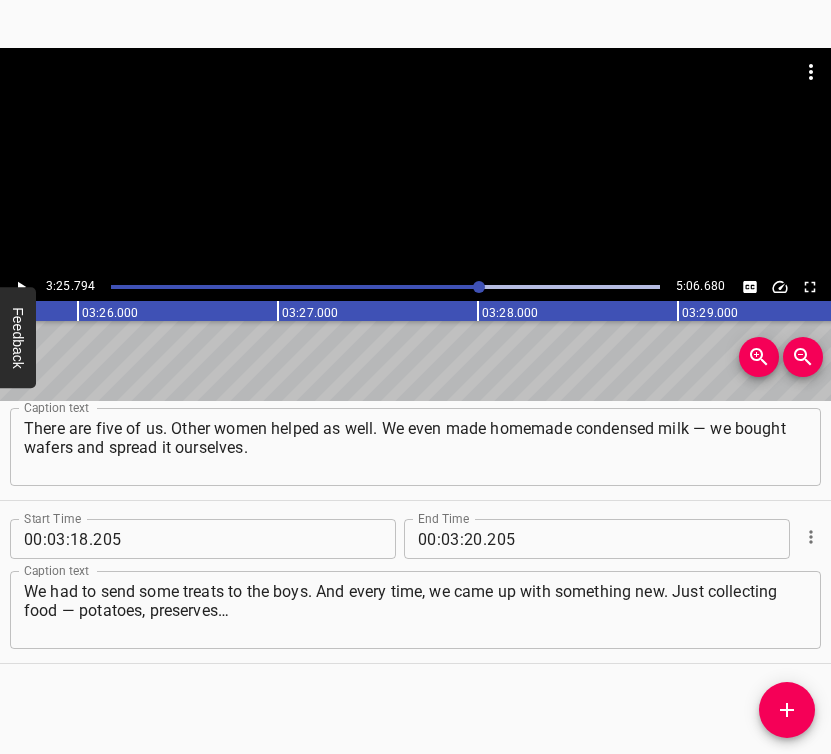 scroll, scrollTop: 0, scrollLeft: 41158, axis: horizontal 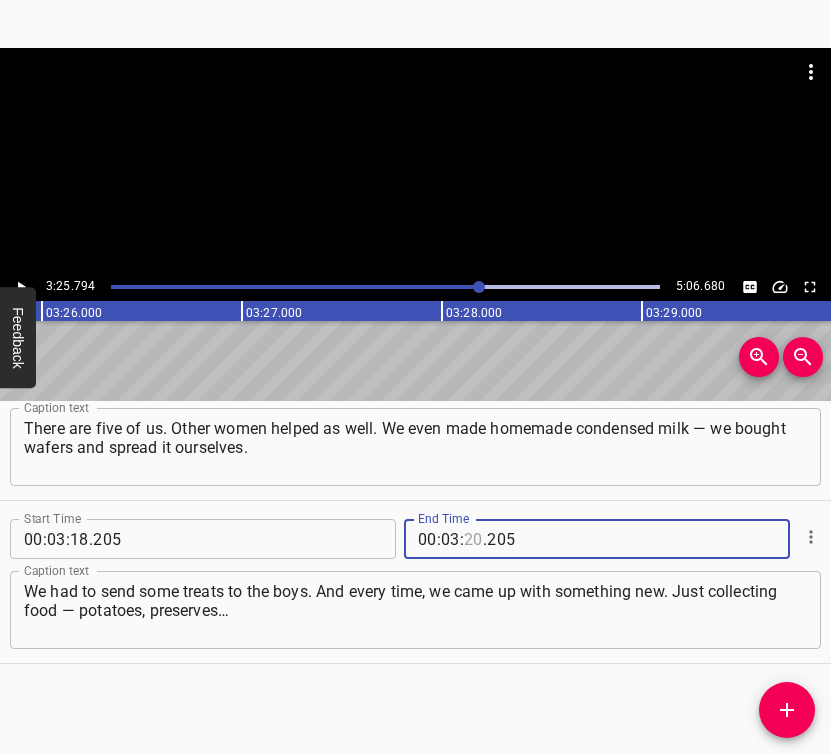 click at bounding box center (473, 539) 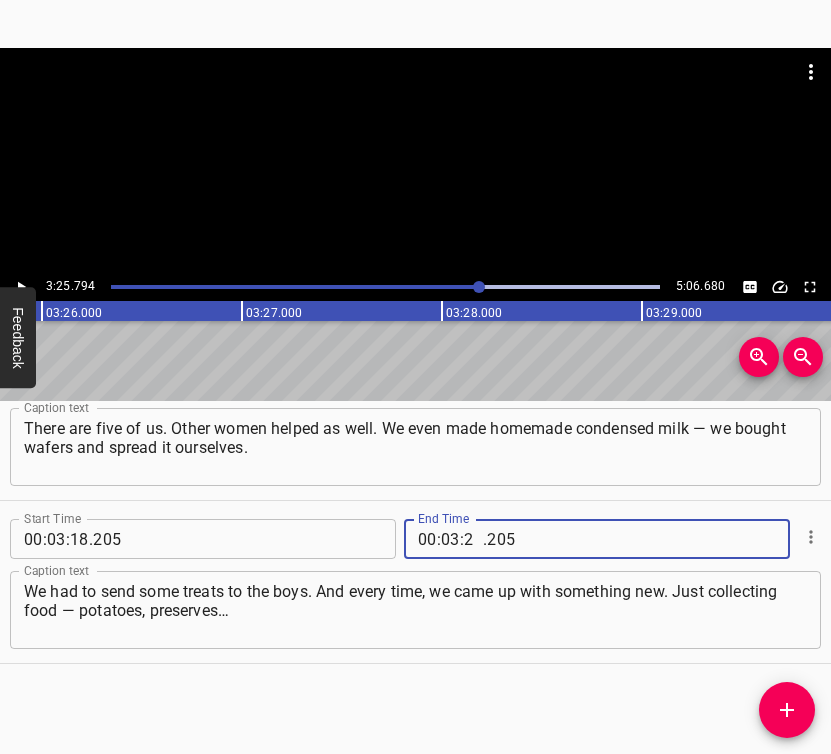 type on "25" 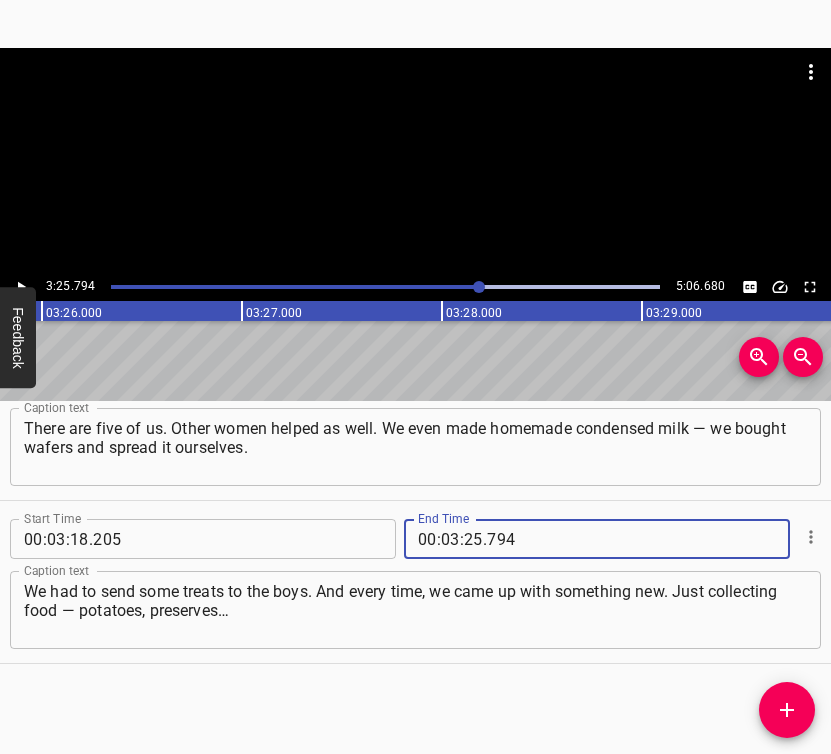 type on "794" 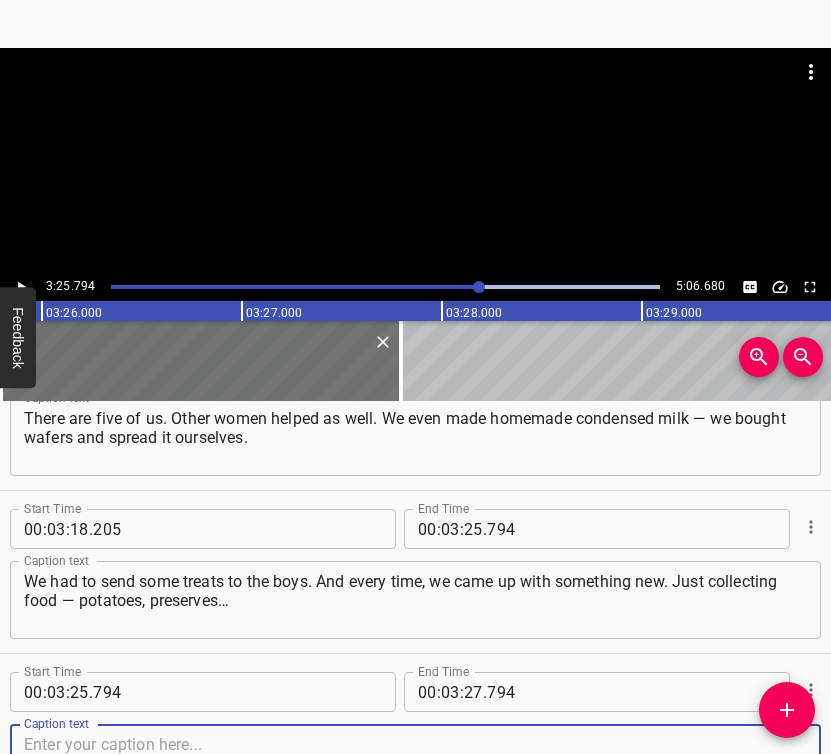 scroll, scrollTop: 3653, scrollLeft: 0, axis: vertical 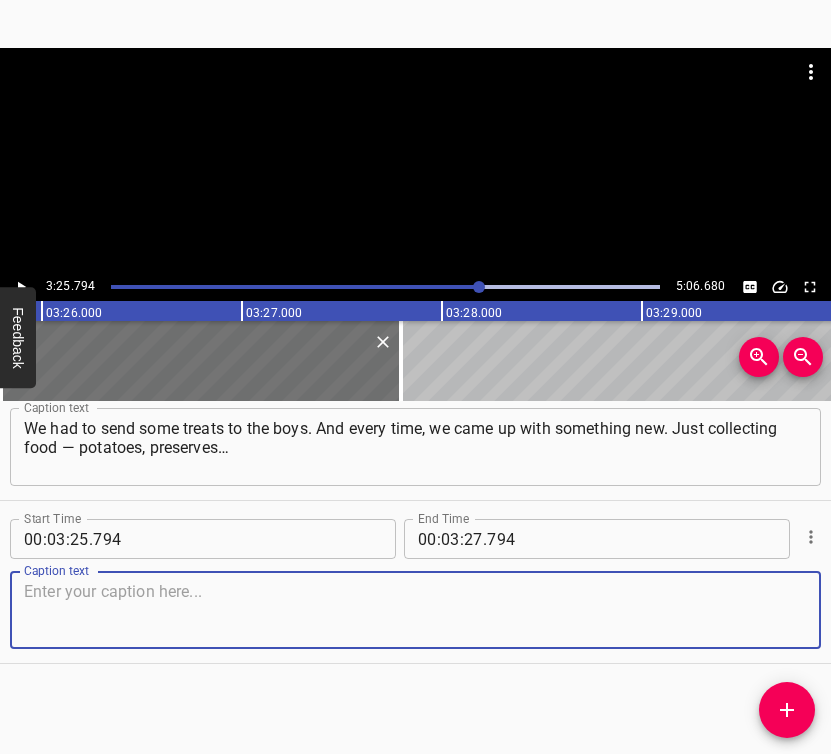 click at bounding box center [415, 610] 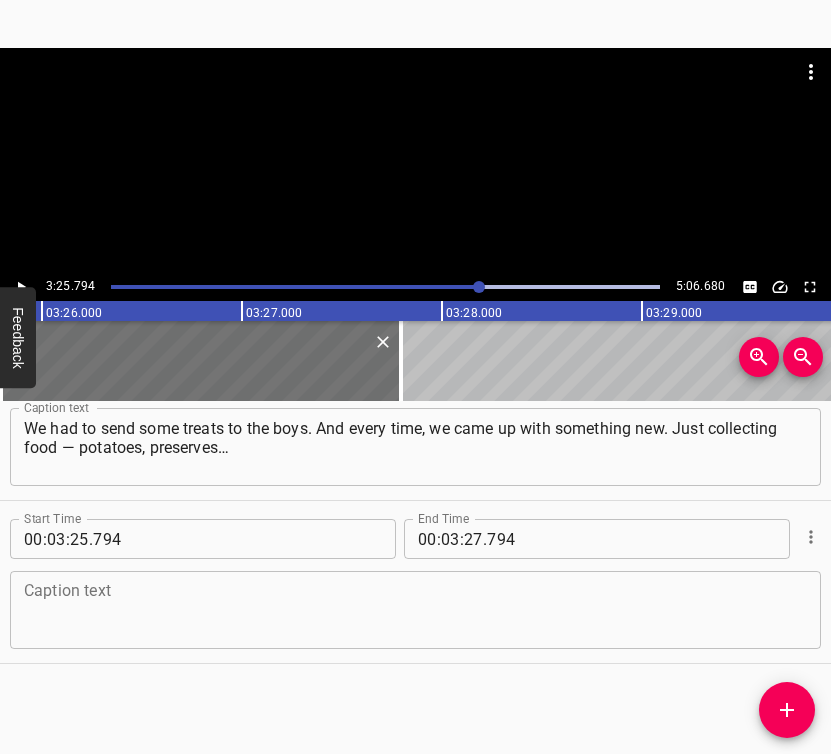 click at bounding box center (415, 610) 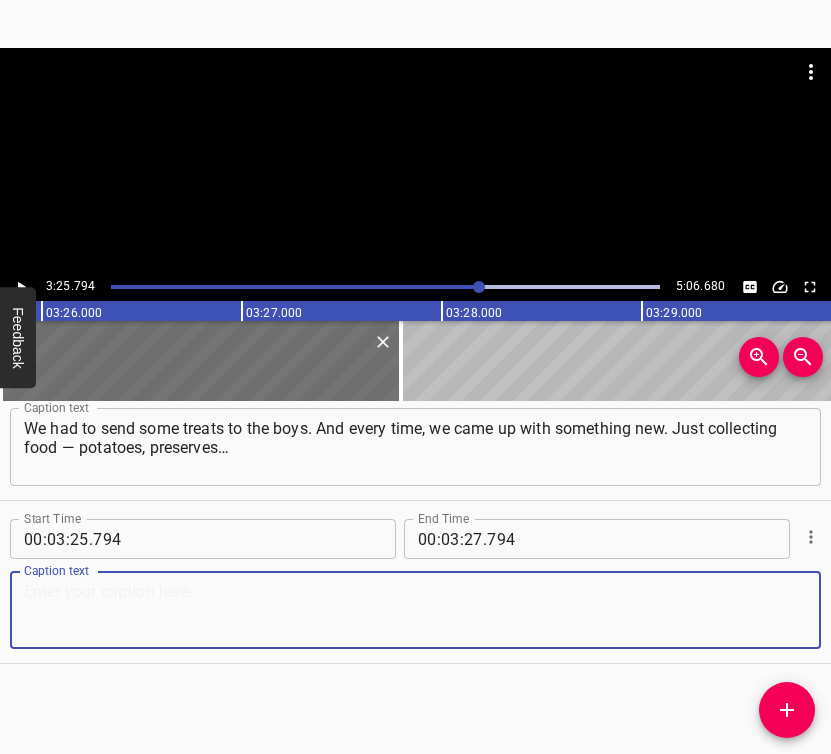 paste on "We send that anyway, but we wanted more to cook homemade meals. In winter, we mostly made stuffed cabbage rolls and cooked borscht. But this past winter," 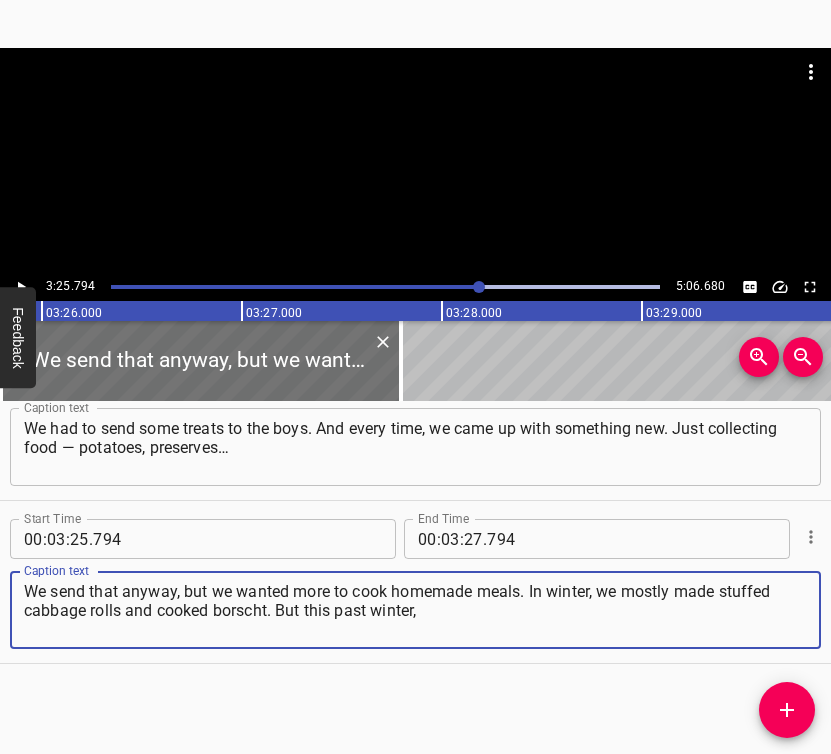 type on "We send that anyway, but we wanted more to cook homemade meals. In winter, we mostly made stuffed cabbage rolls and cooked borscht. But this past winter," 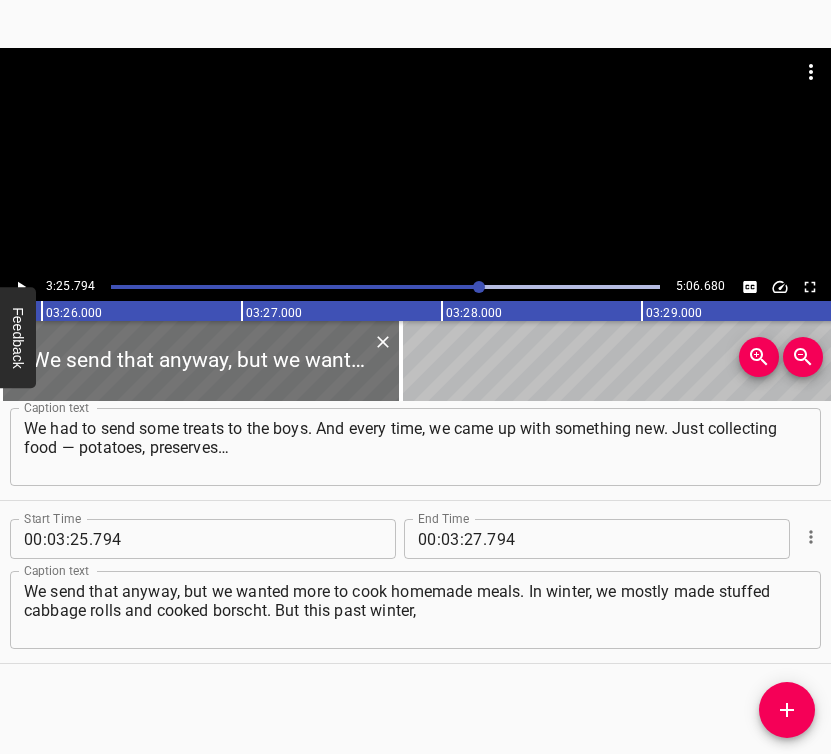click on "3:25.794 5:06.680" at bounding box center [415, 287] 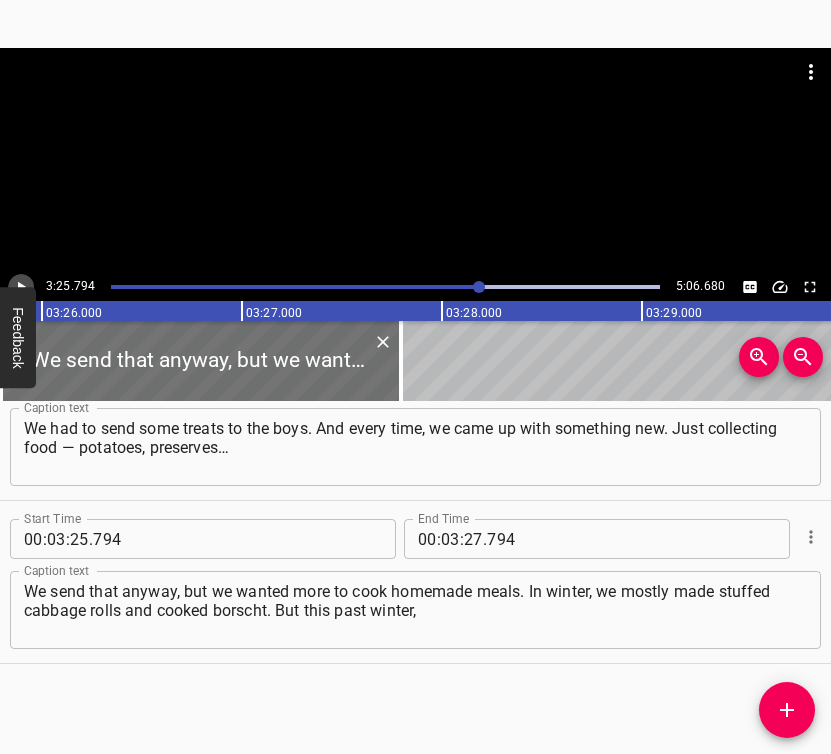 click 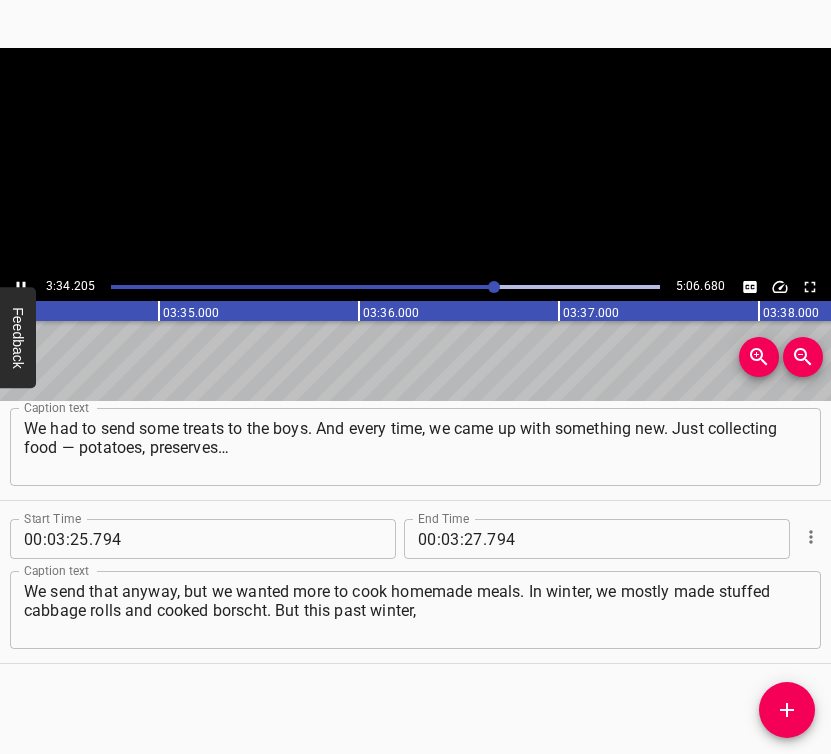 click 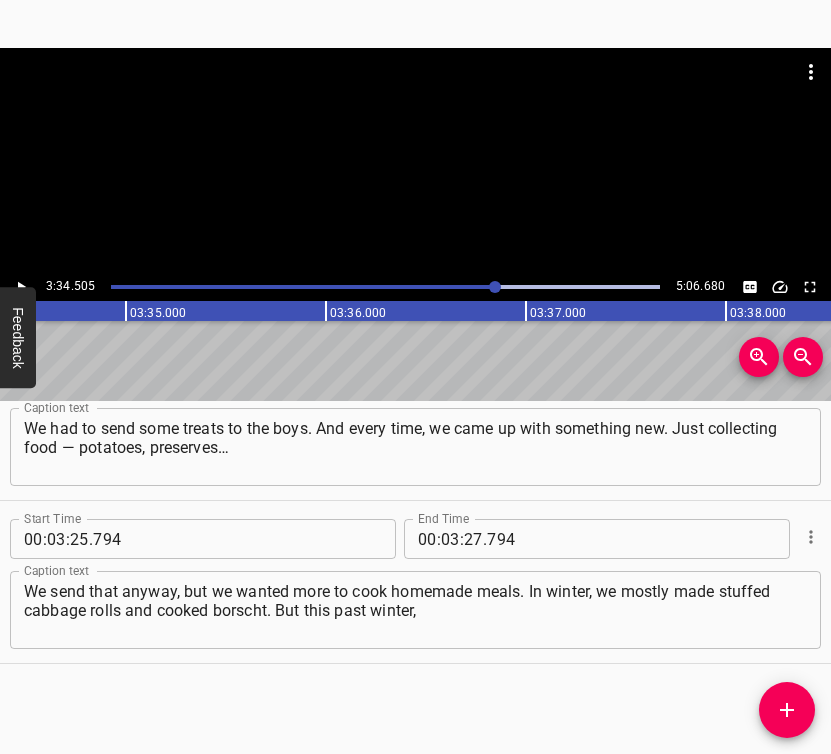 scroll, scrollTop: 0, scrollLeft: 42901, axis: horizontal 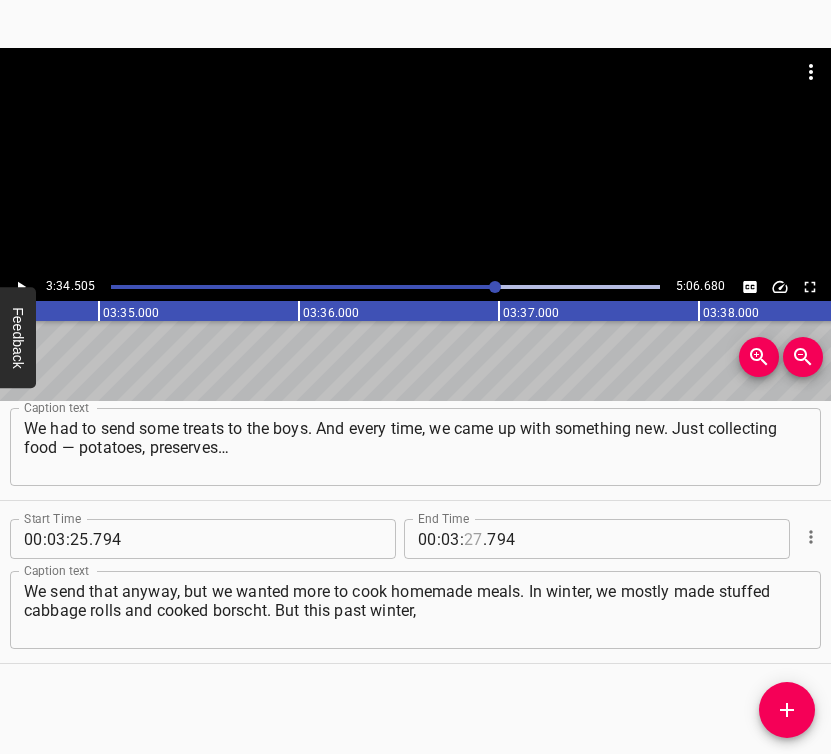 click at bounding box center [473, 539] 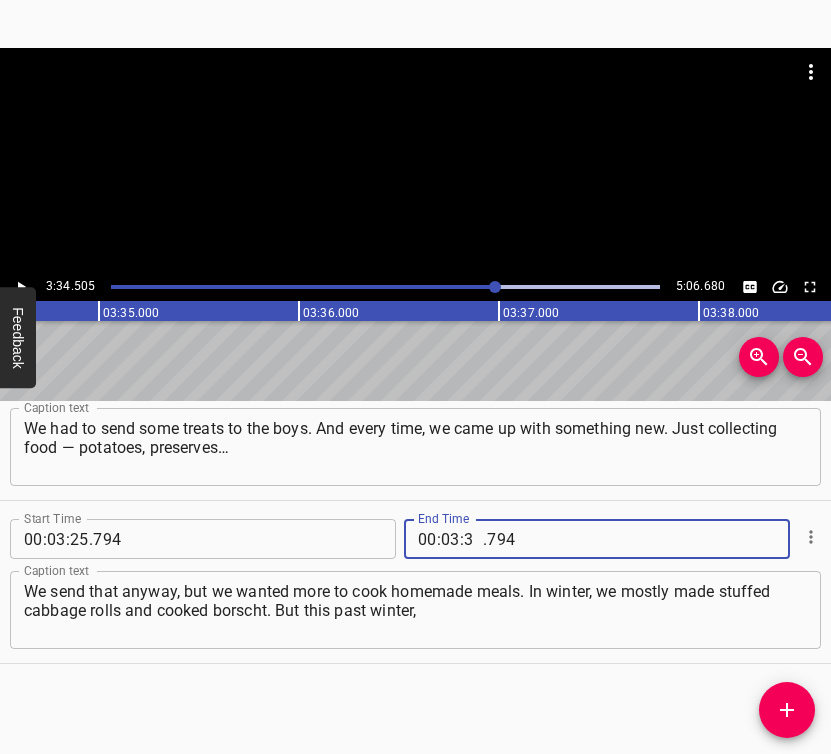 type on "34" 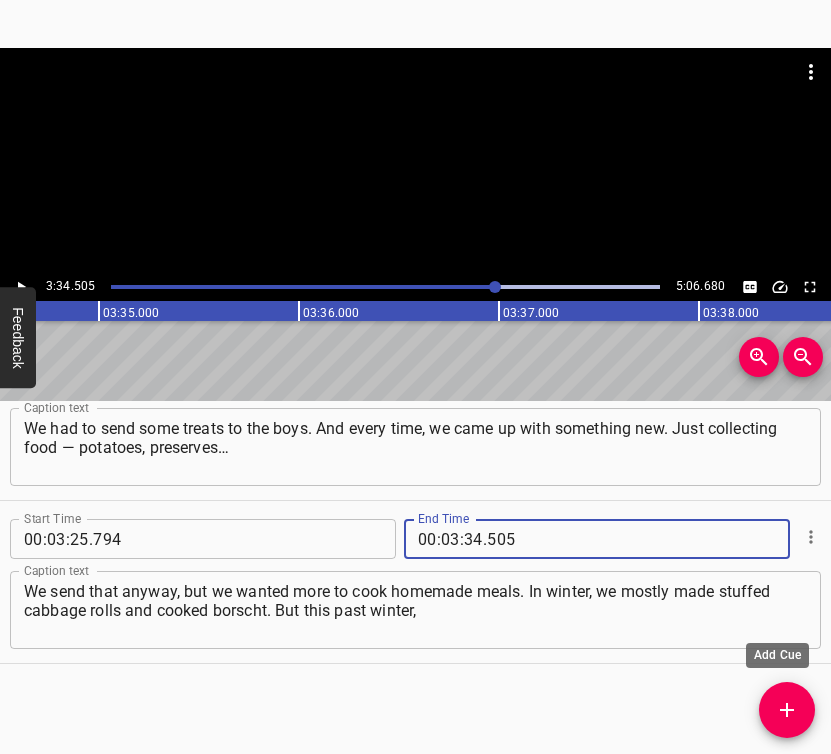 type on "505" 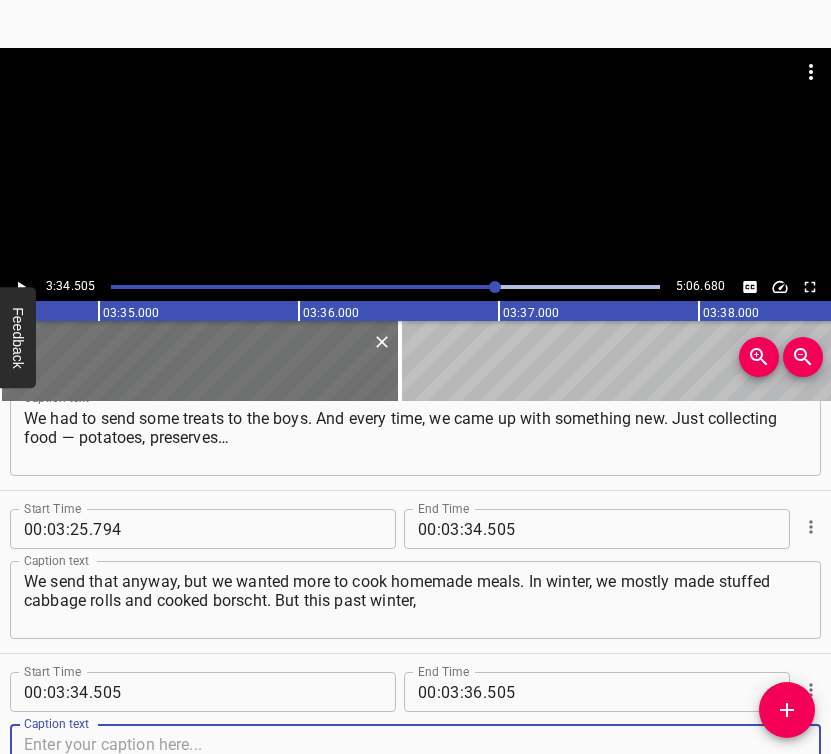 scroll, scrollTop: 3816, scrollLeft: 0, axis: vertical 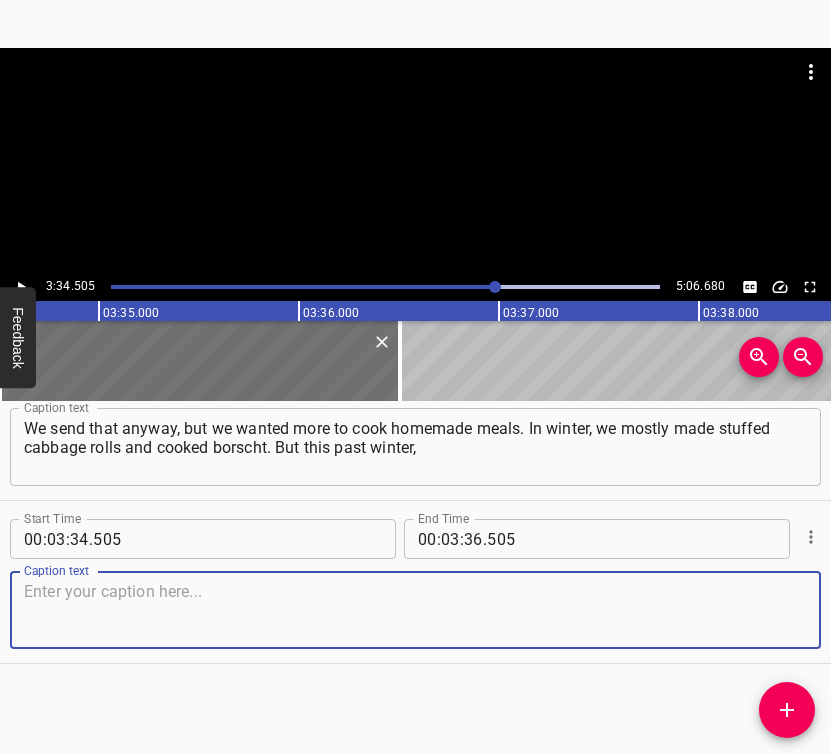 click at bounding box center (415, 610) 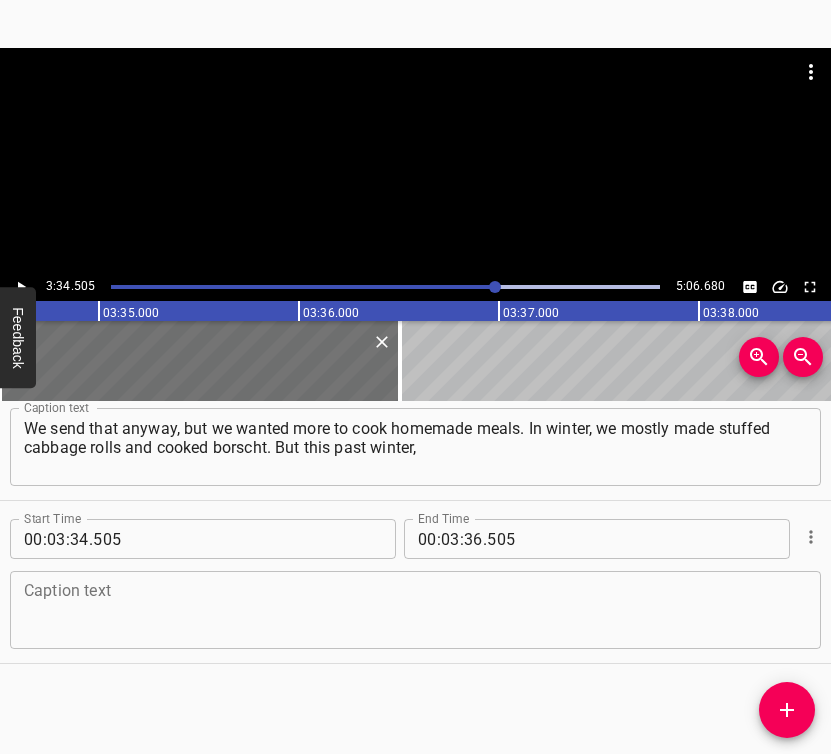 click at bounding box center (415, 610) 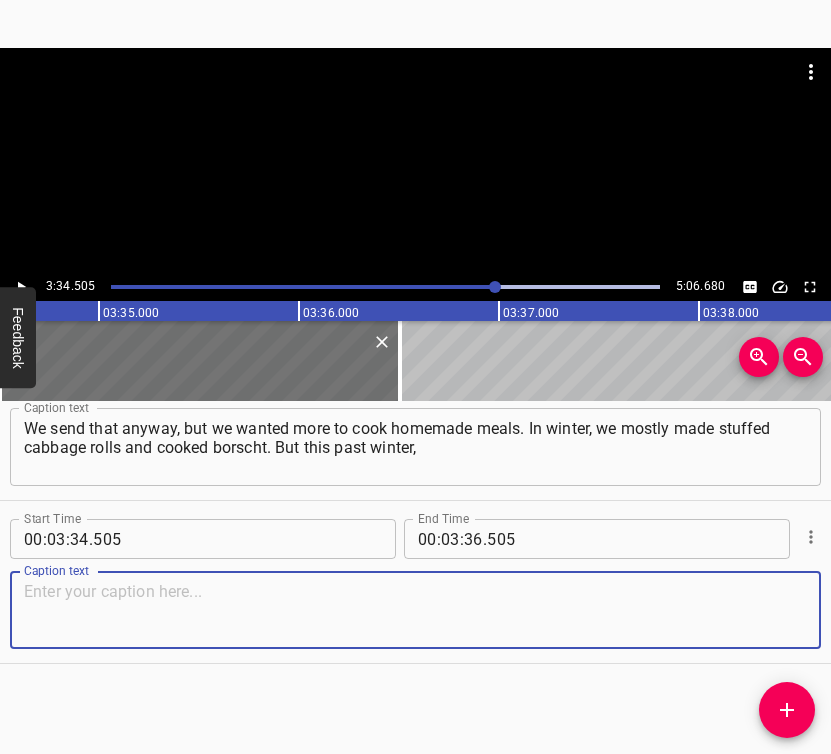 paste on "we didn’t make borscht anymore. Garlic pampushky are very popular — the boys even ask for them. When we manage to cook fish… Someone brings fresh fish" 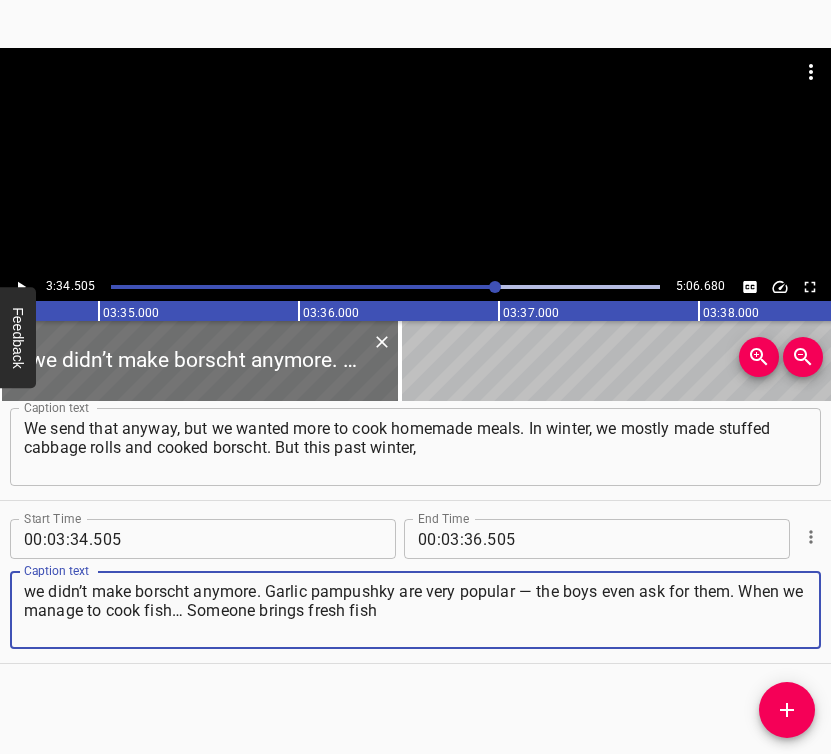 type on "we didn’t make borscht anymore. Garlic pampushky are very popular — the boys even ask for them. When we manage to cook fish… Someone brings fresh fish" 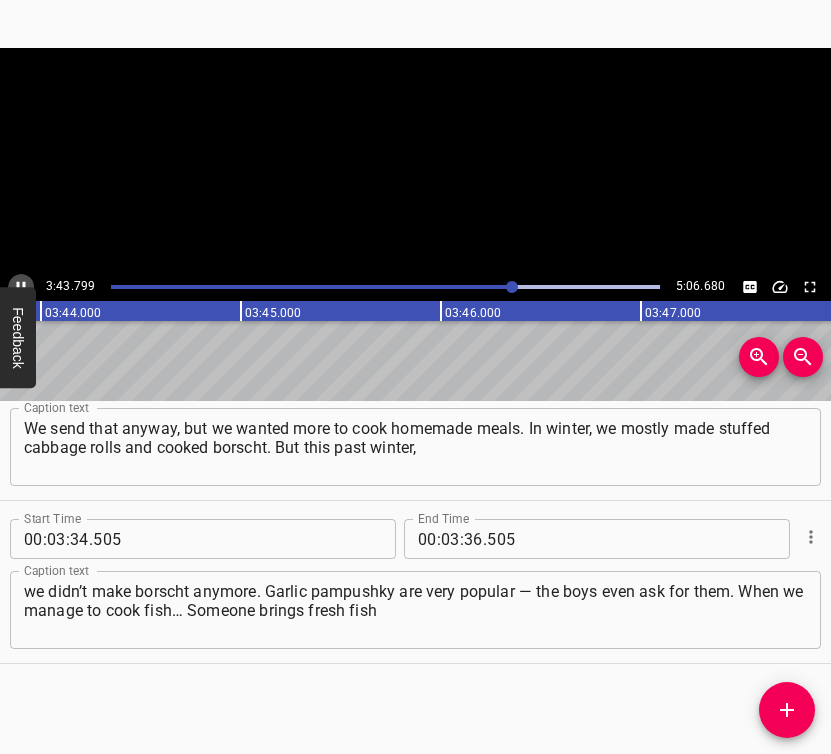 click 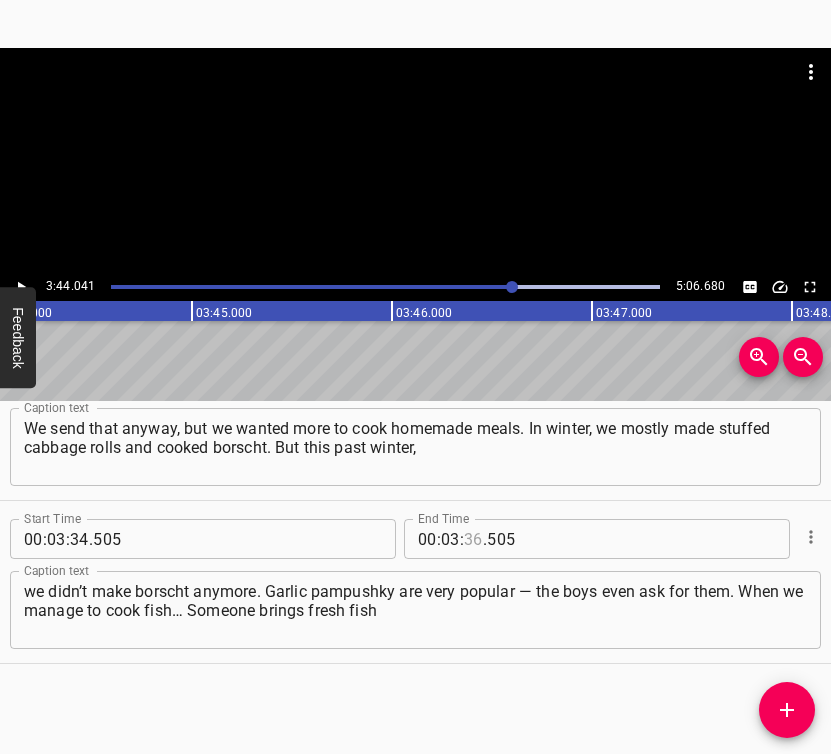 click at bounding box center (473, 539) 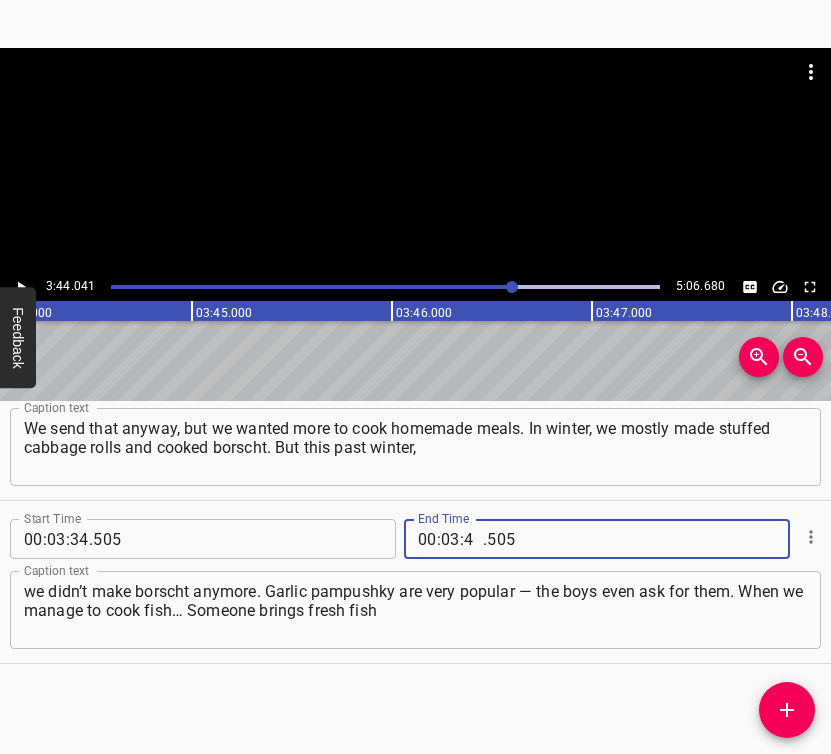 type on "44" 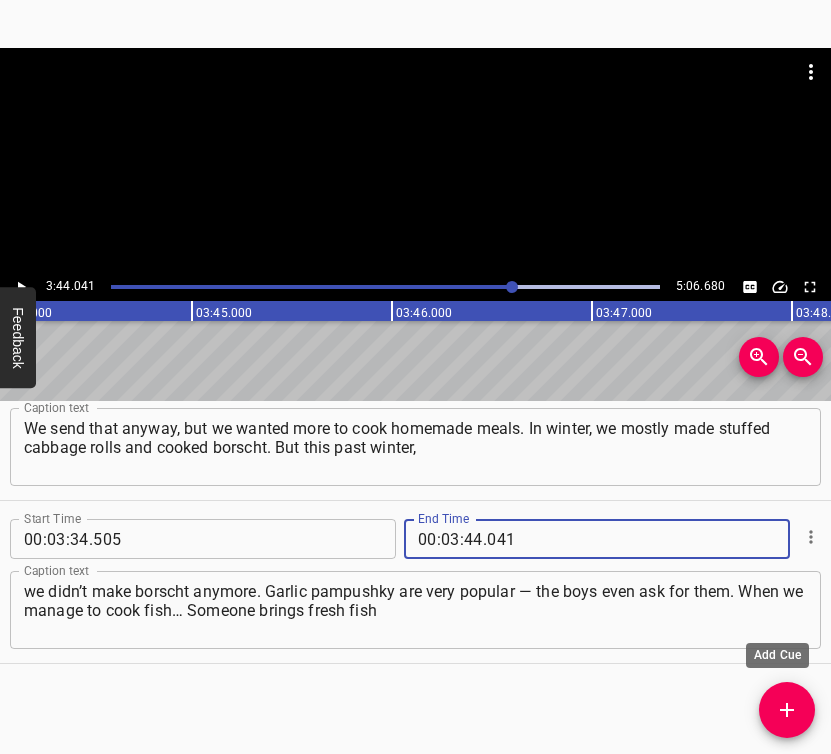 type on "041" 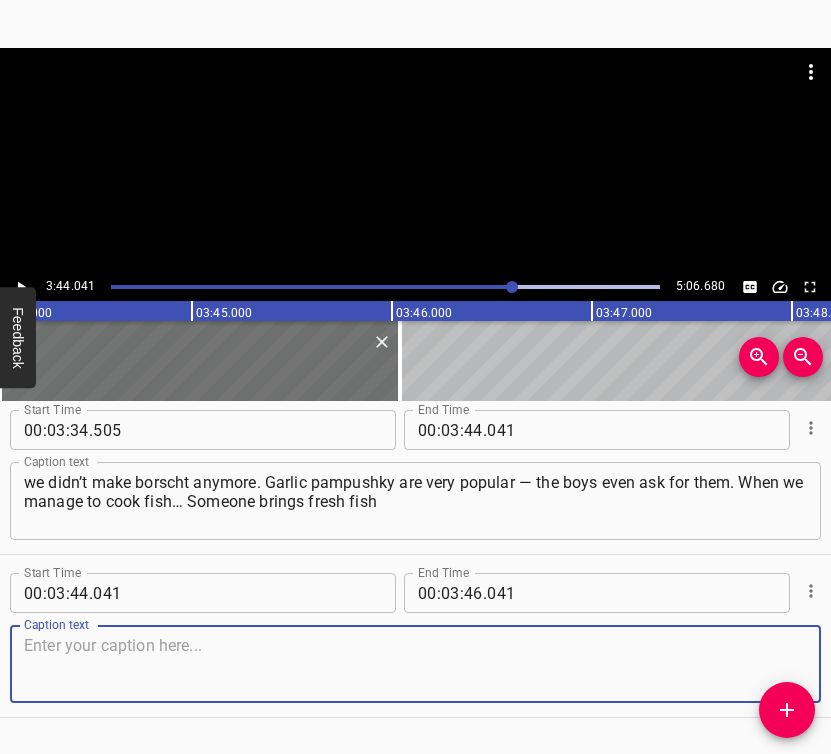 scroll, scrollTop: 3979, scrollLeft: 0, axis: vertical 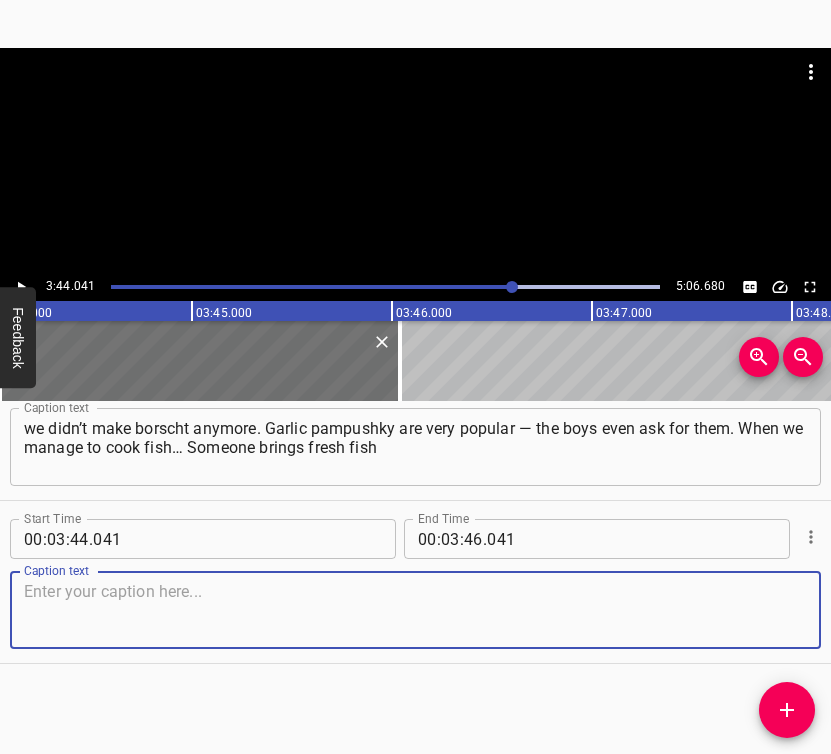 click at bounding box center [415, 610] 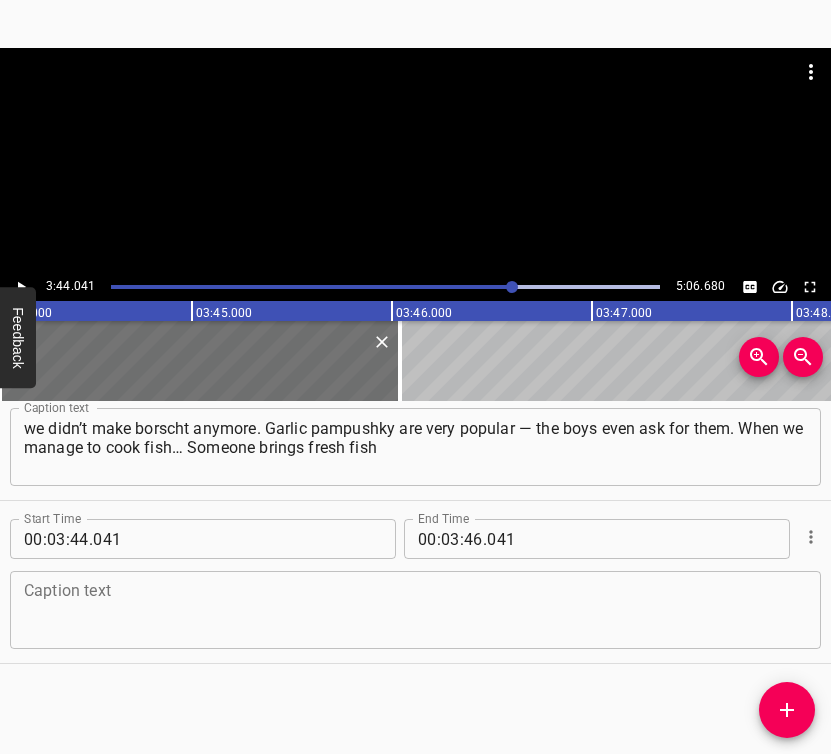 click at bounding box center (415, 610) 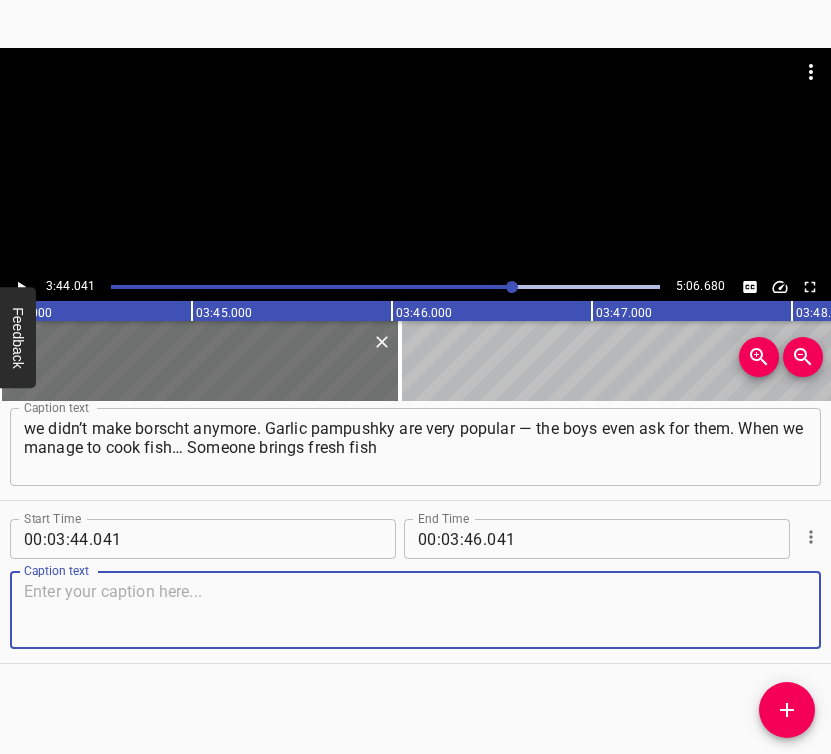 paste on "— we can it or fry it. But mostly, it’s meat dishes. We make zrazy — with potatoes, with meat. We buy minced meat. And, of course, various kinds of dumplings." 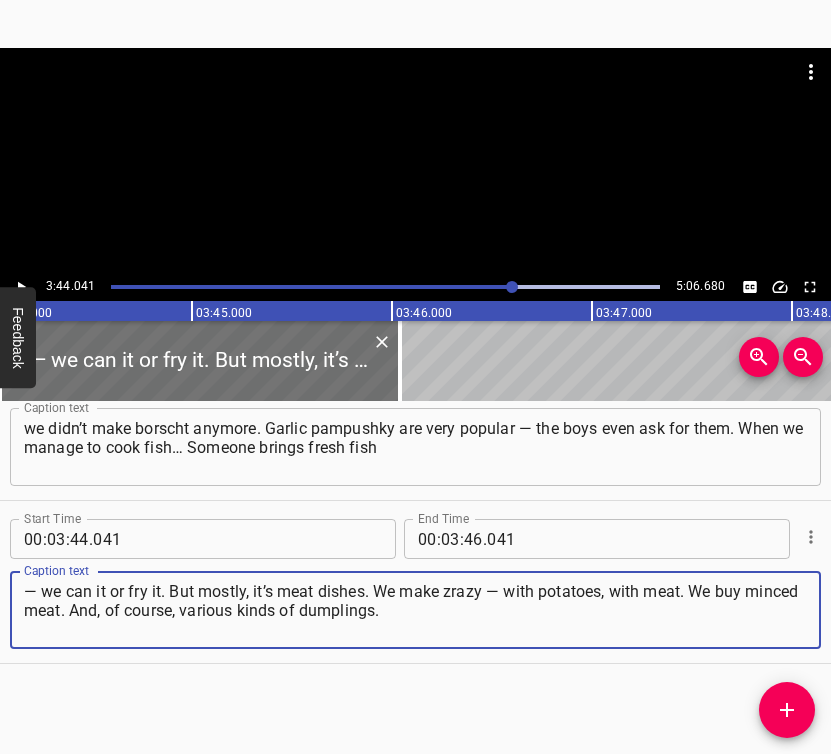 type on "— we can it or fry it. But mostly, it’s meat dishes. We make zrazy — with potatoes, with meat. We buy minced meat. And, of course, various kinds of dumplings." 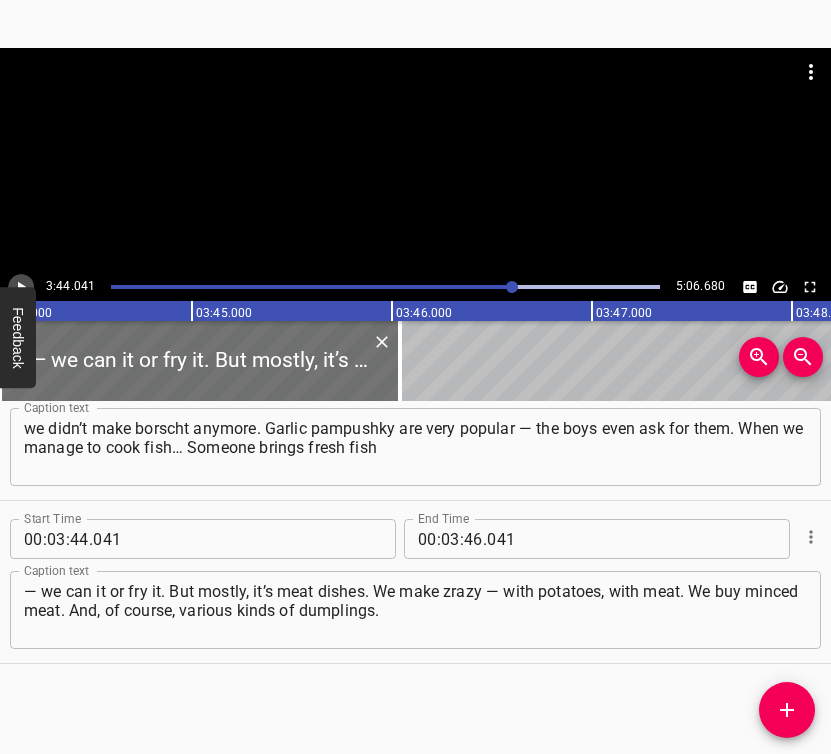 click 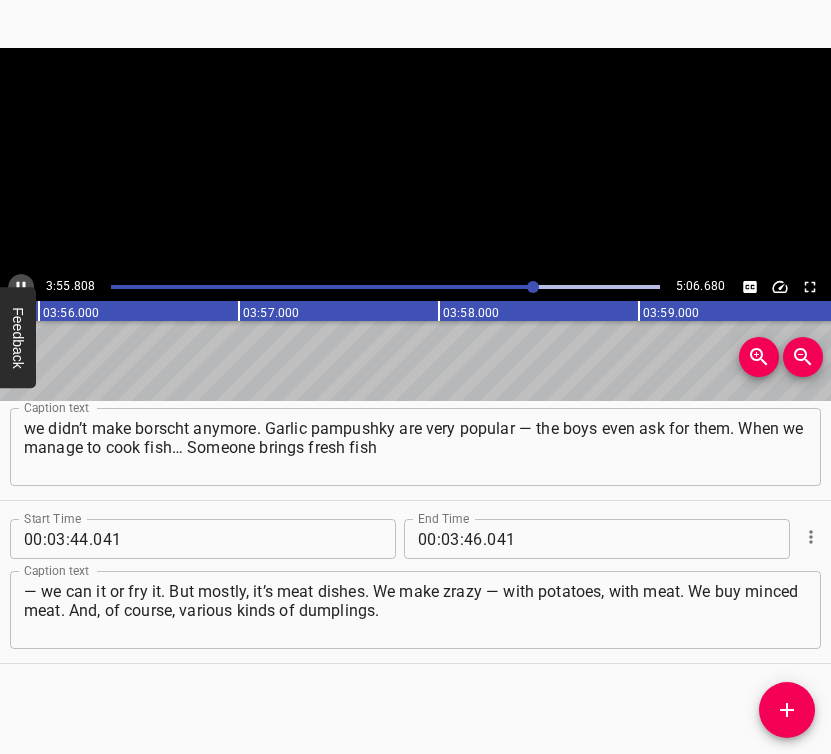 click 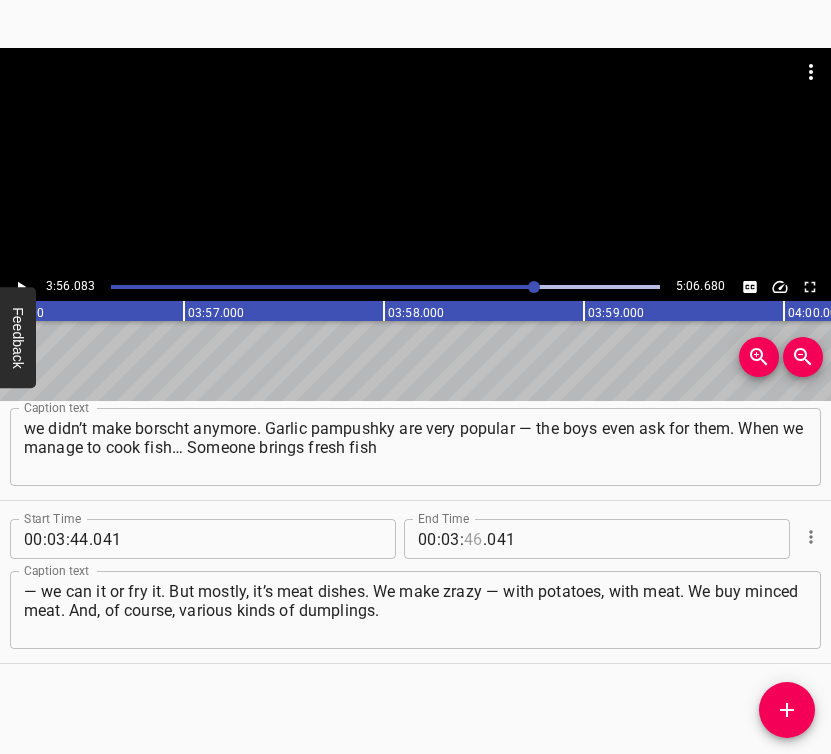 click at bounding box center (473, 539) 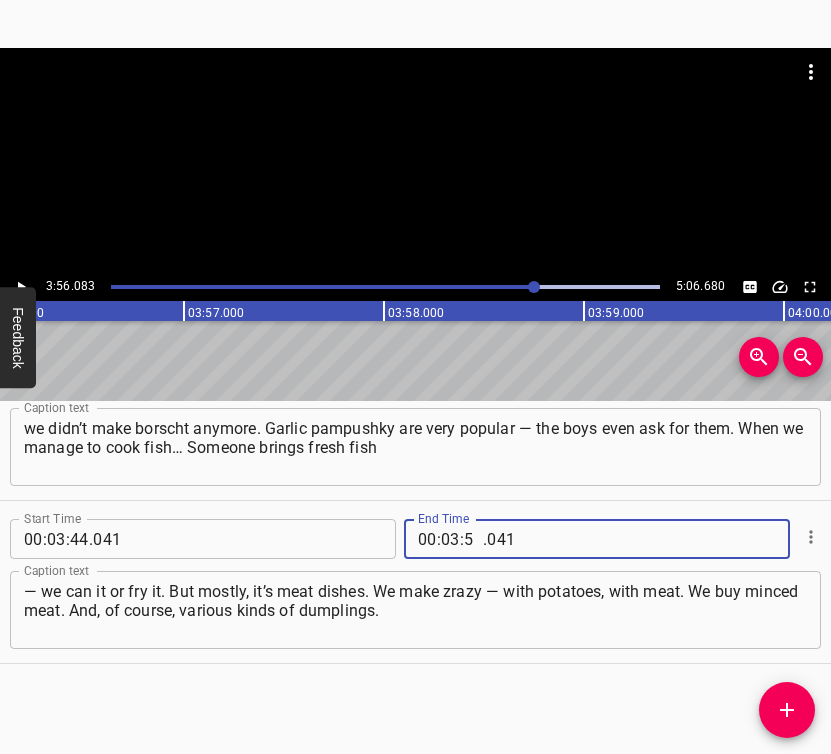 type on "56" 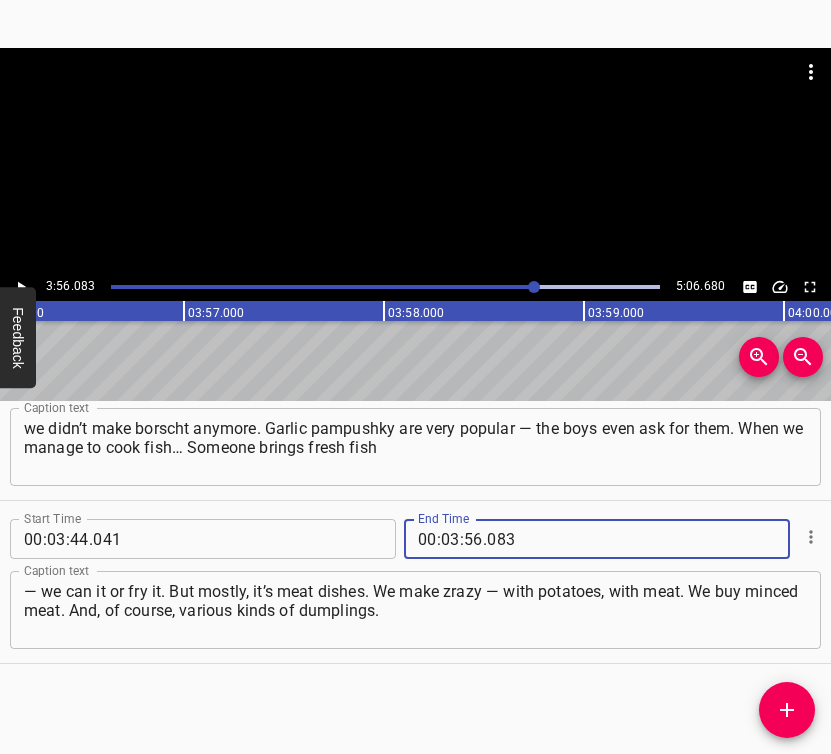 type on "083" 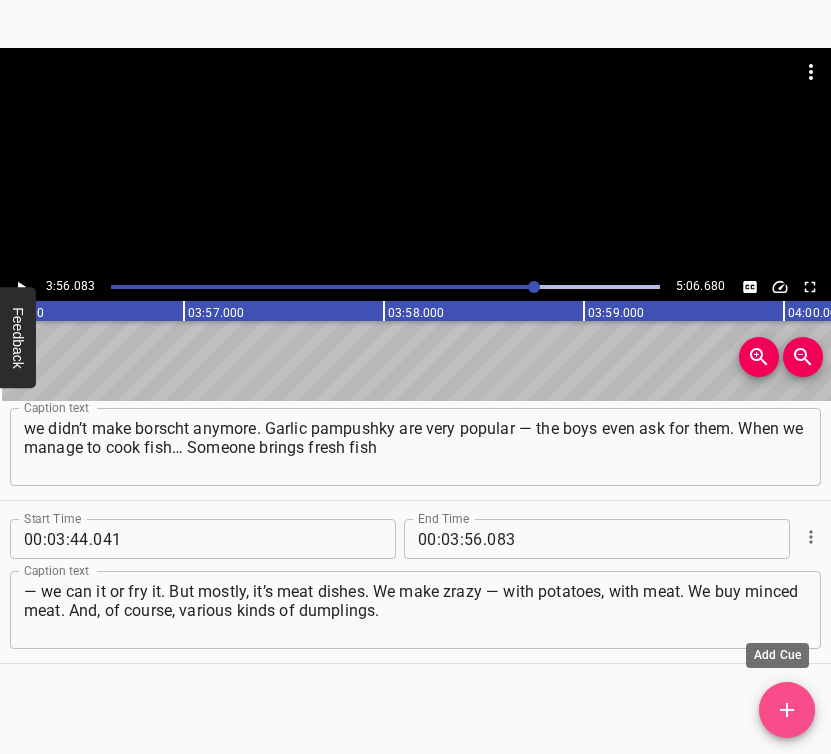 click 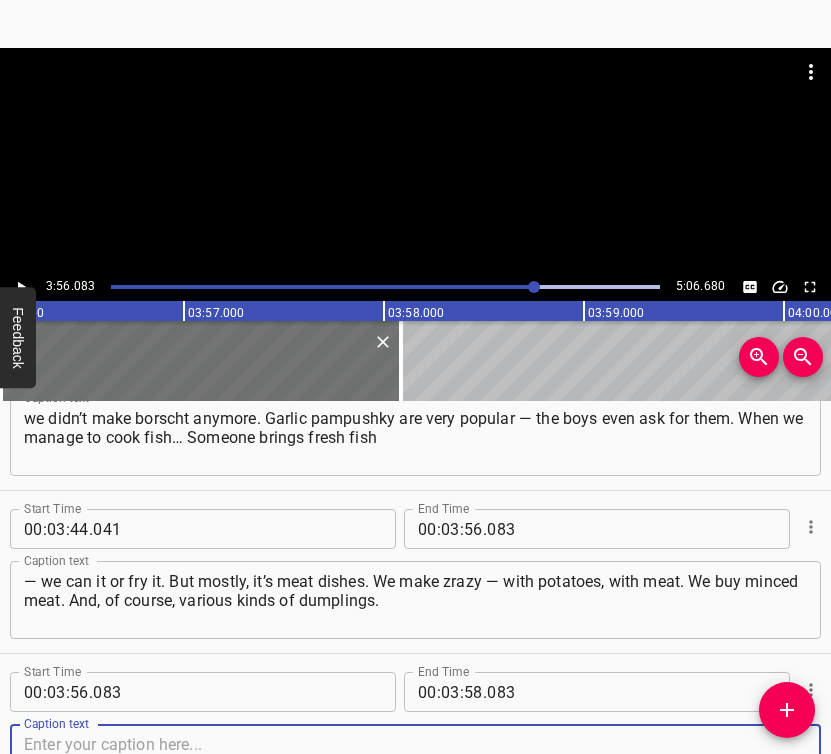scroll, scrollTop: 4142, scrollLeft: 0, axis: vertical 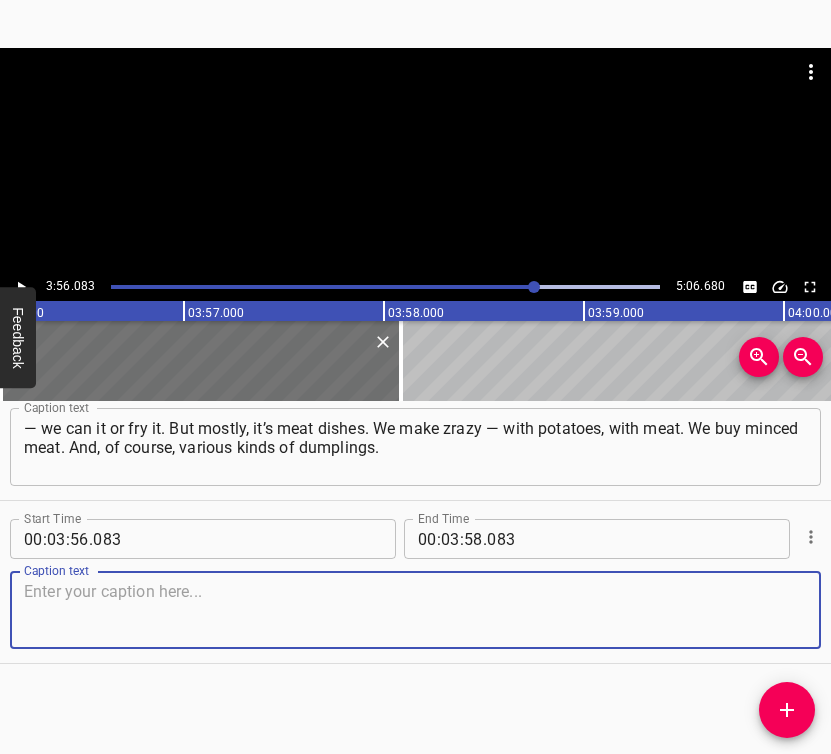click at bounding box center [415, 610] 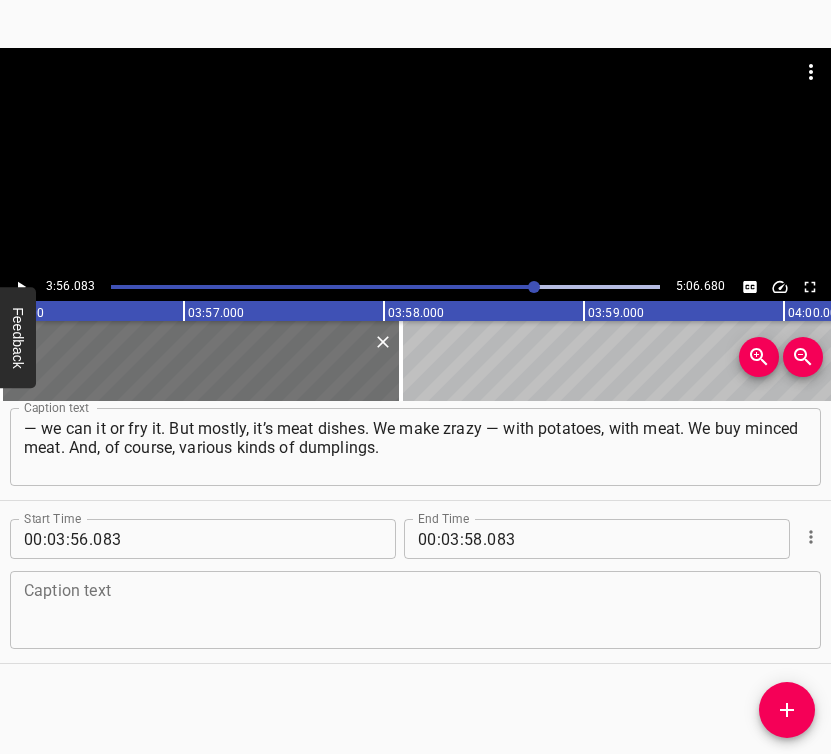 click at bounding box center [415, 610] 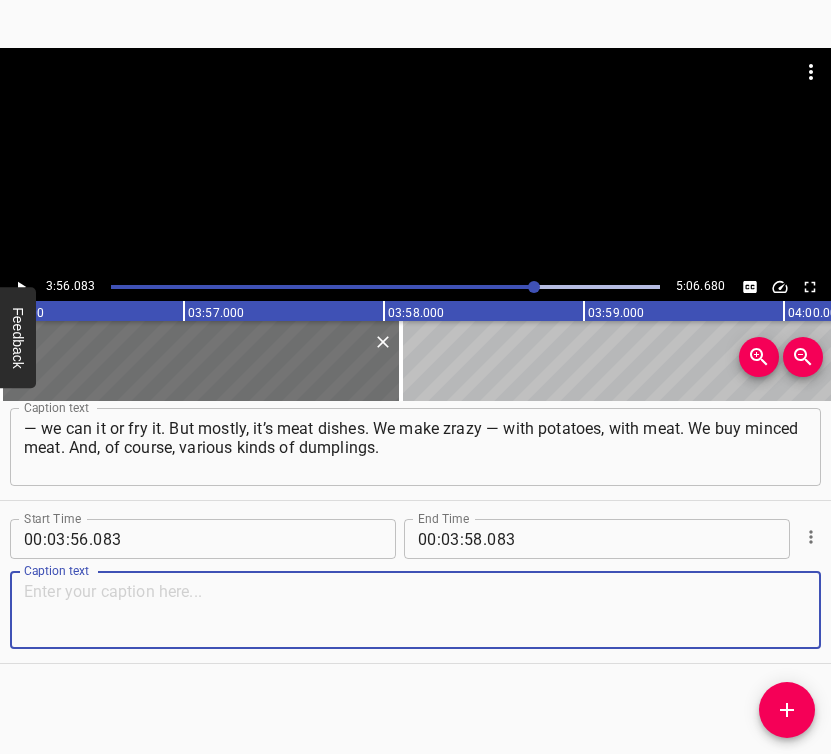 paste on "Just like everyone else. Right now, we’re not making stuffed cabbage rolls either. And [PERSON_NAME] also makes a lot of those… When someone gives us pork fat," 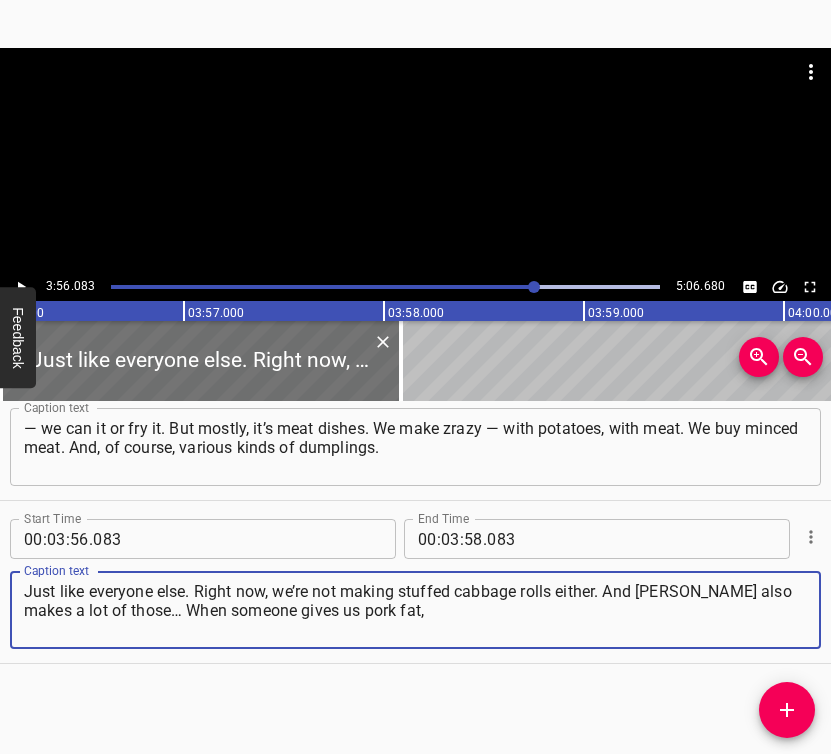 type on "Just like everyone else. Right now, we’re not making stuffed cabbage rolls either. And [PERSON_NAME] also makes a lot of those… When someone gives us pork fat," 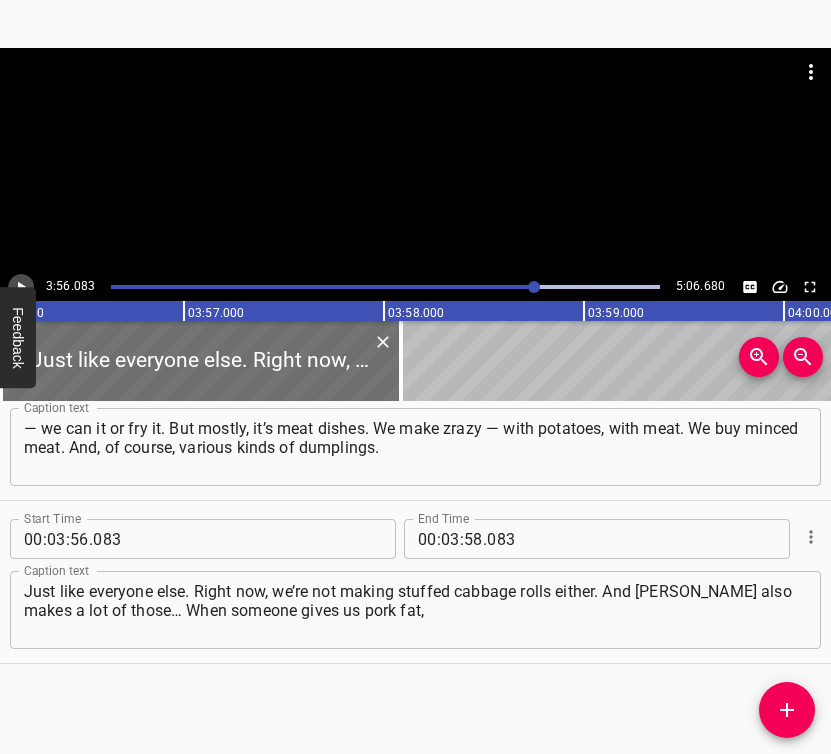 click 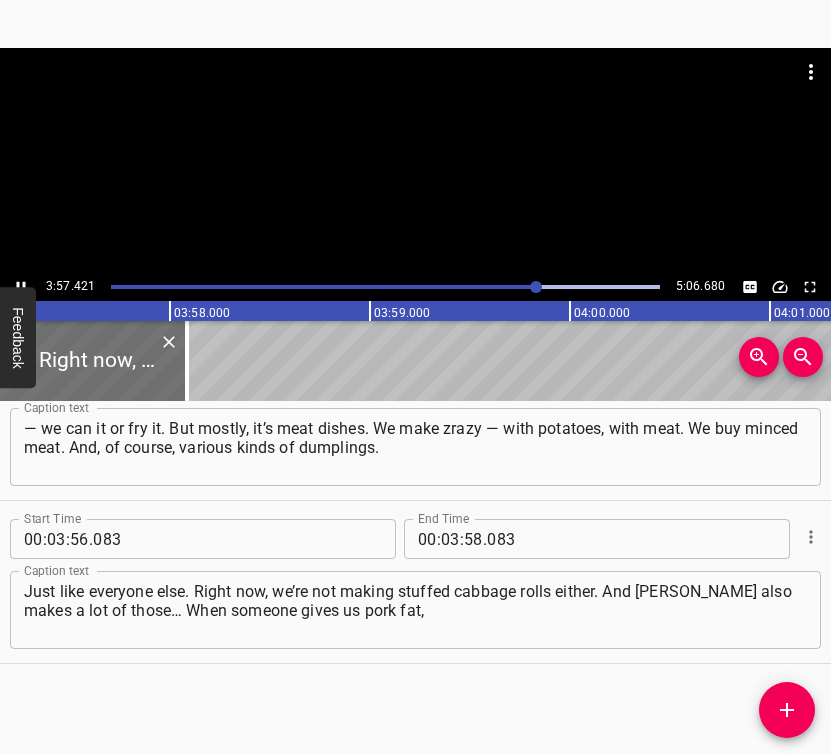 scroll, scrollTop: 0, scrollLeft: 47484, axis: horizontal 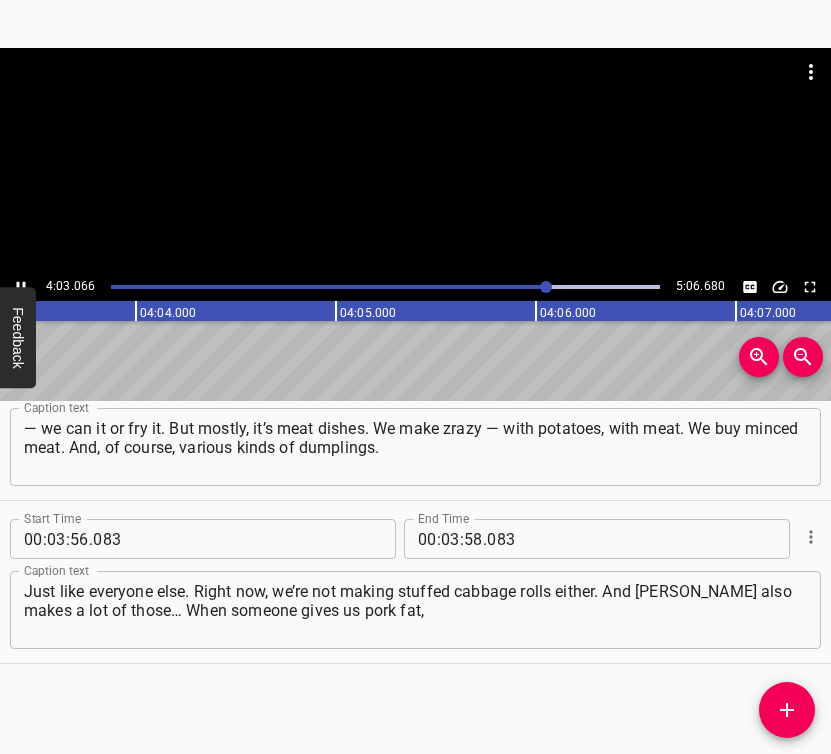 click 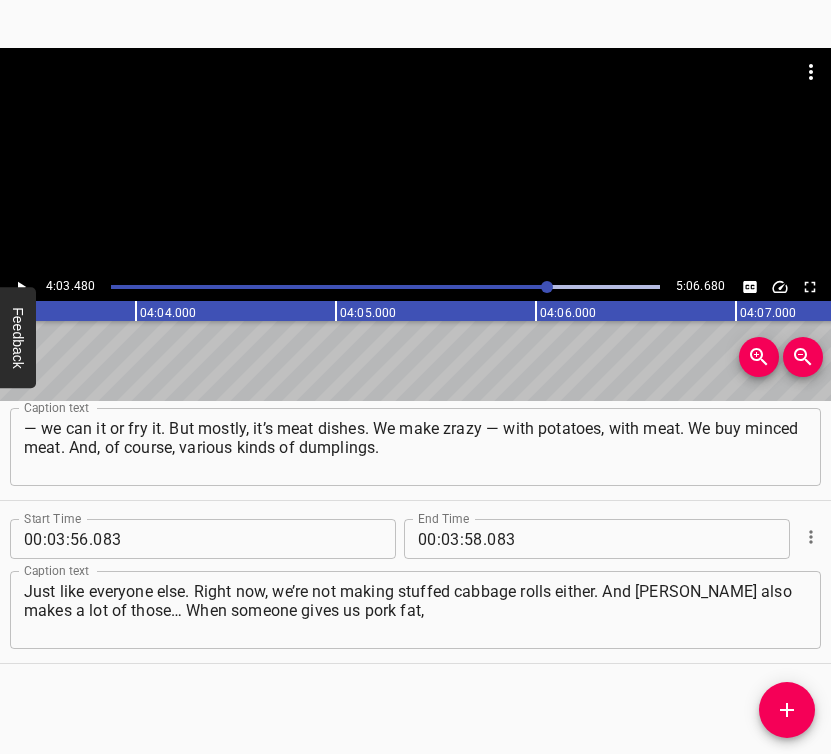 scroll, scrollTop: 0, scrollLeft: 48695, axis: horizontal 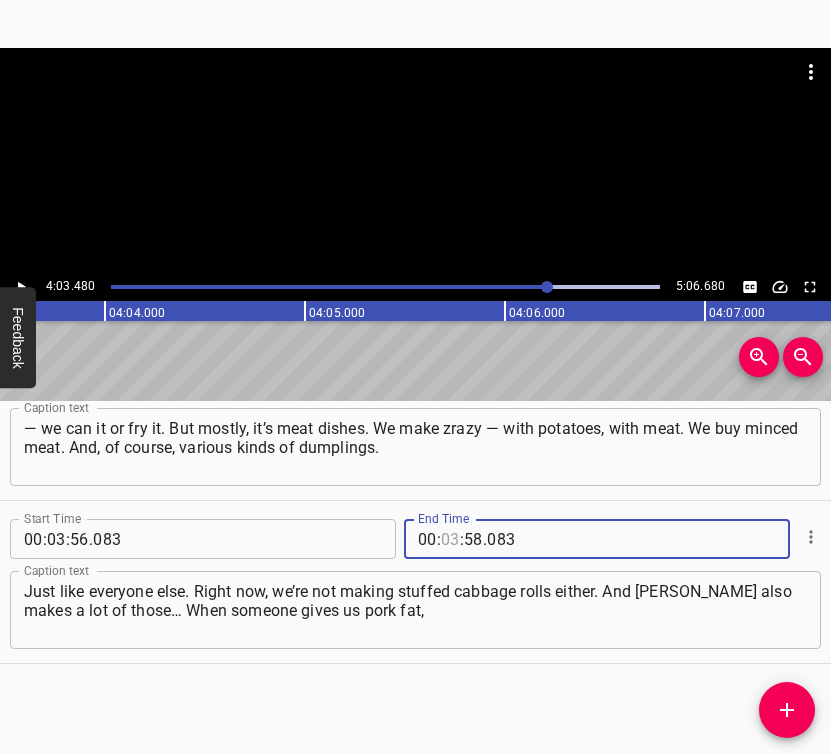 click at bounding box center (450, 539) 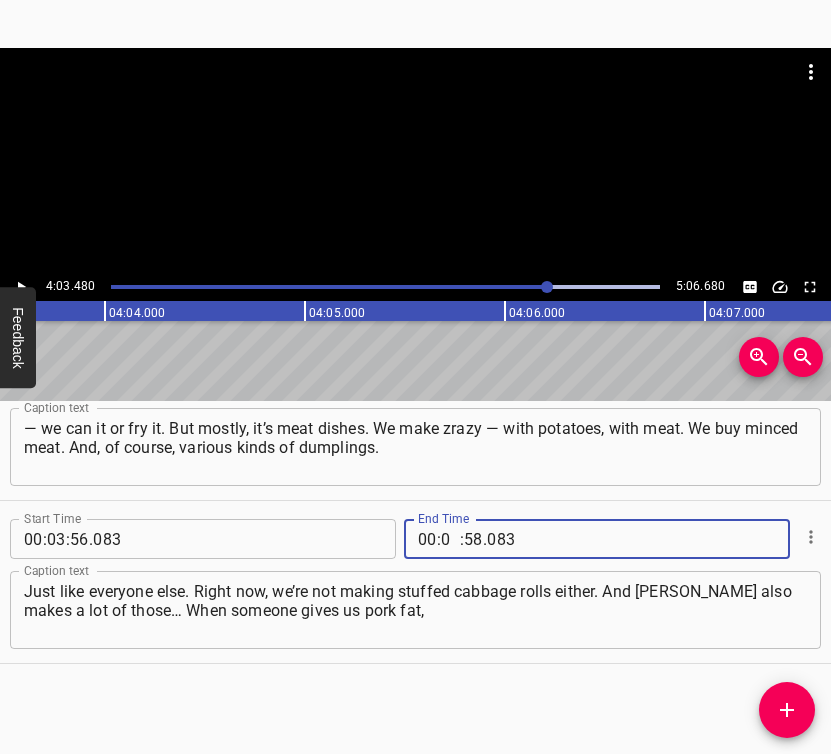 type on "04" 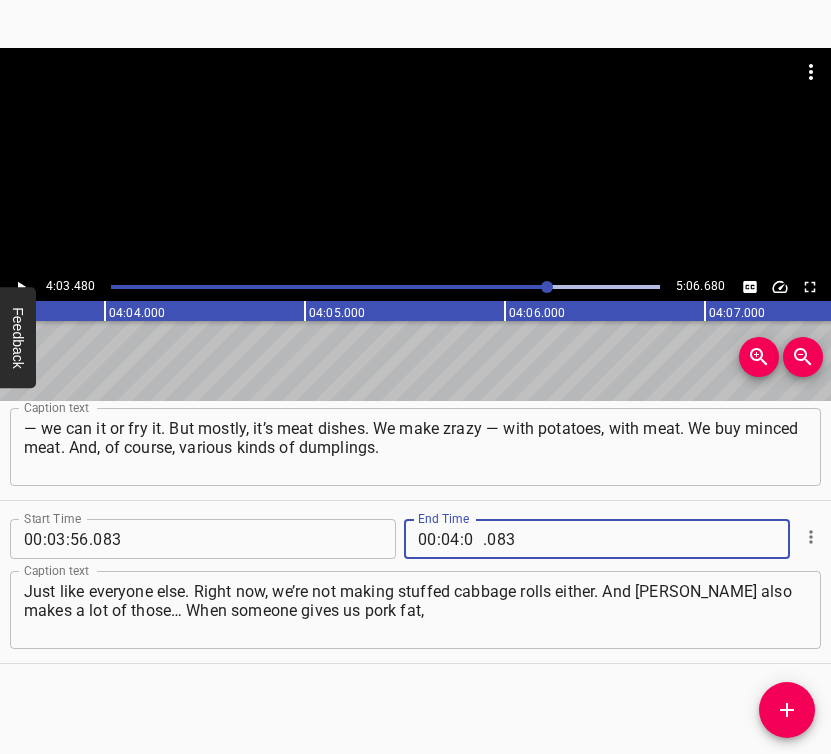 type on "03" 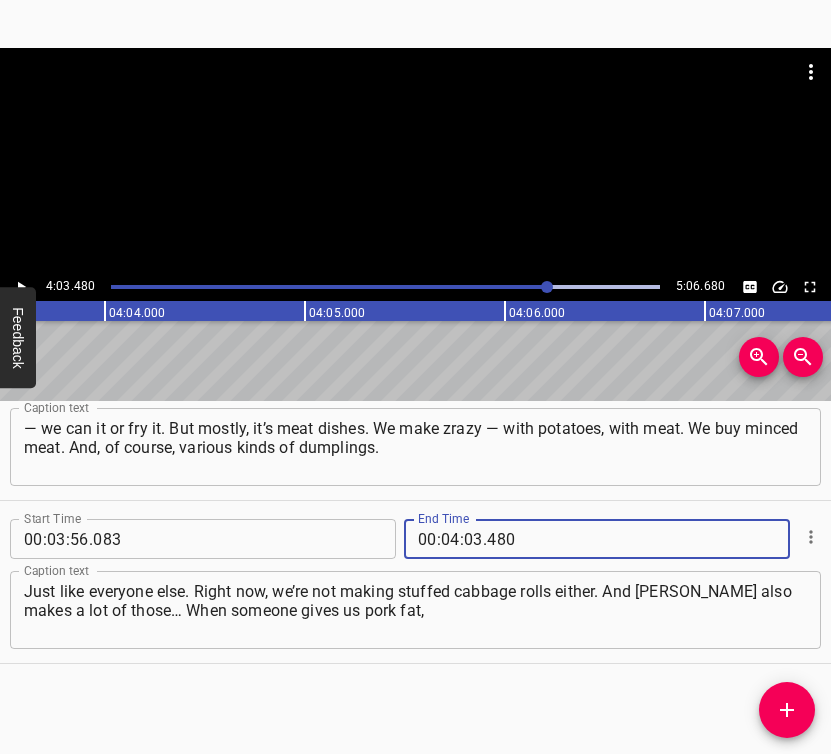 type on "480" 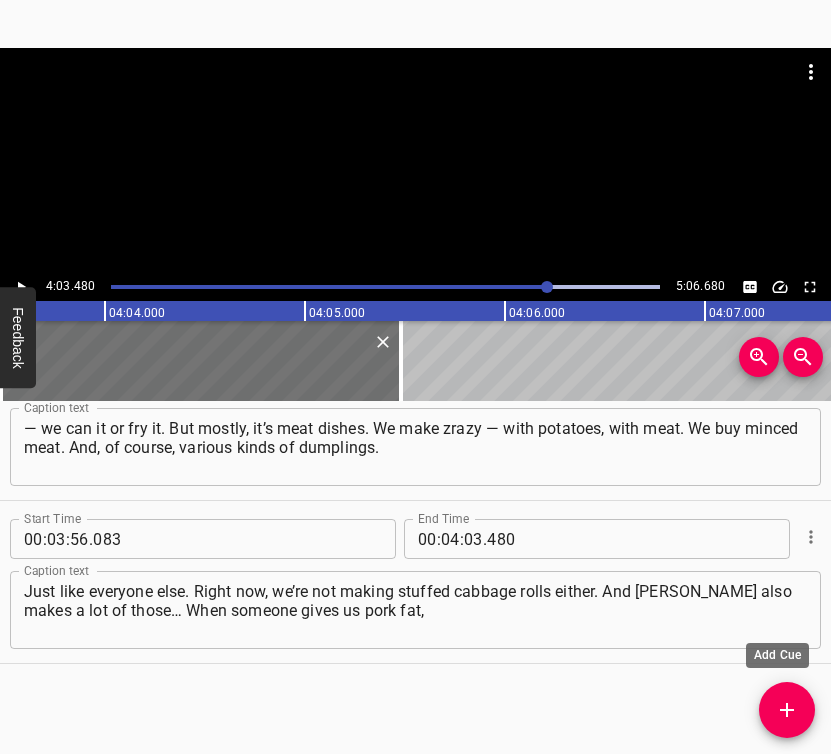 scroll, scrollTop: 4152, scrollLeft: 0, axis: vertical 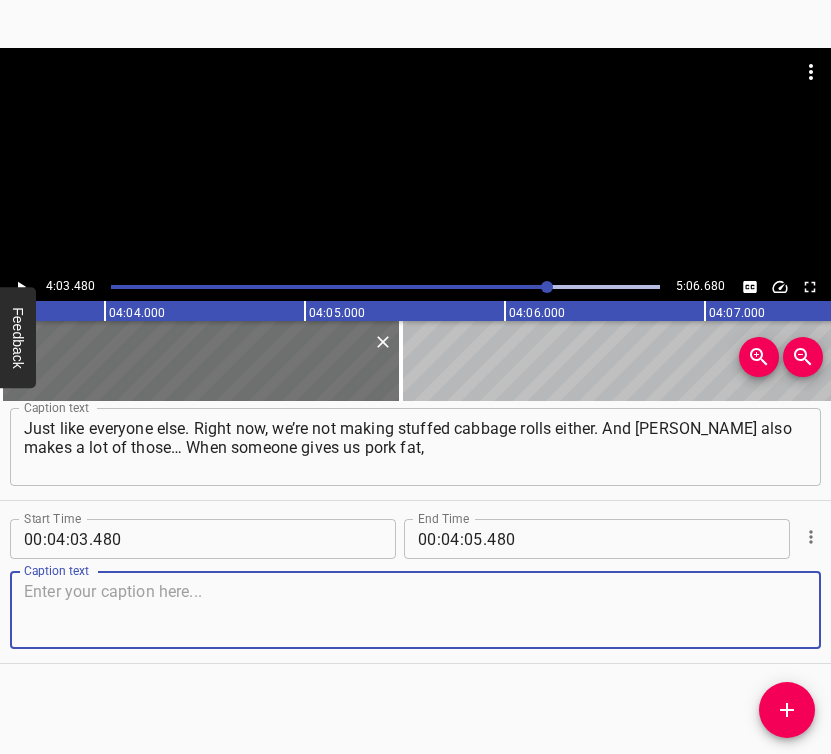 click at bounding box center [415, 610] 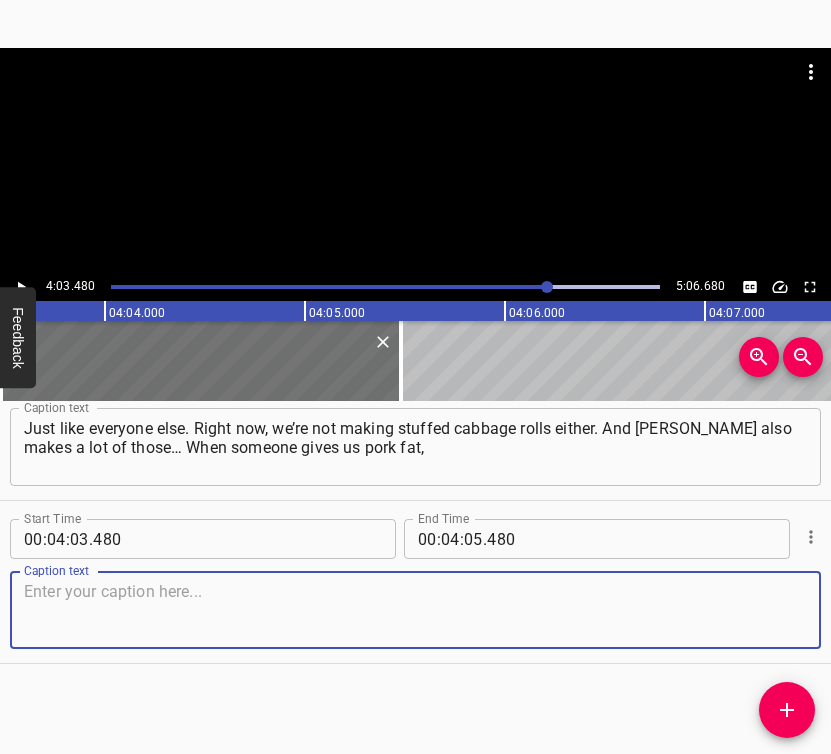 click at bounding box center (415, 610) 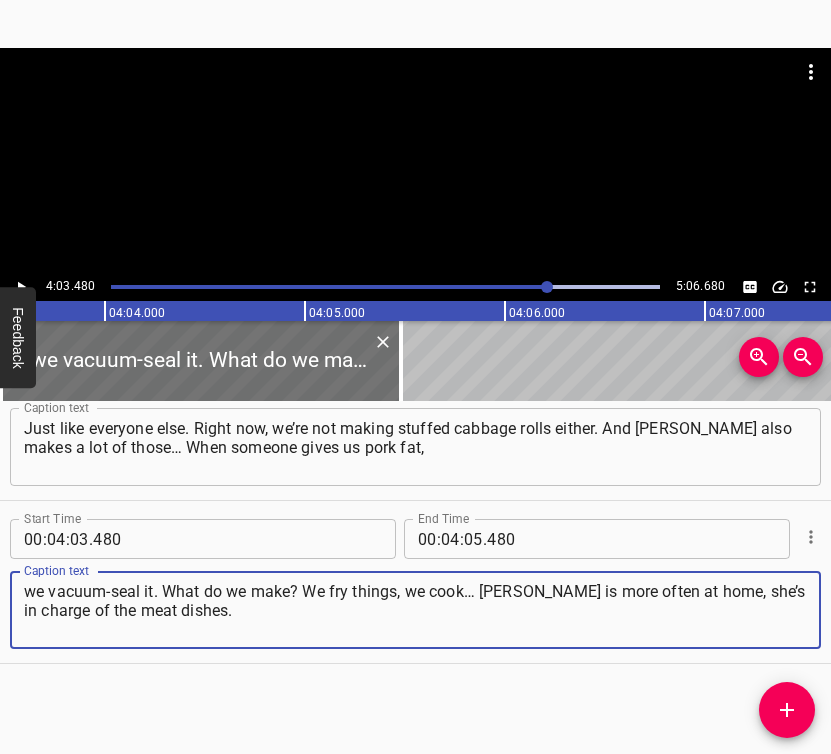 type on "we vacuum-seal it. What do we make? We fry things, we cook… [PERSON_NAME] is more often at home, she’s in charge of the meat dishes." 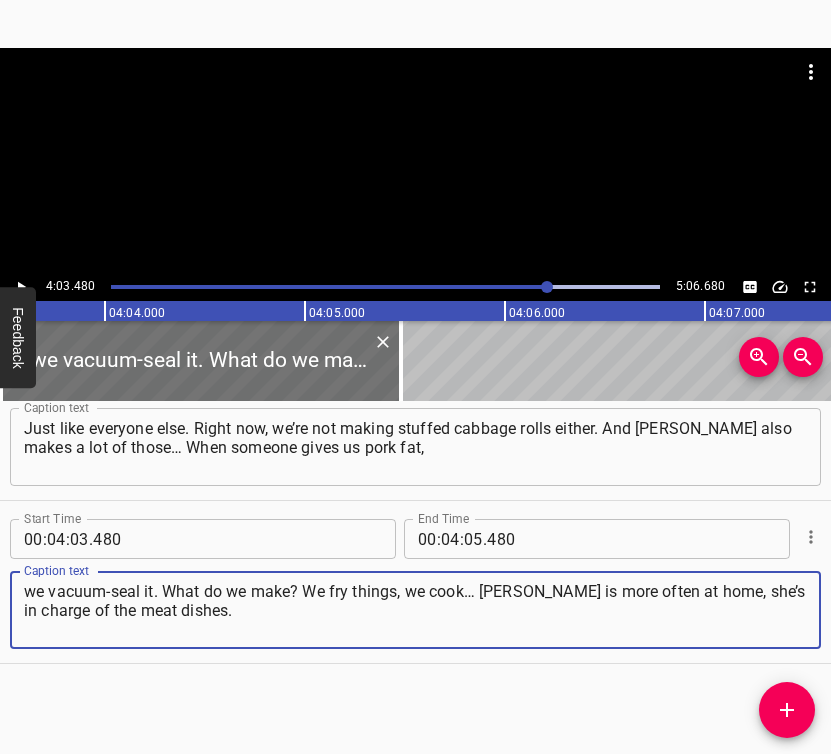 click at bounding box center [21, 287] 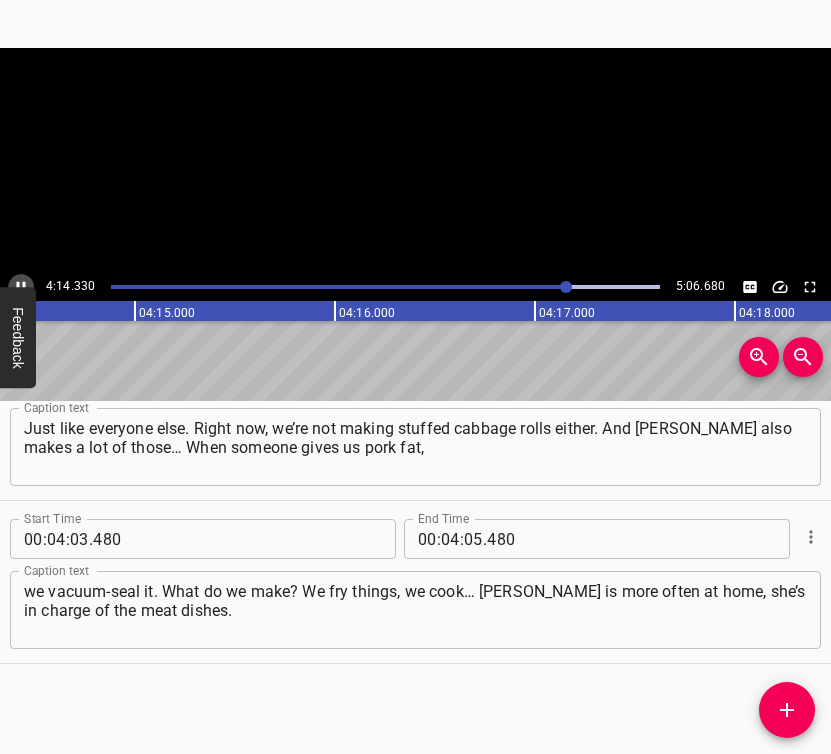 click 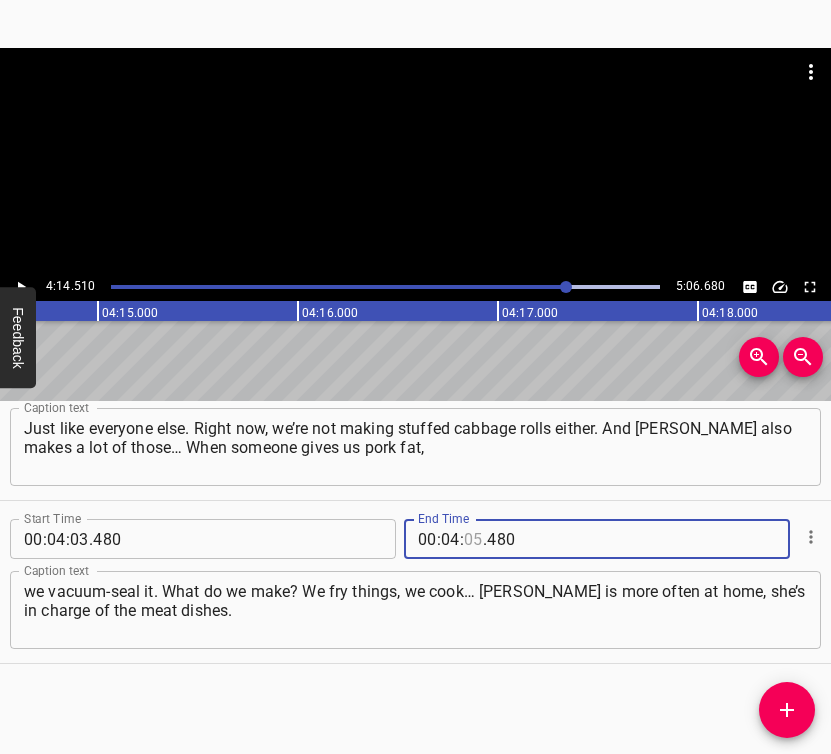 click at bounding box center (473, 539) 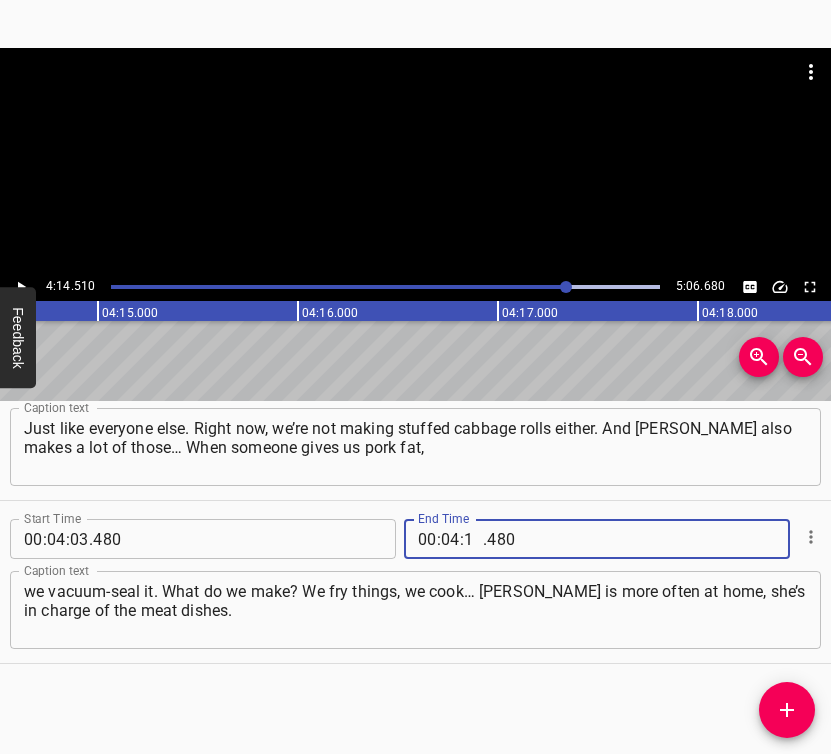 type on "14" 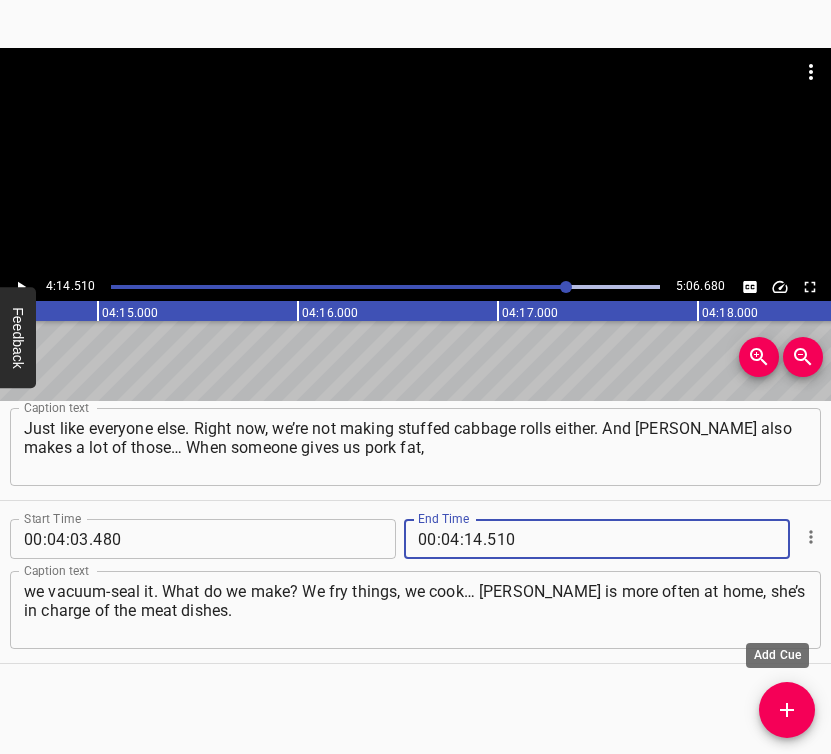 type on "510" 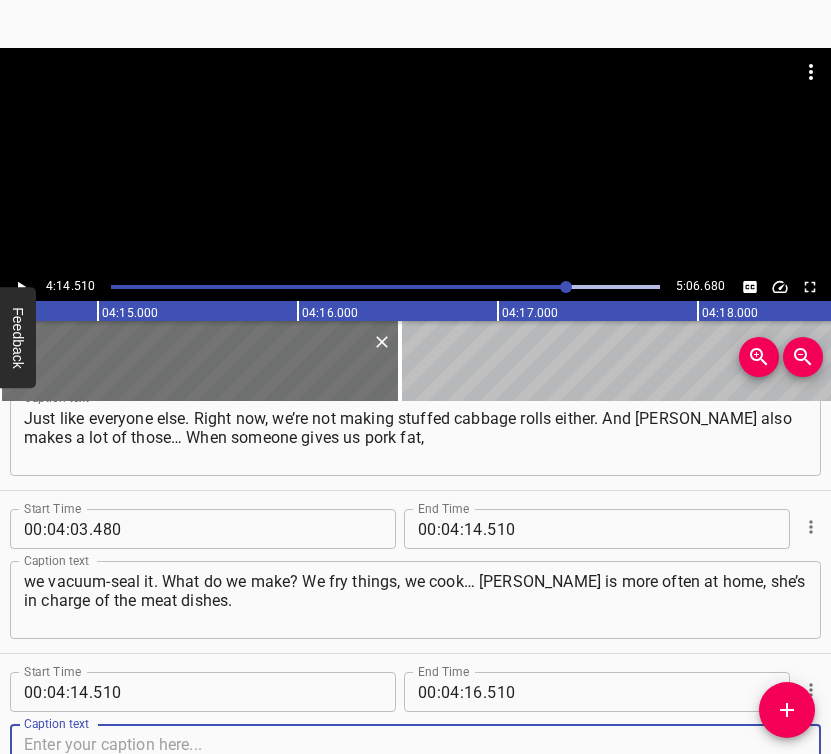 scroll, scrollTop: 4468, scrollLeft: 0, axis: vertical 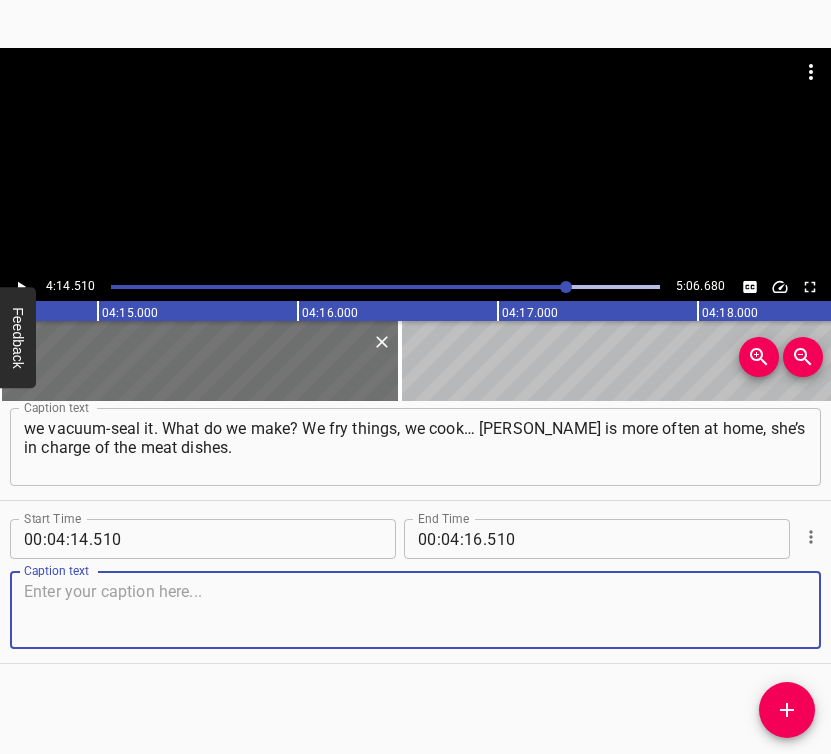 click at bounding box center (415, 610) 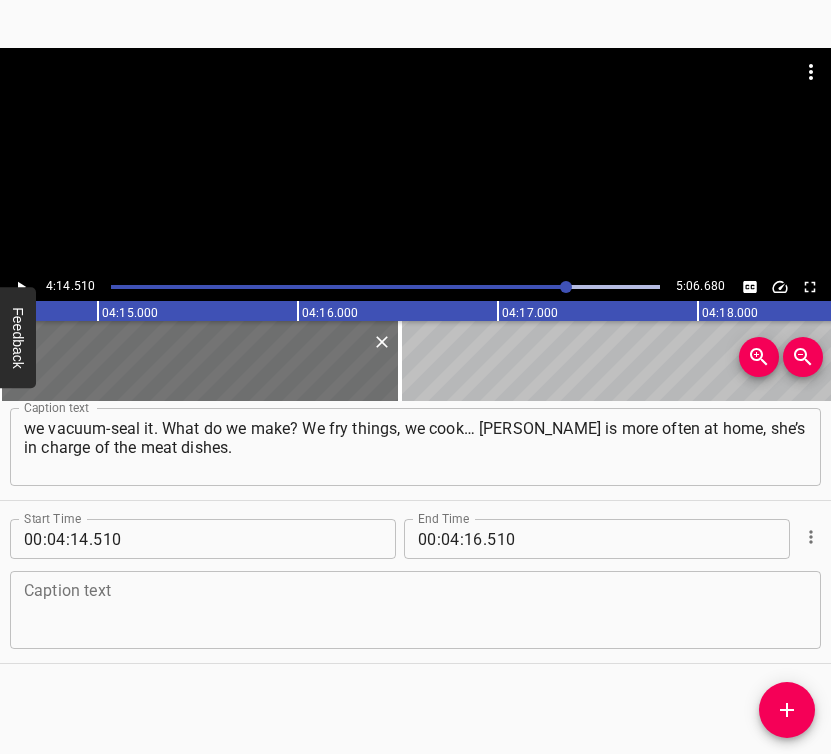 click at bounding box center [415, 610] 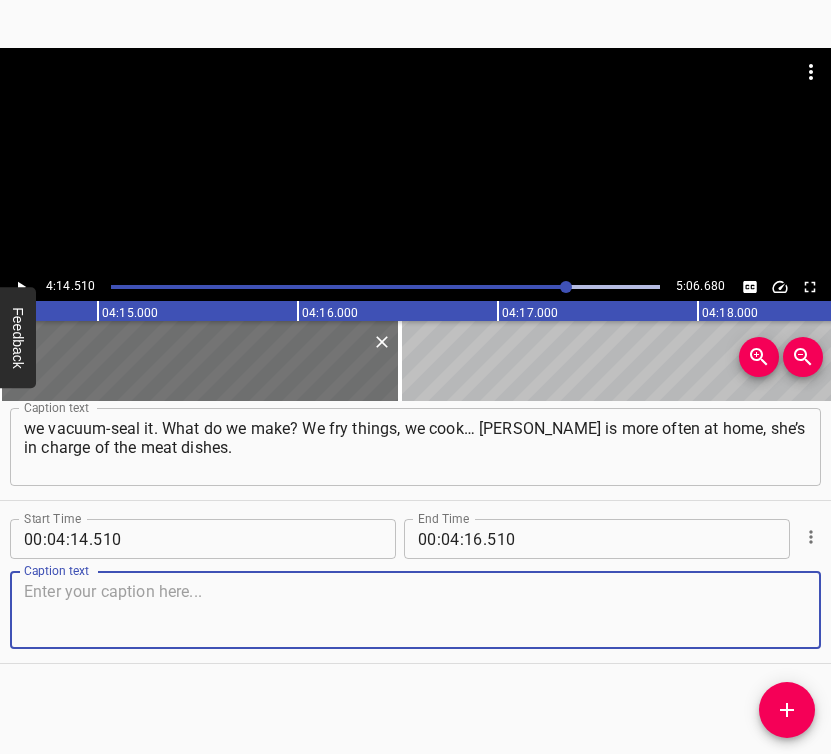 paste on "We have our own volunteer who comes twice a month. Our shipments go out on Wednesdays, and we cook [DATE] and [DATE]." 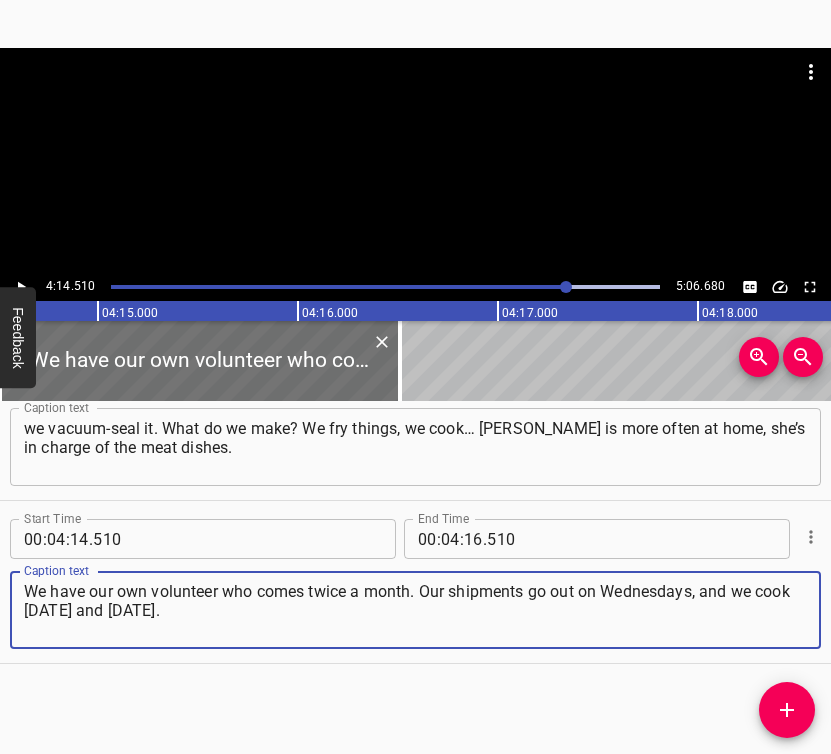 type on "We have our own volunteer who comes twice a month. Our shipments go out on Wednesdays, and we cook [DATE] and [DATE]." 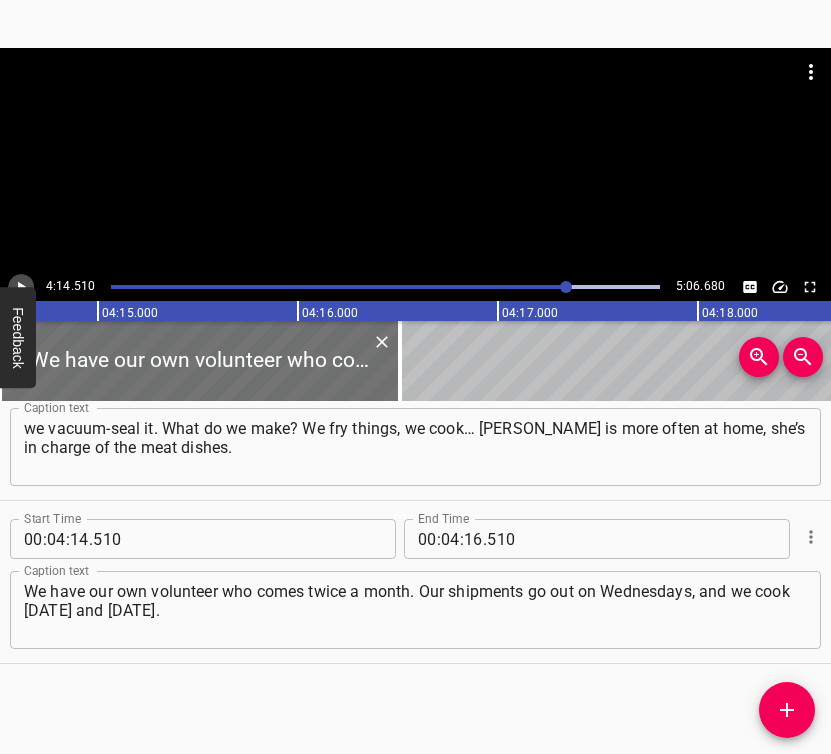 click 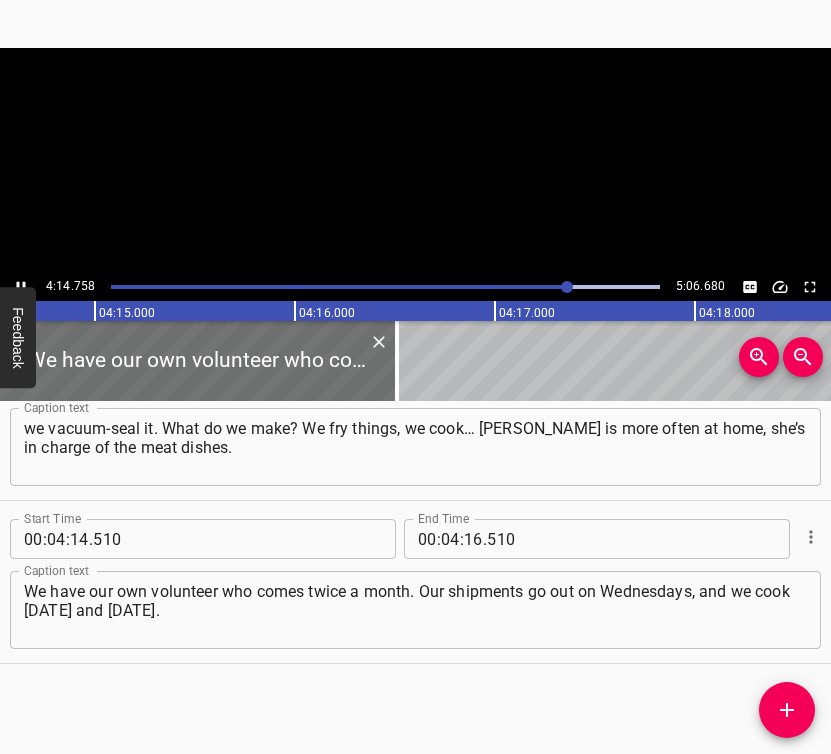 scroll, scrollTop: 0, scrollLeft: 50949, axis: horizontal 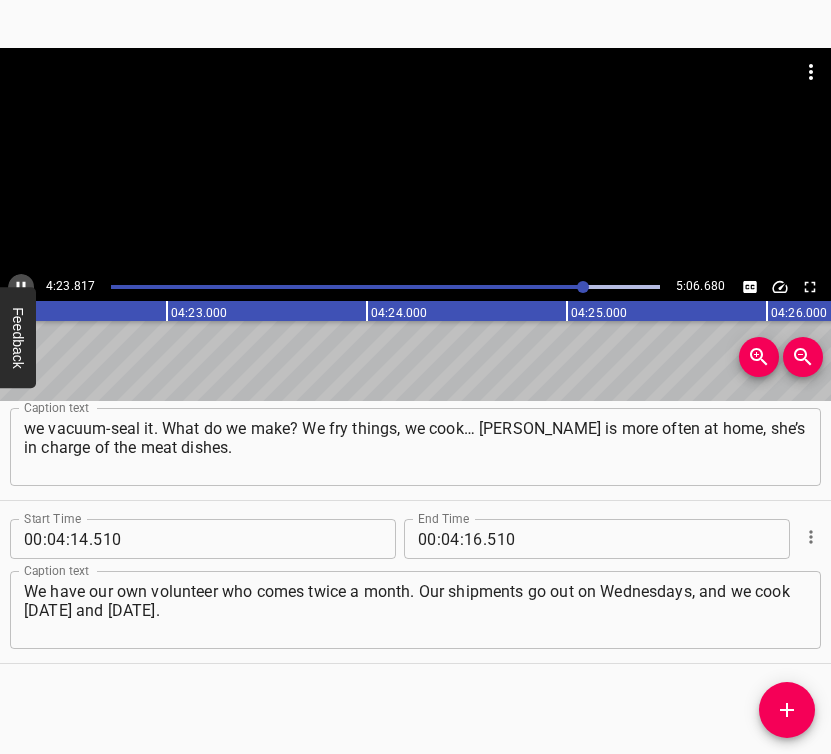 click 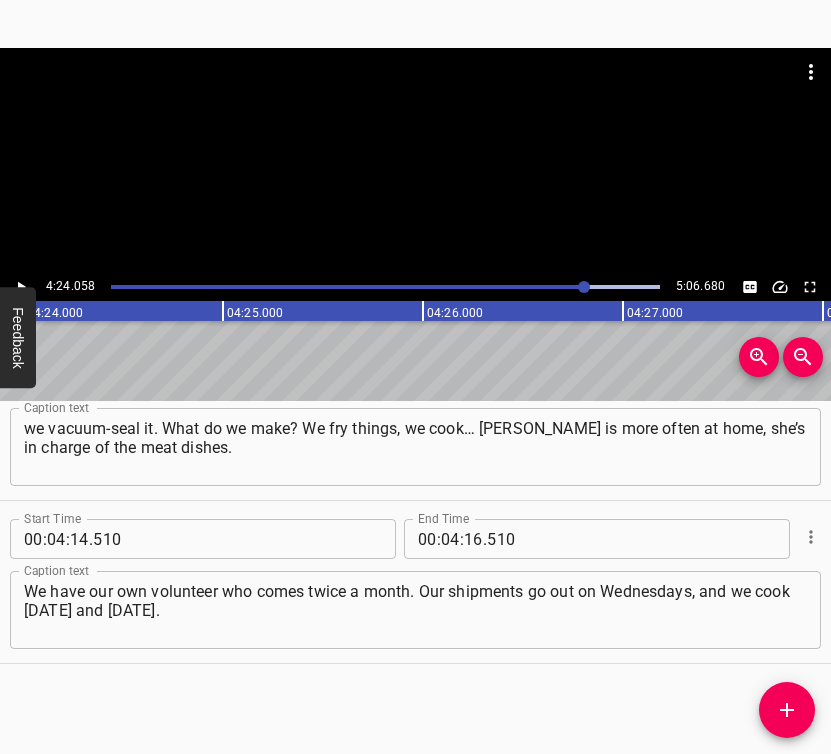 scroll, scrollTop: 0, scrollLeft: 52811, axis: horizontal 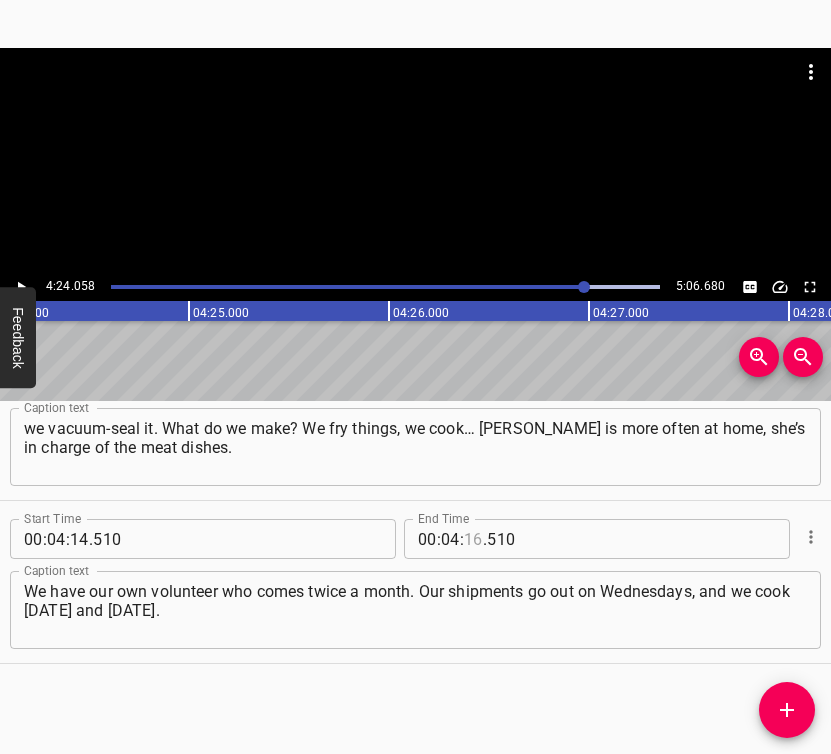 click at bounding box center (473, 539) 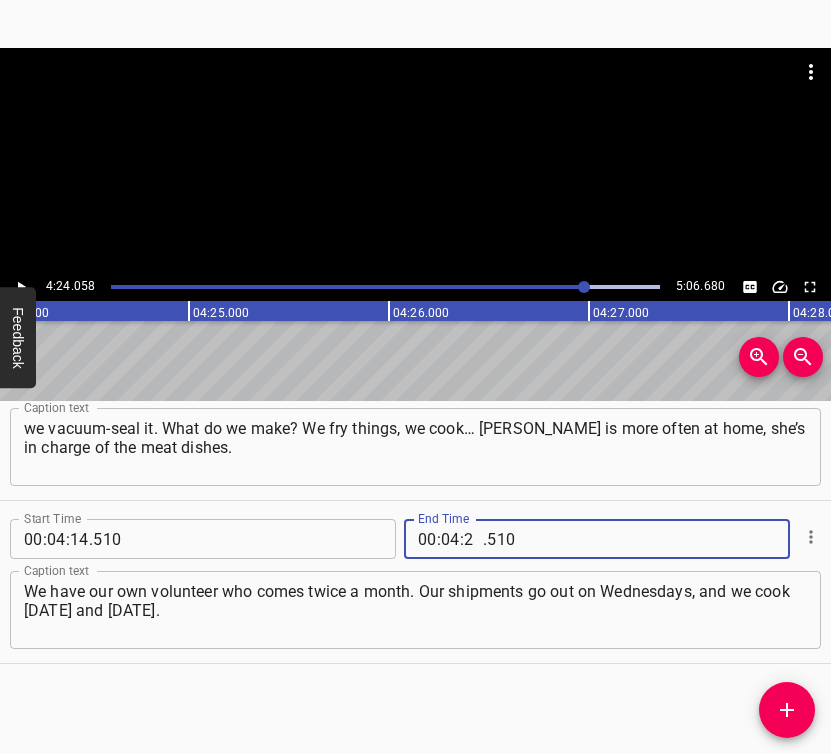 type on "24" 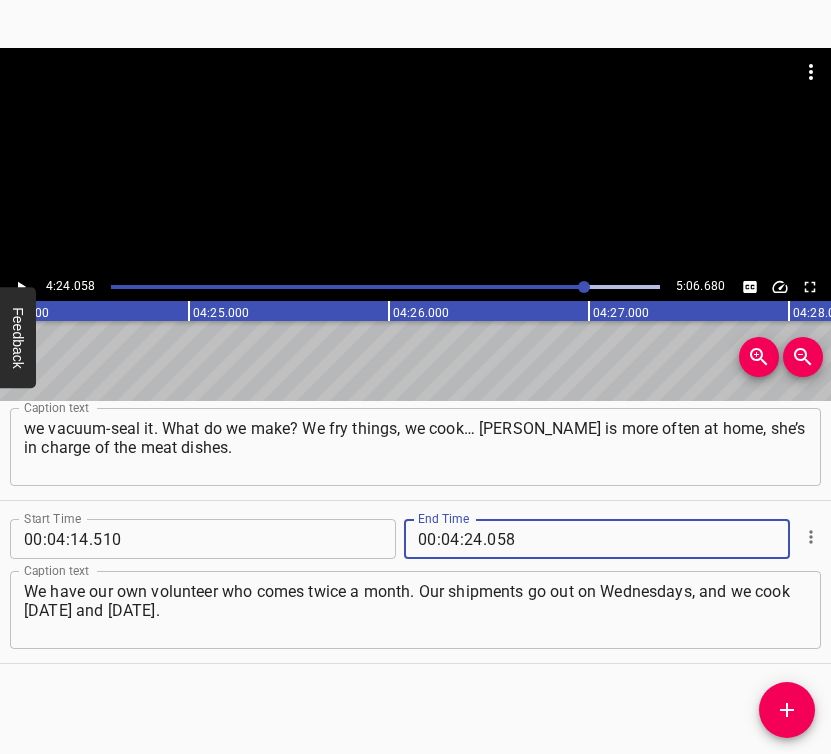 type on "058" 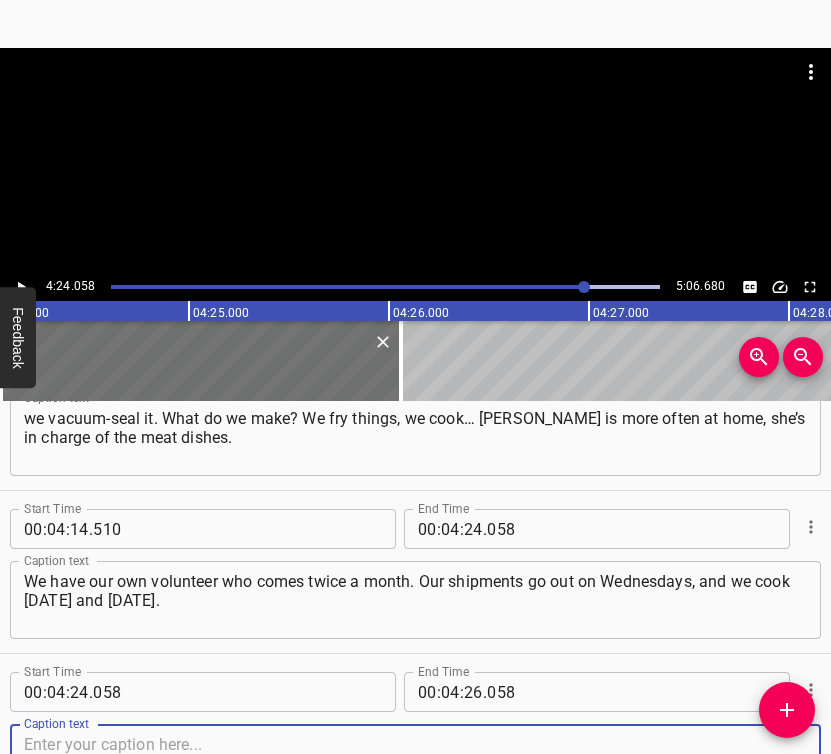 scroll, scrollTop: 4631, scrollLeft: 0, axis: vertical 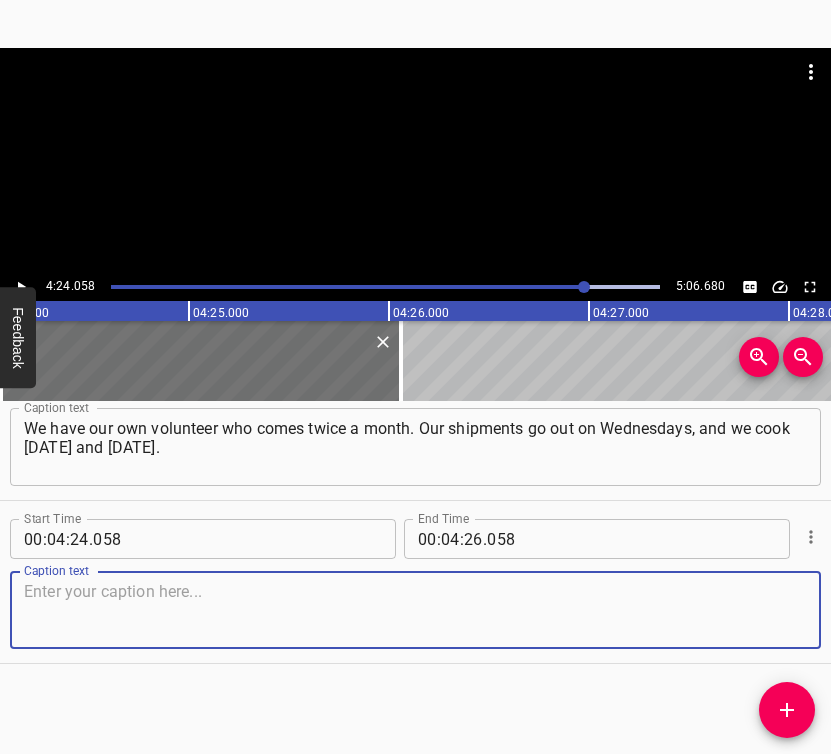 click at bounding box center (415, 610) 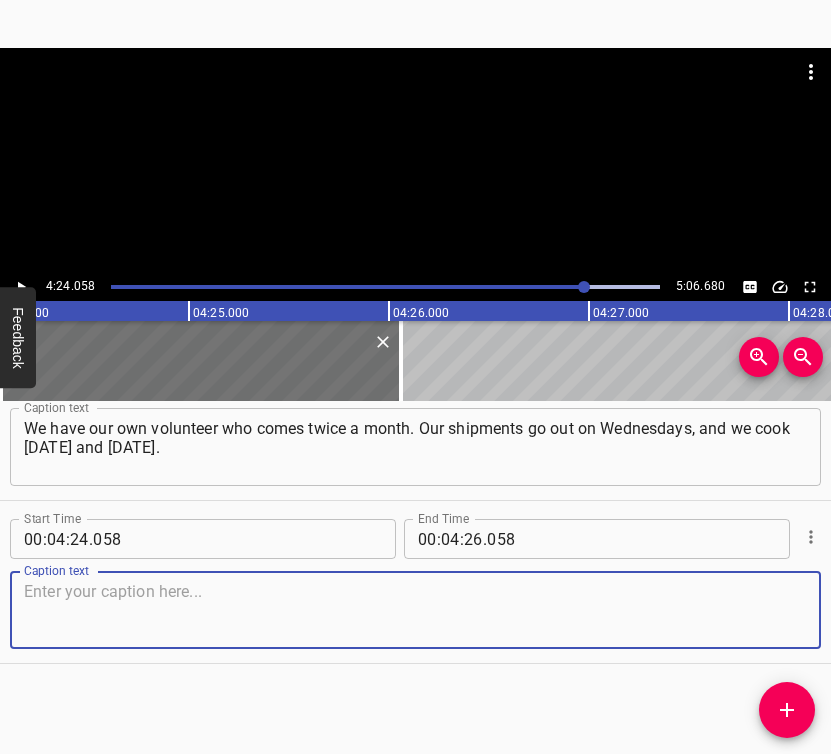 click at bounding box center (415, 610) 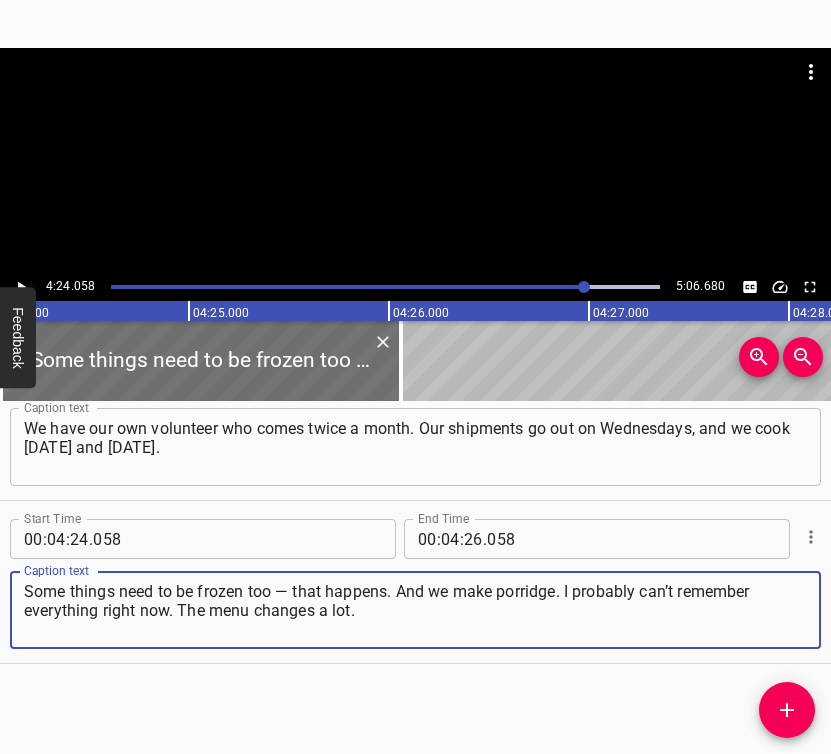 type on "Some things need to be frozen too — that happens. And we make porridge. I probably can’t remember everything right now. The menu changes a lot." 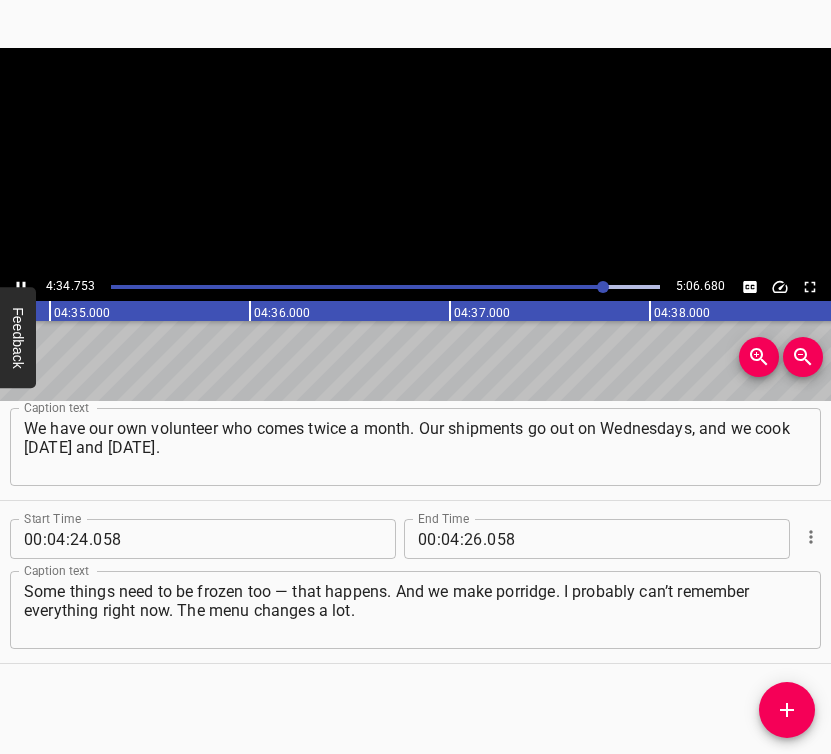click 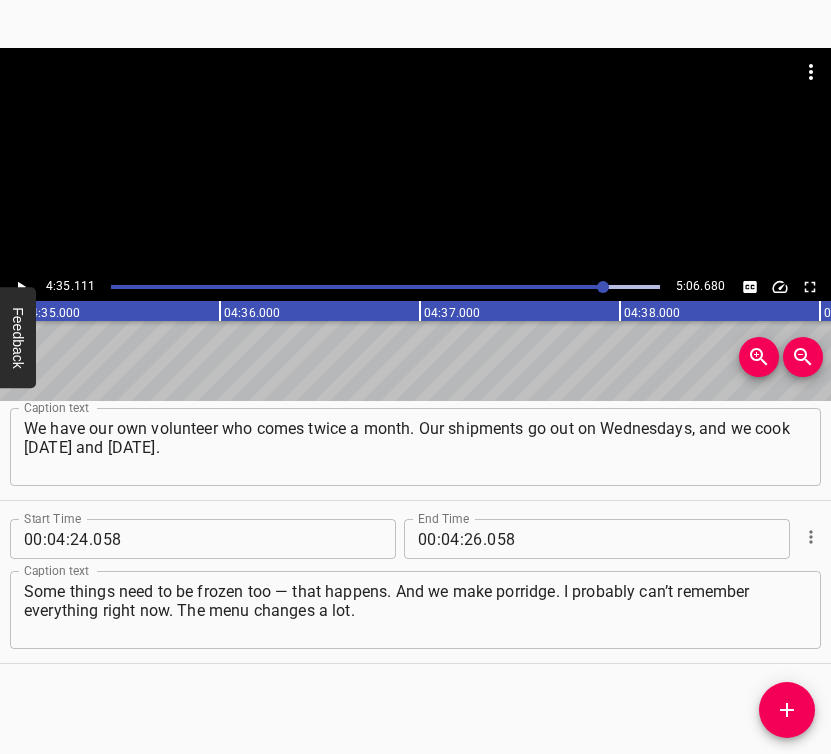 scroll, scrollTop: 0, scrollLeft: 55022, axis: horizontal 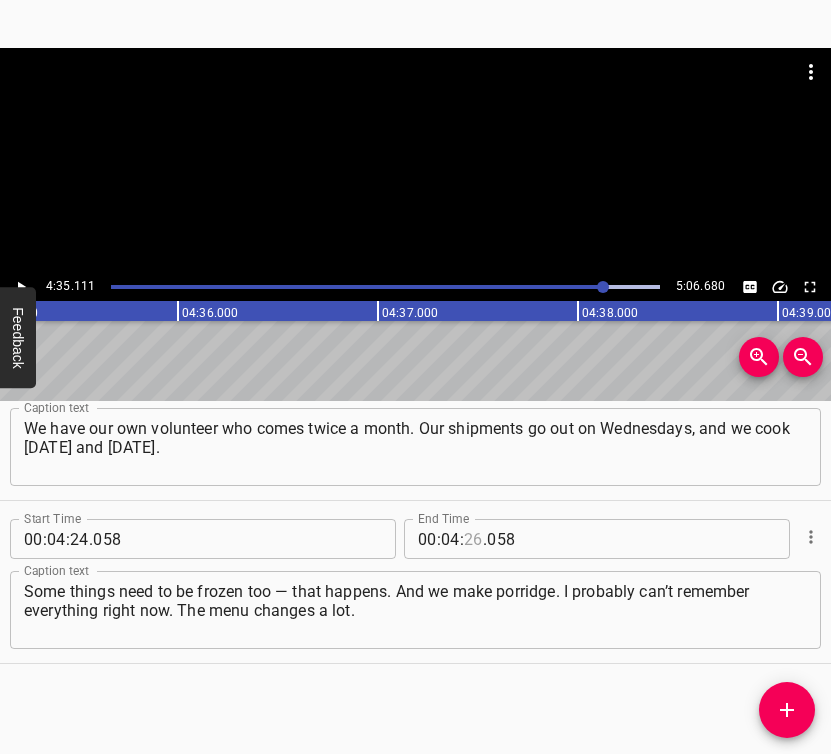 click at bounding box center [473, 539] 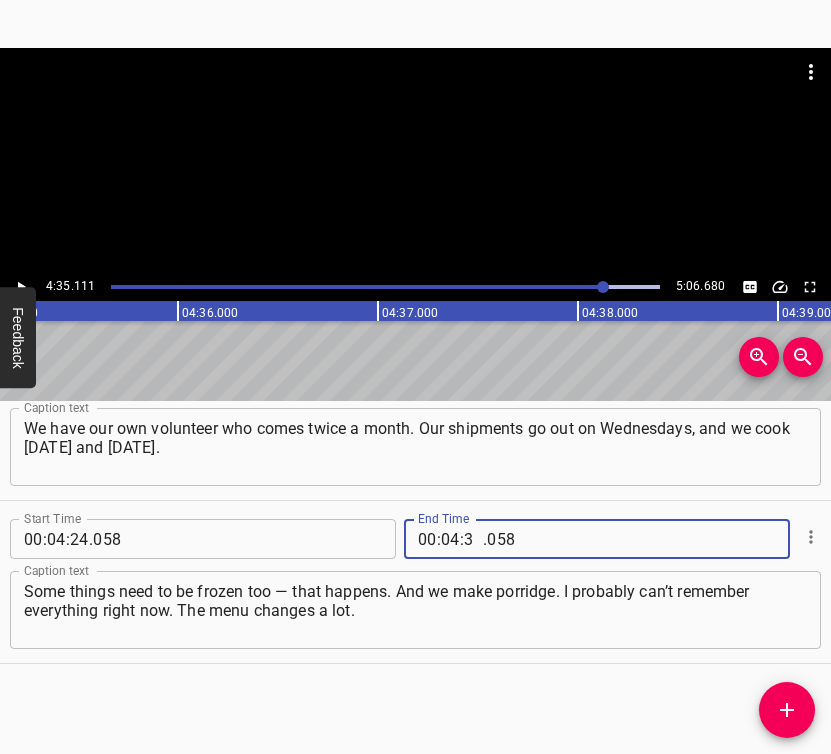 type on "35" 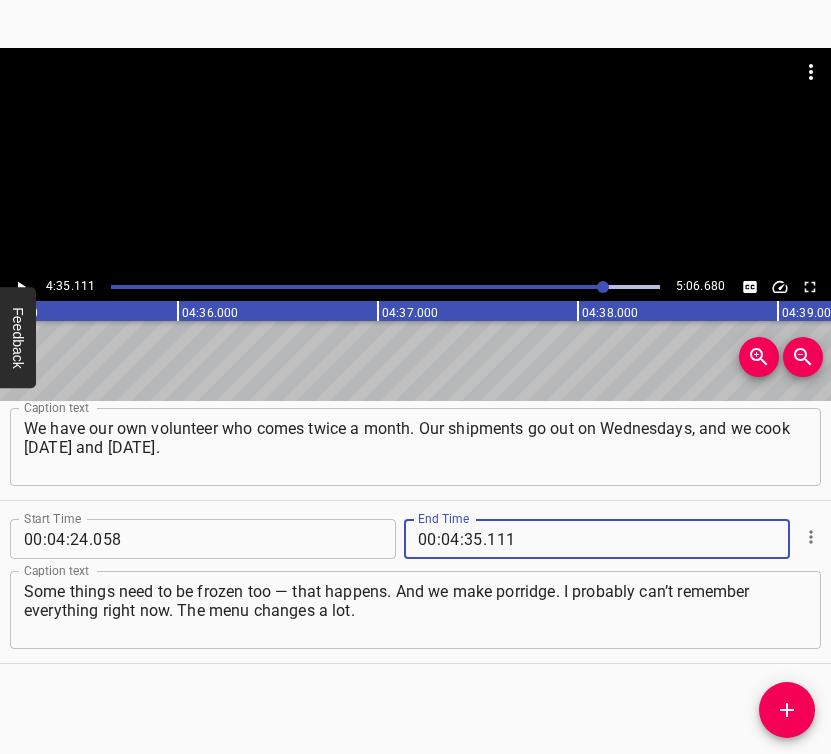 type on "111" 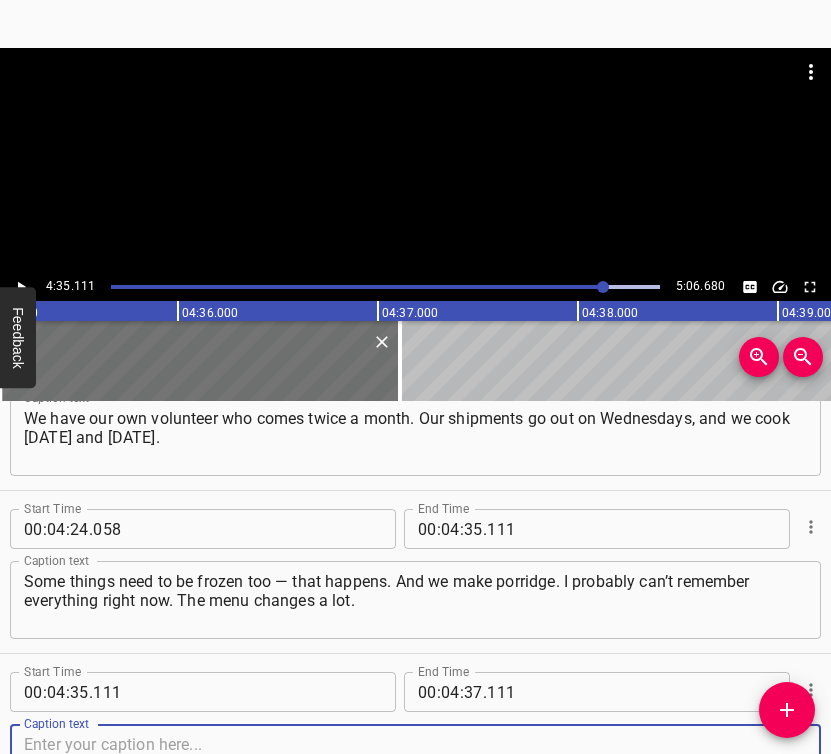 scroll, scrollTop: 4794, scrollLeft: 0, axis: vertical 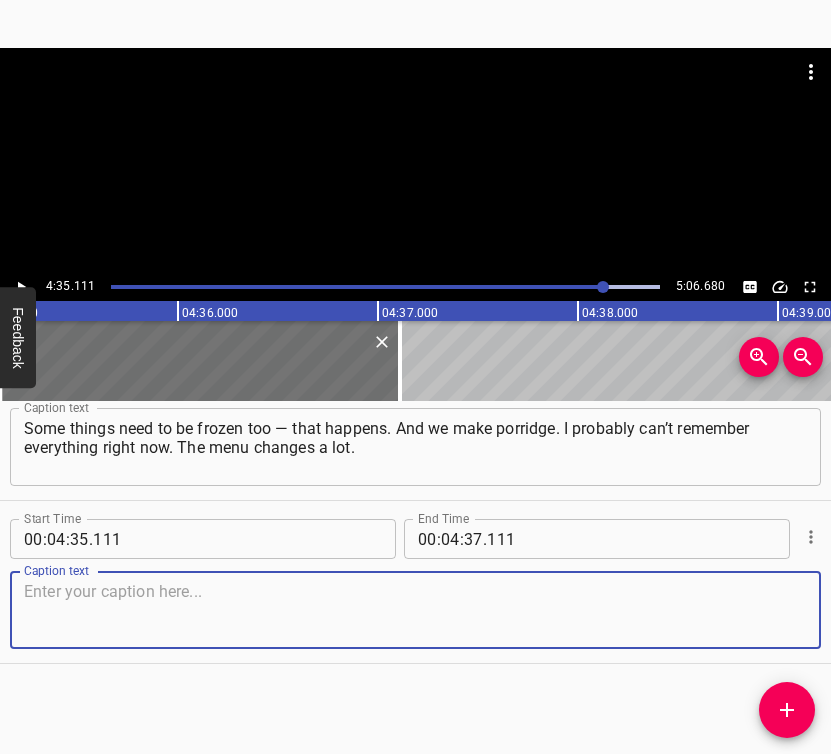 click at bounding box center [415, 610] 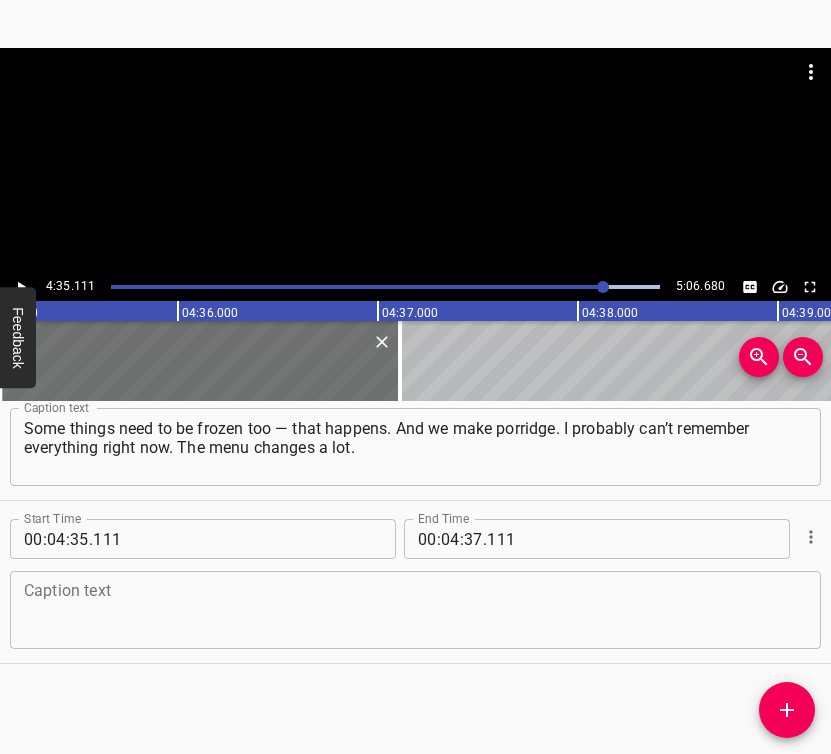 click at bounding box center (415, 610) 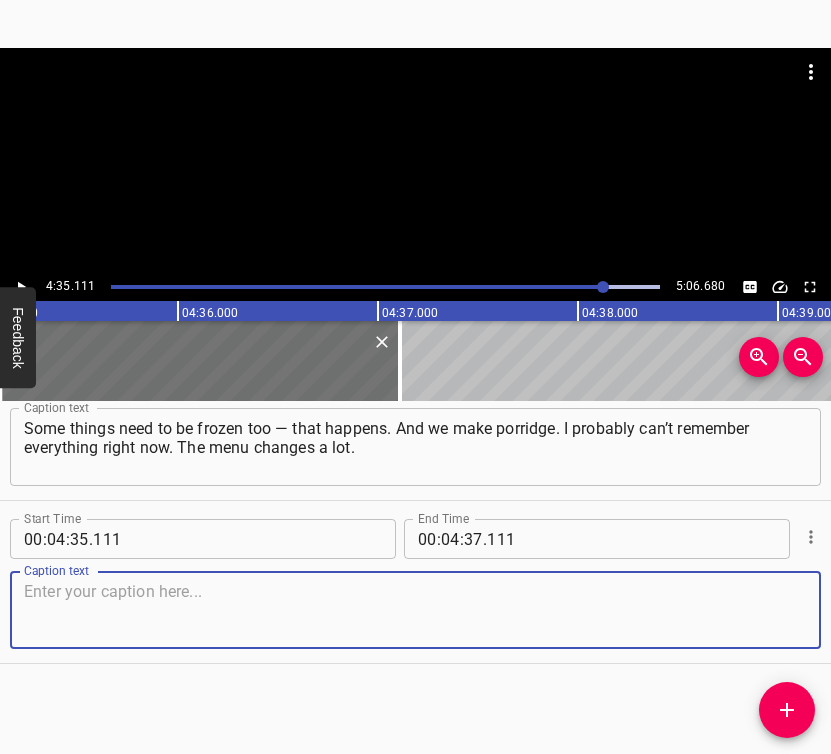 paste on "We’ve made pilaf, and noodles with meat. All kinds of dishes. Some of our local guys are out there, and we have direct contact with them." 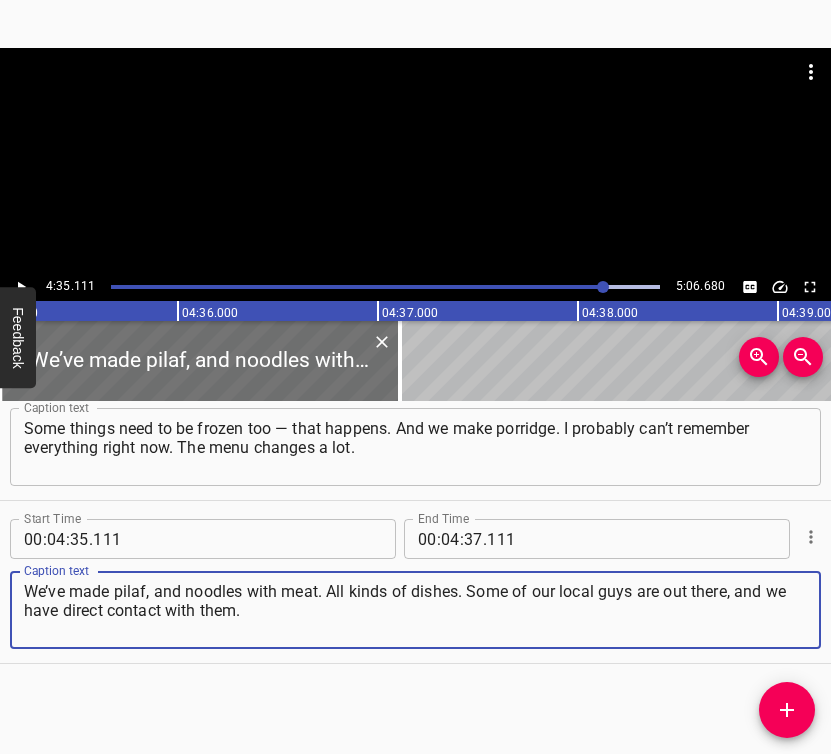 type on "We’ve made pilaf, and noodles with meat. All kinds of dishes. Some of our local guys are out there, and we have direct contact with them." 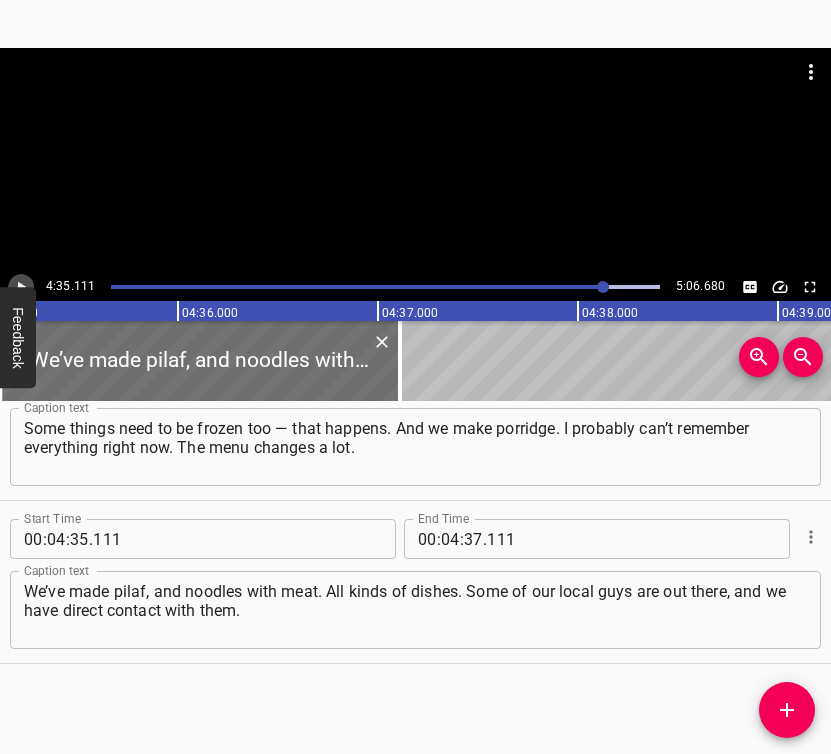 click 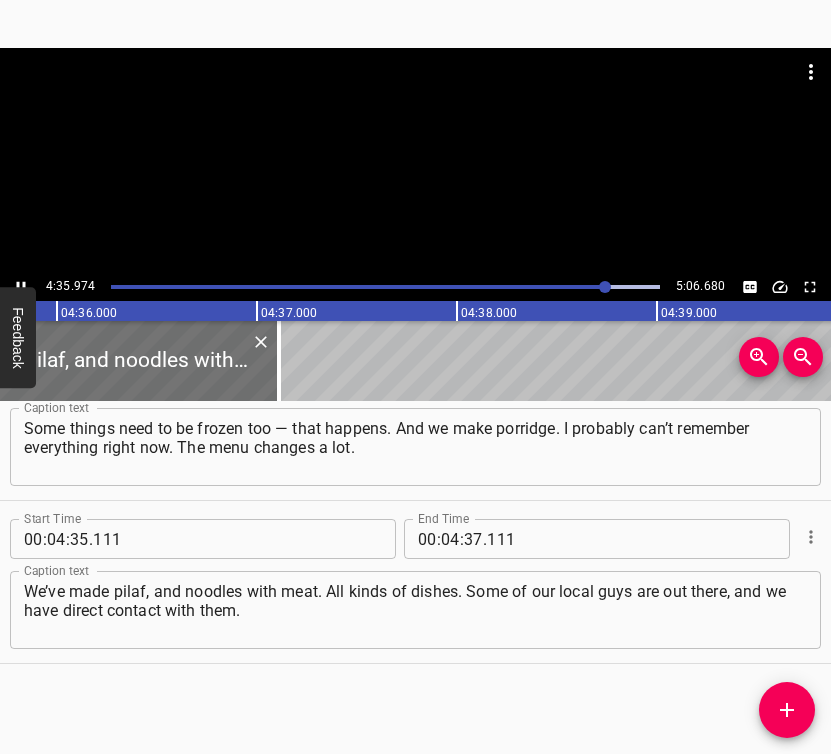 scroll, scrollTop: 0, scrollLeft: 55194, axis: horizontal 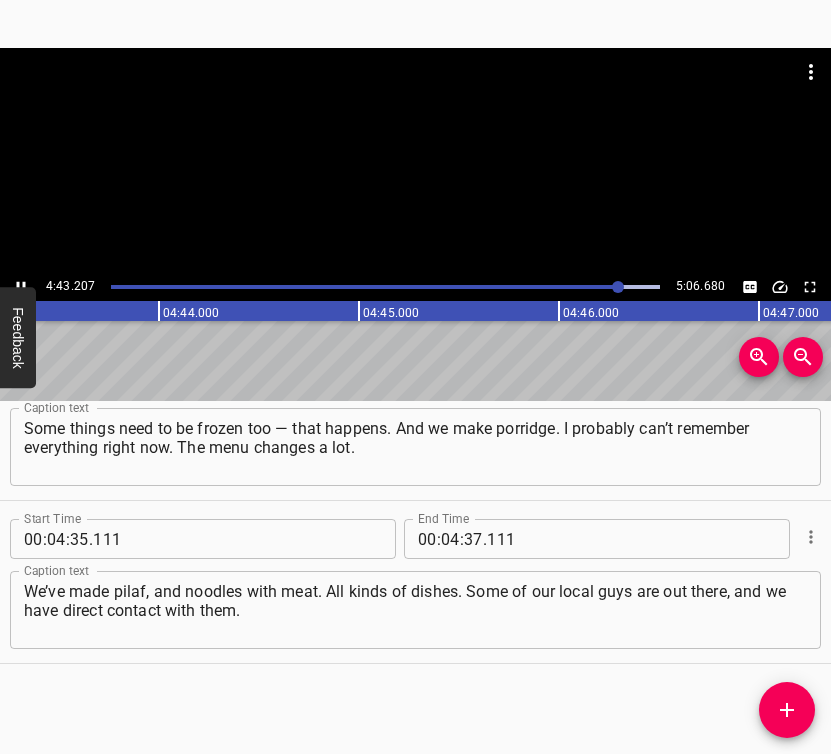click 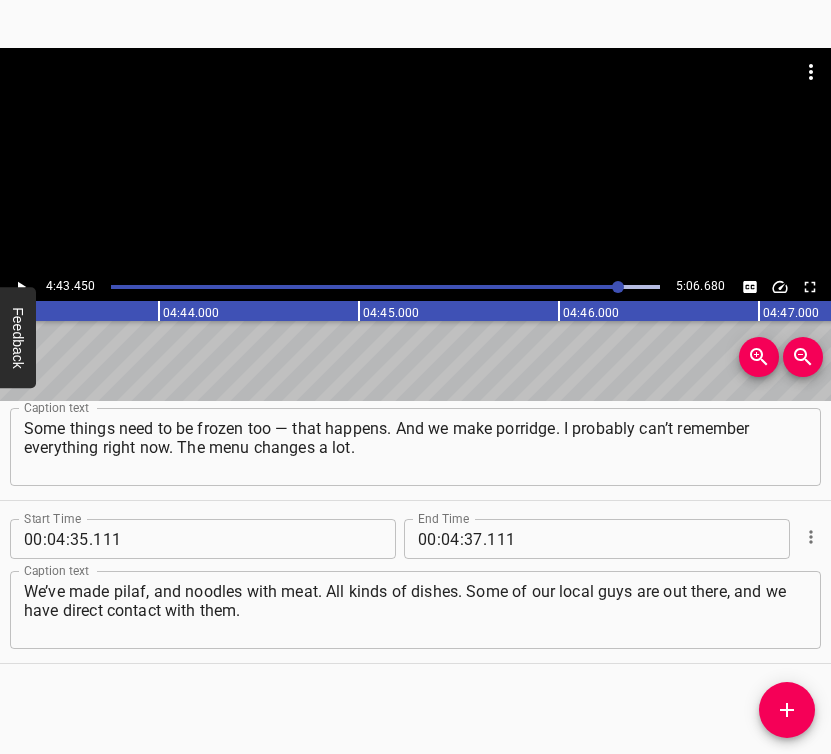 scroll, scrollTop: 0, scrollLeft: 56689, axis: horizontal 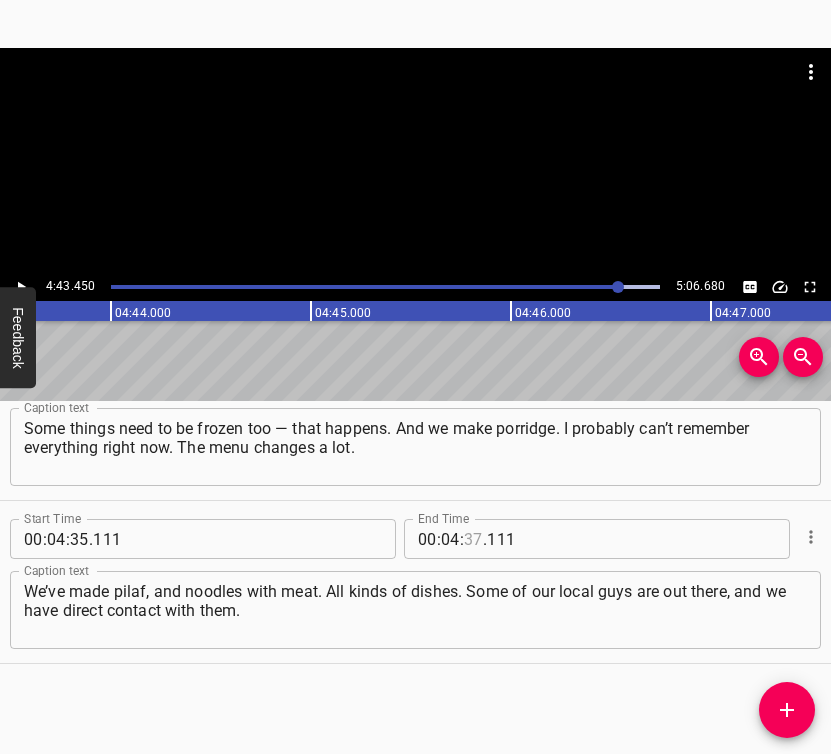 click at bounding box center (473, 539) 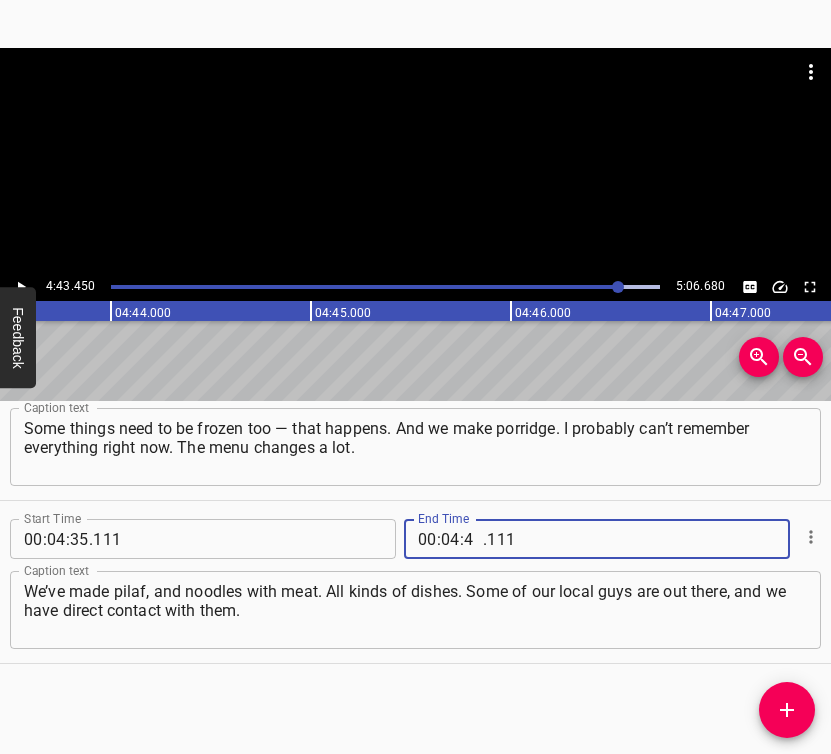 type on "43" 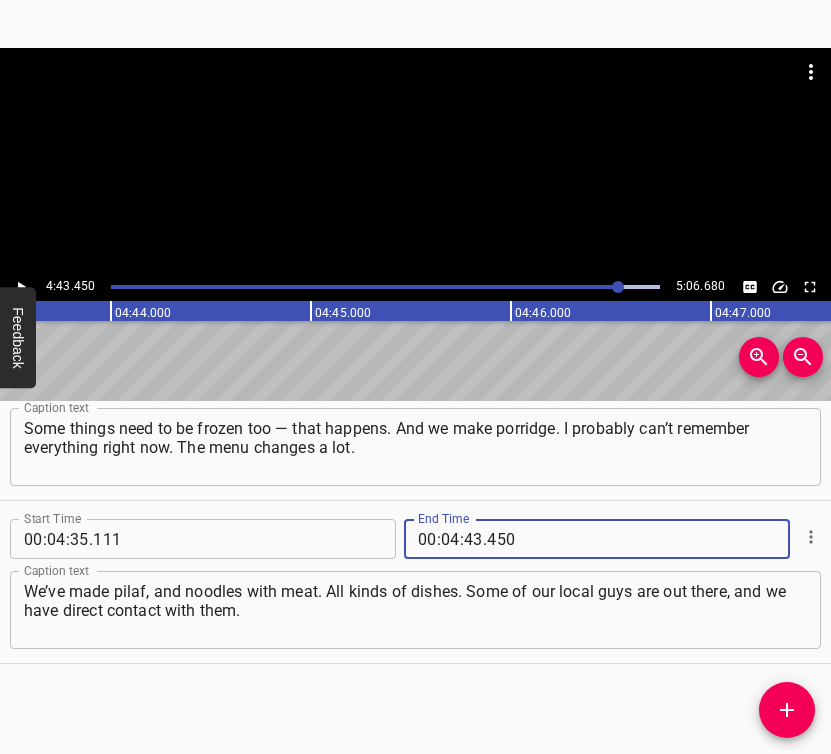 type on "450" 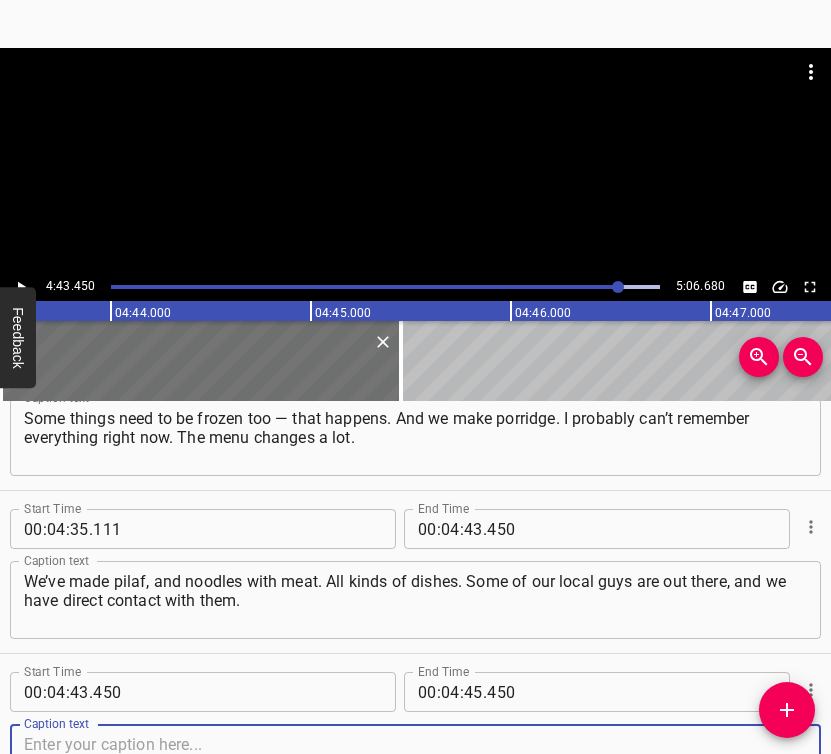 scroll, scrollTop: 4957, scrollLeft: 0, axis: vertical 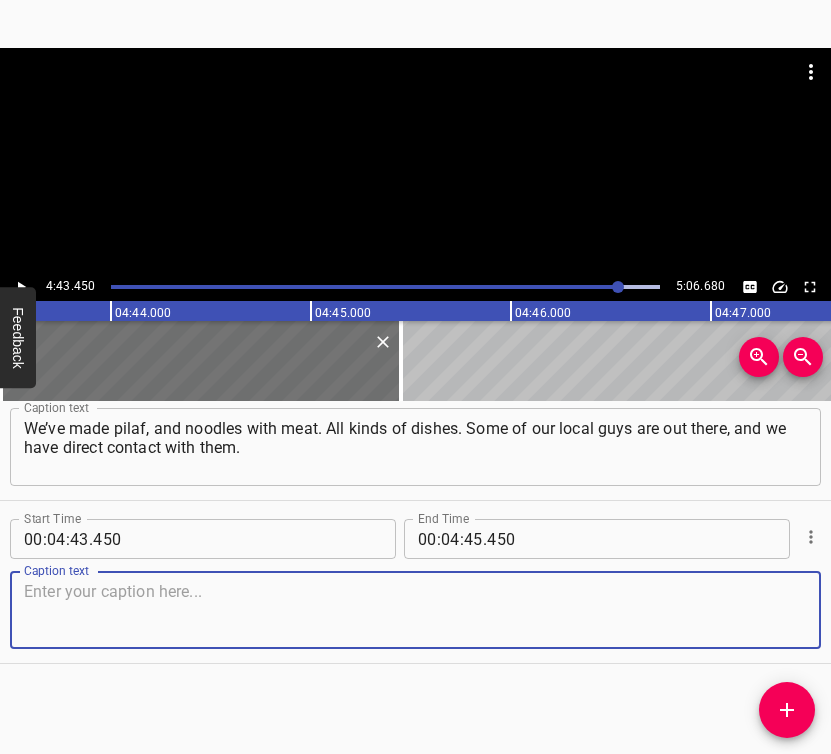 drag, startPoint x: 778, startPoint y: 618, endPoint x: 825, endPoint y: 605, distance: 48.76474 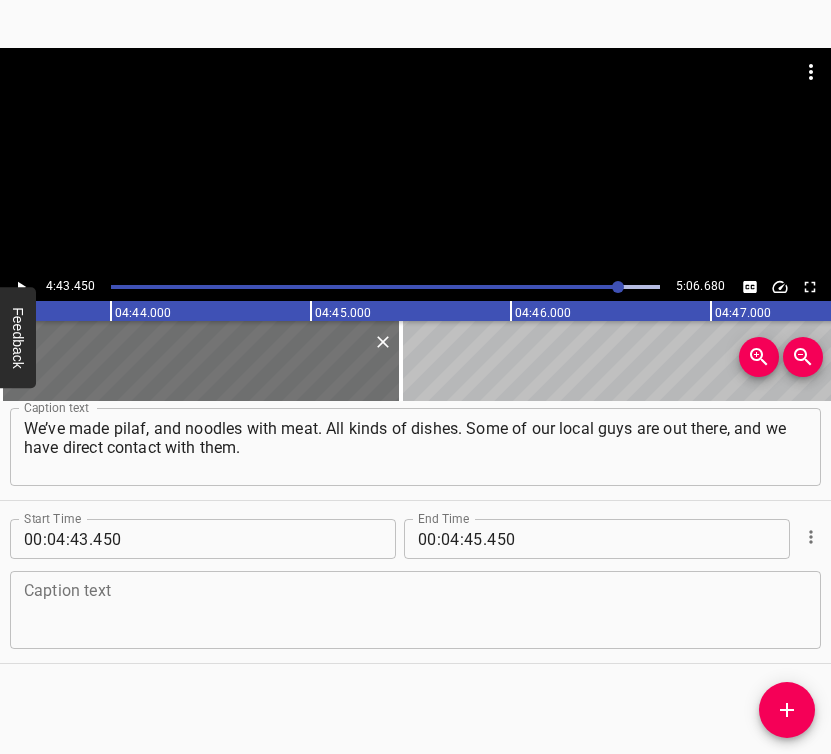 click at bounding box center (415, 610) 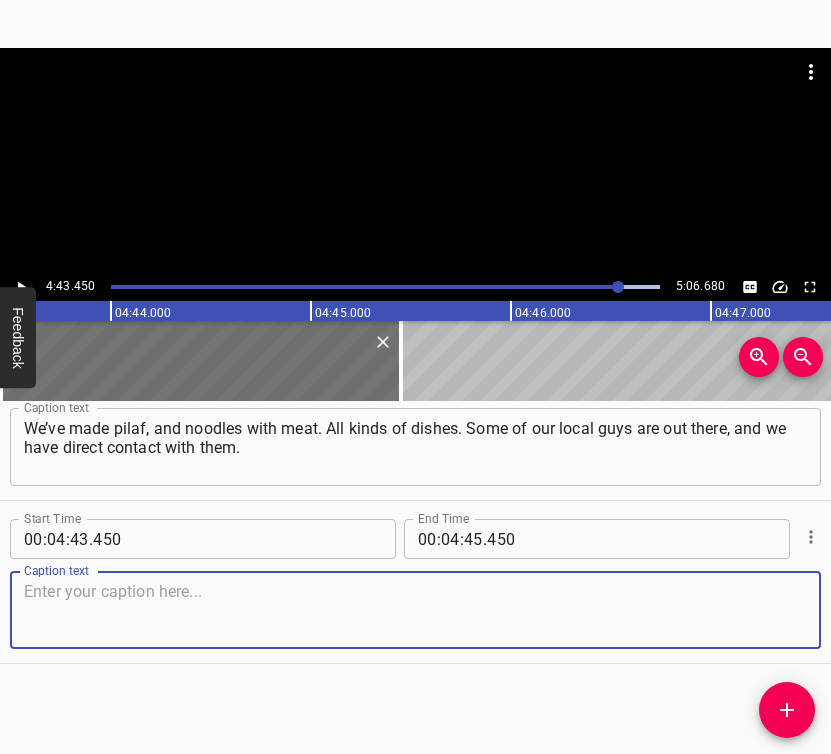paste on "[PERSON_NAME] talks to them, and they are very grateful. The children often send postcards, drawings." 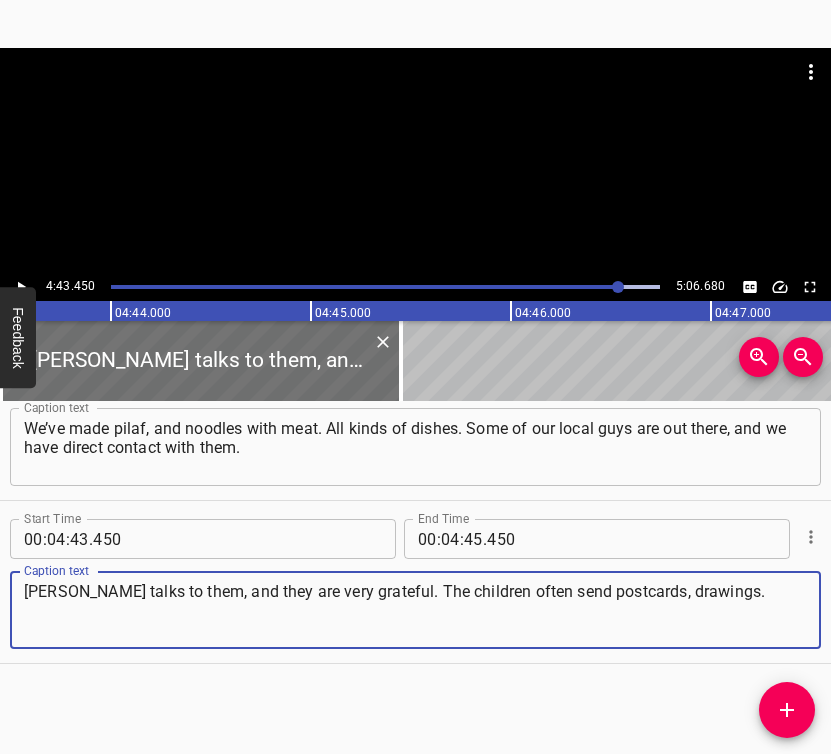 type on "[PERSON_NAME] talks to them, and they are very grateful. The children often send postcards, drawings." 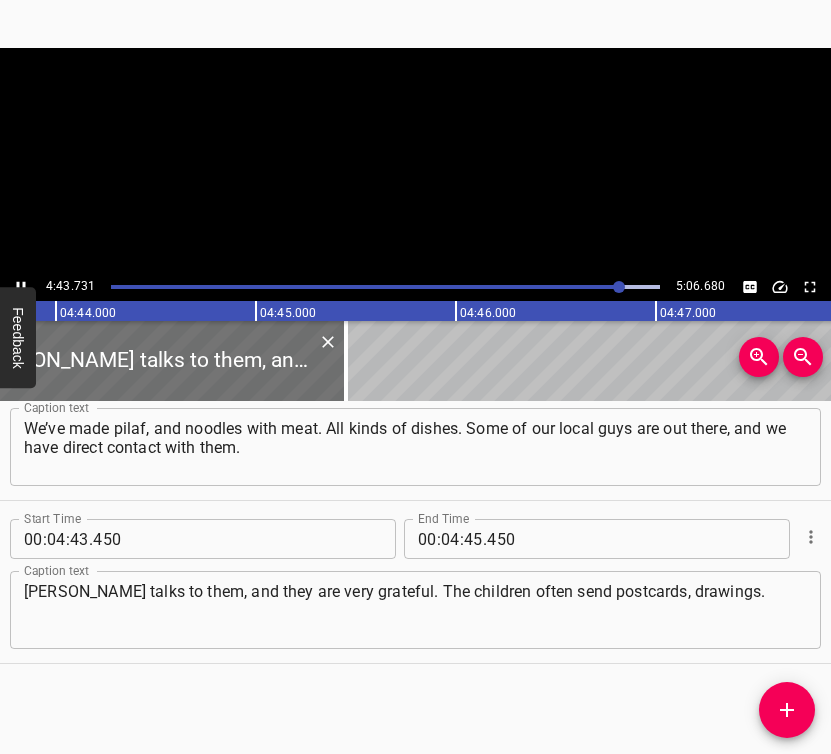 scroll, scrollTop: 0, scrollLeft: 56792, axis: horizontal 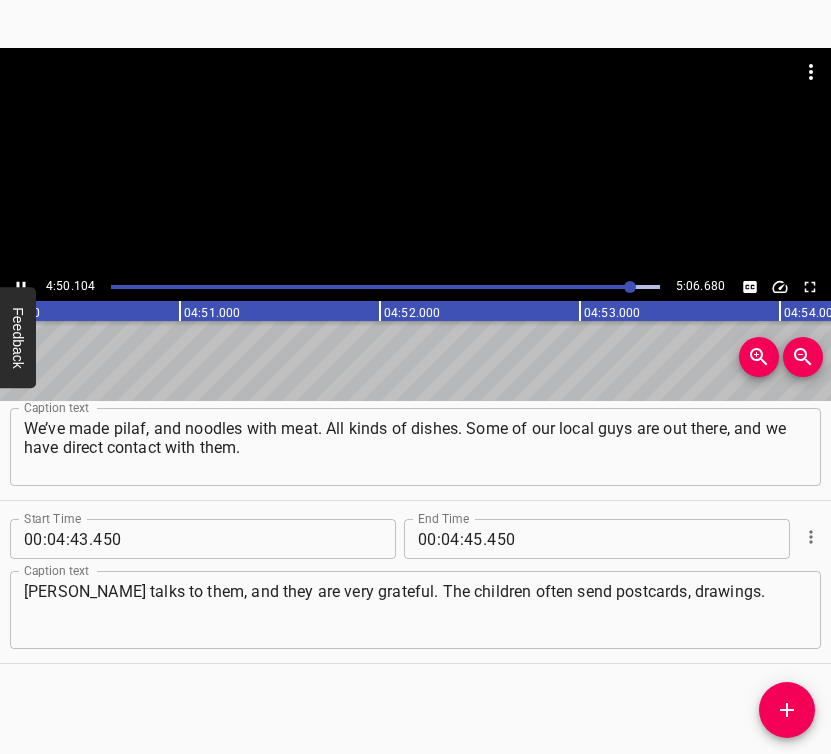 click 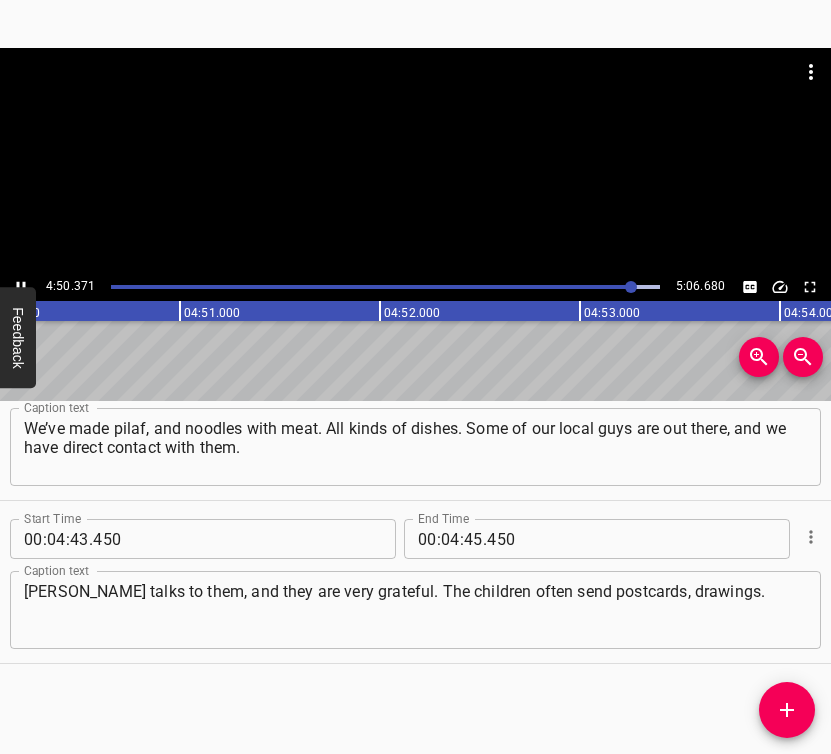scroll, scrollTop: 0, scrollLeft: 58089, axis: horizontal 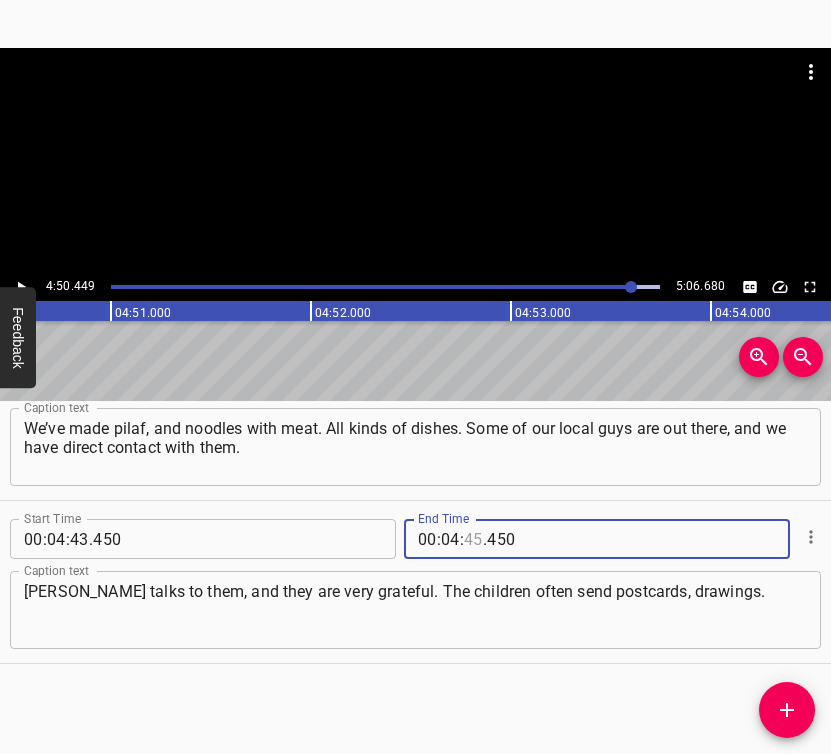 click at bounding box center (473, 539) 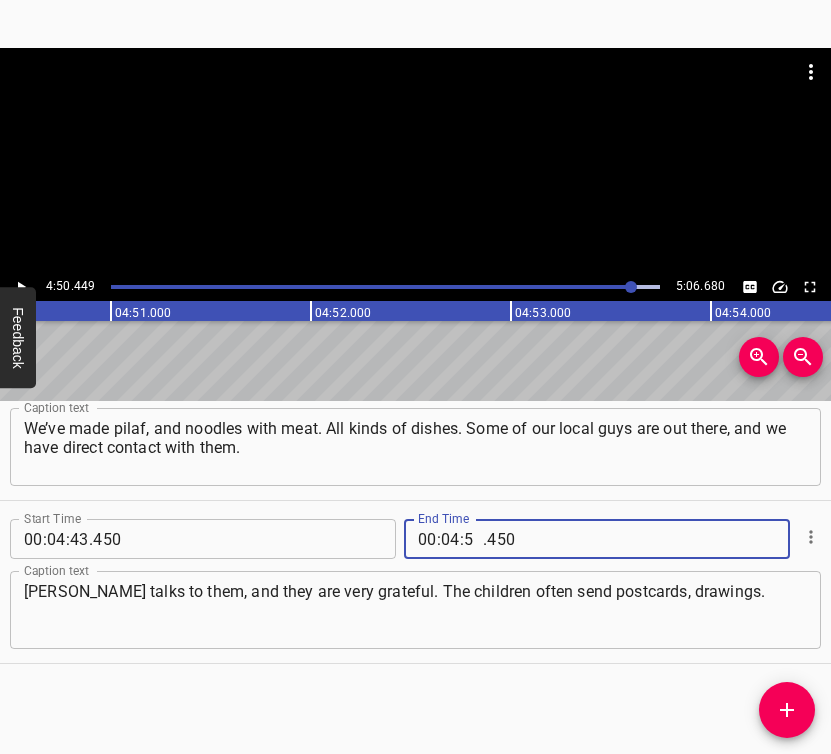 type on "50" 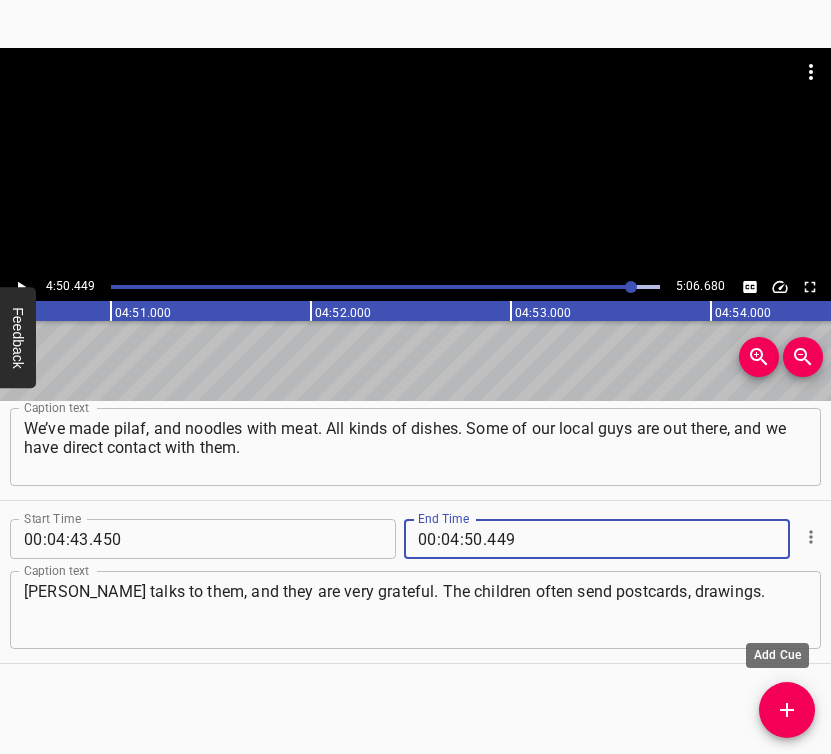 type on "449" 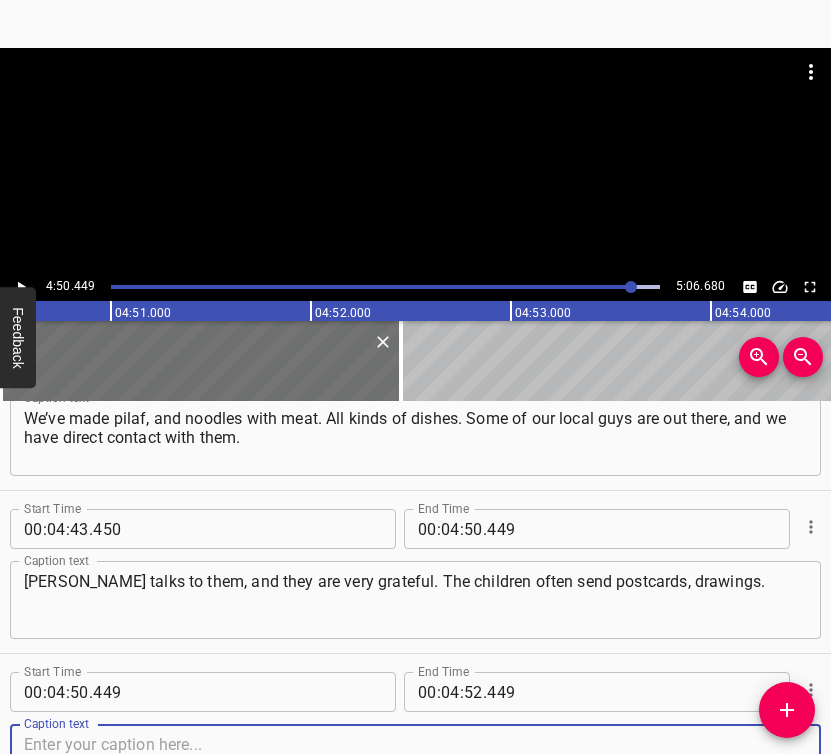 scroll, scrollTop: 5120, scrollLeft: 0, axis: vertical 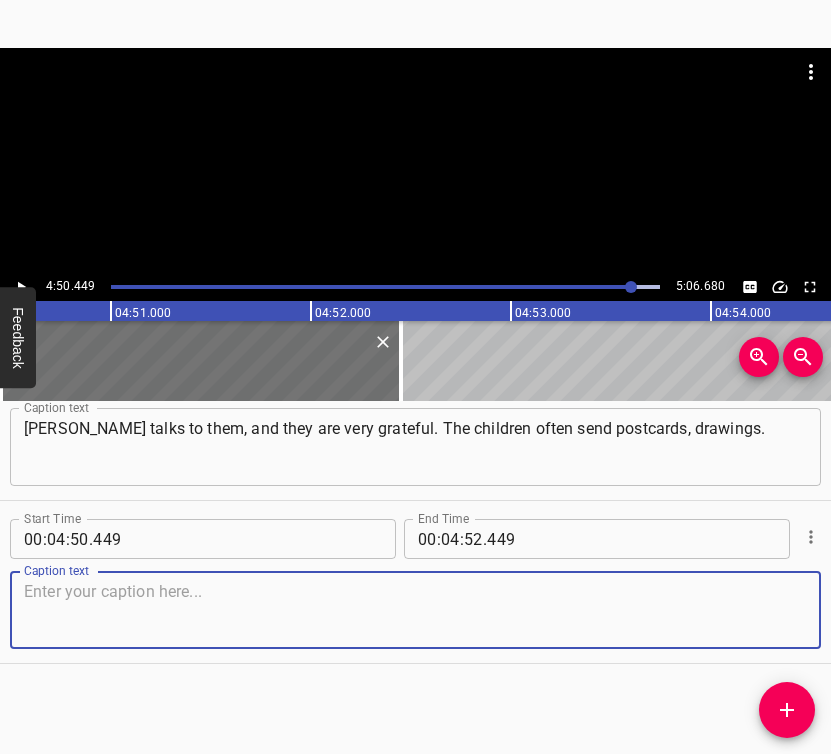 click at bounding box center [415, 610] 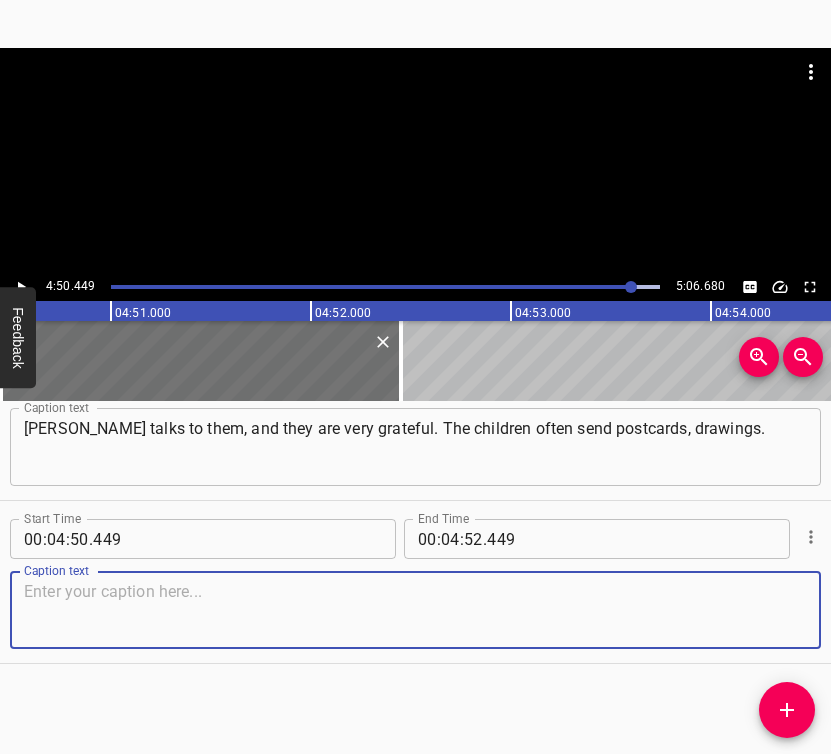 drag, startPoint x: 238, startPoint y: 595, endPoint x: 251, endPoint y: 590, distance: 13.928389 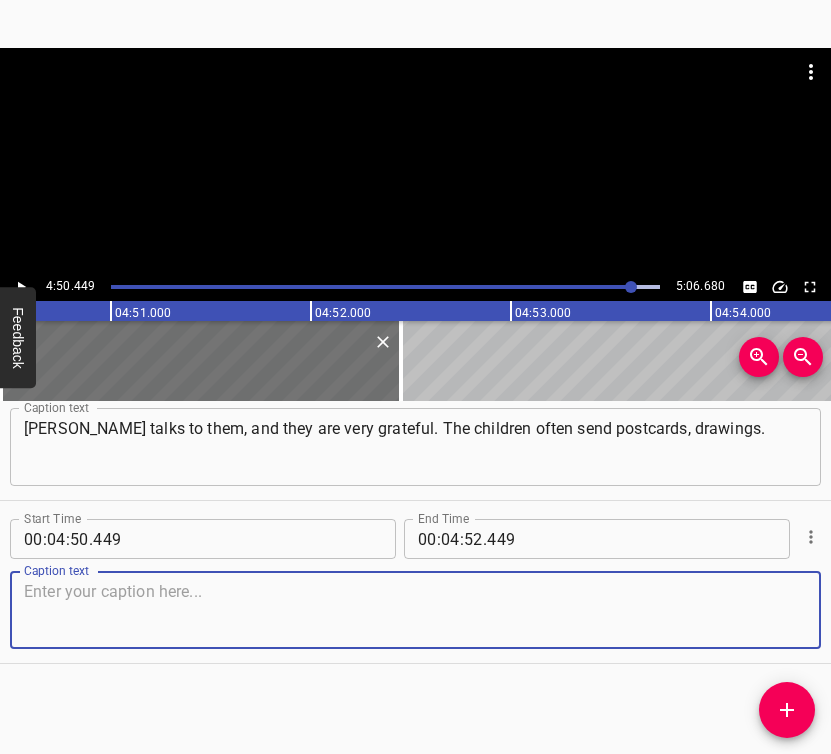 click at bounding box center [415, 610] 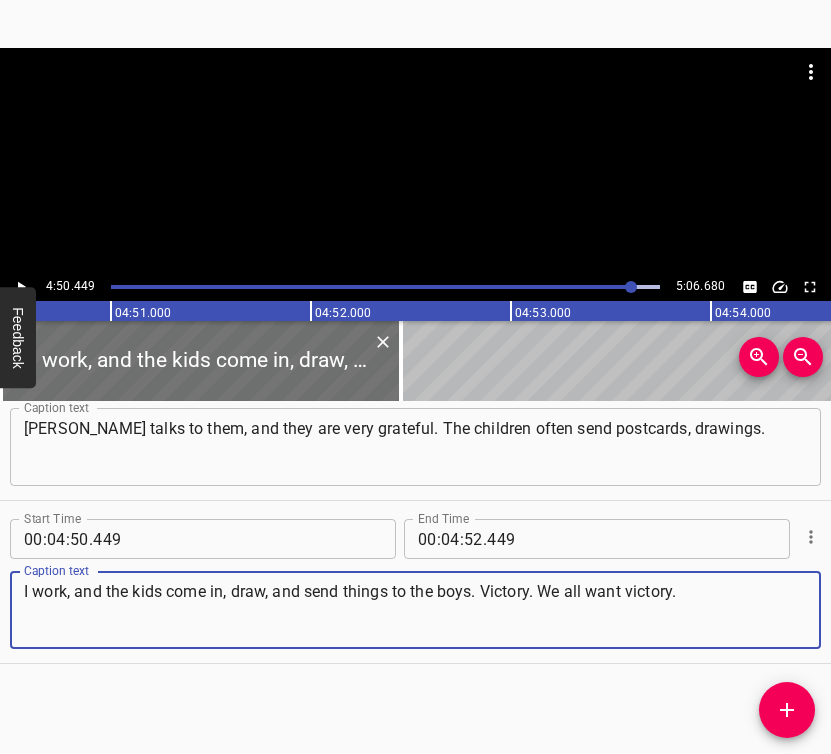type on "I work, and the kids come in, draw, and send things to the boys. Victory. We all want victory." 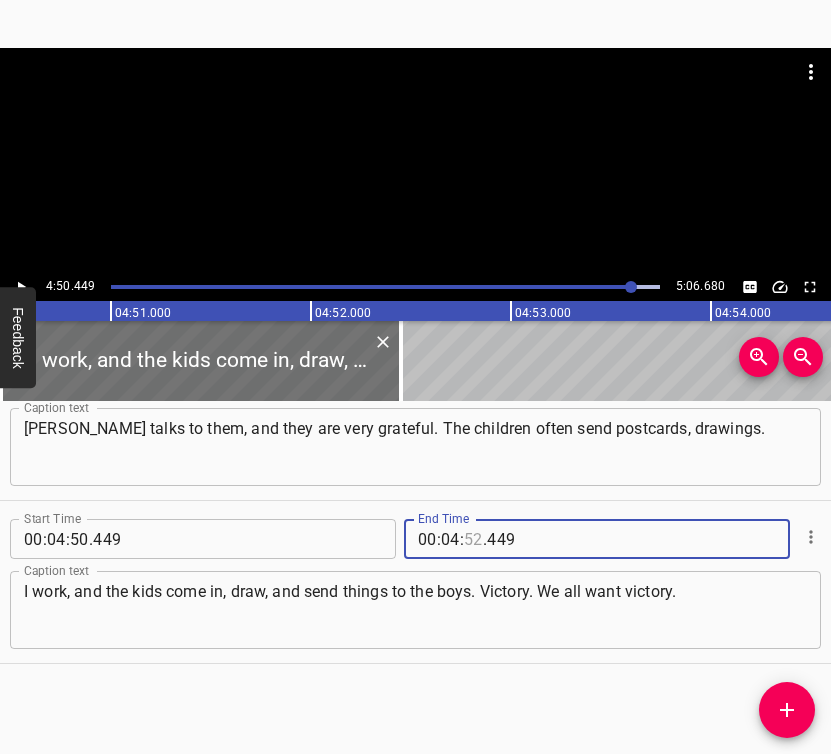 click at bounding box center [473, 539] 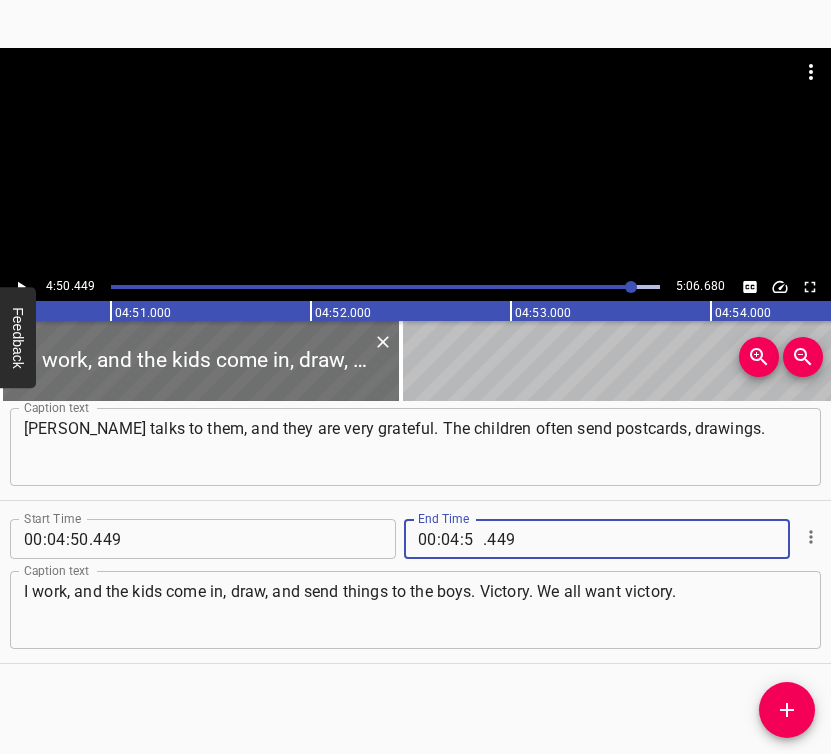 type on "56" 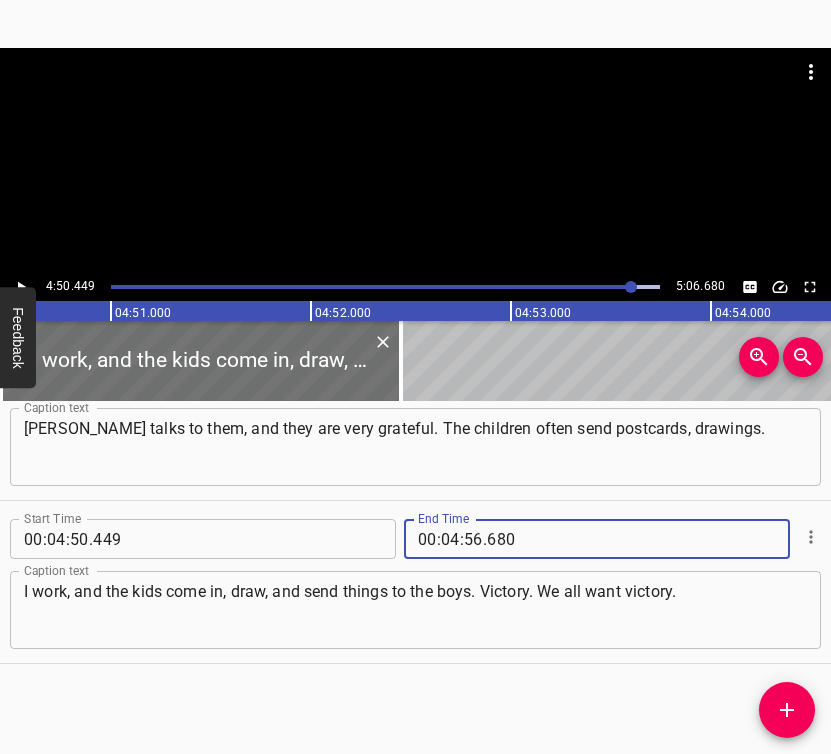 type on "680" 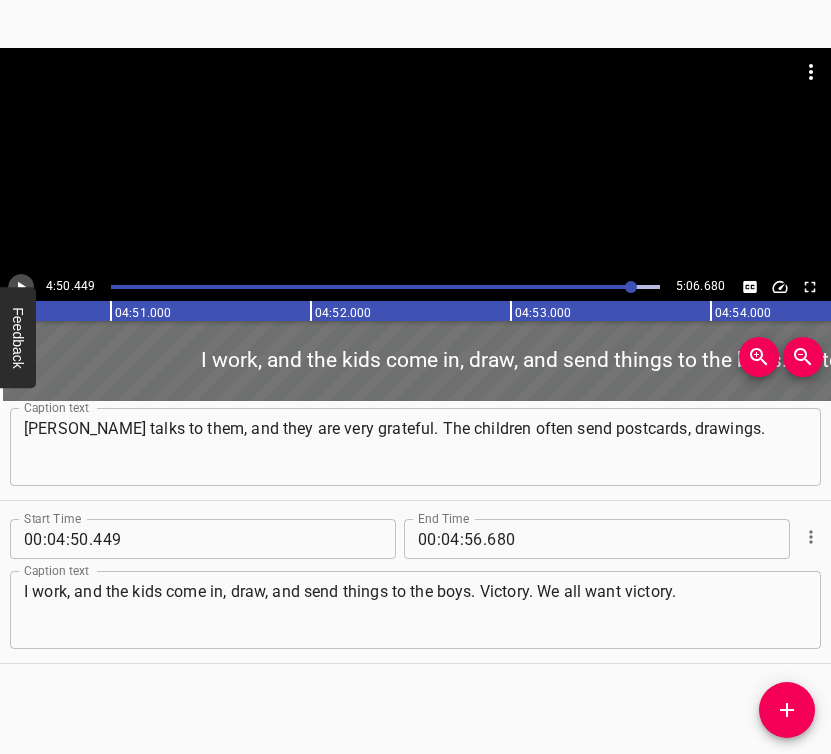 click 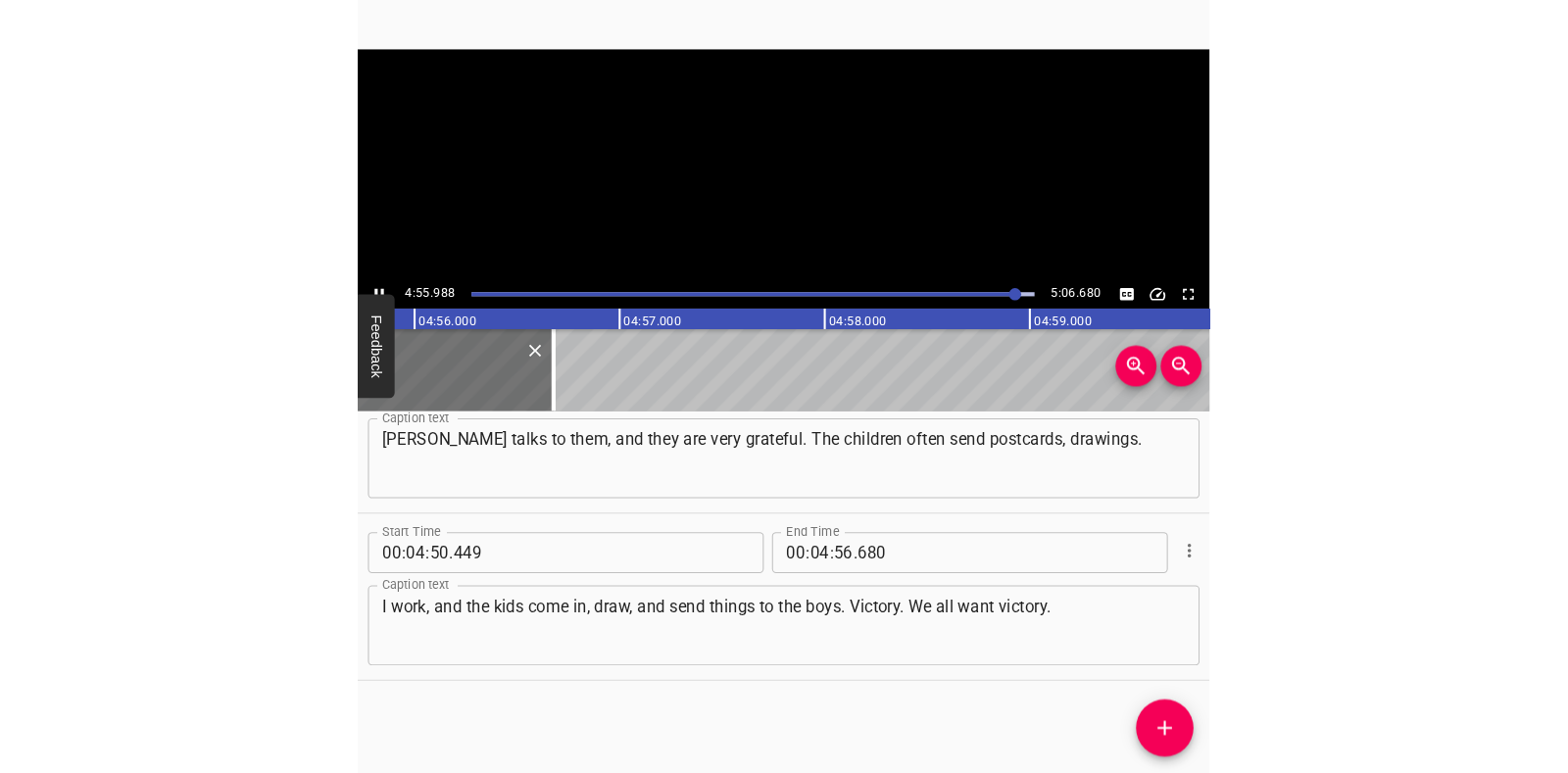 scroll, scrollTop: 0, scrollLeft: 58013, axis: horizontal 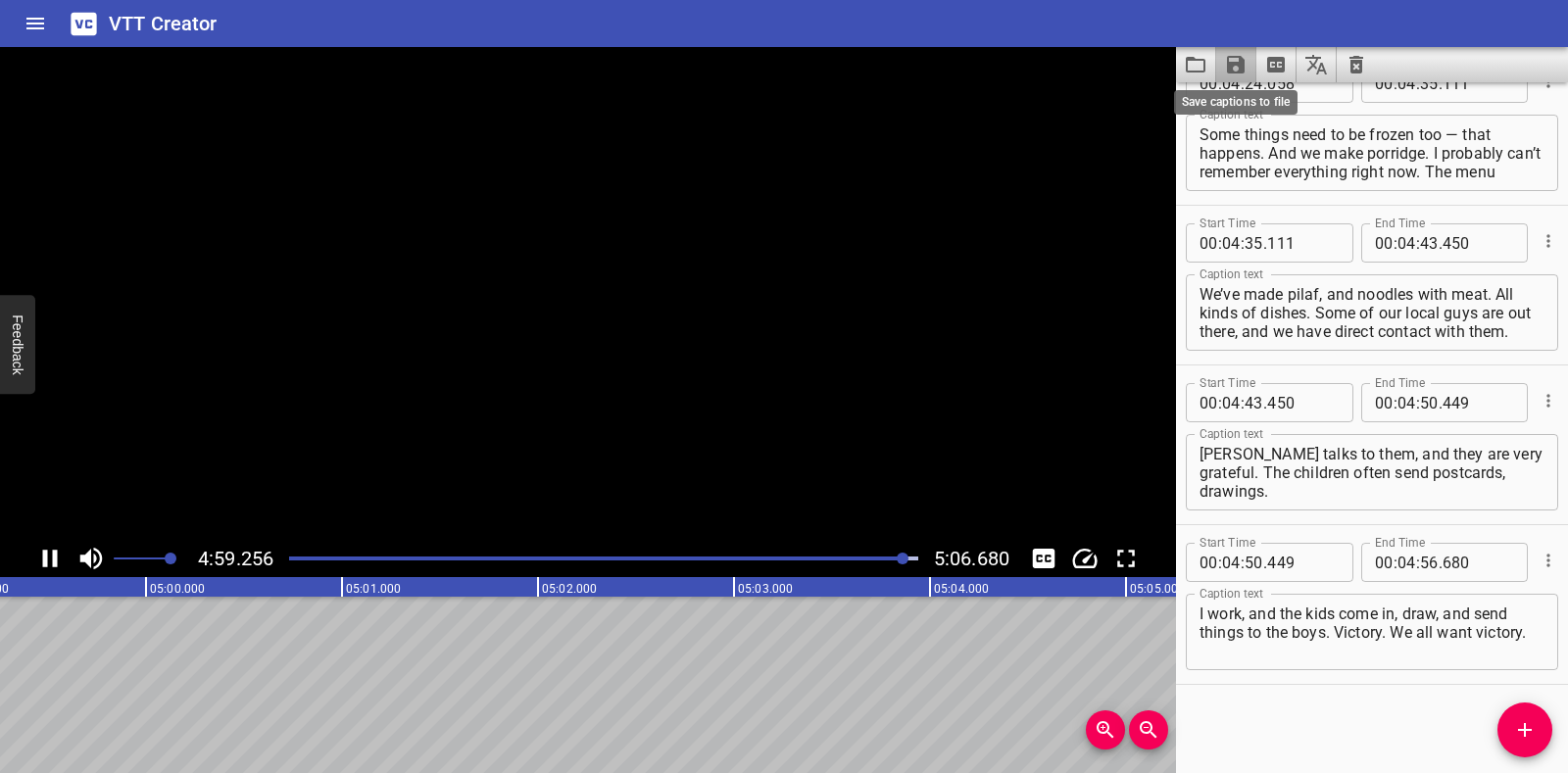 click 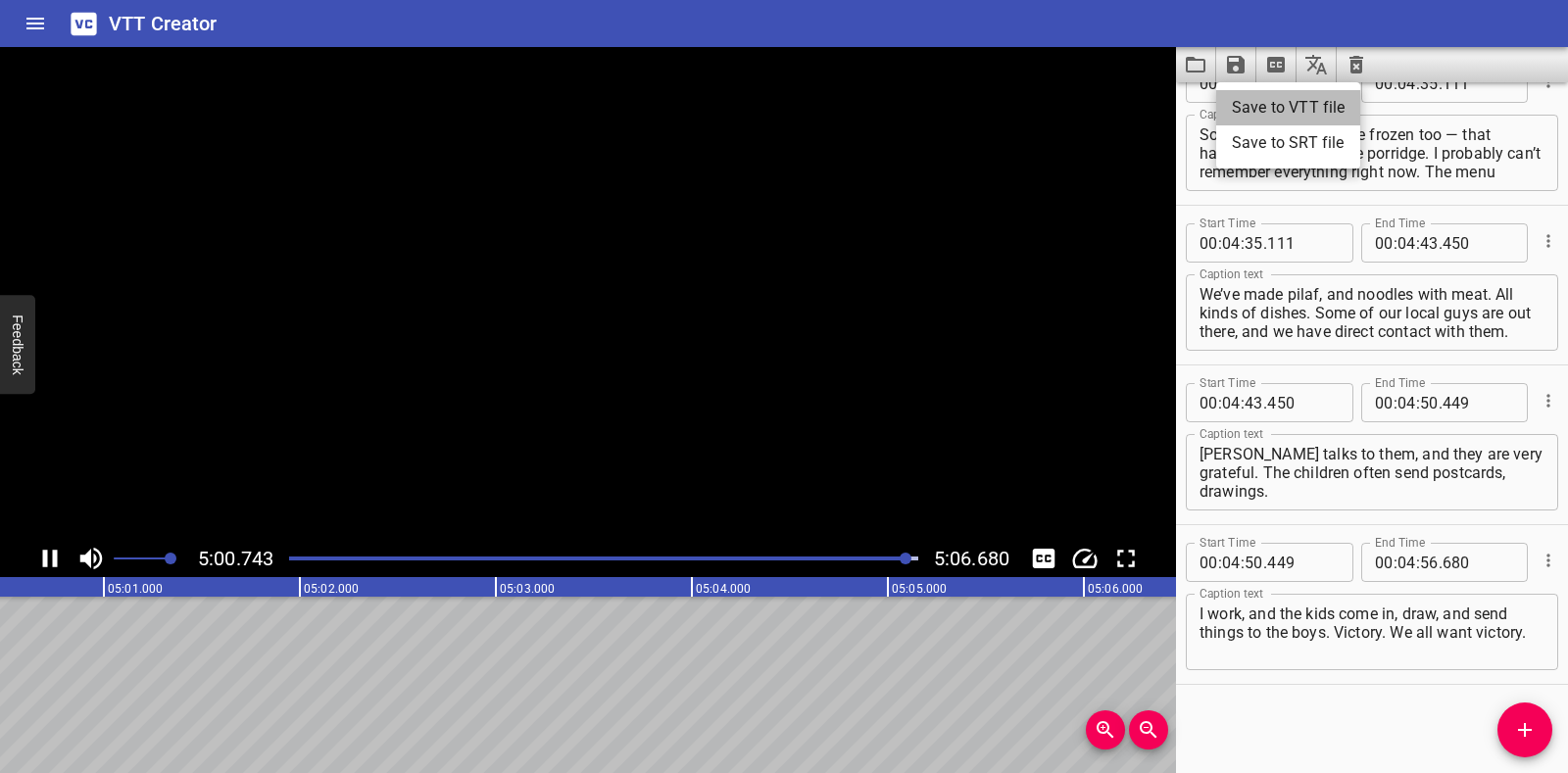click on "Save to VTT file" at bounding box center (1288, 108) 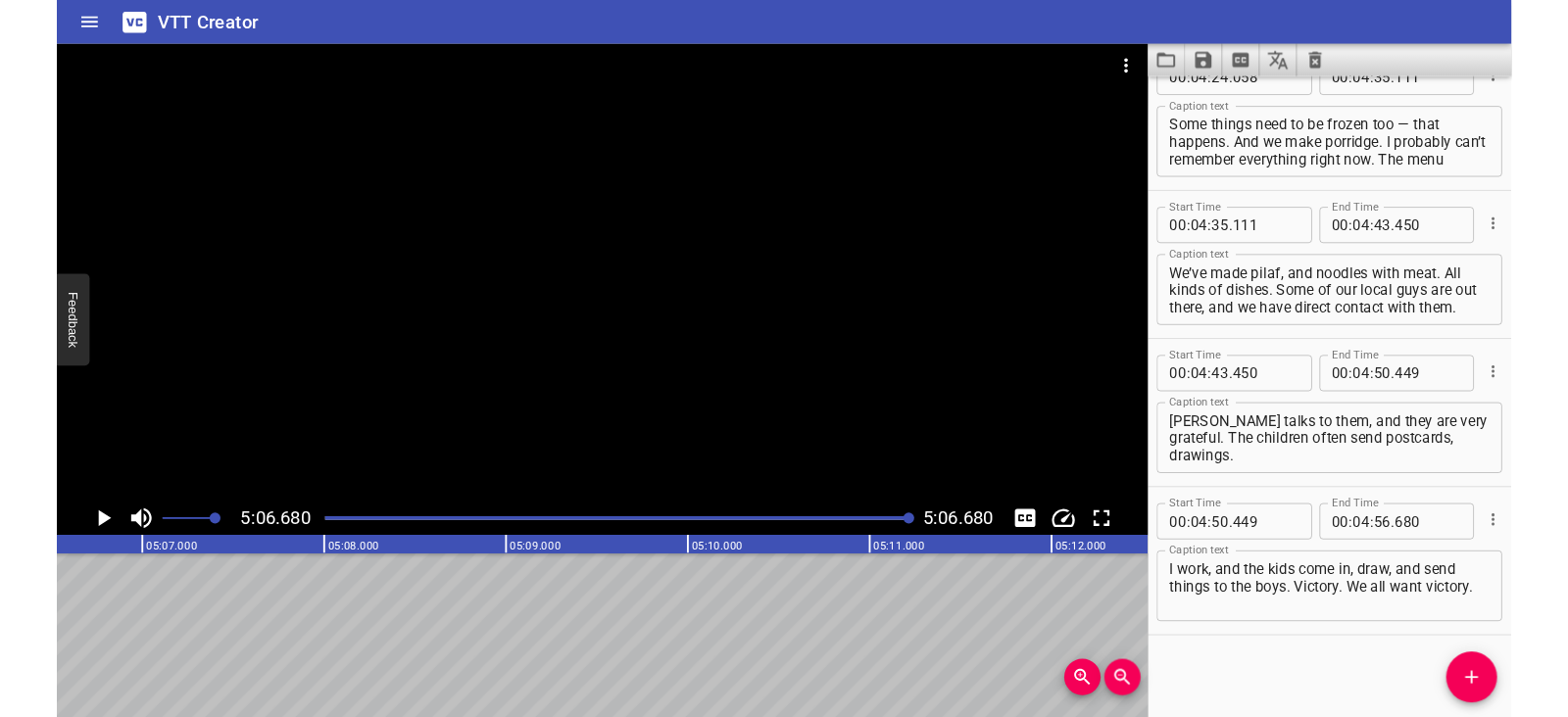 scroll, scrollTop: 0, scrollLeft: 60109, axis: horizontal 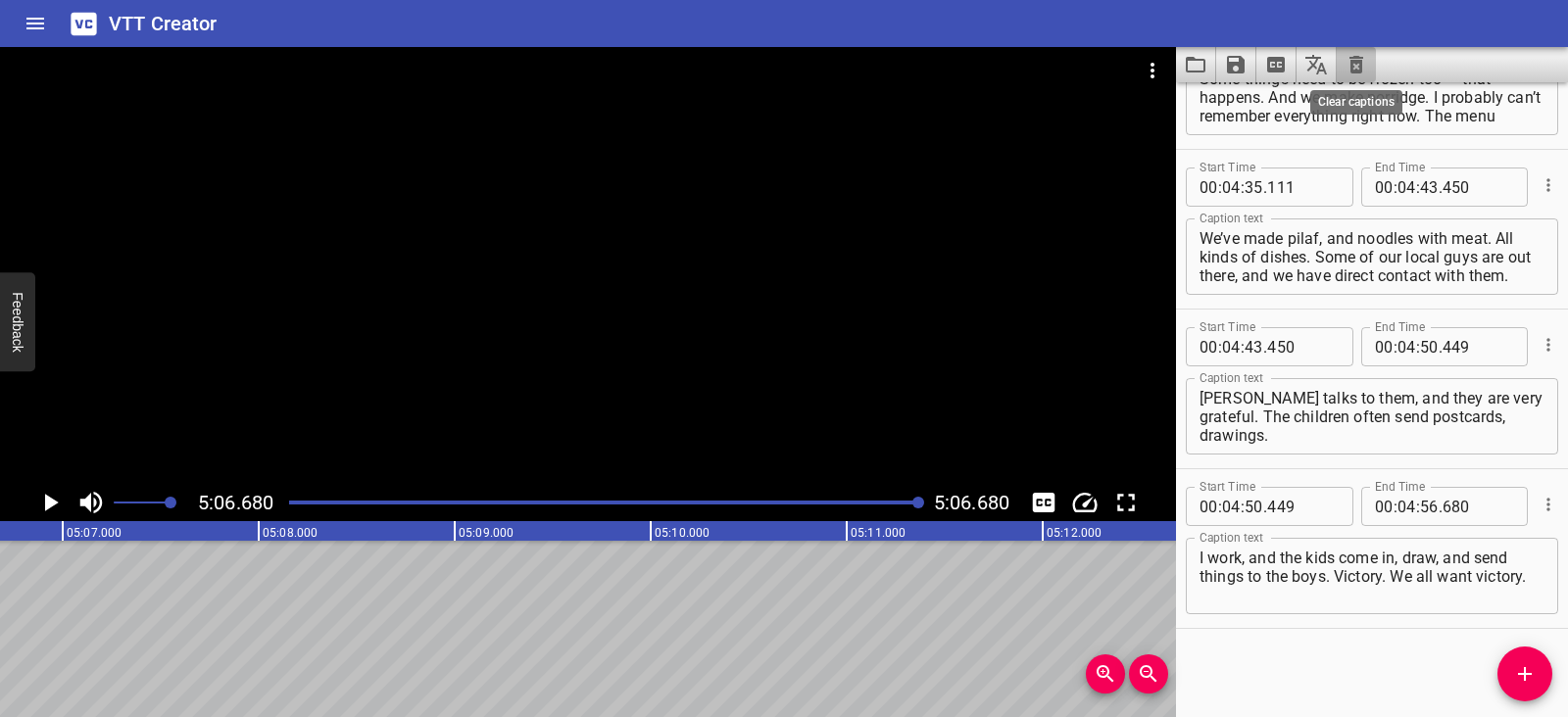 click 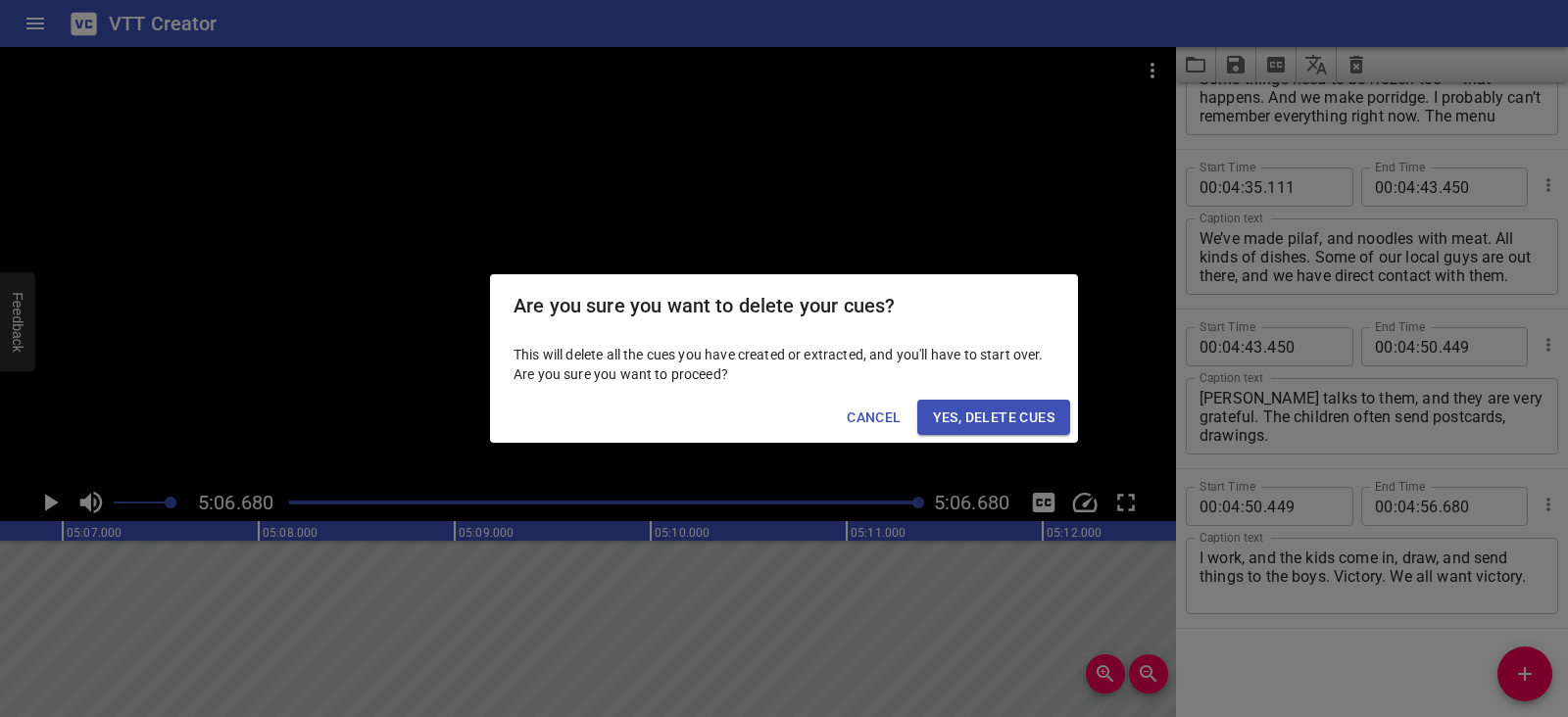 click on "Yes, Delete Cues" at bounding box center [994, 417] 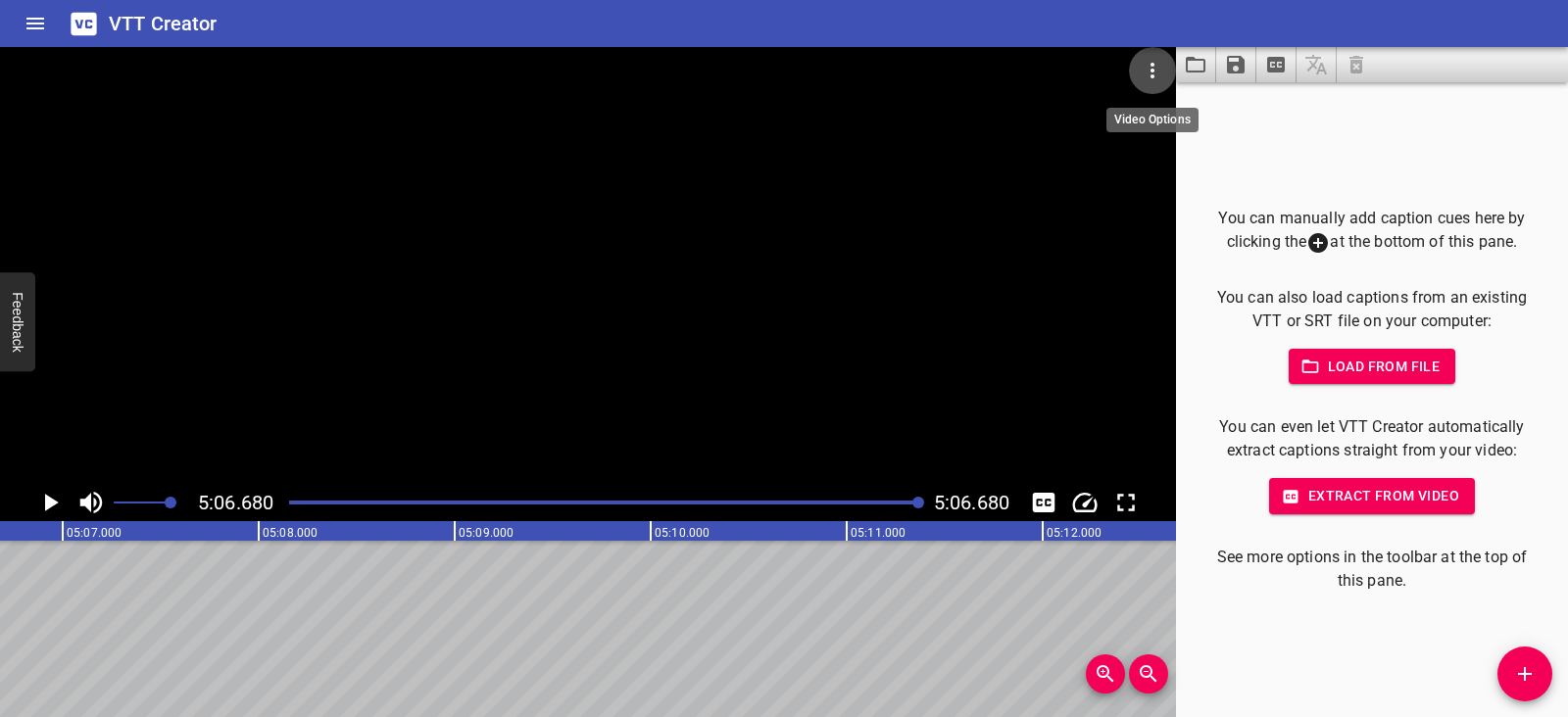 click 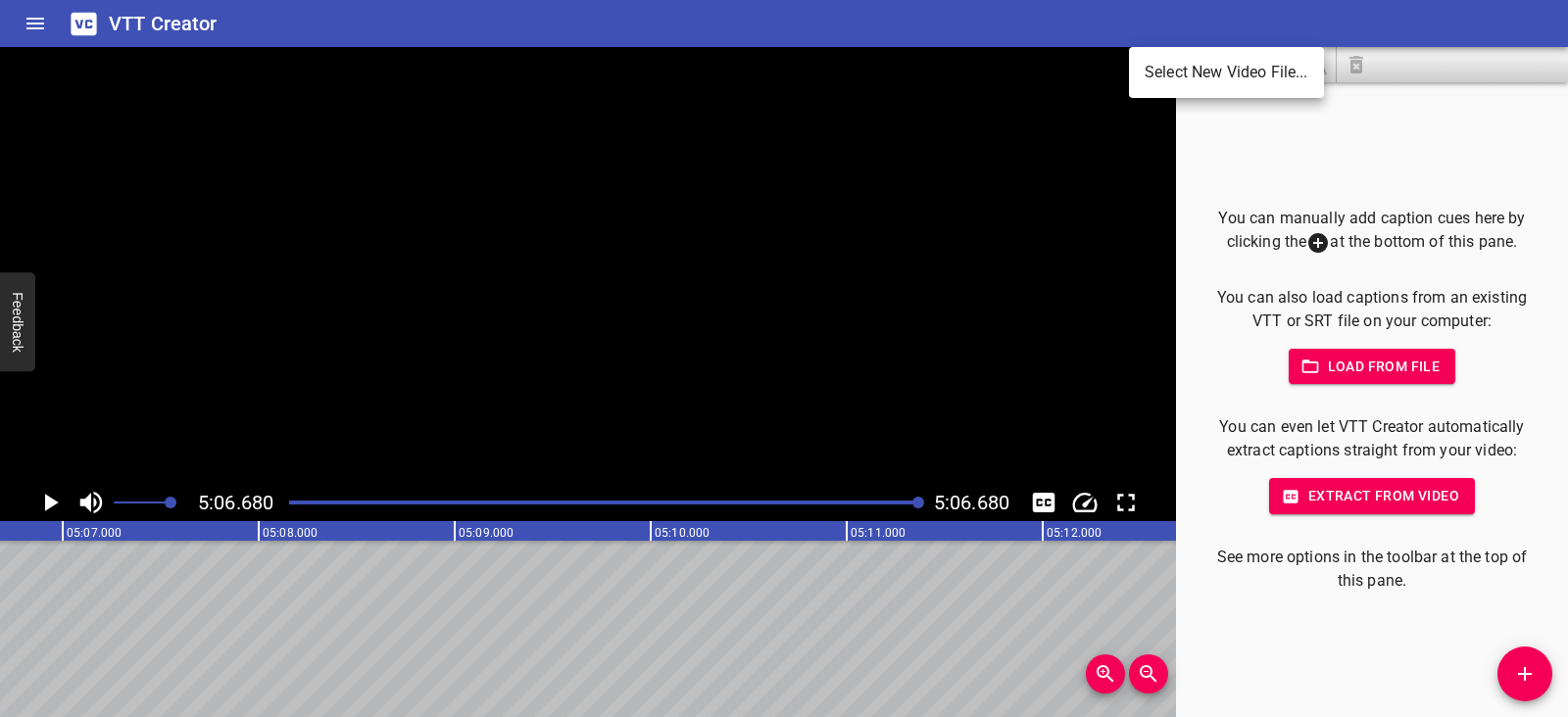 click on "Select New Video File..." at bounding box center [1226, 72] 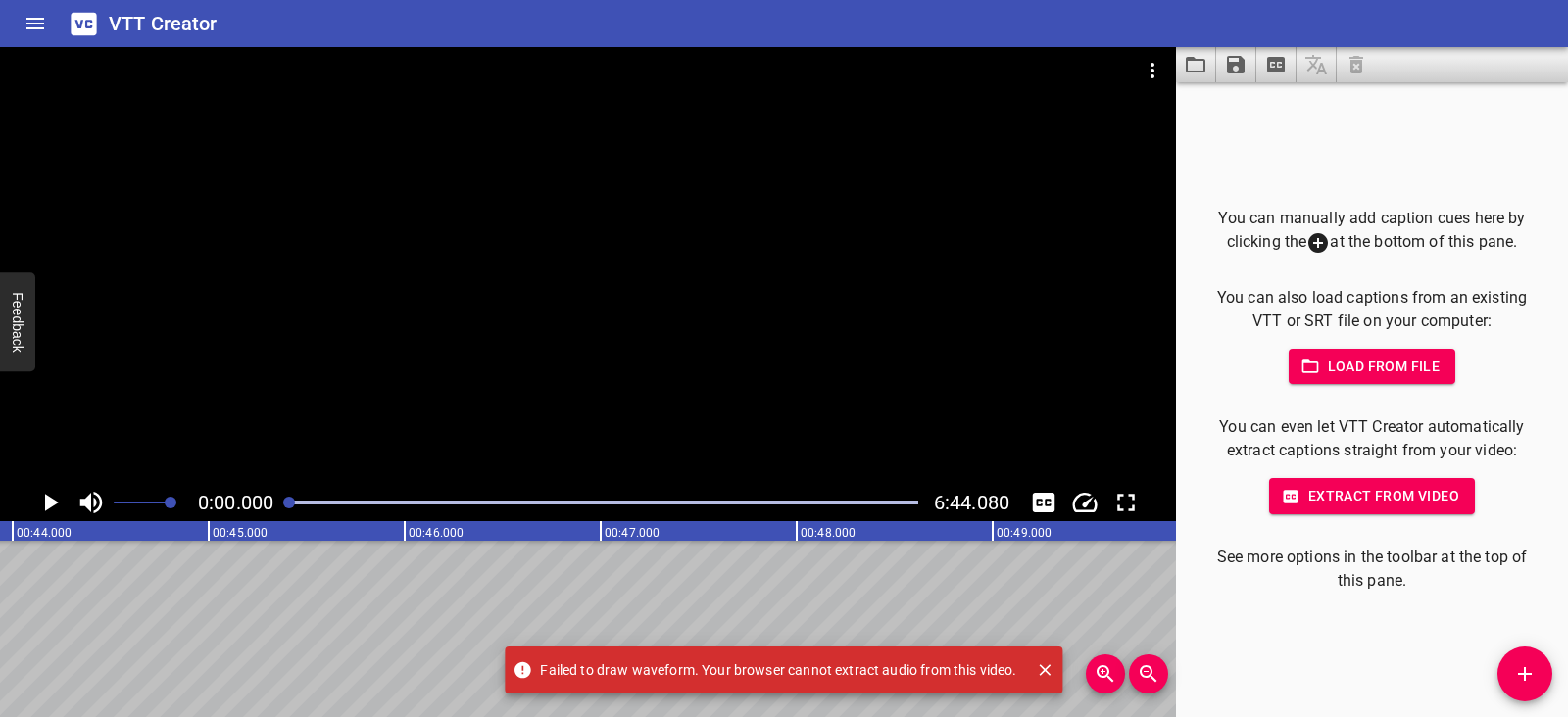 scroll, scrollTop: 0, scrollLeft: 0, axis: both 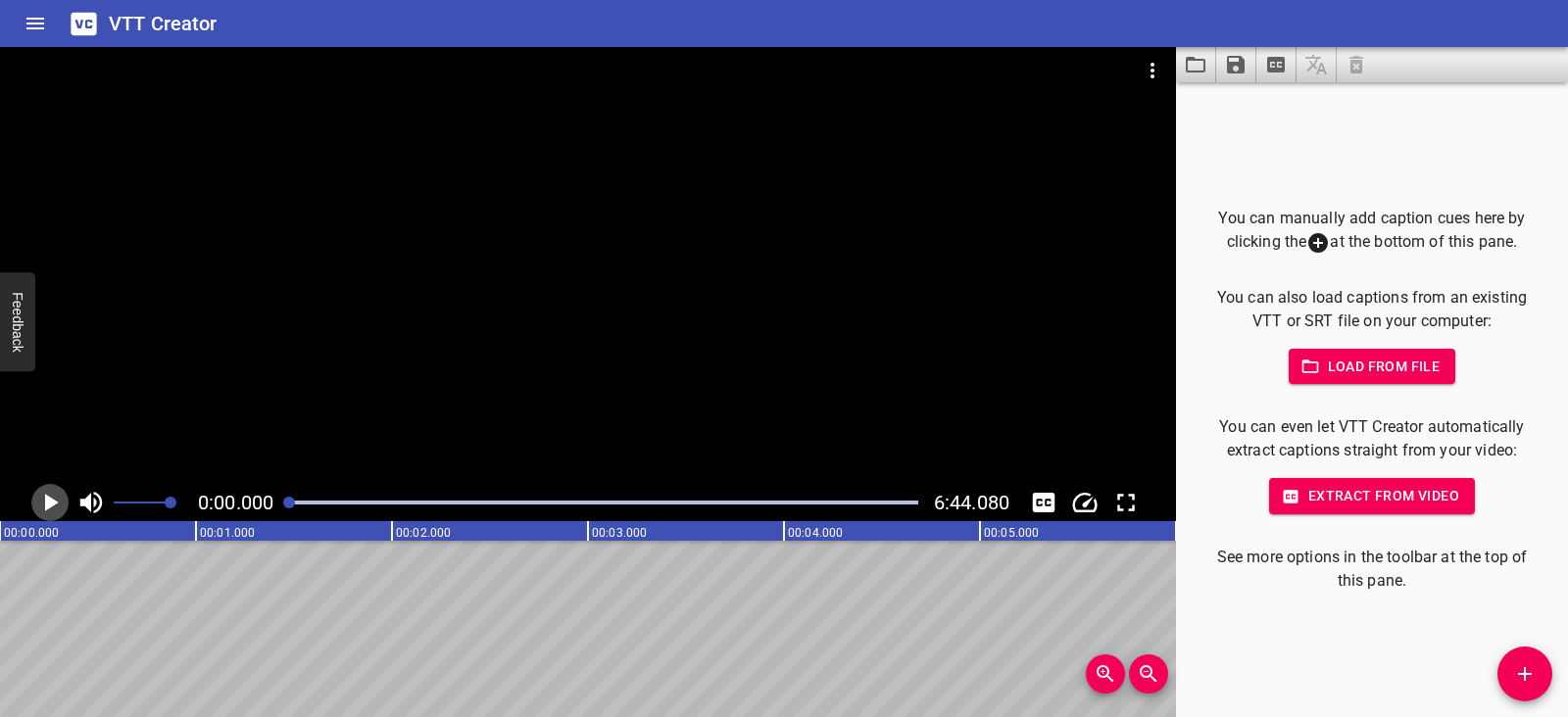 click 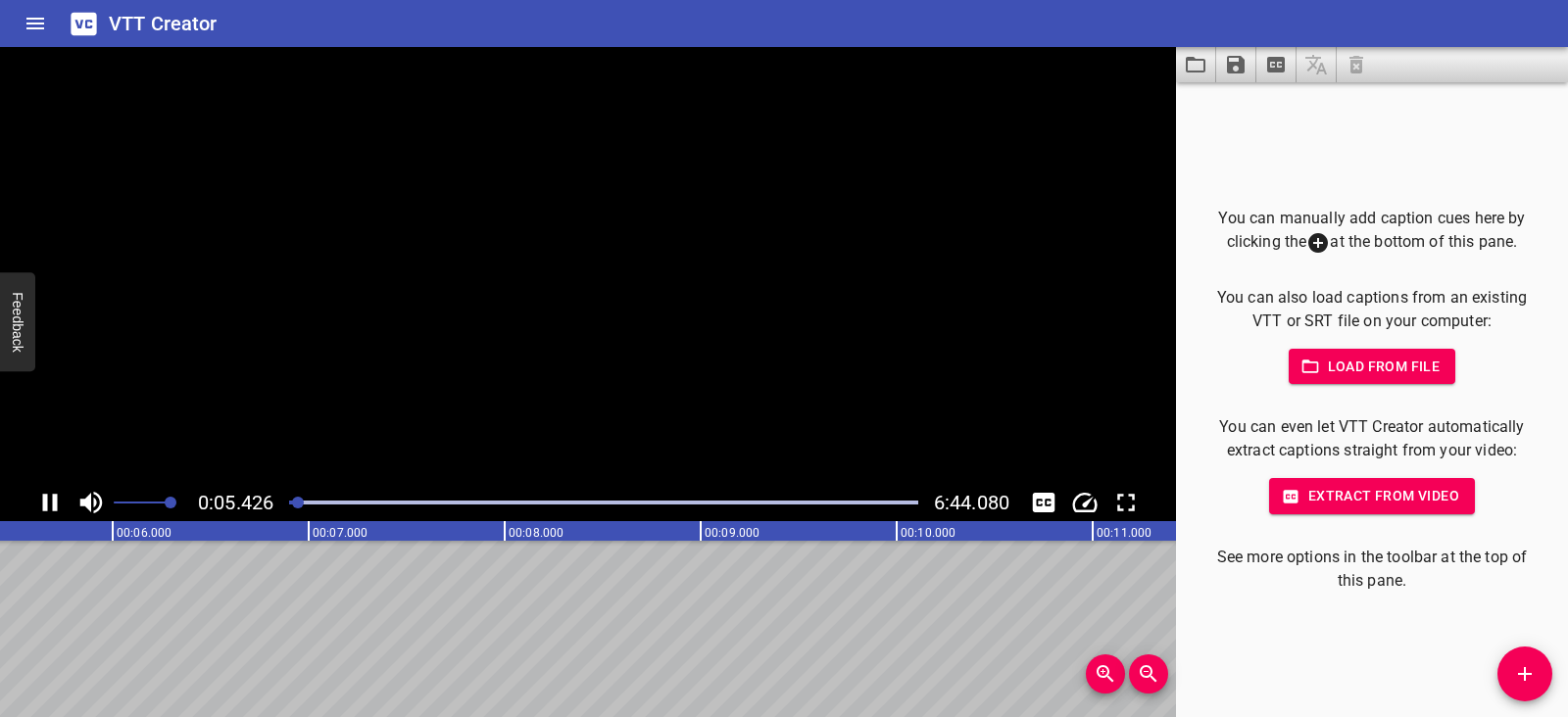 click 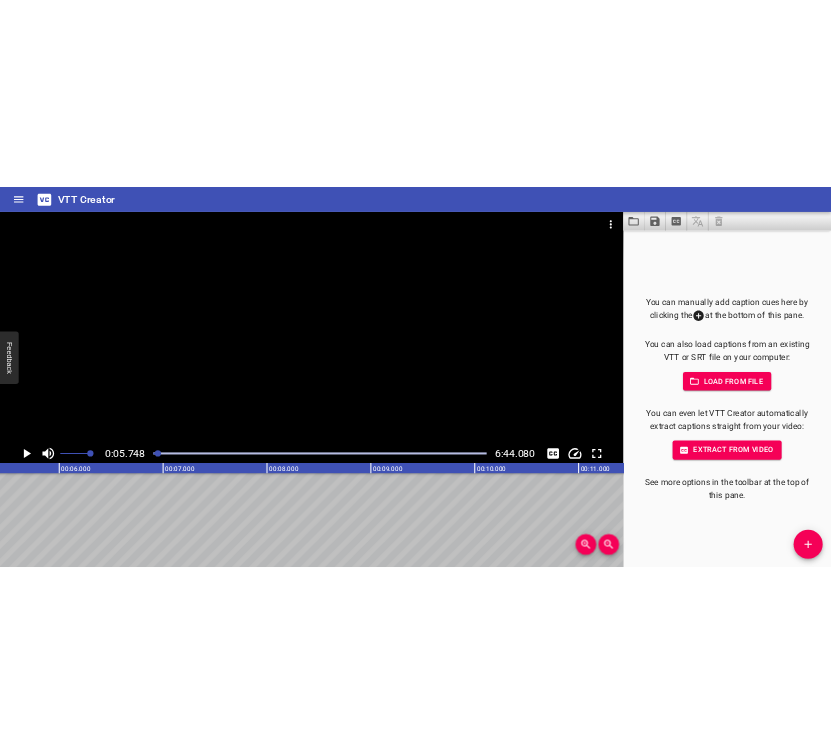 scroll, scrollTop: 0, scrollLeft: 1149, axis: horizontal 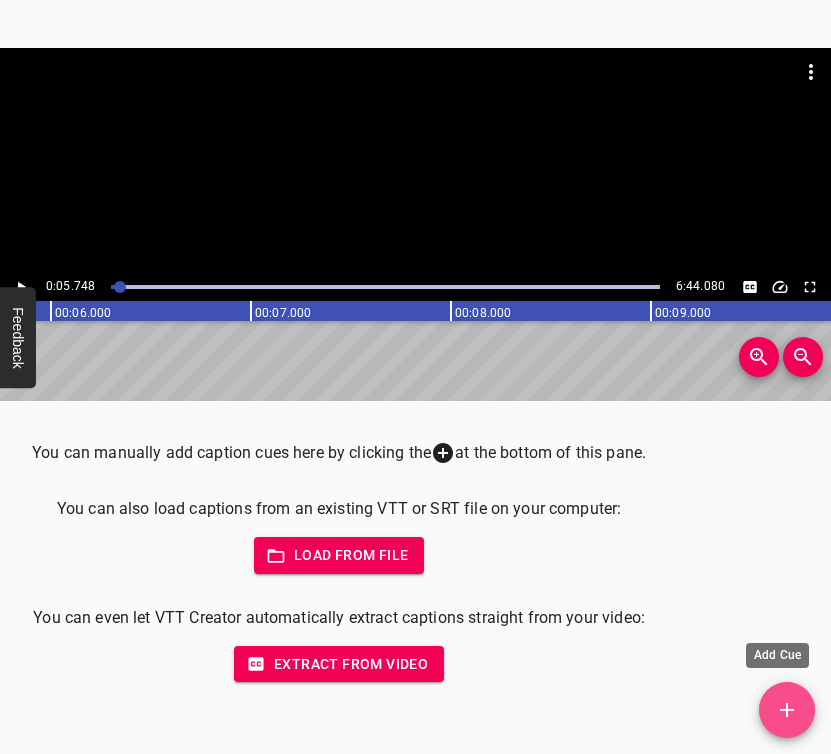 click 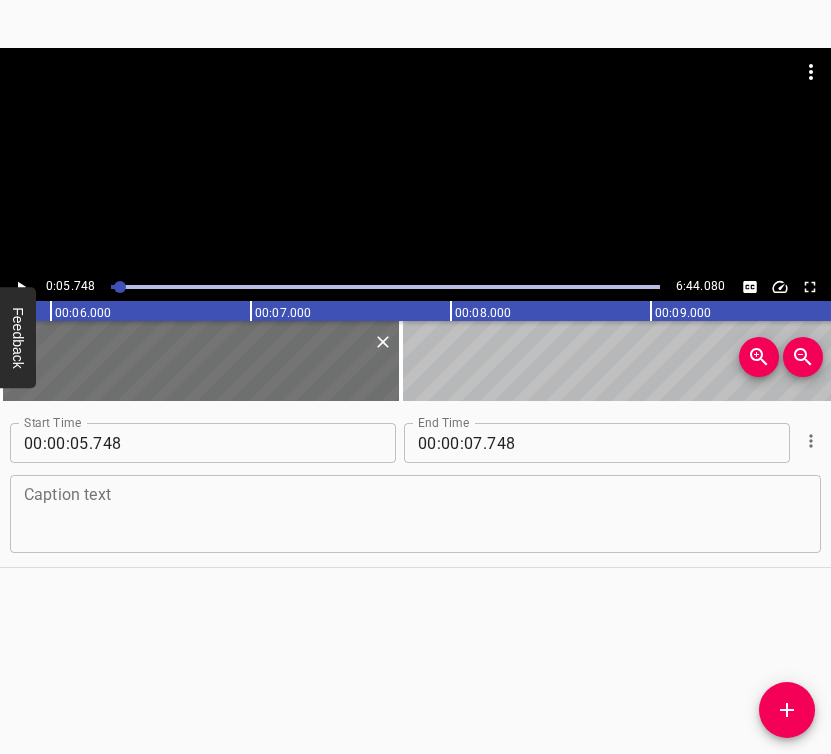 click at bounding box center [415, 514] 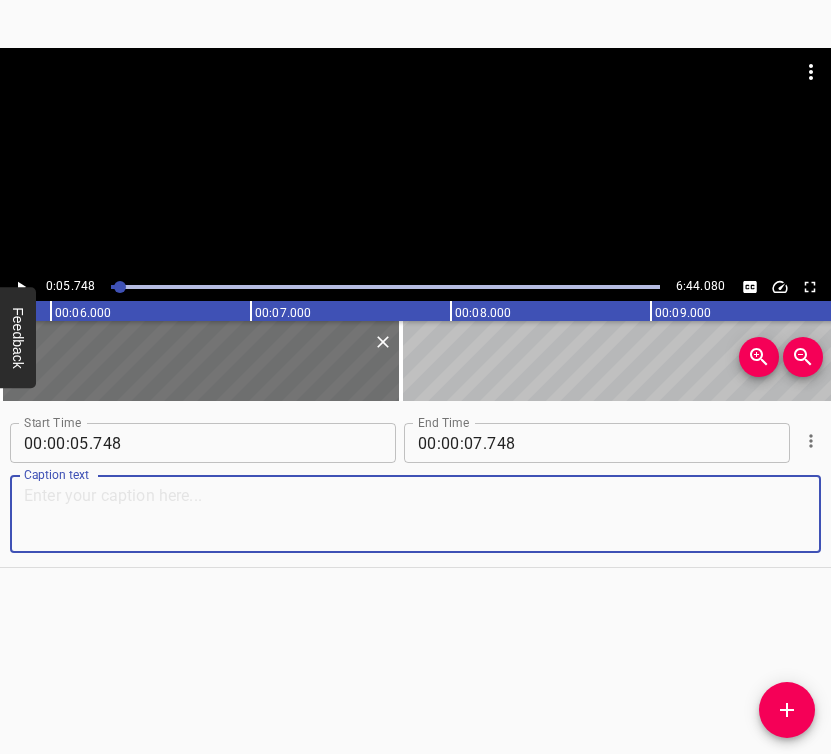 paste on "I woke up to a call from [GEOGRAPHIC_DATA]. She said: “Mom, it’s war.” She called and said there was war. And right after that, we heard explosions coming from" 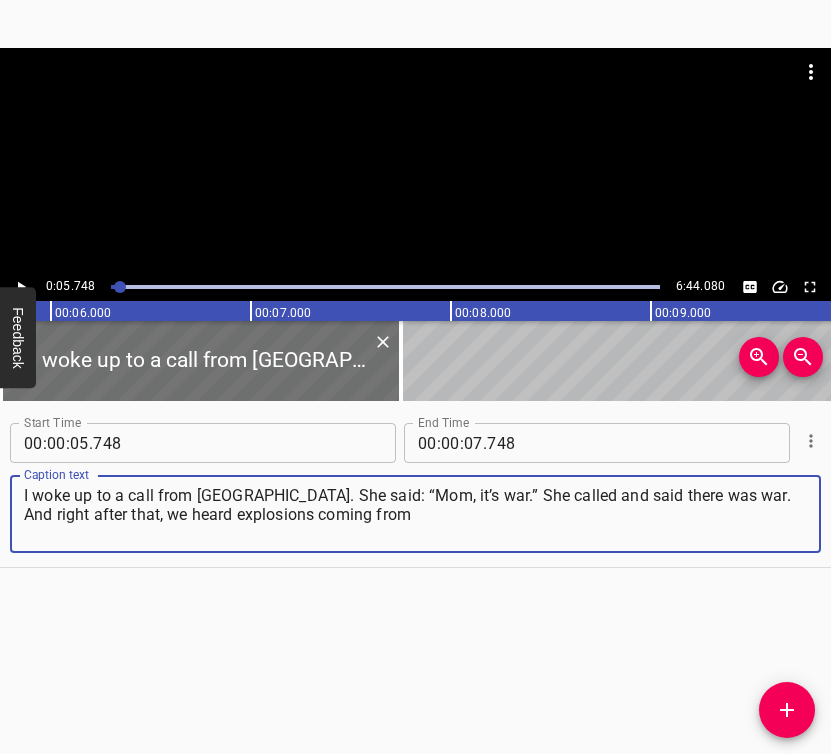 type on "I woke up to a call from [GEOGRAPHIC_DATA]. She said: “Mom, it’s war.” She called and said there was war. And right after that, we heard explosions coming from" 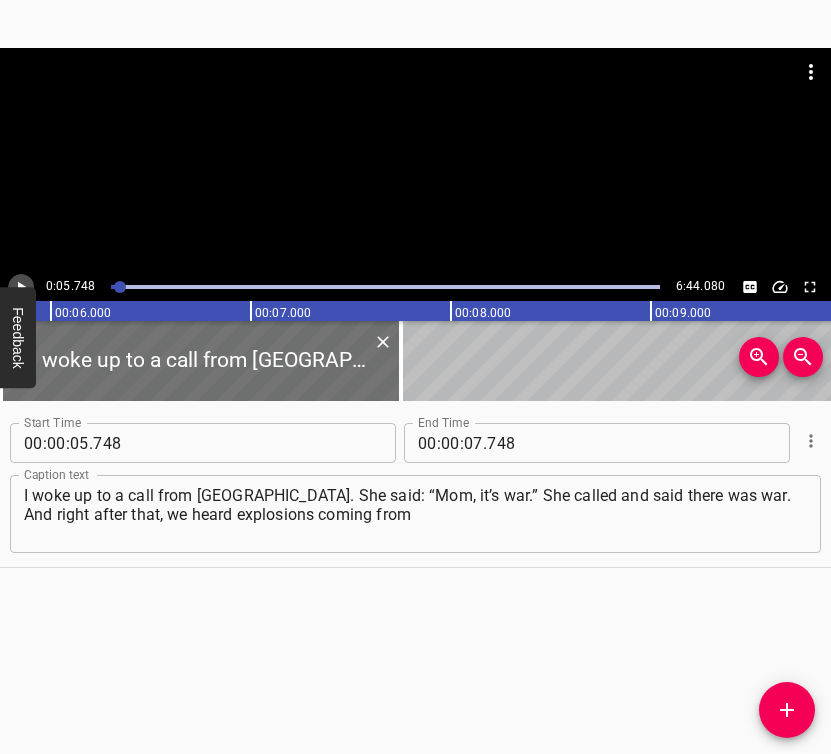 click 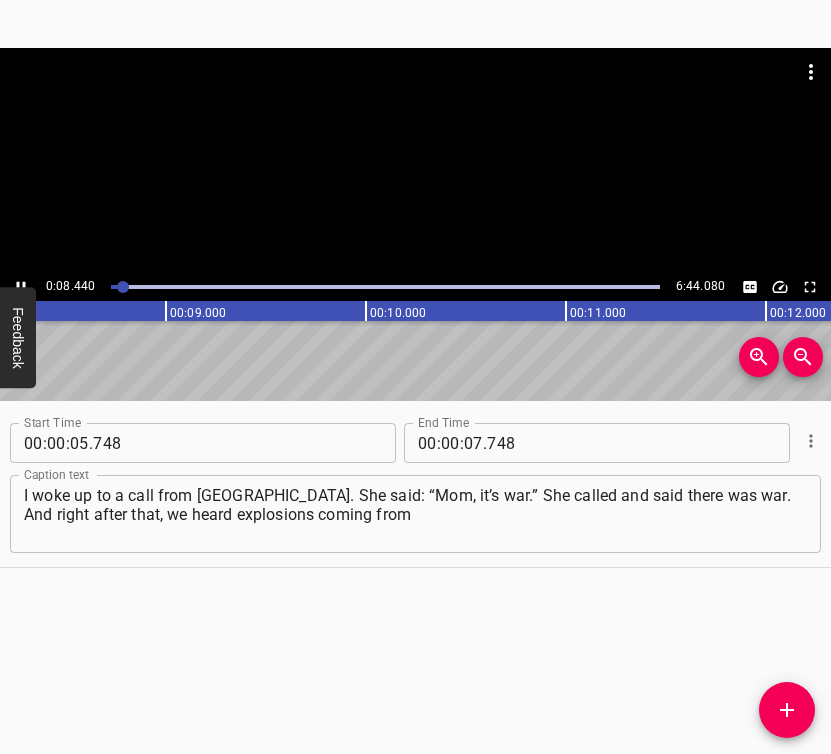 scroll, scrollTop: 0, scrollLeft: 1676, axis: horizontal 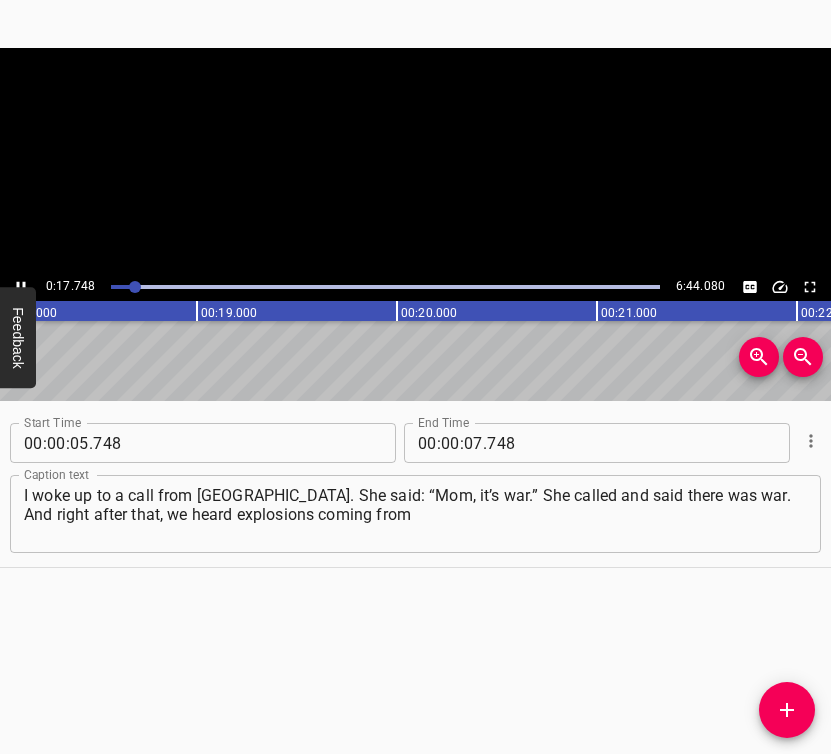 click 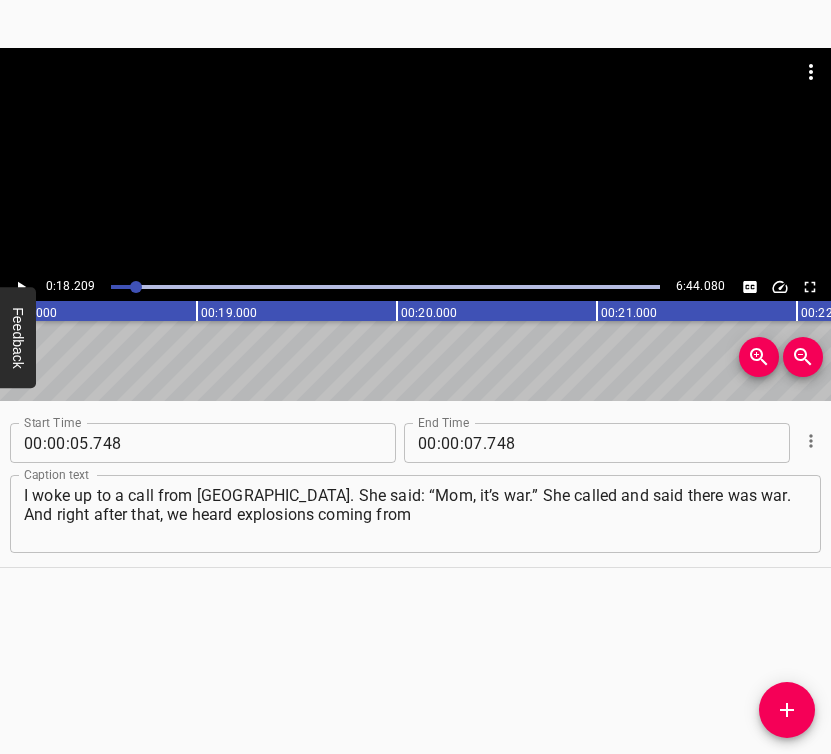 scroll, scrollTop: 0, scrollLeft: 3641, axis: horizontal 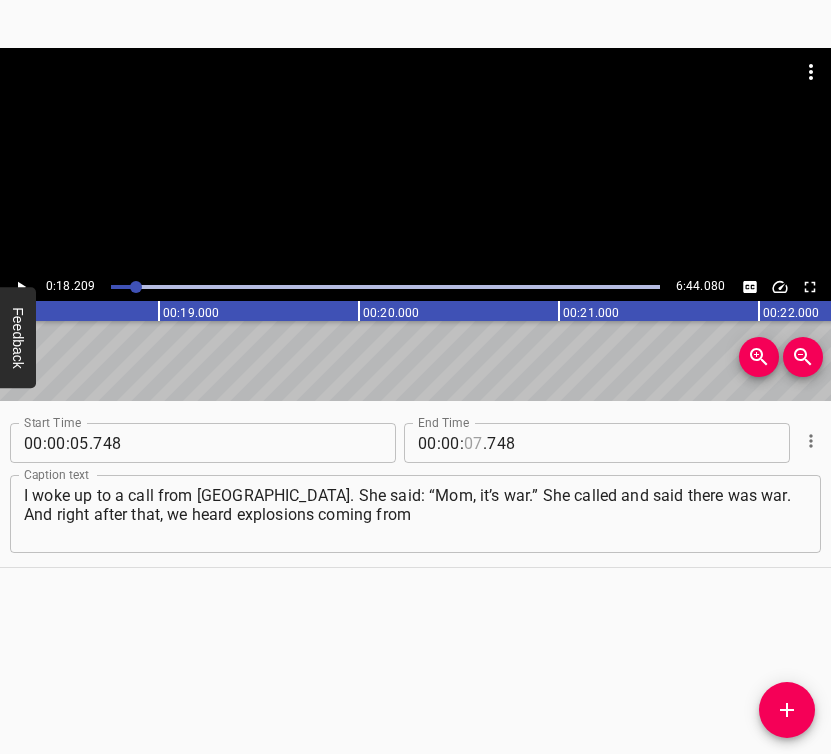 click at bounding box center [473, 443] 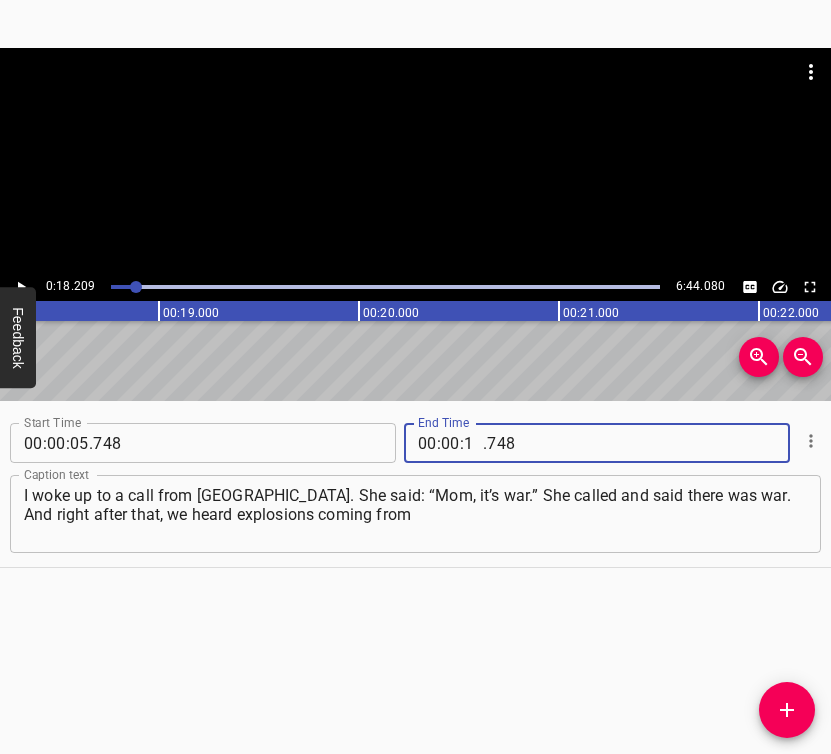 type on "18" 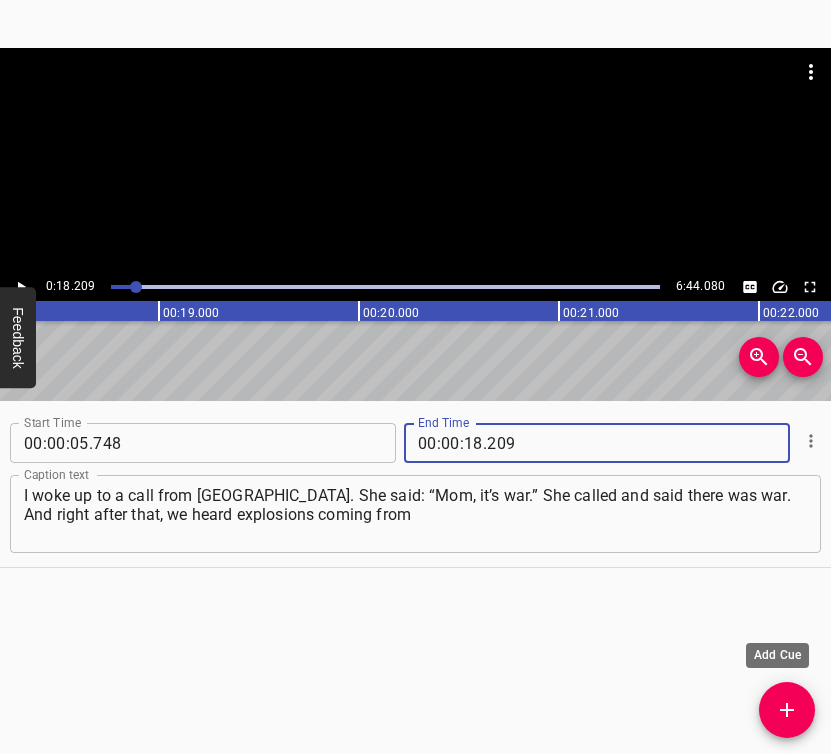 type on "209" 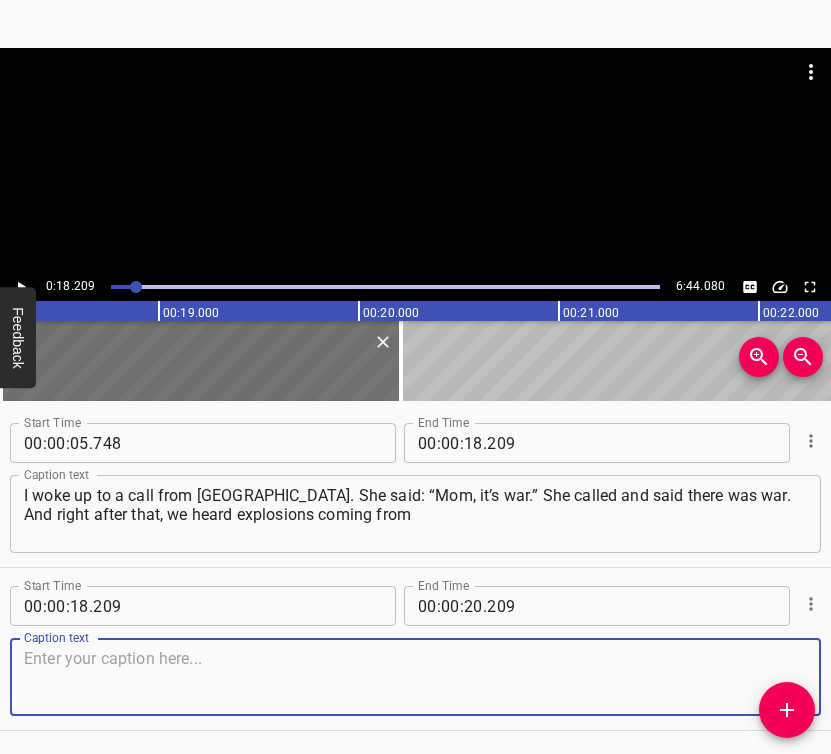 scroll, scrollTop: 67, scrollLeft: 0, axis: vertical 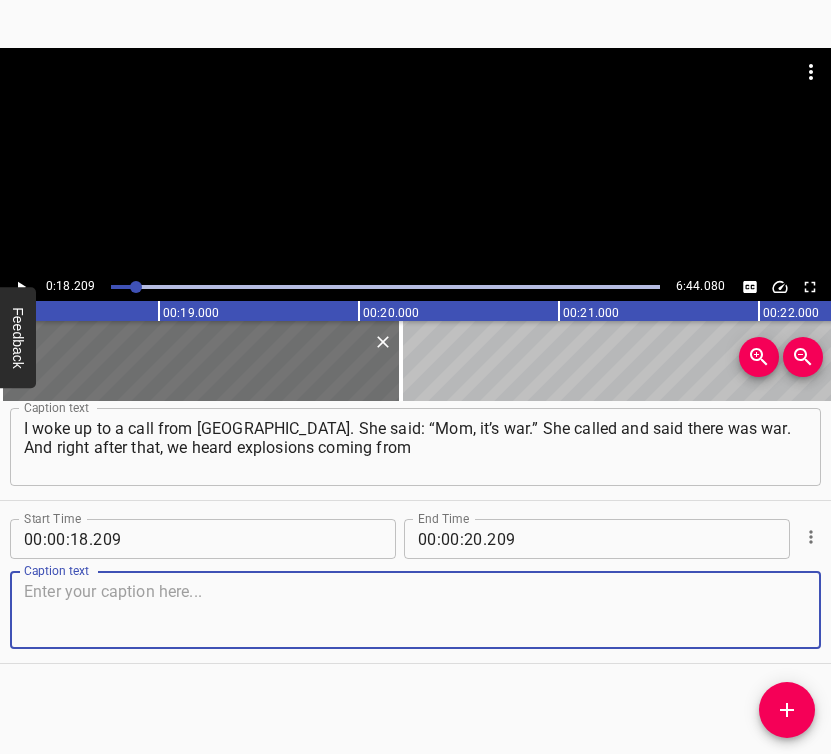 drag, startPoint x: 761, startPoint y: 604, endPoint x: 826, endPoint y: 566, distance: 75.29276 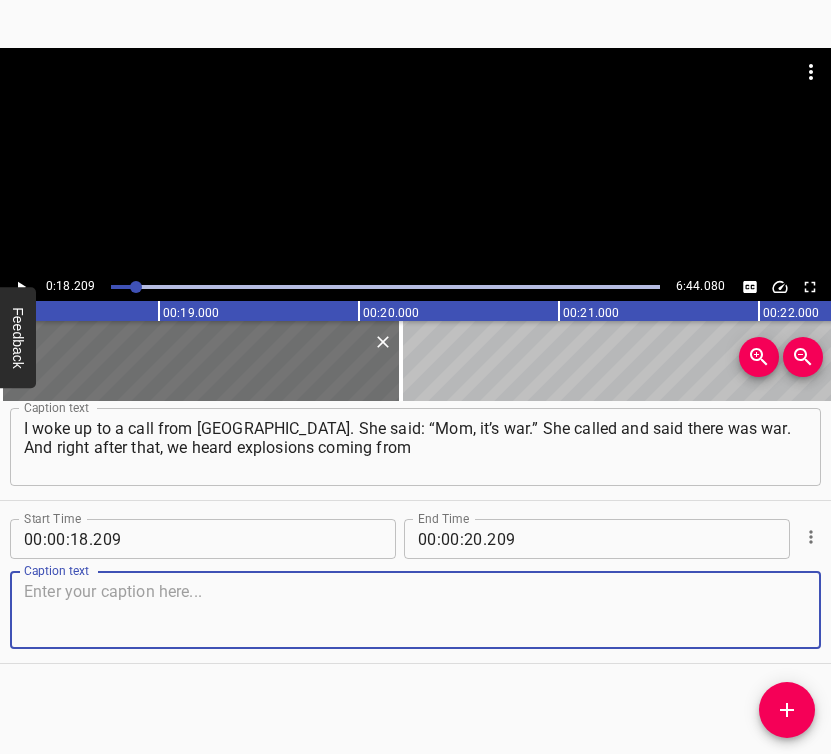 click at bounding box center (415, 610) 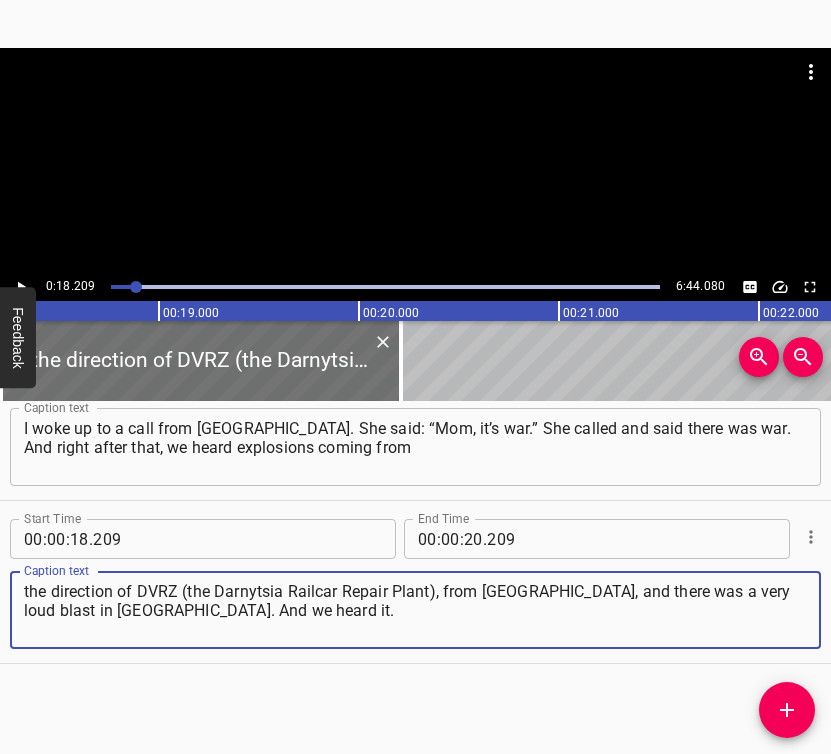 type on "the direction of DVRZ (the Darnytsia Railcar Repair Plant), from [GEOGRAPHIC_DATA], and there was a very loud blast in [GEOGRAPHIC_DATA]. And we heard it." 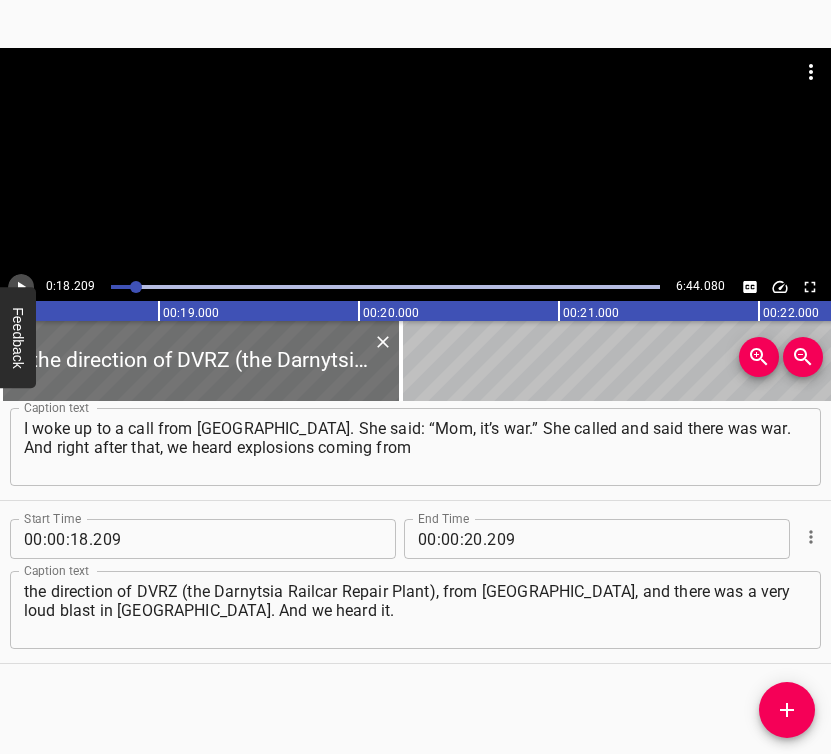 click 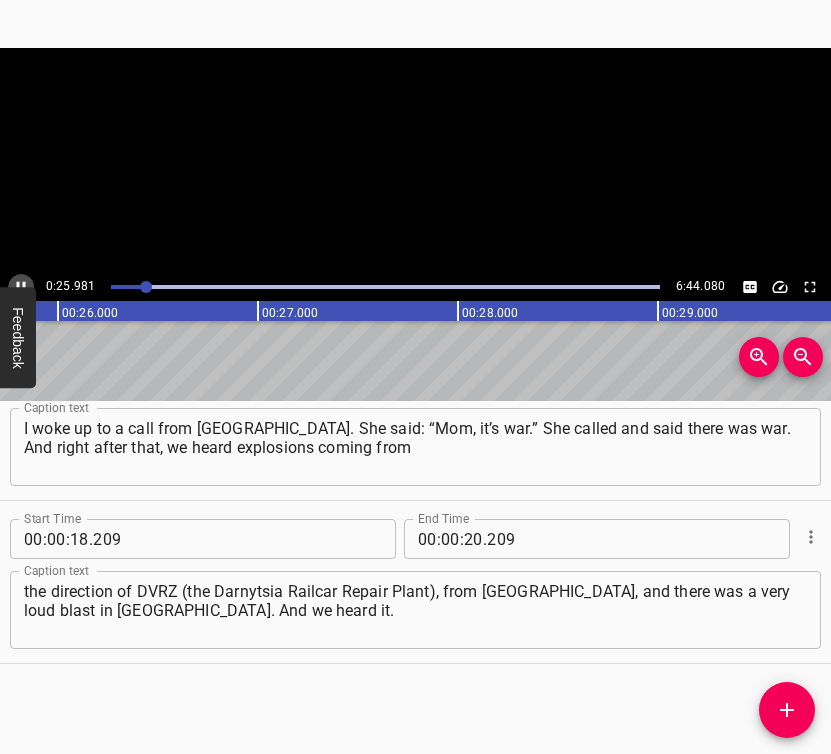 click 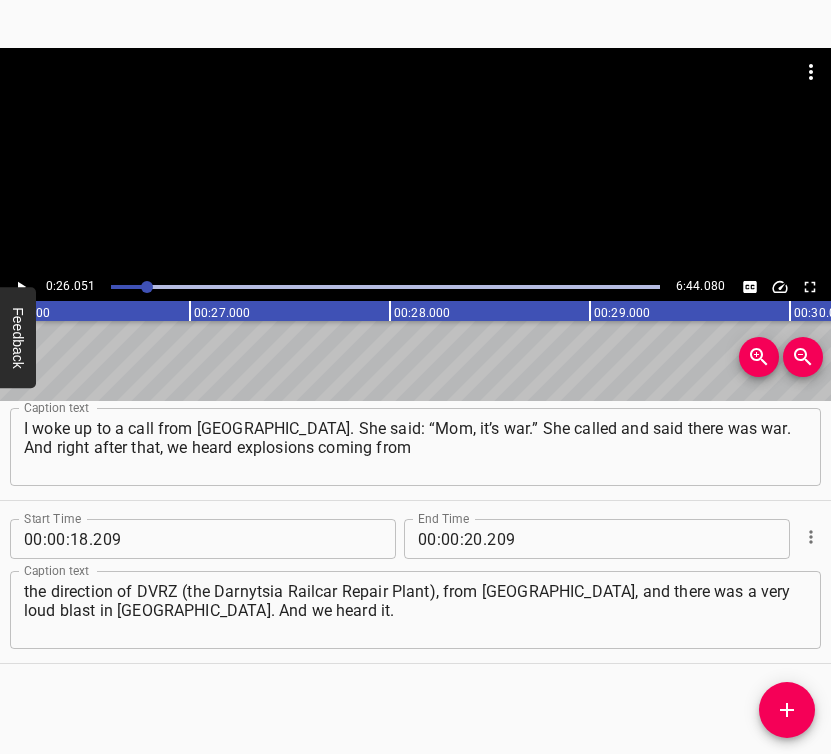 click 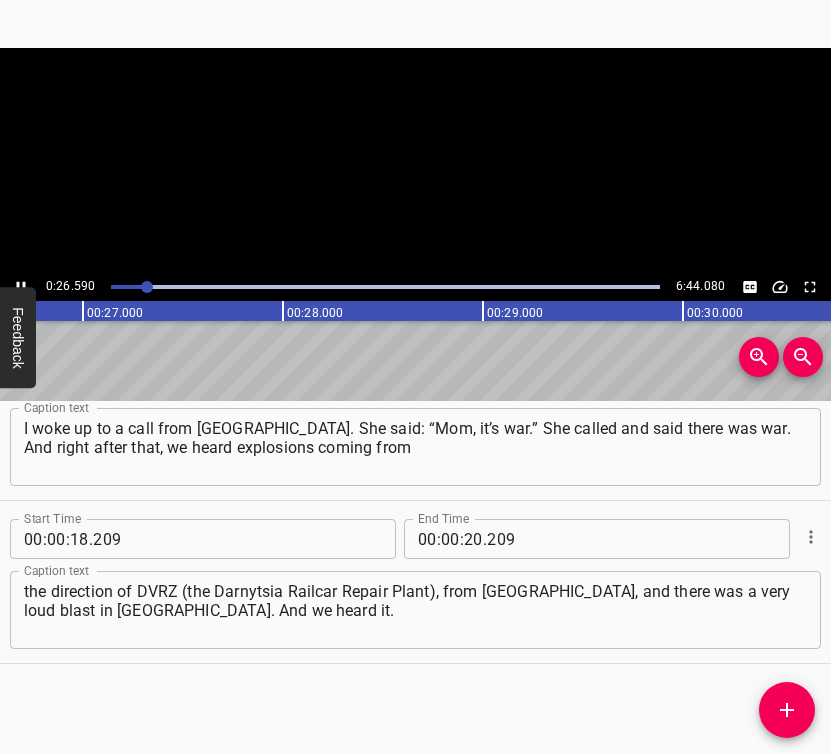 click 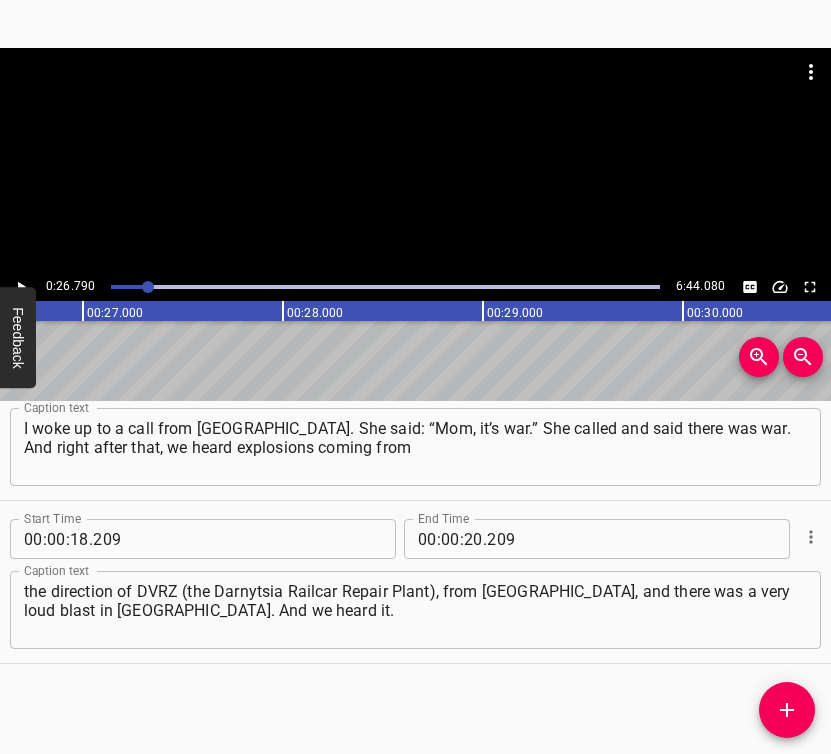 scroll, scrollTop: 0, scrollLeft: 5357, axis: horizontal 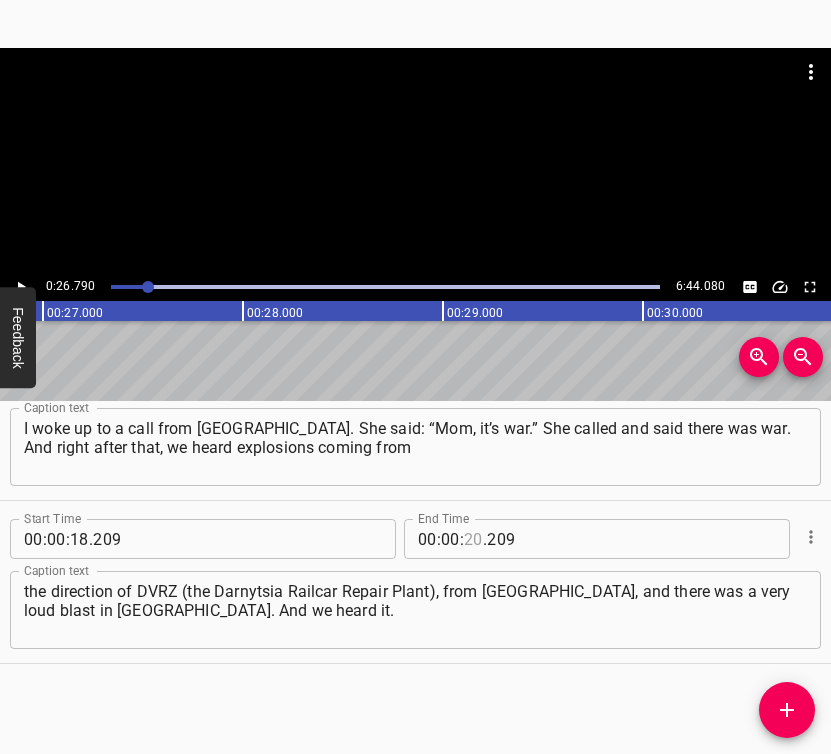 click at bounding box center (473, 539) 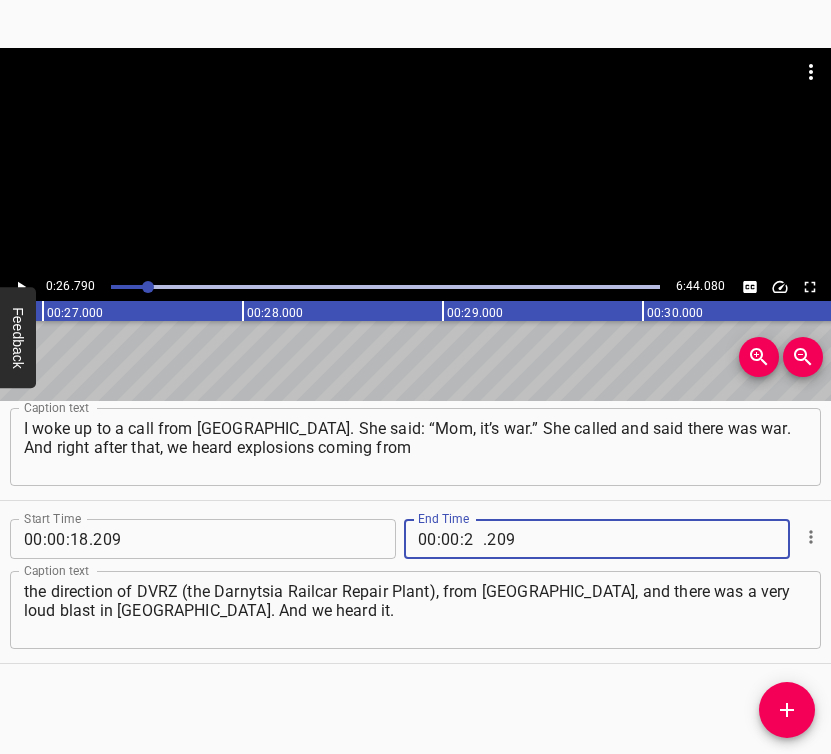 type on "26" 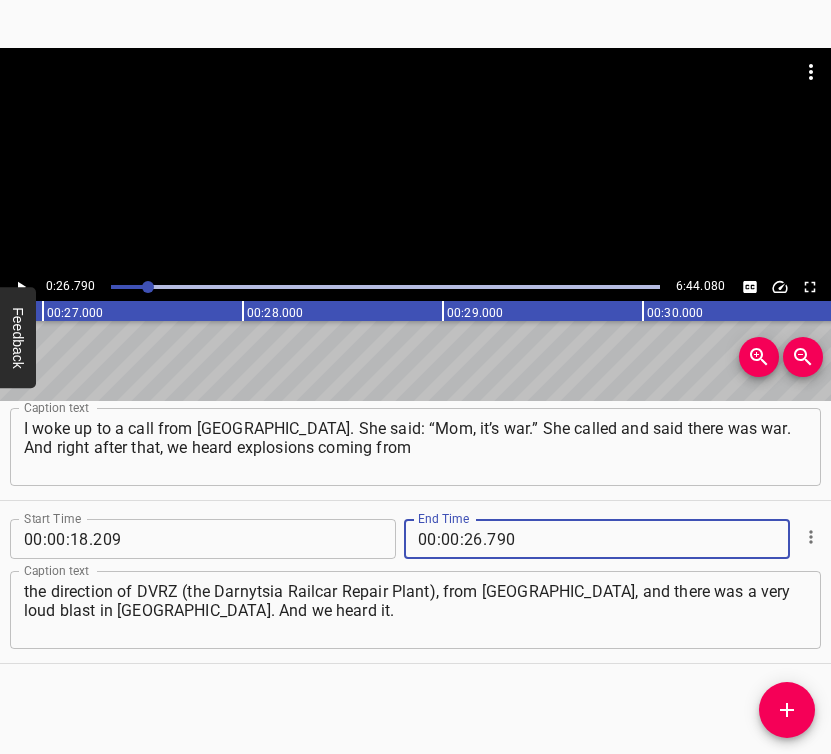 type on "790" 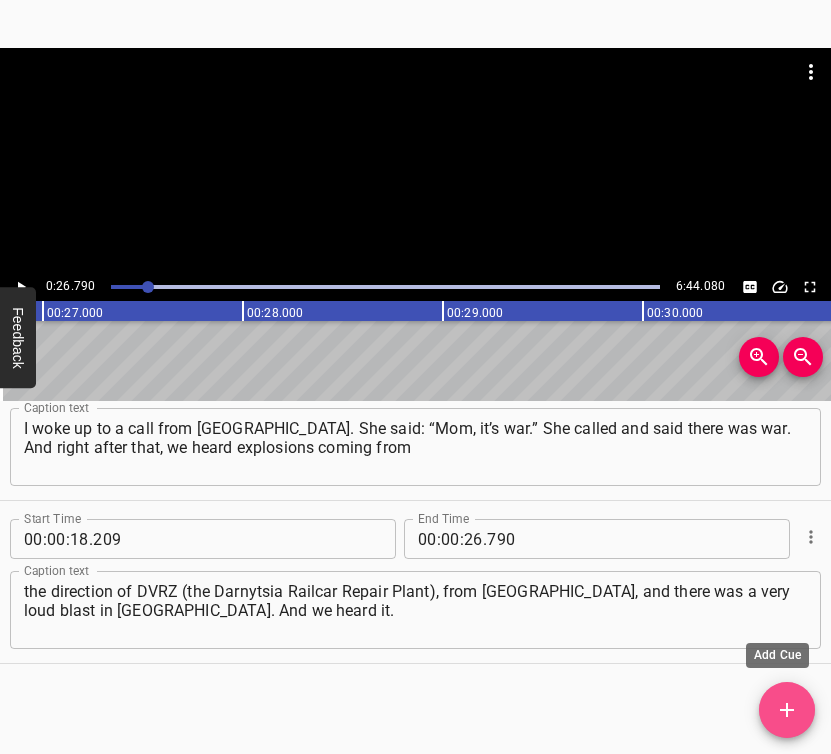 click 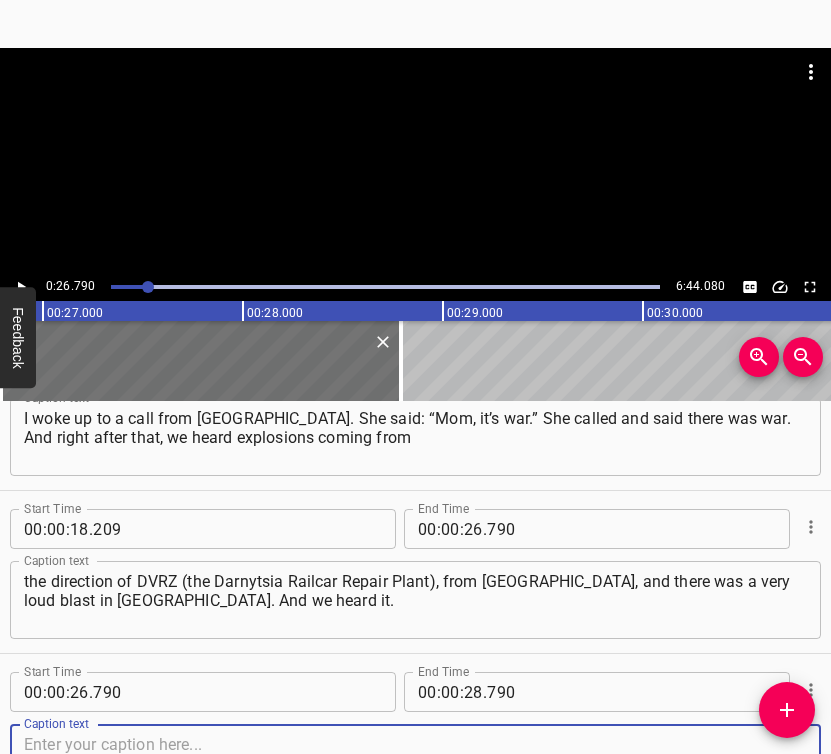scroll, scrollTop: 230, scrollLeft: 0, axis: vertical 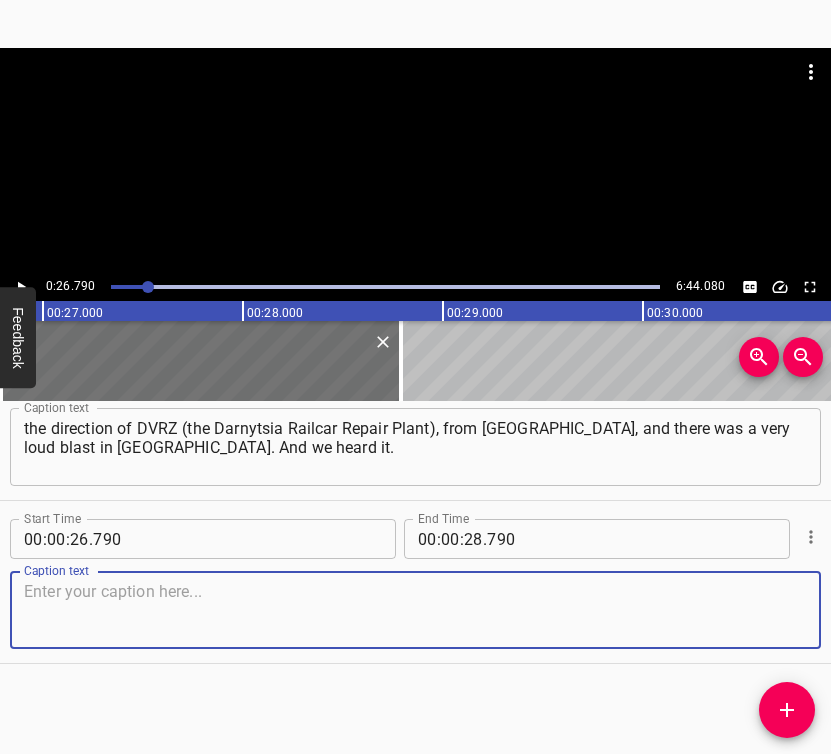 click at bounding box center (415, 610) 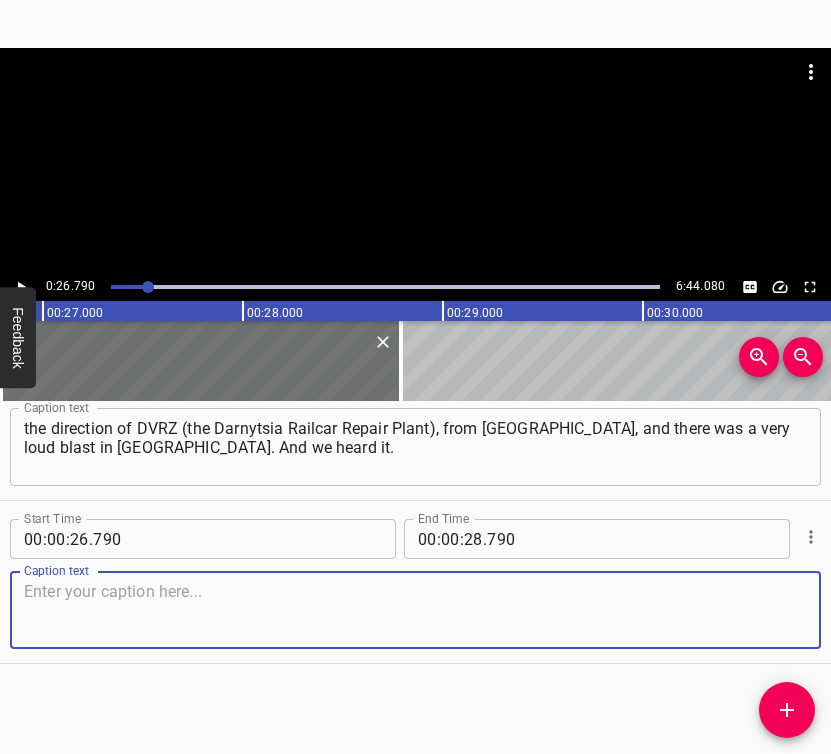 click at bounding box center [415, 610] 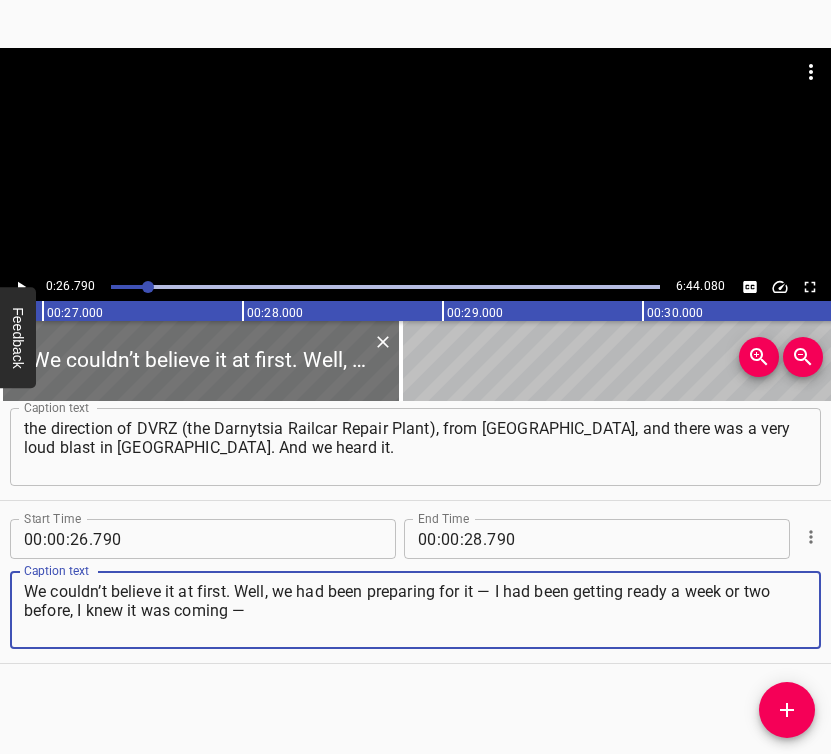 type on "We couldn’t believe it at first. Well, we had been preparing for it — I had been getting ready a week or two before, I knew it was coming —" 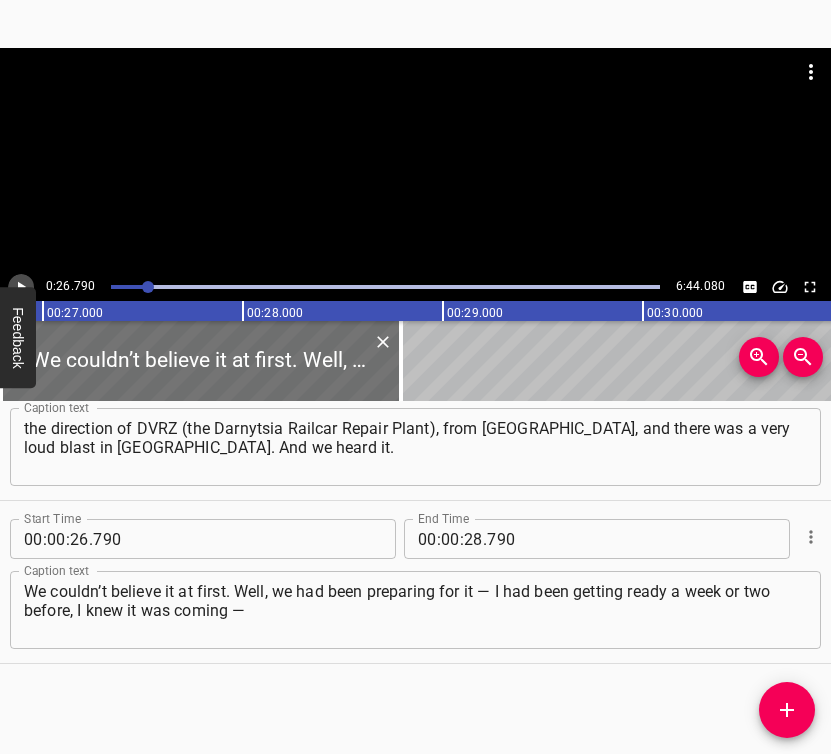 click at bounding box center [21, 287] 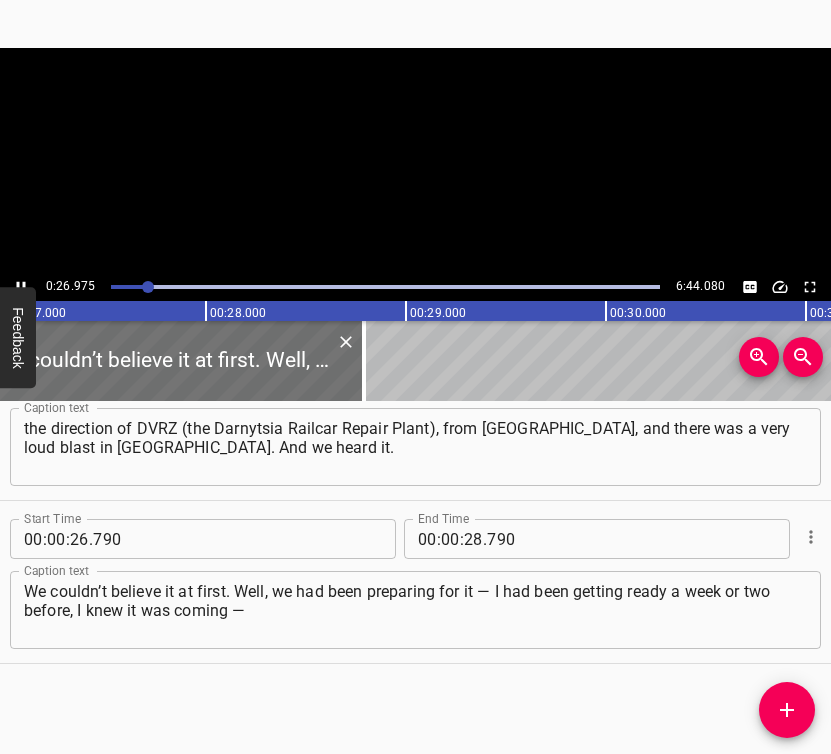 scroll, scrollTop: 0, scrollLeft: 5446, axis: horizontal 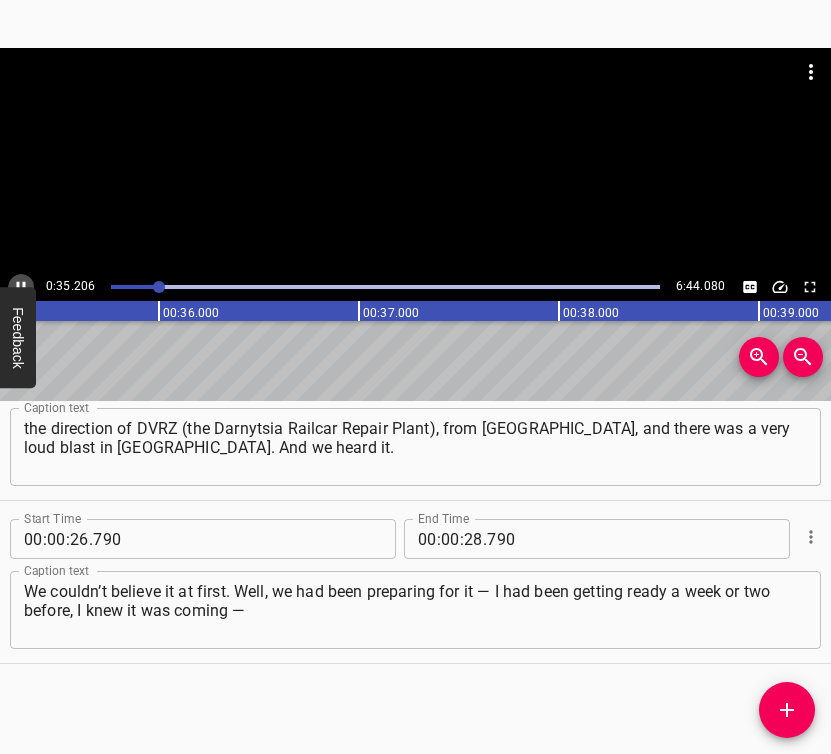 click 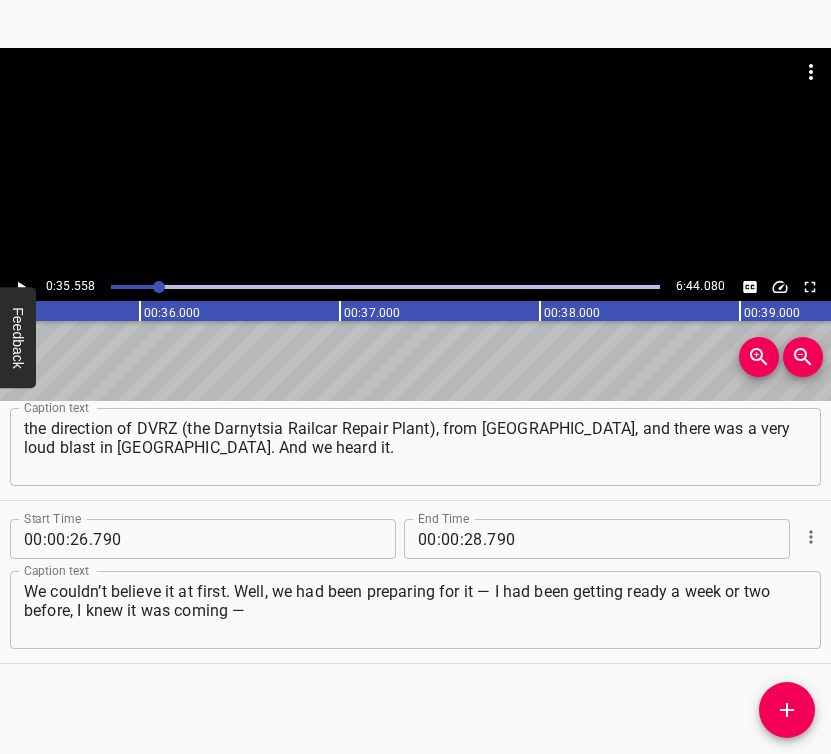scroll, scrollTop: 0, scrollLeft: 7111, axis: horizontal 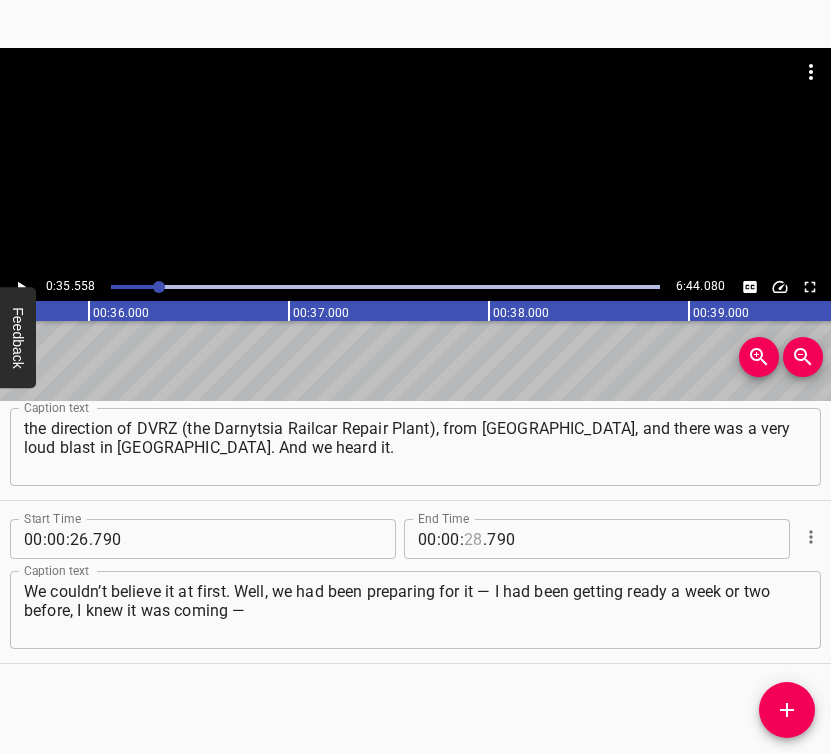click at bounding box center (473, 539) 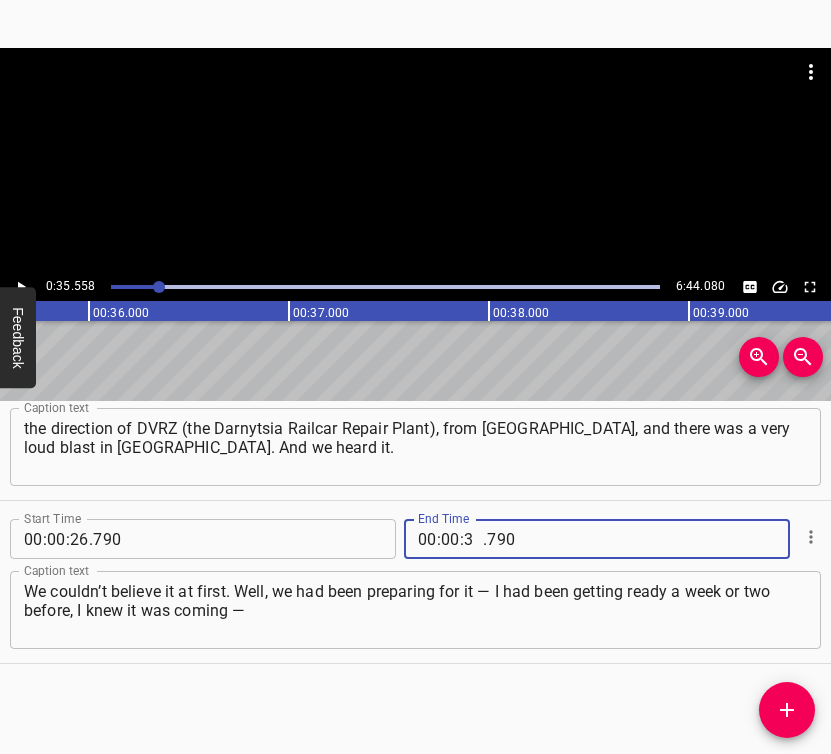 type on "35" 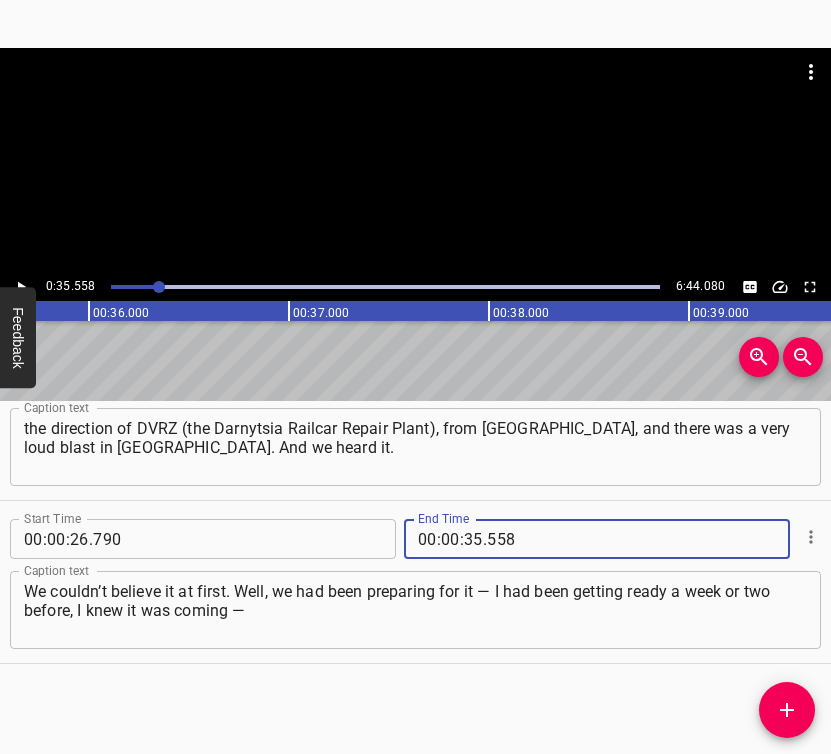 type on "558" 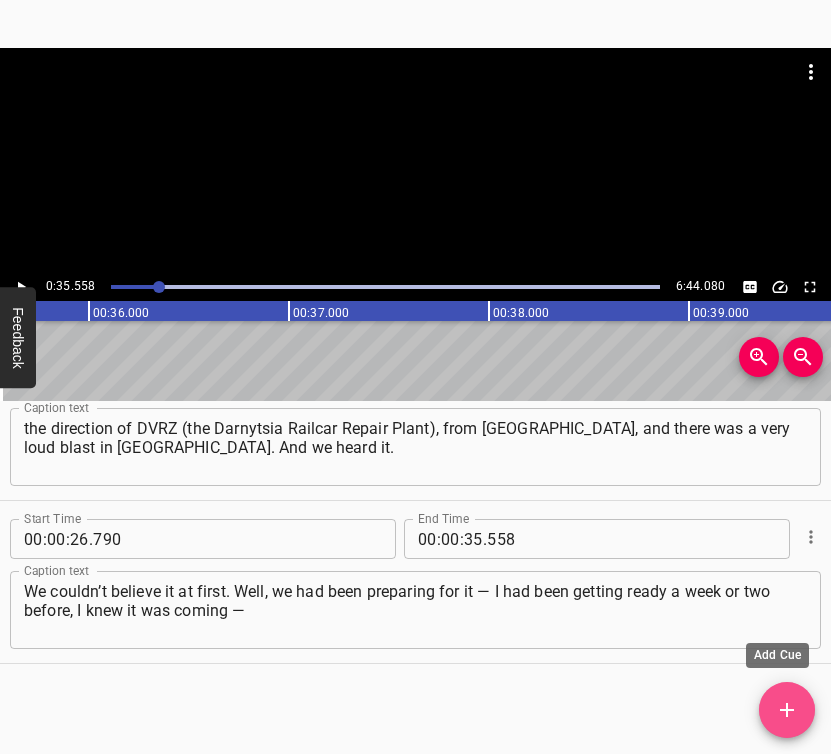 click 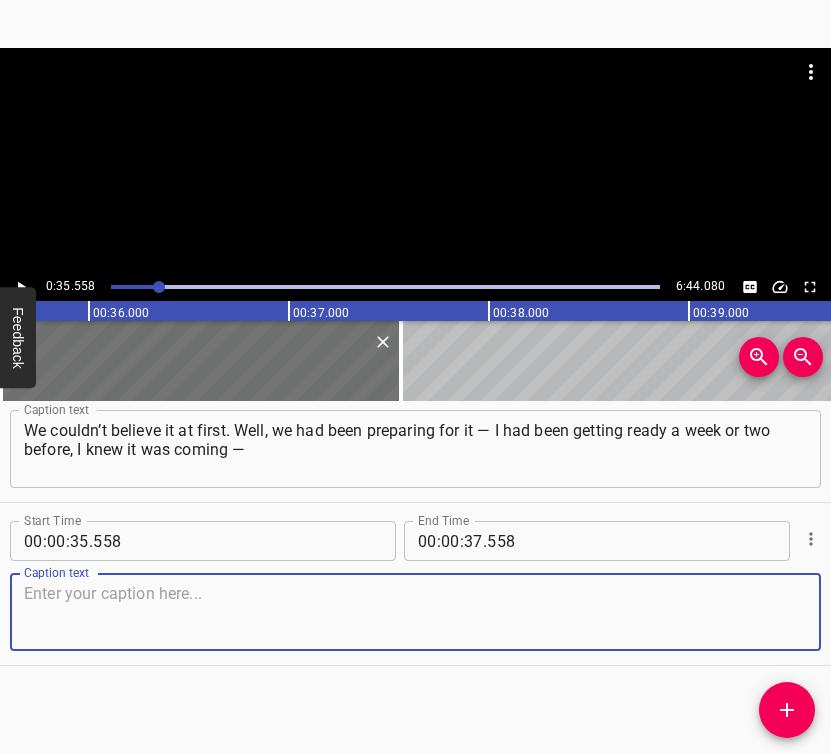 scroll, scrollTop: 393, scrollLeft: 0, axis: vertical 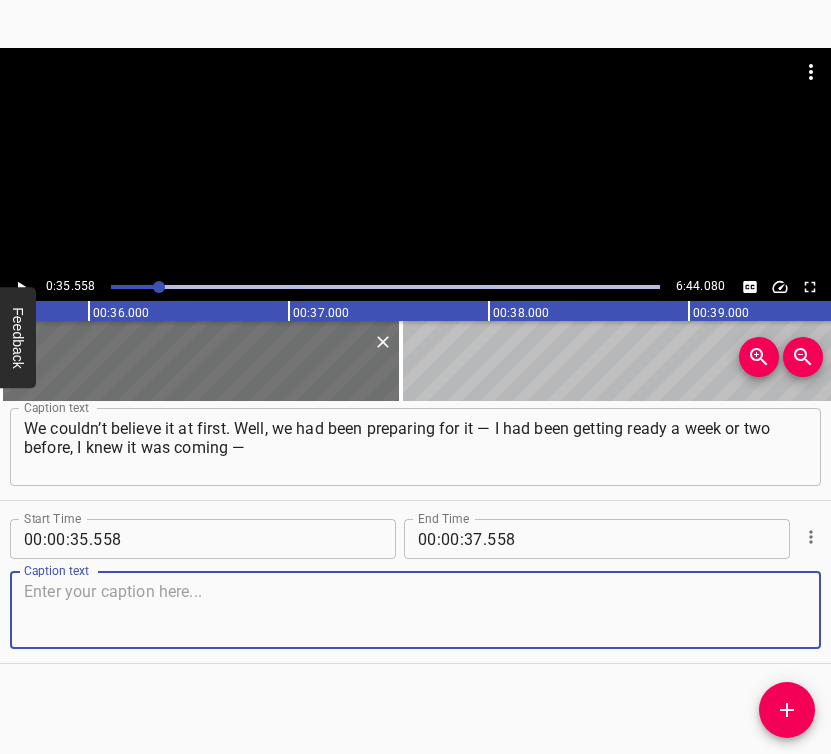 click at bounding box center [415, 610] 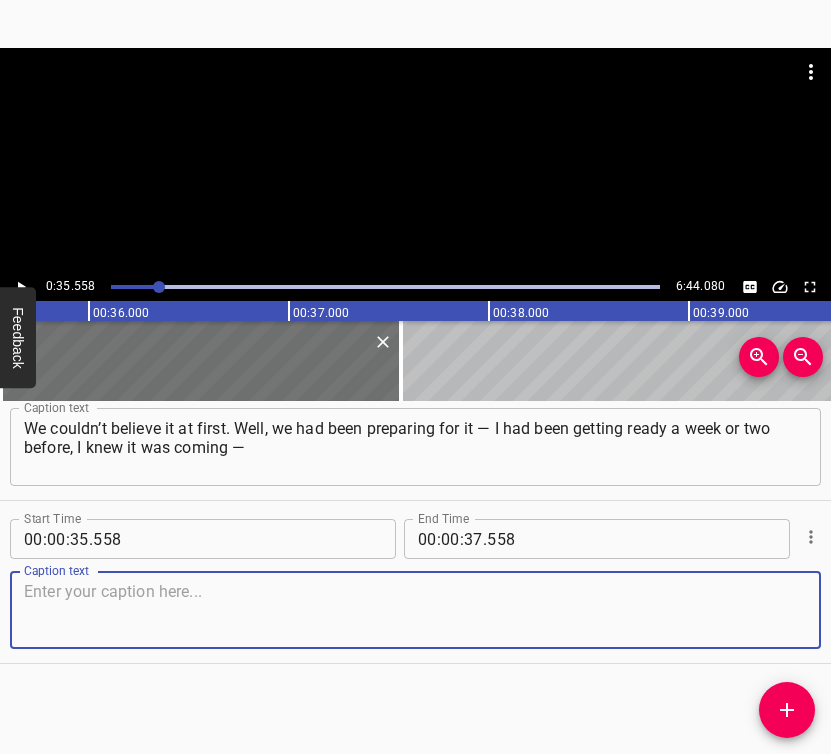 click at bounding box center (415, 610) 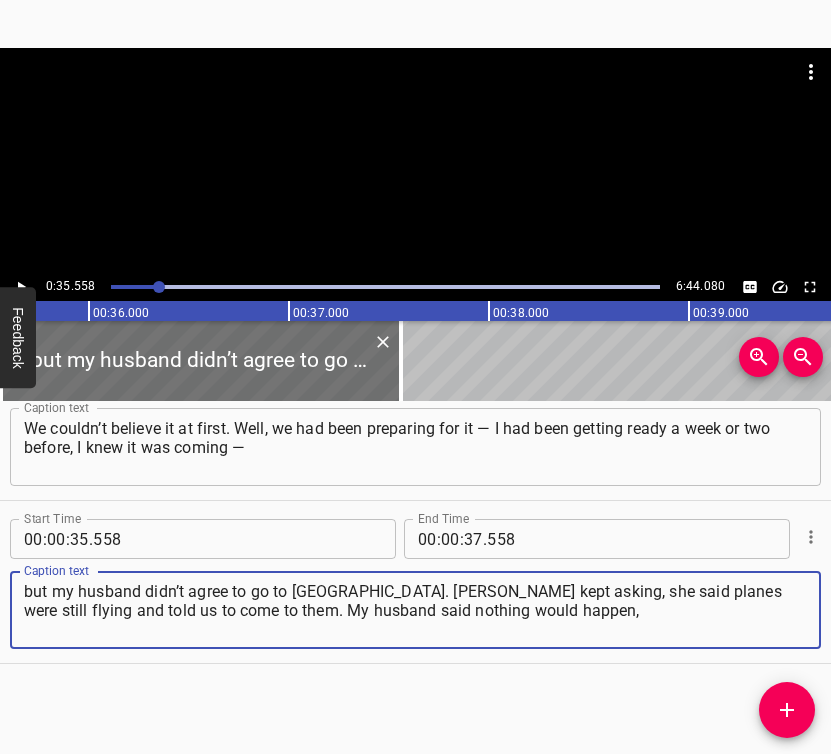 type on "but my husband didn’t agree to go to [GEOGRAPHIC_DATA]. [PERSON_NAME] kept asking, she said planes were still flying and told us to come to them. My husband said nothing would happen," 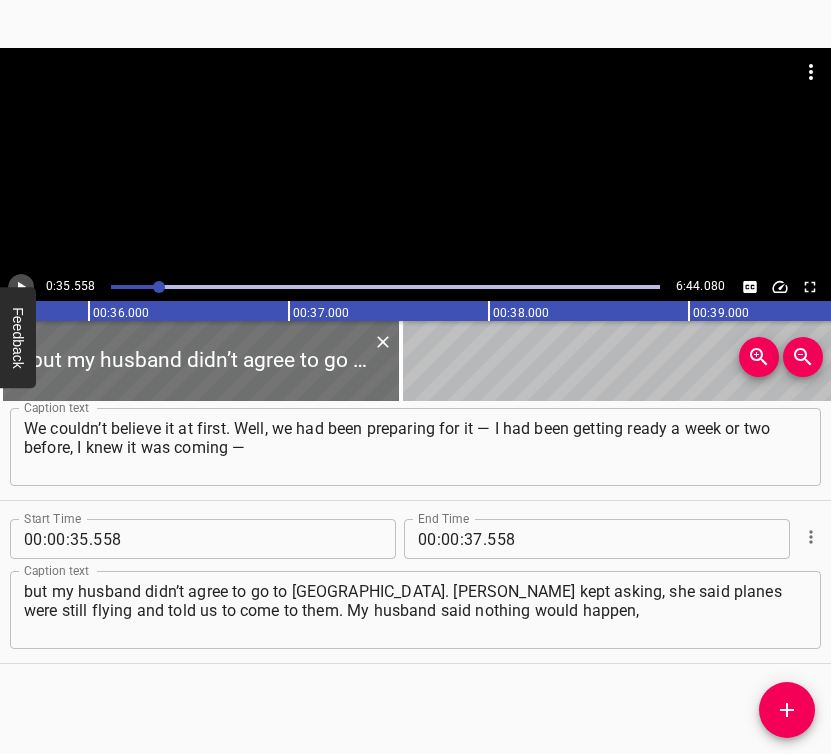 click 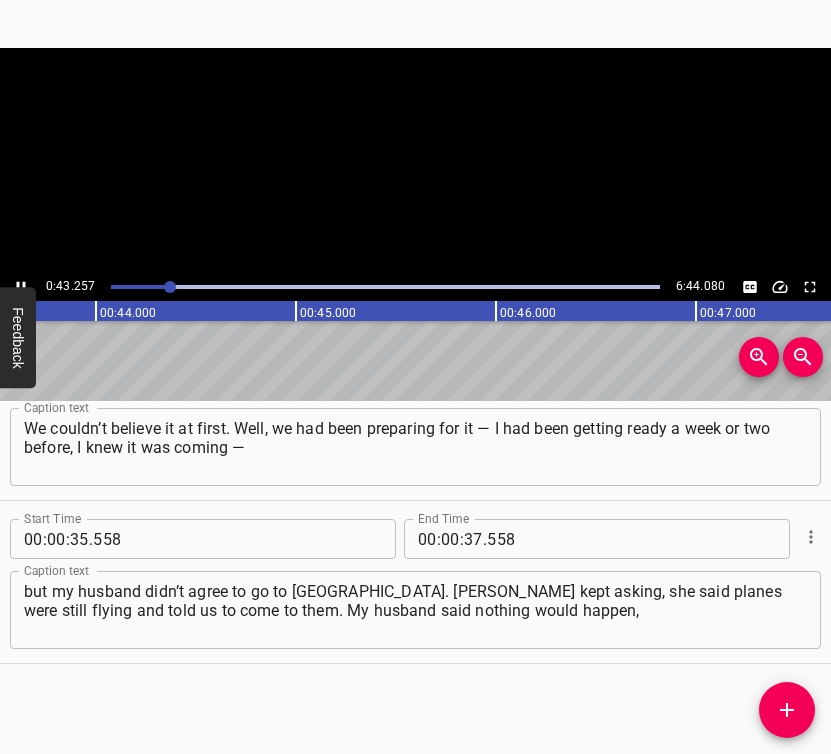 click 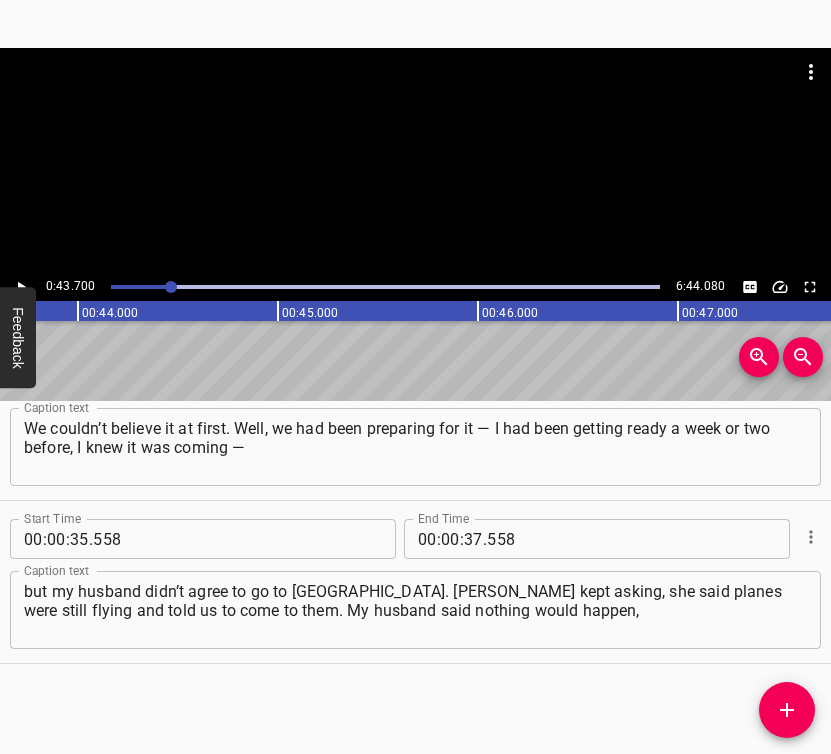 scroll, scrollTop: 0, scrollLeft: 8740, axis: horizontal 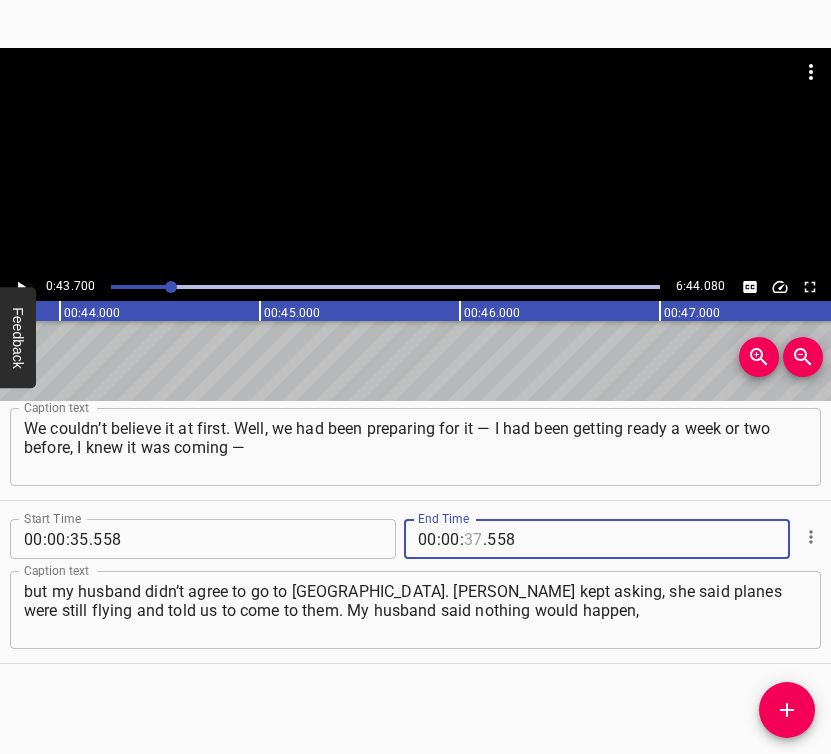 click at bounding box center [473, 539] 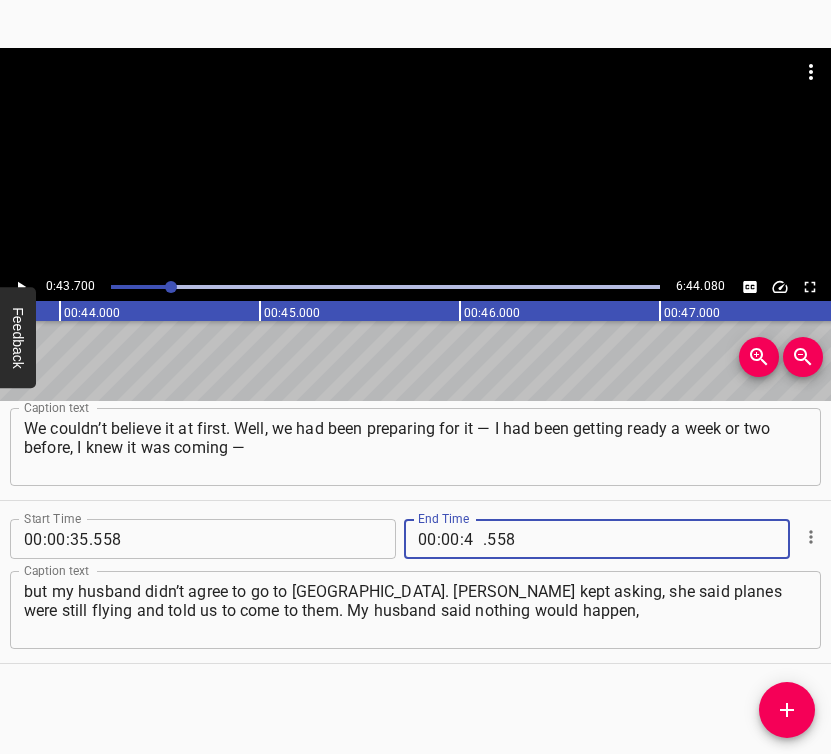 type on "43" 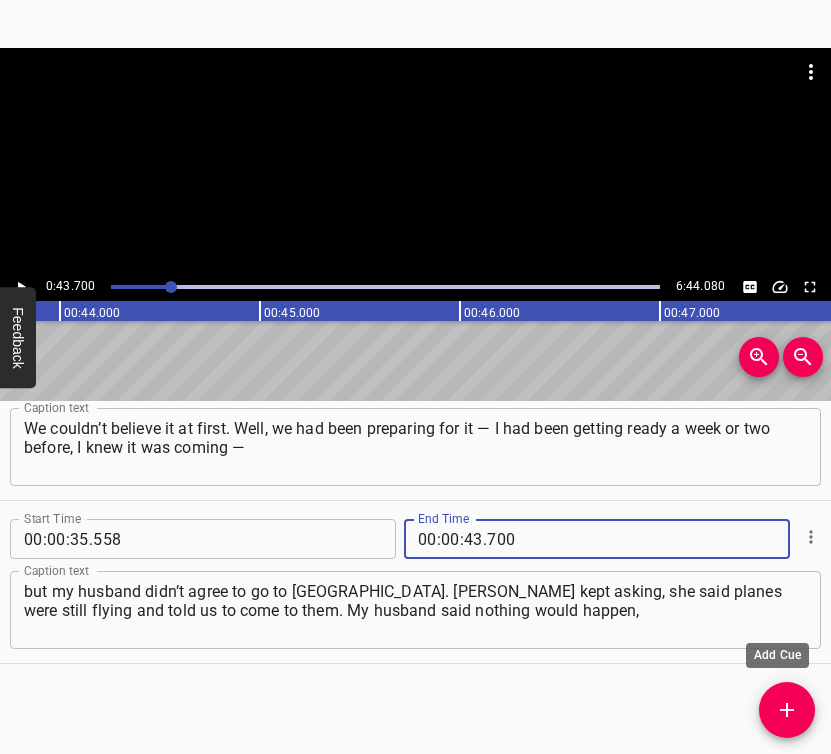 type on "700" 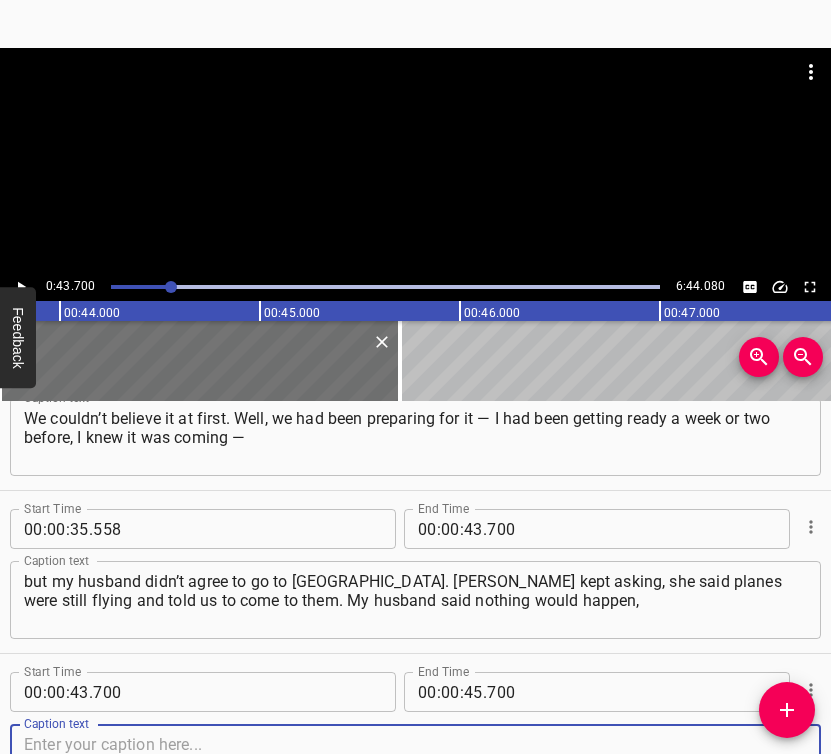 scroll, scrollTop: 556, scrollLeft: 0, axis: vertical 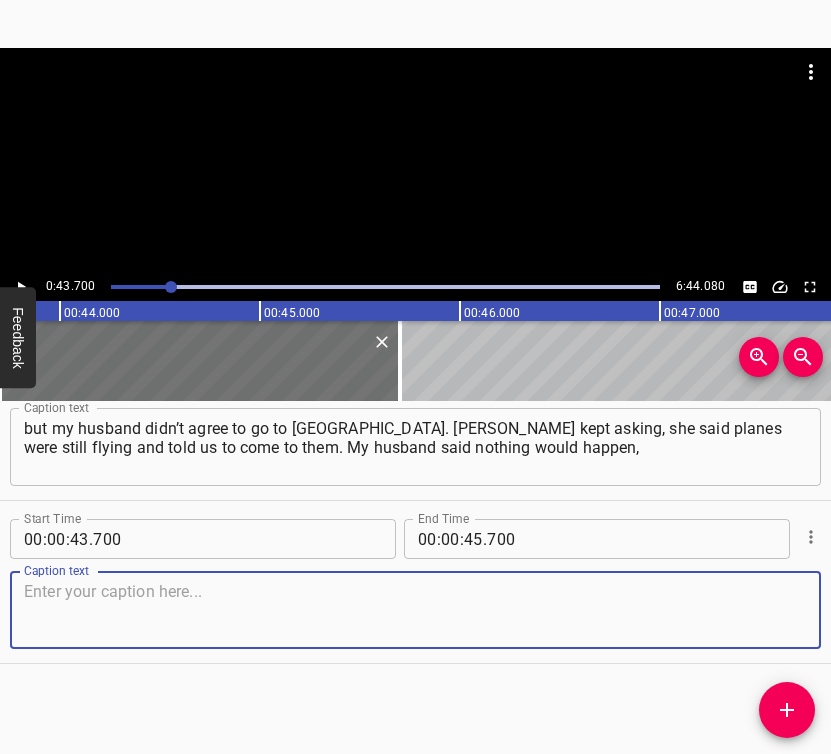 click at bounding box center [415, 610] 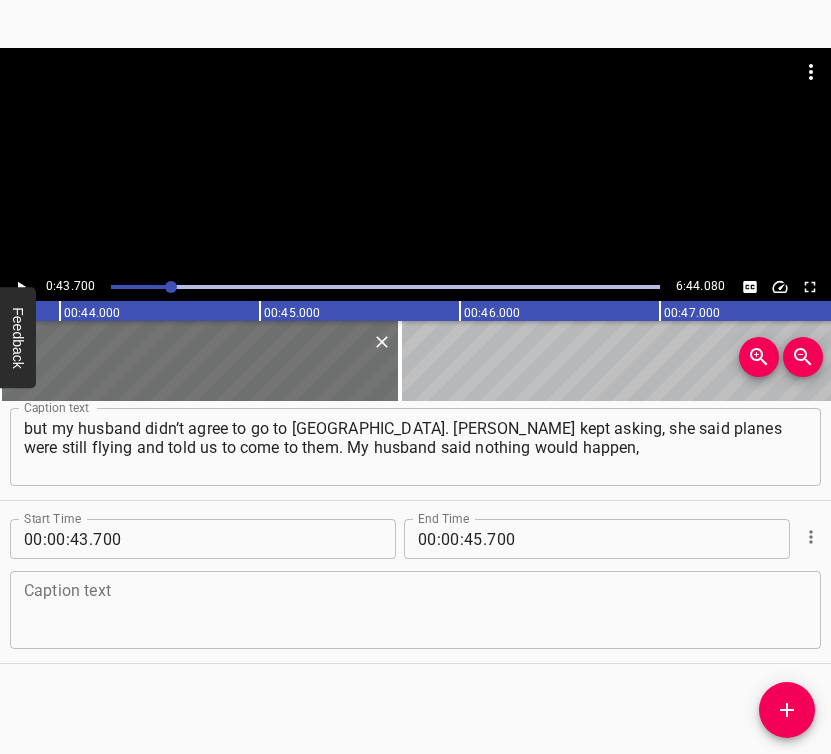 click at bounding box center (415, 610) 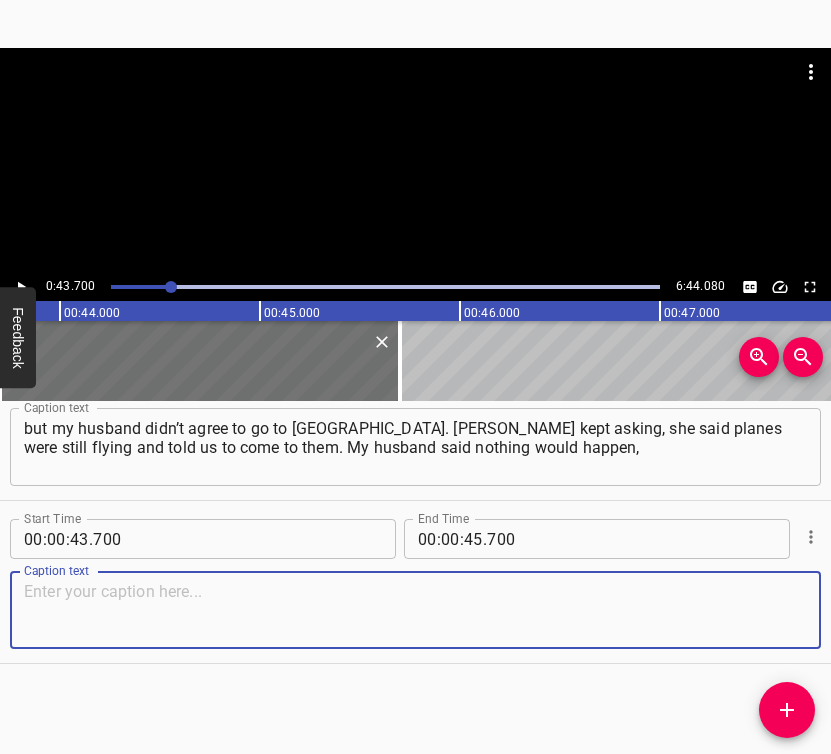 paste on "they’d just rattle their weapons — and that would be it. But it turned out differently. I was willing to go, but I couldn’t leave him. That’s how we woke up" 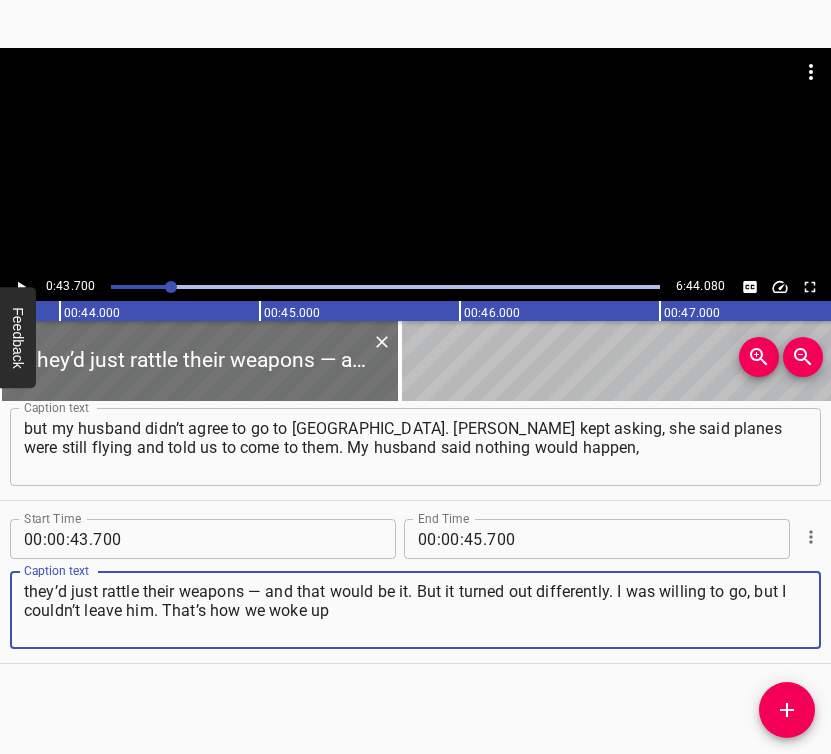 type on "they’d just rattle their weapons — and that would be it. But it turned out differently. I was willing to go, but I couldn’t leave him. That’s how we woke up" 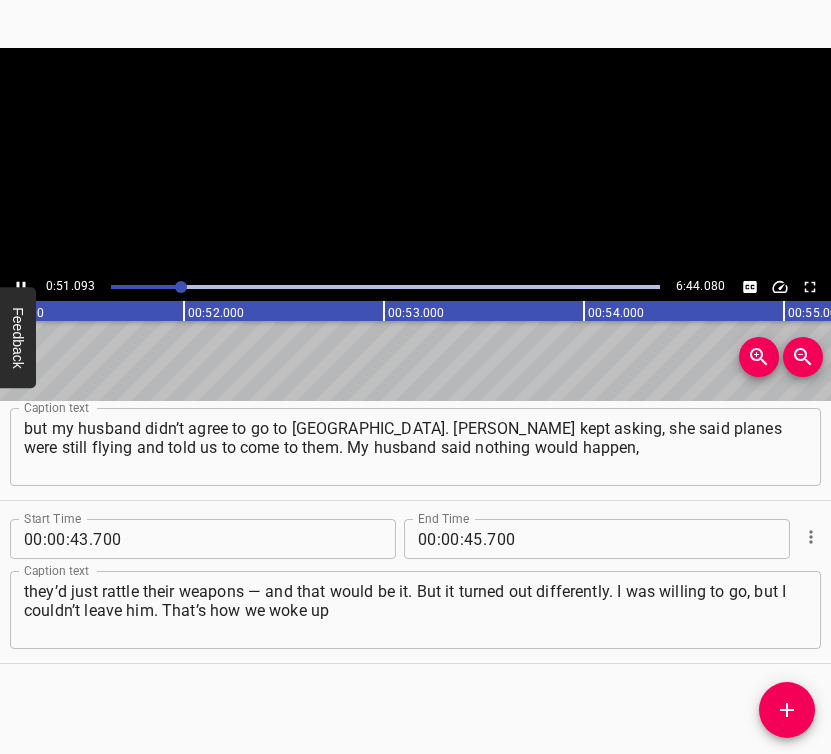 click 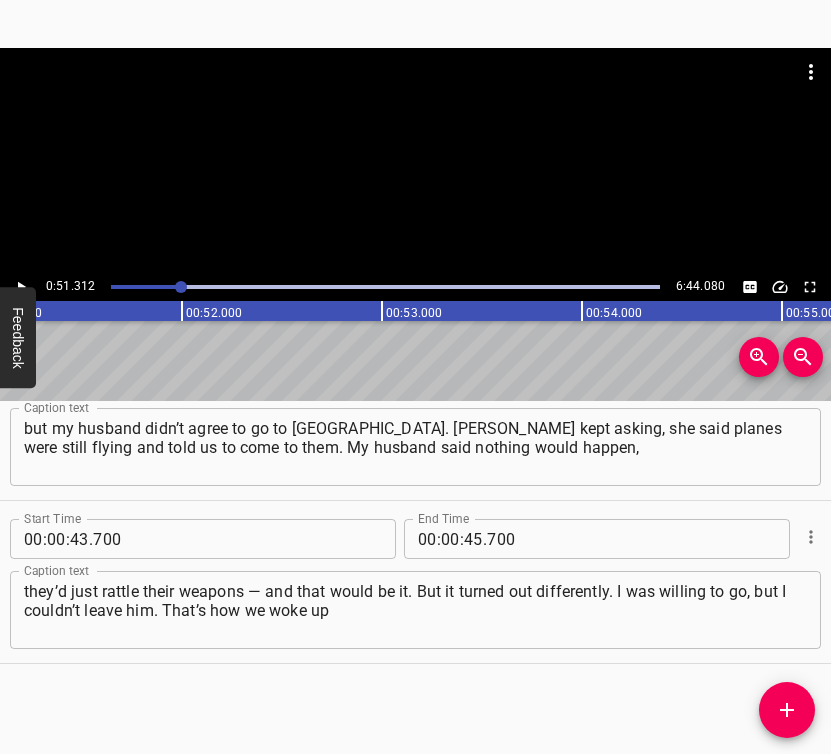 scroll, scrollTop: 0, scrollLeft: 10262, axis: horizontal 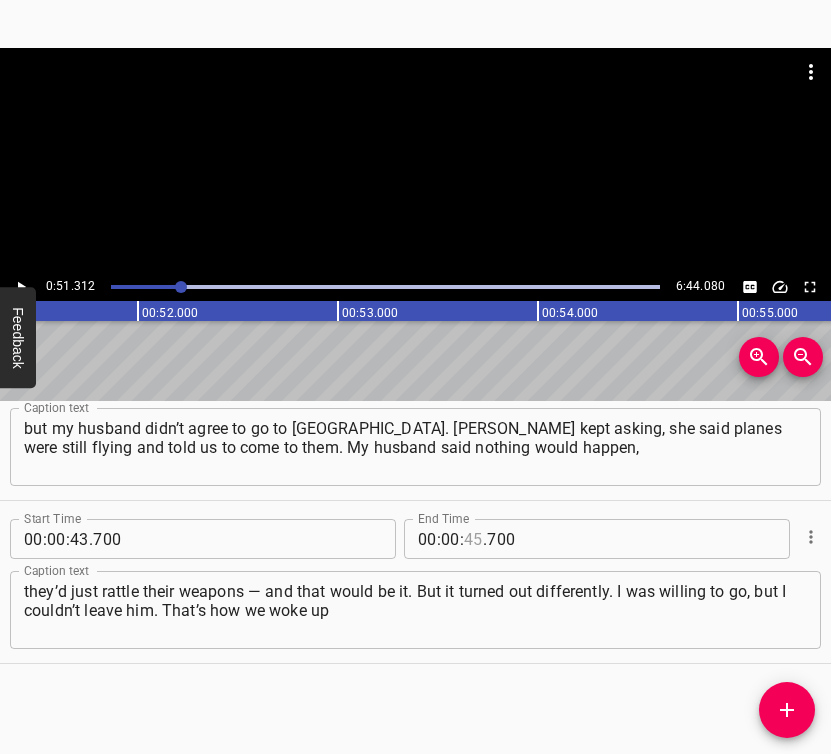 click at bounding box center [473, 539] 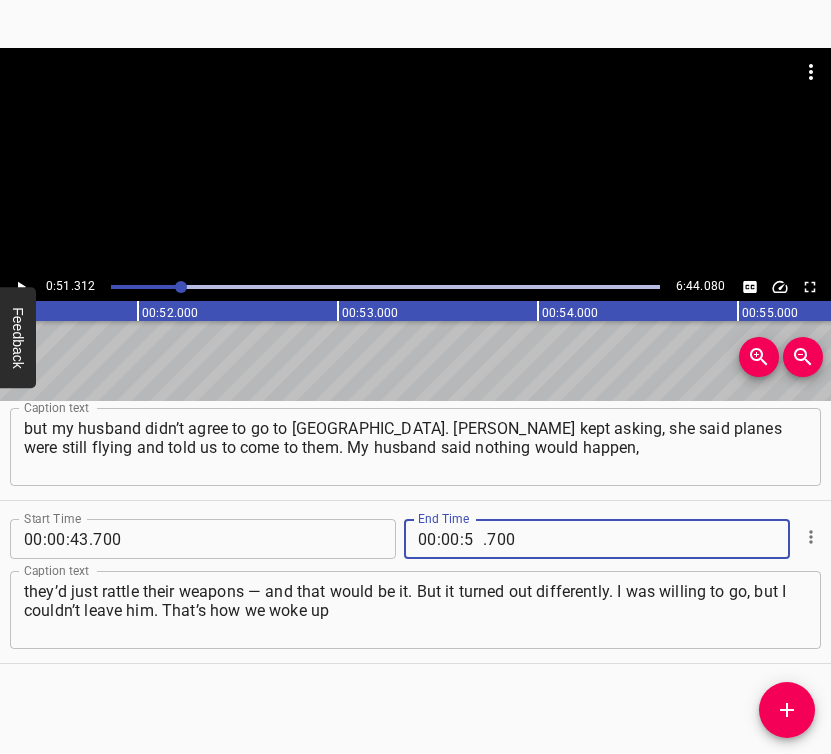 type on "51" 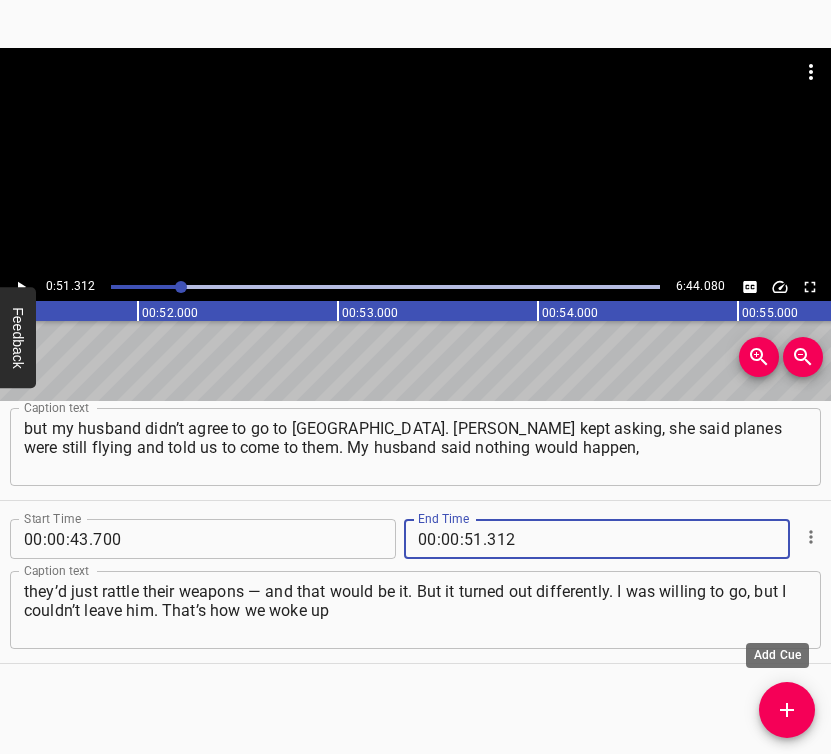 type on "312" 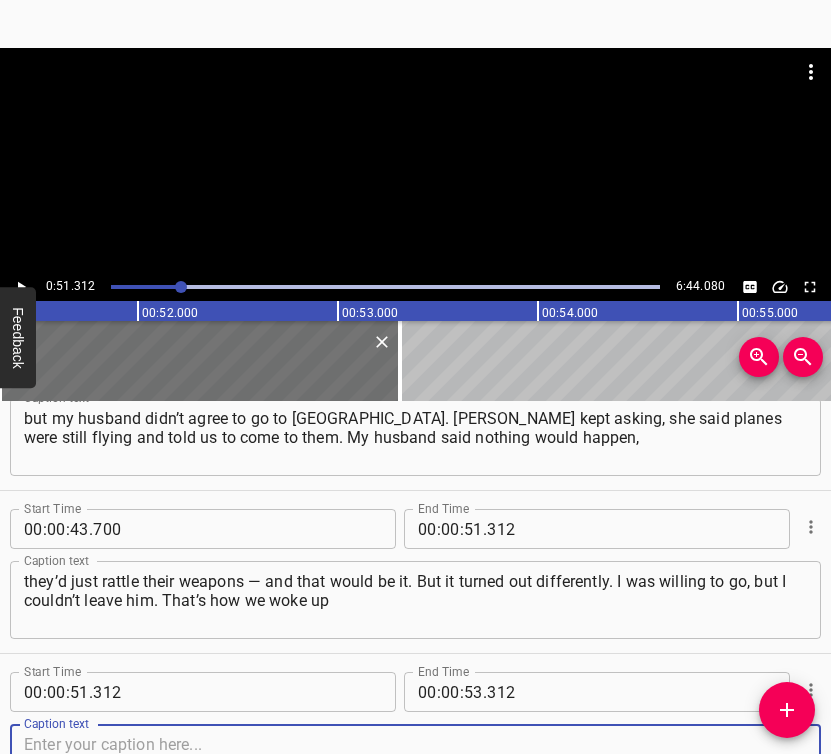 scroll, scrollTop: 719, scrollLeft: 0, axis: vertical 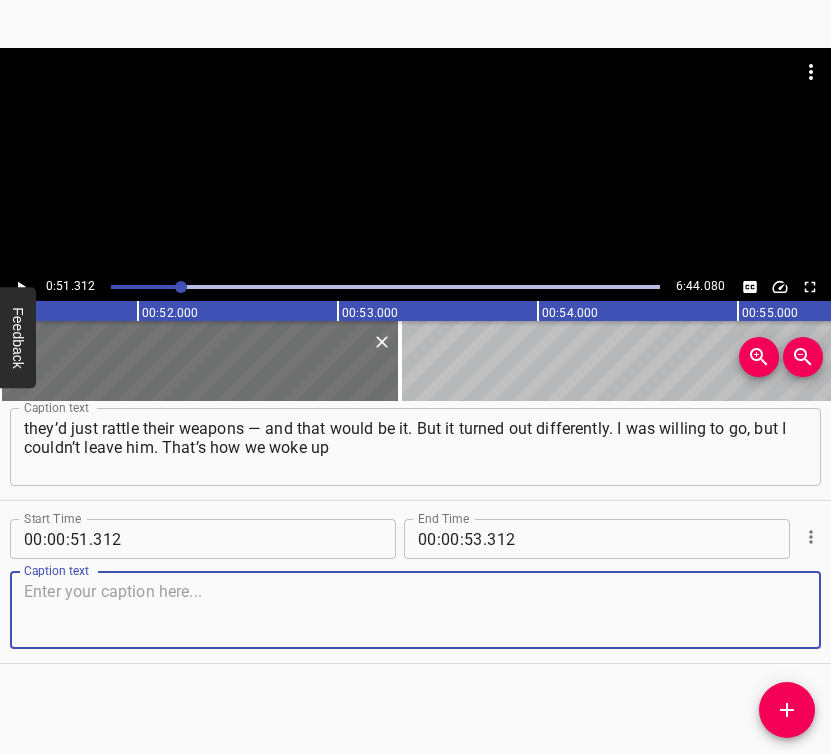 drag, startPoint x: 766, startPoint y: 615, endPoint x: 790, endPoint y: 597, distance: 30 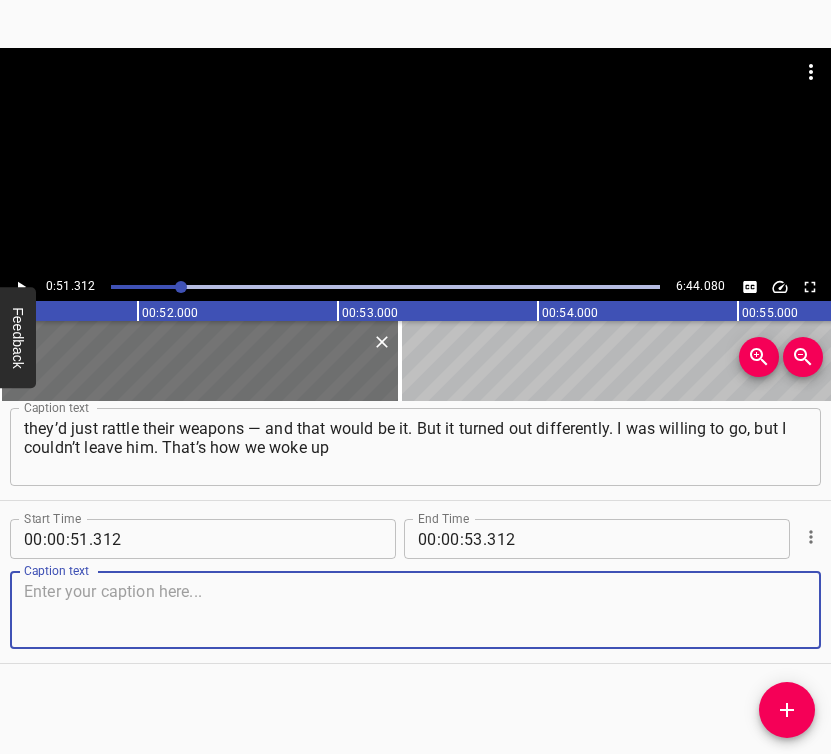 click at bounding box center (415, 610) 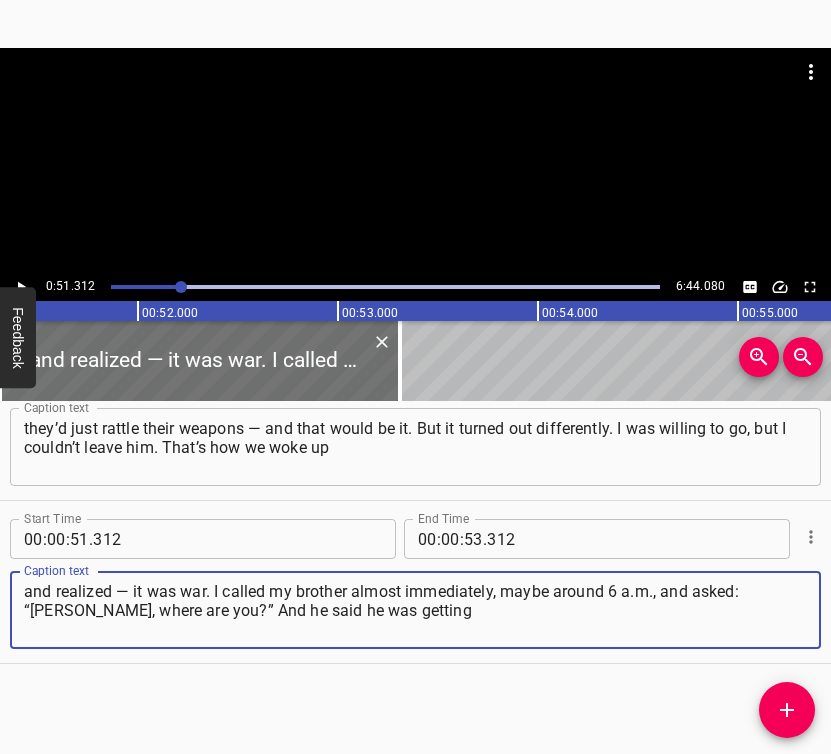 type on "and realized — it was war. I called my brother almost immediately, maybe around 6 a.m., and asked: “[PERSON_NAME], where are you?” And he said he was getting" 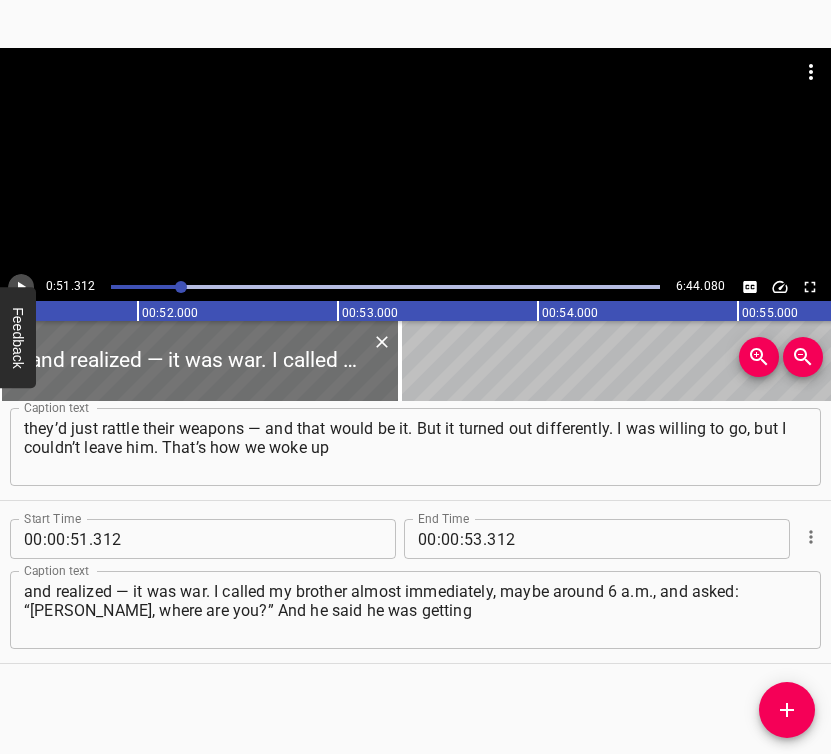 click 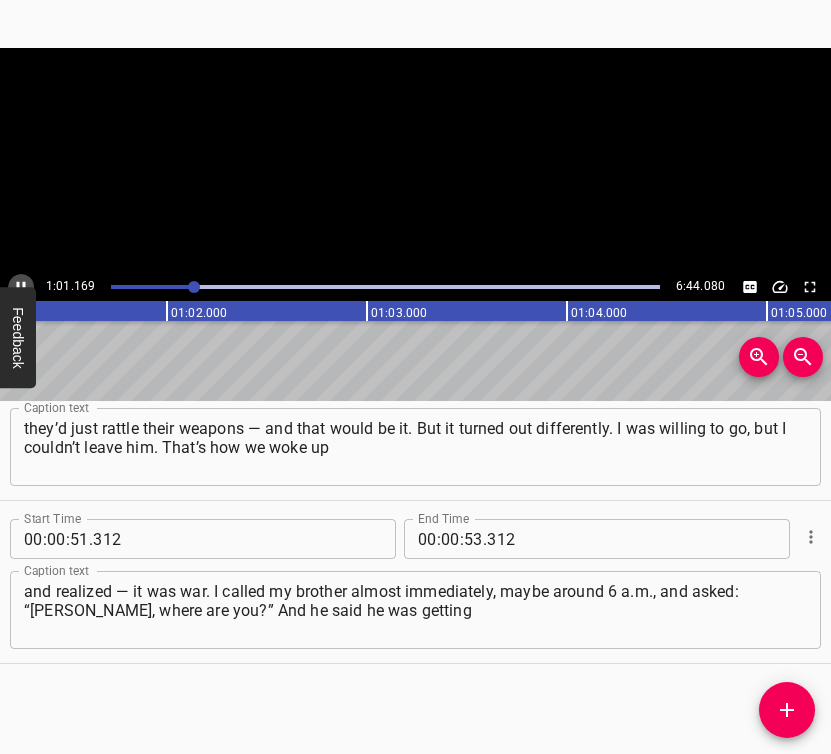 click 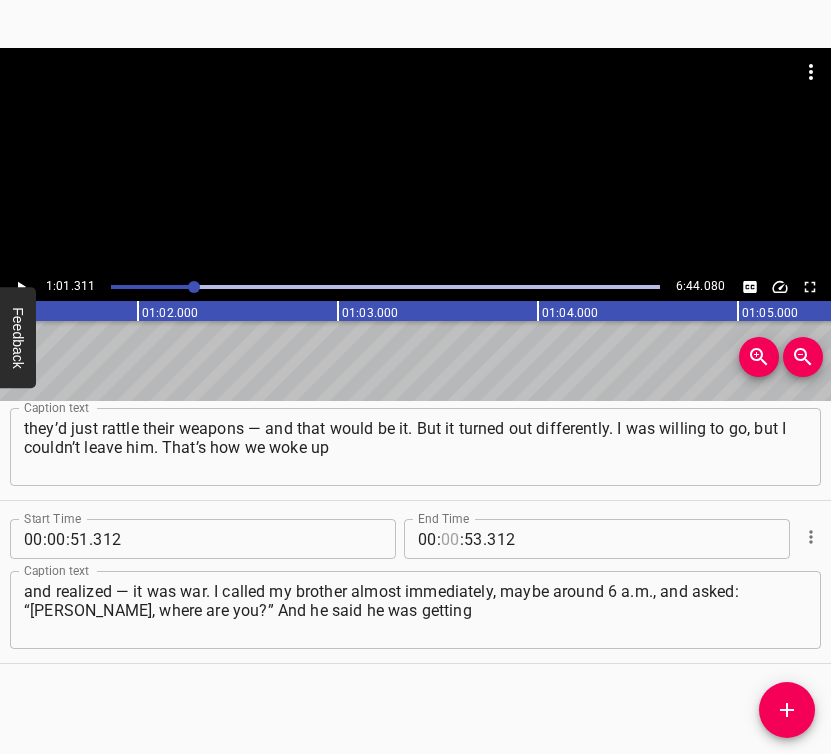 click at bounding box center (450, 539) 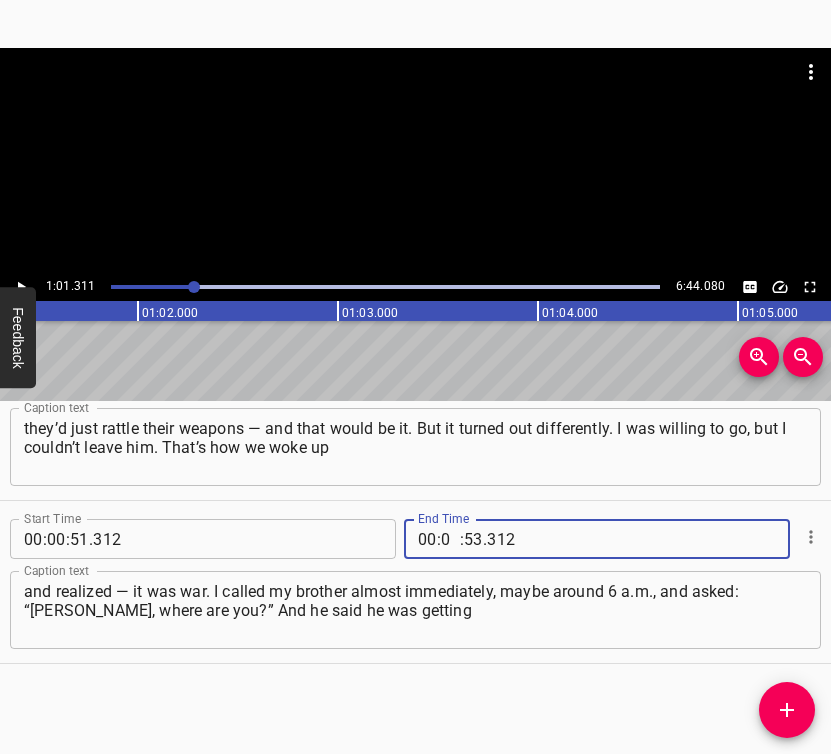 type on "01" 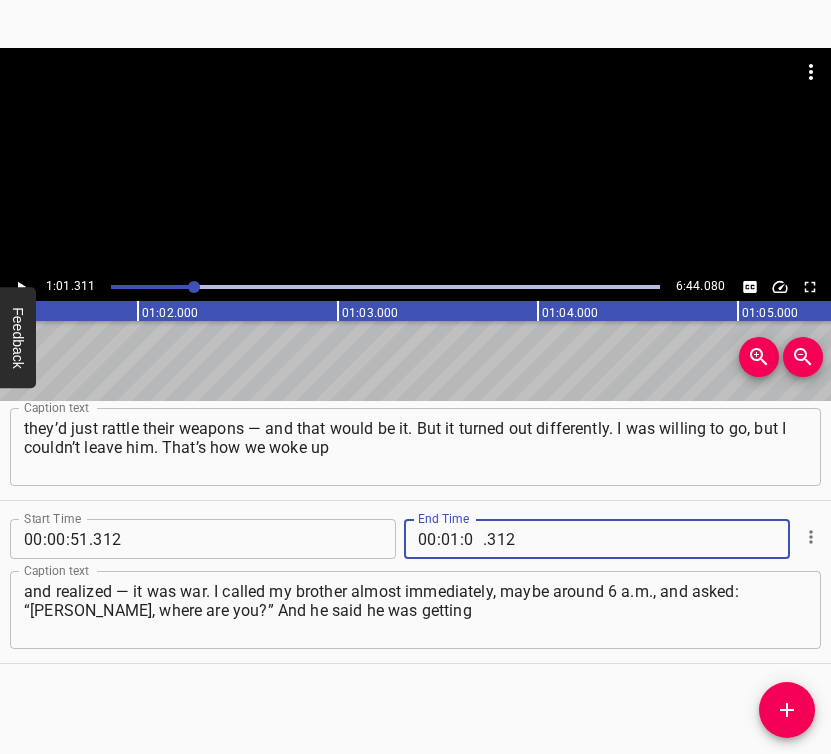 type on "01" 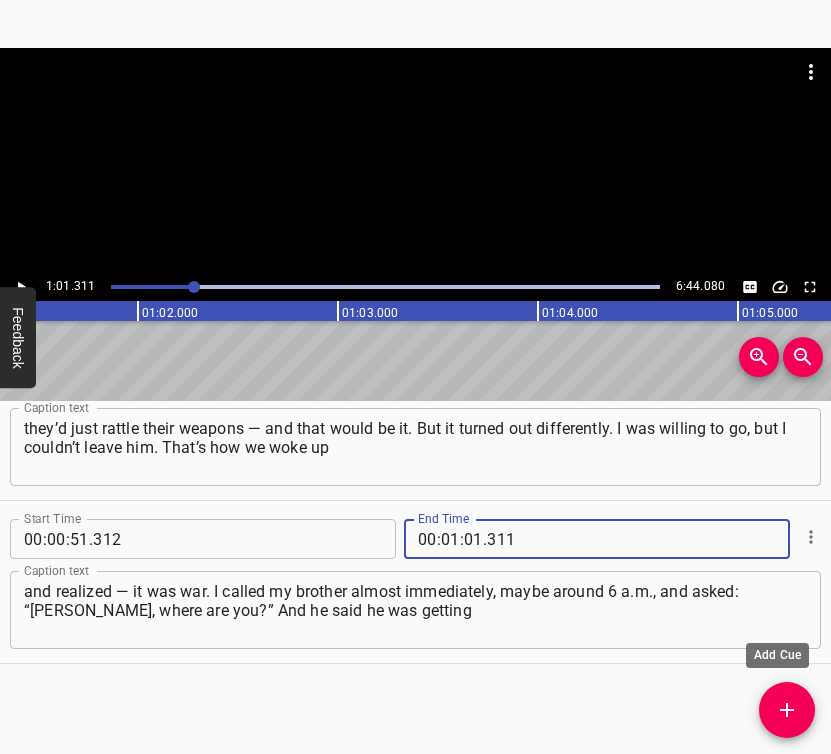 type on "311" 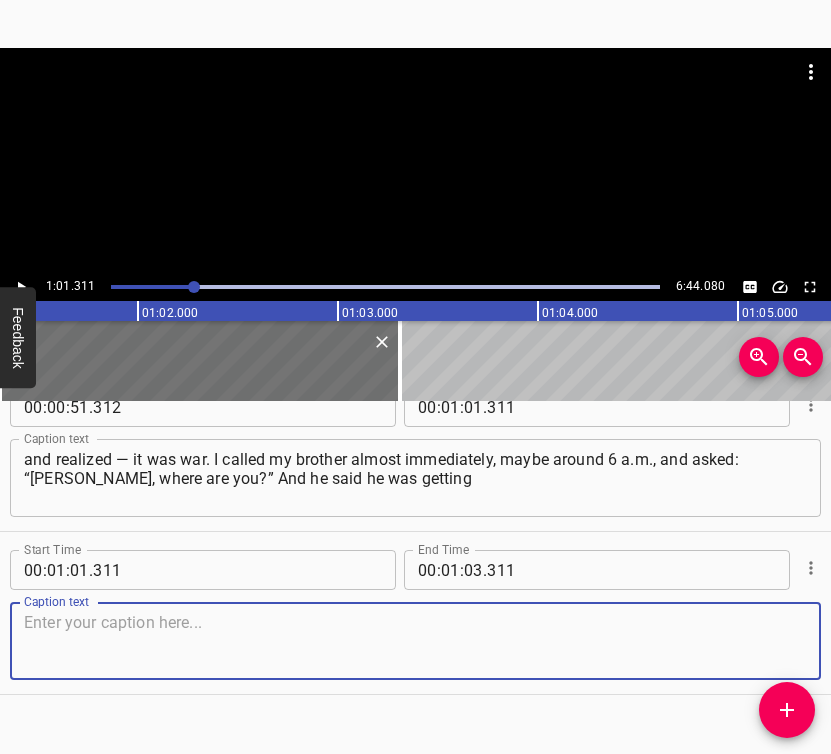 scroll, scrollTop: 882, scrollLeft: 0, axis: vertical 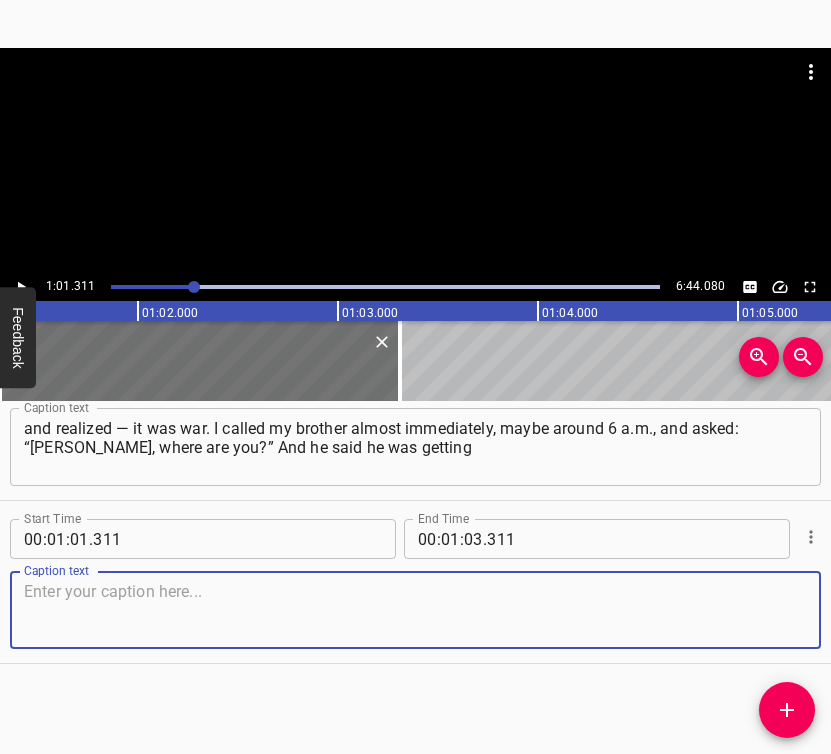 click at bounding box center (415, 610) 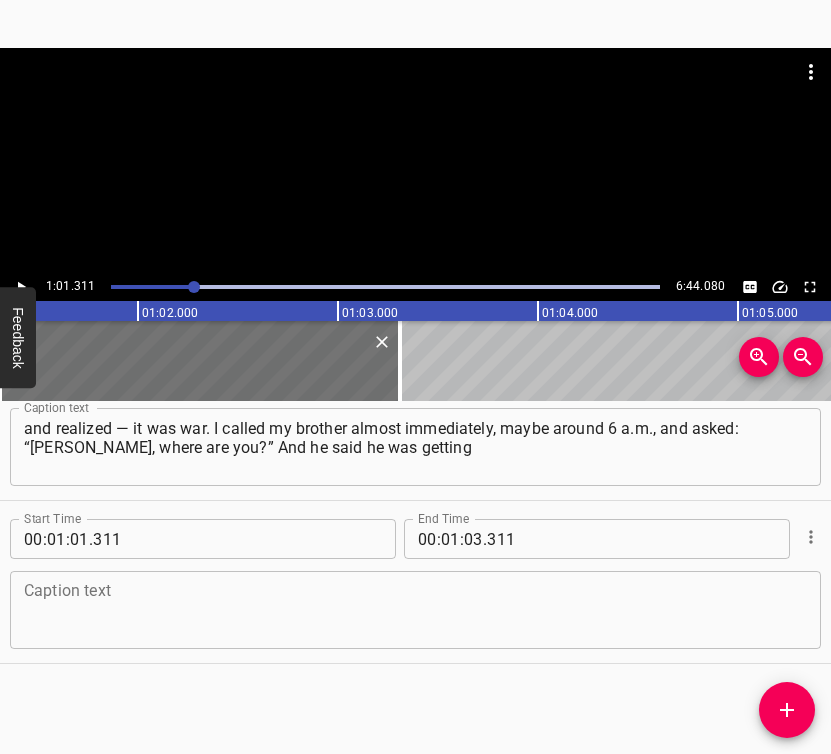 click at bounding box center (415, 610) 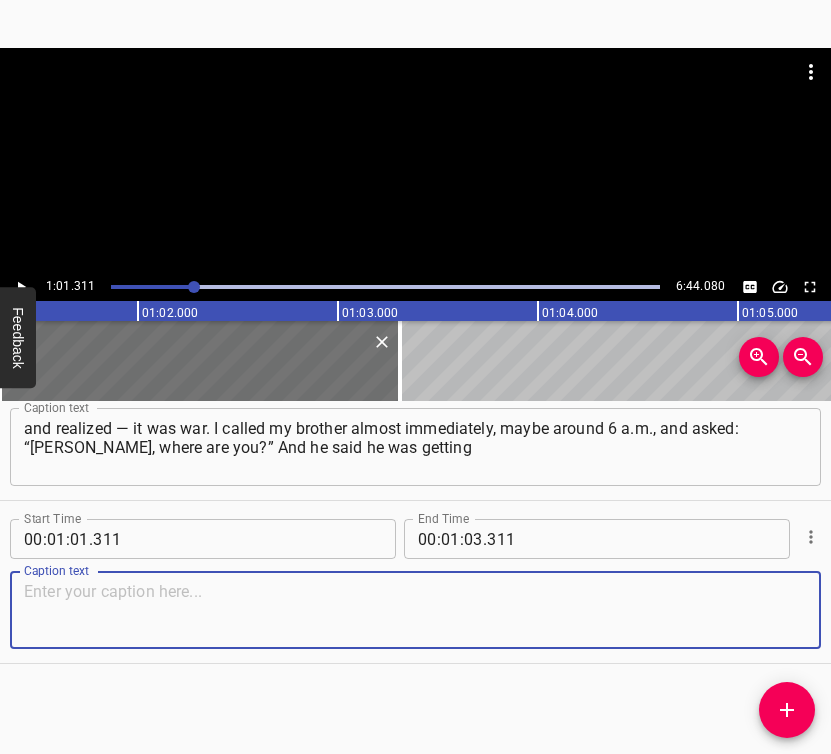 paste on "a weapon in [GEOGRAPHIC_DATA], at the district office. He was already in the Territorial Defense, and they were receiving weapons. Then about two or three weeks passed," 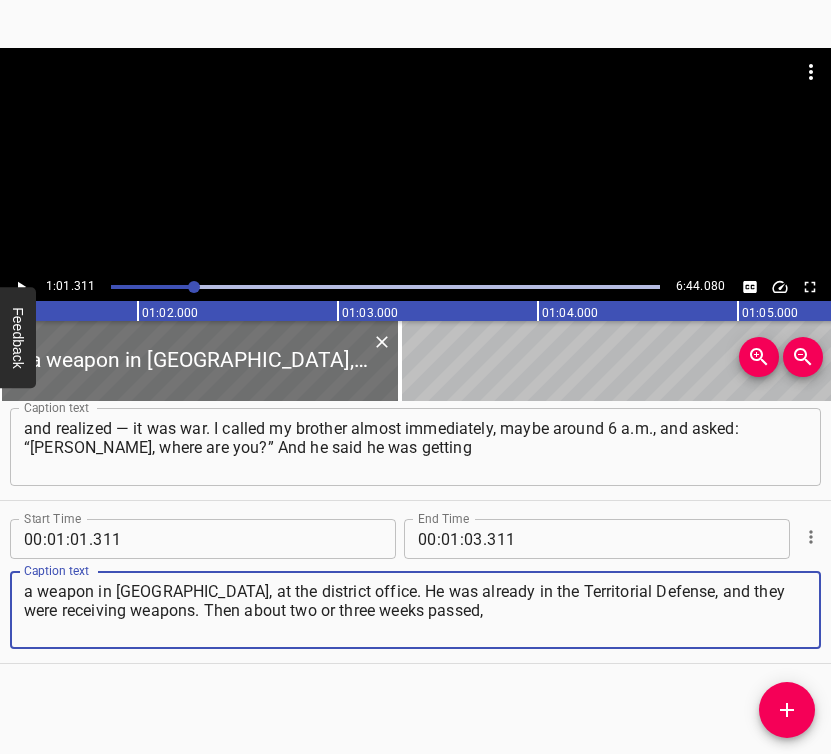 type on "a weapon in [GEOGRAPHIC_DATA], at the district office. He was already in the Territorial Defense, and they were receiving weapons. Then about two or three weeks passed," 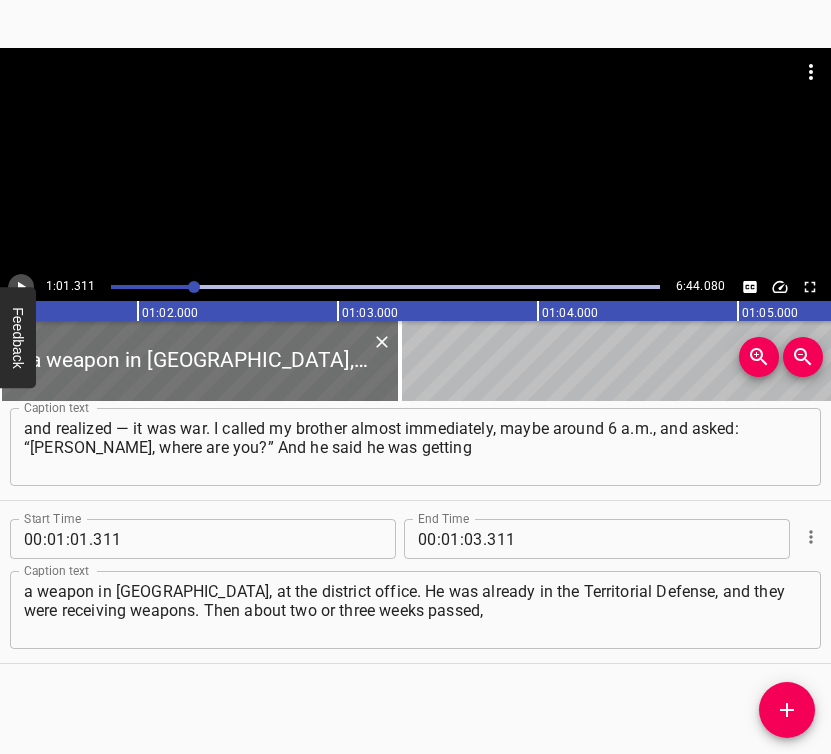 click at bounding box center [21, 287] 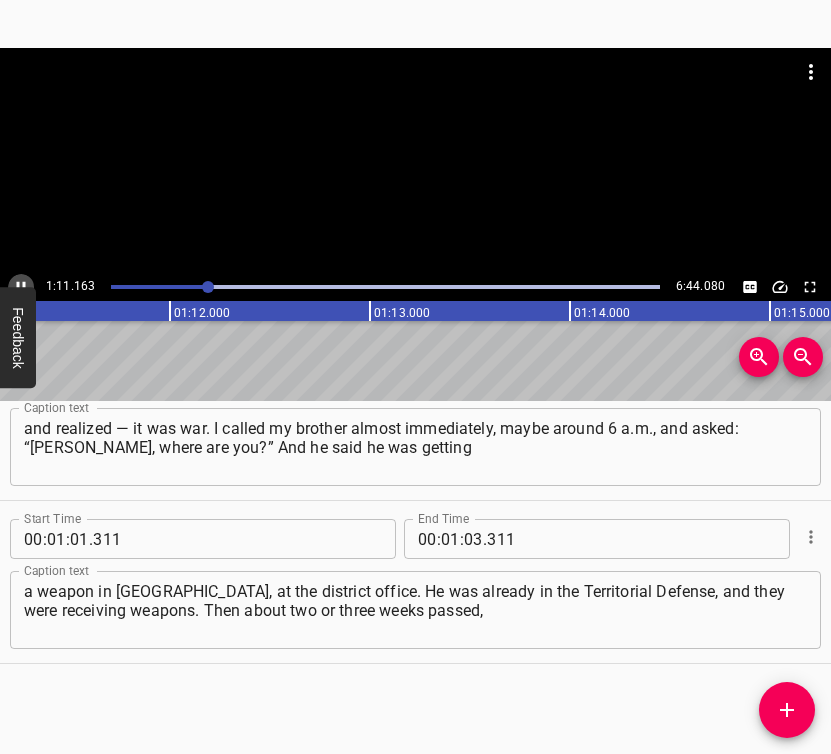 click 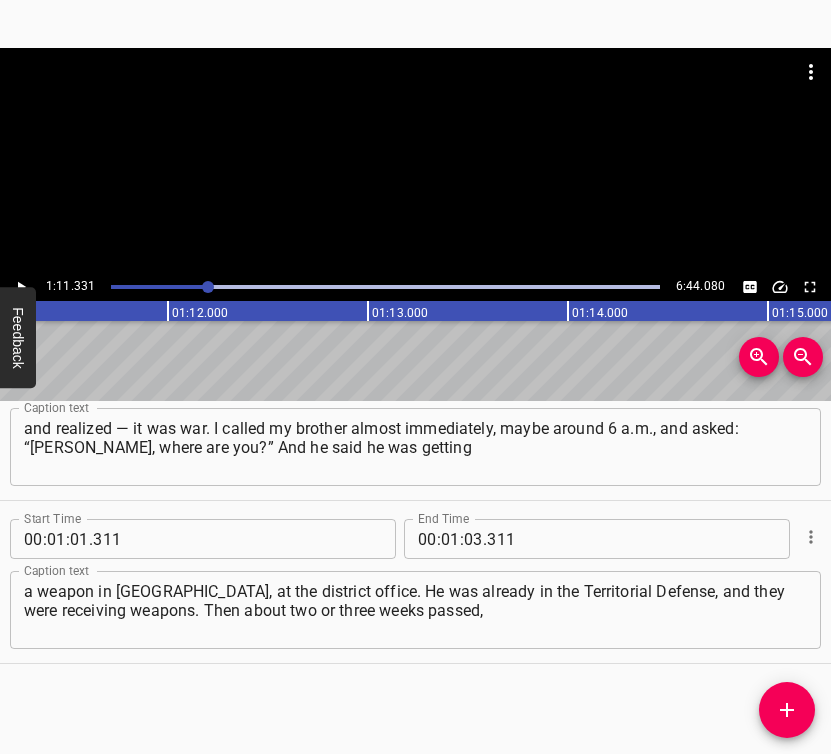 scroll, scrollTop: 0, scrollLeft: 14266, axis: horizontal 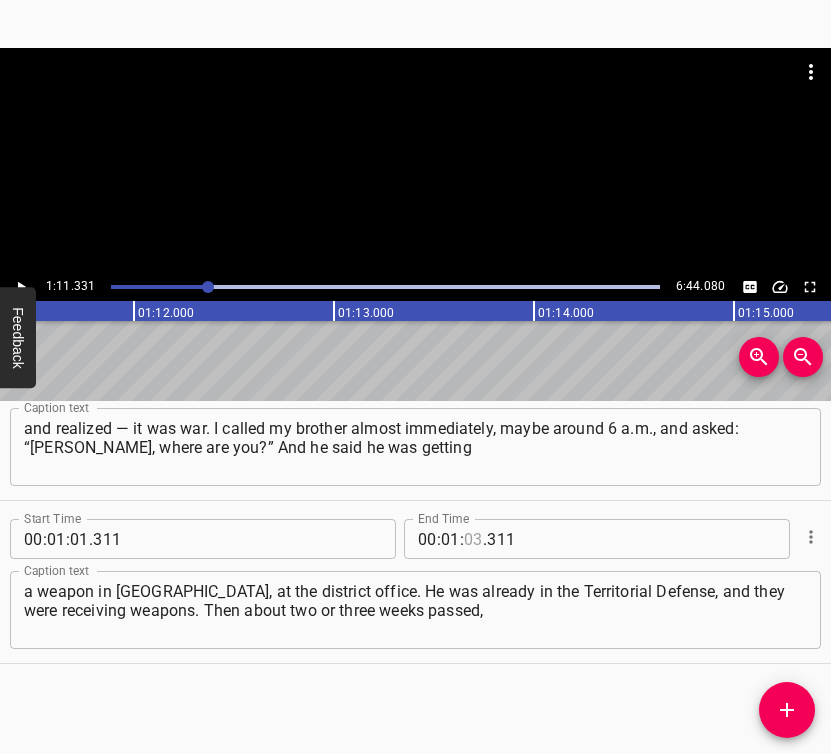 click at bounding box center [473, 539] 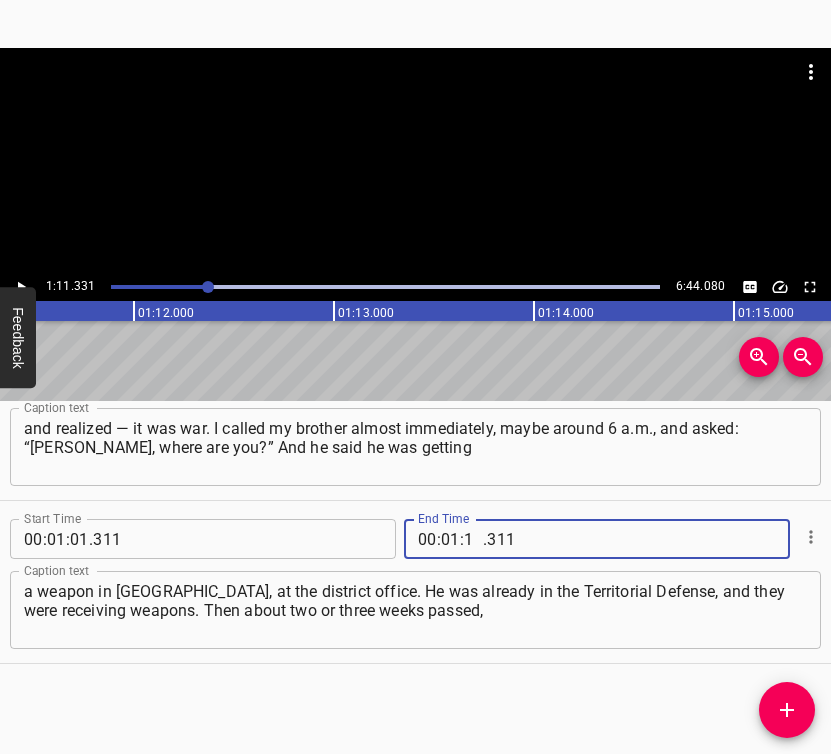type on "11" 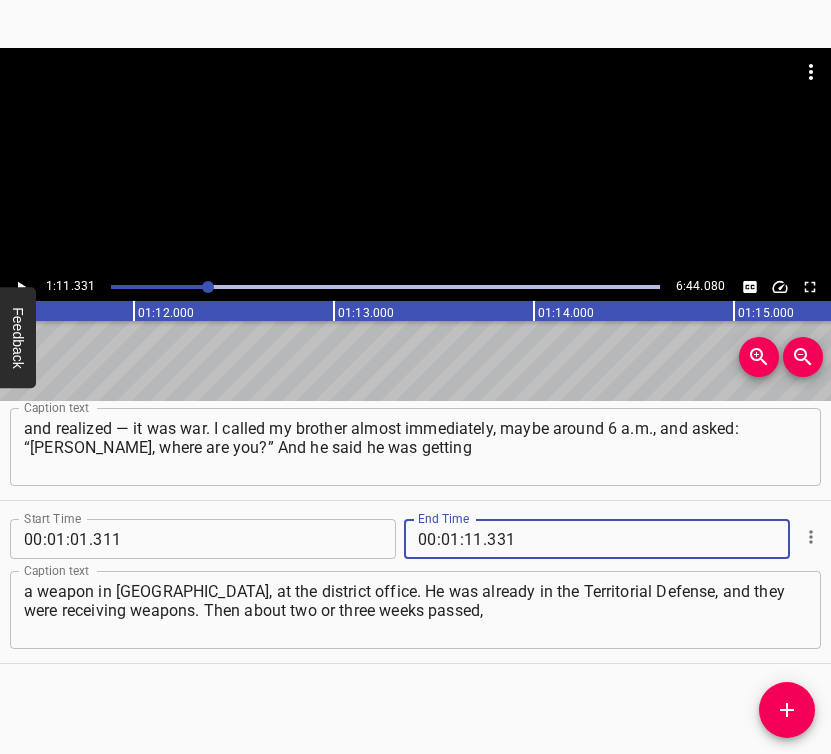 type on "331" 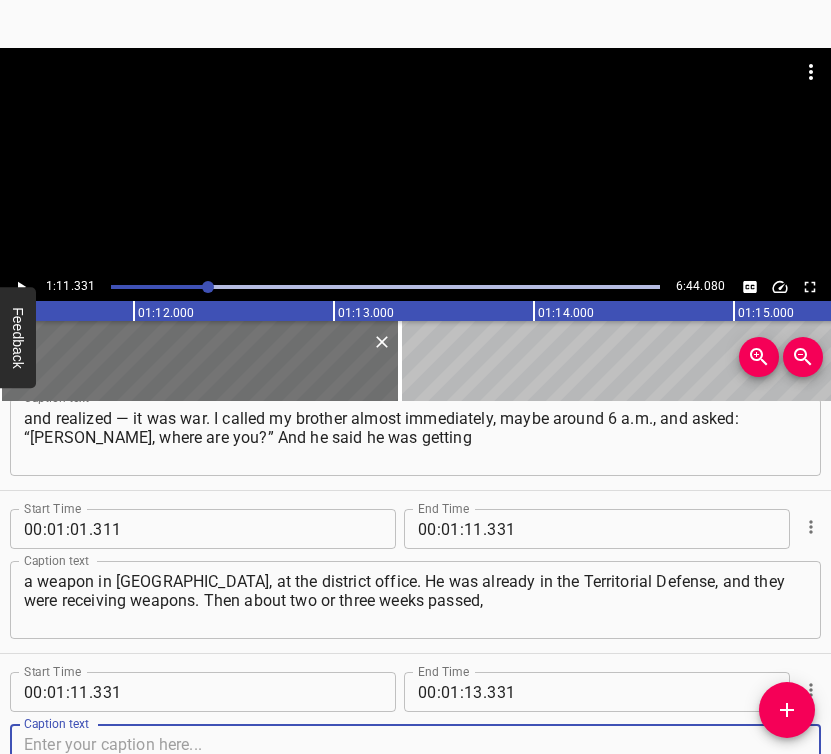 scroll, scrollTop: 1045, scrollLeft: 0, axis: vertical 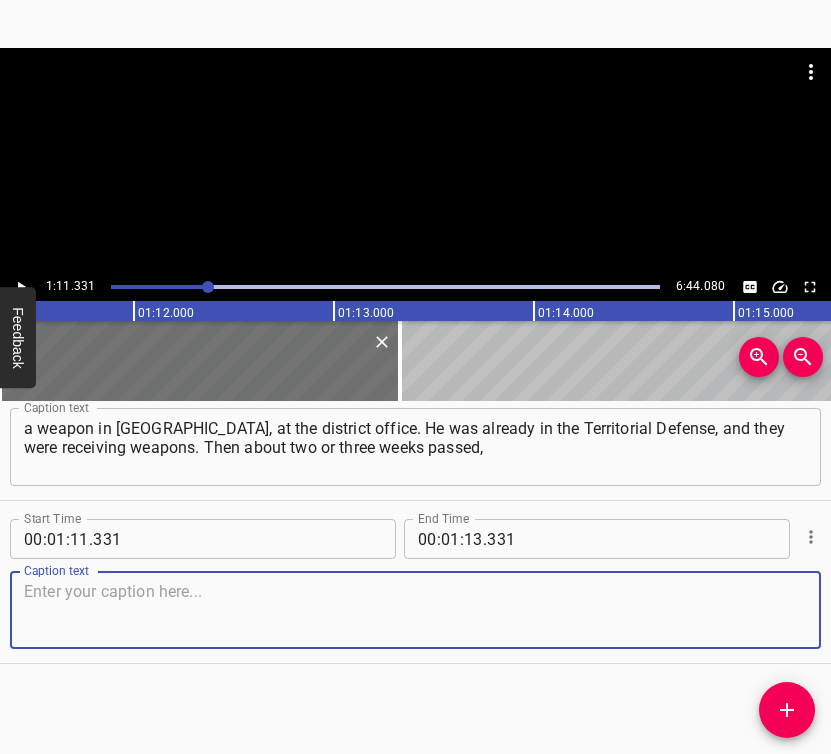 drag, startPoint x: 776, startPoint y: 617, endPoint x: 822, endPoint y: 603, distance: 48.08326 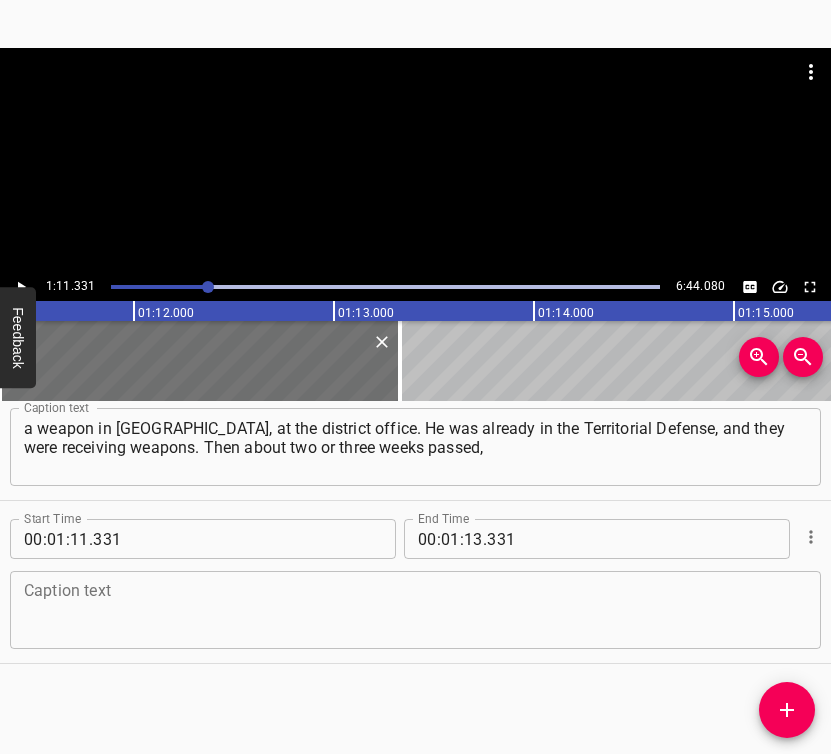 click at bounding box center [415, 610] 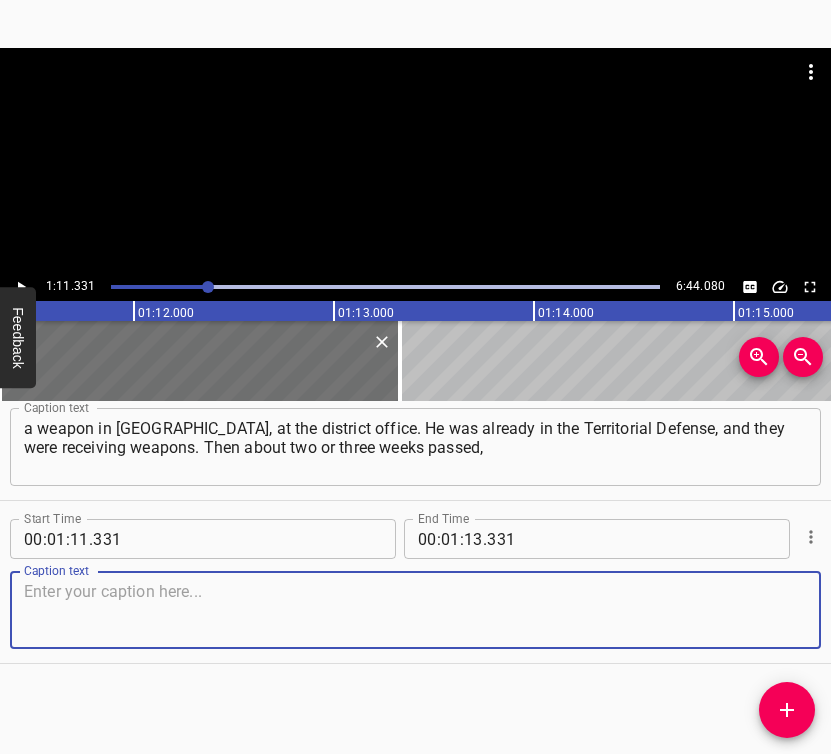 paste on "and [PERSON_NAME] kept asking us to come to her, because she felt that if missiles were flying here, they were flying straight at her parents." 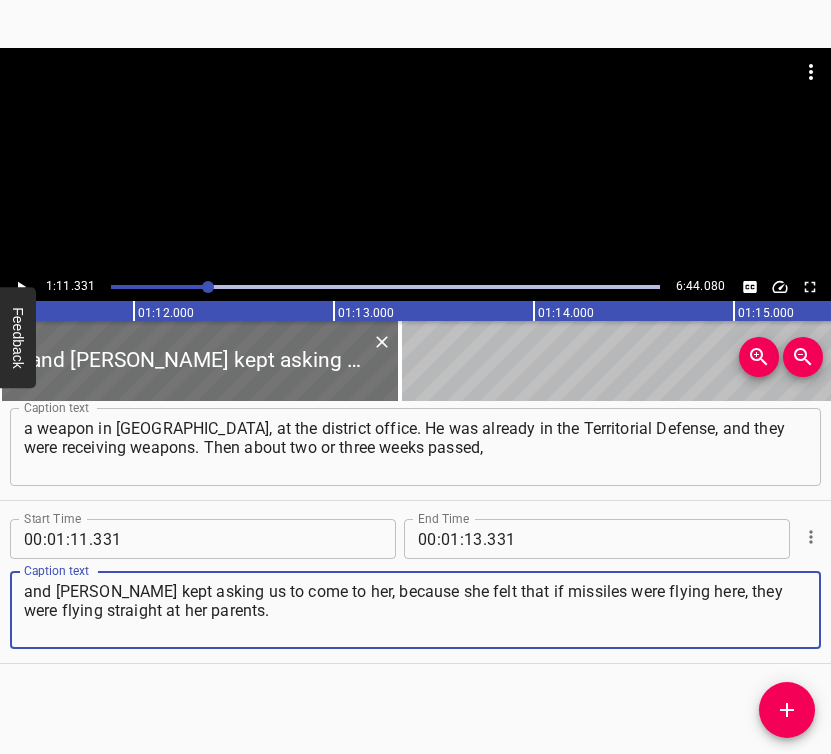 type on "and [PERSON_NAME] kept asking us to come to her, because she felt that if missiles were flying here, they were flying straight at her parents." 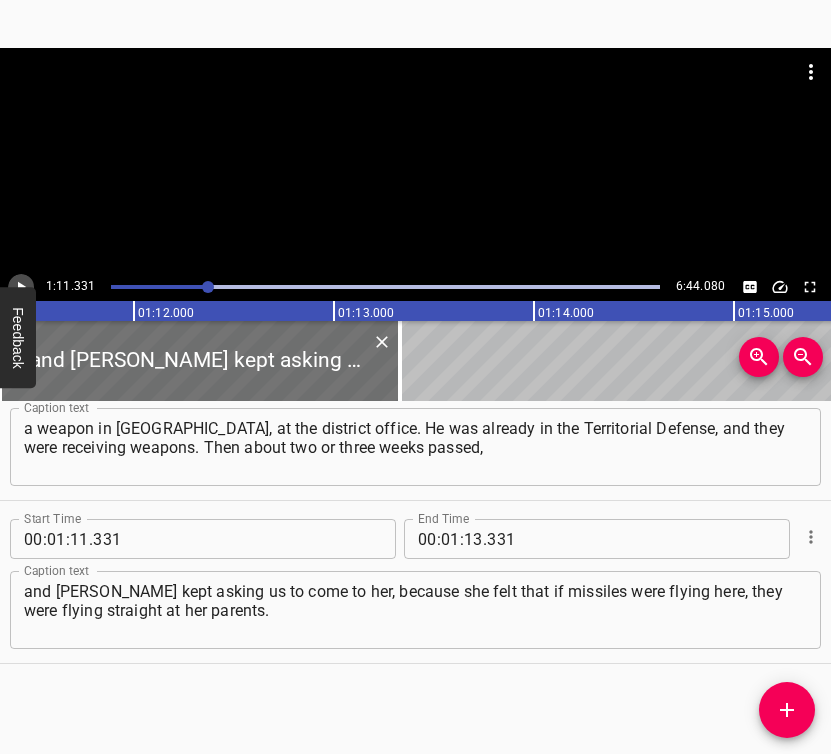 click 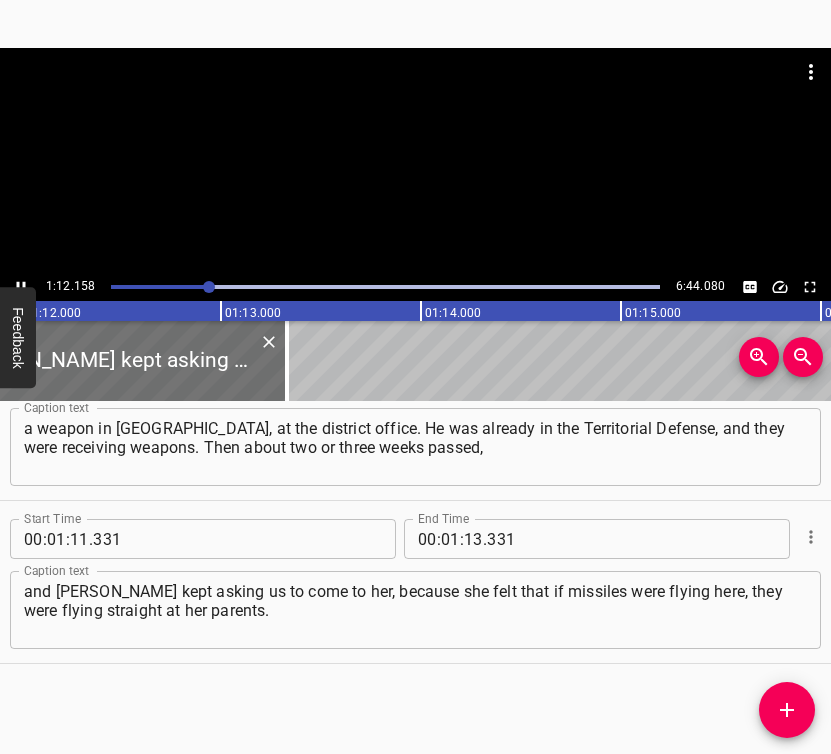 scroll, scrollTop: 0, scrollLeft: 14431, axis: horizontal 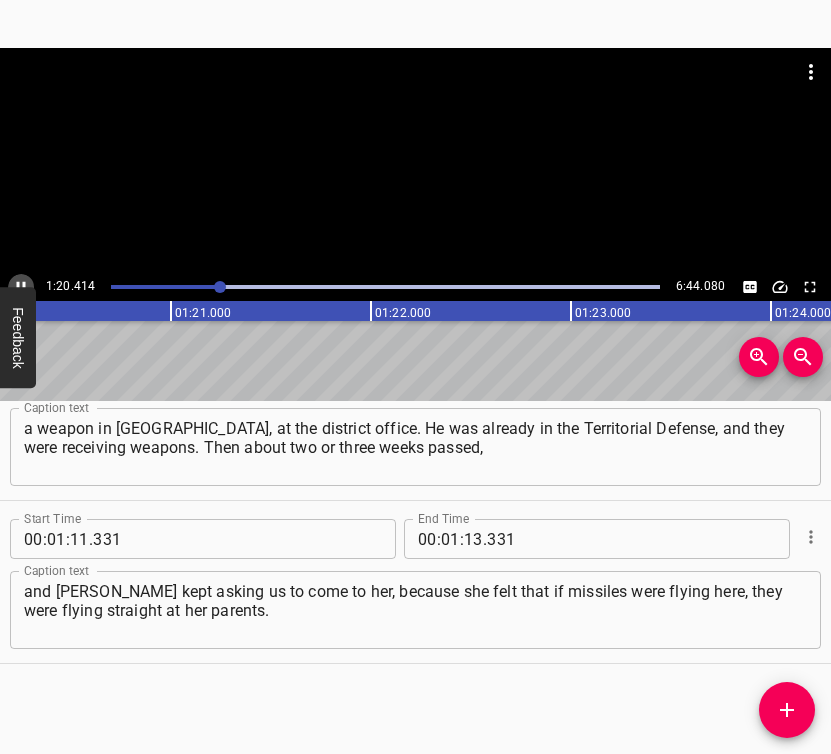 click 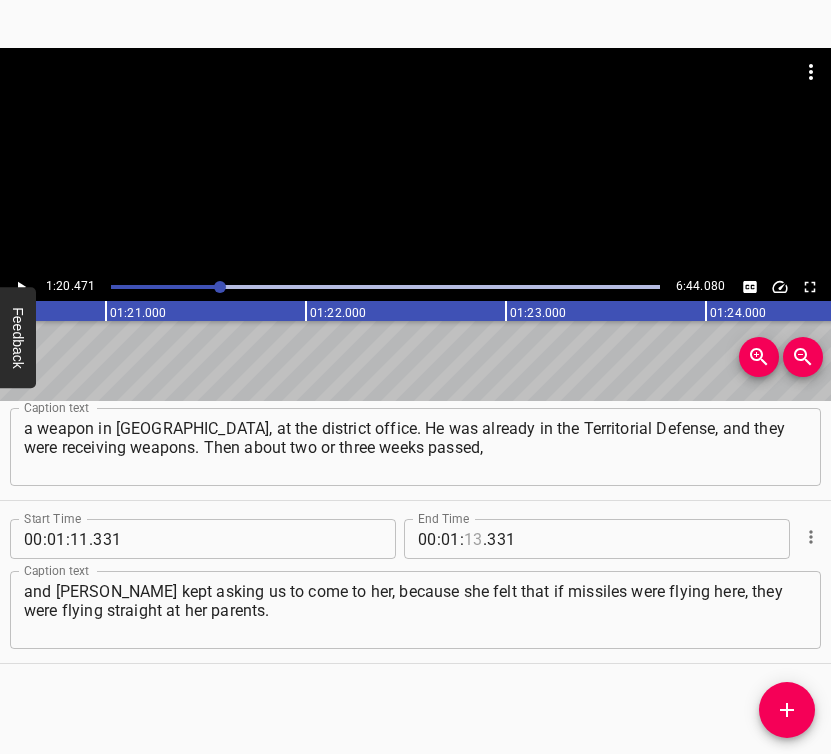 click at bounding box center [473, 539] 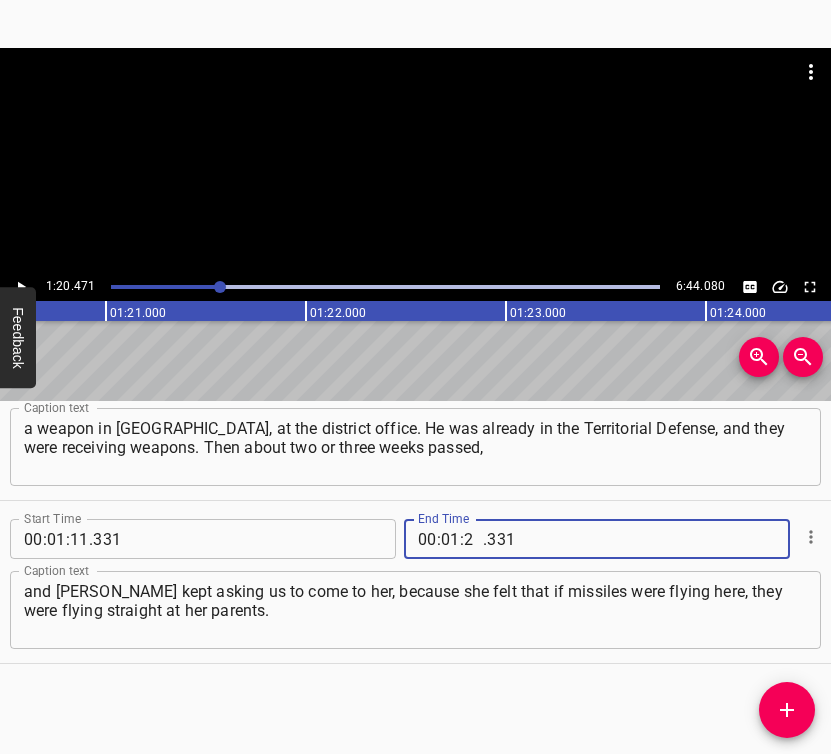 type on "20" 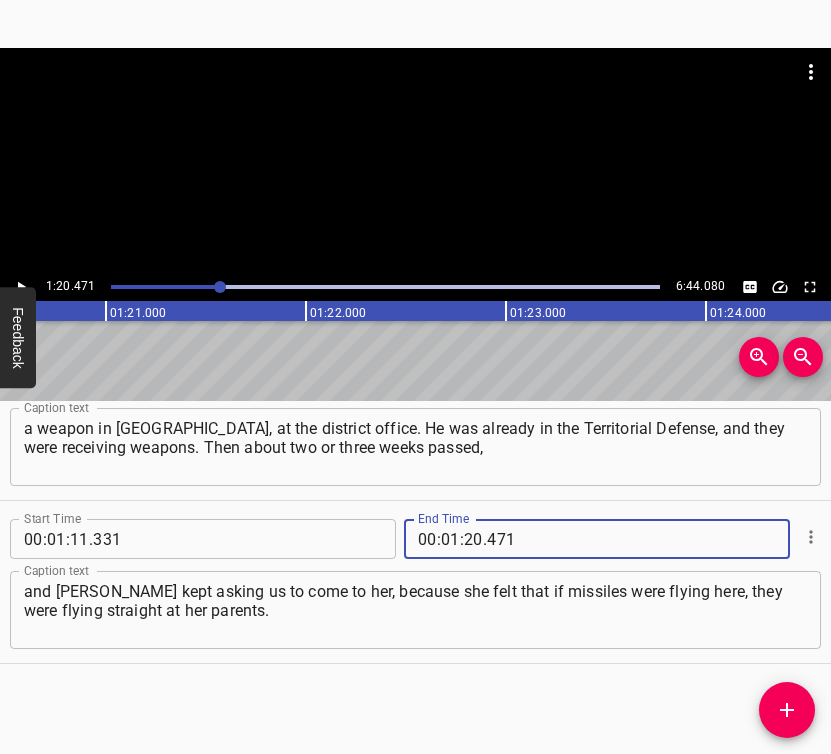 type on "471" 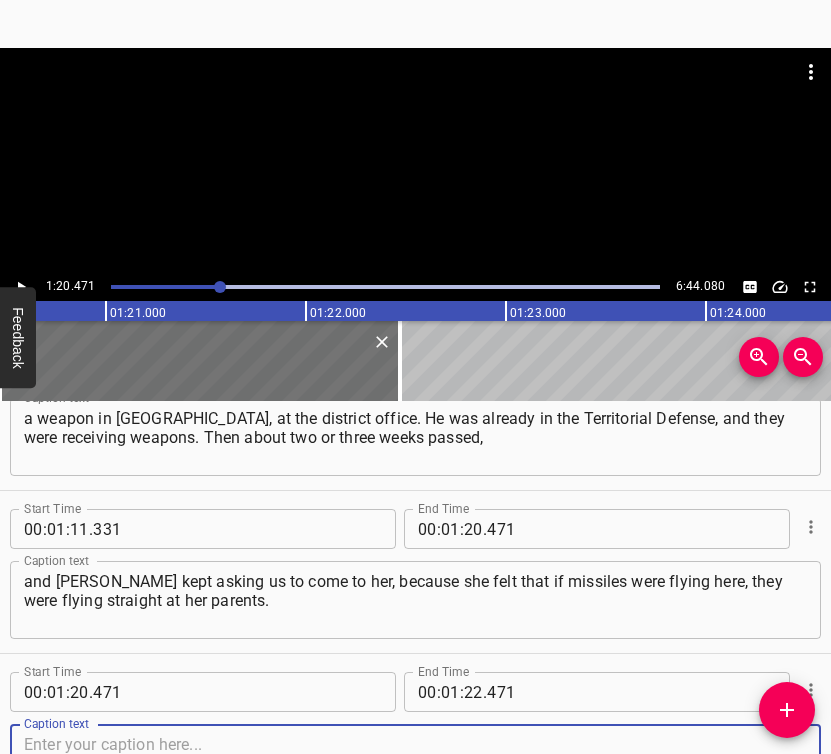 scroll, scrollTop: 1208, scrollLeft: 0, axis: vertical 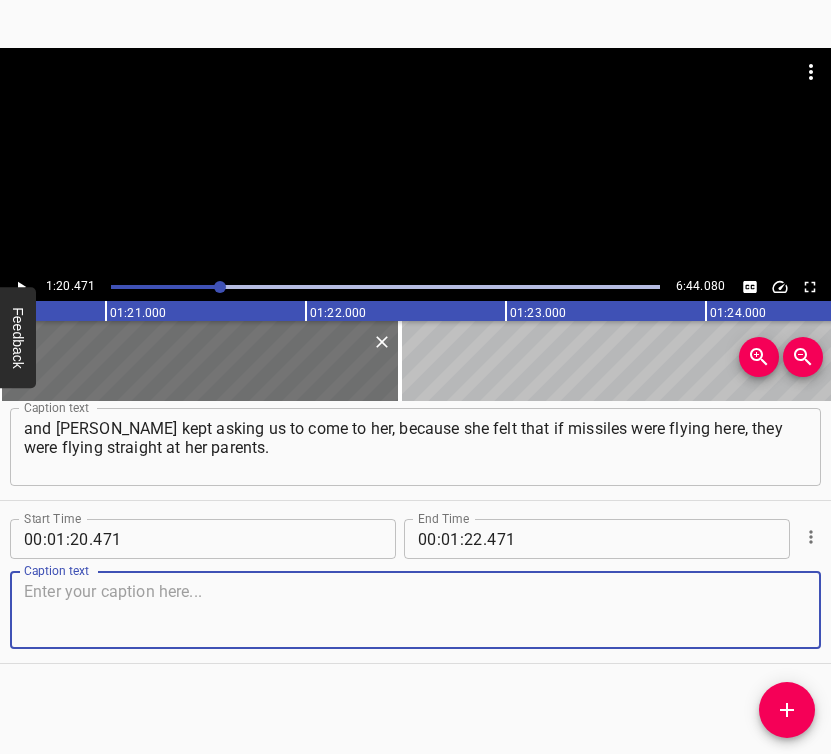 click at bounding box center [415, 610] 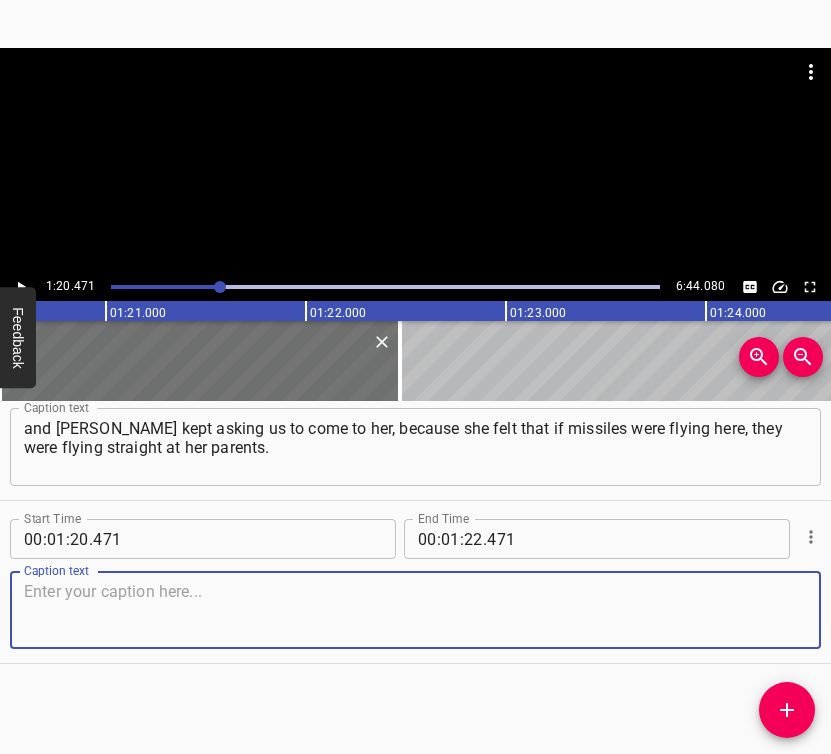 click at bounding box center (415, 610) 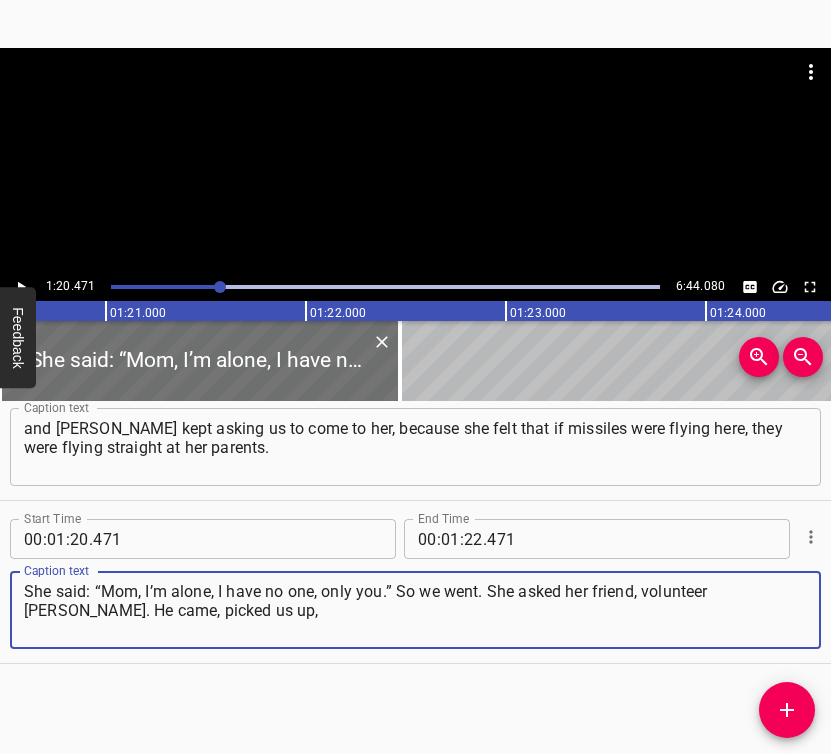 type on "She said: “Mom, I’m alone, I have no one, only you.” So we went. She asked her friend, volunteer [PERSON_NAME]. He came, picked us up," 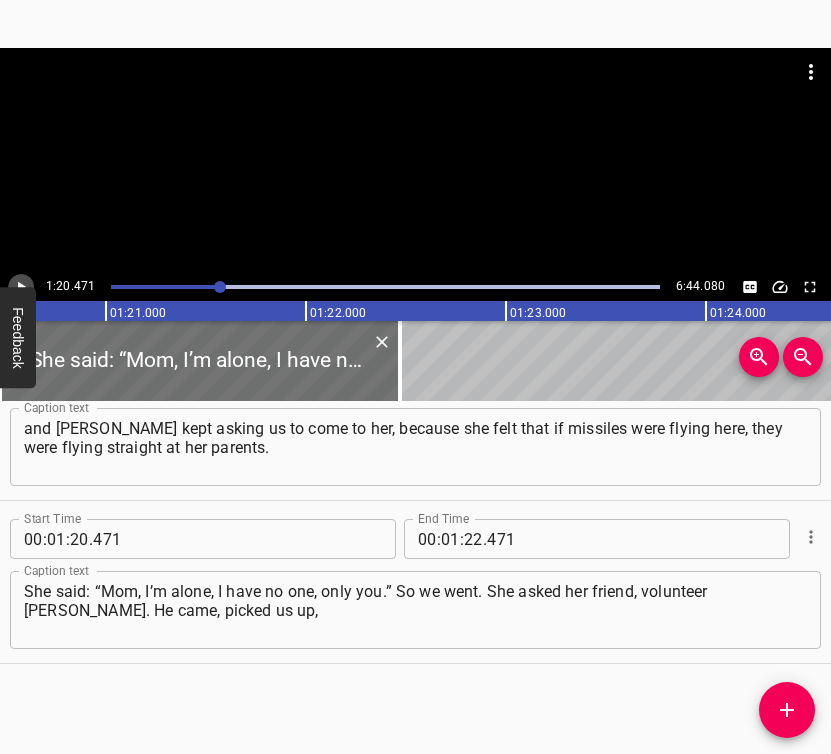 click 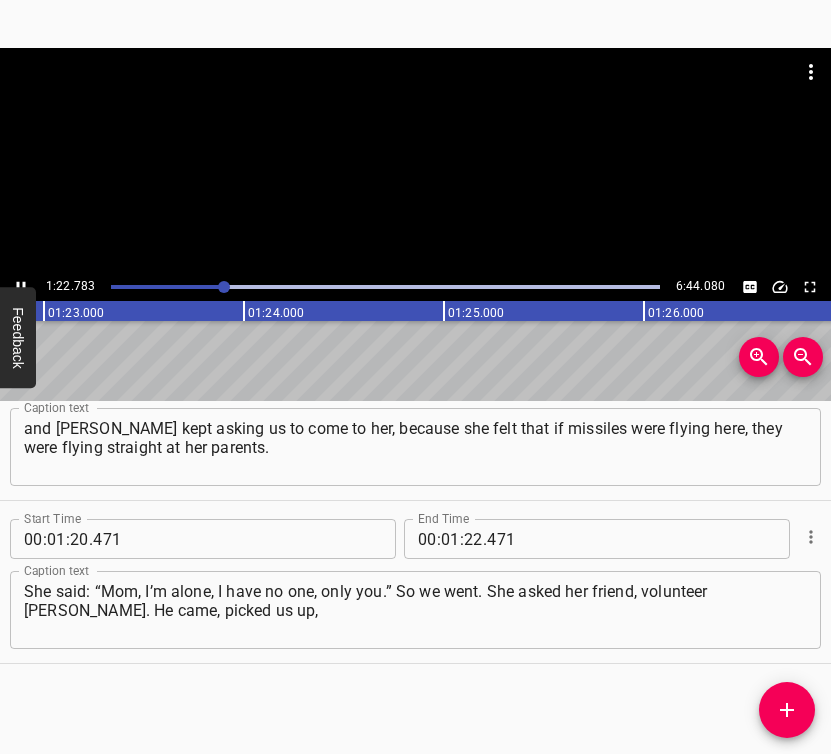scroll, scrollTop: 0, scrollLeft: 16607, axis: horizontal 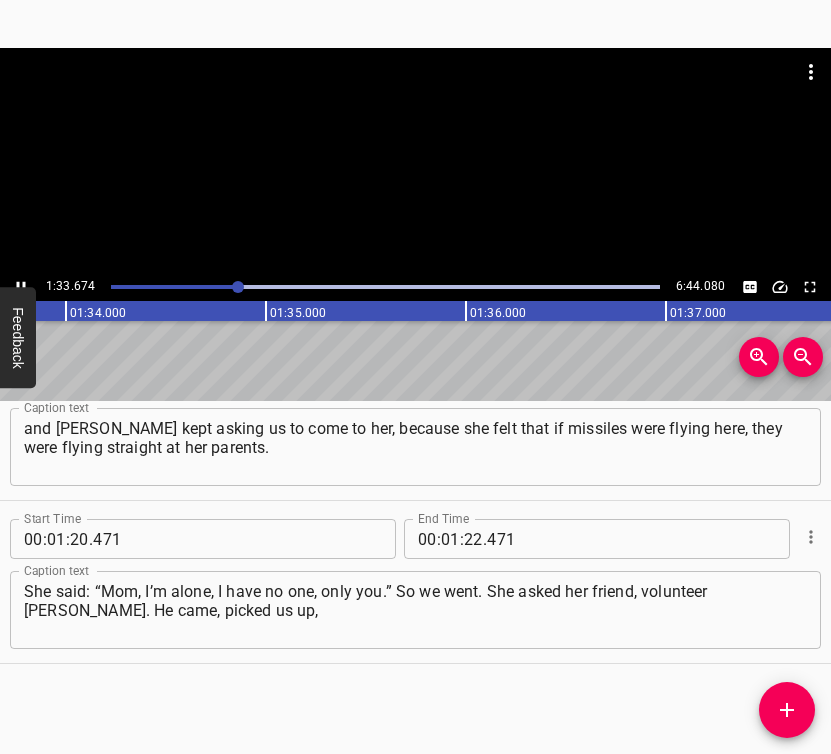 click 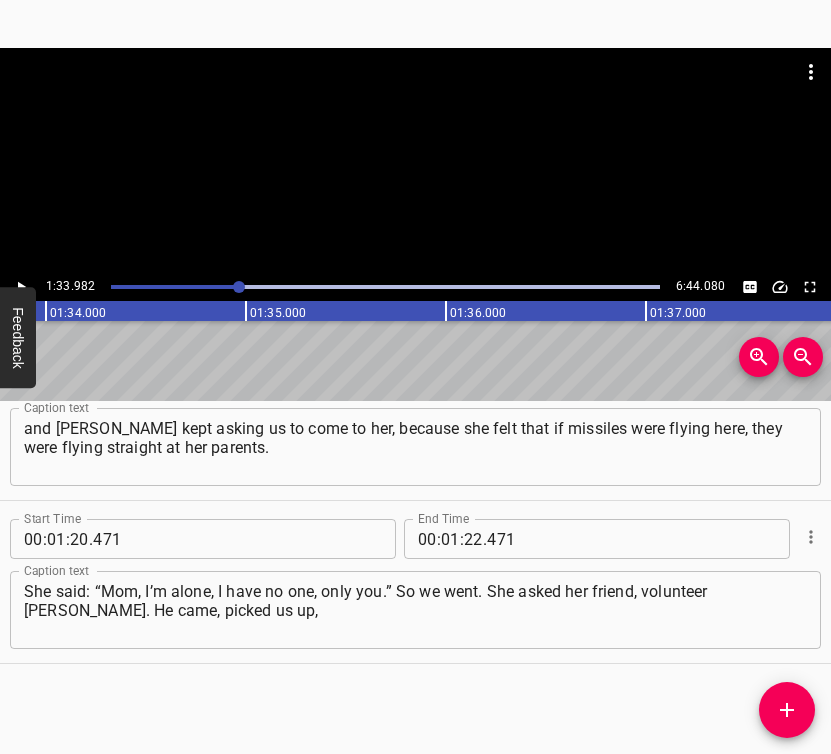 scroll, scrollTop: 0, scrollLeft: 18796, axis: horizontal 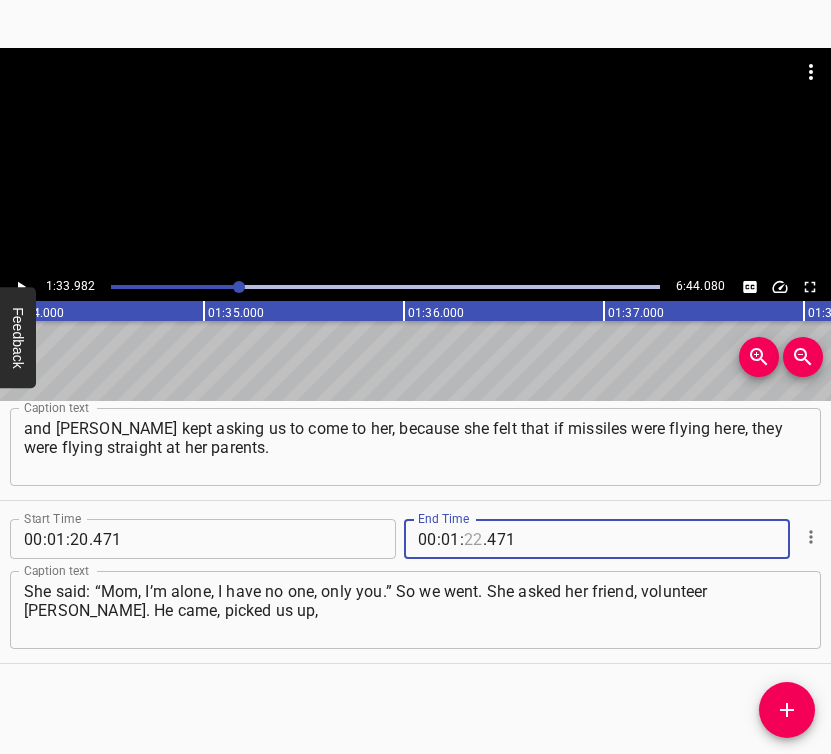 click at bounding box center [473, 539] 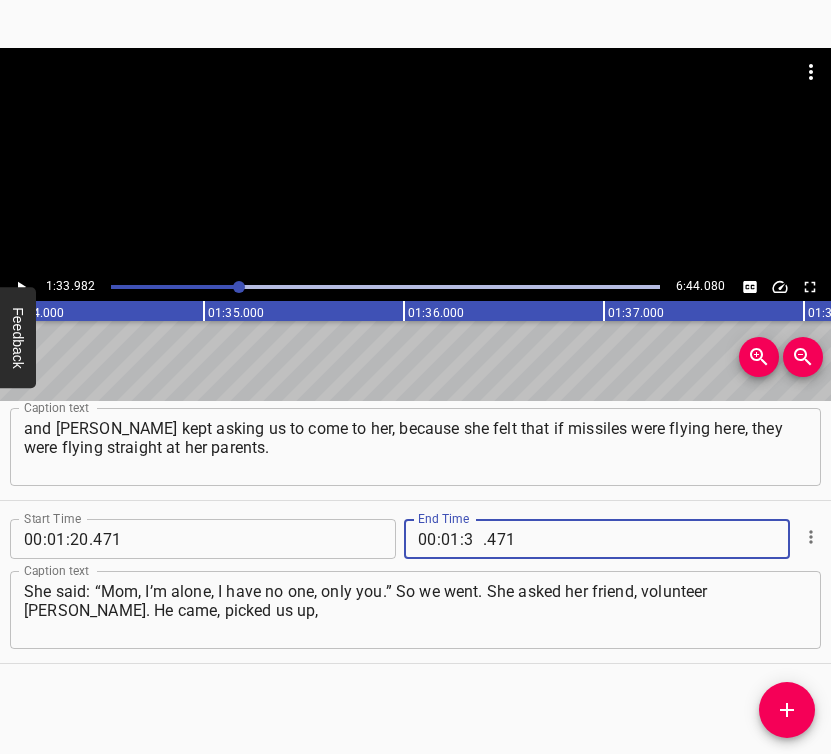 type on "33" 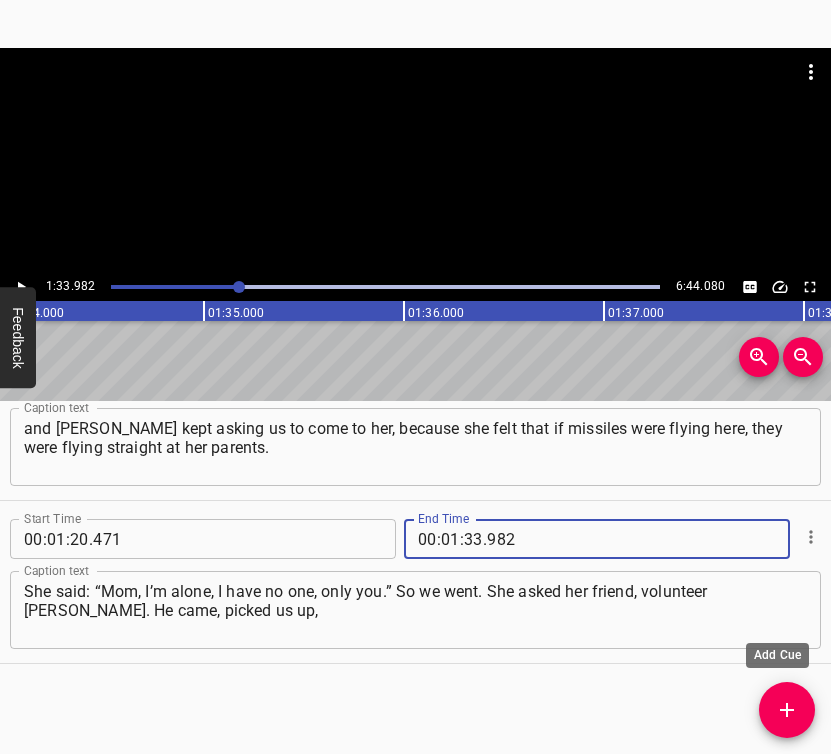 type on "982" 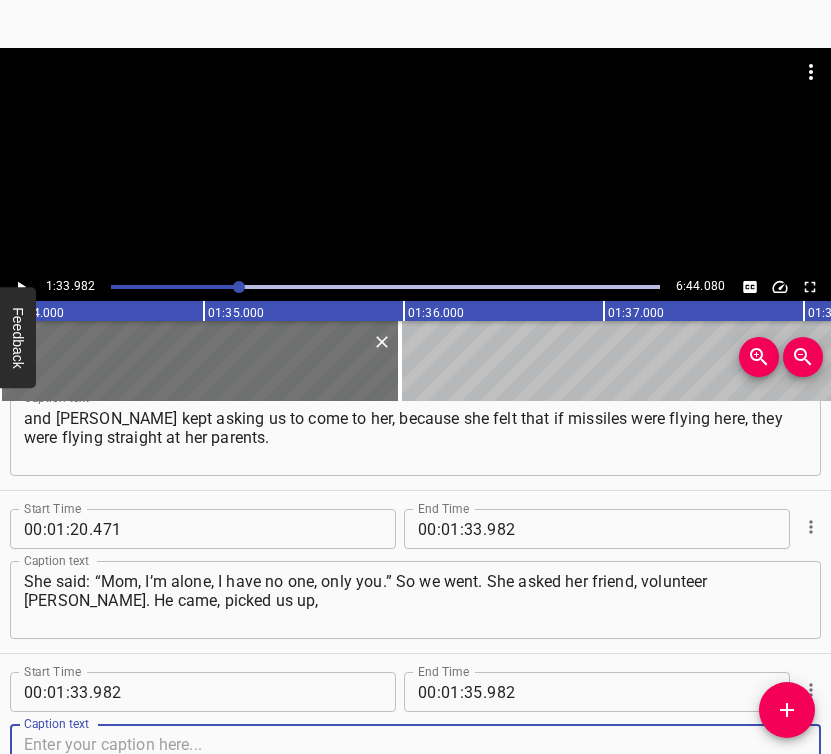 scroll, scrollTop: 1371, scrollLeft: 0, axis: vertical 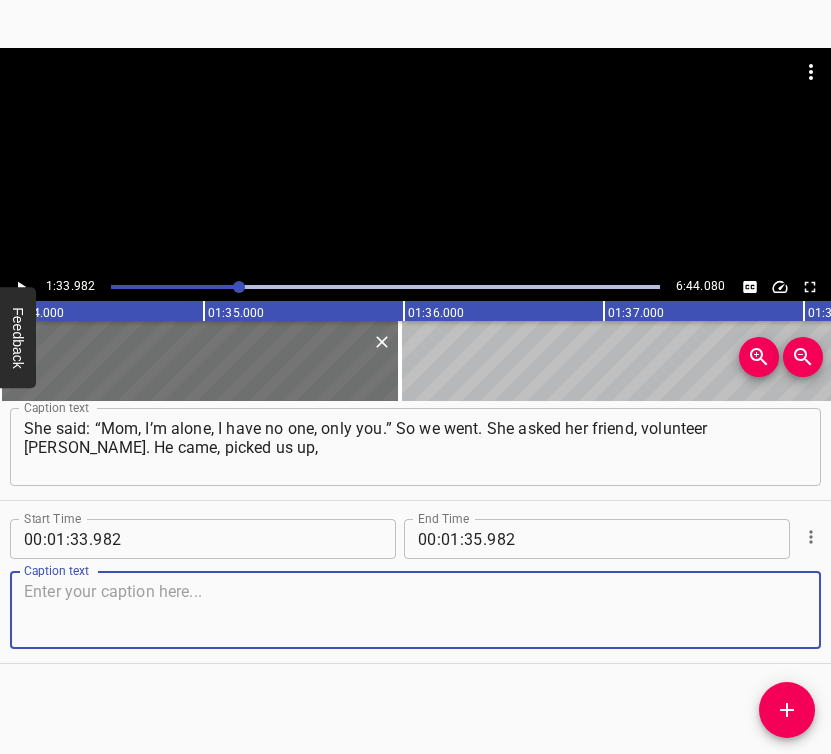 click at bounding box center (415, 610) 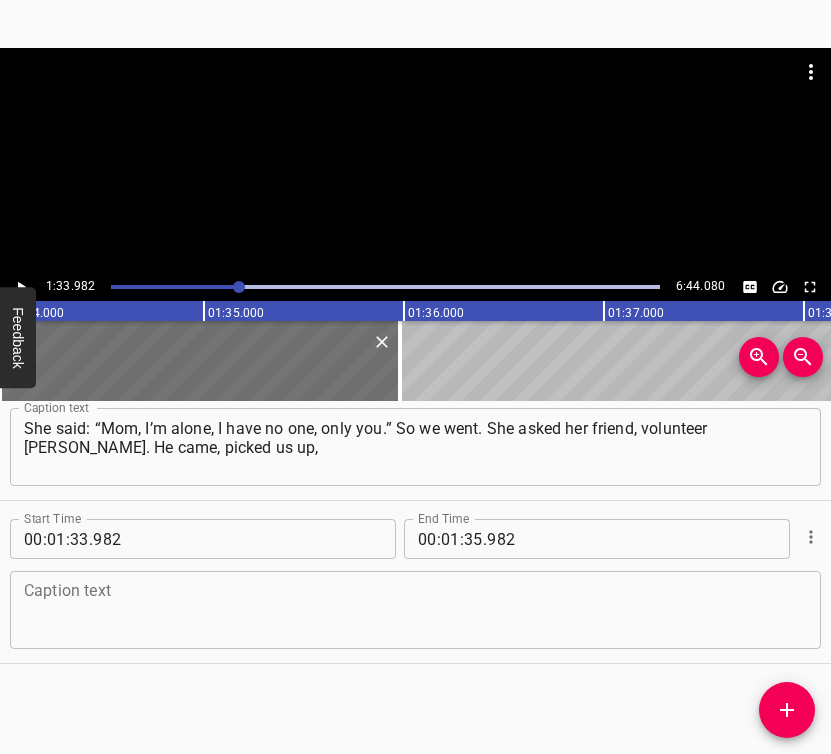 click at bounding box center (415, 610) 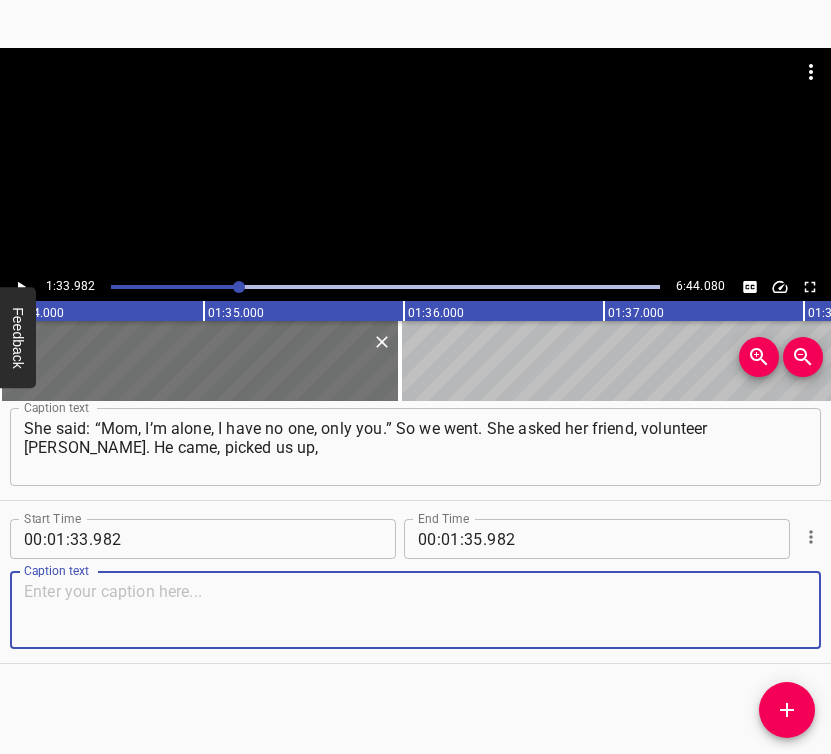 paste on "and brought us to the train station. We were so lucky — they added an extra train, and we… There was nothing scary. We got on the train and made it to [GEOGRAPHIC_DATA]." 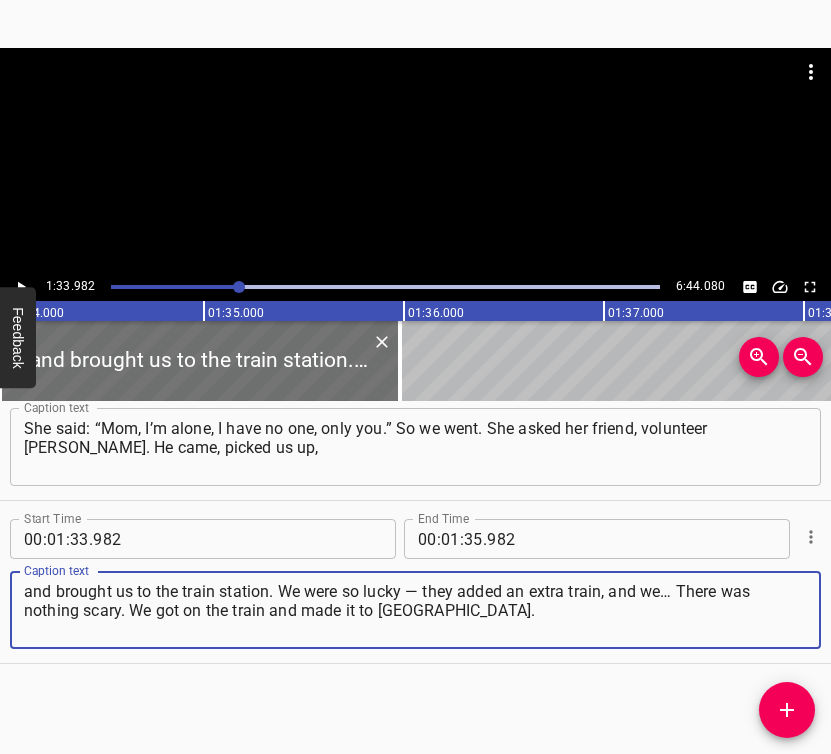 type on "and brought us to the train station. We were so lucky — they added an extra train, and we… There was nothing scary. We got on the train and made it to [GEOGRAPHIC_DATA]." 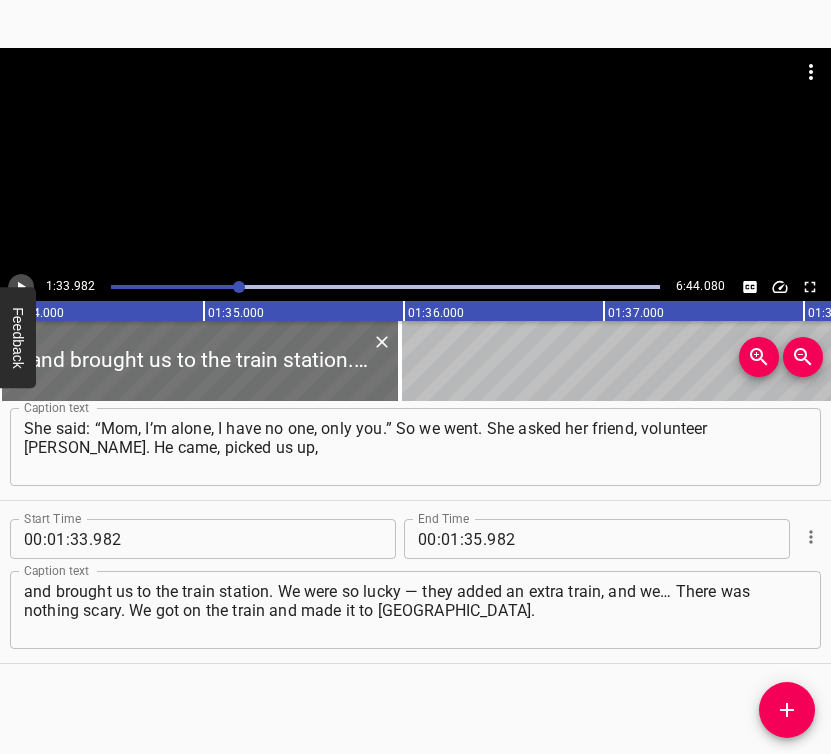click at bounding box center (21, 287) 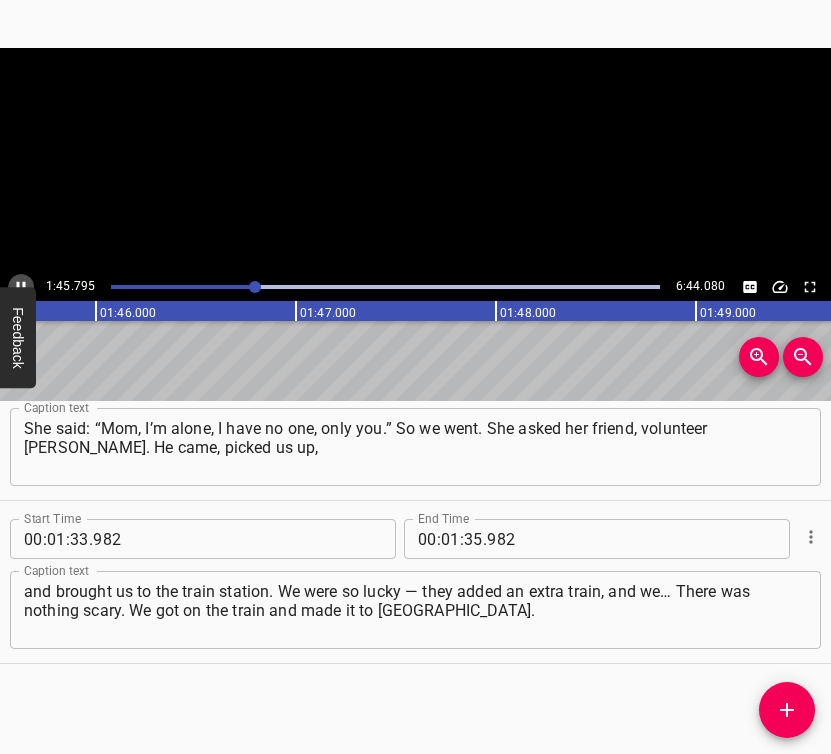 click at bounding box center (21, 287) 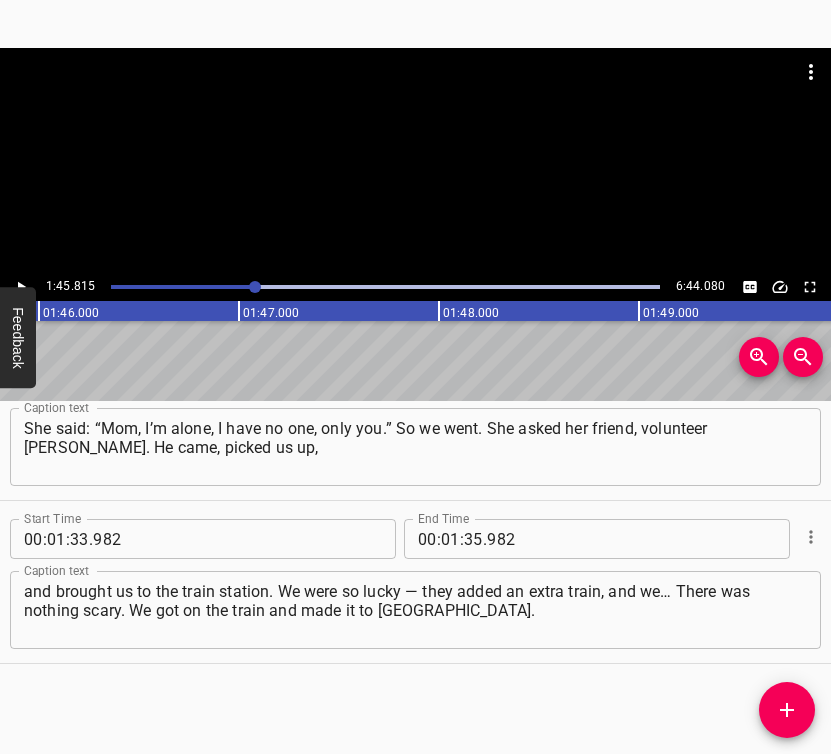 scroll, scrollTop: 0, scrollLeft: 21162, axis: horizontal 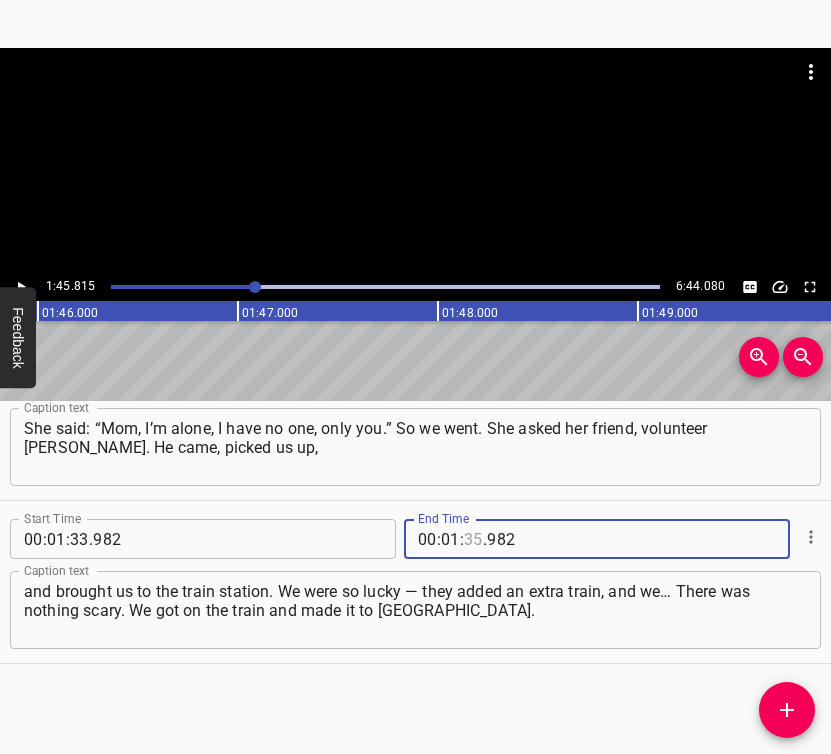 click at bounding box center [473, 539] 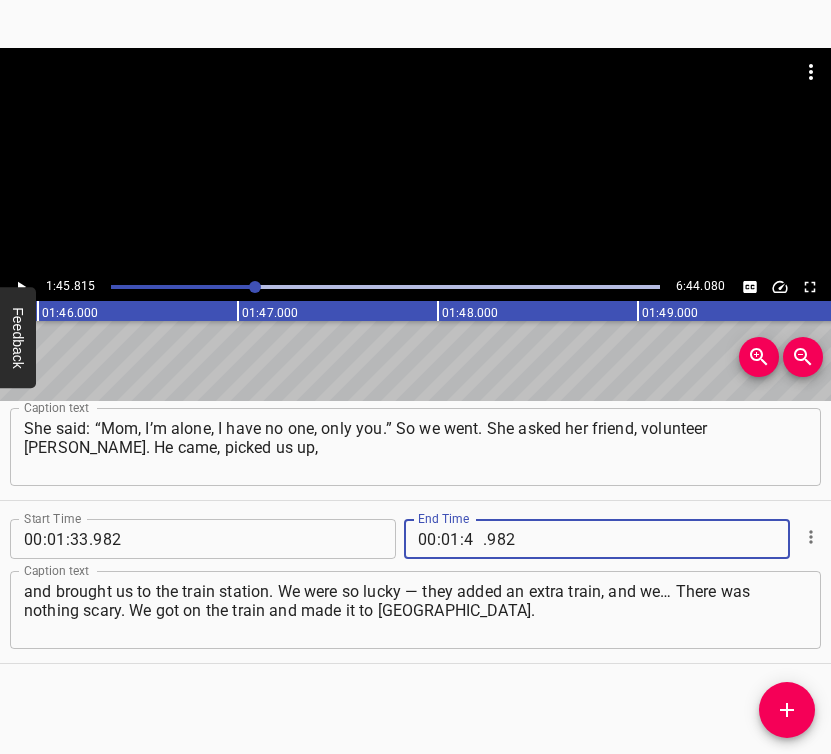 type on "45" 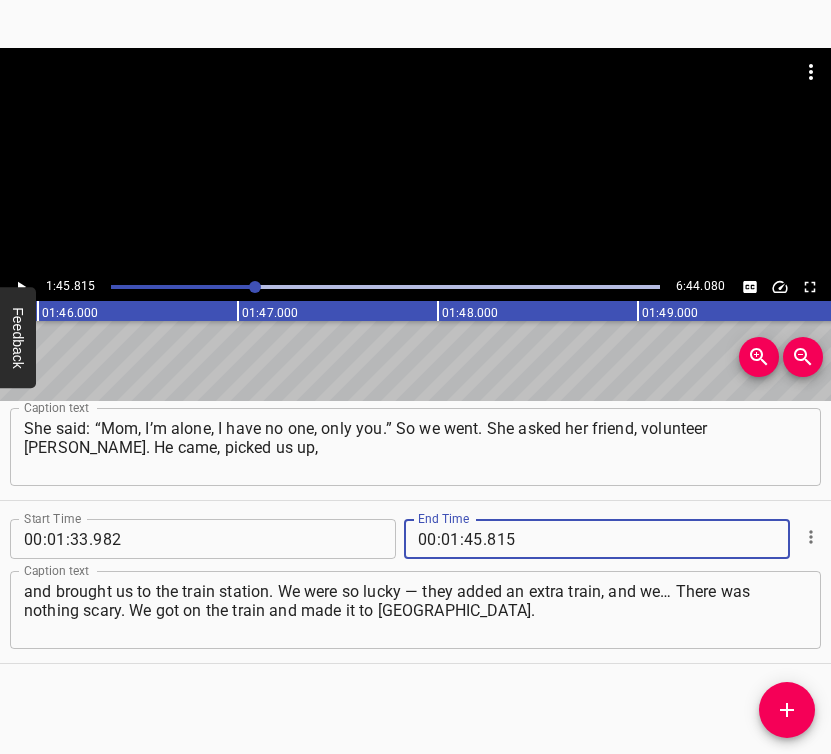 type on "815" 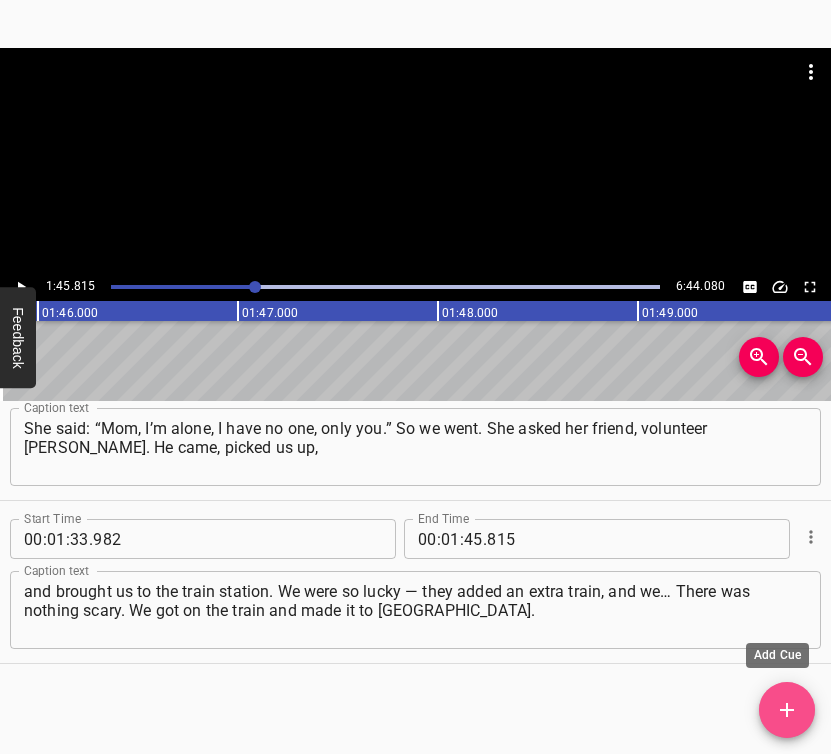 click at bounding box center [787, 710] 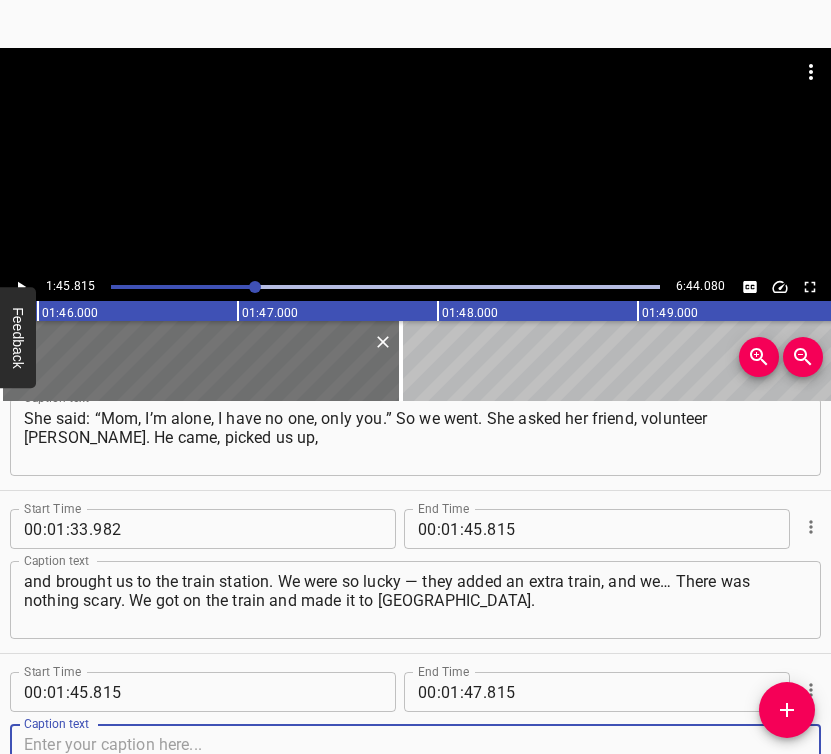 scroll, scrollTop: 1534, scrollLeft: 0, axis: vertical 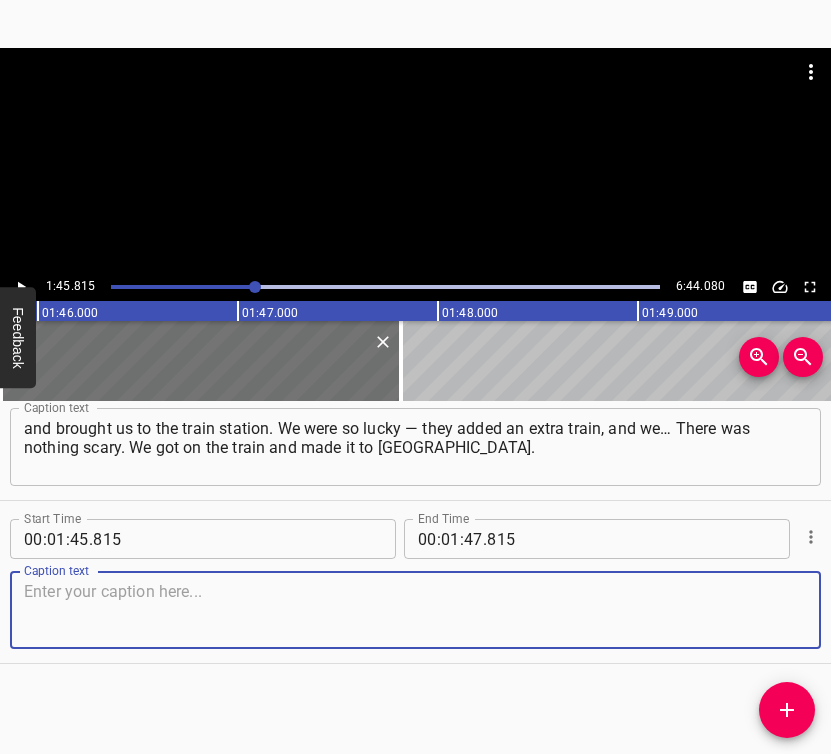 click at bounding box center [415, 610] 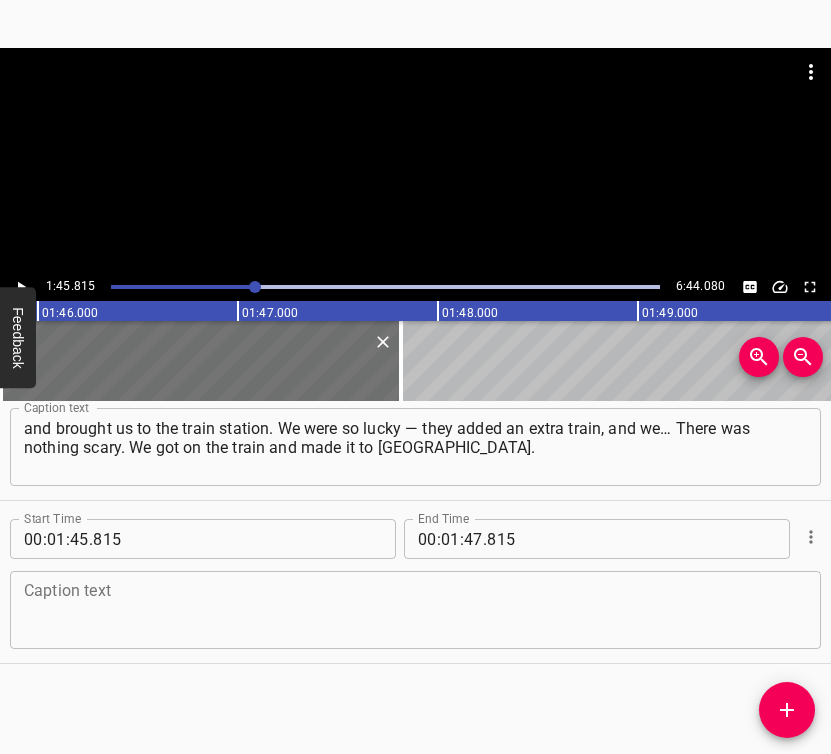 click at bounding box center [415, 610] 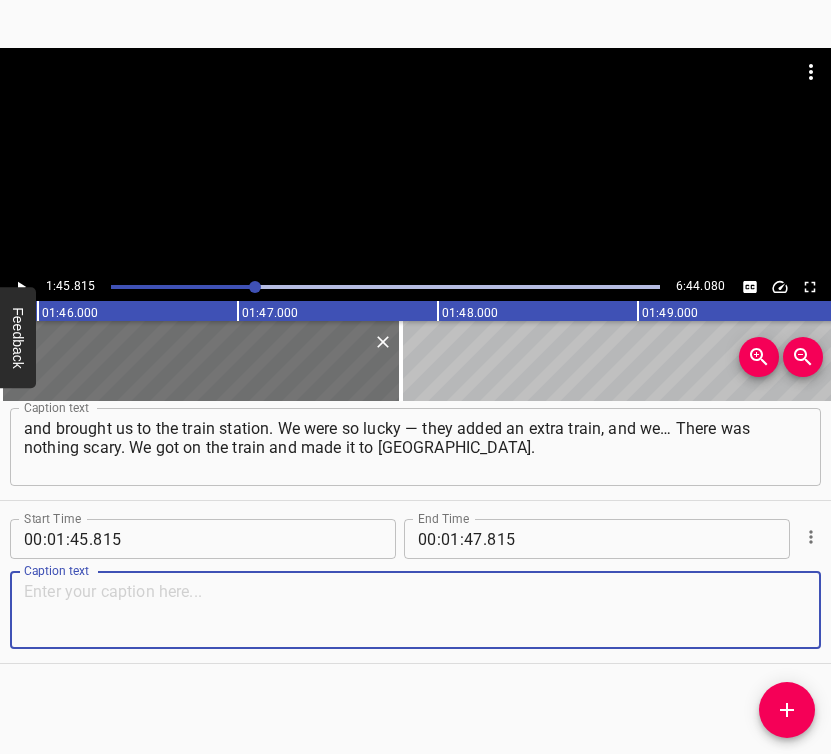 paste on "From there, our acquaintances drove us to the Slovak border. We crossed it, and volunteers took us to [GEOGRAPHIC_DATA], and from there we traveled across all of [GEOGRAPHIC_DATA]." 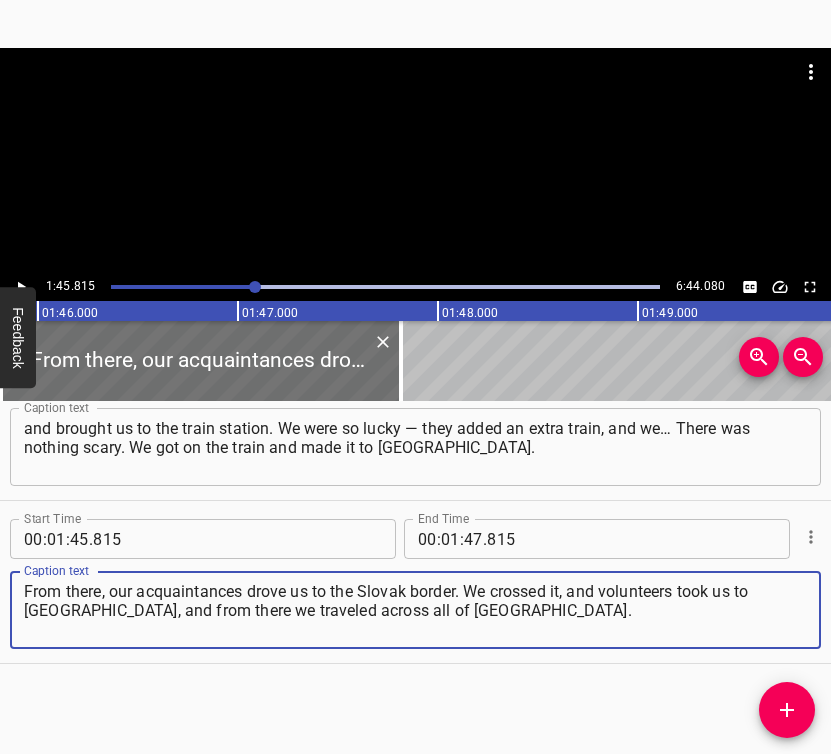 type on "From there, our acquaintances drove us to the Slovak border. We crossed it, and volunteers took us to [GEOGRAPHIC_DATA], and from there we traveled across all of [GEOGRAPHIC_DATA]." 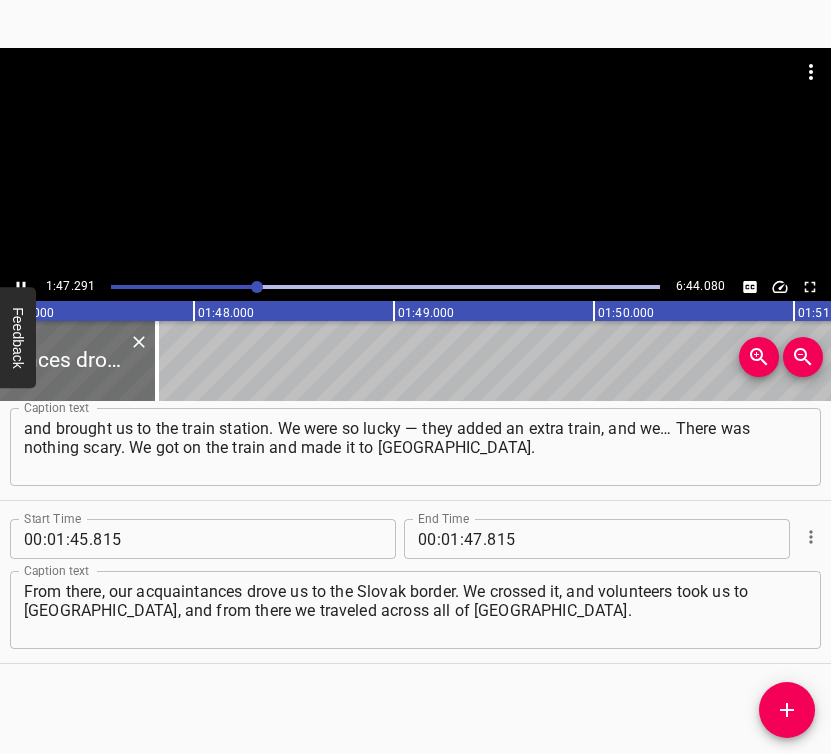 scroll, scrollTop: 0, scrollLeft: 21458, axis: horizontal 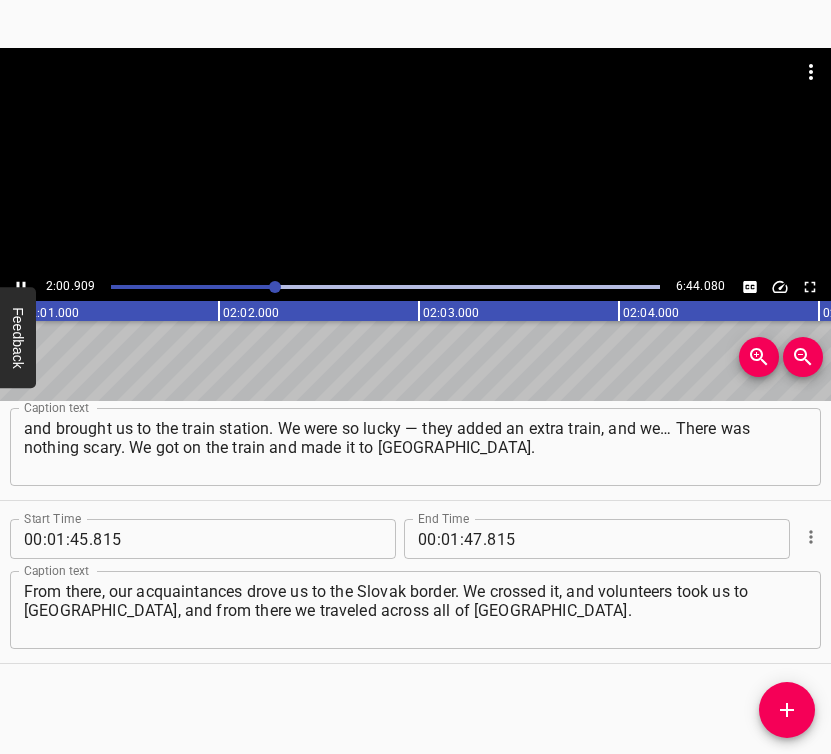 click 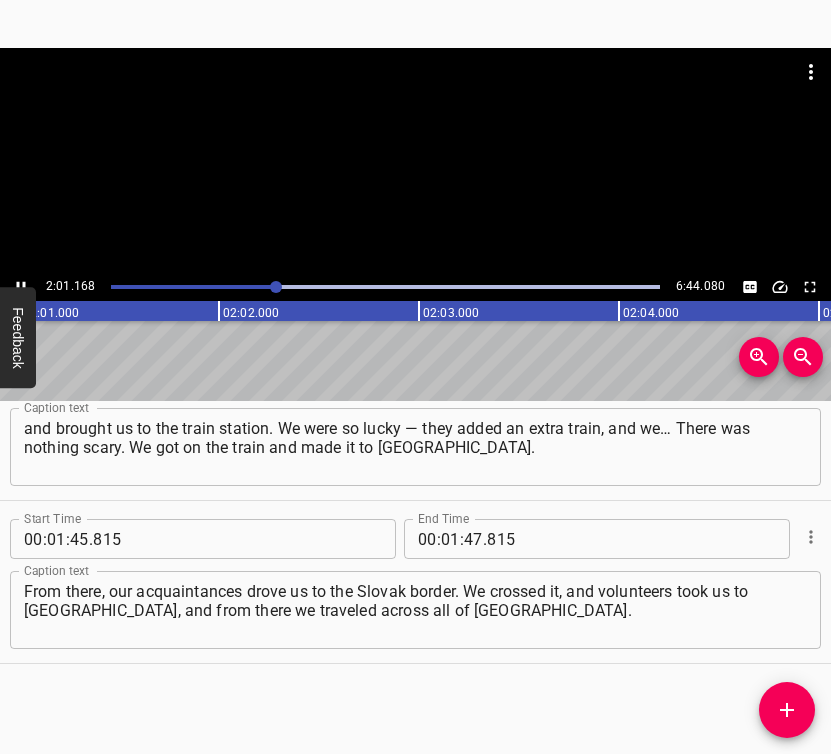scroll, scrollTop: 0, scrollLeft: 24264, axis: horizontal 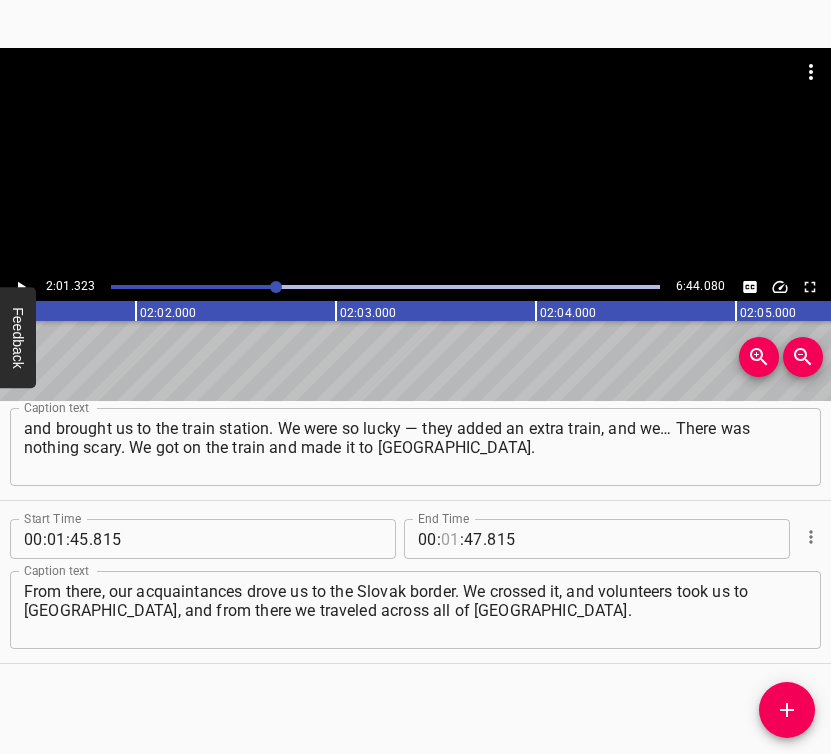 drag, startPoint x: 442, startPoint y: 540, endPoint x: 457, endPoint y: 536, distance: 15.524175 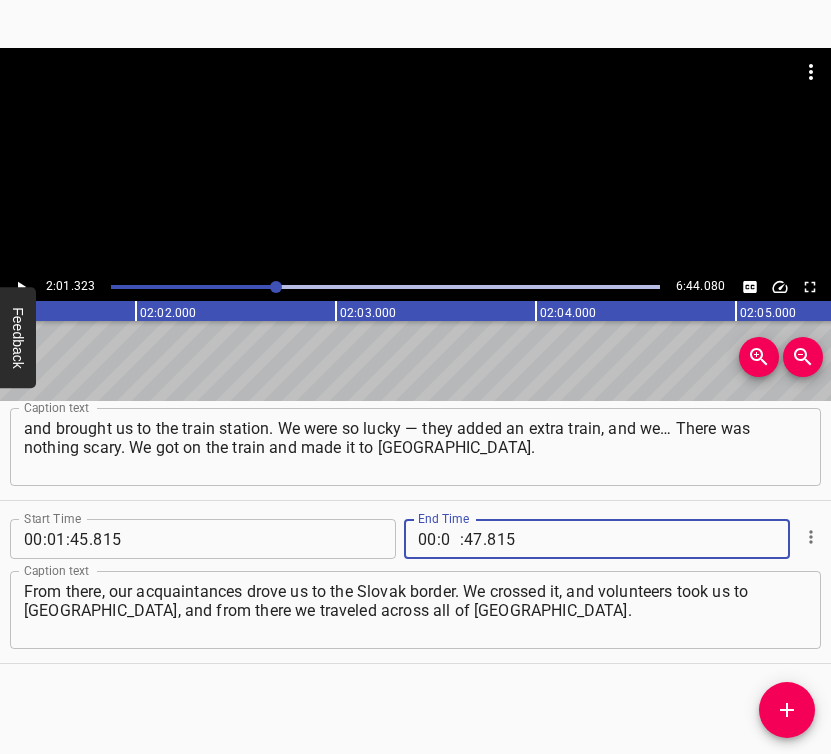 type on "02" 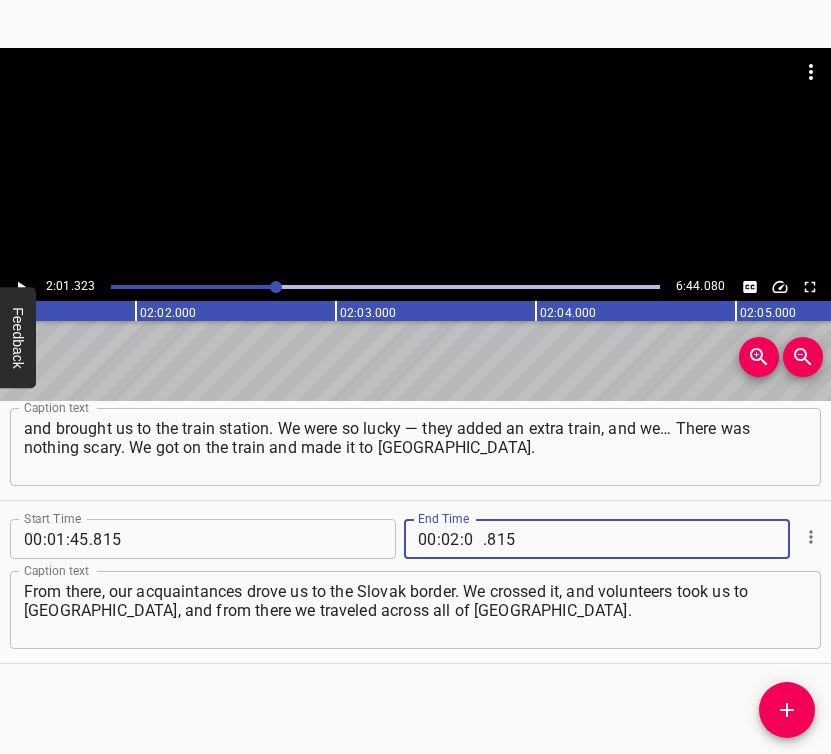 type on "01" 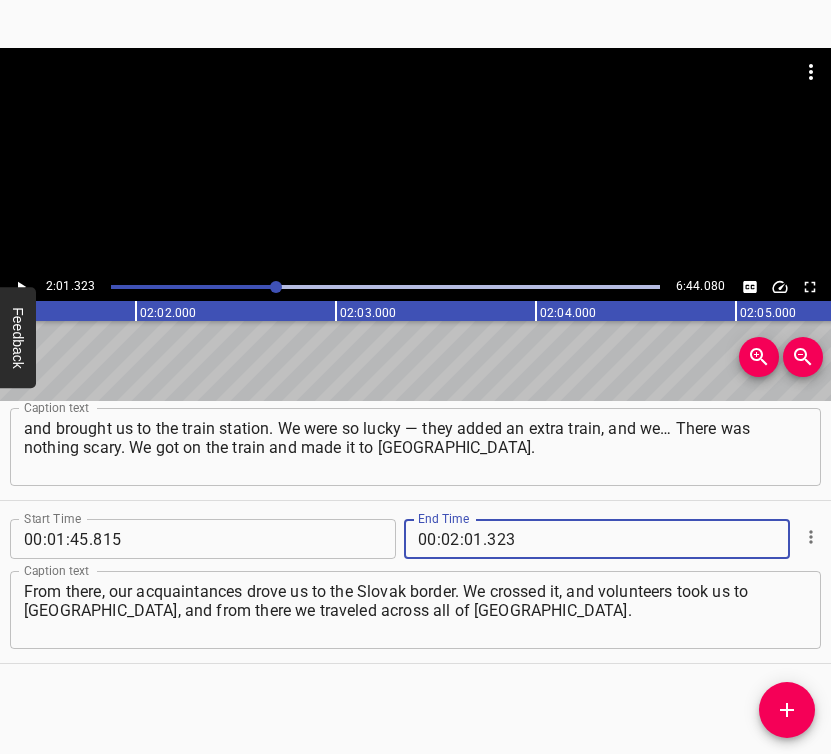 type on "323" 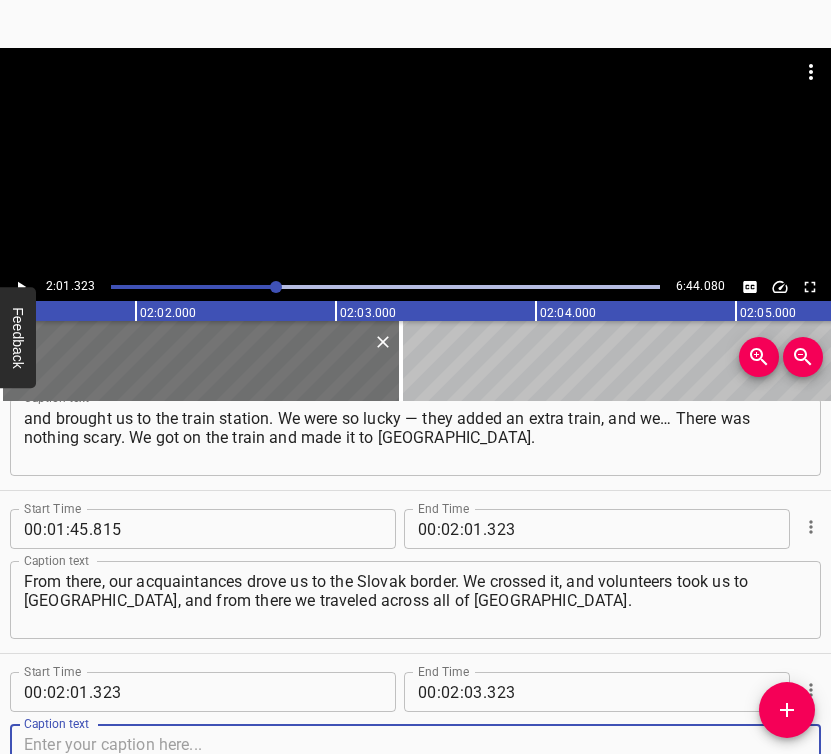 scroll, scrollTop: 1697, scrollLeft: 0, axis: vertical 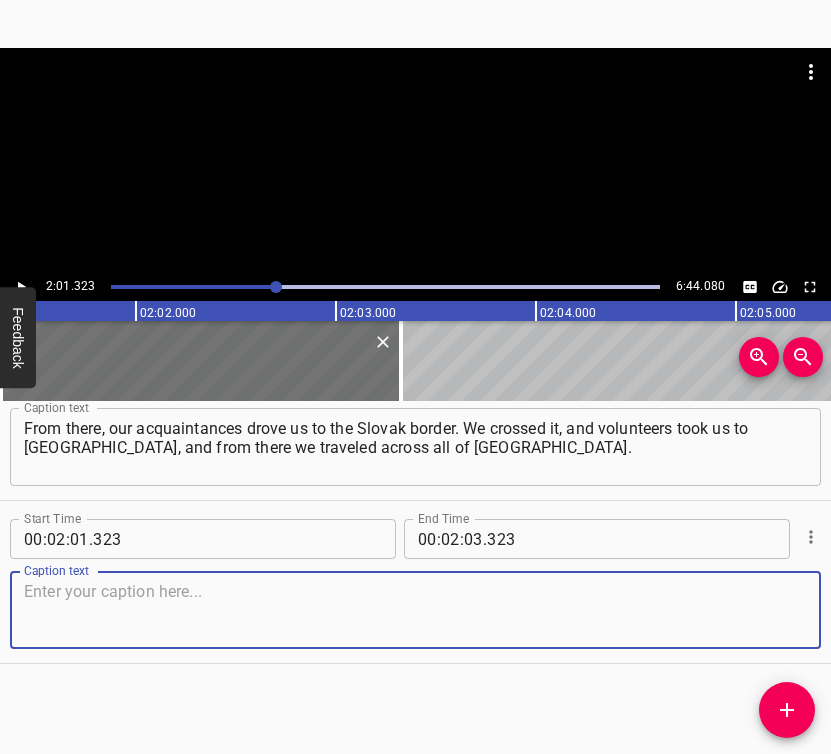 drag, startPoint x: 769, startPoint y: 616, endPoint x: 794, endPoint y: 597, distance: 31.400637 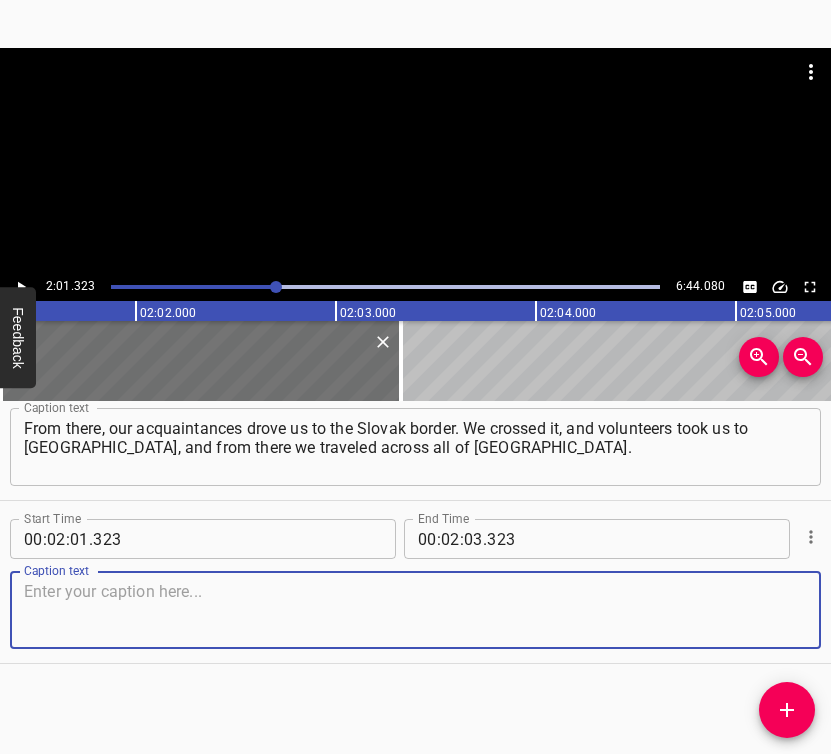 click at bounding box center (415, 610) 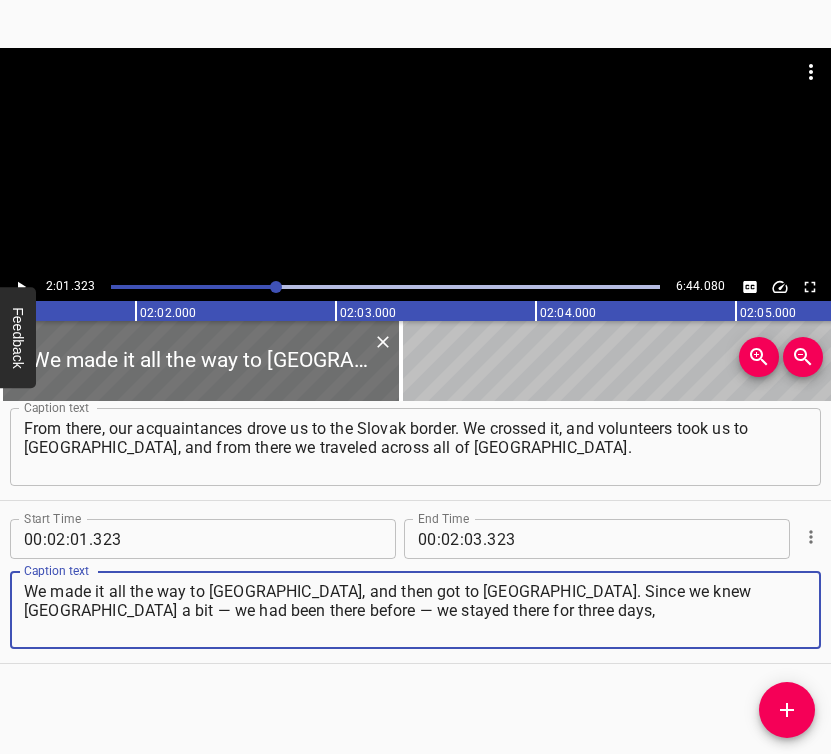 type on "We made it all the way to [GEOGRAPHIC_DATA], and then got to [GEOGRAPHIC_DATA]. Since we knew [GEOGRAPHIC_DATA] a bit — we had been there before — we stayed there for three days," 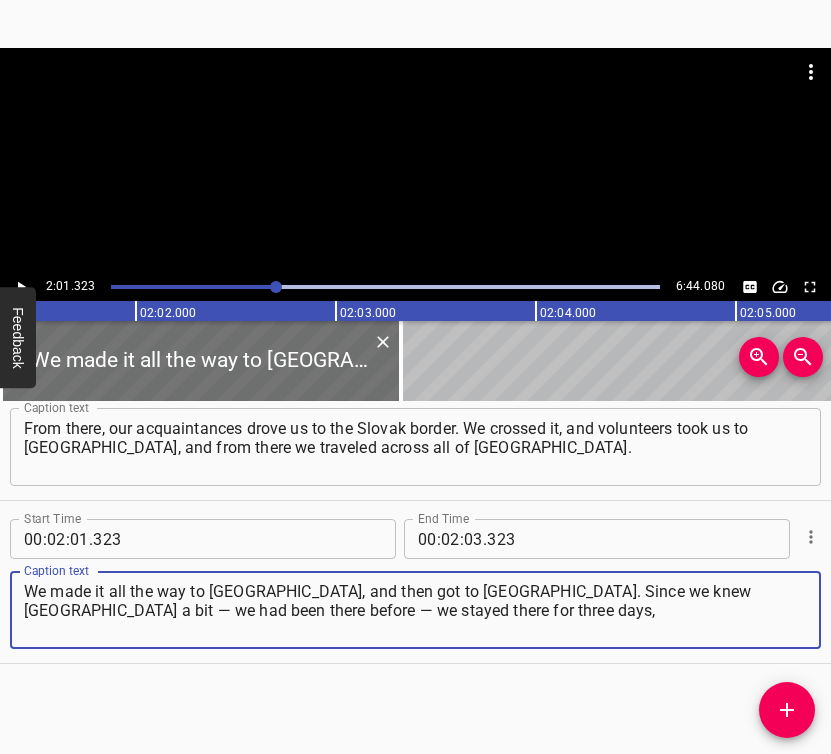 click 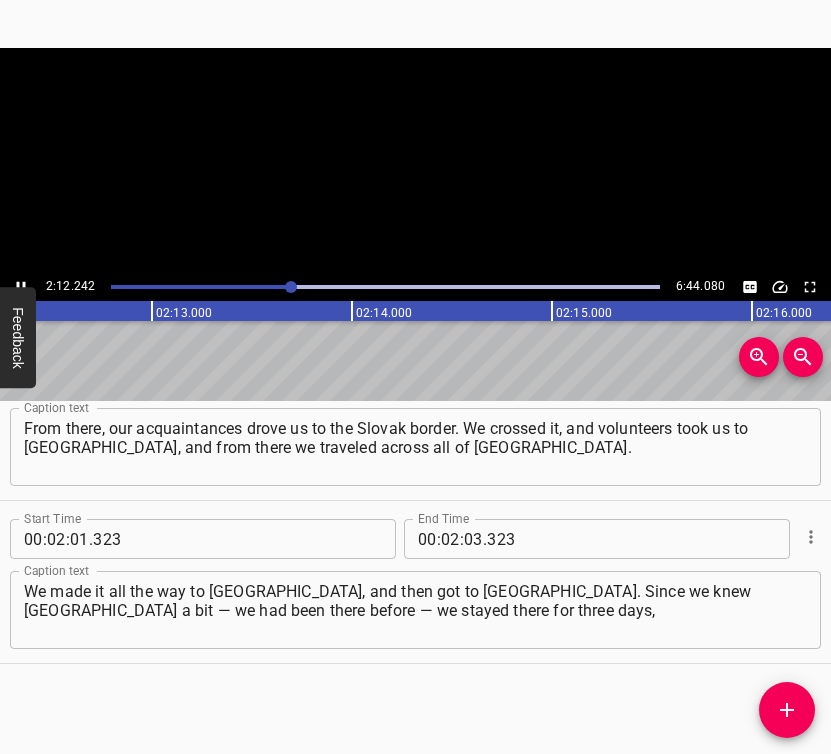 click 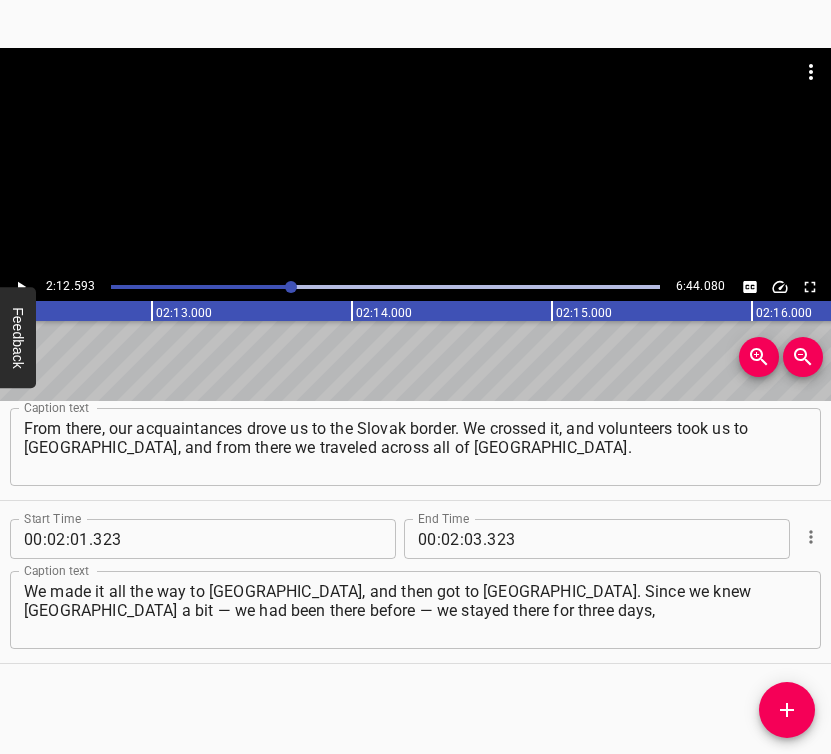scroll, scrollTop: 0, scrollLeft: 26518, axis: horizontal 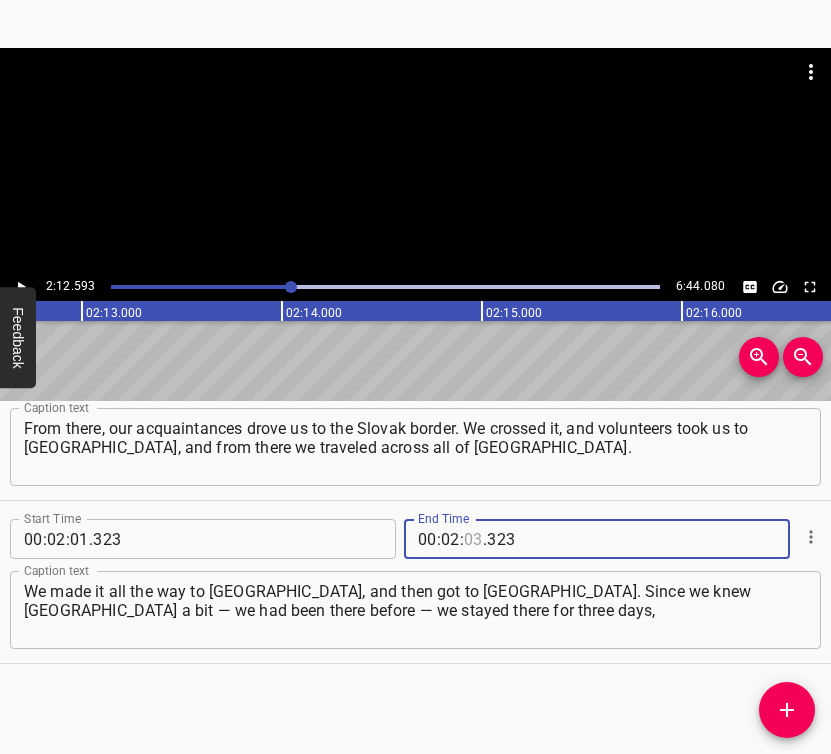 click at bounding box center [473, 539] 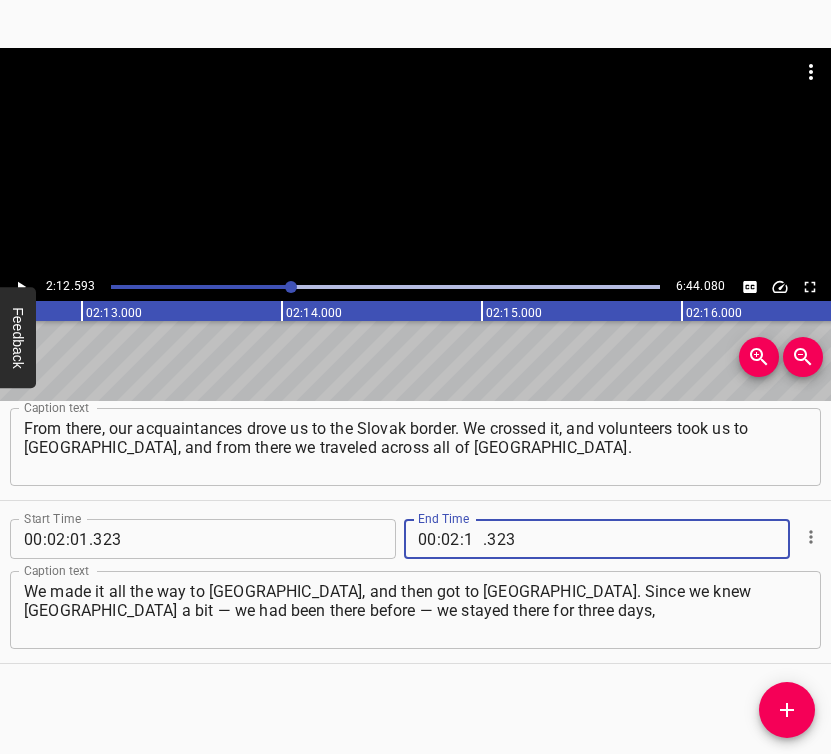 type on "12" 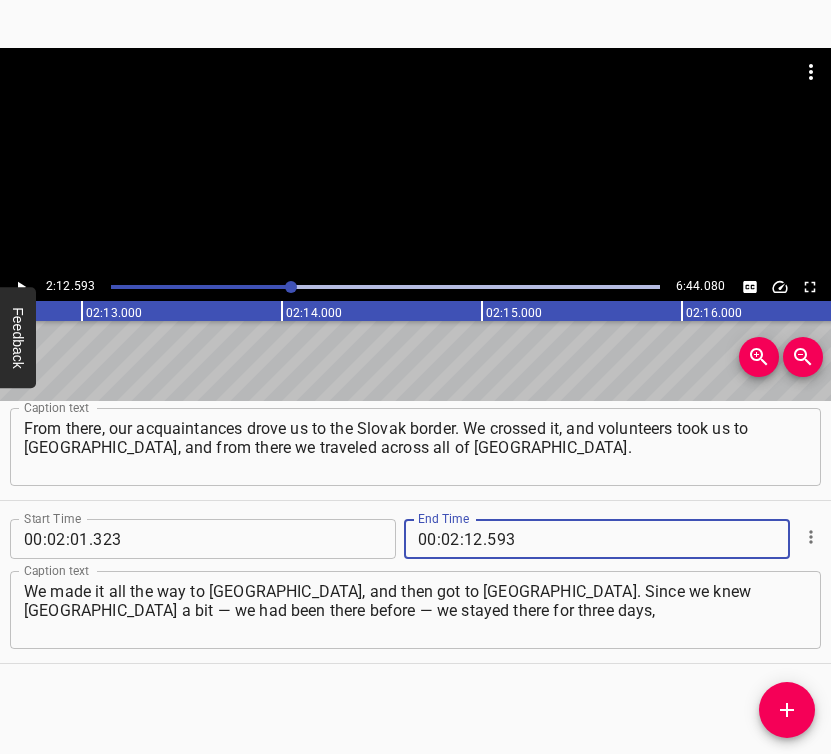 type on "593" 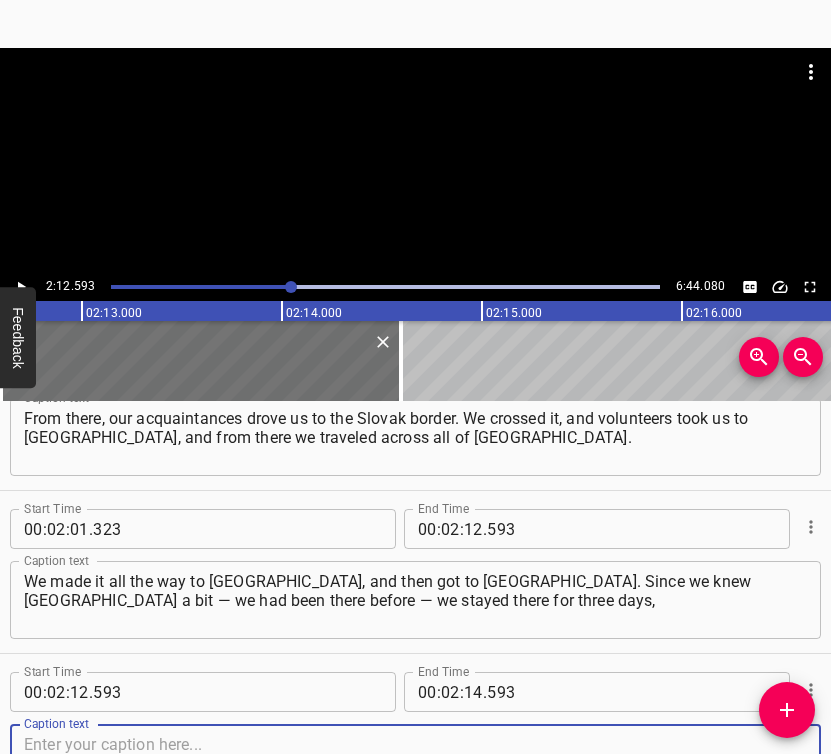 scroll, scrollTop: 1860, scrollLeft: 0, axis: vertical 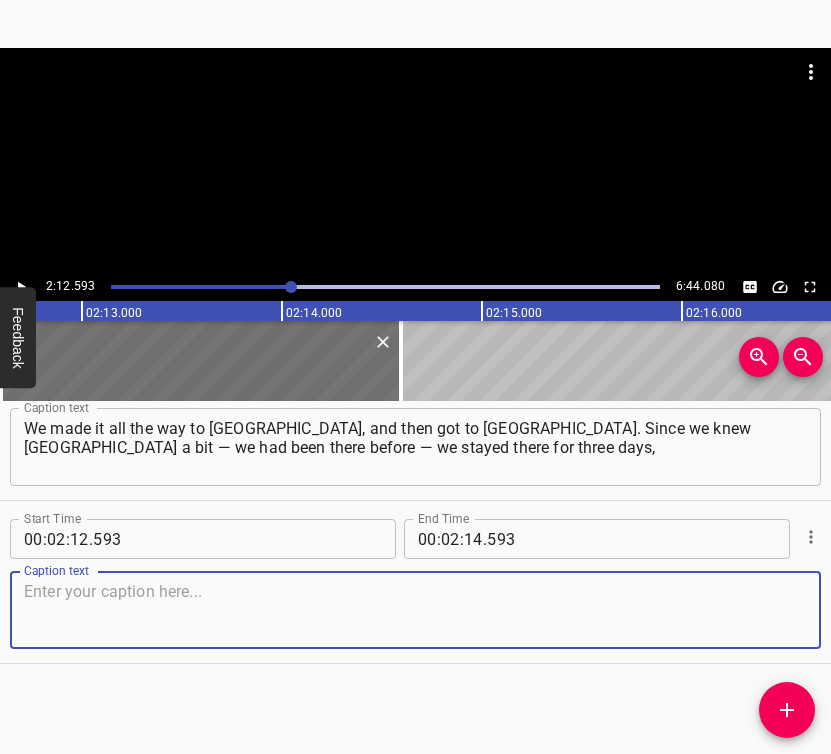 click at bounding box center (415, 610) 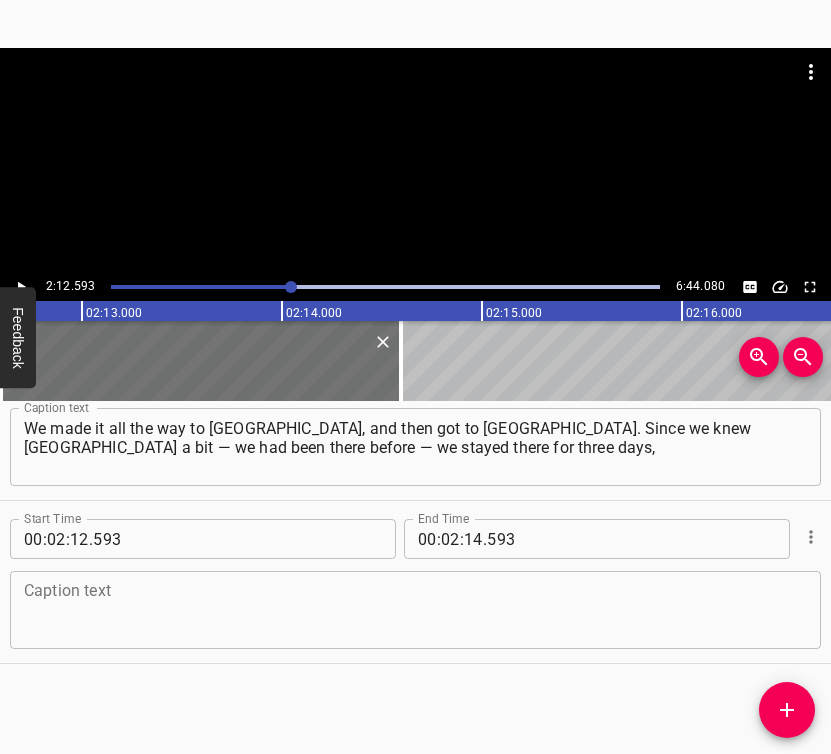 click at bounding box center (415, 610) 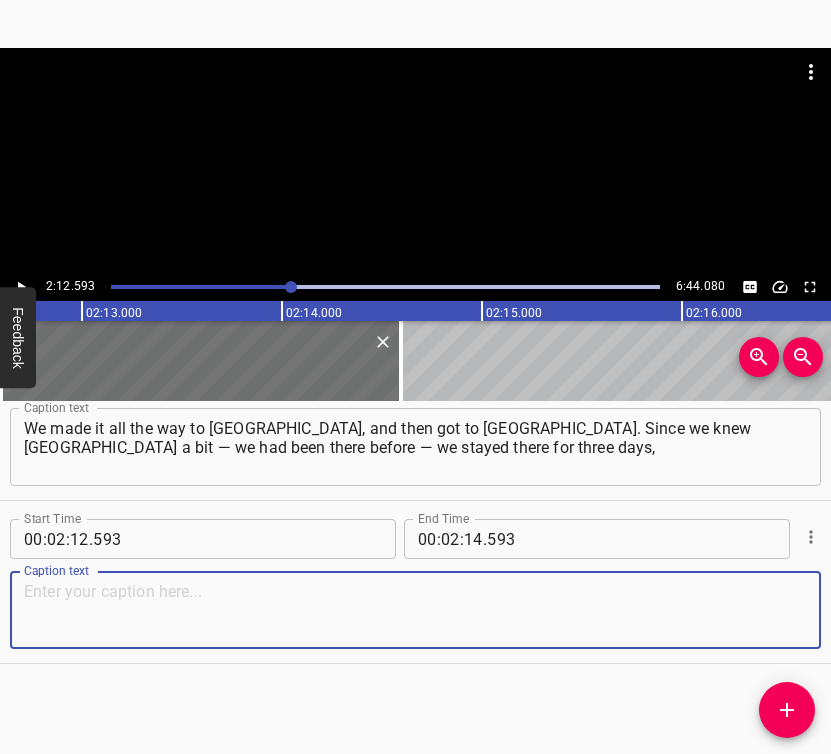 paste on "waiting for our daughter to buy us a ticket, and then we flew to [GEOGRAPHIC_DATA]. We stayed there for two months. Everything was fine, we were welcomed warmly there." 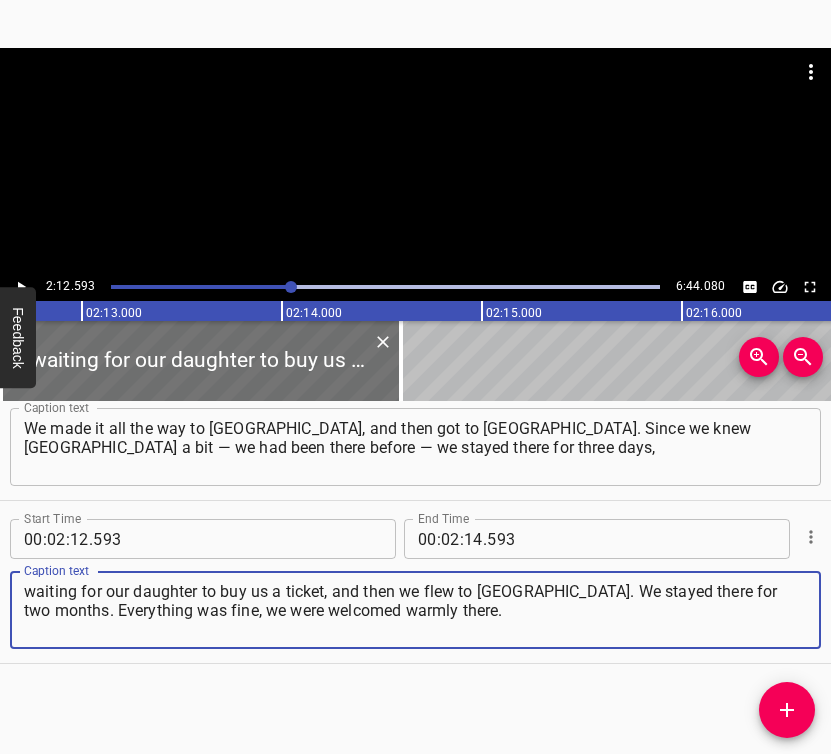 type on "waiting for our daughter to buy us a ticket, and then we flew to [GEOGRAPHIC_DATA]. We stayed there for two months. Everything was fine, we were welcomed warmly there." 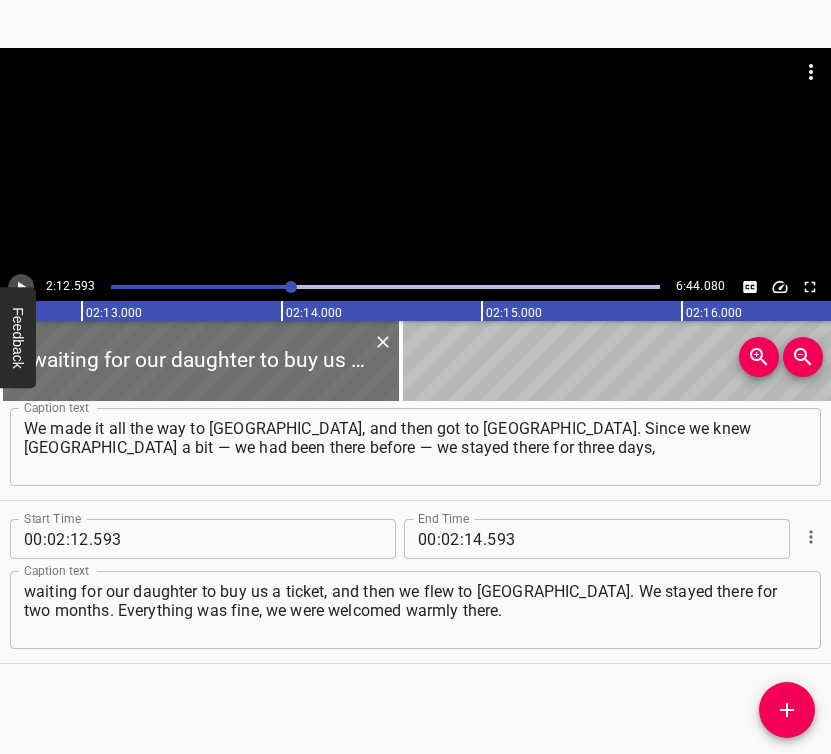 click 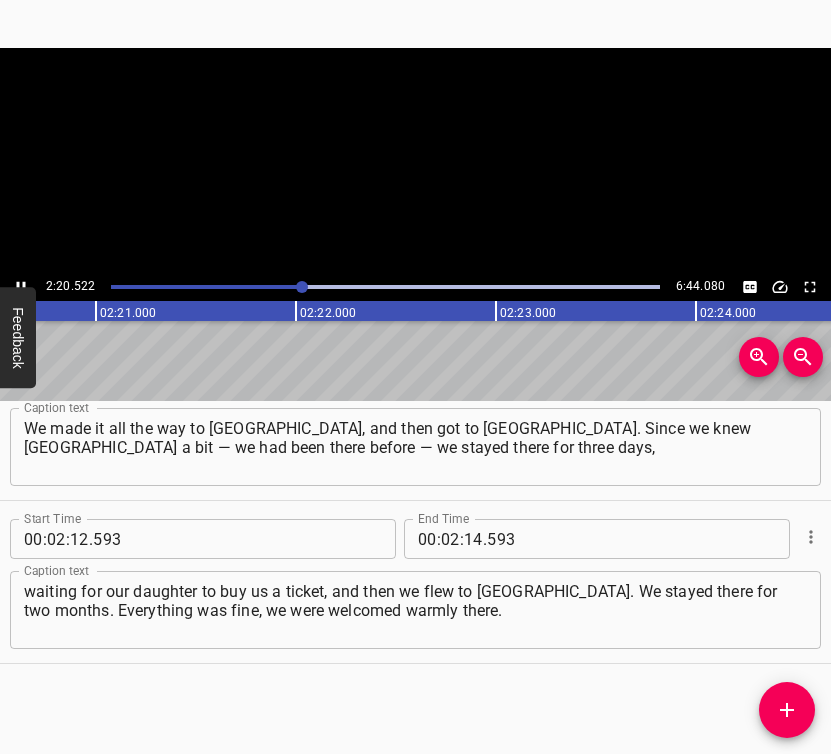 click 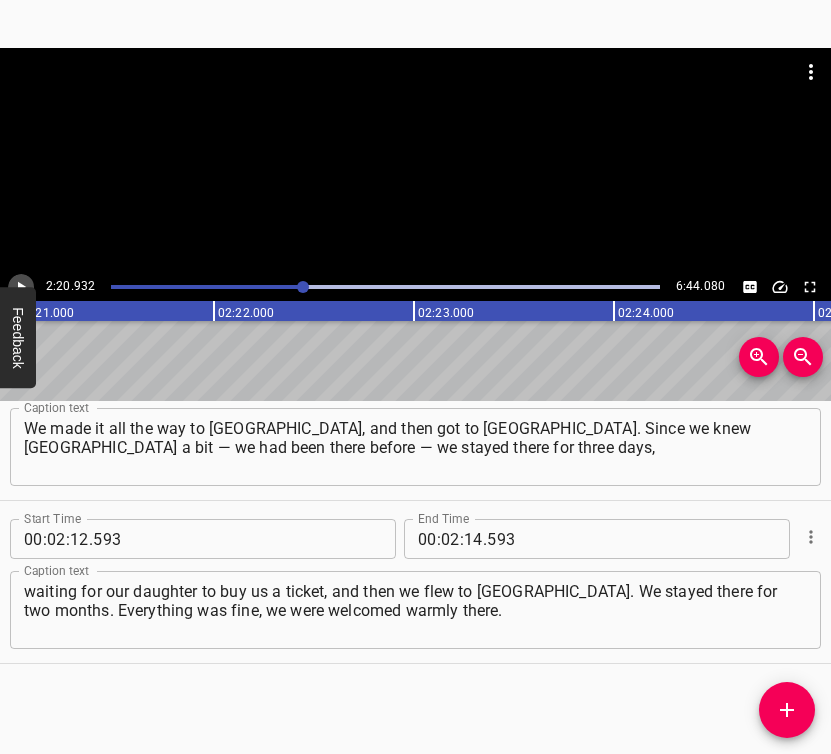 click 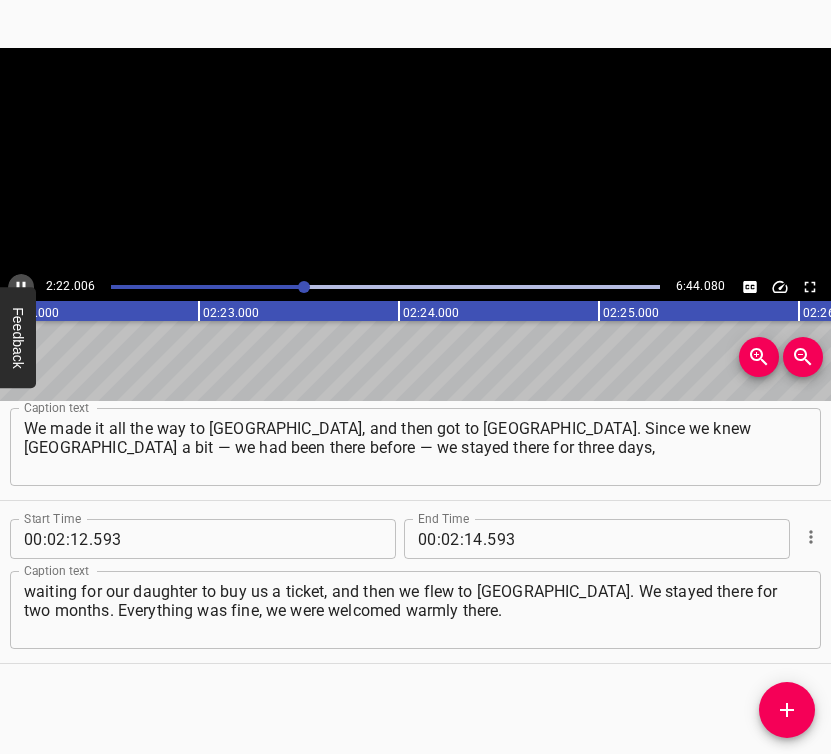 click 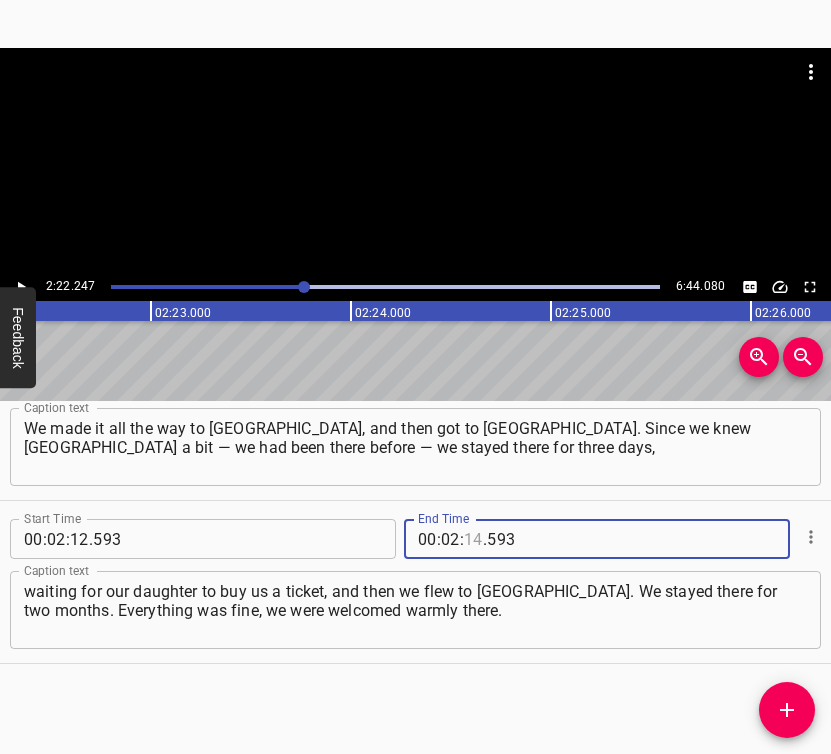 click at bounding box center [473, 539] 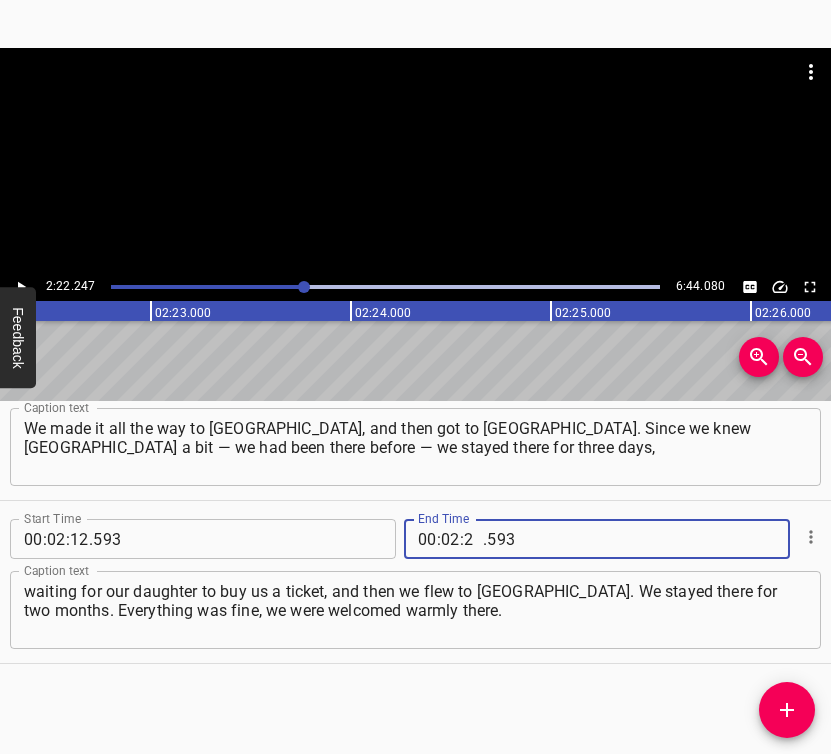 type on "22" 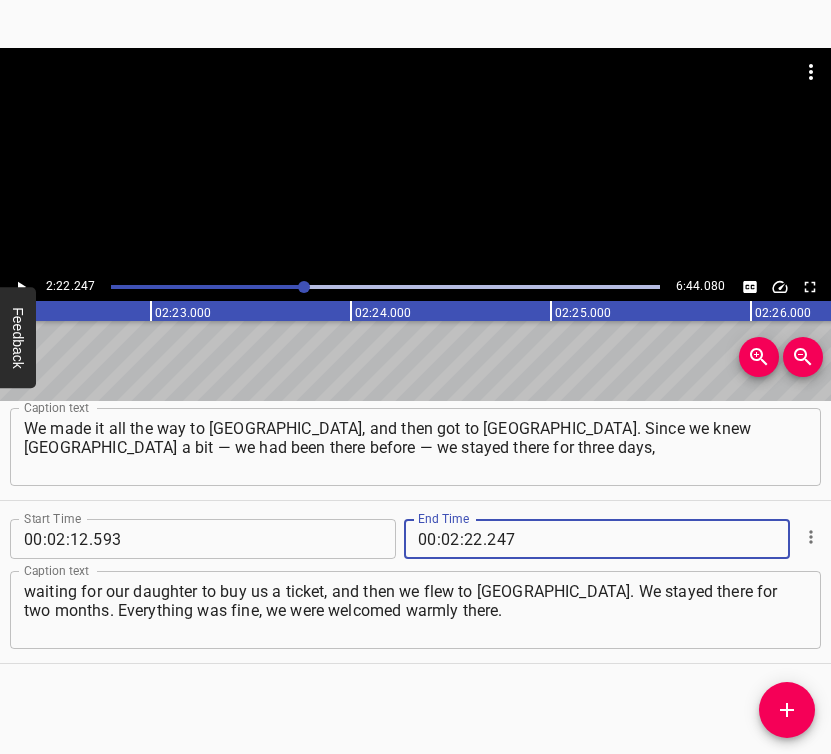 type on "247" 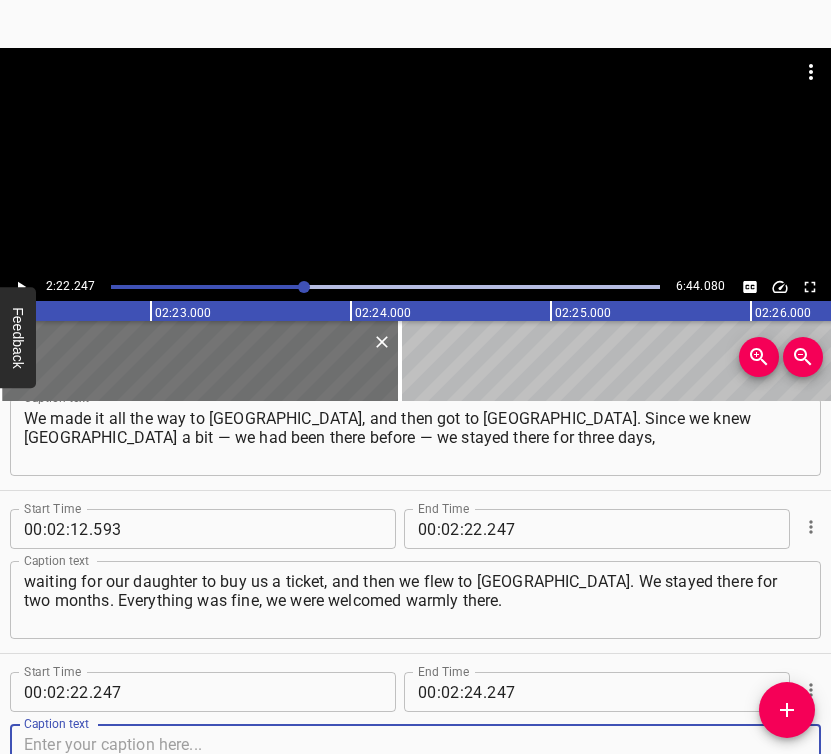 scroll, scrollTop: 2023, scrollLeft: 0, axis: vertical 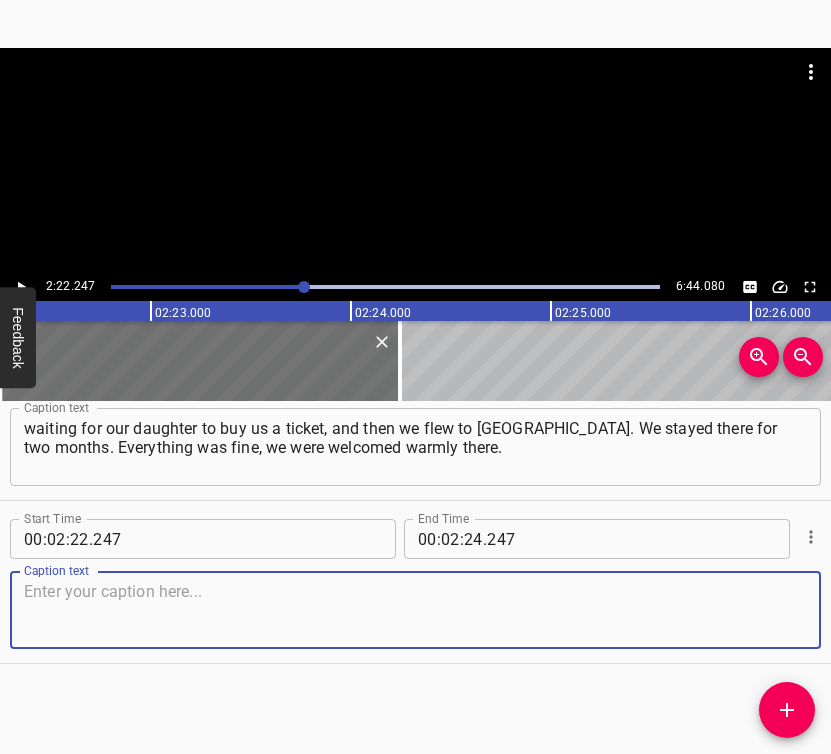click at bounding box center [415, 610] 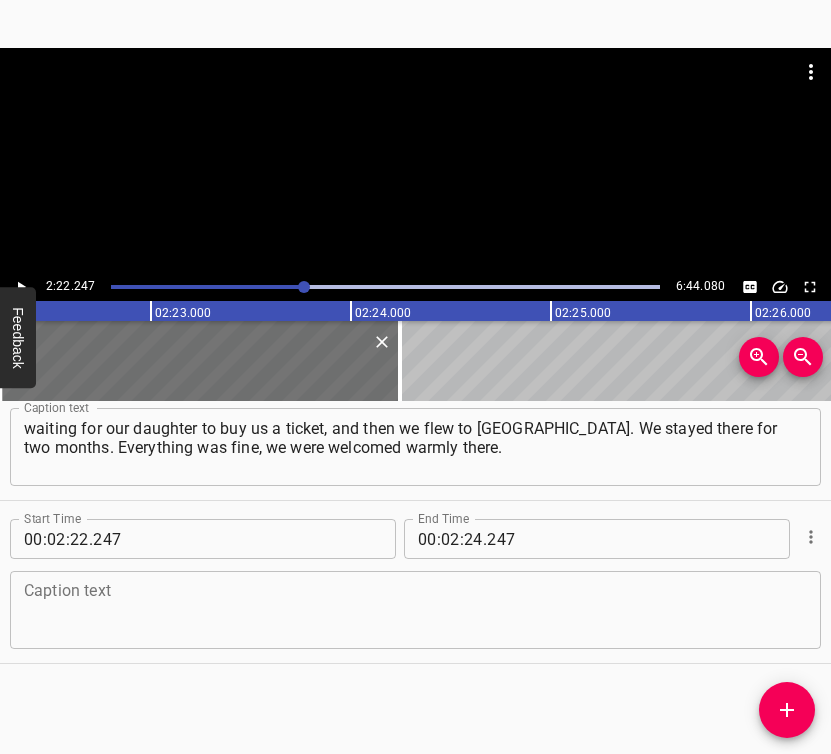 click at bounding box center (415, 610) 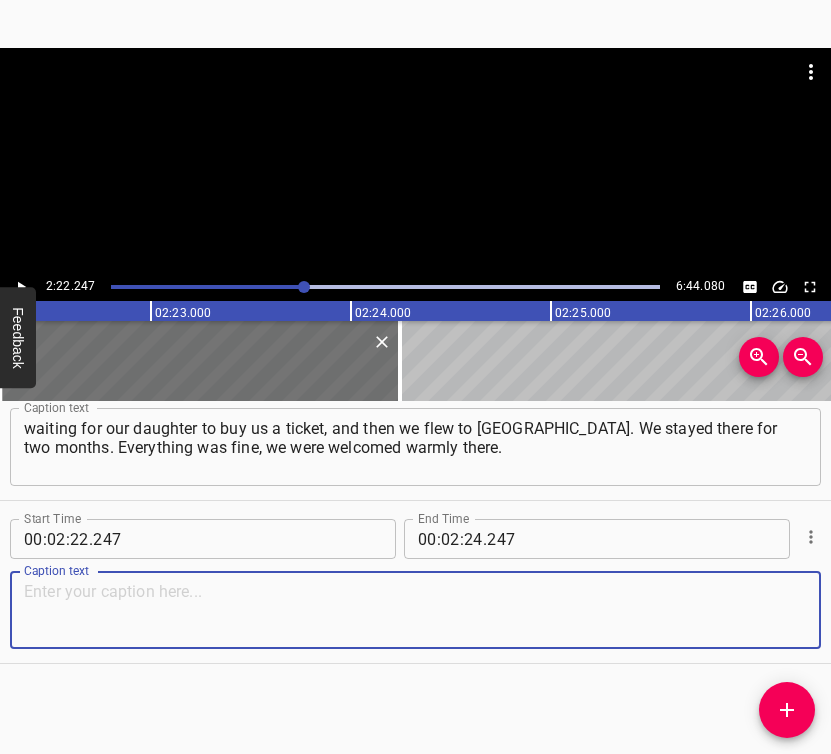 paste on "And when we arrived… They thought we were so miserable here. We took just the bare minimum — two bags in our hands — and that was all we had." 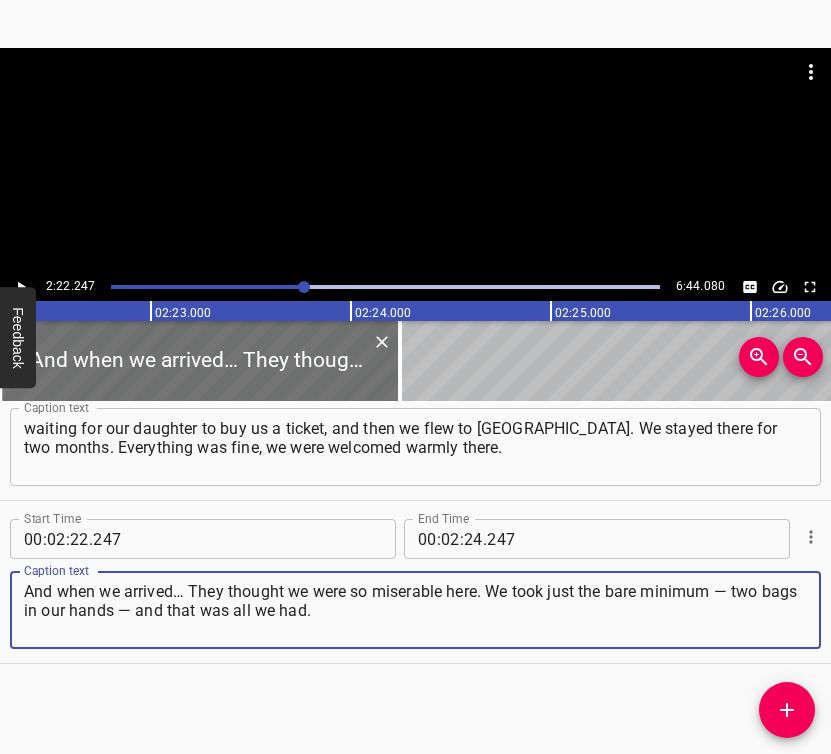 type on "And when we arrived… They thought we were so miserable here. We took just the bare minimum — two bags in our hands — and that was all we had." 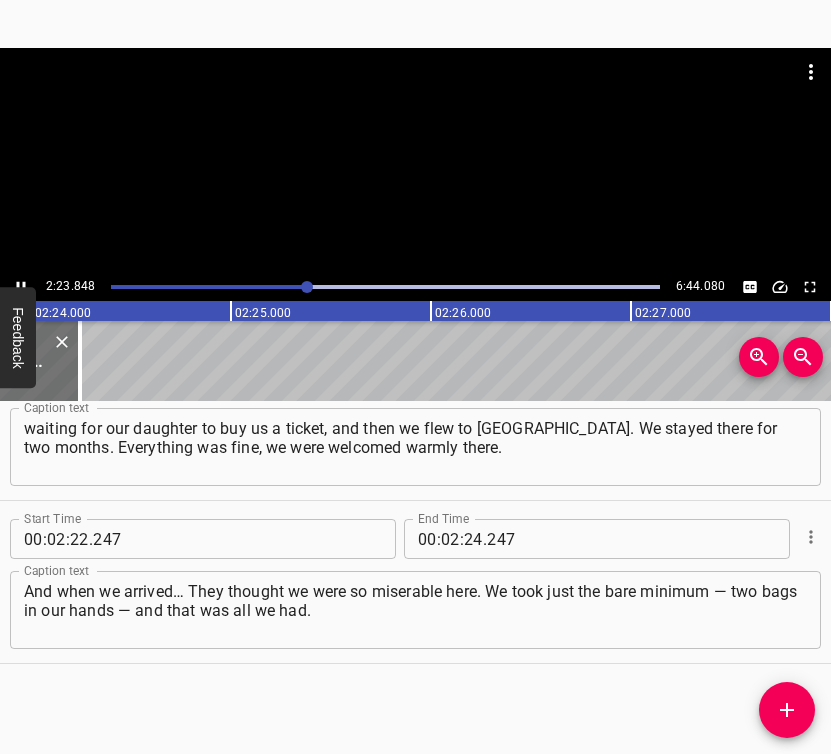 scroll, scrollTop: 0, scrollLeft: 28823, axis: horizontal 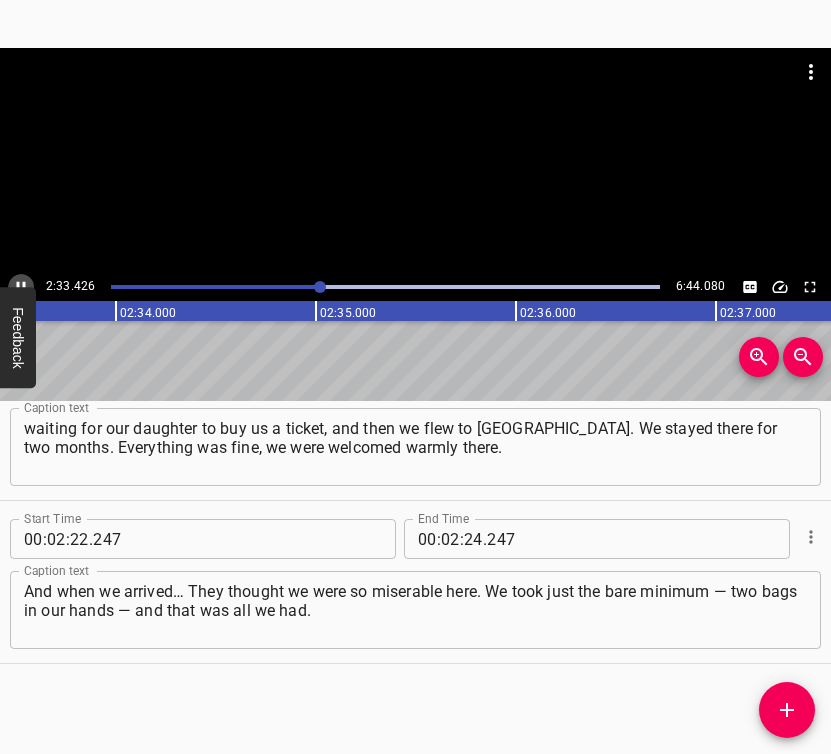 click 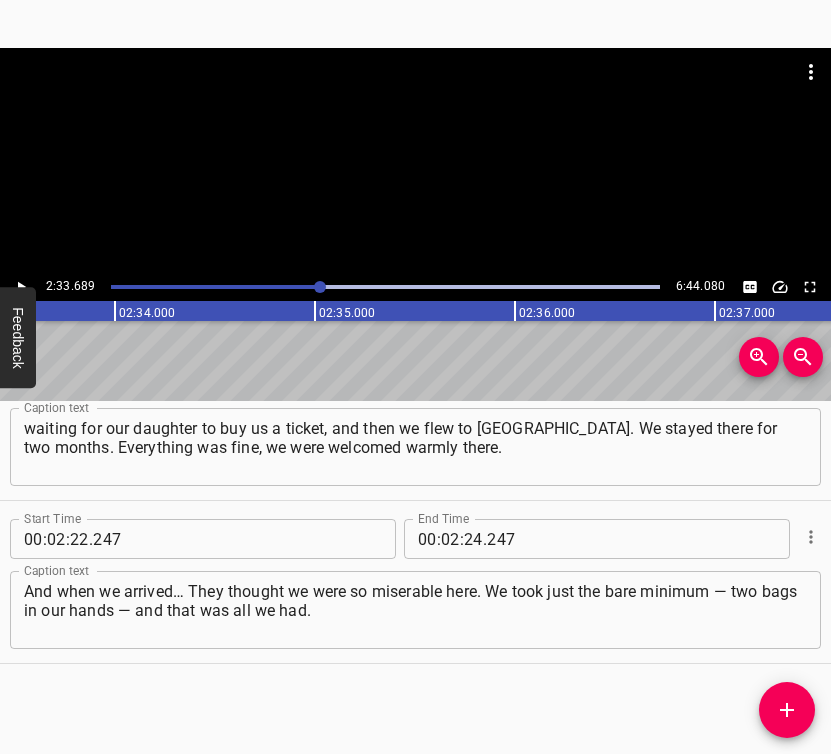 scroll, scrollTop: 0, scrollLeft: 30737, axis: horizontal 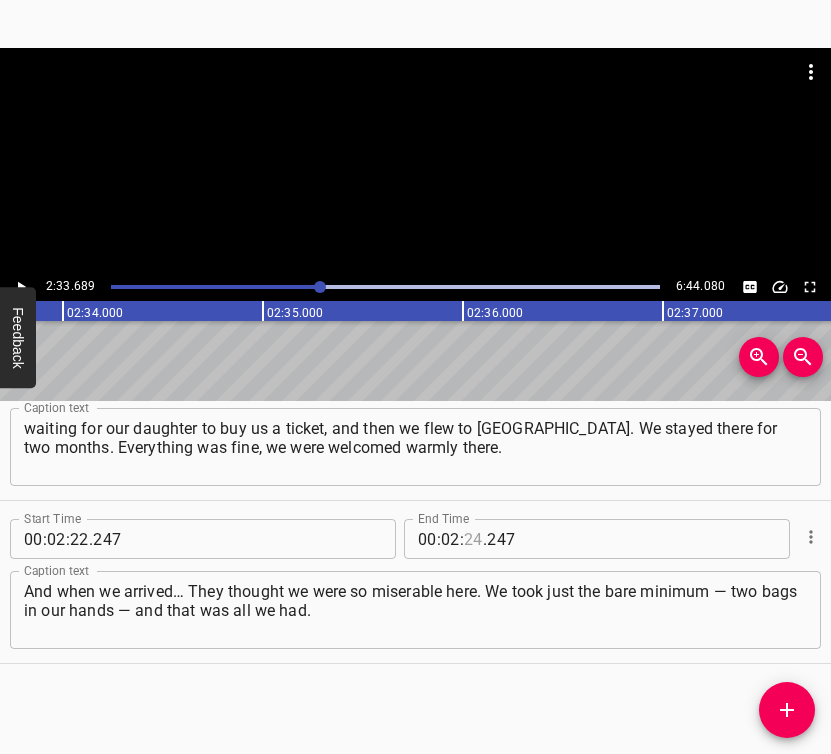 click at bounding box center [473, 539] 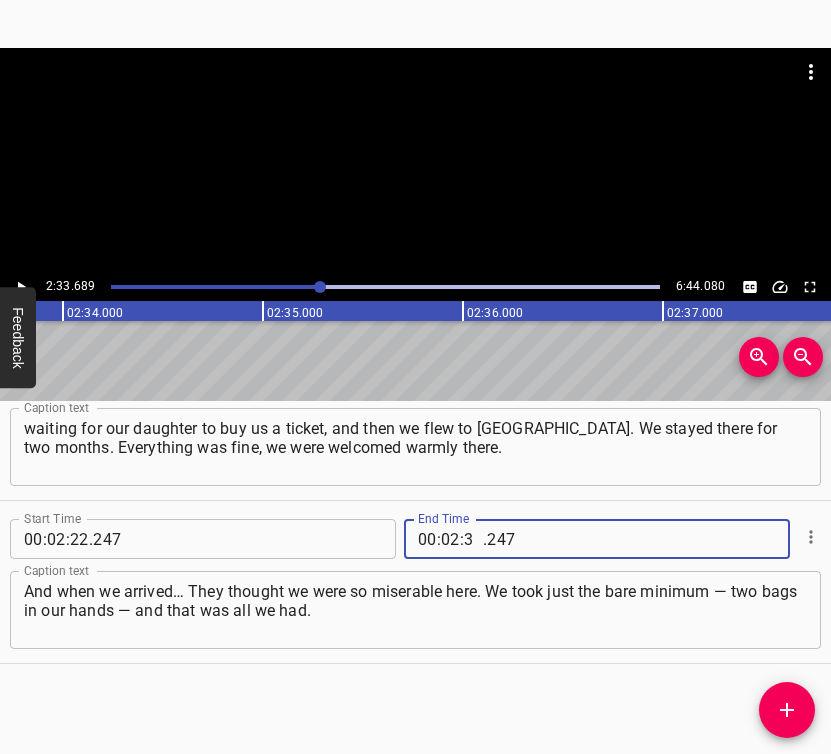 type on "33" 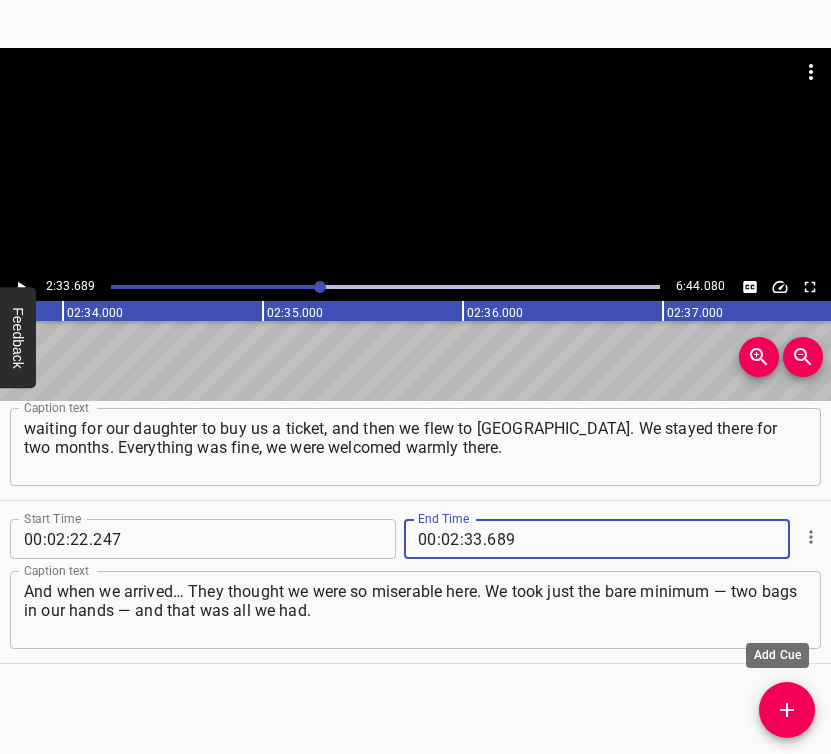 type on "689" 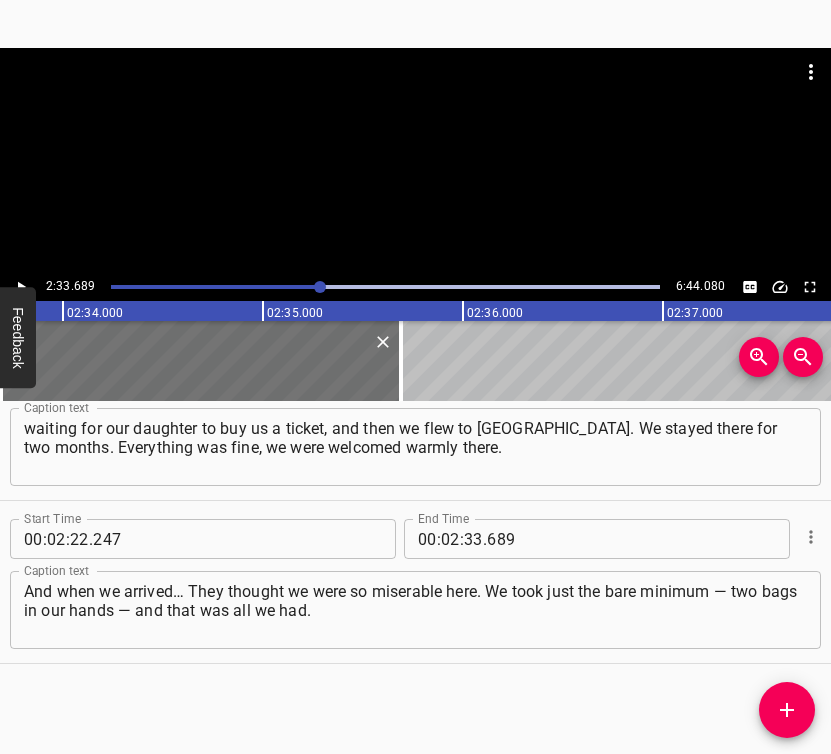 scroll, scrollTop: 2033, scrollLeft: 0, axis: vertical 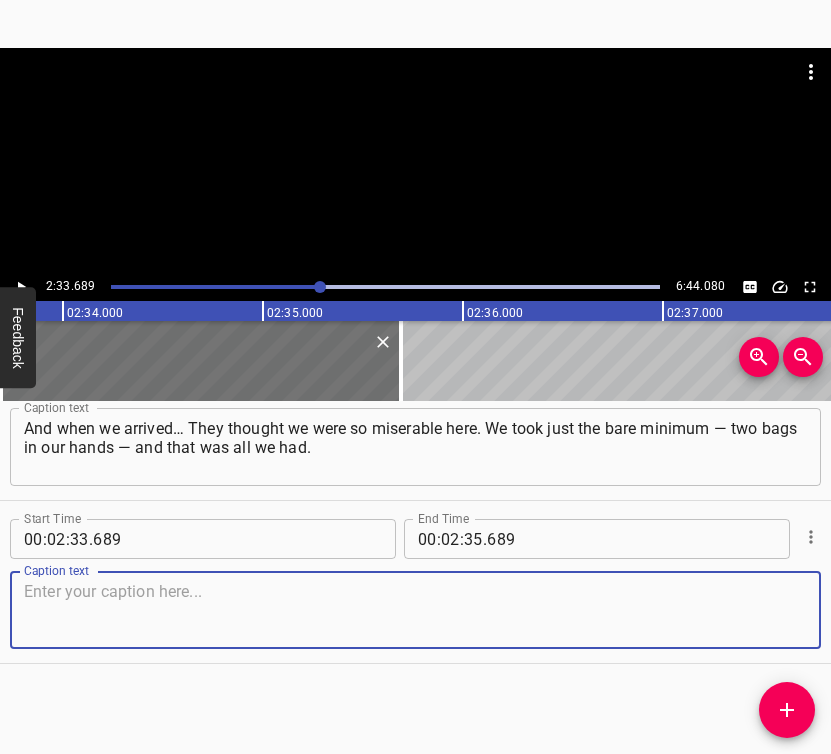 click at bounding box center (415, 610) 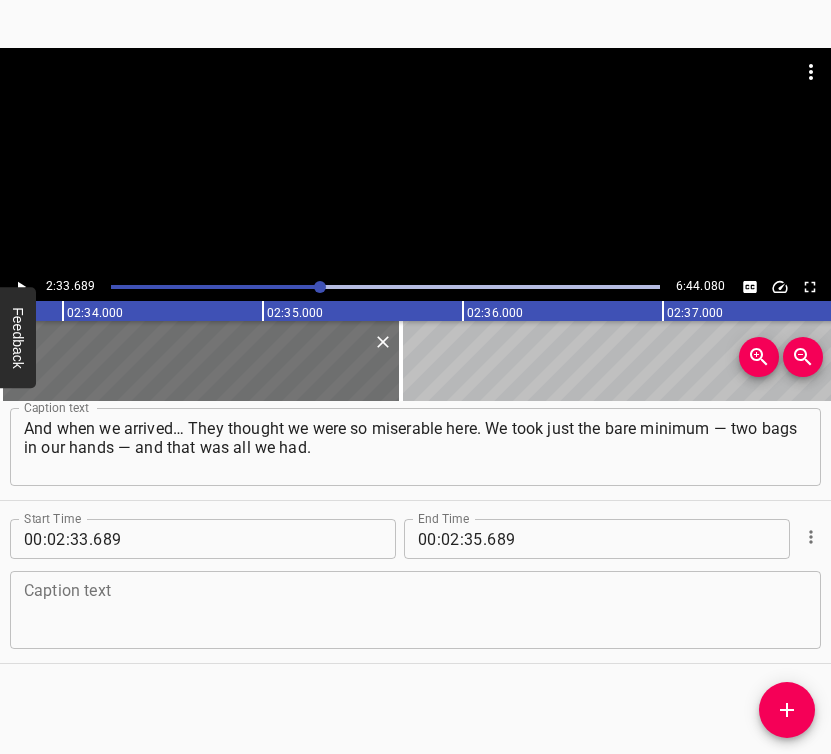 click at bounding box center (415, 610) 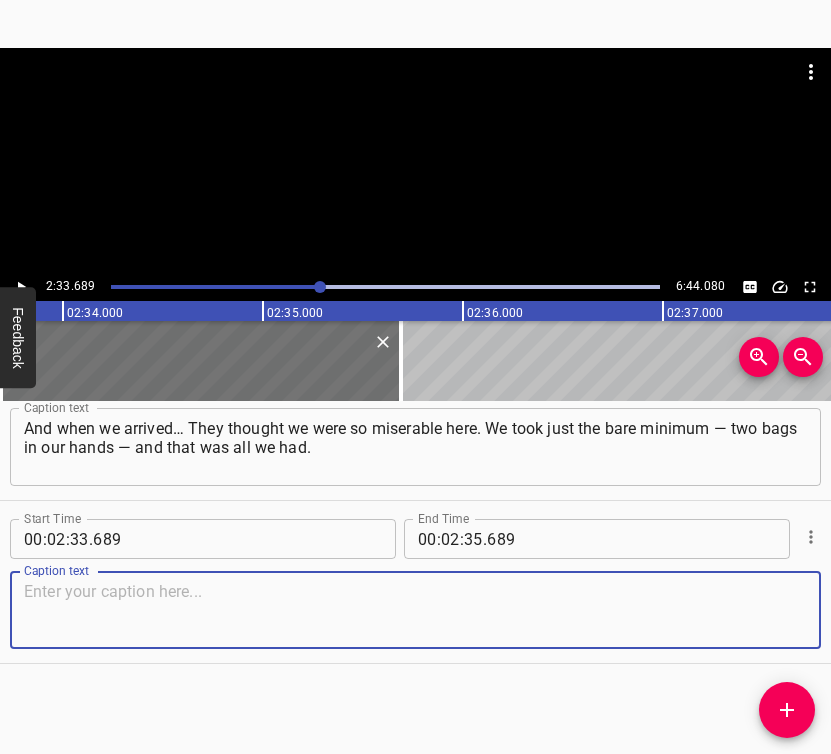 paste on "But we definitely brought candy. There were still some things being sold, so we bought candy and brought it to [GEOGRAPHIC_DATA]. She said: “You're being your usual selves.”" 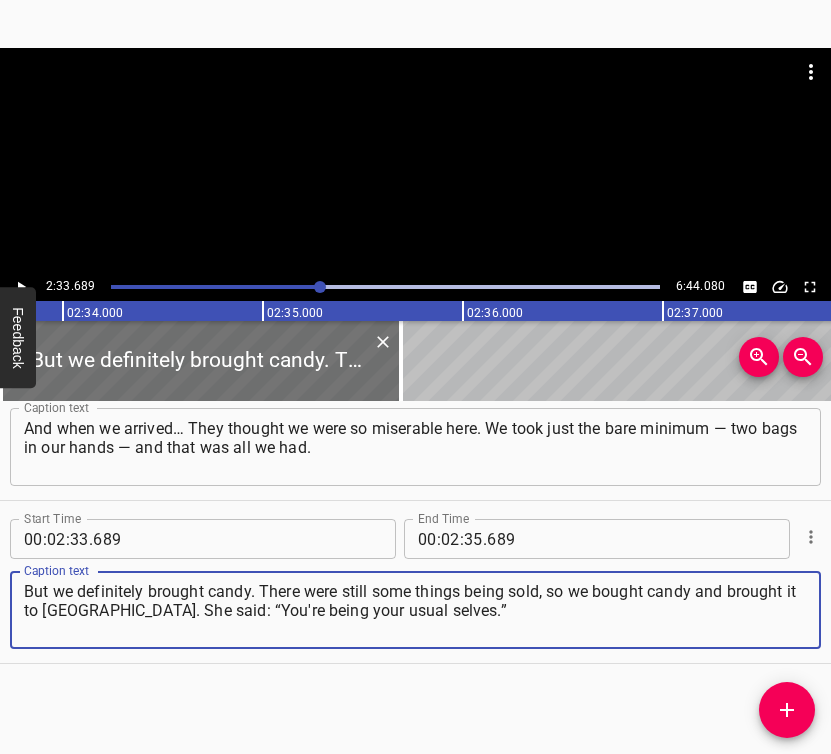 type on "But we definitely brought candy. There were still some things being sold, so we bought candy and brought it to [GEOGRAPHIC_DATA]. She said: “You're being your usual selves.”" 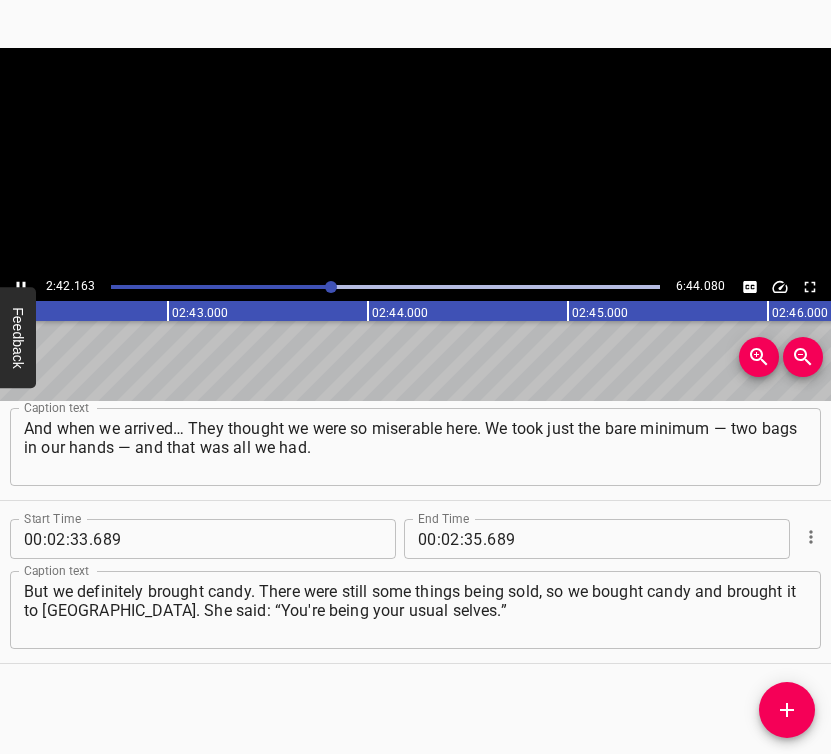 click 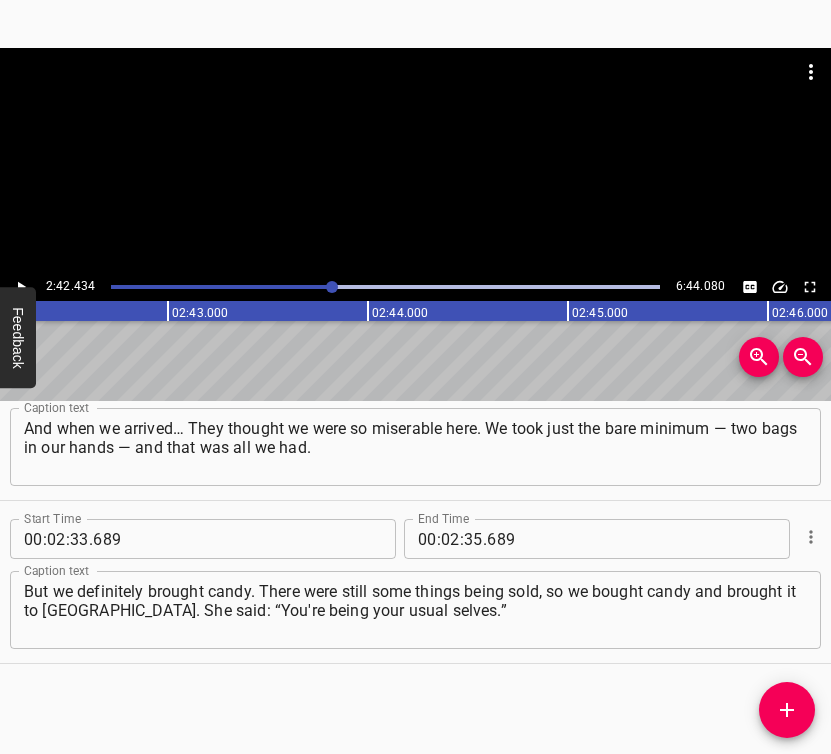 scroll, scrollTop: 0, scrollLeft: 32486, axis: horizontal 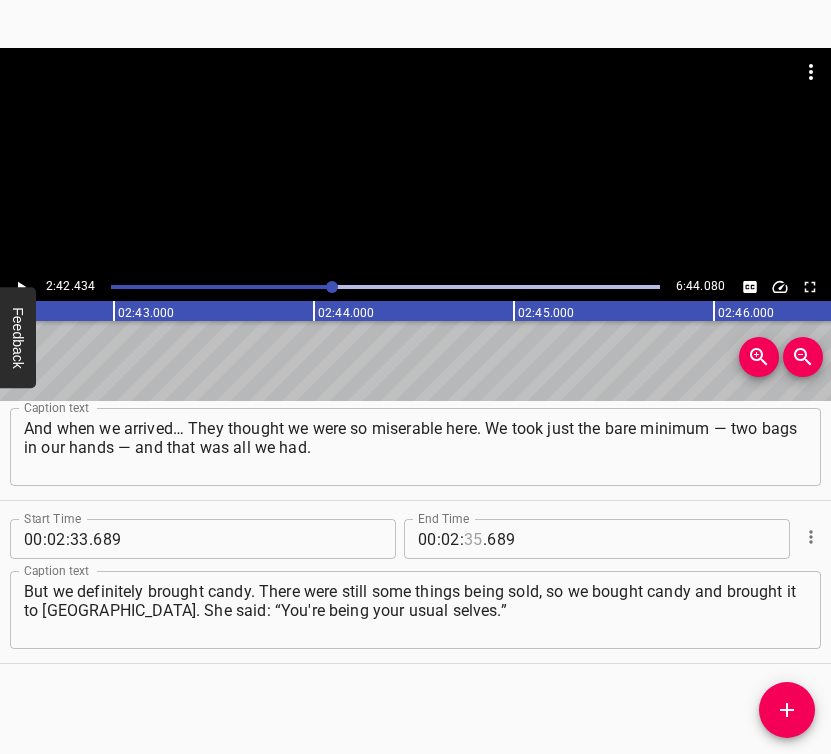 click at bounding box center [473, 539] 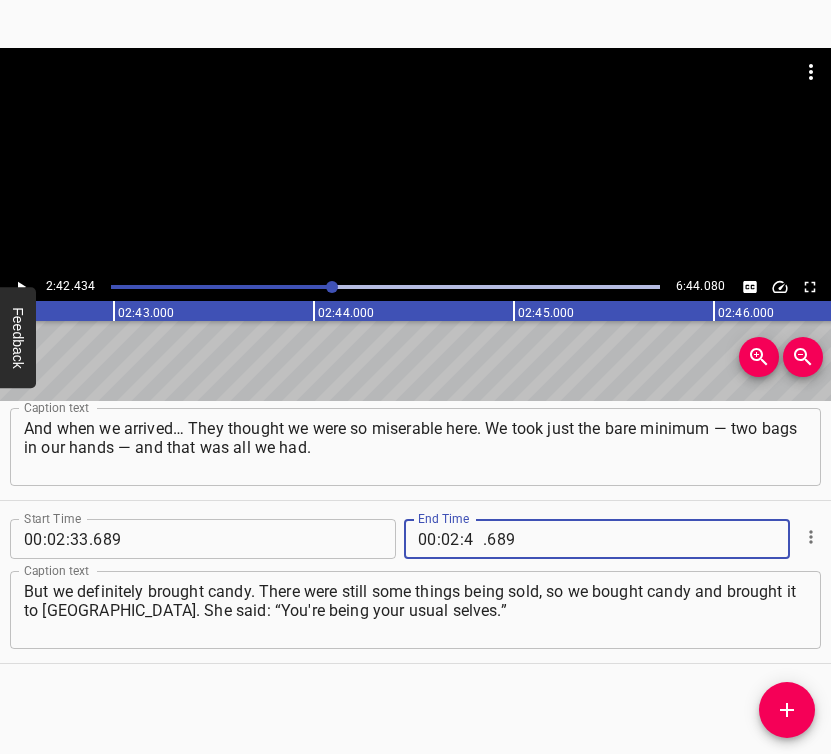 type on "42" 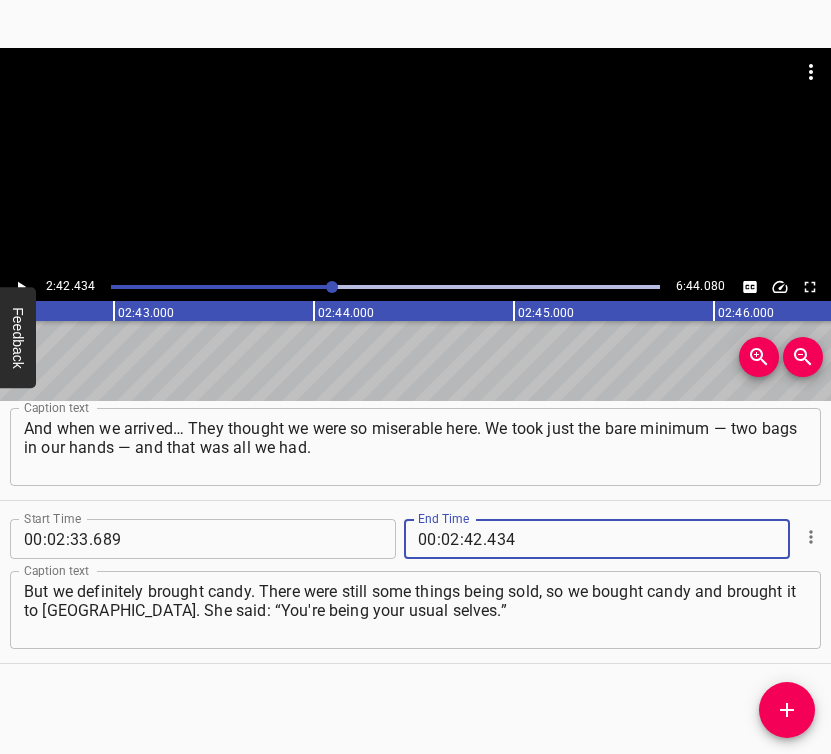 type on "434" 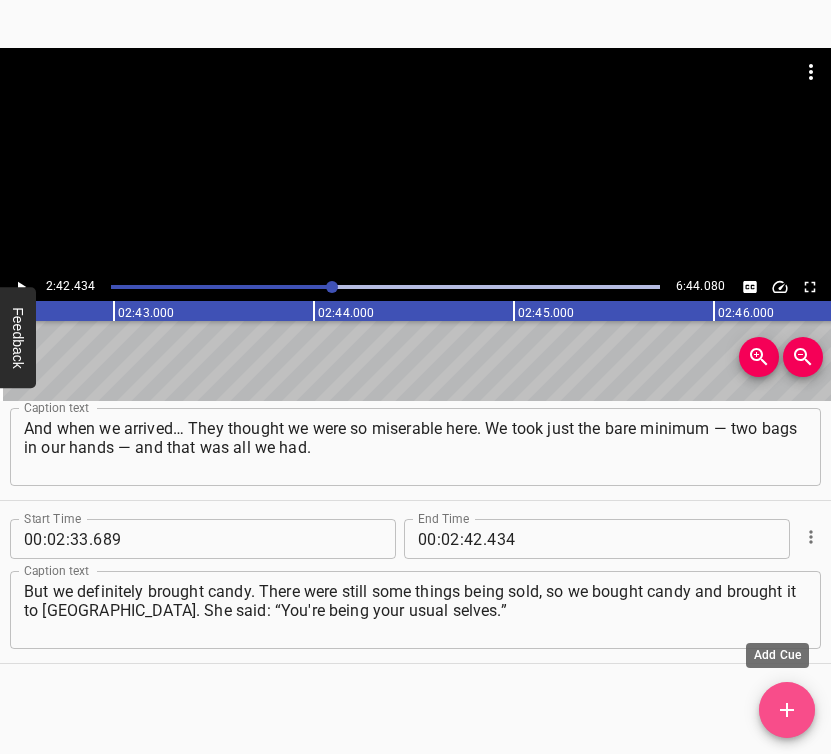 click 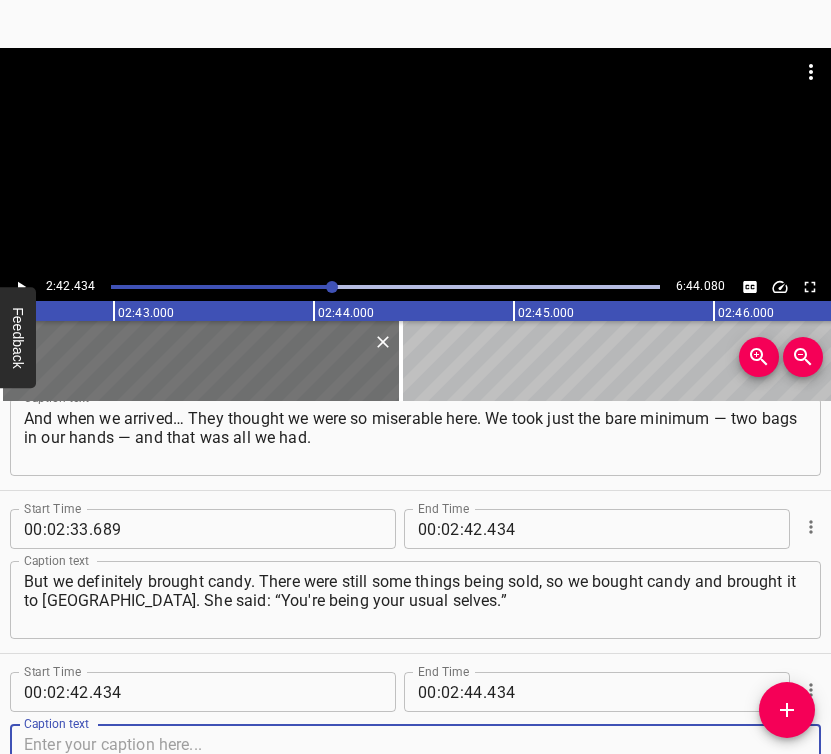 scroll, scrollTop: 2349, scrollLeft: 0, axis: vertical 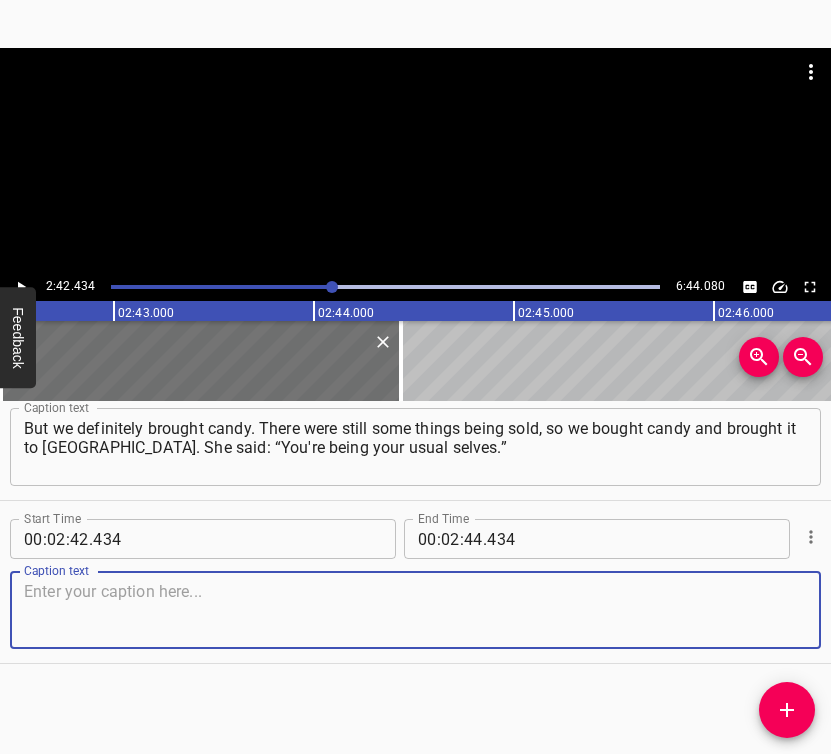 click at bounding box center (415, 610) 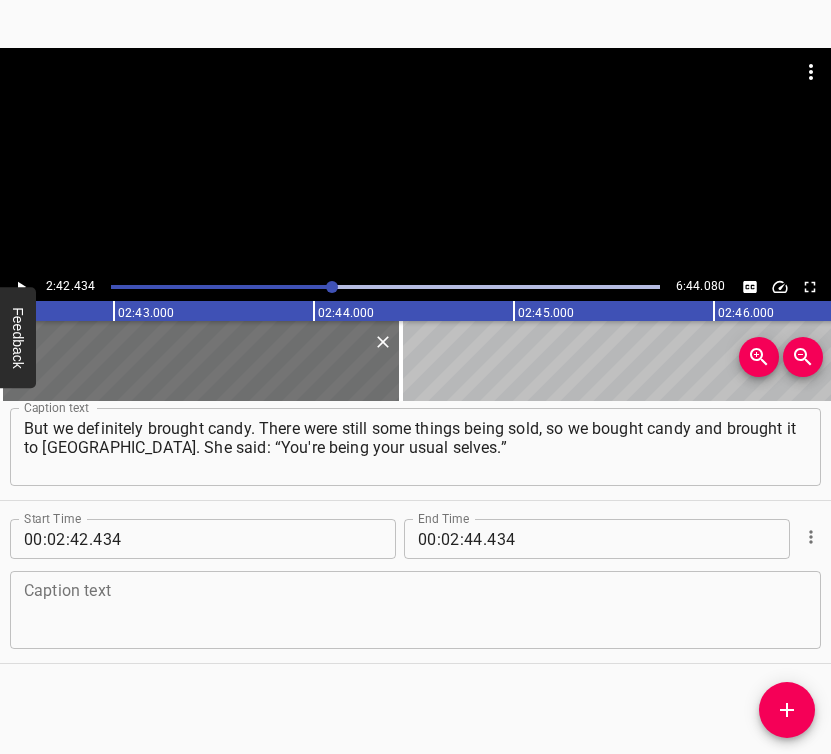 click at bounding box center [415, 610] 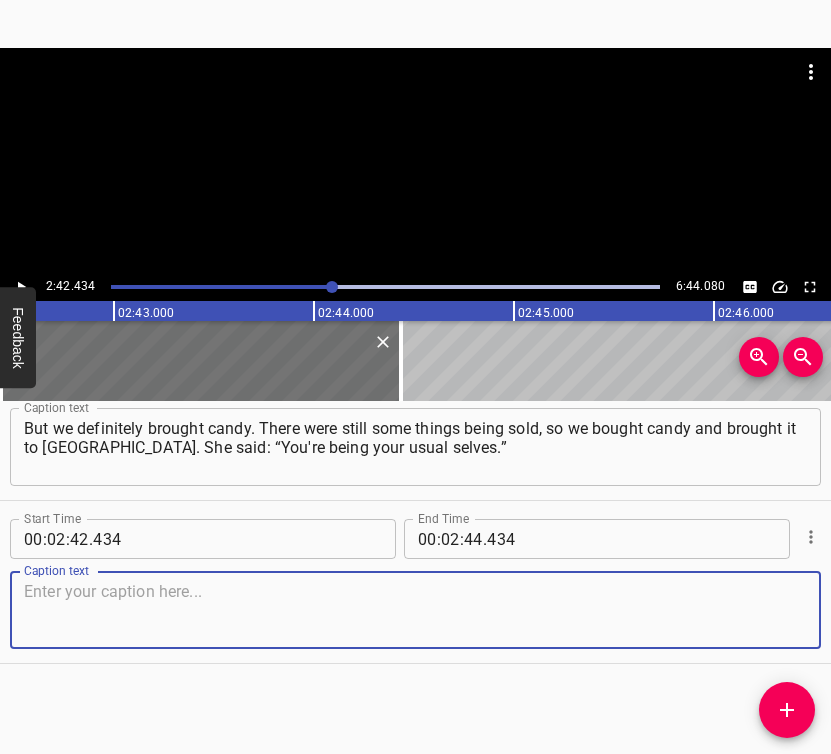 paste on "– “Of course! We’re not going empty-handed — we brought candy from [GEOGRAPHIC_DATA].” We stayed there for two months, just spent time with the child so she could" 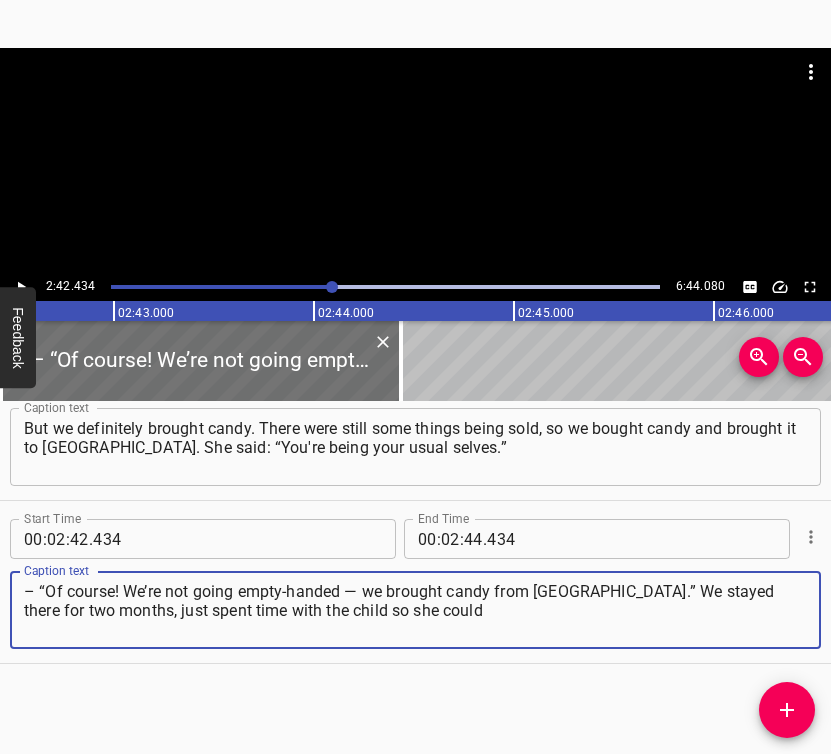 type on "– “Of course! We’re not going empty-handed — we brought candy from [GEOGRAPHIC_DATA].” We stayed there for two months, just spent time with the child so she could" 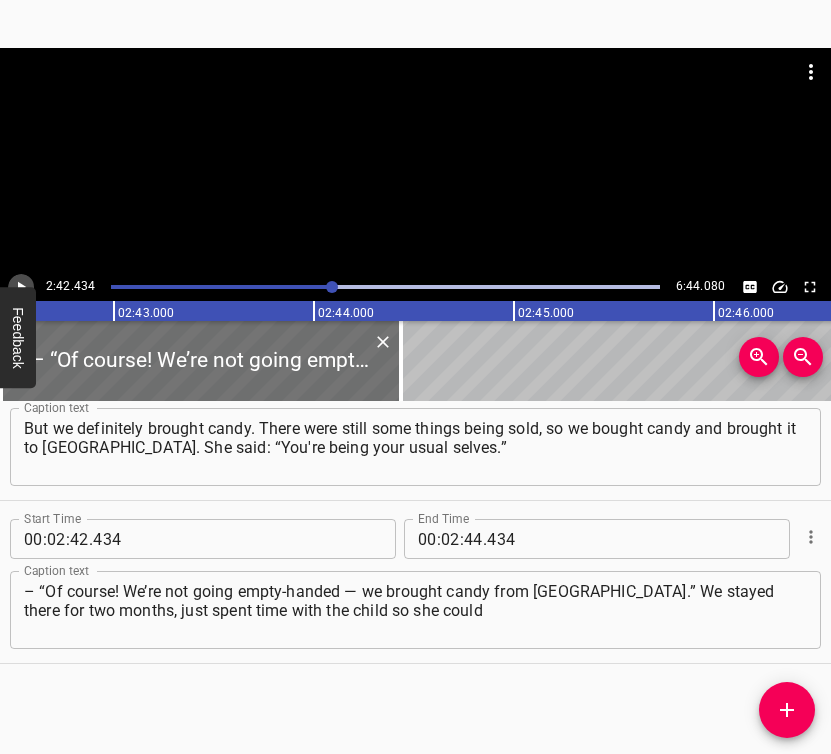 click 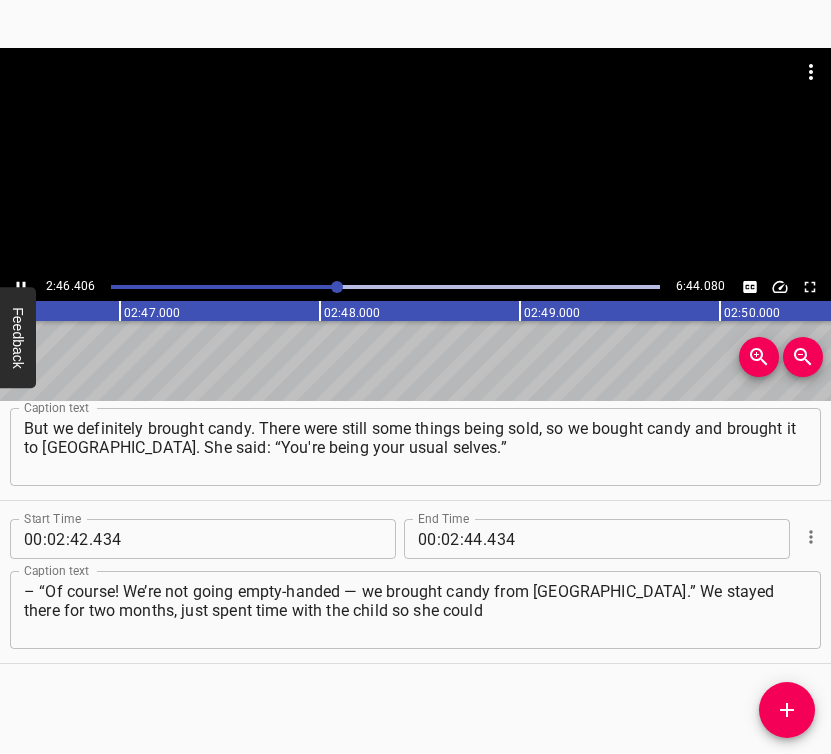 scroll, scrollTop: 0, scrollLeft: 33281, axis: horizontal 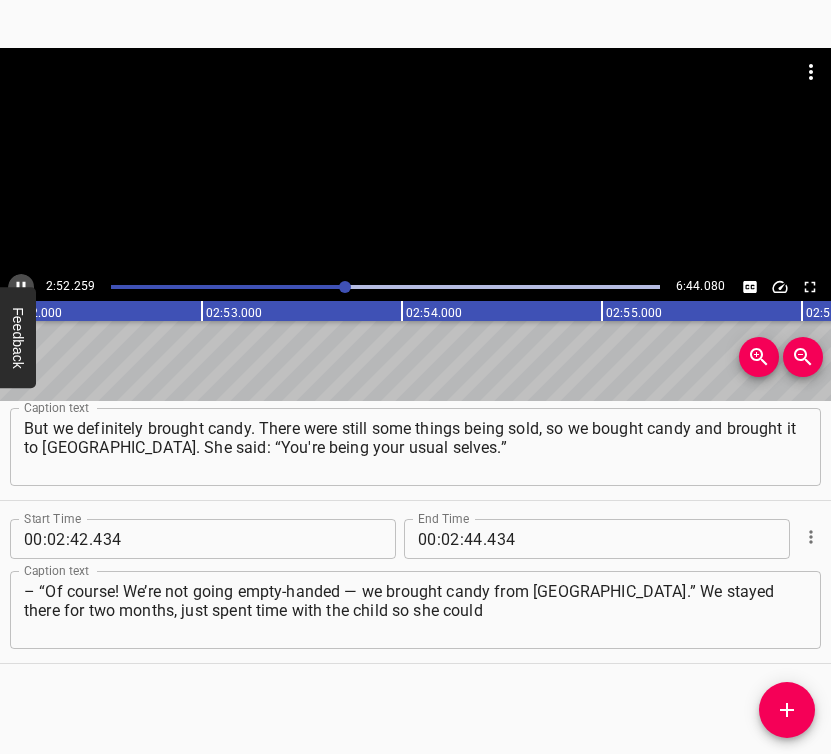 click 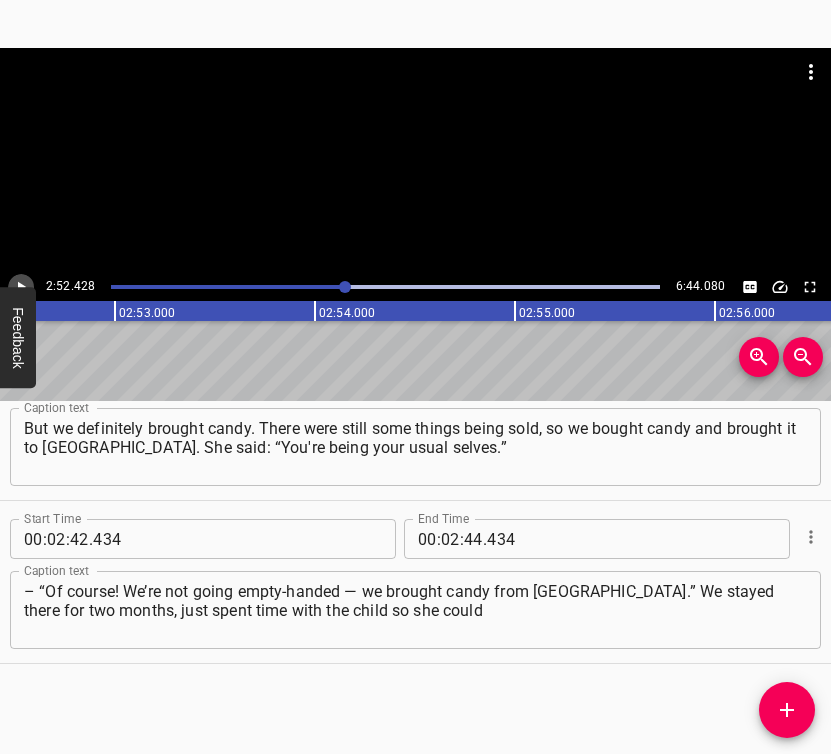 click 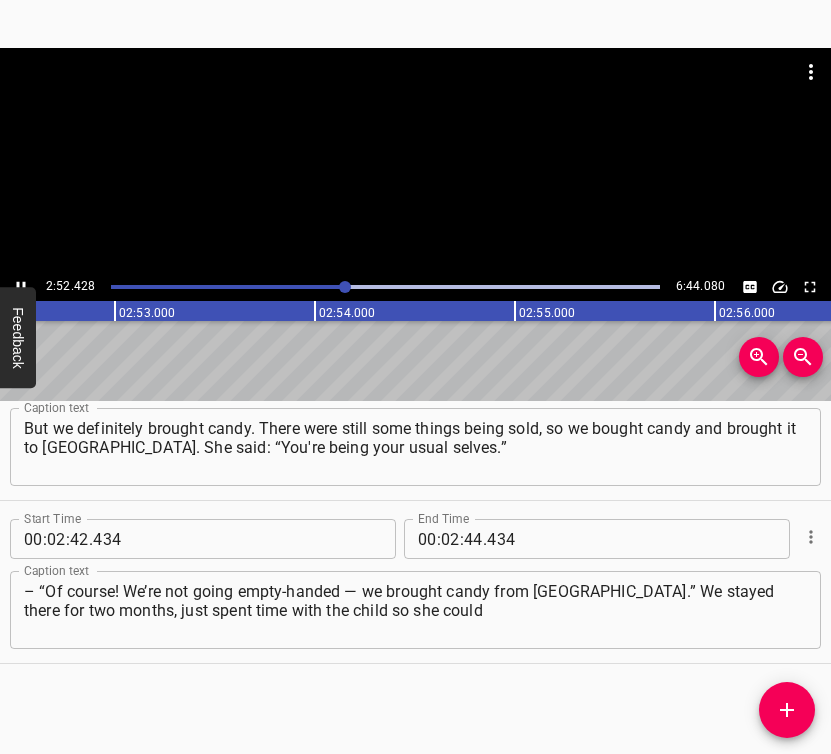 click 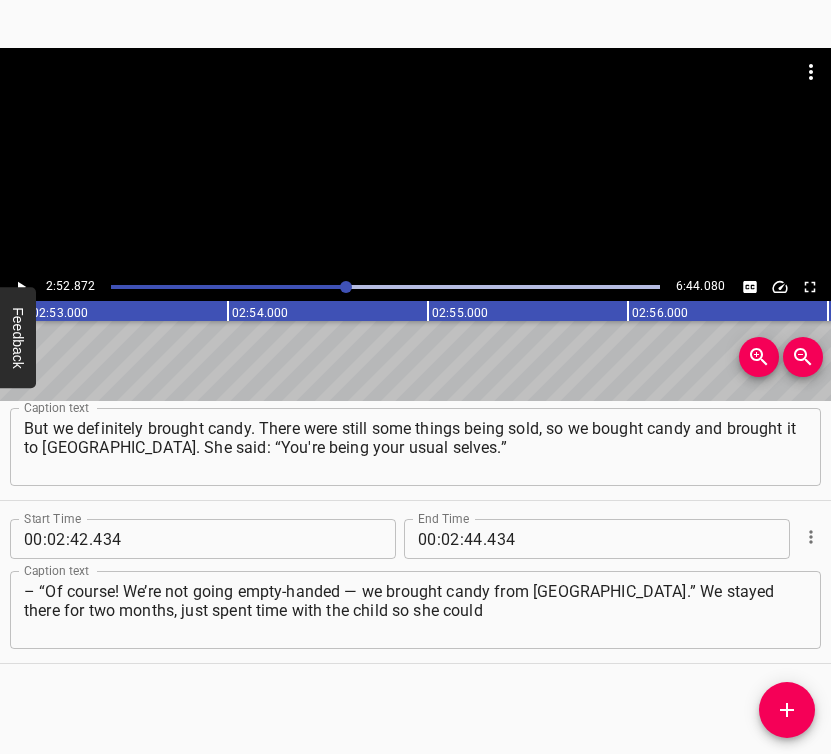 scroll, scrollTop: 0, scrollLeft: 34574, axis: horizontal 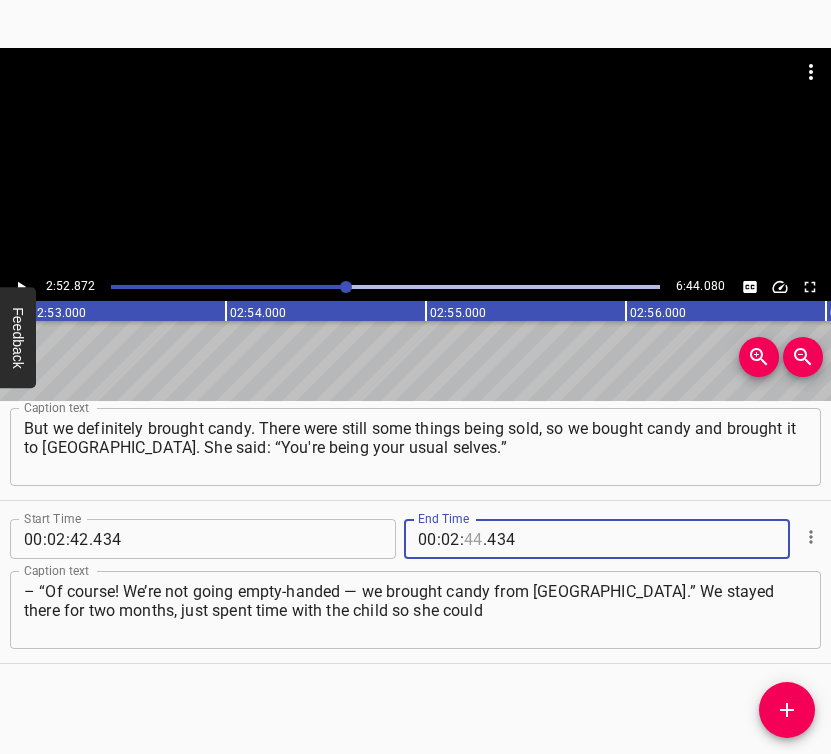 click at bounding box center [473, 539] 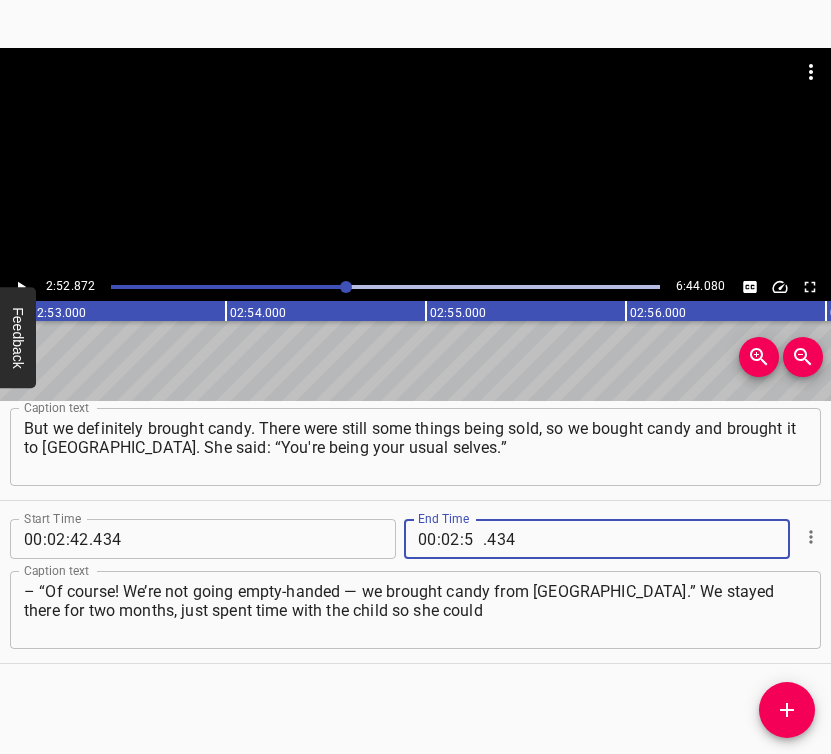 type on "52" 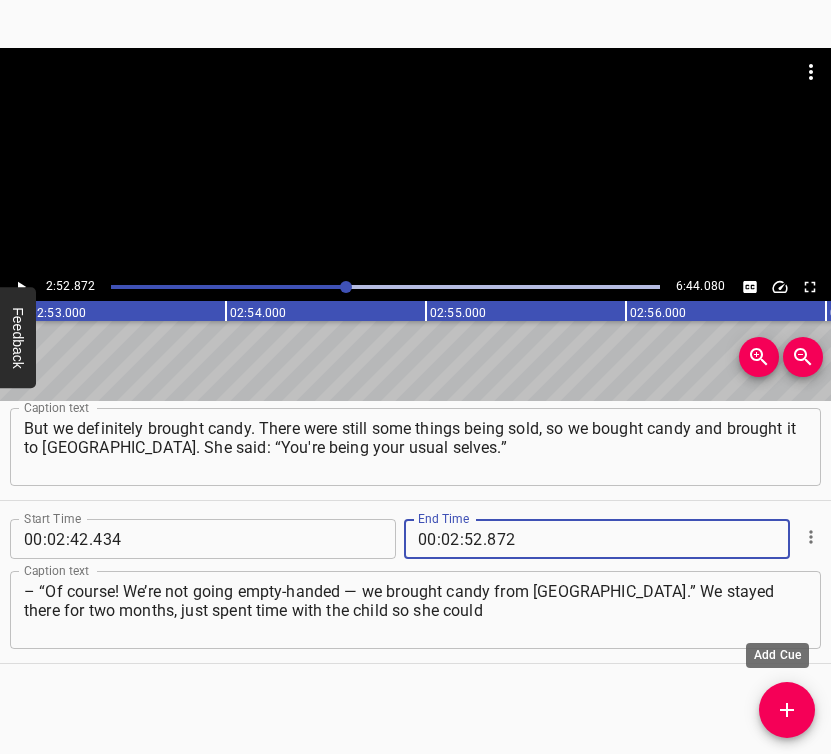 type on "872" 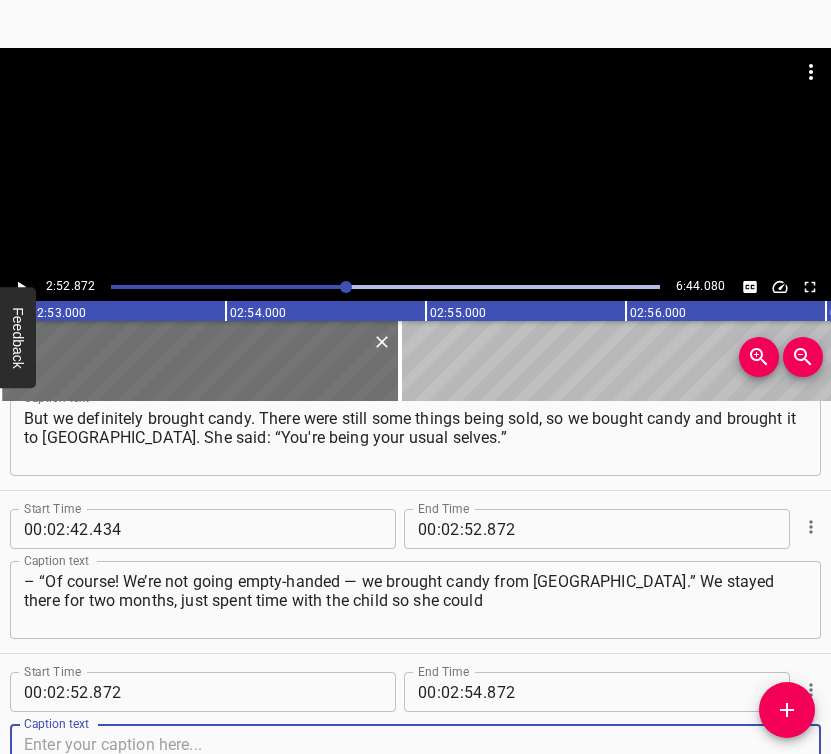 scroll, scrollTop: 2512, scrollLeft: 0, axis: vertical 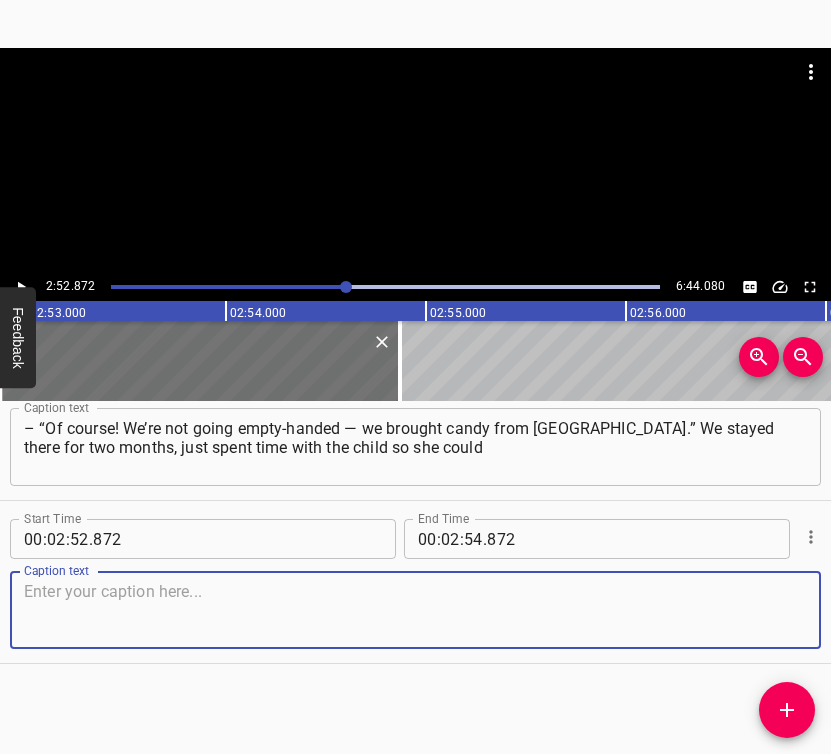 click at bounding box center (415, 610) 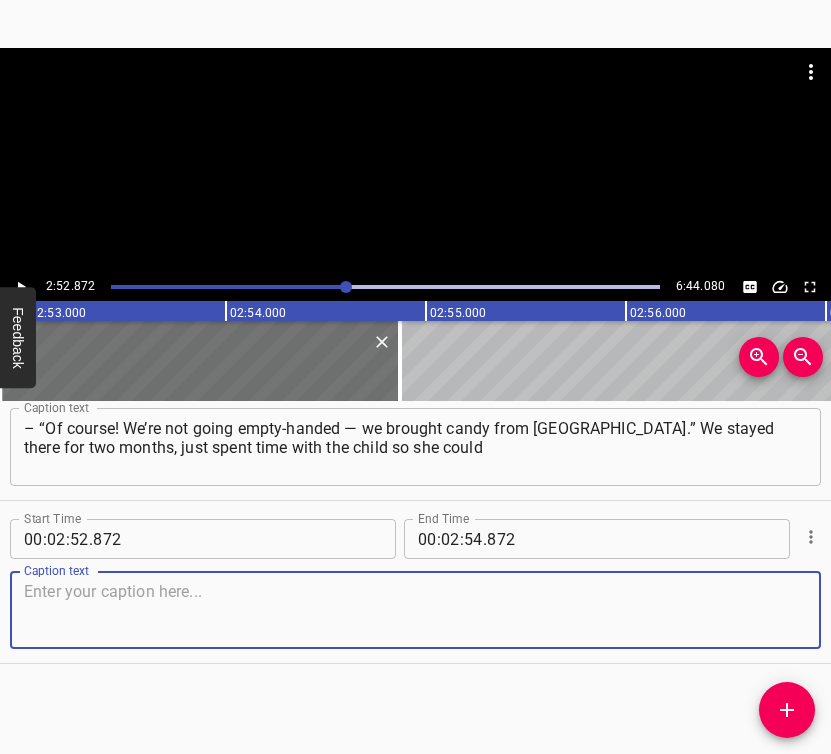 click at bounding box center [415, 610] 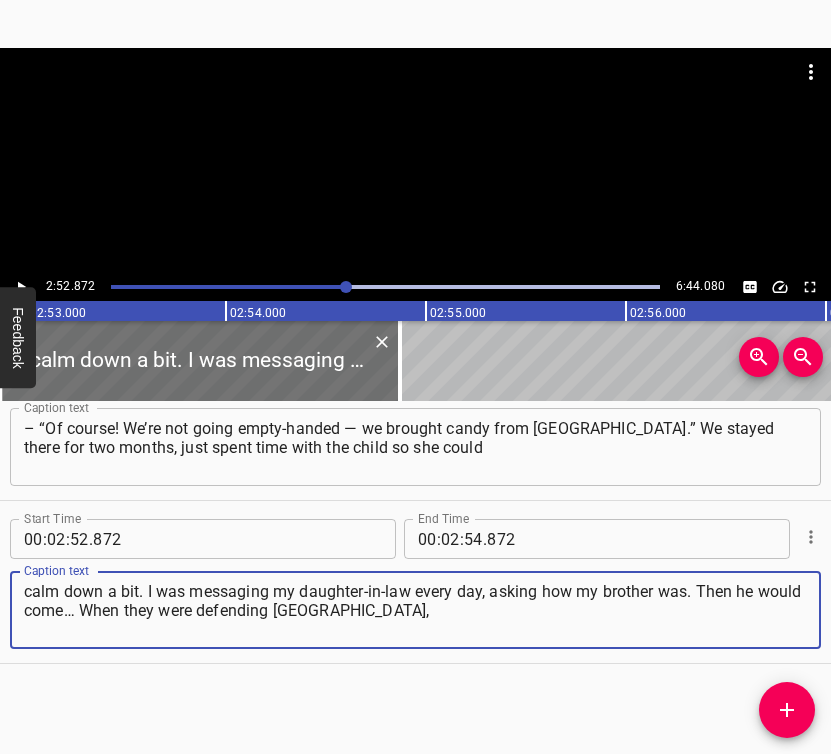 type on "calm down a bit. I was messaging my daughter-in-law every day, asking how my brother was. Then he would come… When they were defending [GEOGRAPHIC_DATA]," 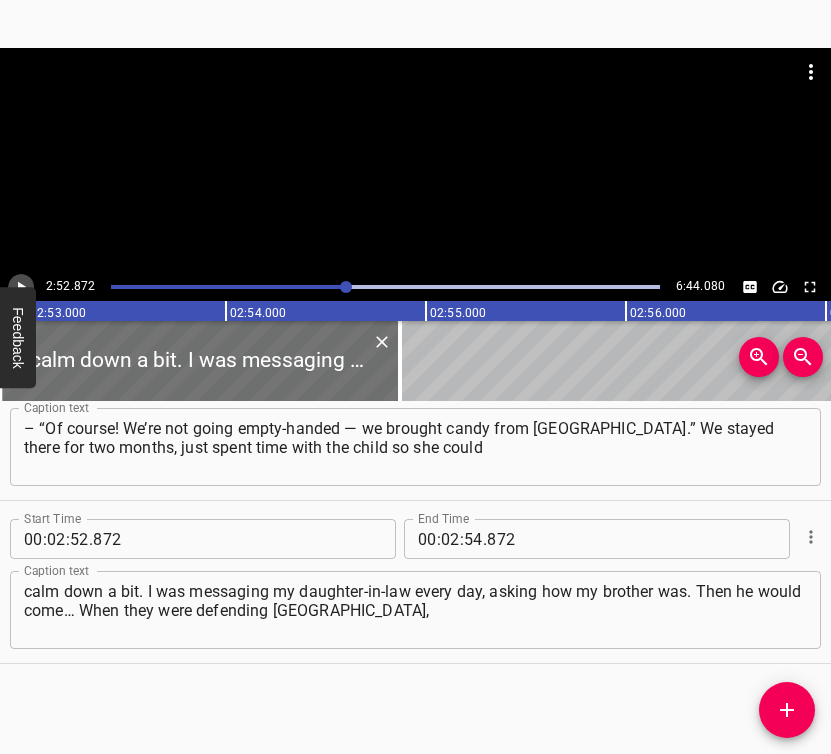 click 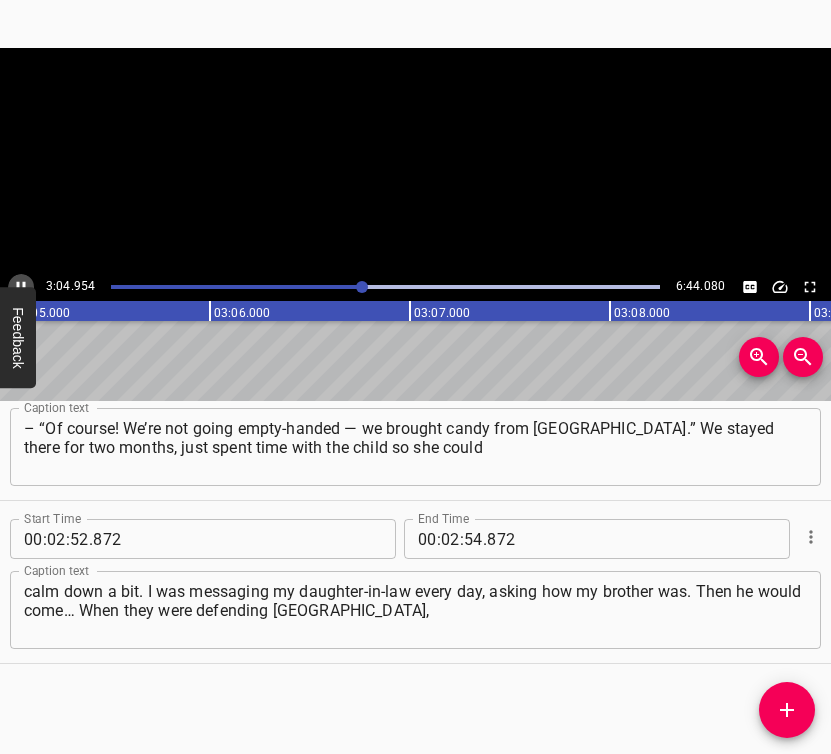 click at bounding box center (21, 287) 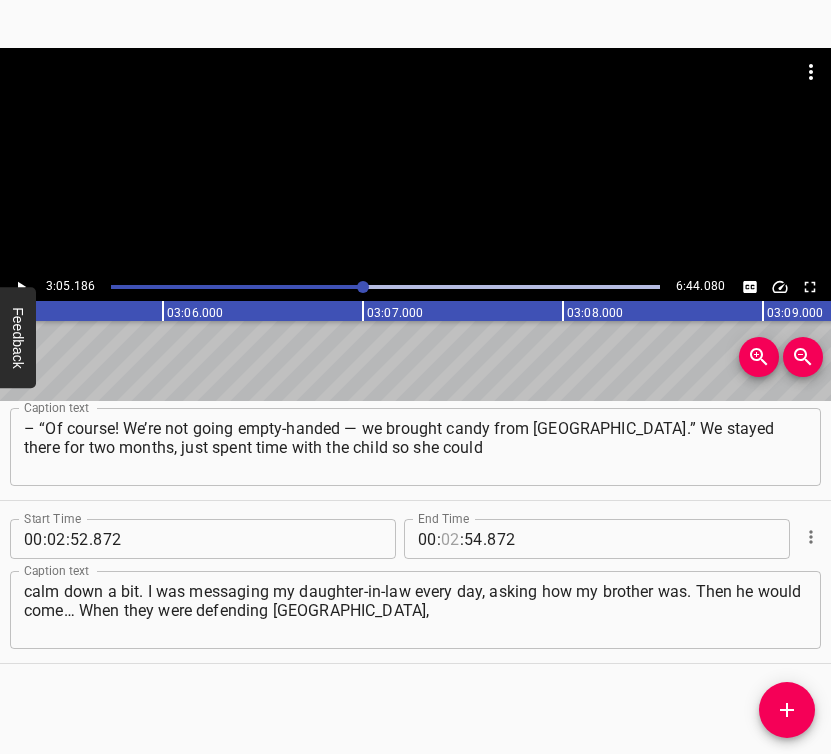 click at bounding box center [450, 539] 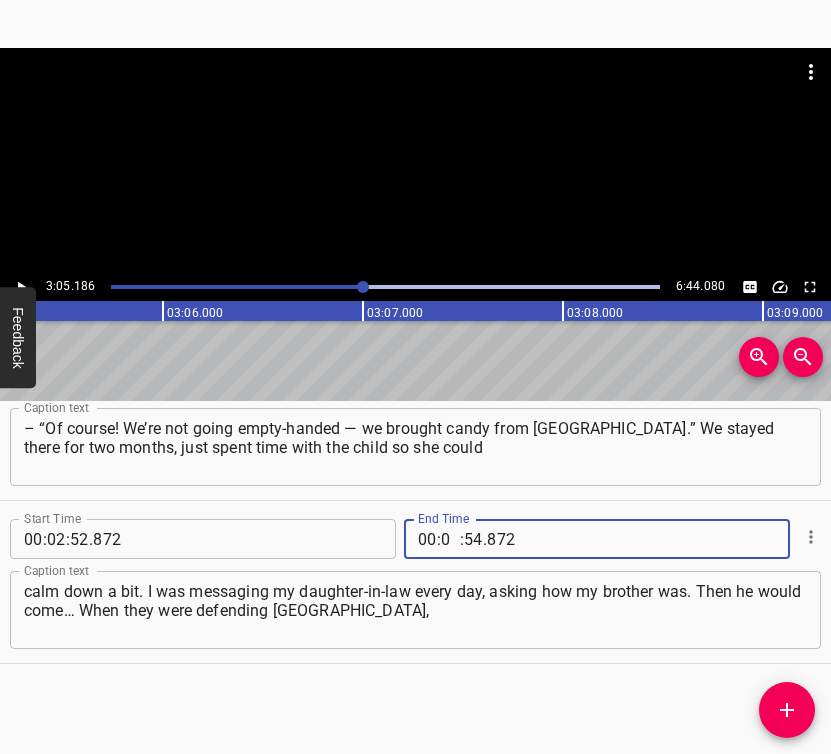 type on "03" 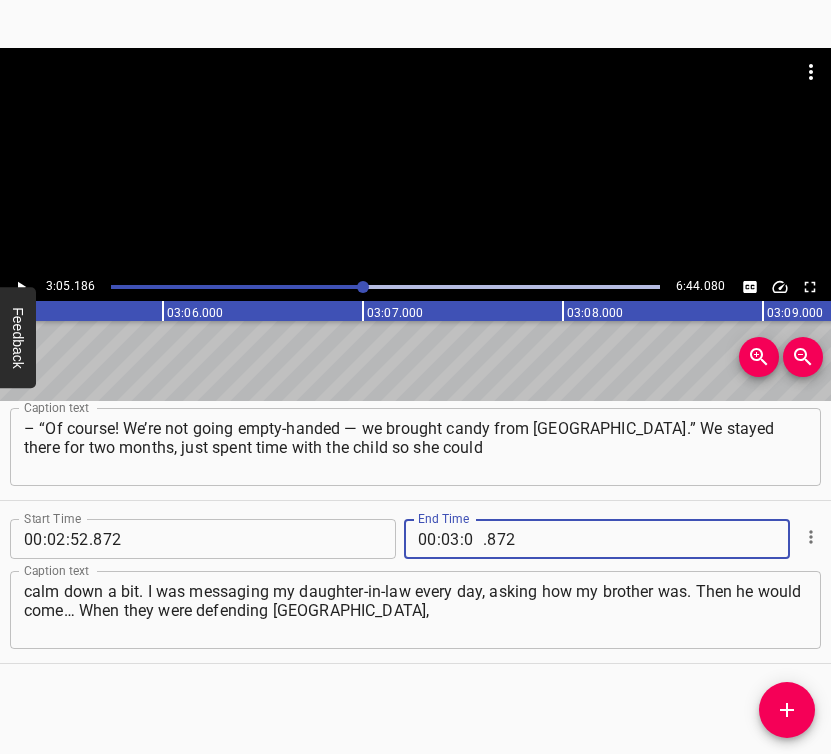 type on "05" 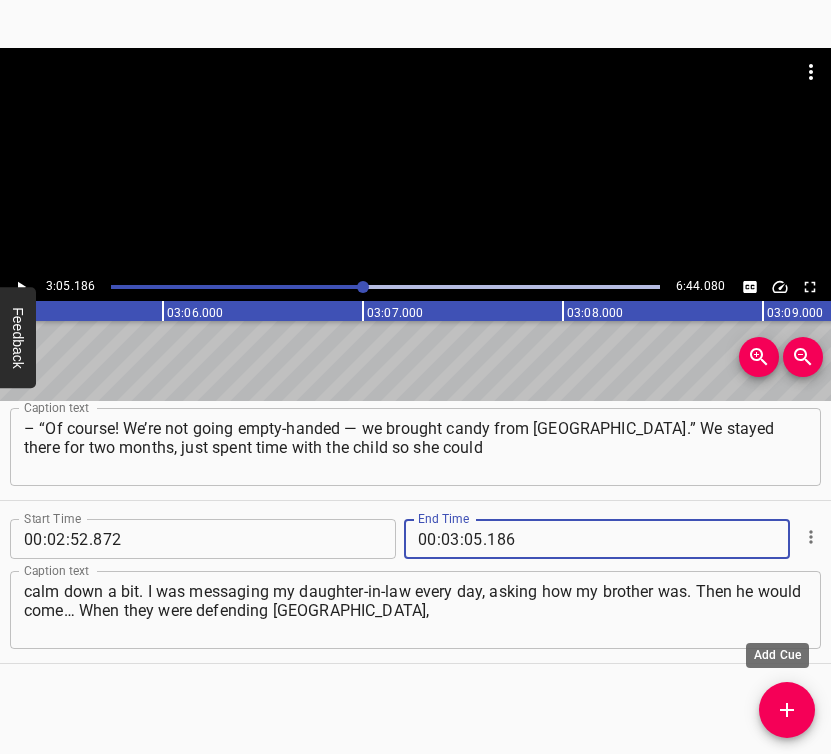 type on "186" 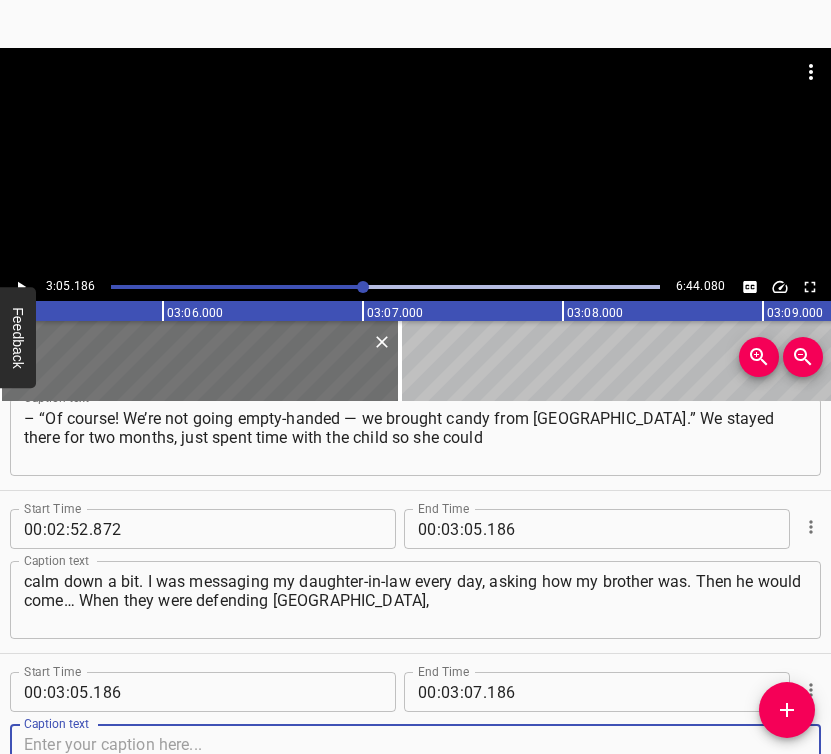 scroll, scrollTop: 2675, scrollLeft: 0, axis: vertical 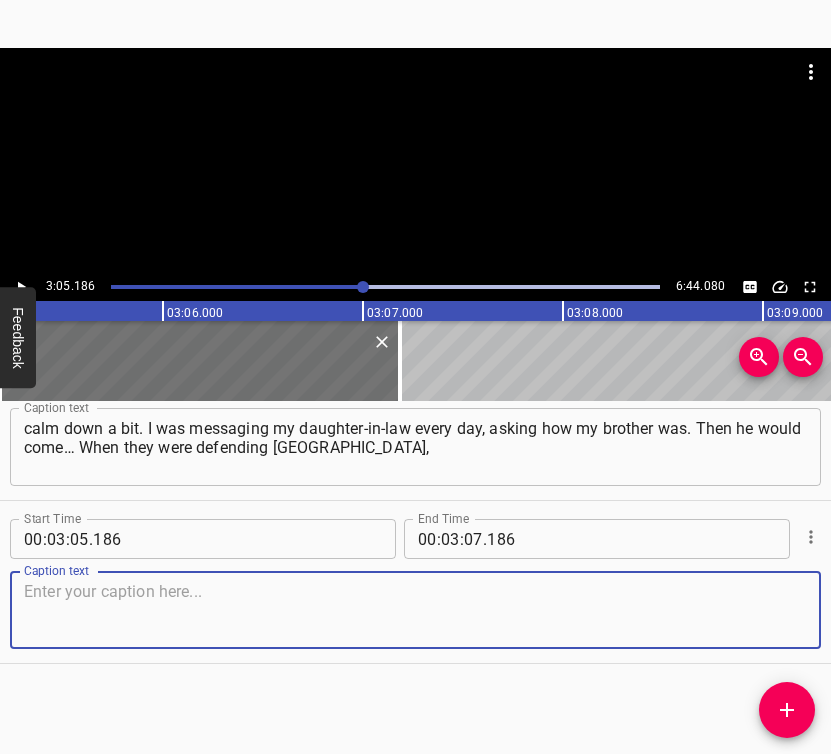 drag, startPoint x: 768, startPoint y: 624, endPoint x: 784, endPoint y: 615, distance: 18.35756 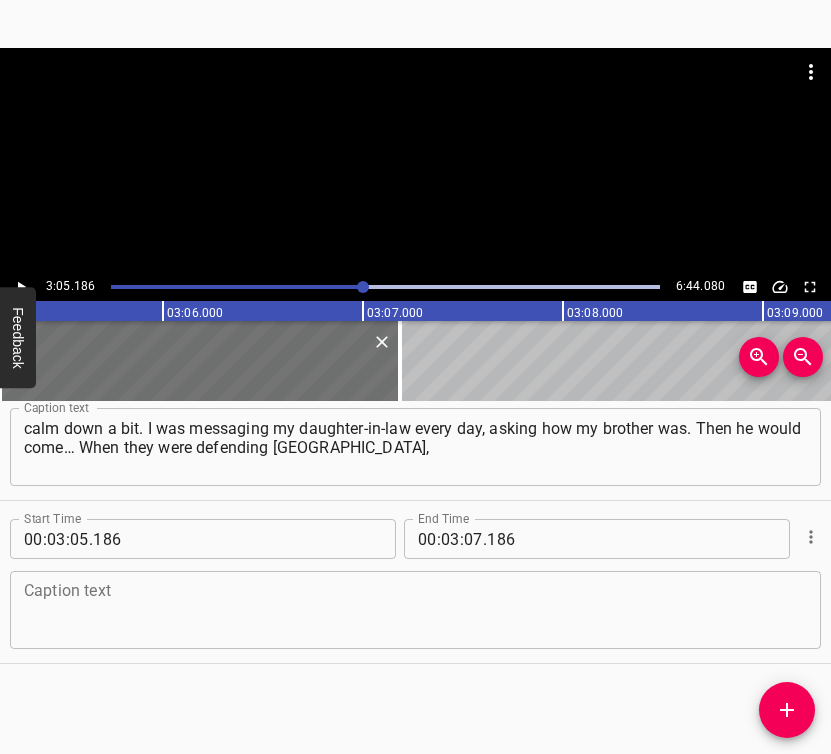 click at bounding box center [415, 610] 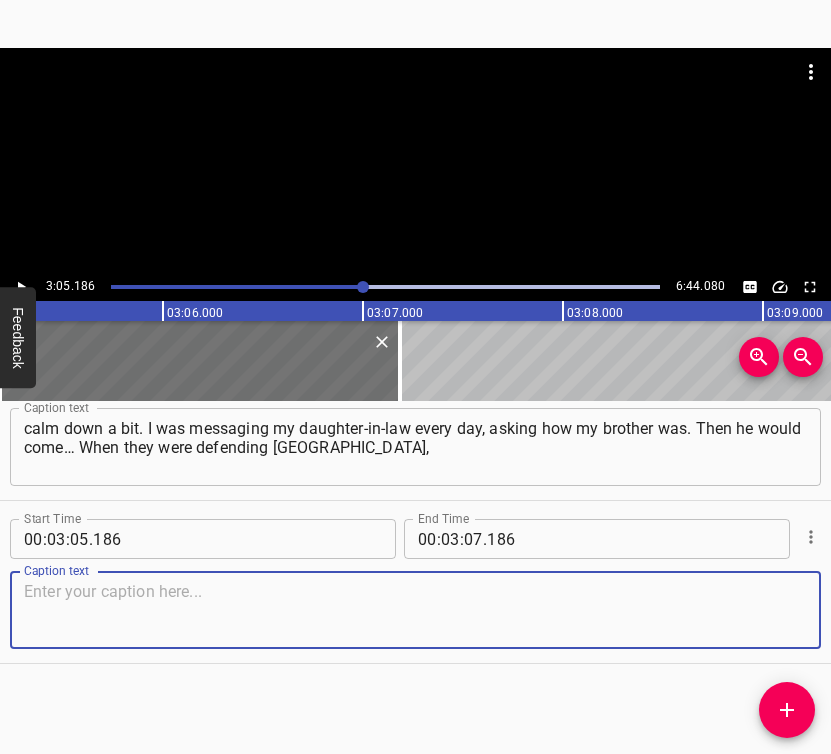 paste on "he would come home on his days off, and I’d talk with him. I asked him if everything would be alright, and he said that everything would be alright." 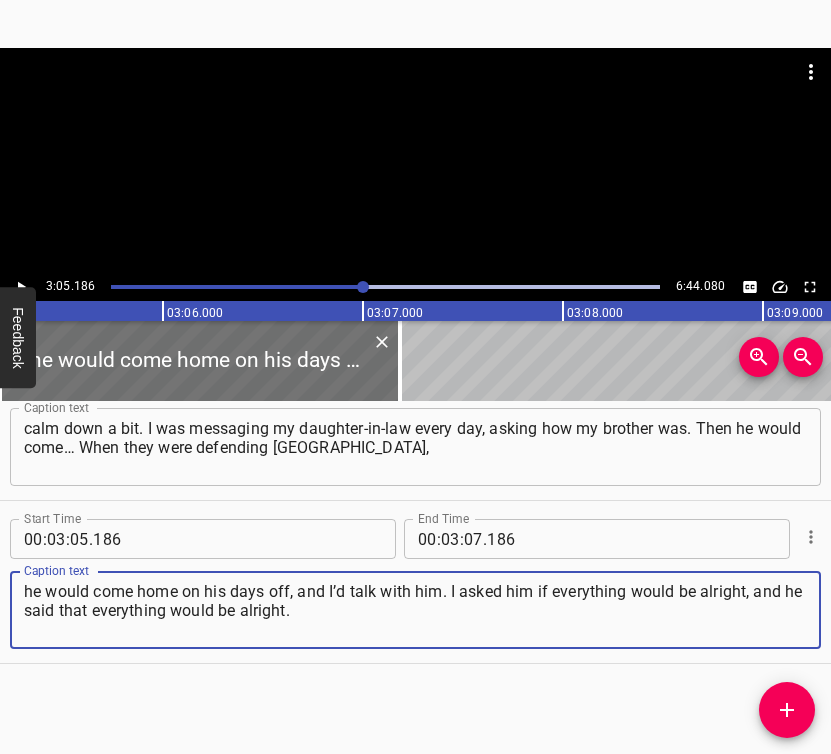 type on "he would come home on his days off, and I’d talk with him. I asked him if everything would be alright, and he said that everything would be alright." 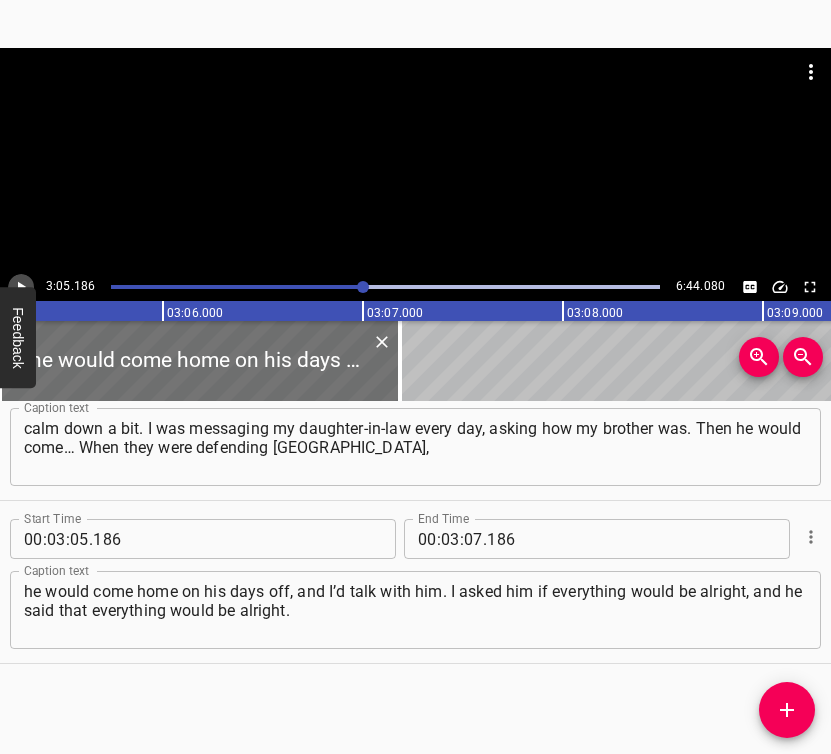 click 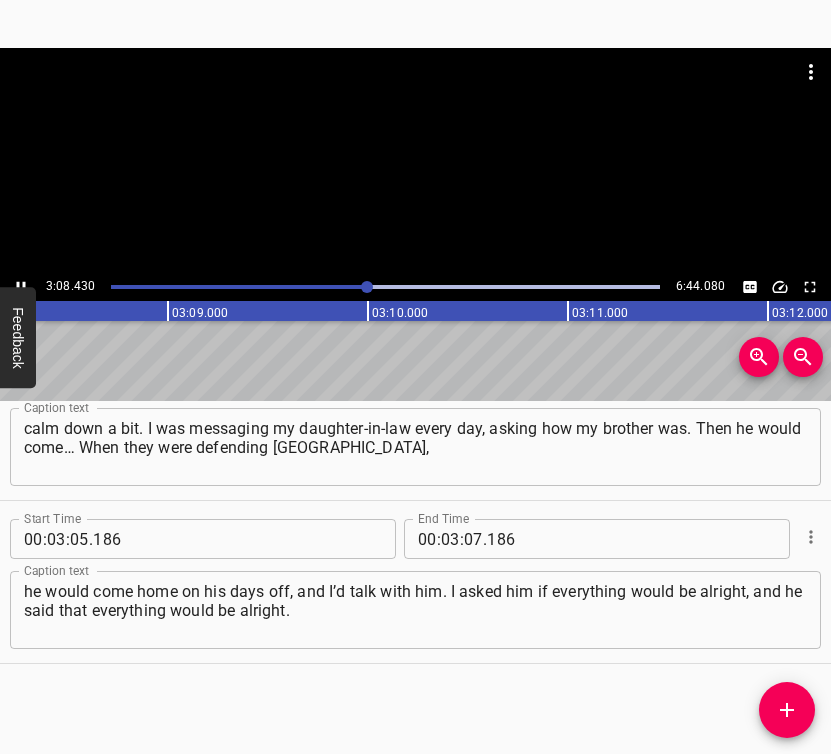 scroll, scrollTop: 0, scrollLeft: 37685, axis: horizontal 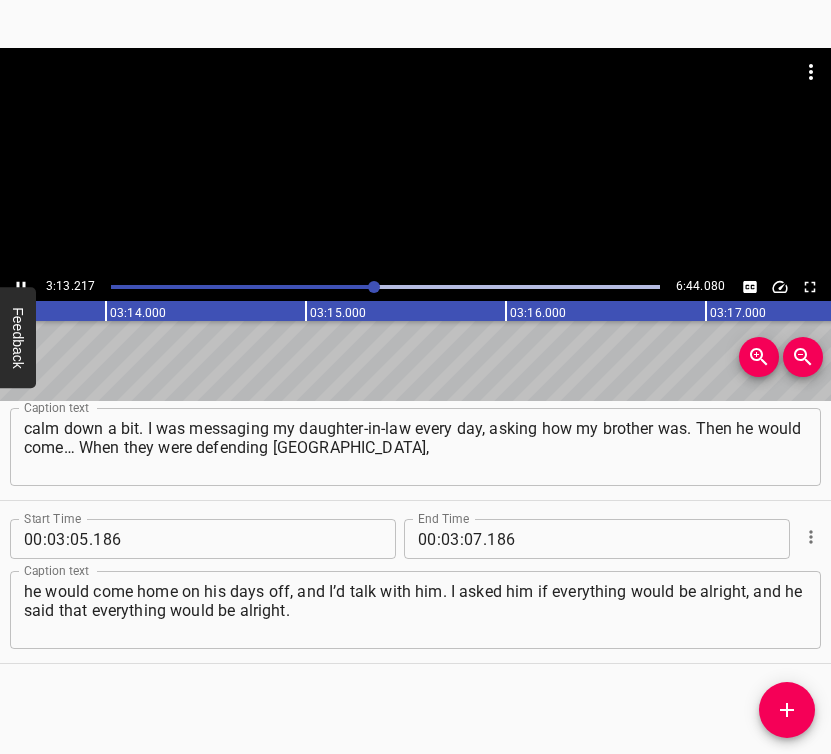 click 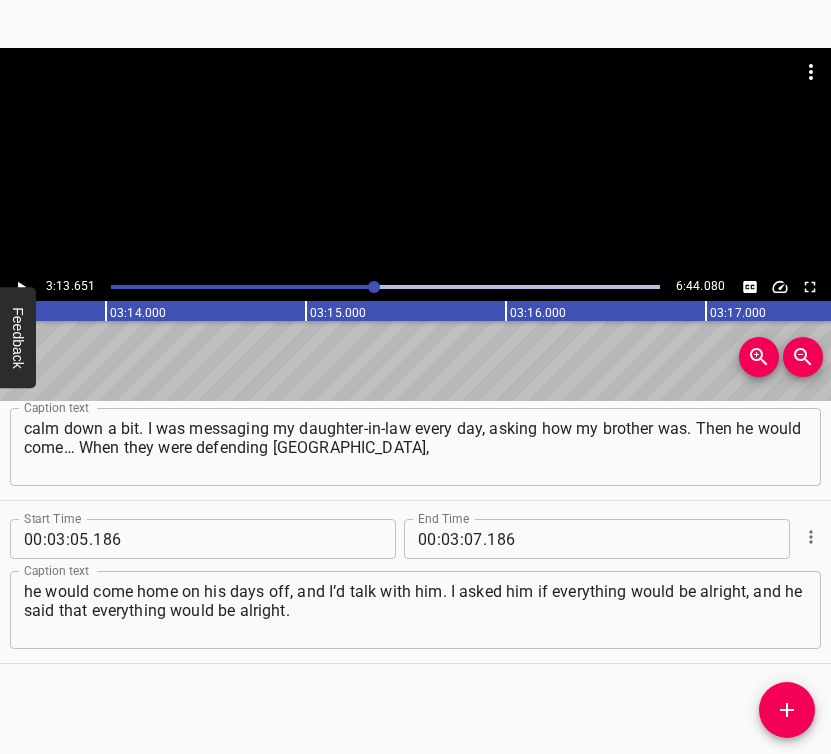 scroll, scrollTop: 0, scrollLeft: 38730, axis: horizontal 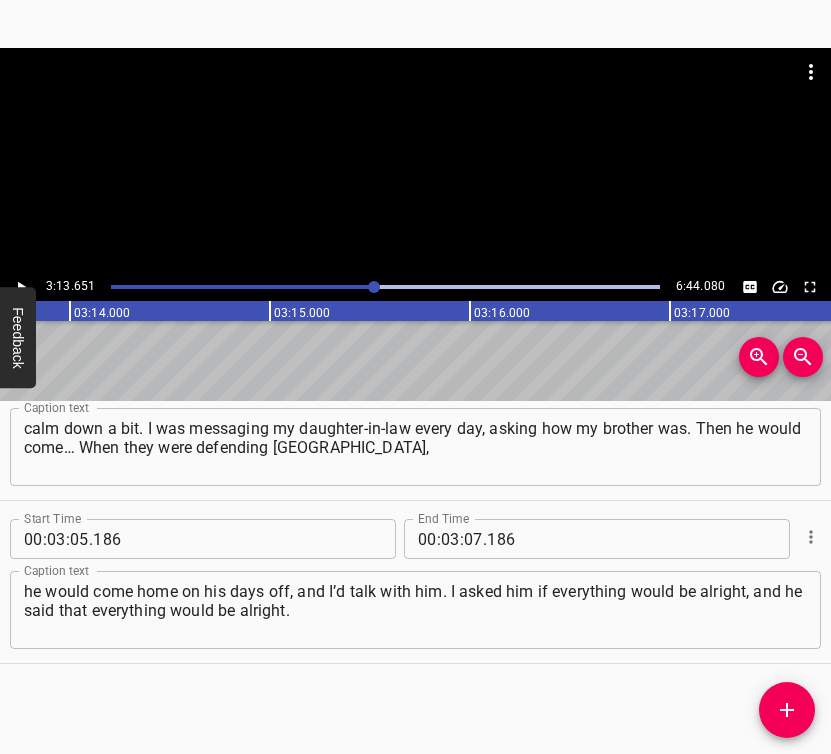 click 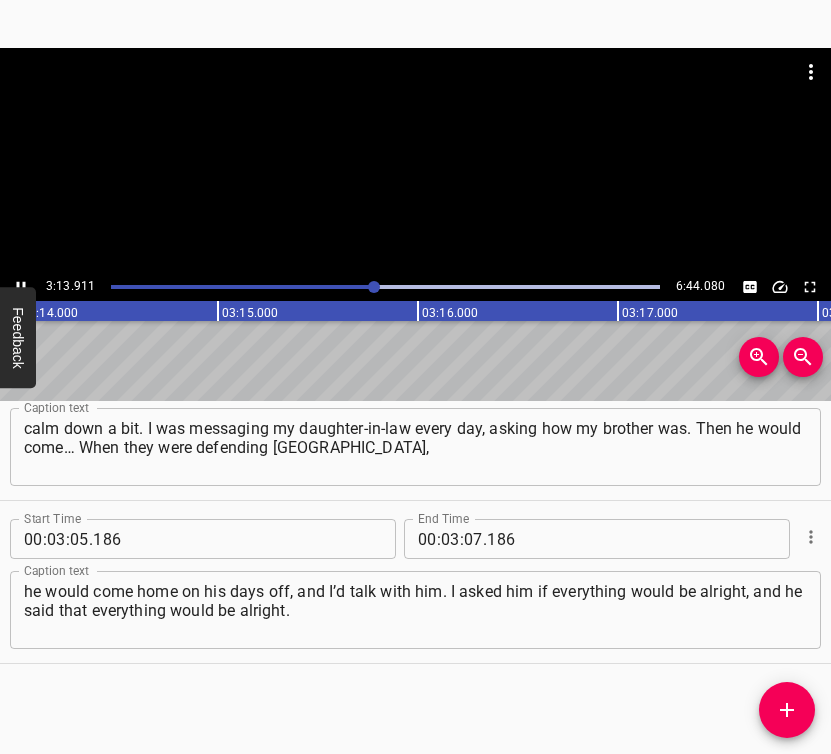 click 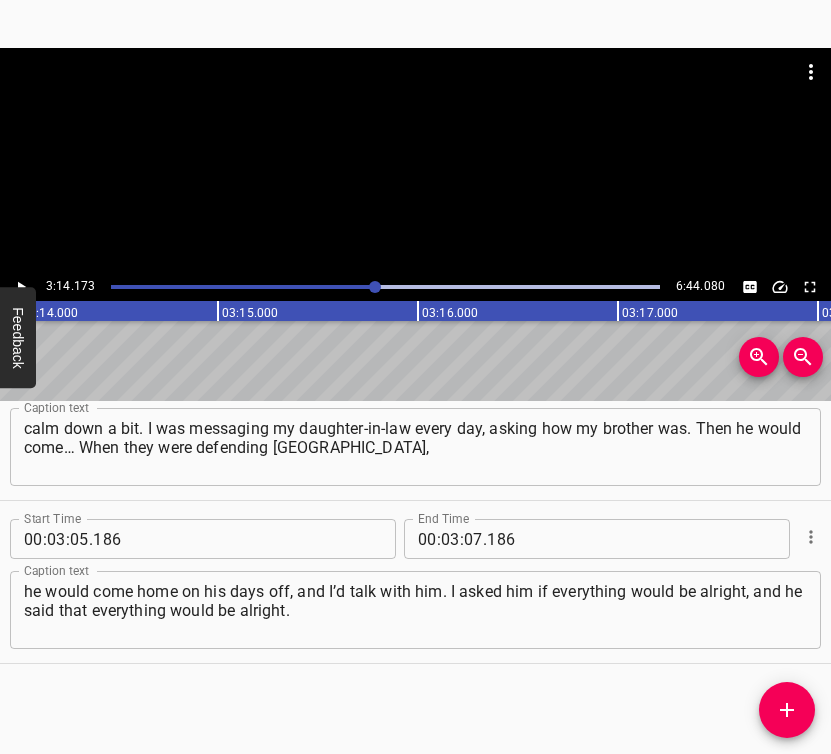 scroll, scrollTop: 0, scrollLeft: 38834, axis: horizontal 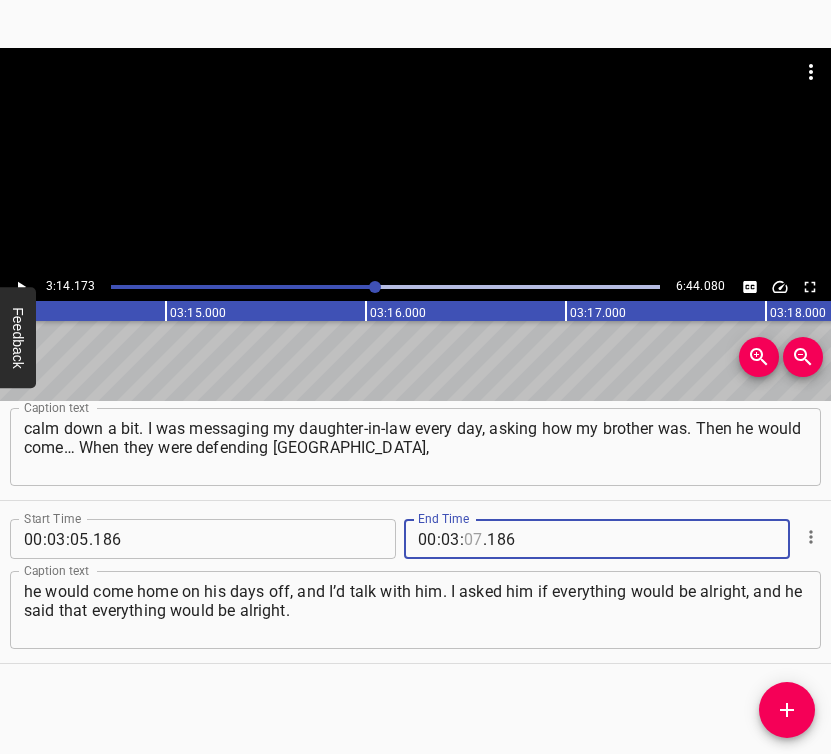 click at bounding box center [473, 539] 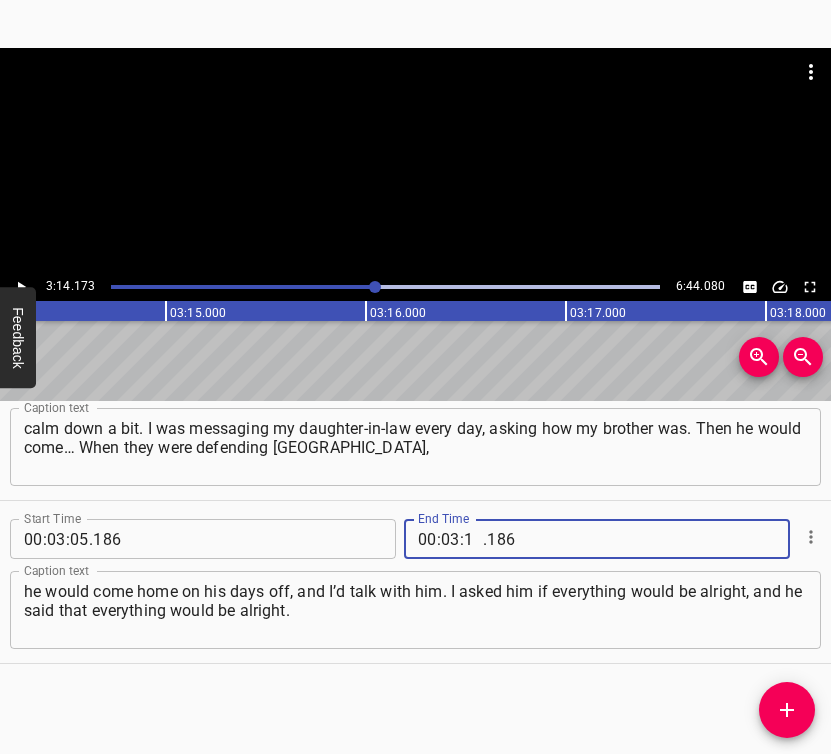 type on "14" 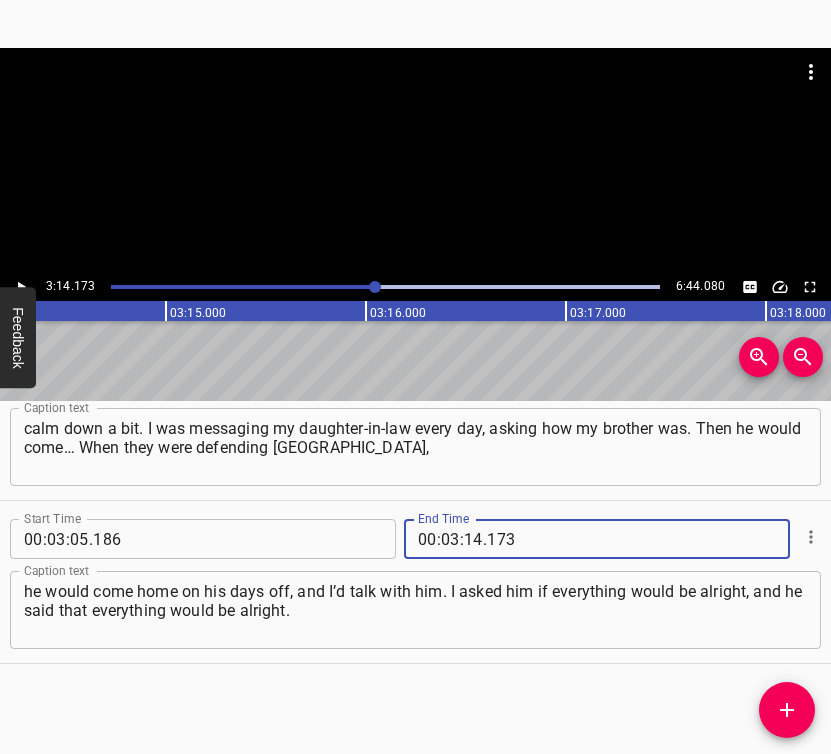 type on "173" 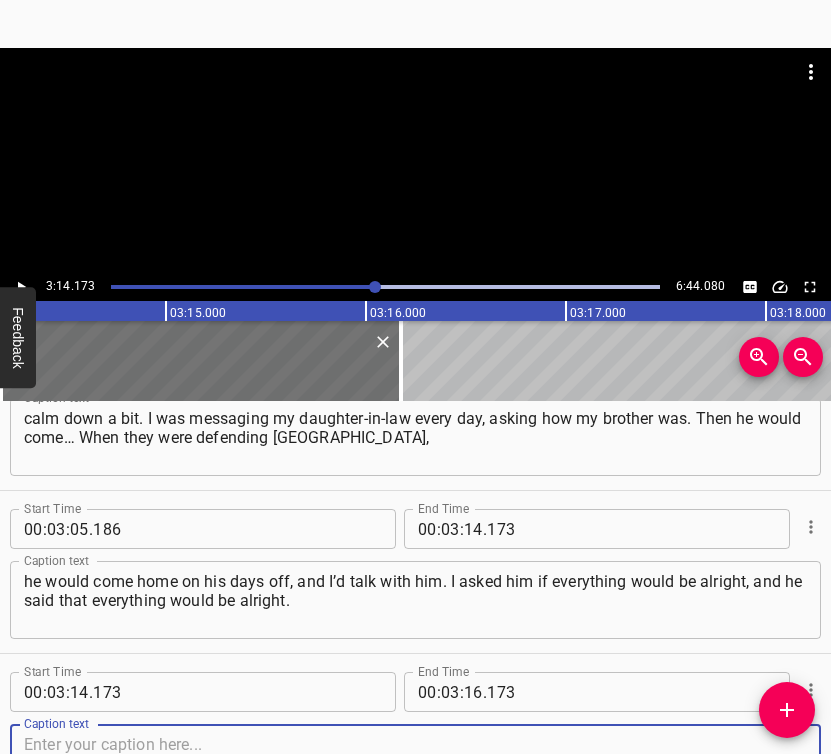 scroll, scrollTop: 2838, scrollLeft: 0, axis: vertical 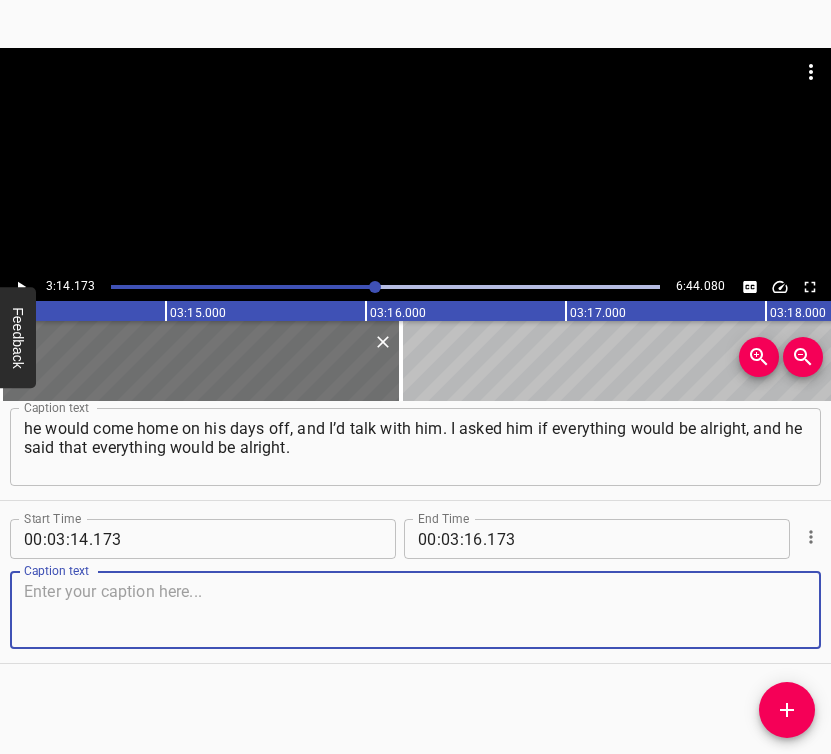 click at bounding box center (415, 610) 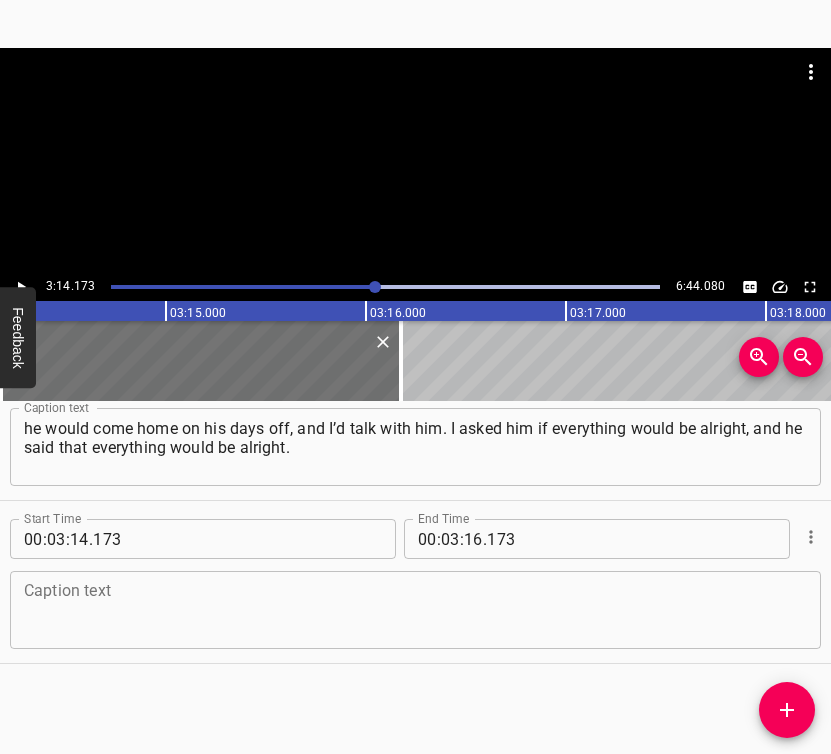 click at bounding box center [415, 610] 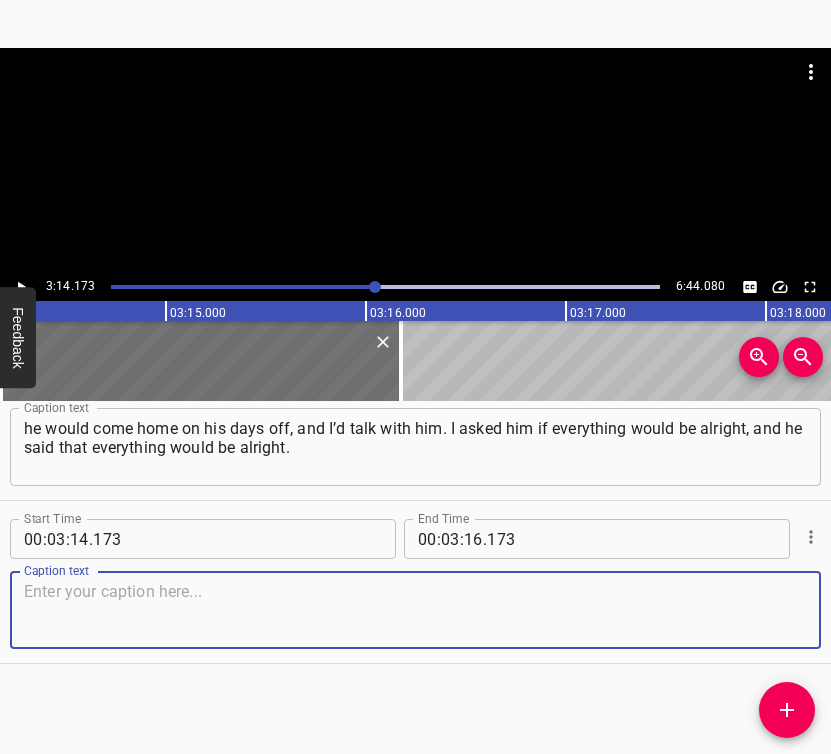 paste on "Then, after [PERSON_NAME] was defended, he said… He was just sitting at the table, his younger daughter in his arms, and he said:" 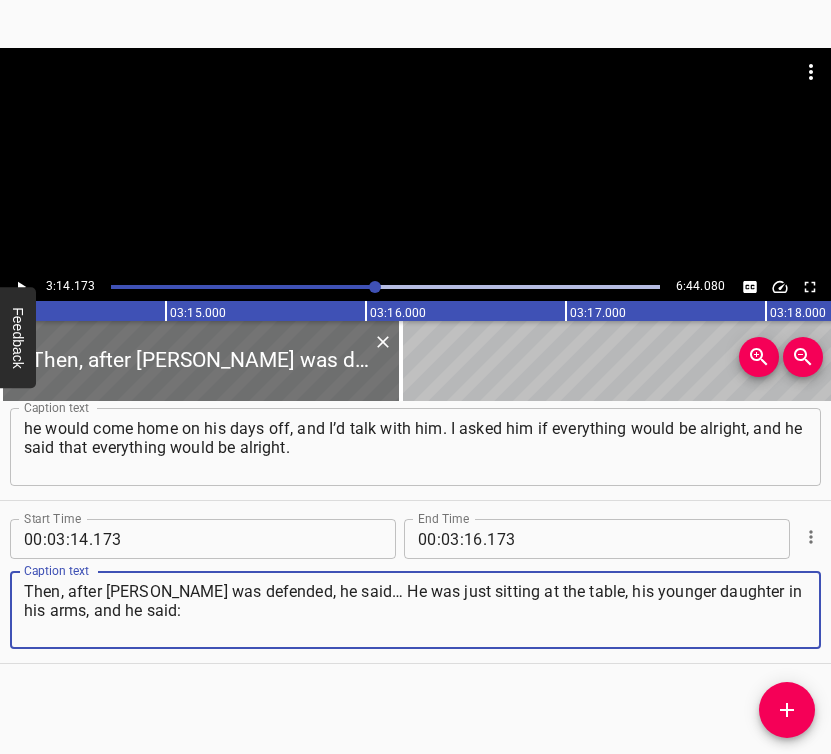type on "Then, after [PERSON_NAME] was defended, he said… He was just sitting at the table, his younger daughter in his arms, and he said:" 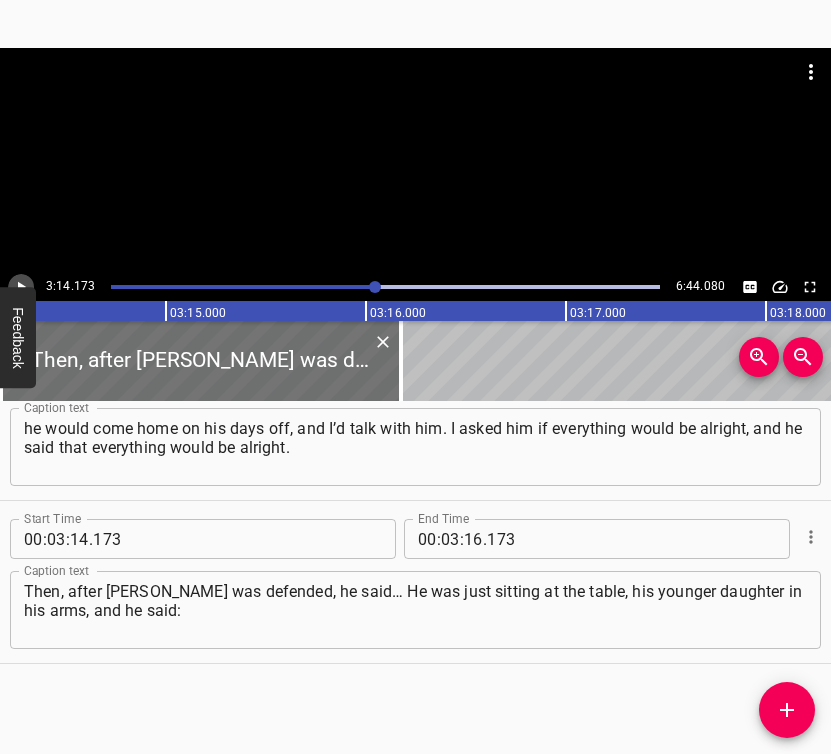 click at bounding box center [21, 287] 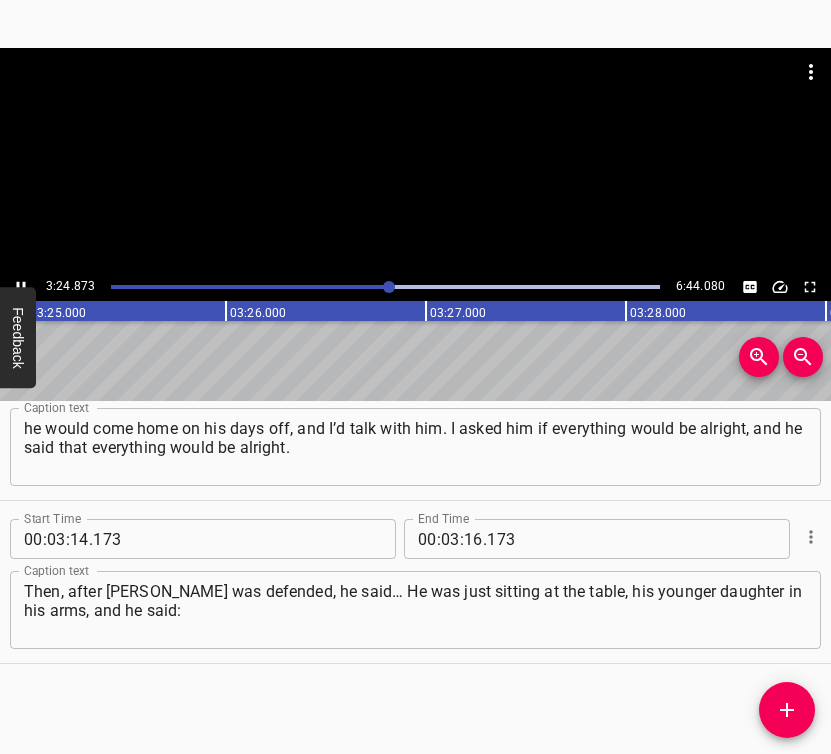 click 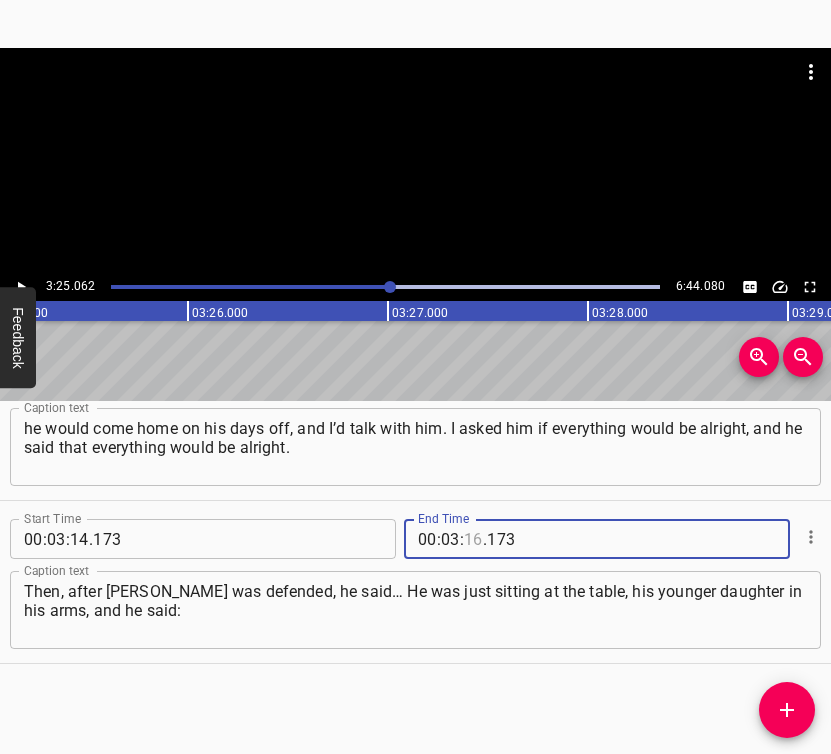 click at bounding box center (473, 539) 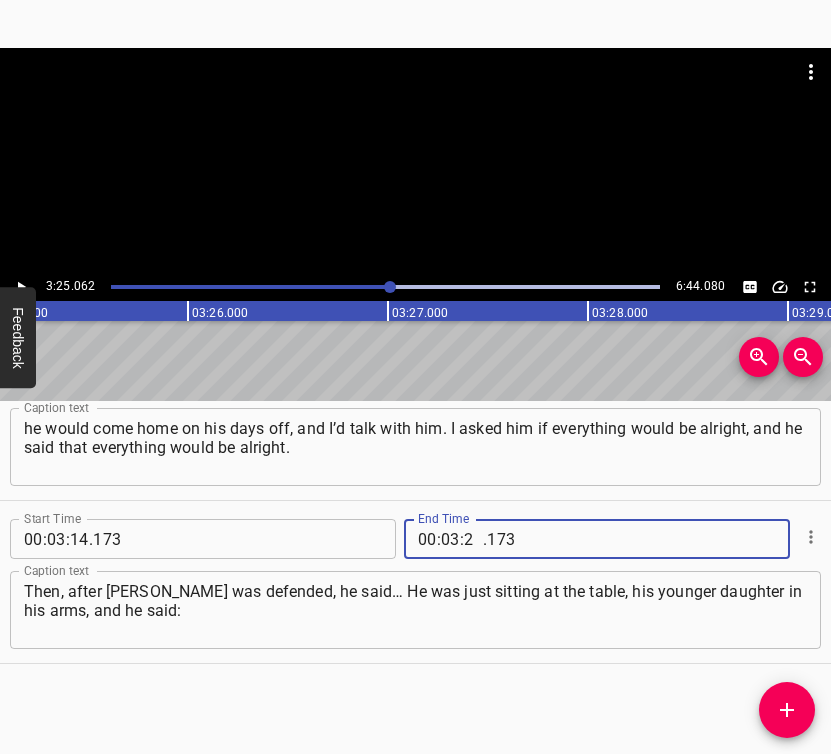 type on "25" 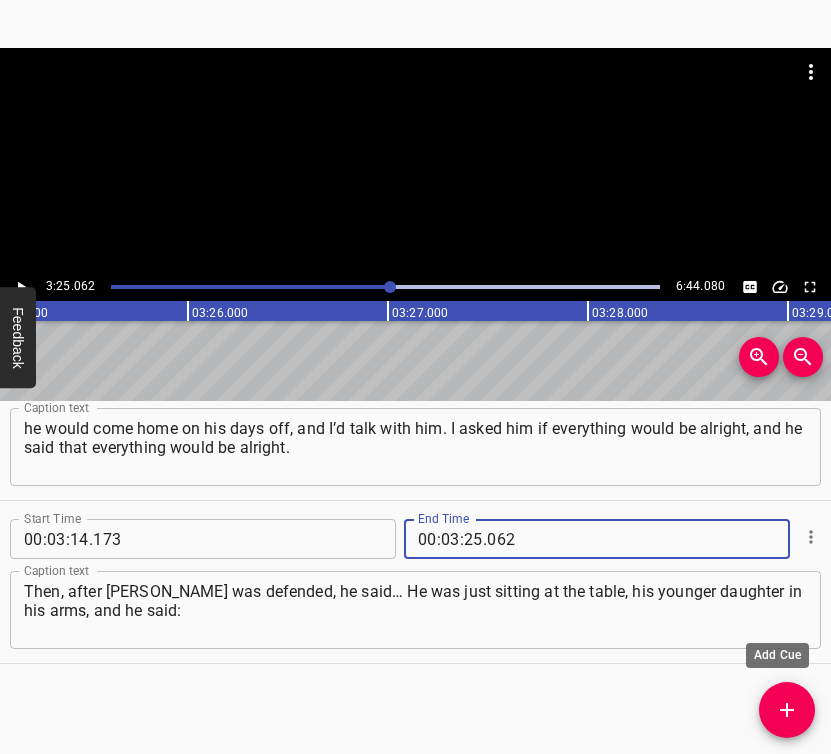 type on "062" 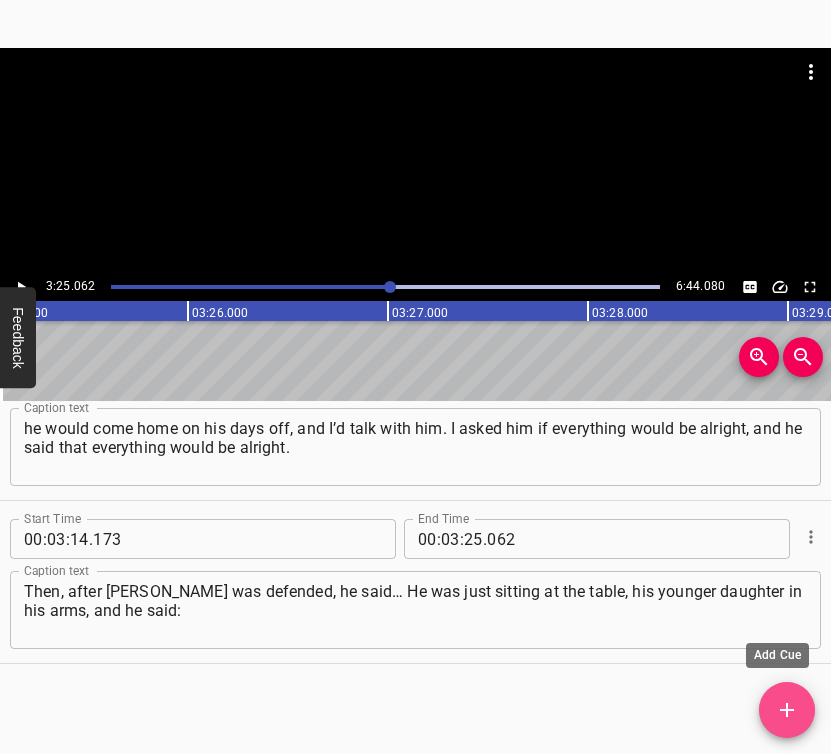 click 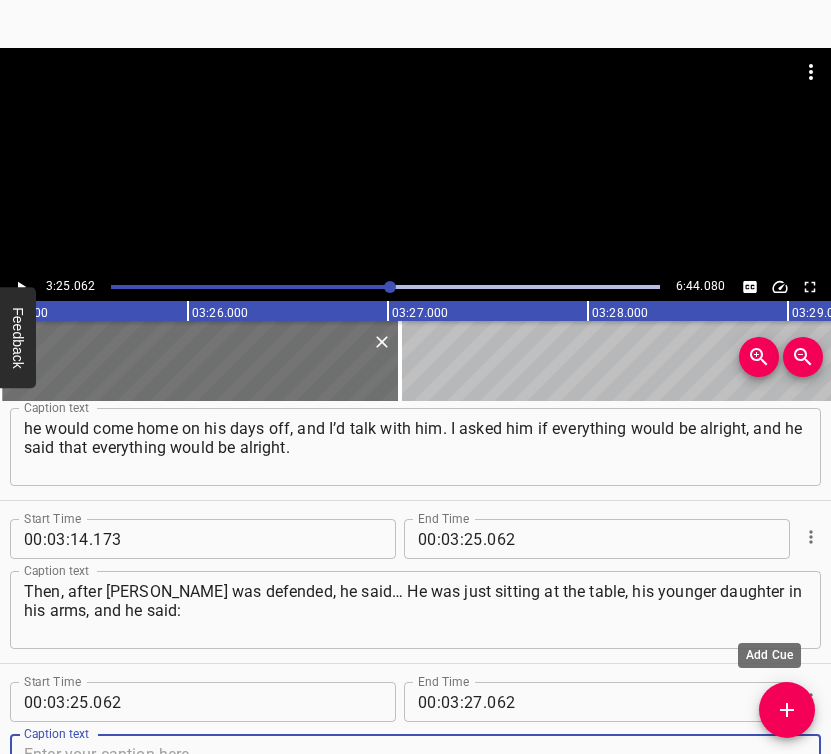 scroll, scrollTop: 2848, scrollLeft: 0, axis: vertical 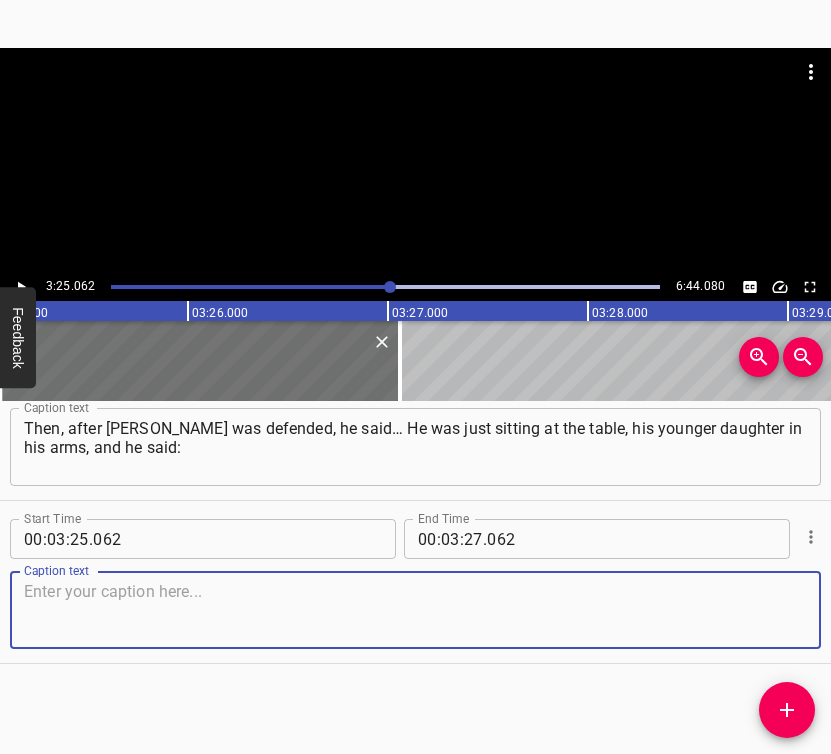 drag, startPoint x: 765, startPoint y: 623, endPoint x: 817, endPoint y: 600, distance: 56.859474 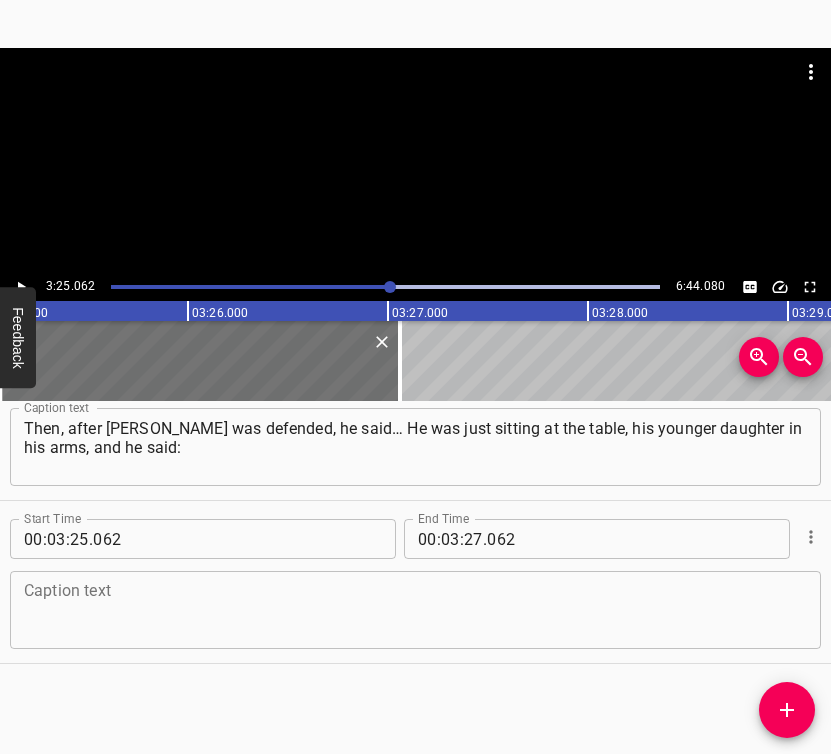 click at bounding box center (415, 610) 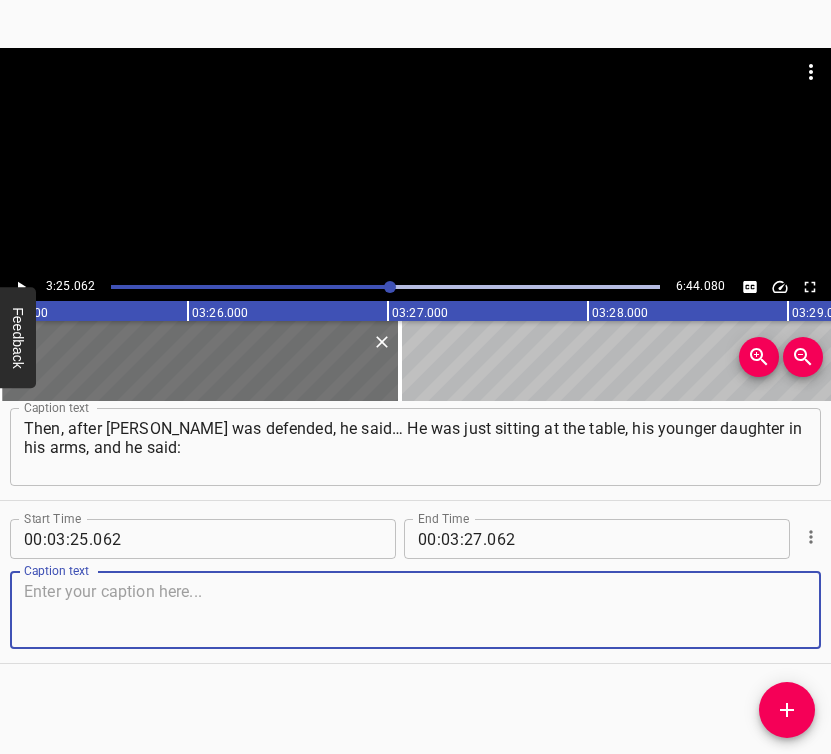 paste on "“They stopped the 'katsaps' three kilometers from [GEOGRAPHIC_DATA], in [GEOGRAPHIC_DATA]. There was nowhere for us to retreat — behind us was Zazymia.”" 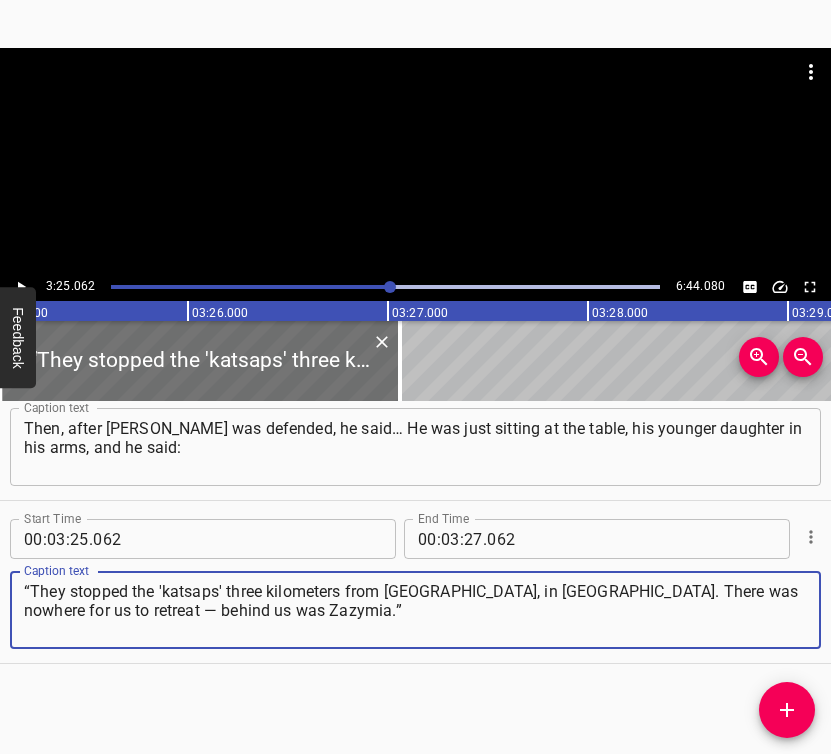 type on "“They stopped the 'katsaps' three kilometers from [GEOGRAPHIC_DATA], in [GEOGRAPHIC_DATA]. There was nowhere for us to retreat — behind us was Zazymia.”" 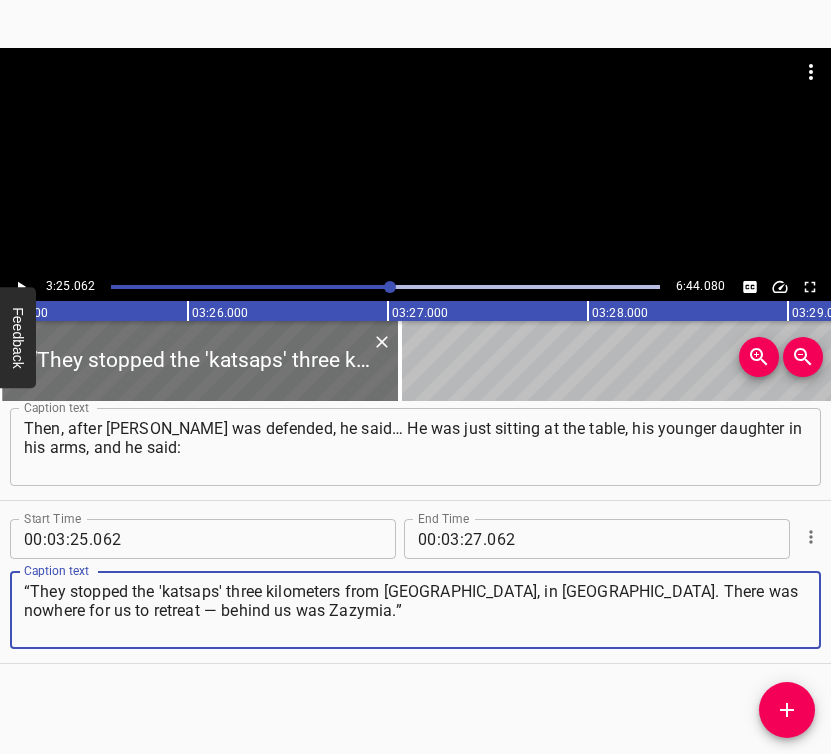 click 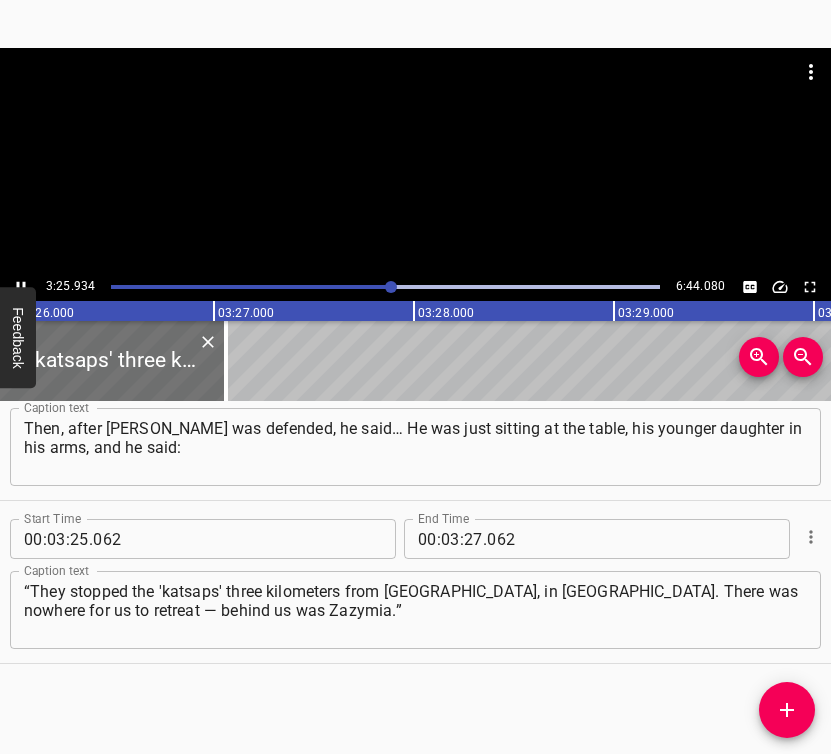 scroll, scrollTop: 0, scrollLeft: 41240, axis: horizontal 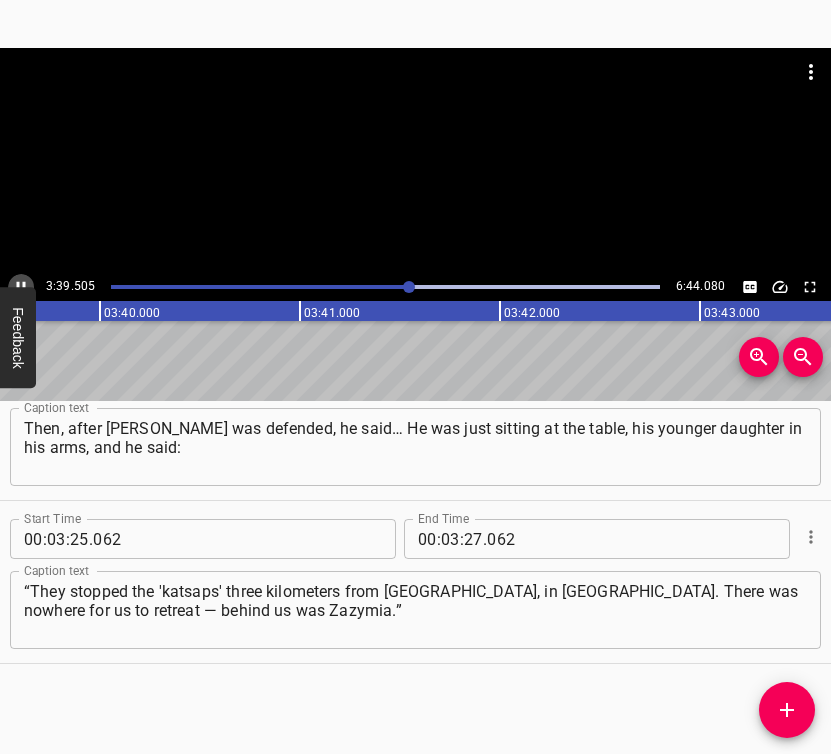 click 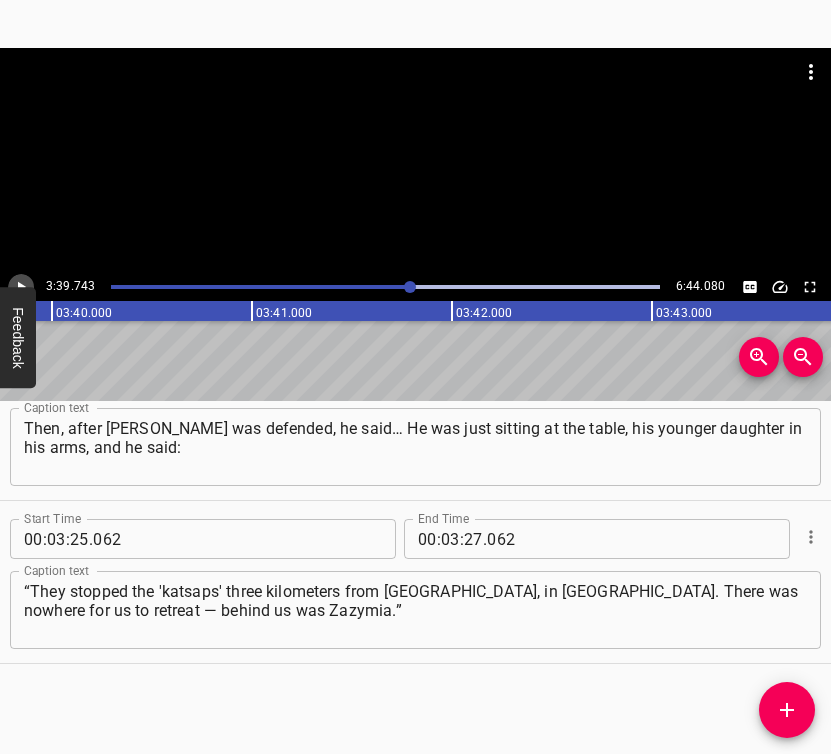 click 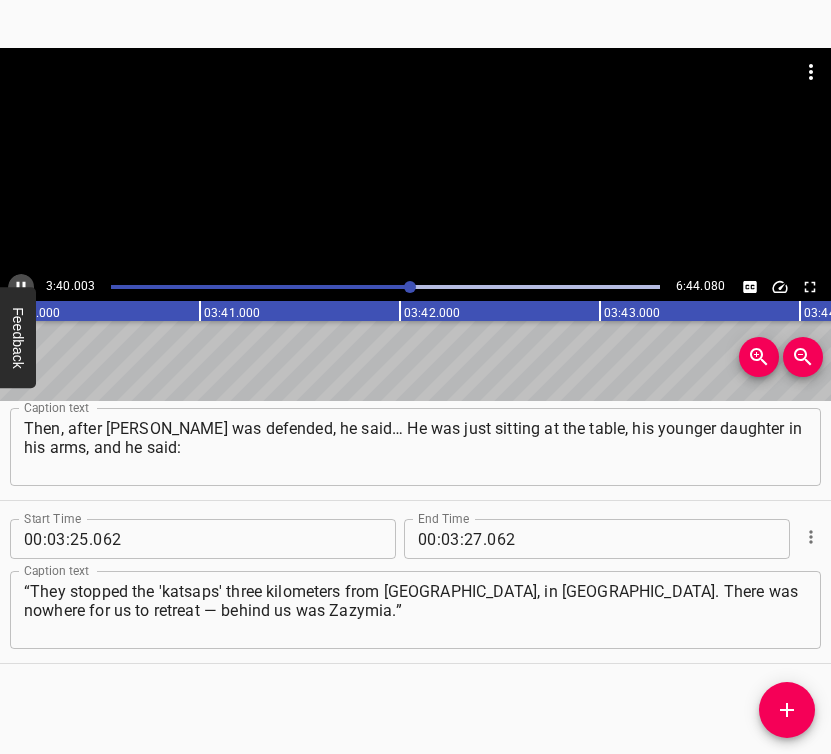 click 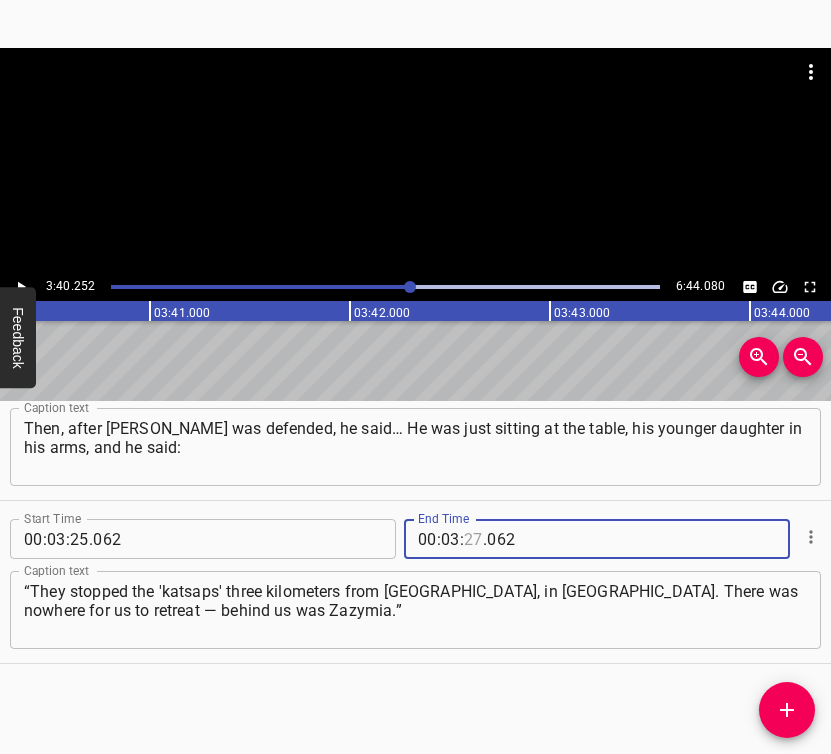 click at bounding box center [473, 539] 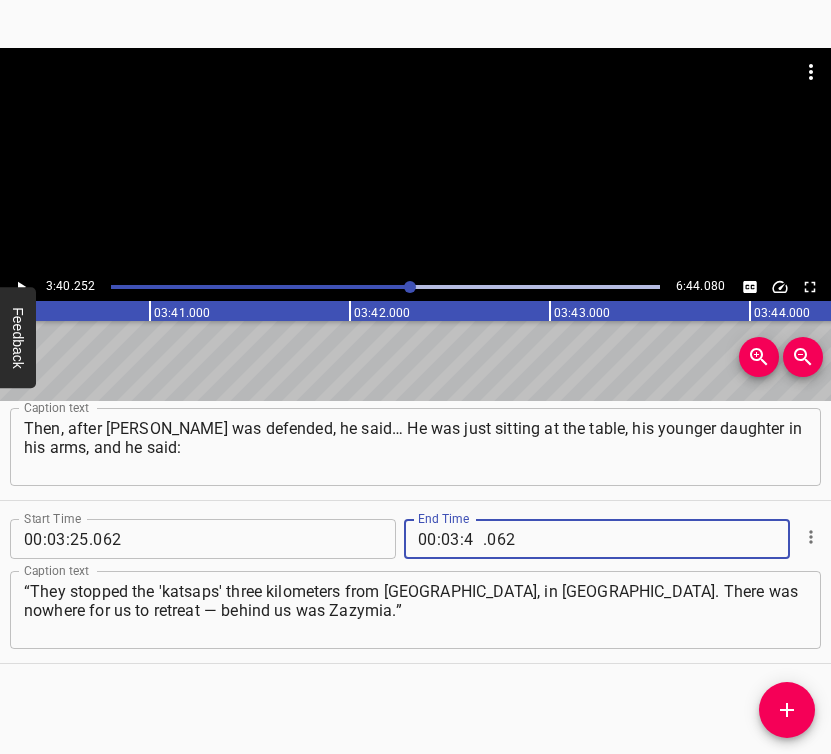 type on "40" 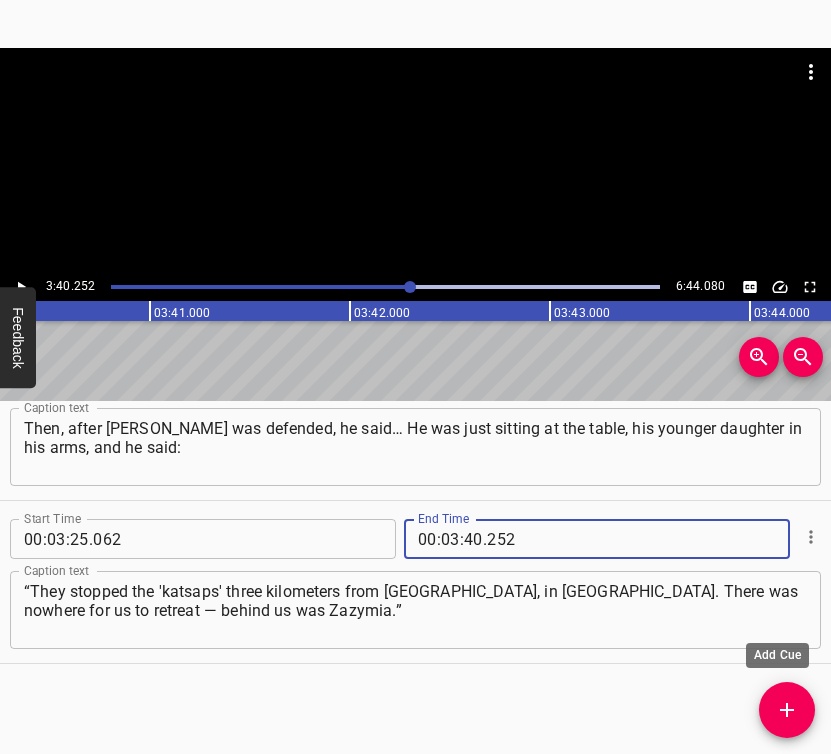 type on "252" 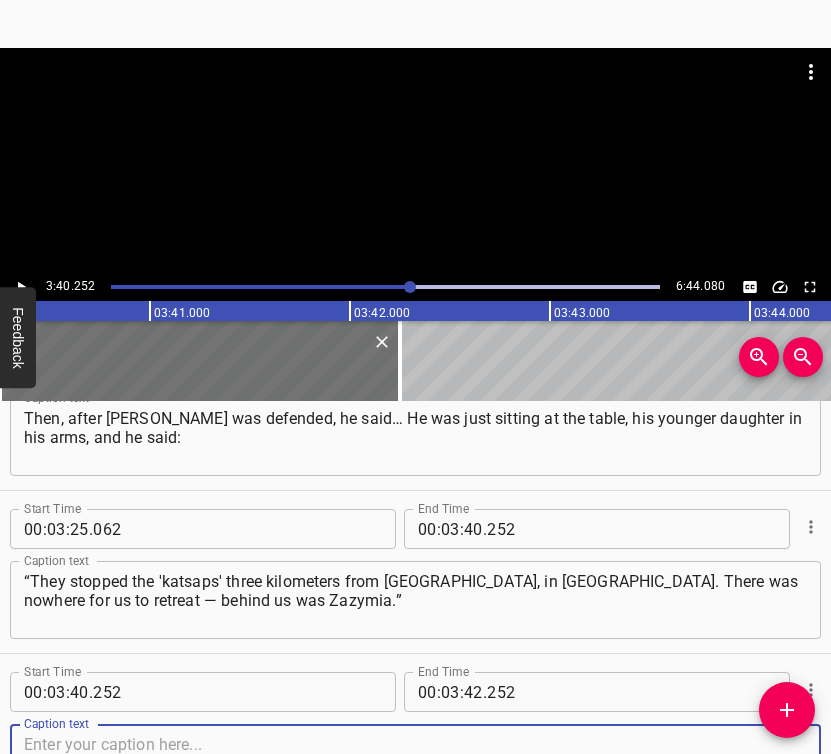 scroll, scrollTop: 3164, scrollLeft: 0, axis: vertical 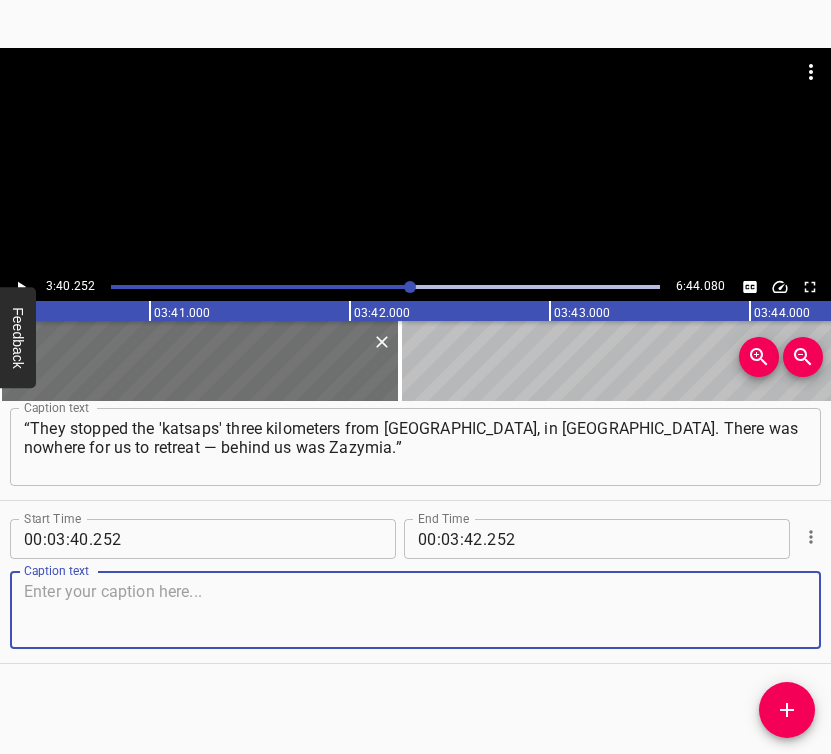drag, startPoint x: 780, startPoint y: 616, endPoint x: 821, endPoint y: 594, distance: 46.52956 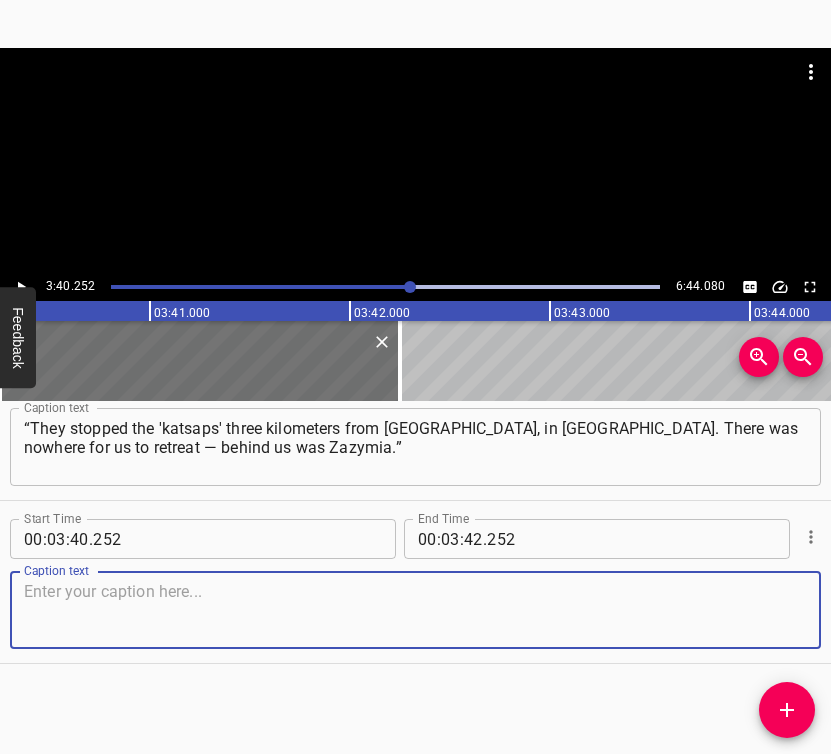 click at bounding box center [415, 610] 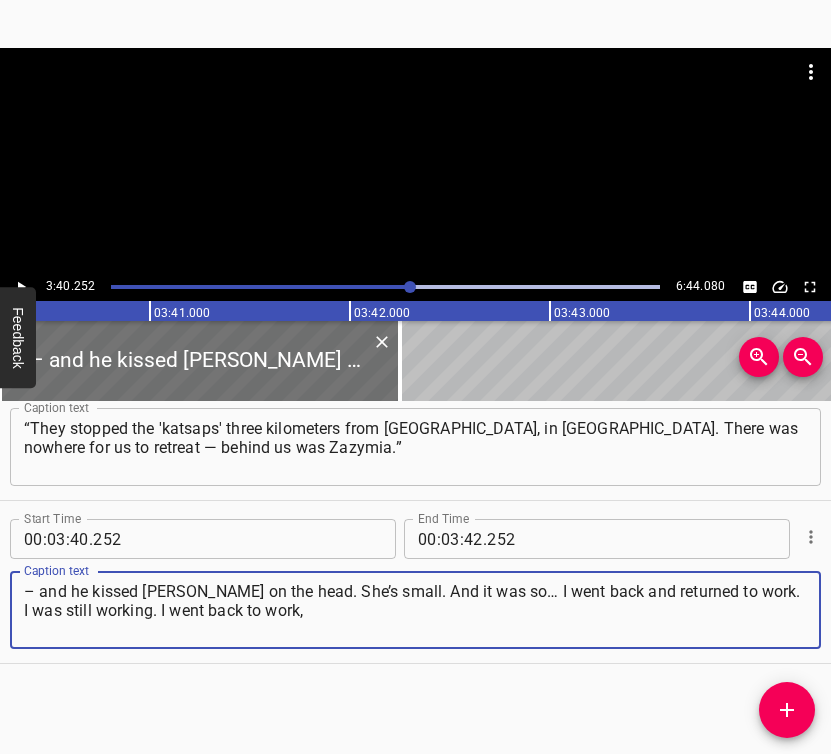 type on "– and he kissed [PERSON_NAME] on the head. She’s small. And it was so… I went back and returned to work. I was still working. I went back to work," 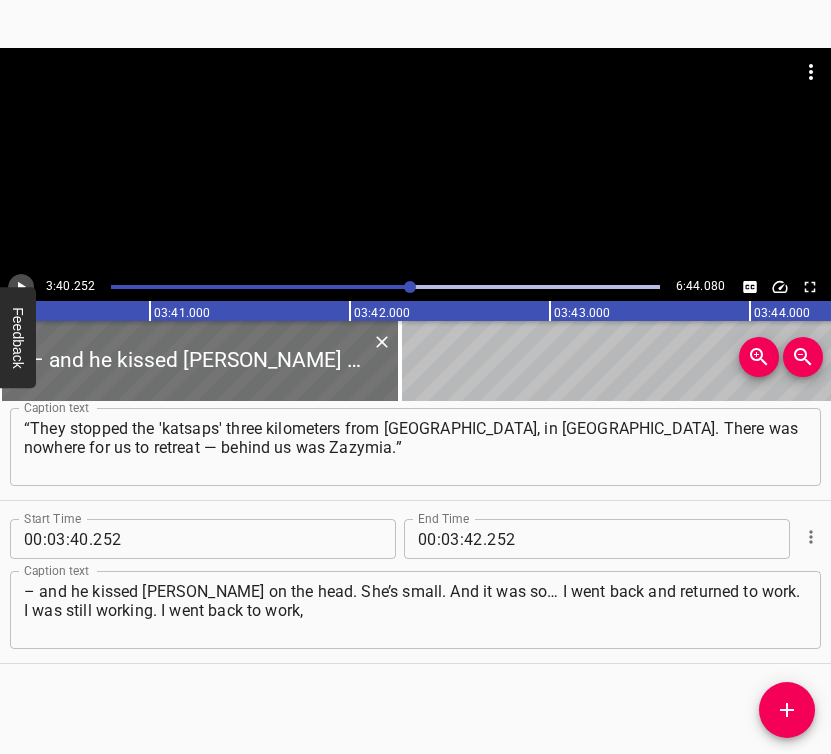 click 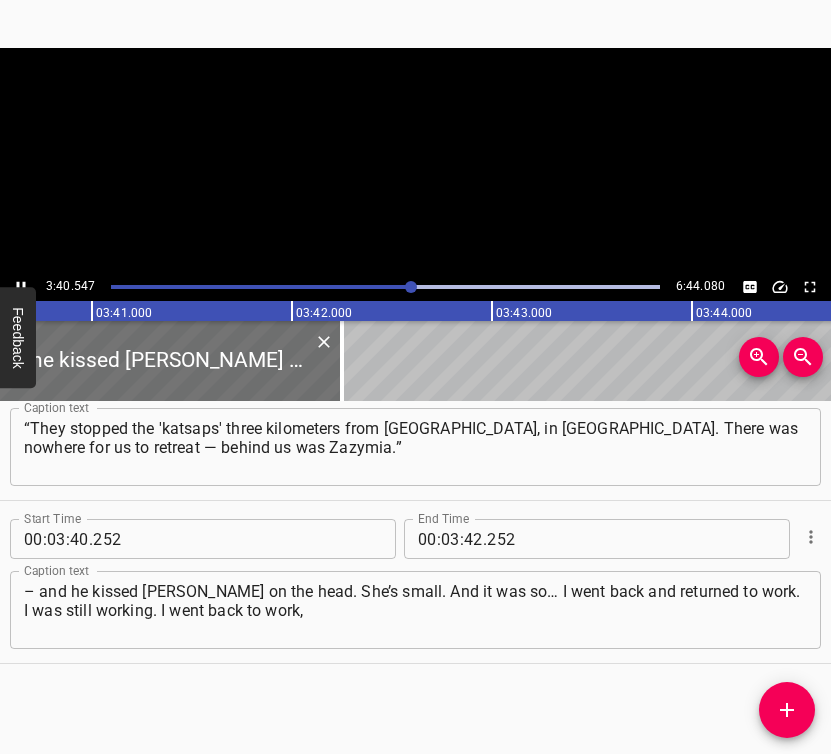 scroll, scrollTop: 0, scrollLeft: 44161, axis: horizontal 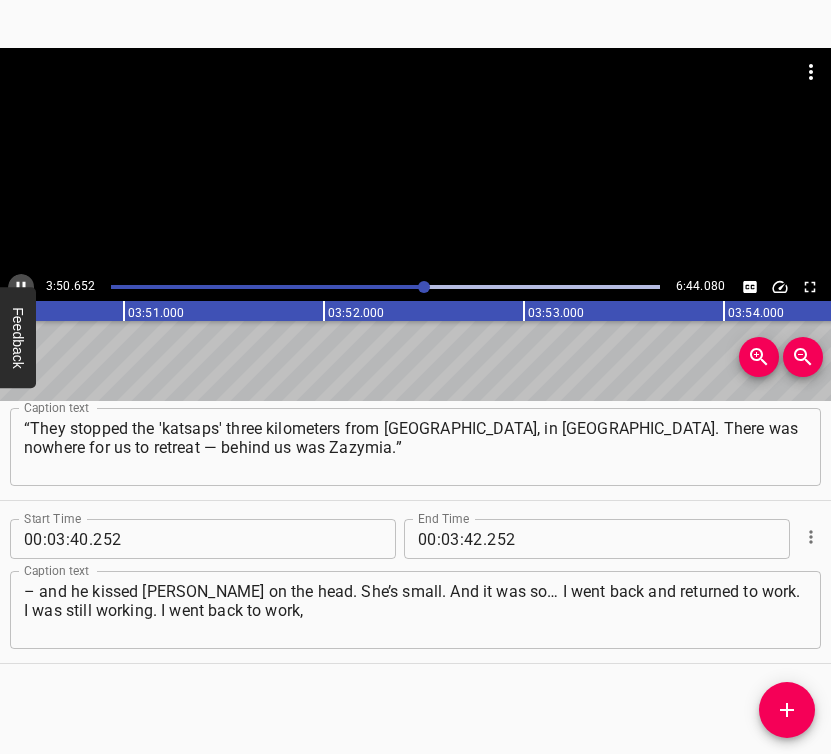 click at bounding box center (21, 287) 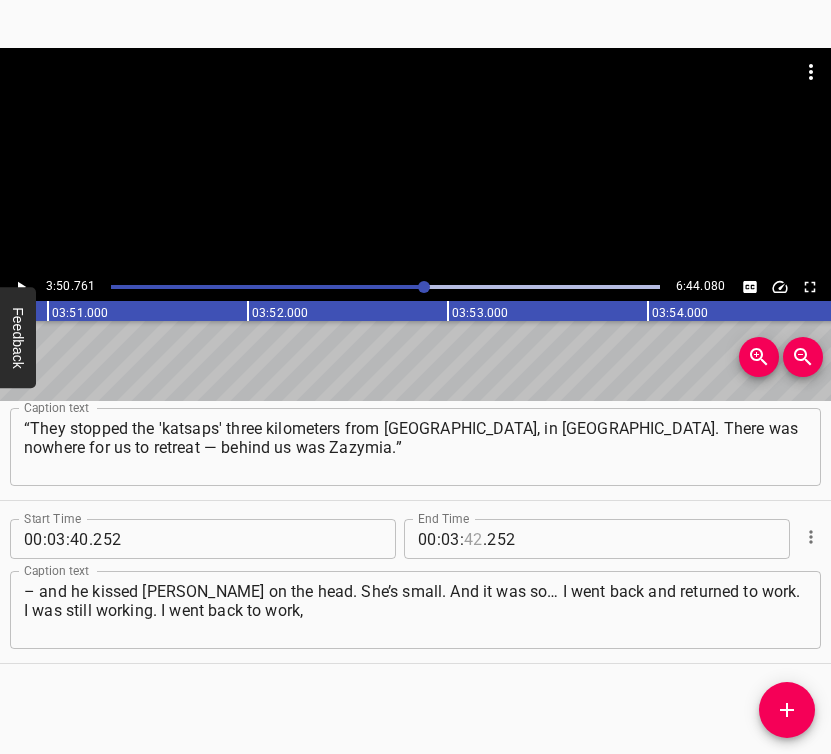 click at bounding box center (473, 539) 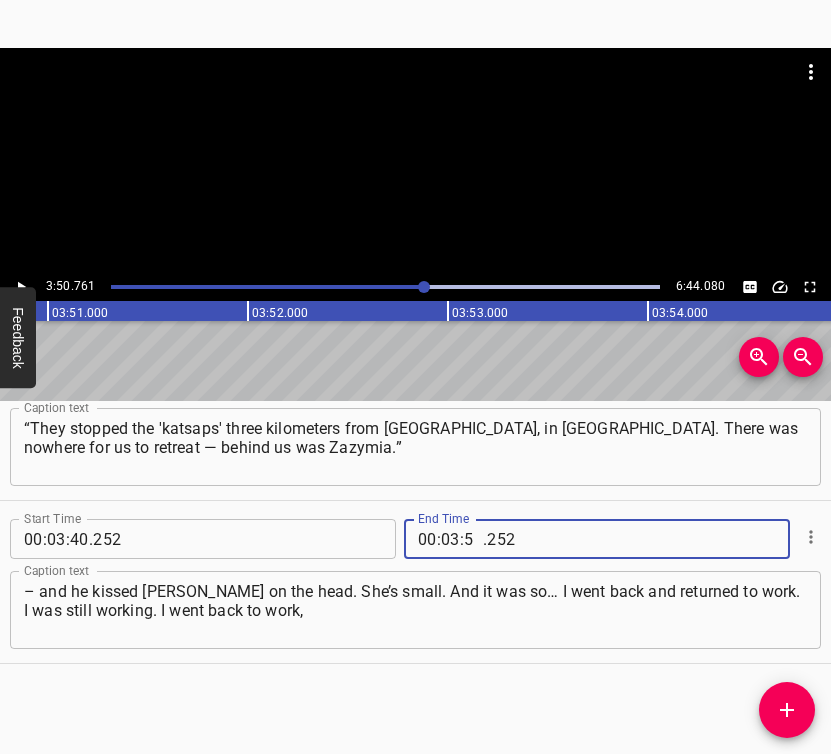 type on "50" 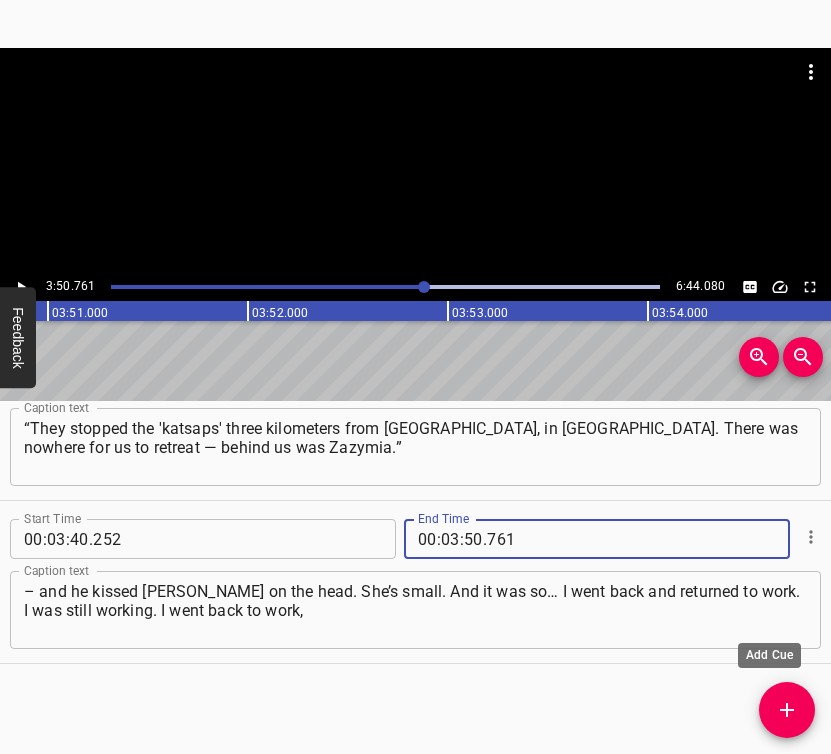 type on "761" 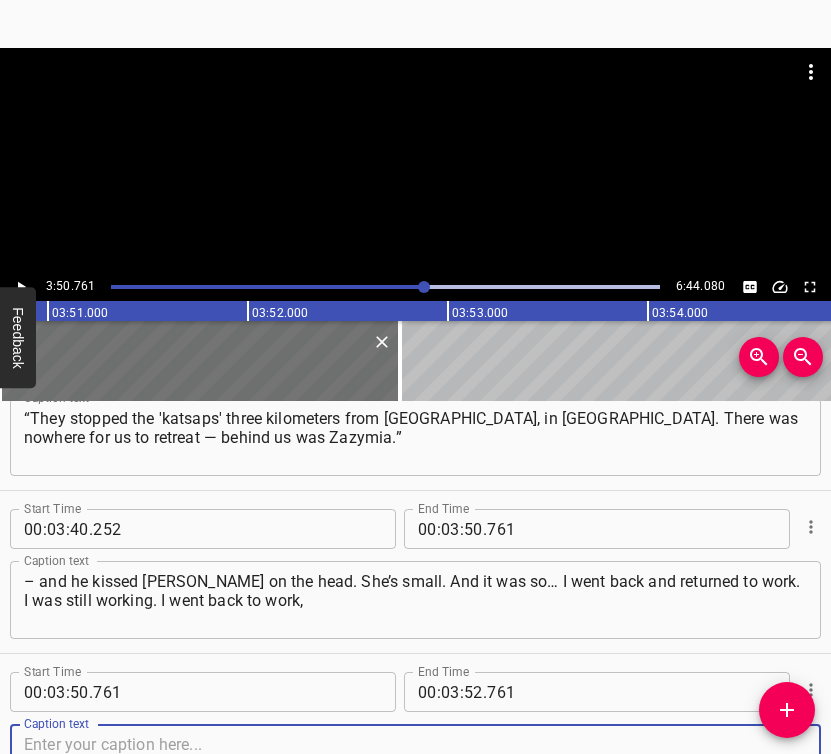 scroll, scrollTop: 3327, scrollLeft: 0, axis: vertical 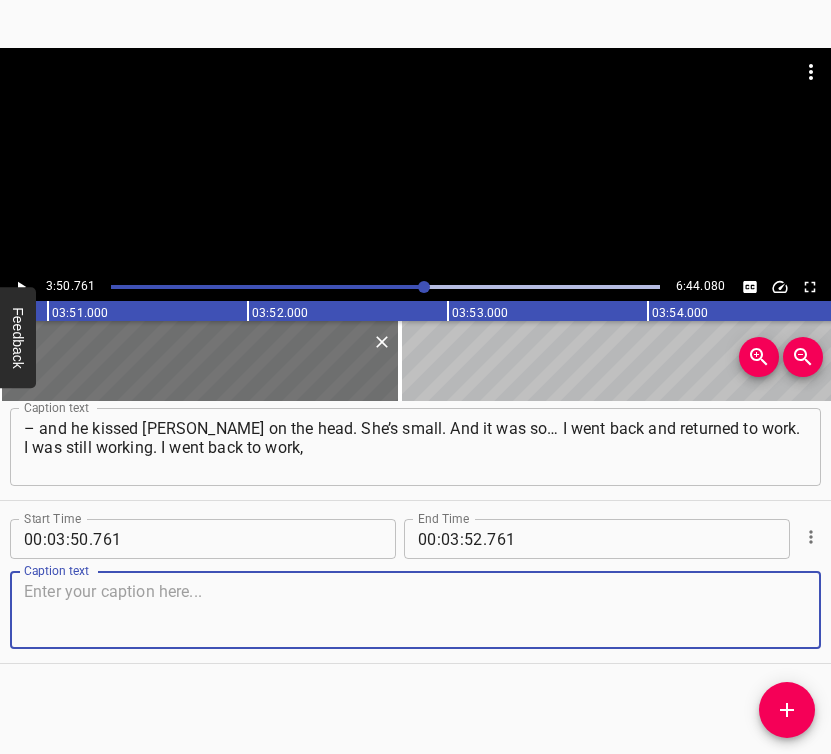 click at bounding box center (415, 610) 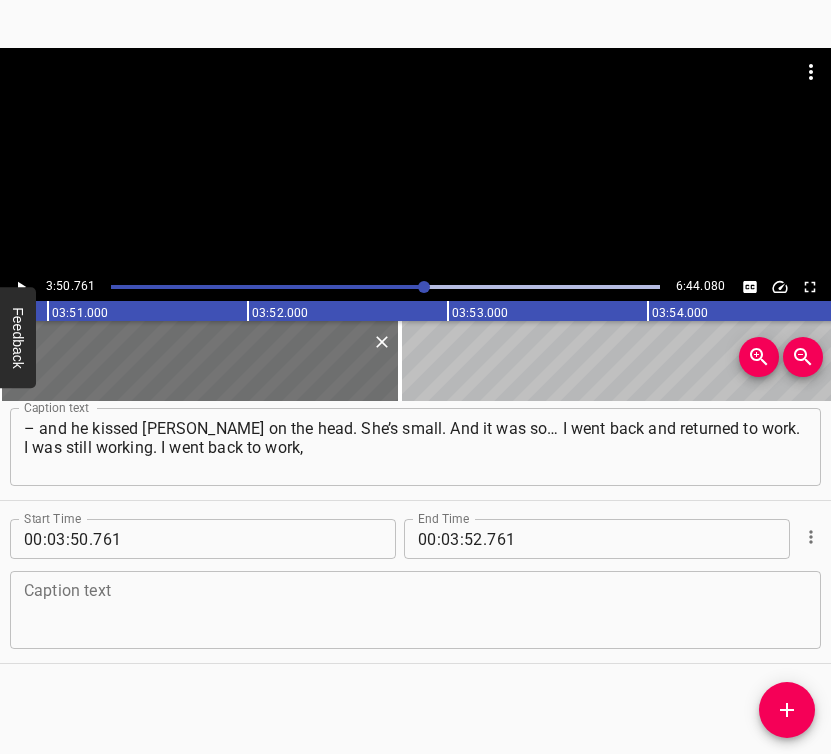 click at bounding box center [415, 610] 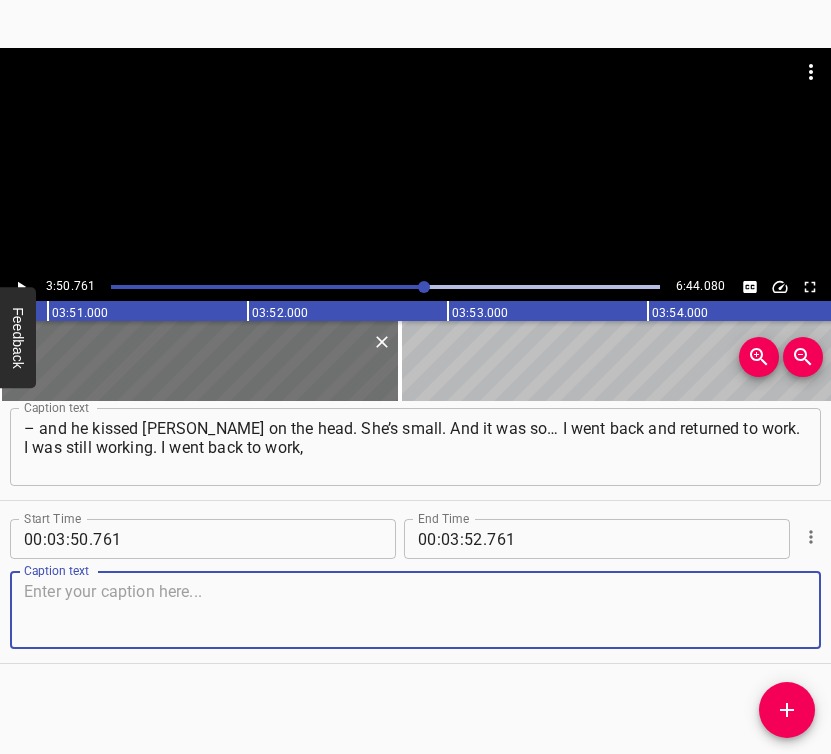 paste on "and we were still doing something there. When the [DEMOGRAPHIC_DATA] pulled back, they tried to rebuild a lot here. I worked as the chief accountant in a construction company." 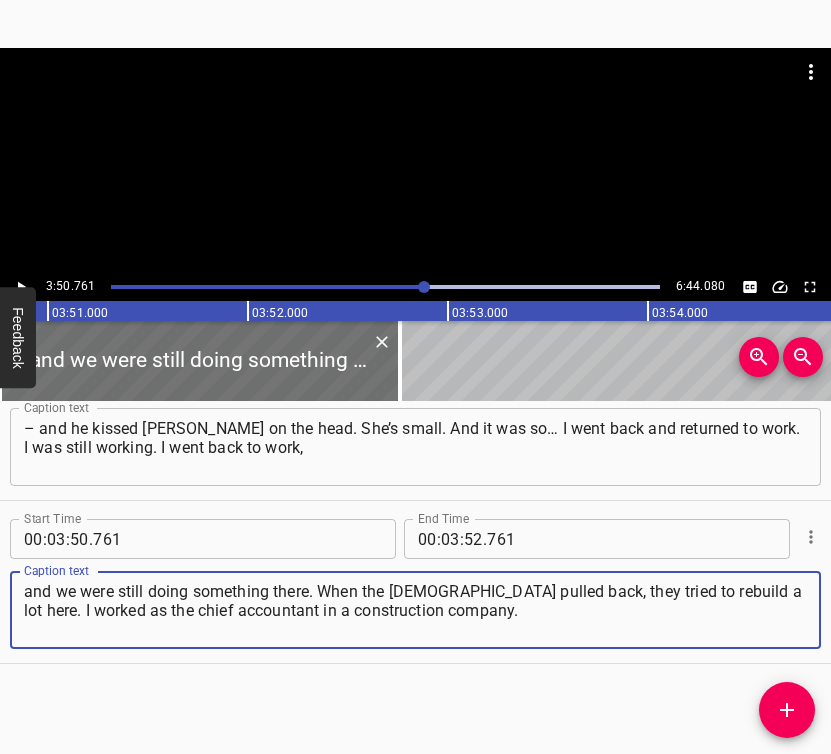 type on "and we were still doing something there. When the [DEMOGRAPHIC_DATA] pulled back, they tried to rebuild a lot here. I worked as the chief accountant in a construction company." 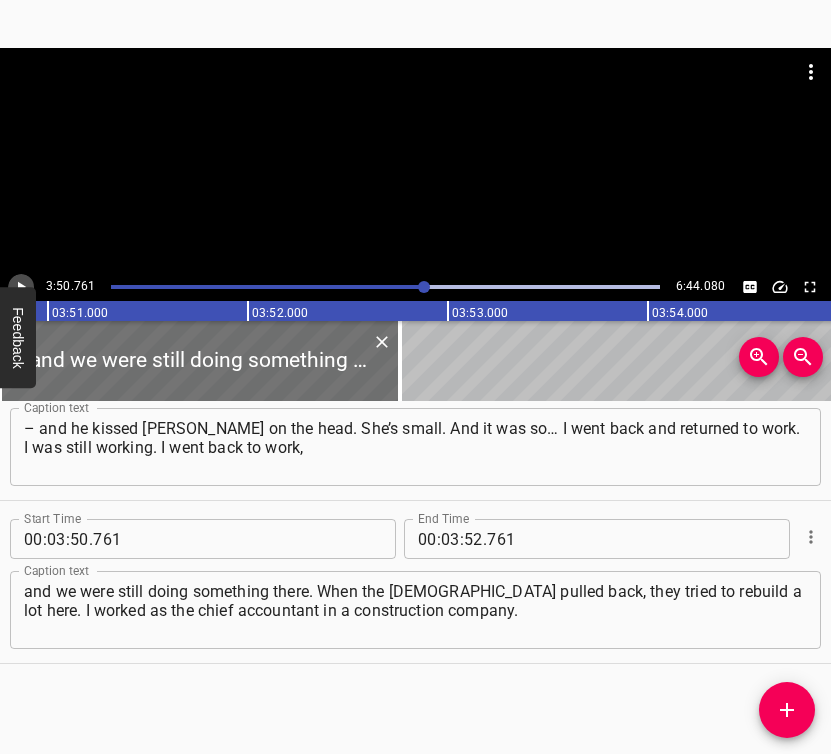 click at bounding box center (21, 287) 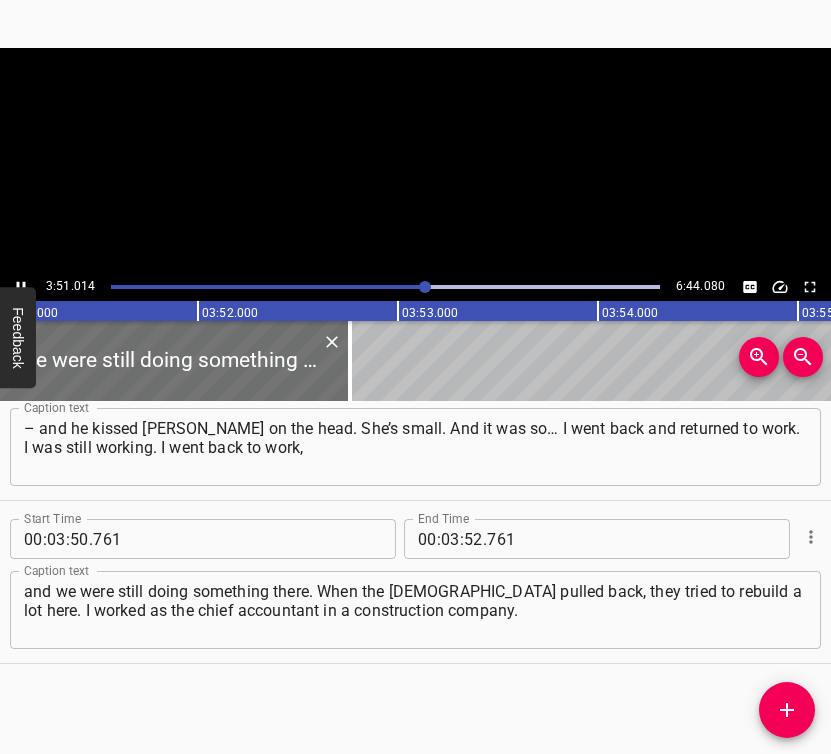 scroll, scrollTop: 0, scrollLeft: 46251, axis: horizontal 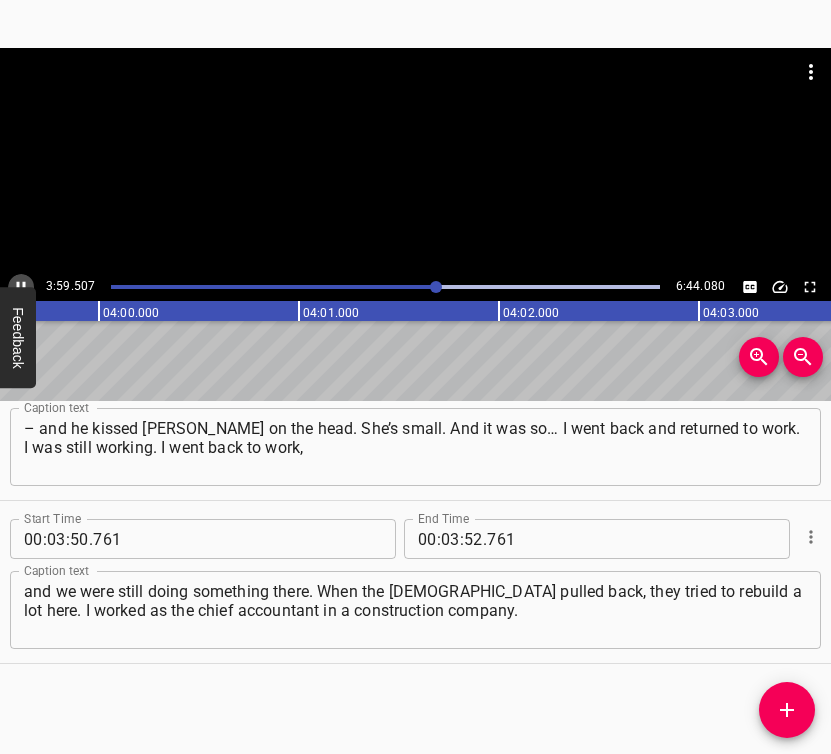 click 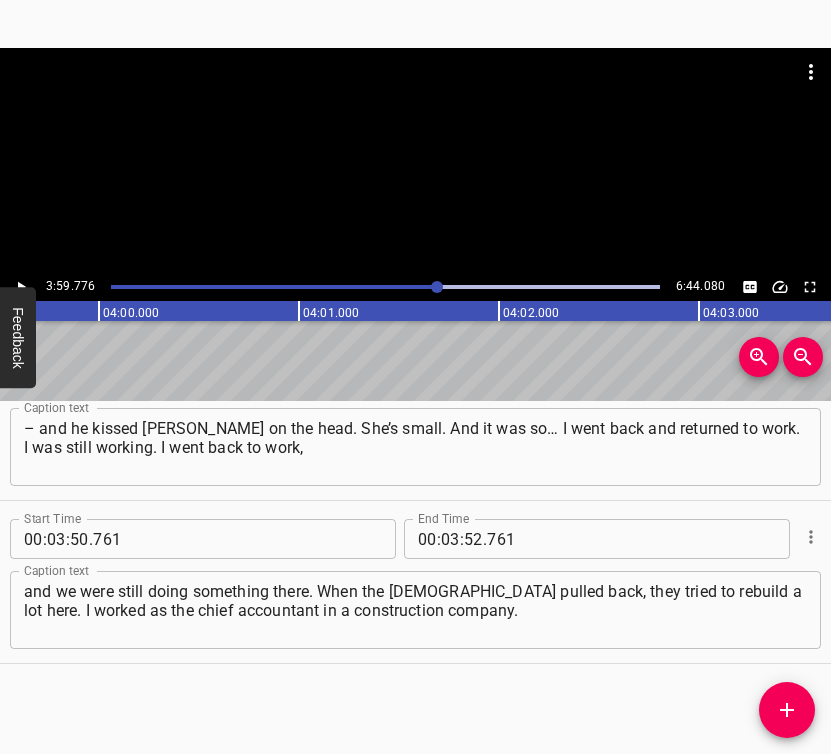 scroll, scrollTop: 0, scrollLeft: 47955, axis: horizontal 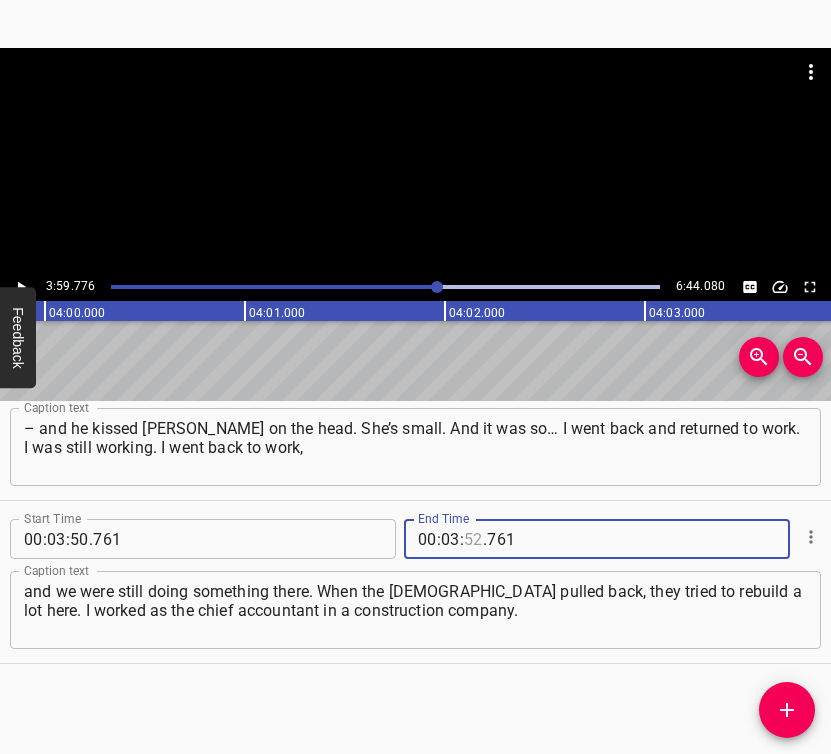 click at bounding box center (473, 539) 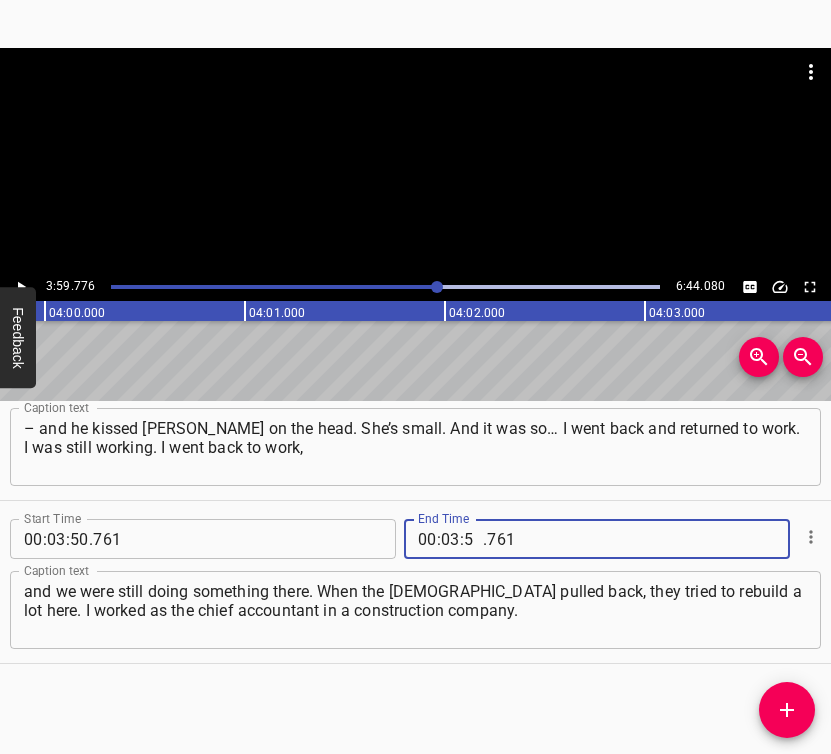 type on "59" 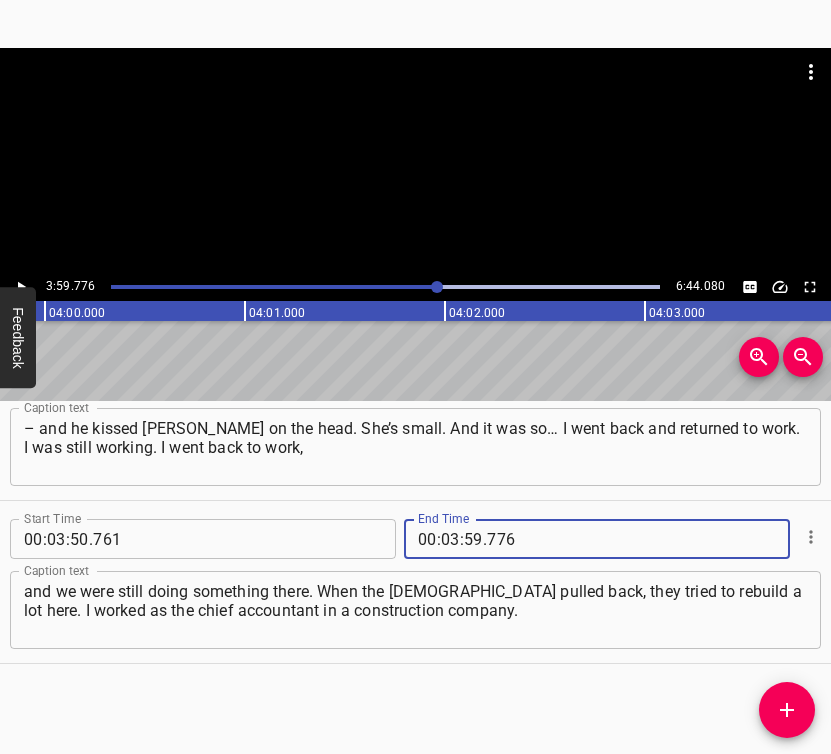 type on "776" 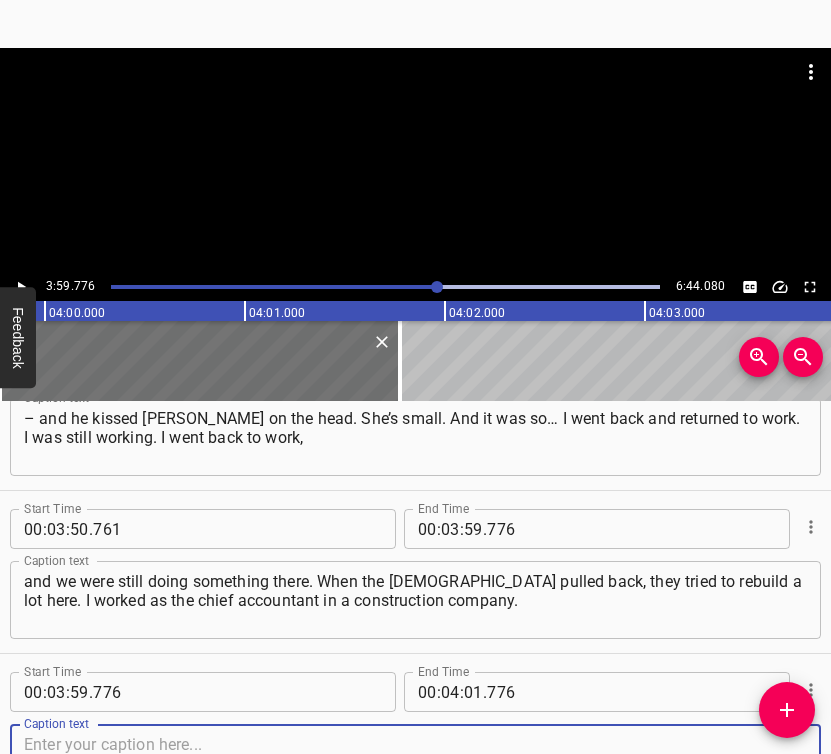 scroll, scrollTop: 3490, scrollLeft: 0, axis: vertical 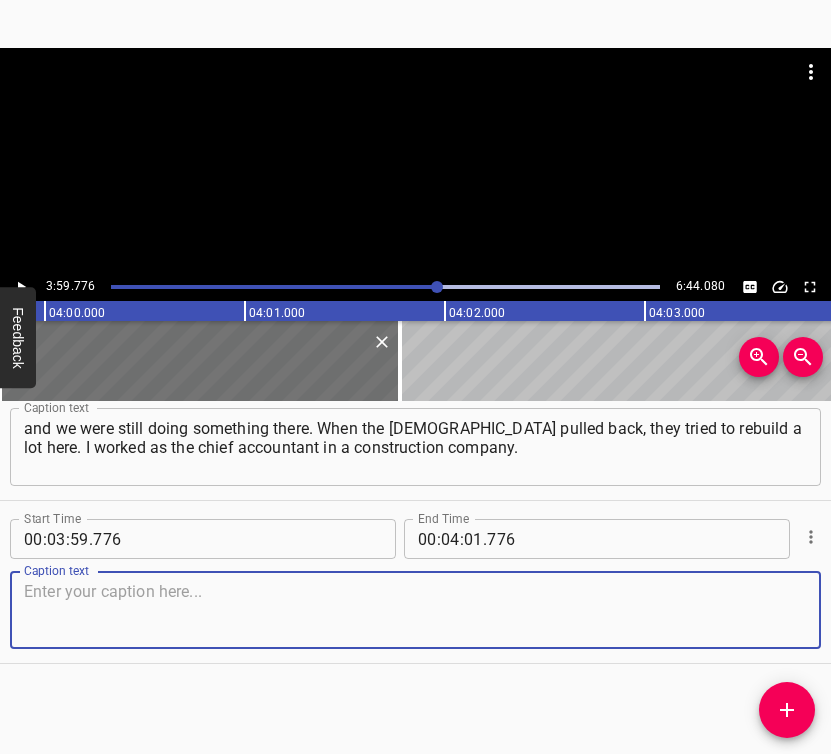 click at bounding box center [415, 610] 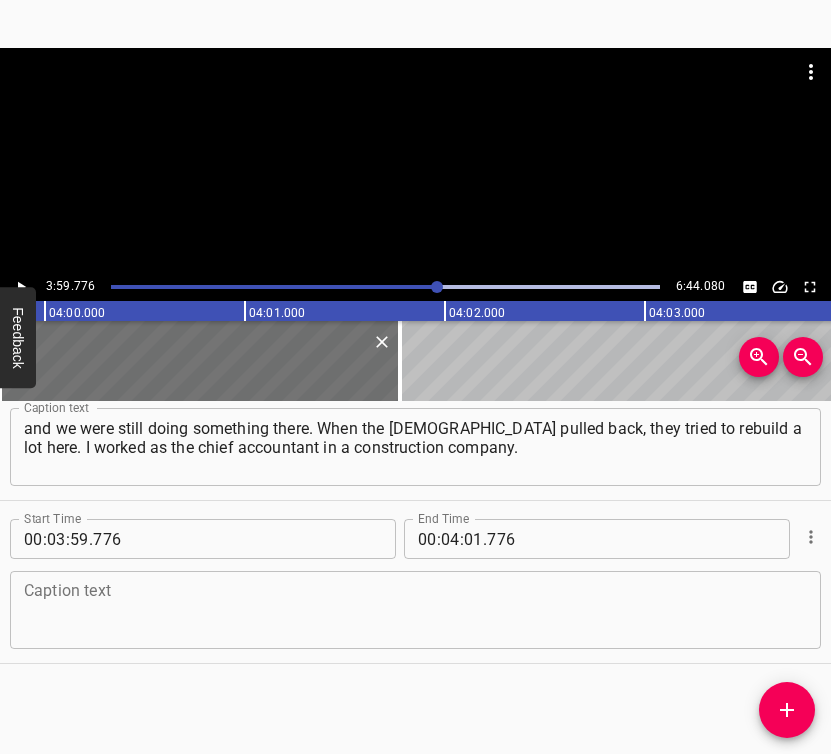 click at bounding box center (415, 610) 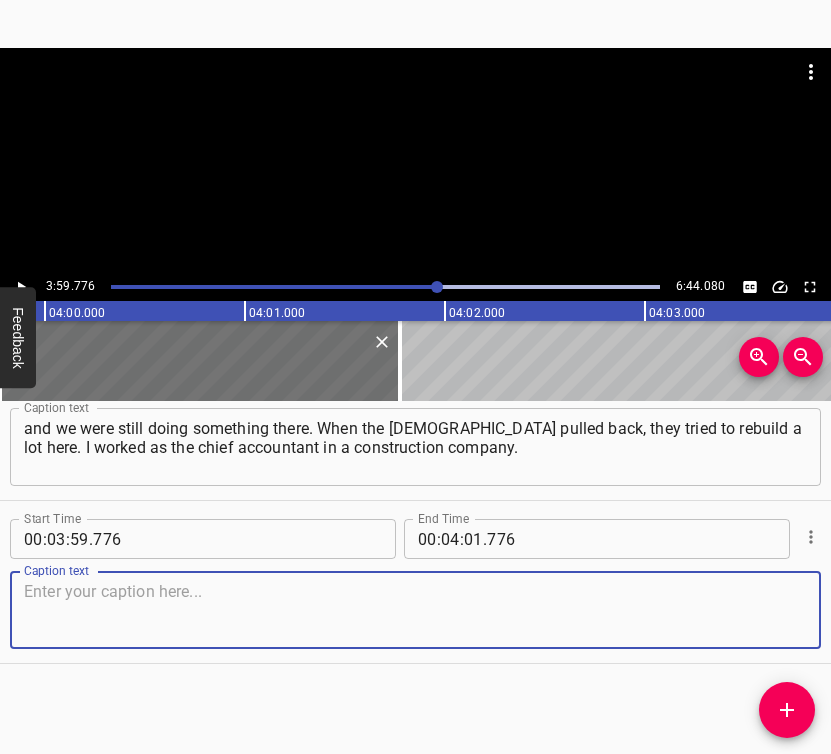 paste on "So I went back to work, we kept working and rebuilding, helping however we could. We had a small construction firm, and I kept going to work" 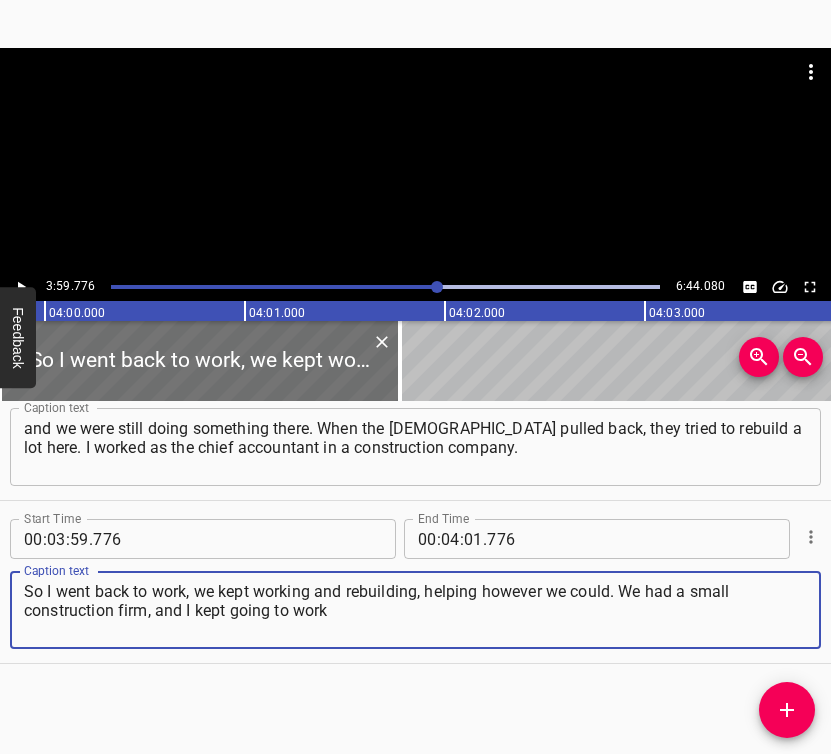 type on "So I went back to work, we kept working and rebuilding, helping however we could. We had a small construction firm, and I kept going to work" 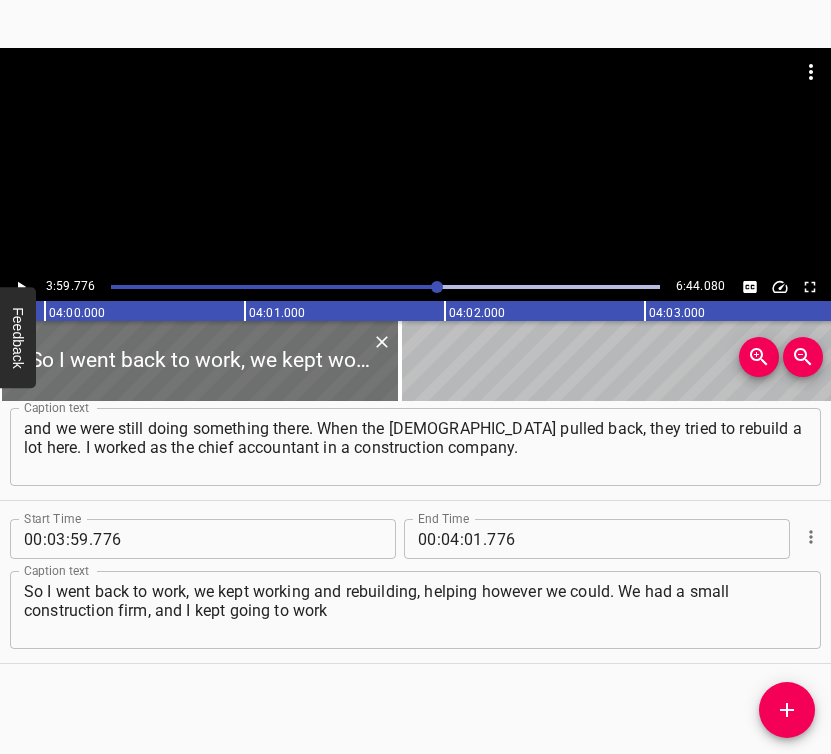 click on "3:59.776 6:44.080" at bounding box center (415, 174) 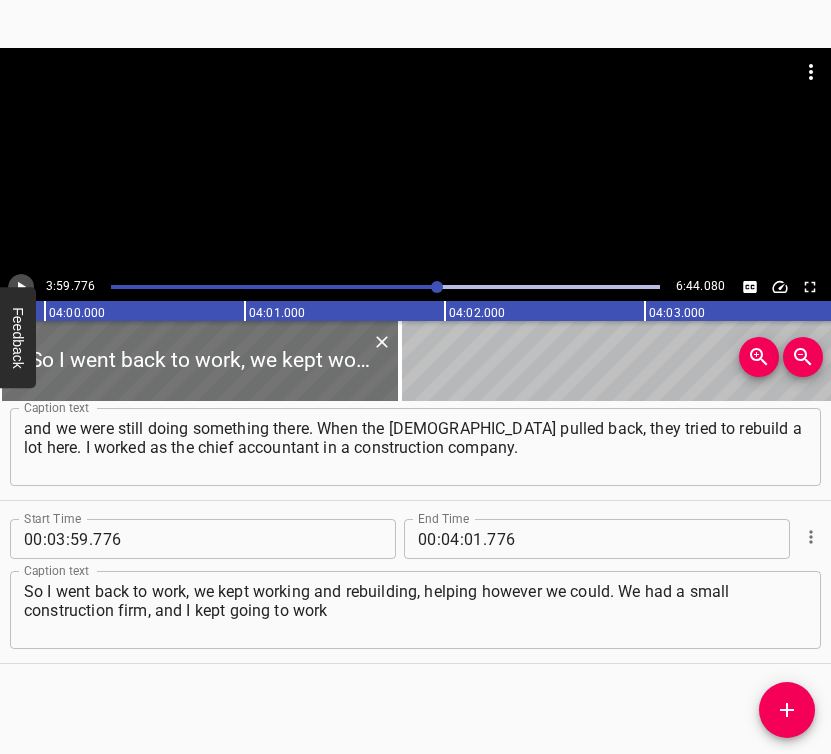 click 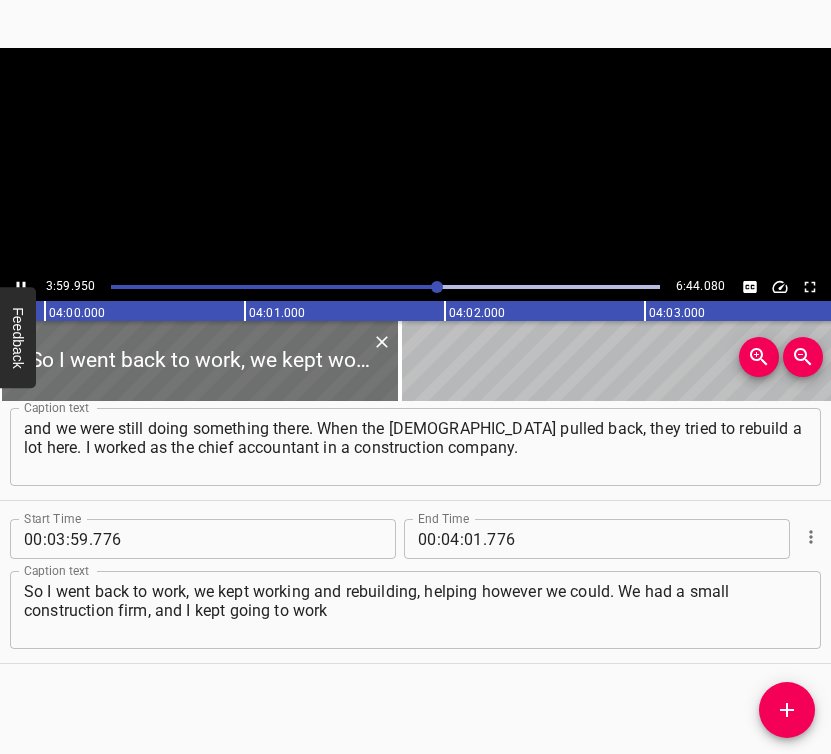 scroll, scrollTop: 0, scrollLeft: 47988, axis: horizontal 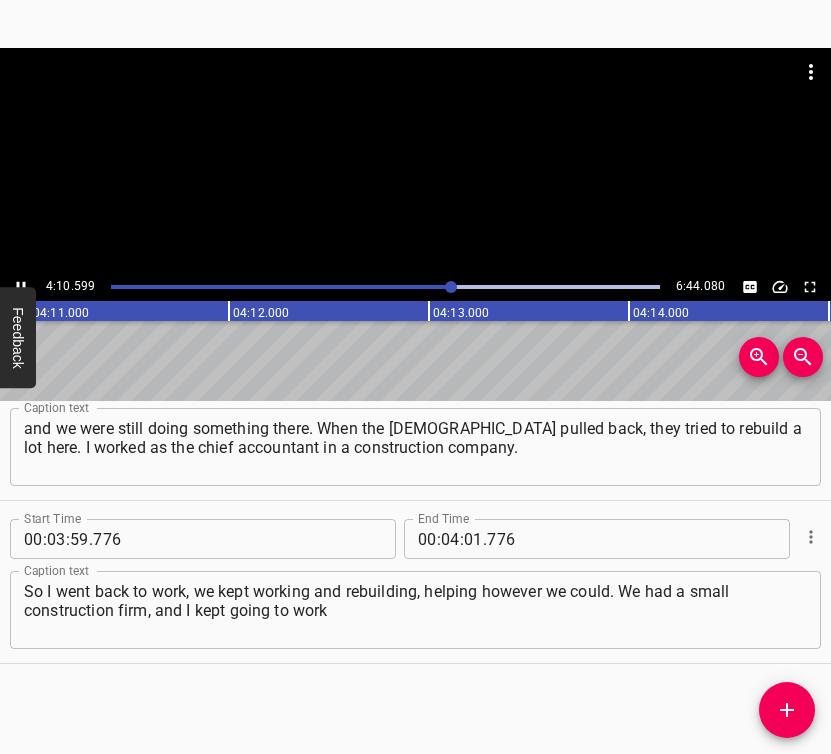 click 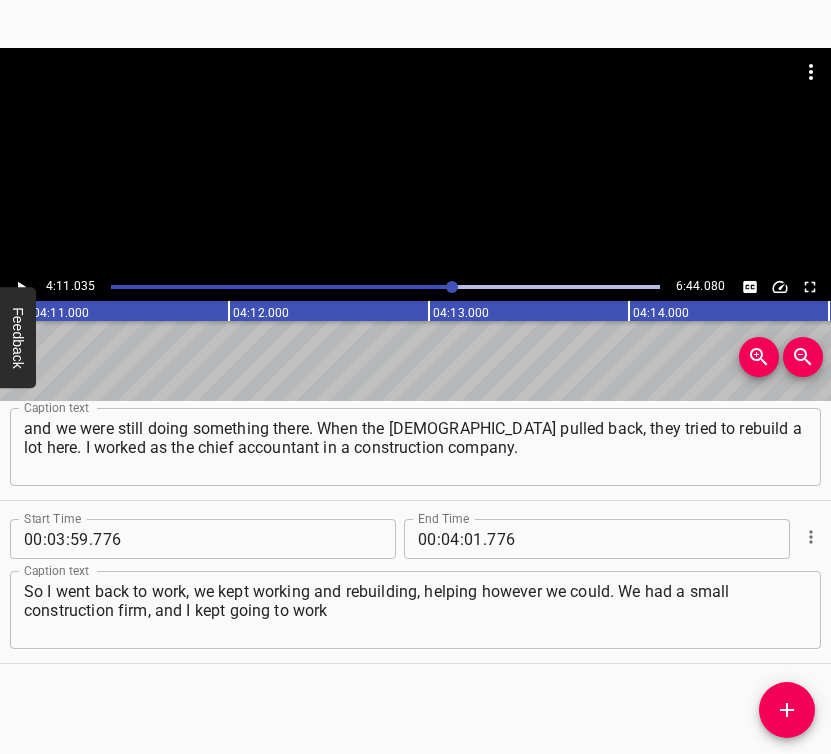 scroll, scrollTop: 0, scrollLeft: 50207, axis: horizontal 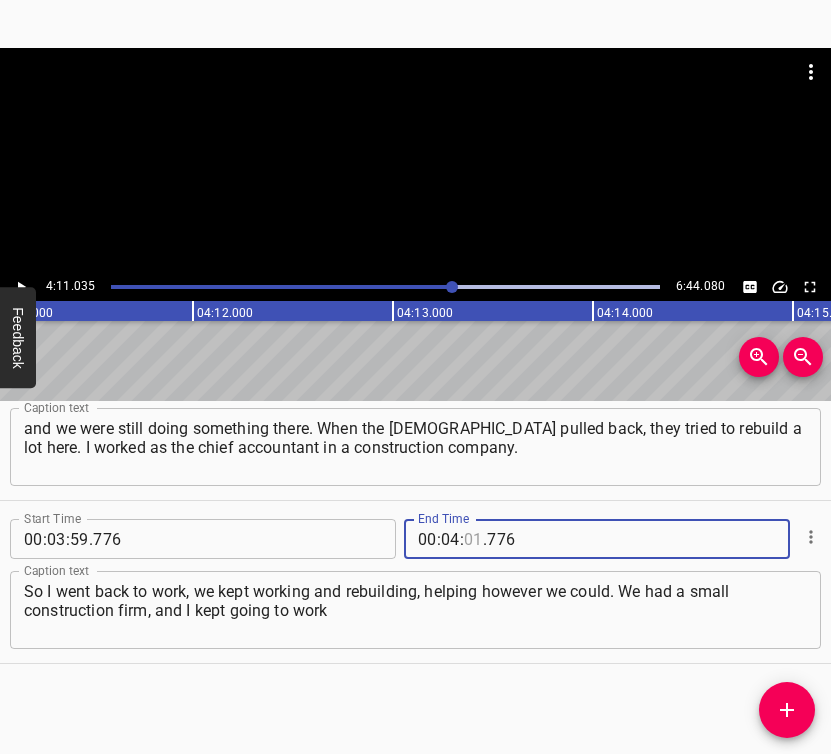 drag, startPoint x: 466, startPoint y: 541, endPoint x: 486, endPoint y: 508, distance: 38.587563 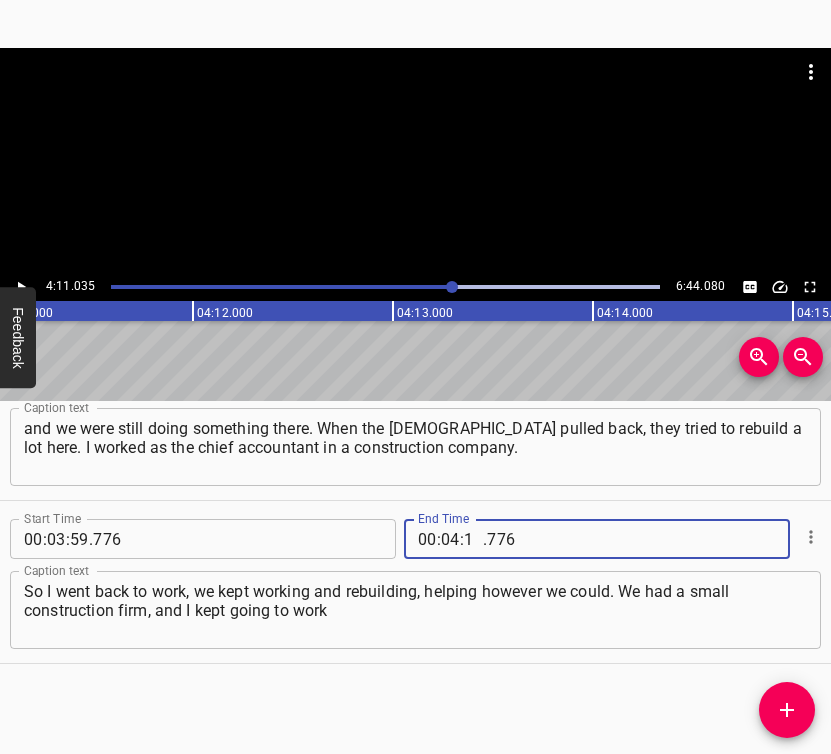 type on "11" 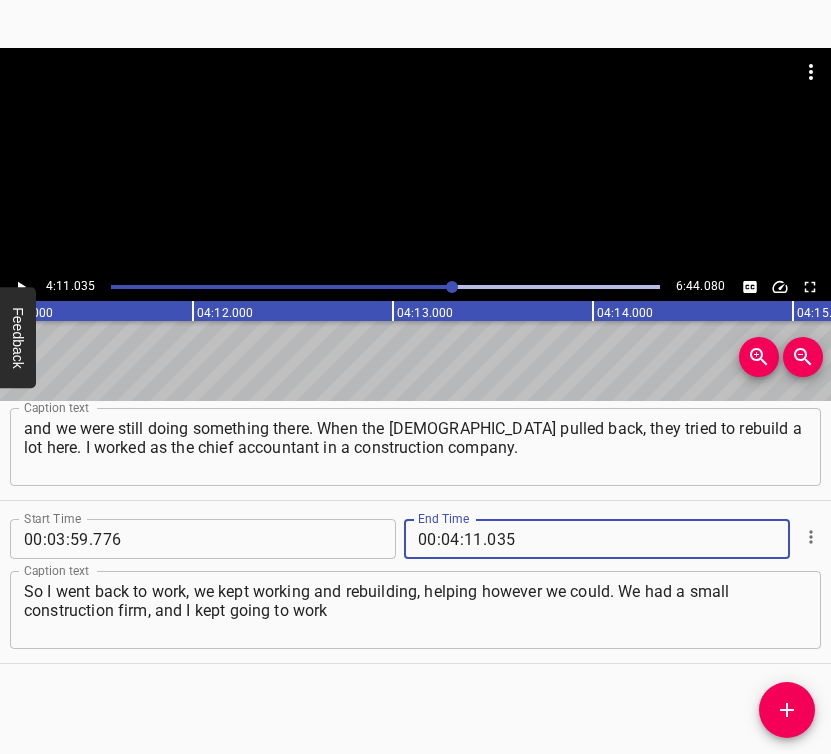 type on "035" 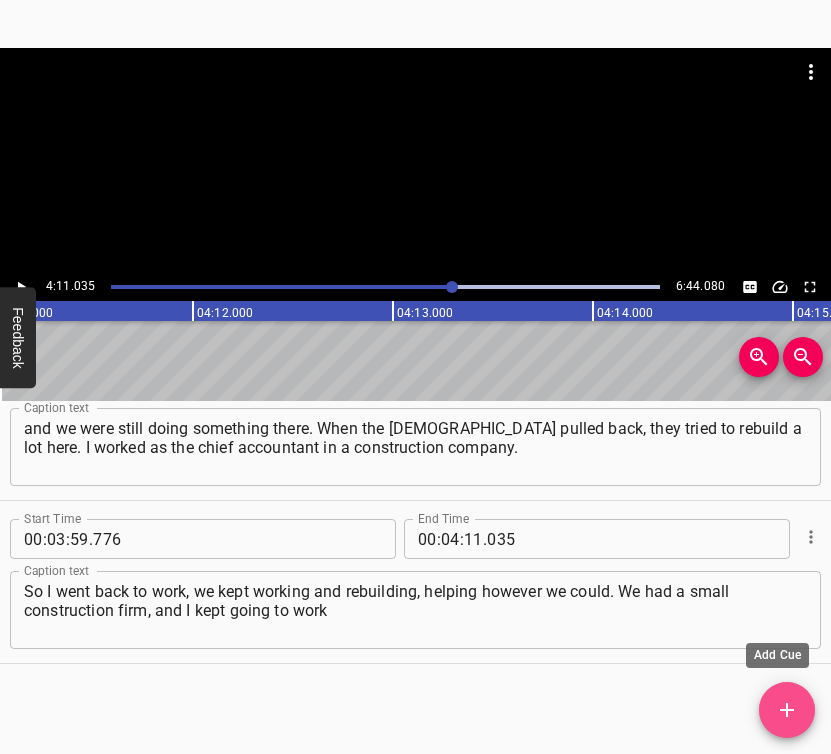 click 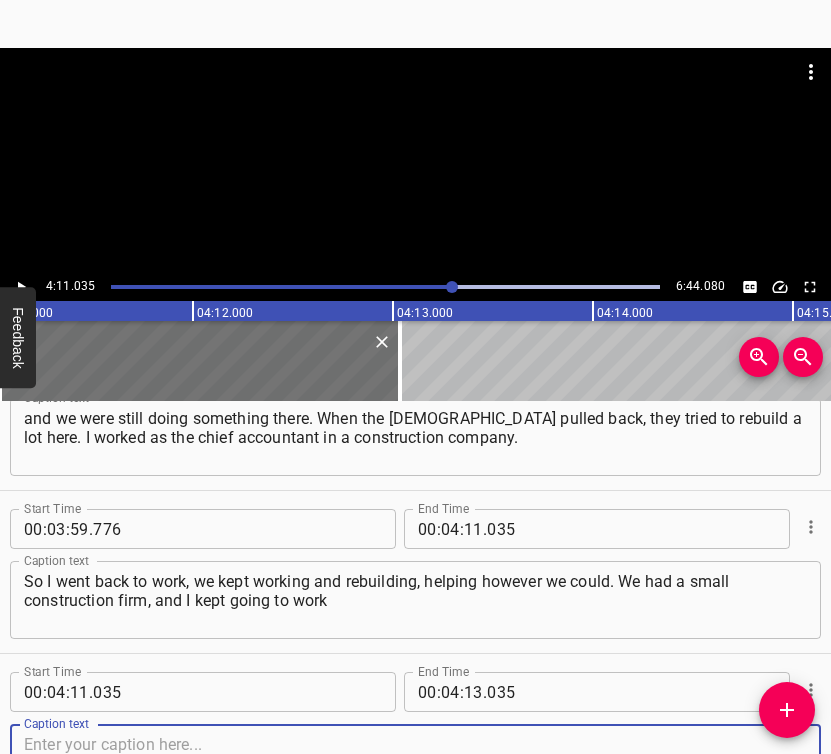 scroll, scrollTop: 3653, scrollLeft: 0, axis: vertical 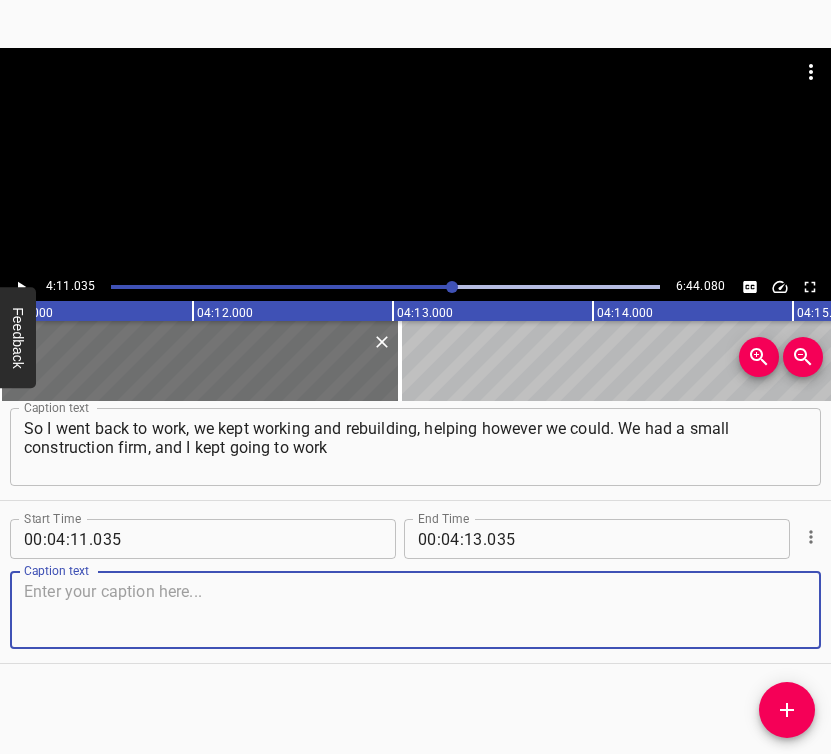 click at bounding box center (415, 610) 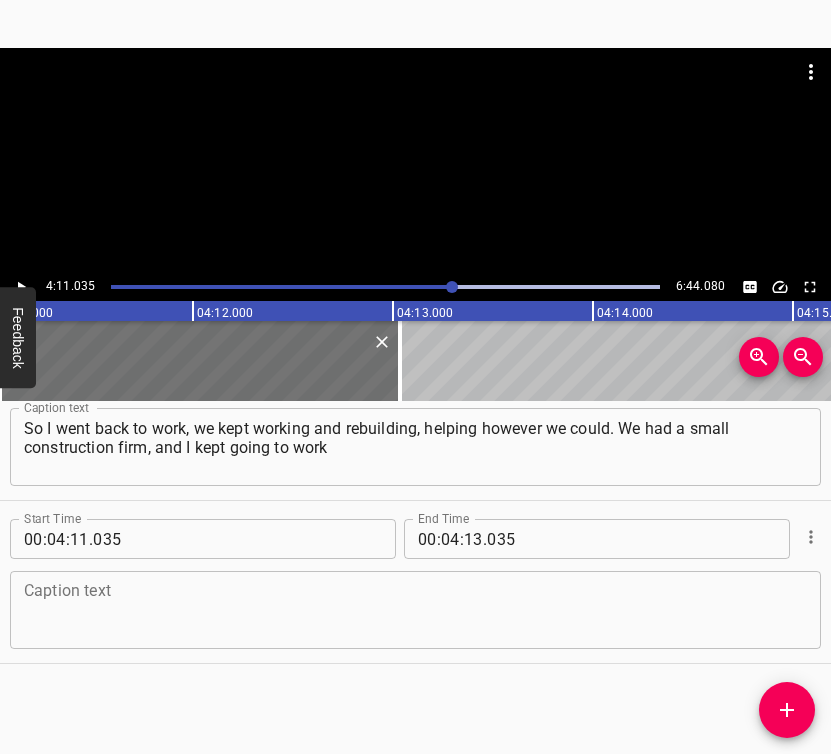 click at bounding box center (415, 610) 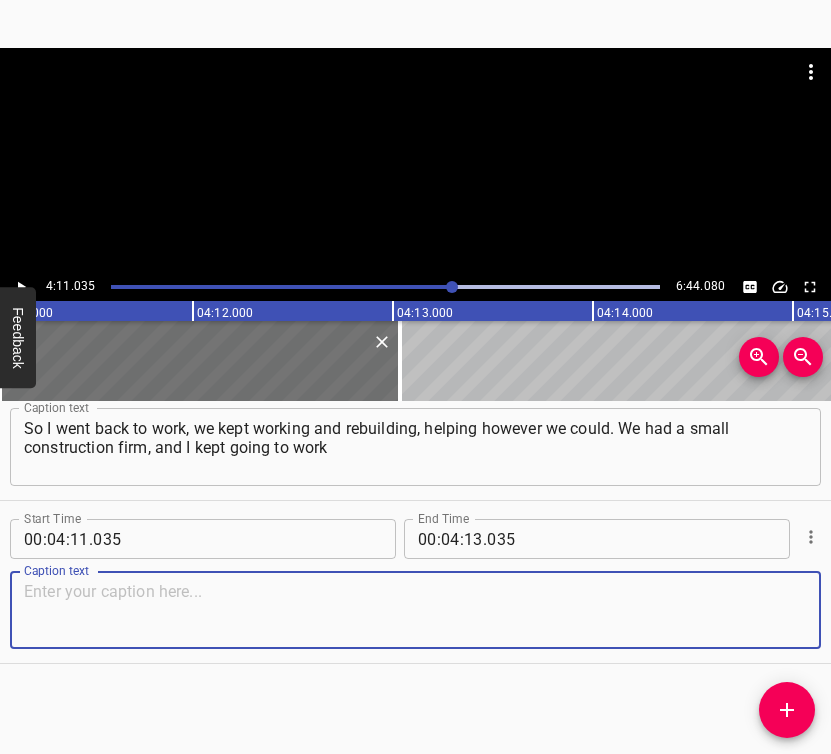 paste on "because I still needed to work until retirement — you understand. And then I almost made it to retirement, but there was no real work left," 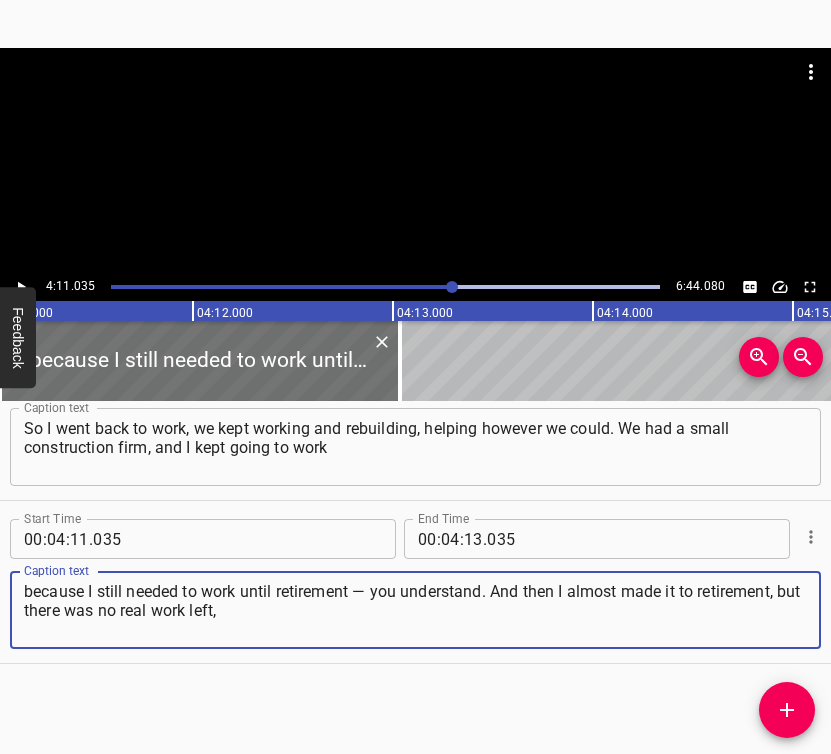 type on "because I still needed to work until retirement — you understand. And then I almost made it to retirement, but there was no real work left," 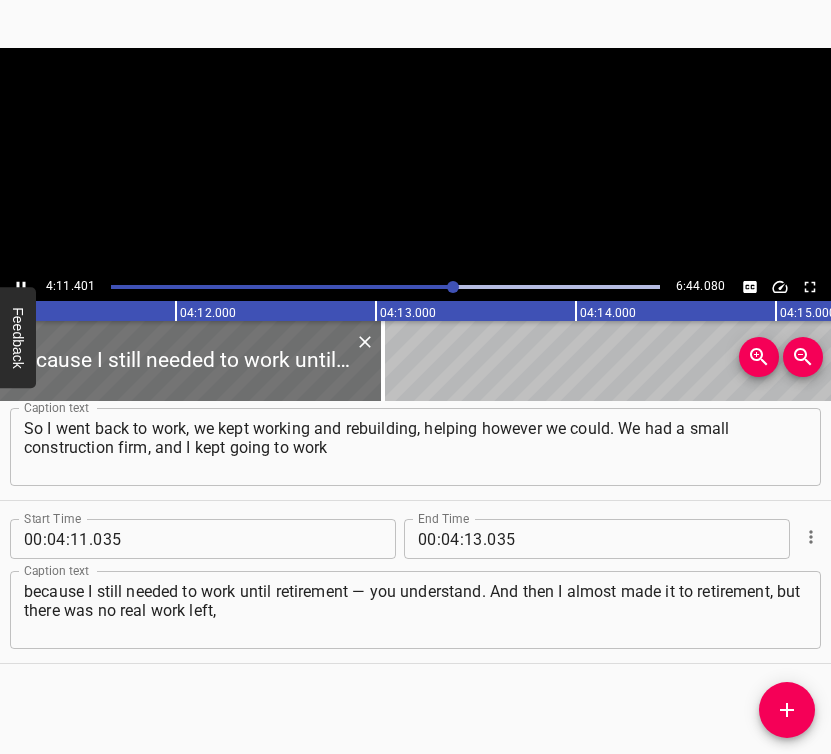 scroll, scrollTop: 0, scrollLeft: 50277, axis: horizontal 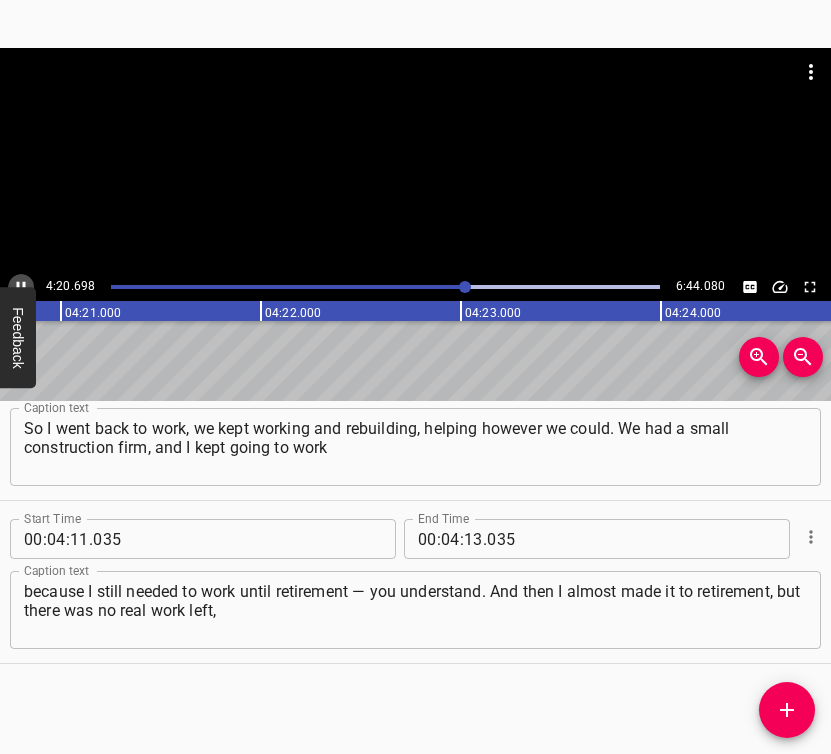 click 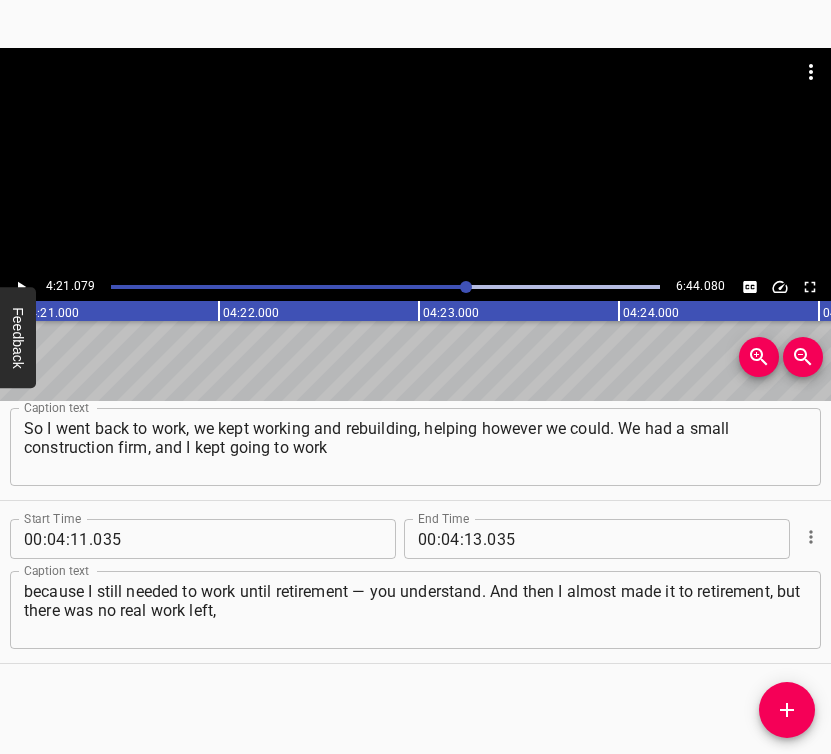 scroll, scrollTop: 0, scrollLeft: 52215, axis: horizontal 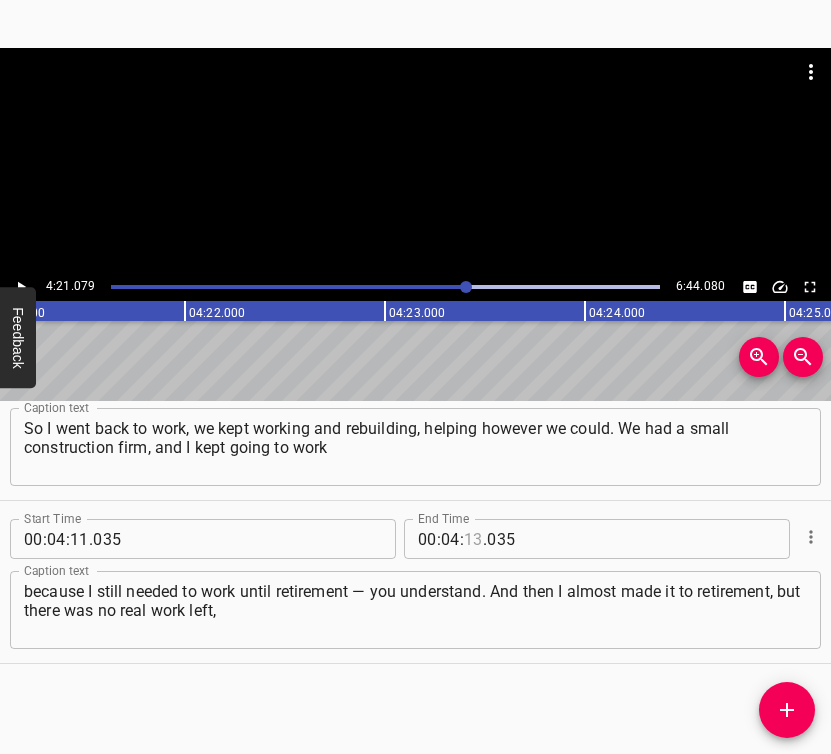 click at bounding box center (473, 539) 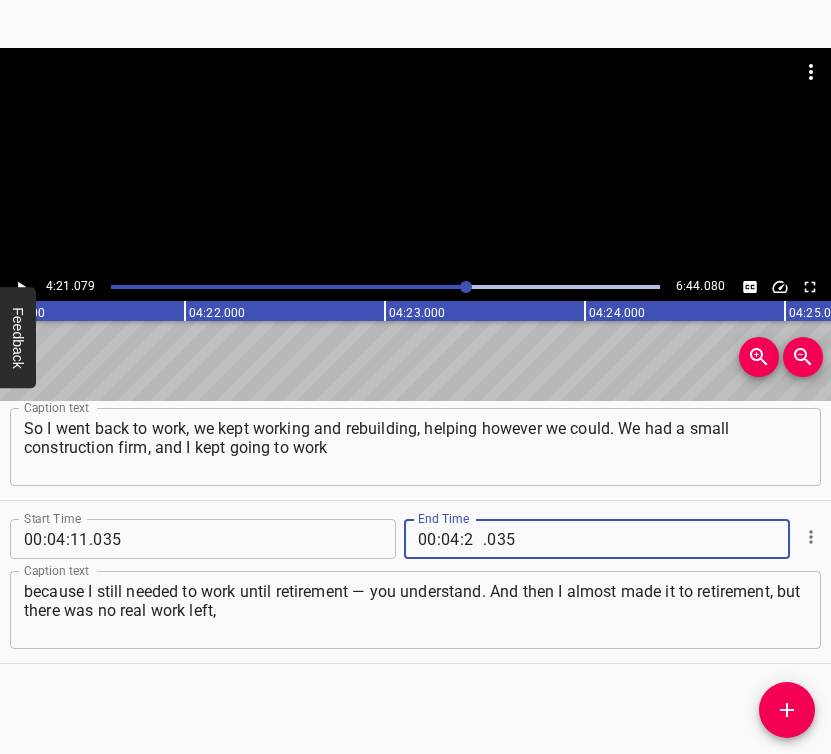 type on "21" 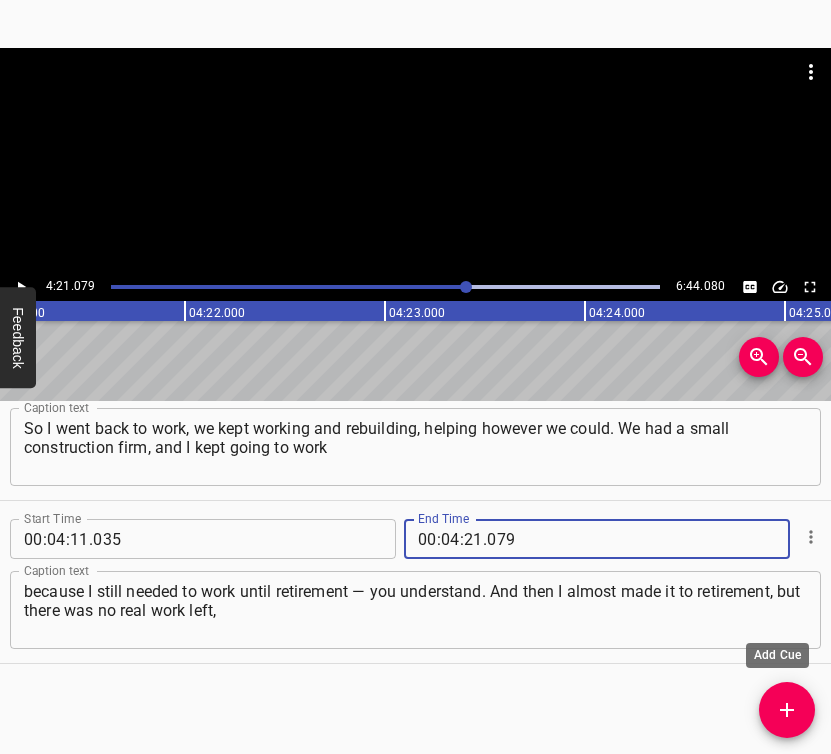 type on "079" 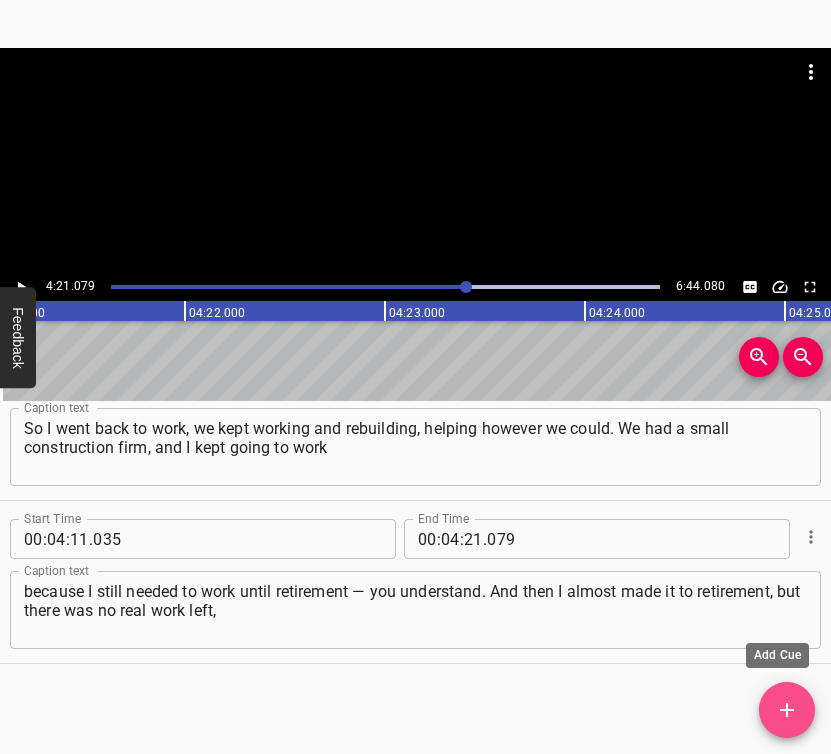 click at bounding box center [787, 710] 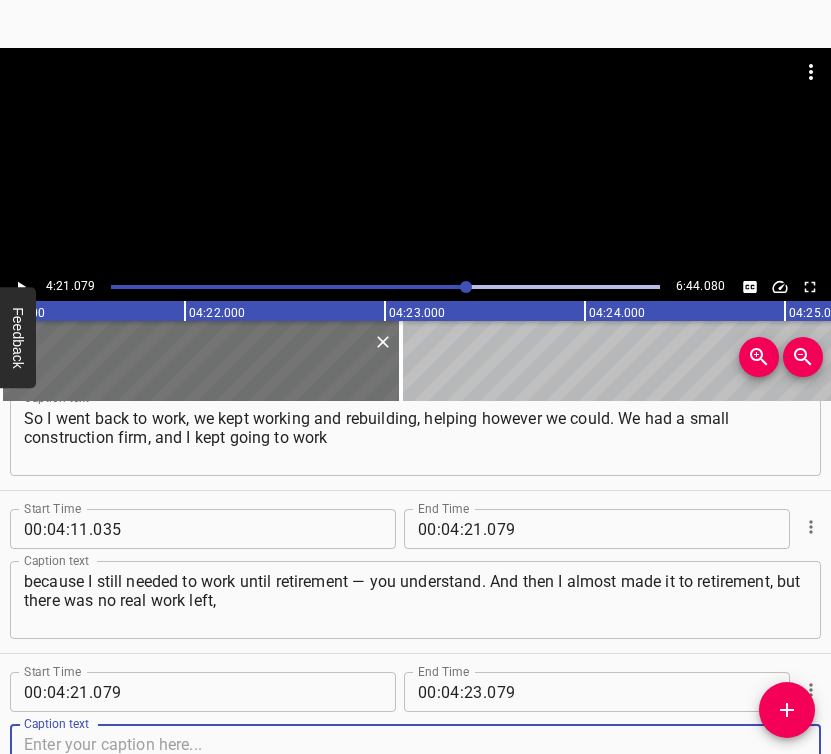 scroll, scrollTop: 3816, scrollLeft: 0, axis: vertical 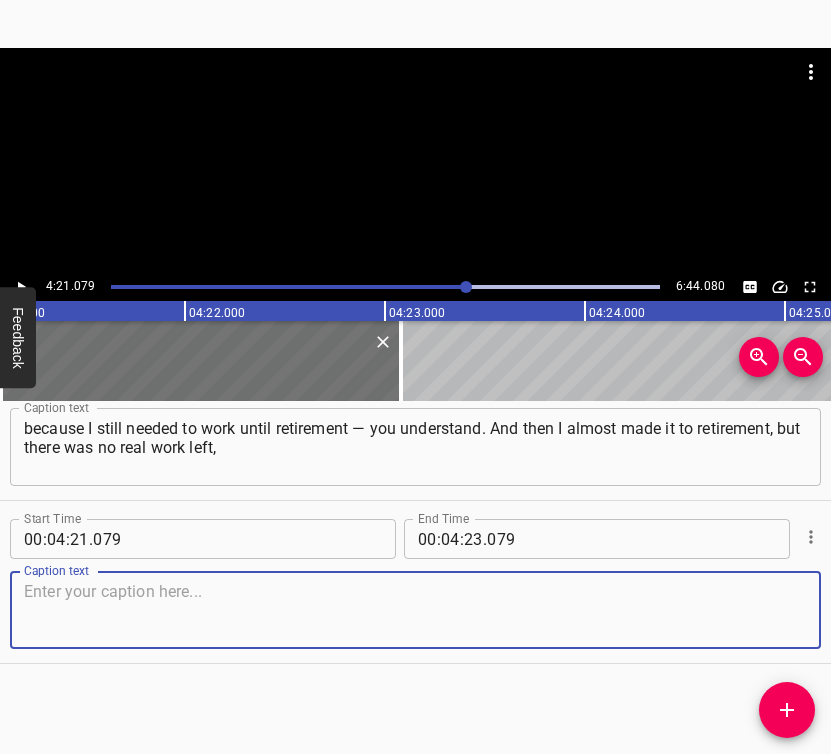 click at bounding box center [415, 610] 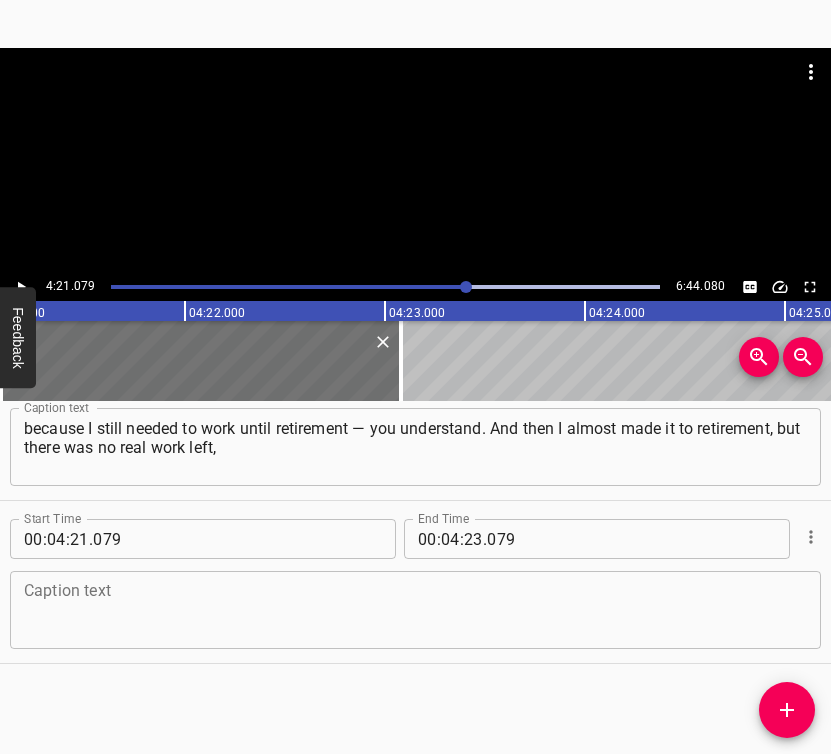 click at bounding box center [415, 610] 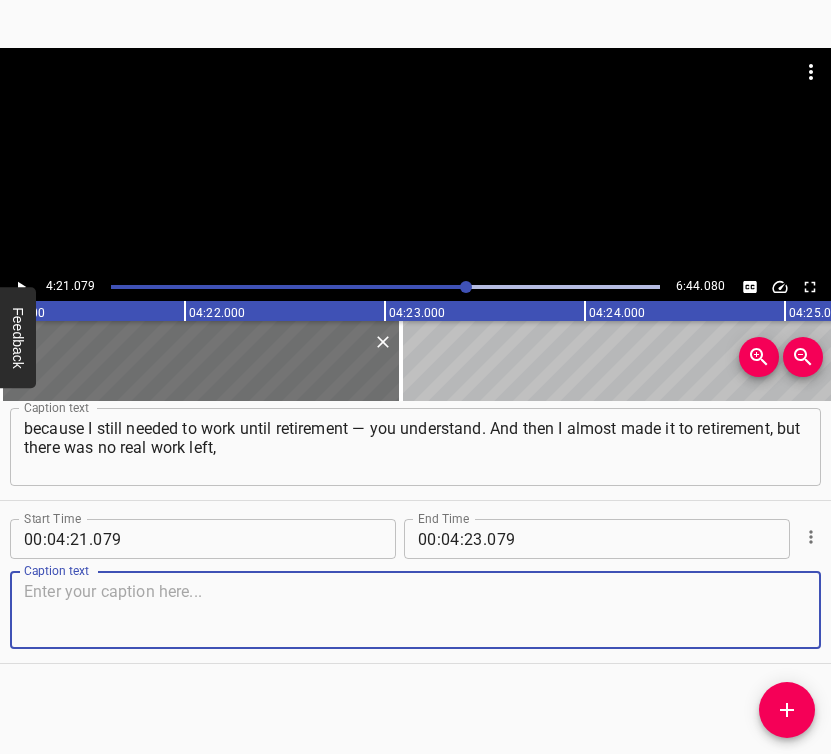 paste on "and our company was shut down. At first, I wanted to go to Obolon. Then, one day around Christmas, I opened the internet and came across the phone number for" 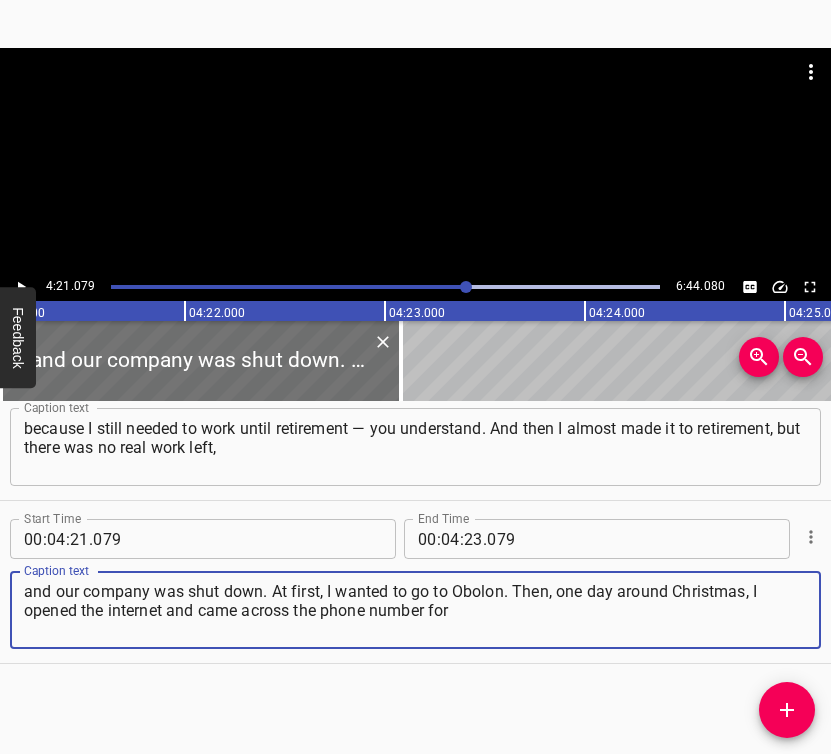 type on "and our company was shut down. At first, I wanted to go to Obolon. Then, one day around Christmas, I opened the internet and came across the phone number for" 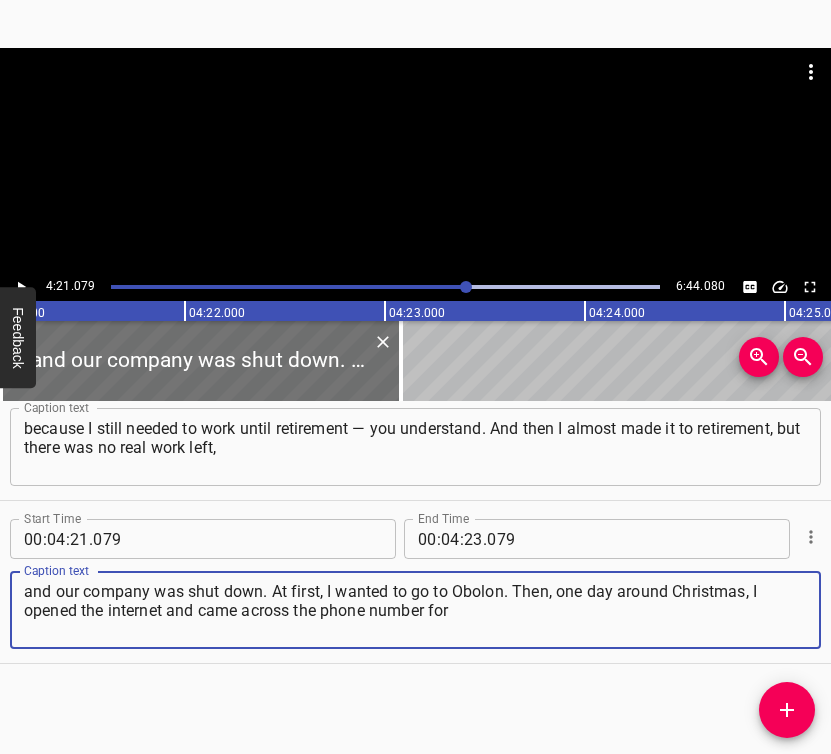 click 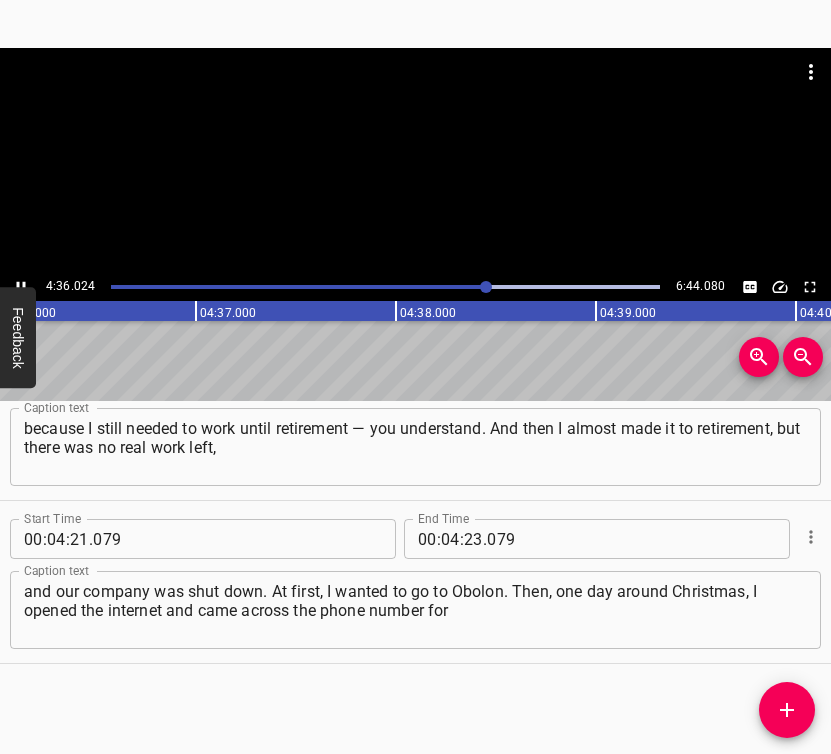 click 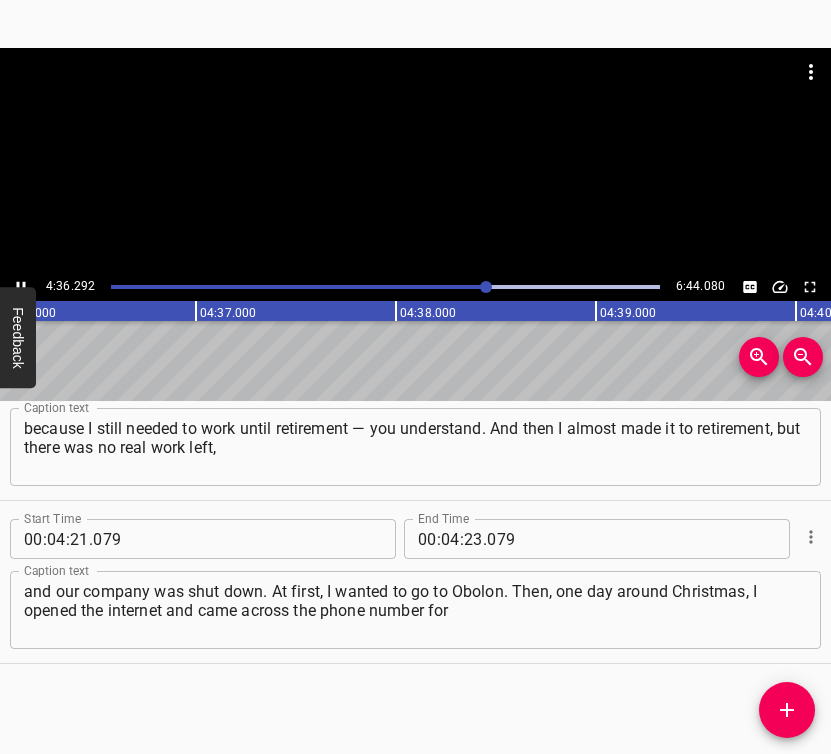 scroll, scrollTop: 0, scrollLeft: 55280, axis: horizontal 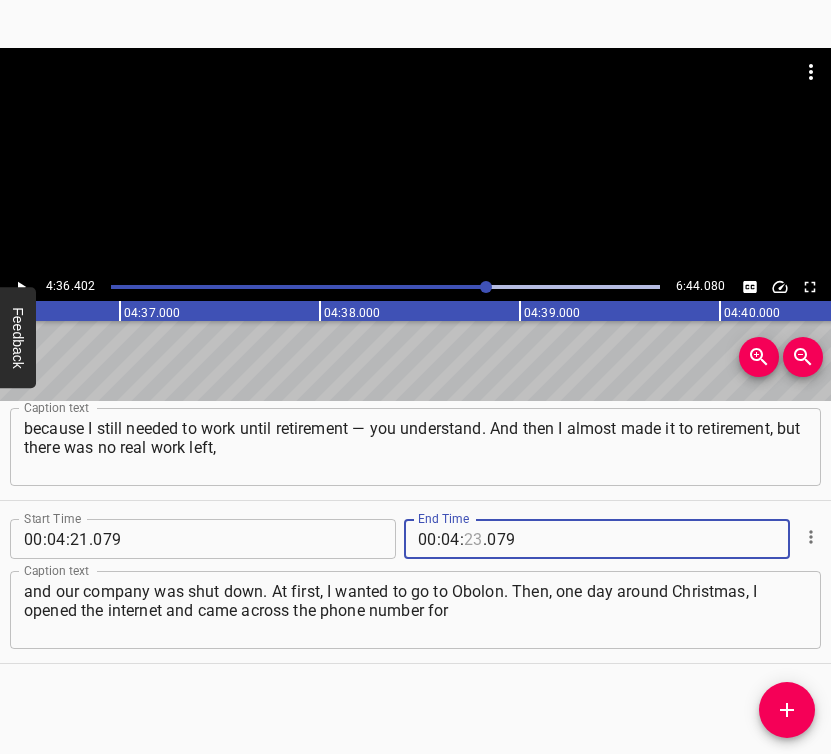click at bounding box center (473, 539) 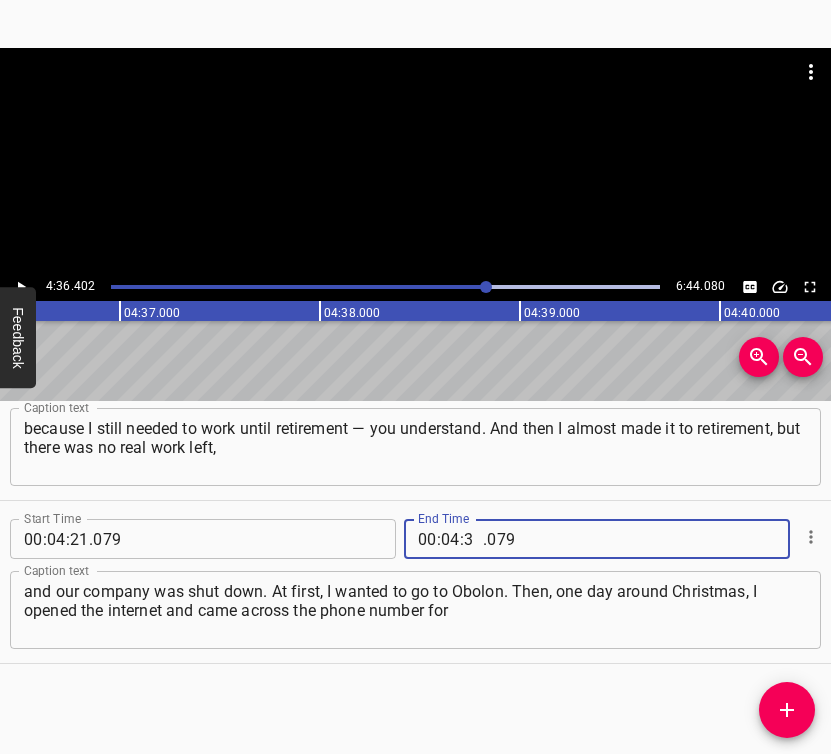 type on "36" 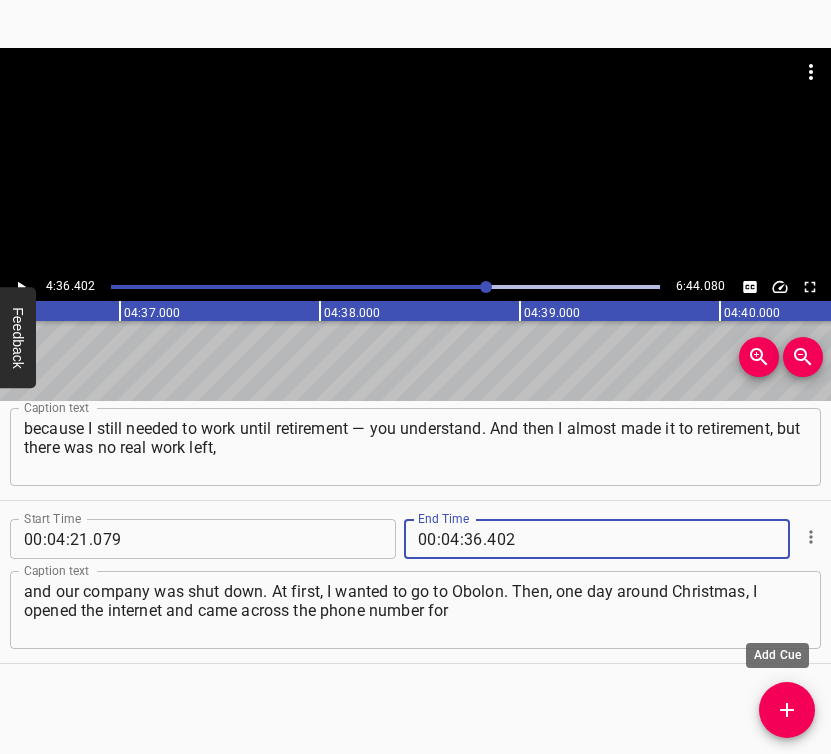 type on "402" 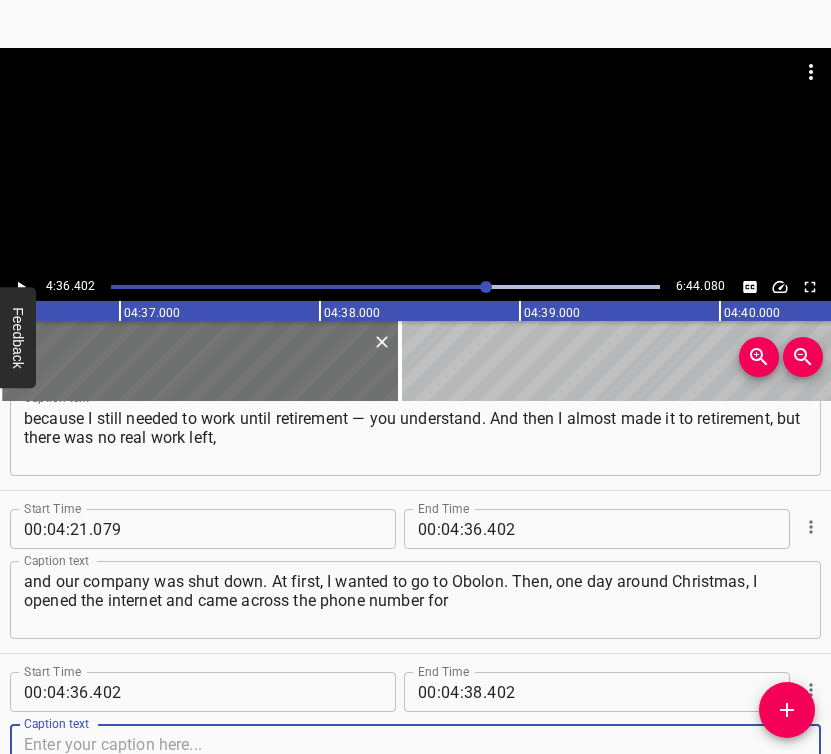 scroll, scrollTop: 3979, scrollLeft: 0, axis: vertical 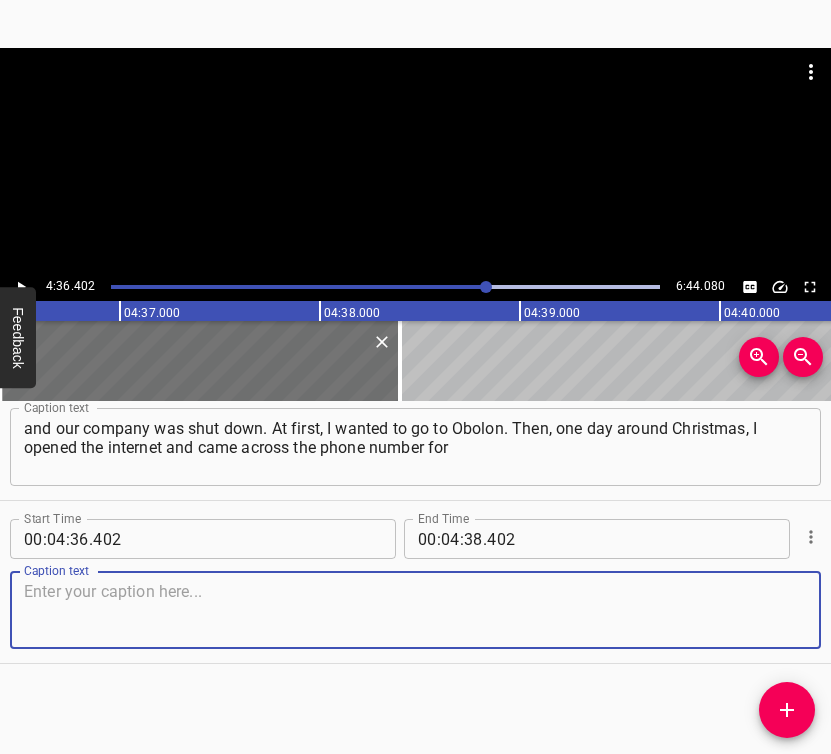 click at bounding box center [415, 610] 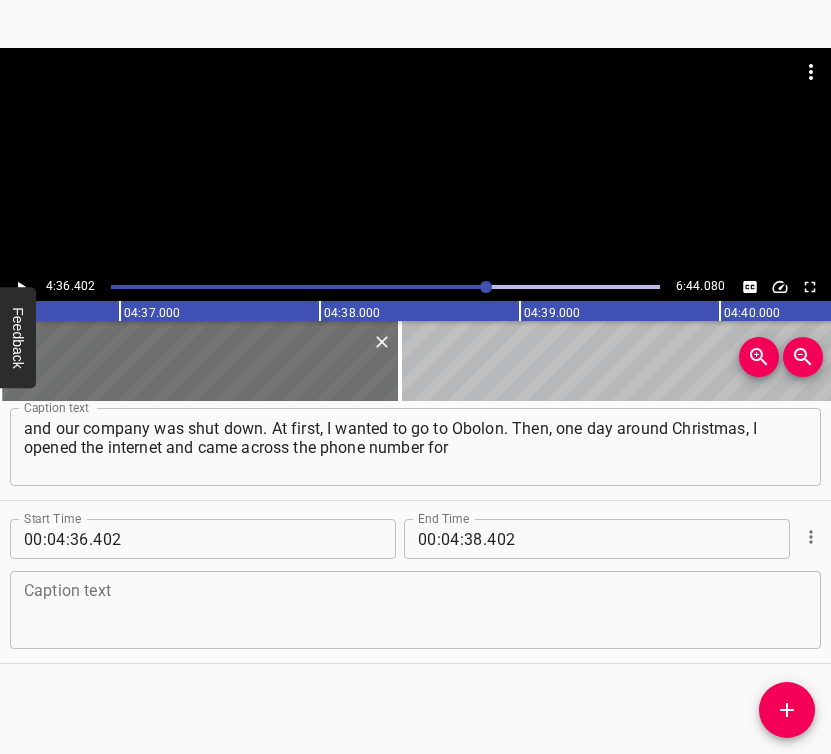click at bounding box center [415, 610] 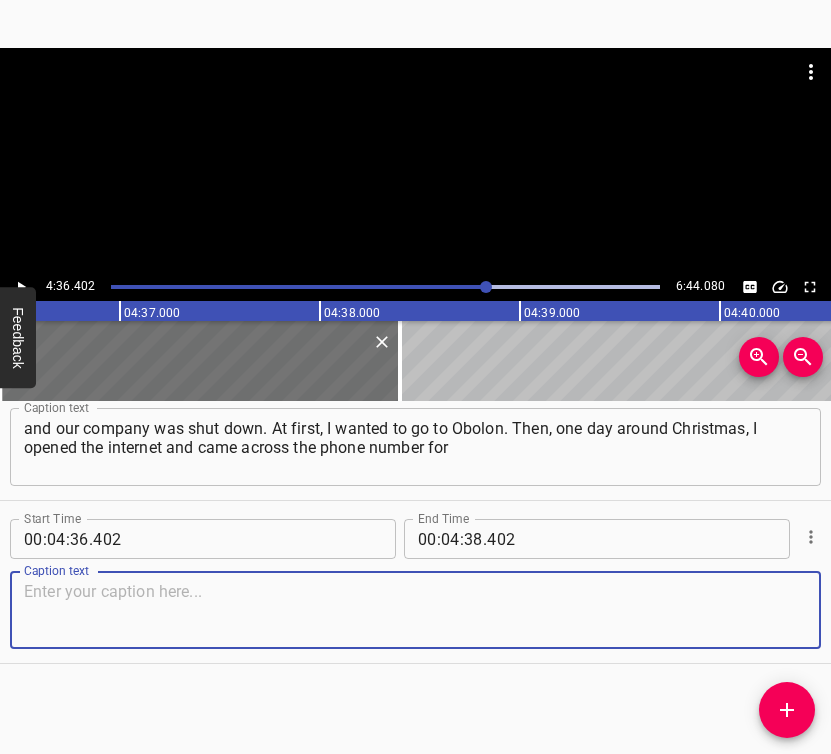 paste on "“Charivni Lastivky” (“Magic Swallows”). I called [PERSON_NAME] and asked: “Where are you?” And she told me the address. The very next day" 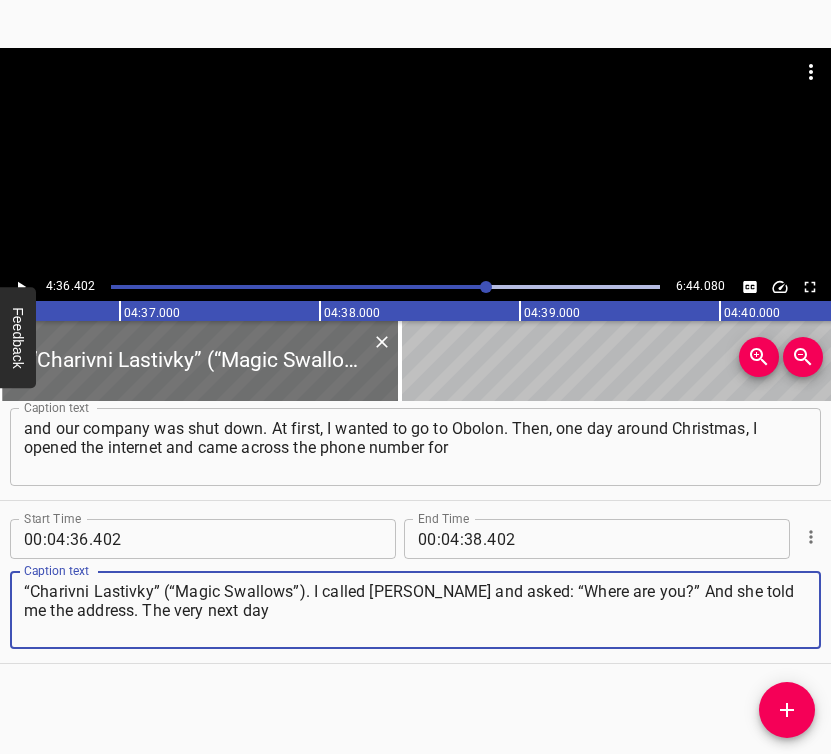 type on "“Charivni Lastivky” (“Magic Swallows”). I called [PERSON_NAME] and asked: “Where are you?” And she told me the address. The very next day" 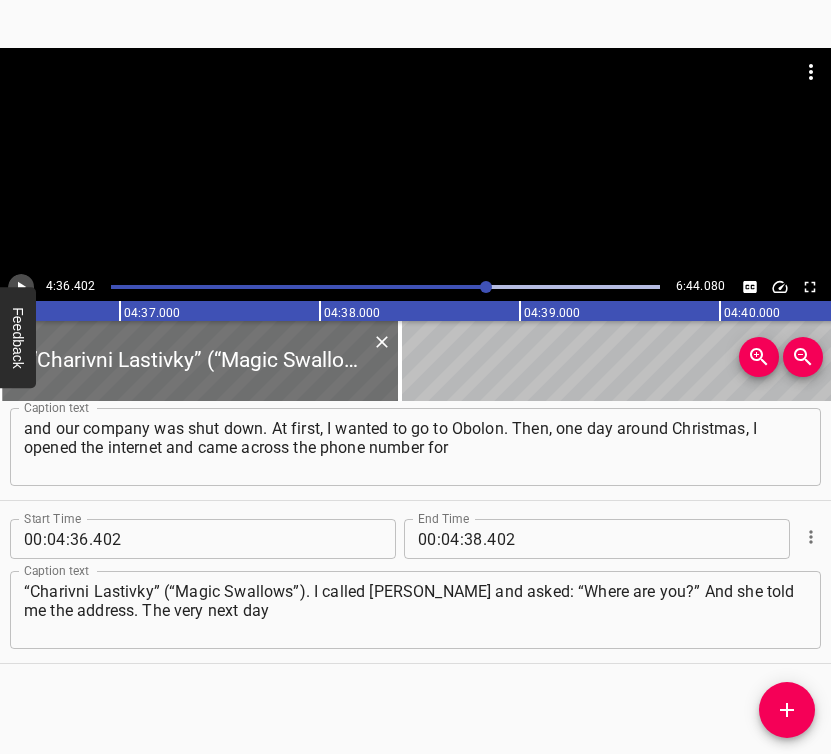 click 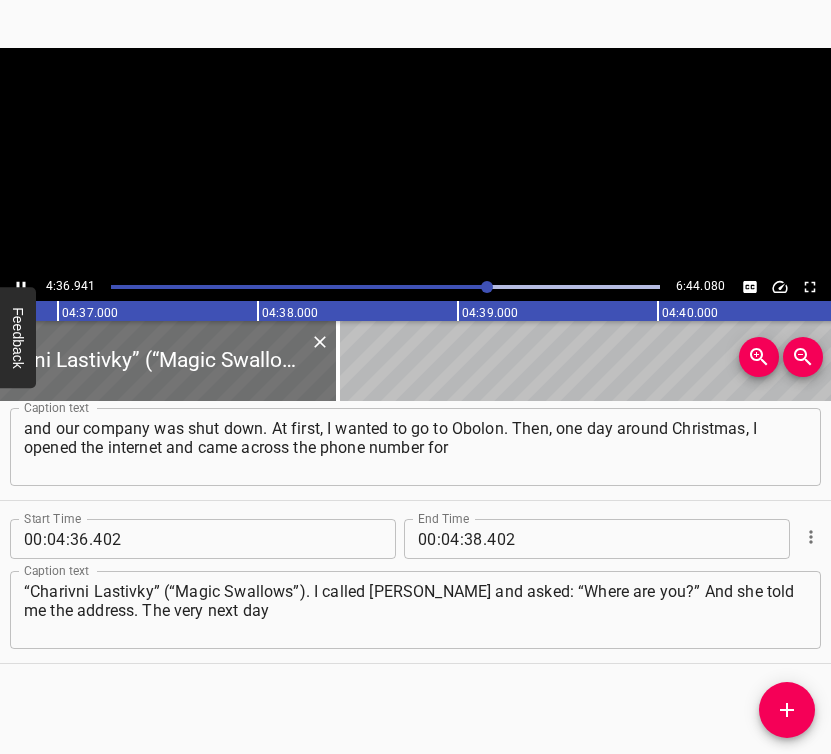 scroll, scrollTop: 0, scrollLeft: 55388, axis: horizontal 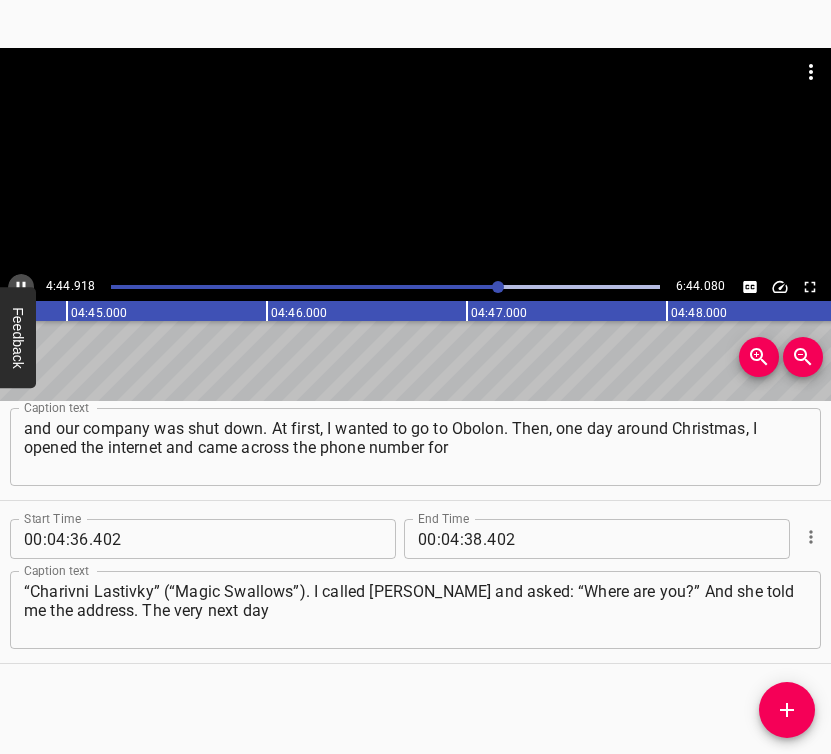 click 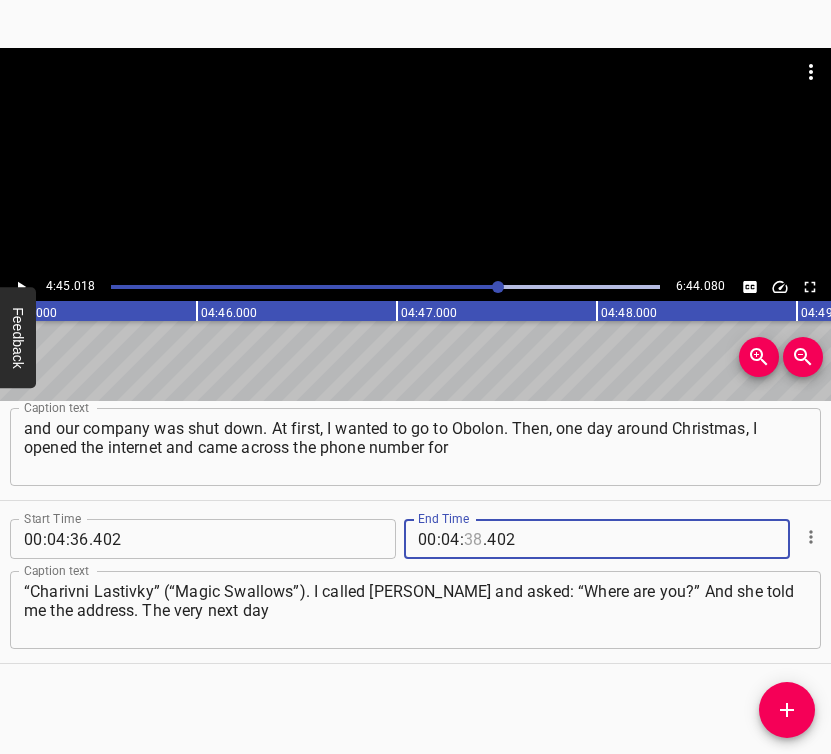 click at bounding box center (473, 539) 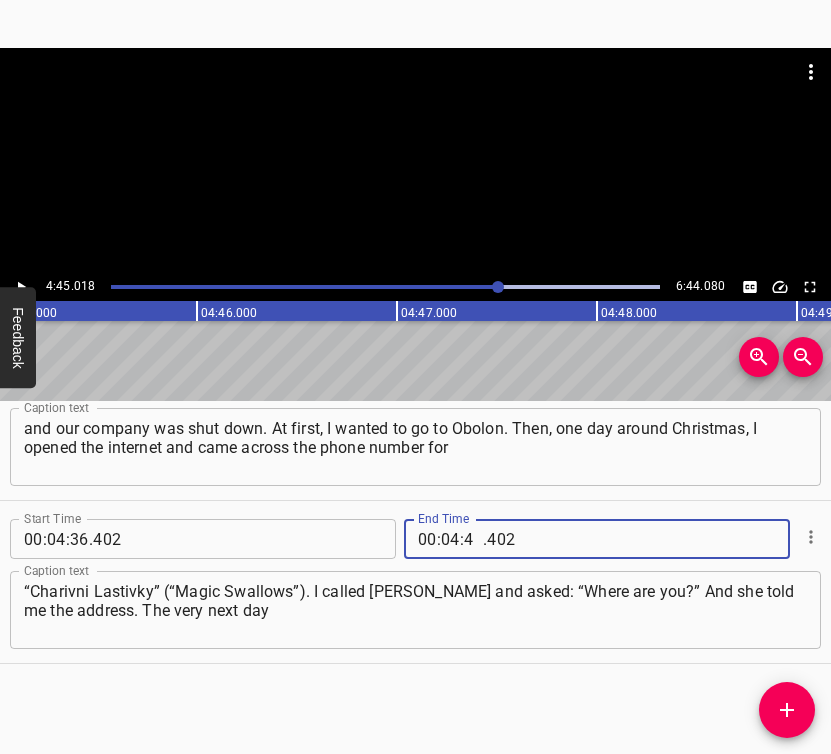 type on "45" 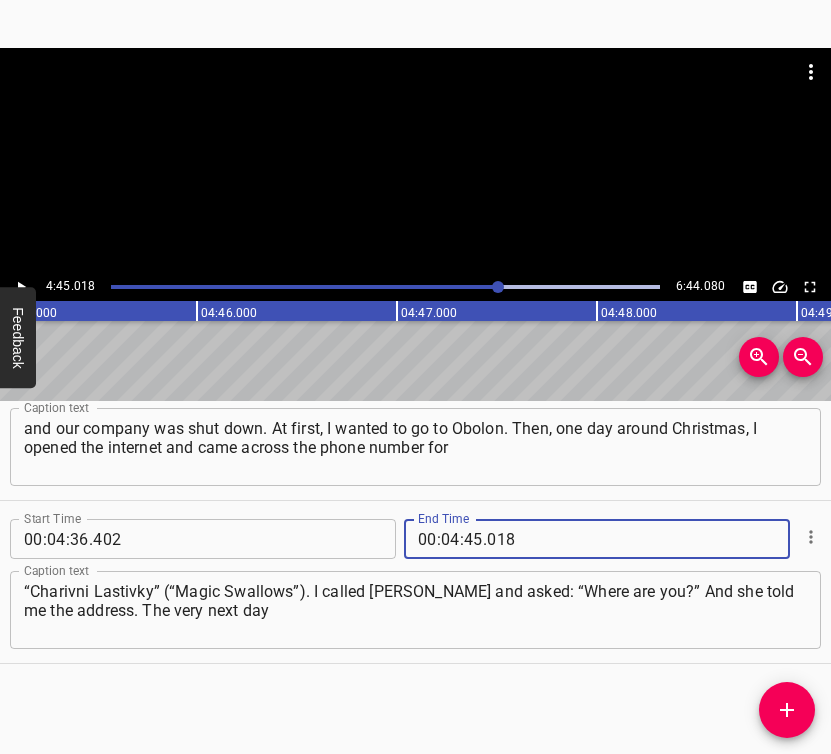type on "018" 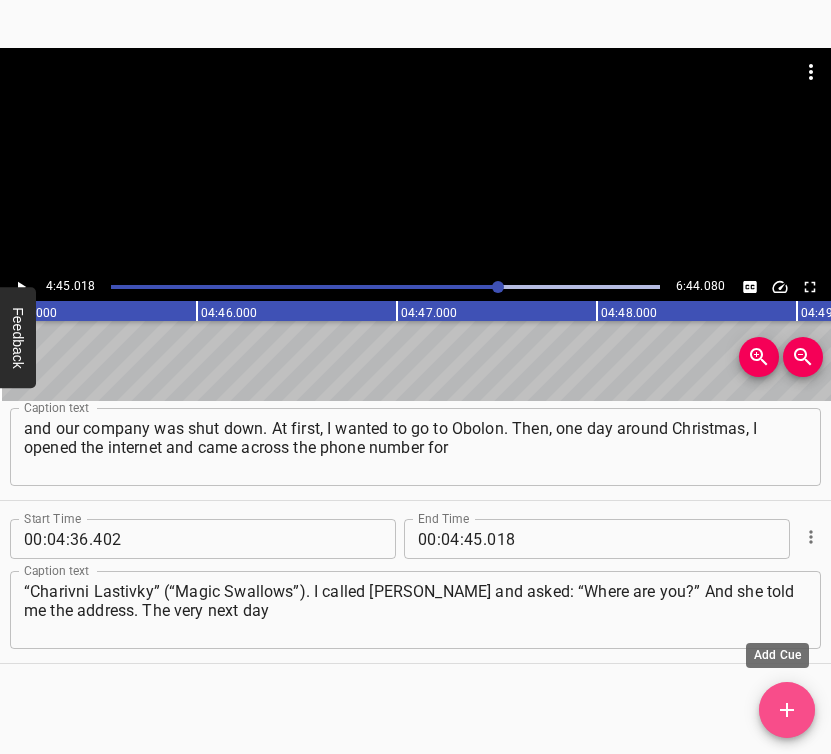 click 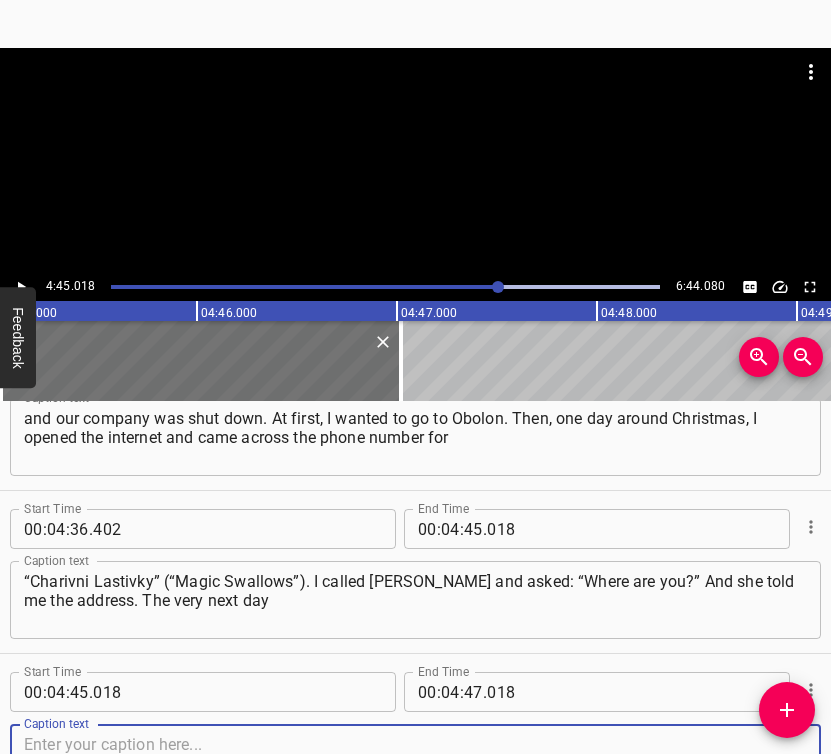 scroll, scrollTop: 4142, scrollLeft: 0, axis: vertical 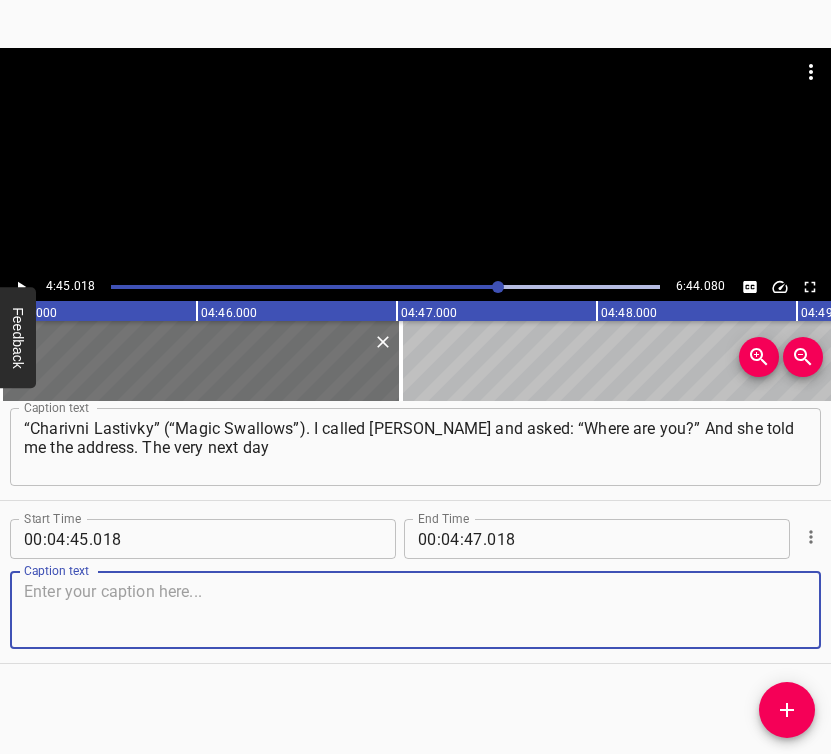 drag, startPoint x: 763, startPoint y: 615, endPoint x: 771, endPoint y: 608, distance: 10.630146 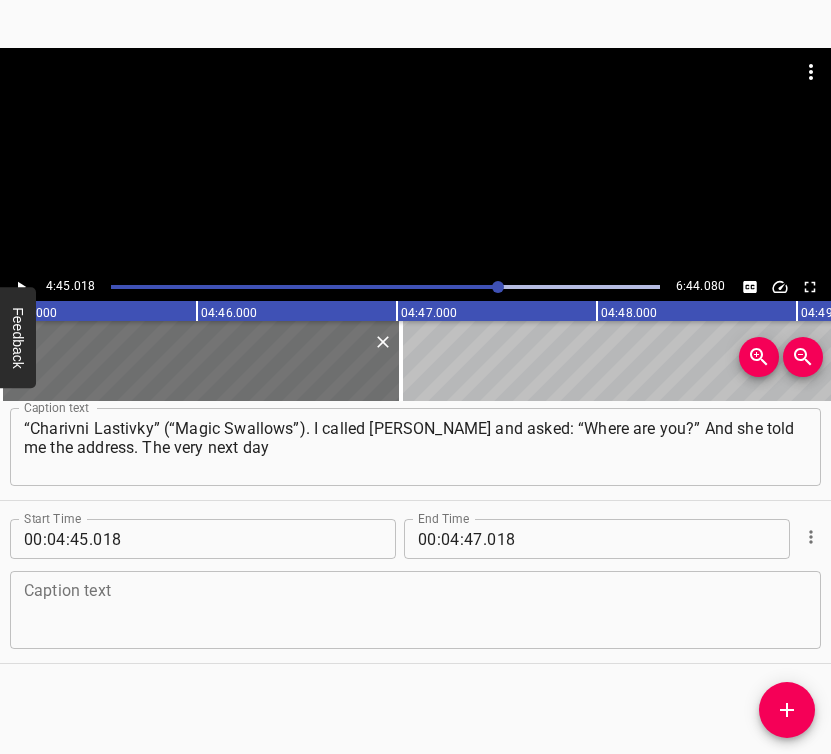 click at bounding box center [415, 610] 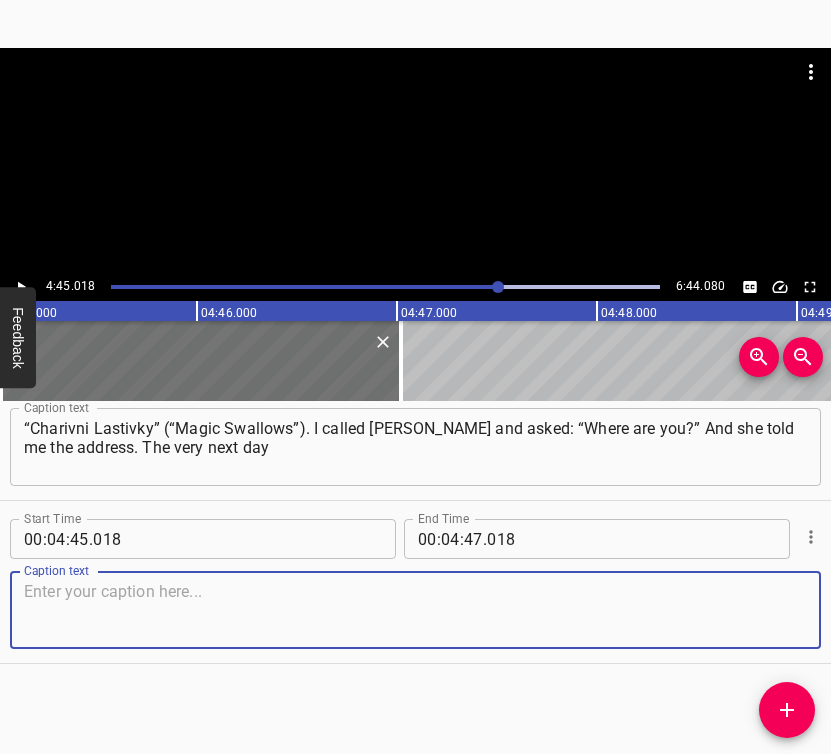 paste on "after Christmas, I came in the morning. And as soon as I entered, opened the door, and saw those girls — the “Charivni Lastivky” (“Magic Swallows”) —" 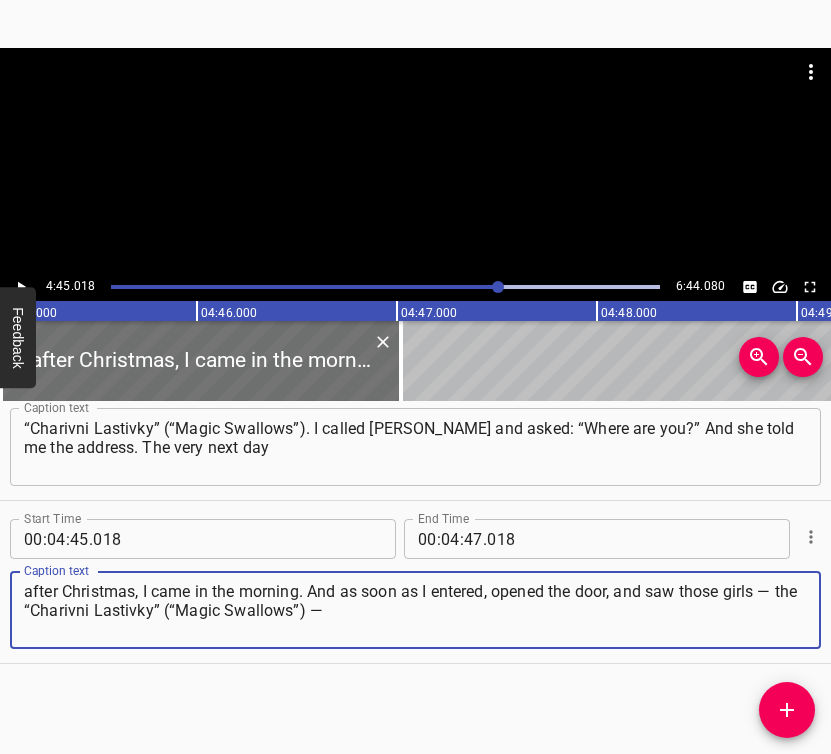 type on "after Christmas, I came in the morning. And as soon as I entered, opened the door, and saw those girls — the “Charivni Lastivky” (“Magic Swallows”) —" 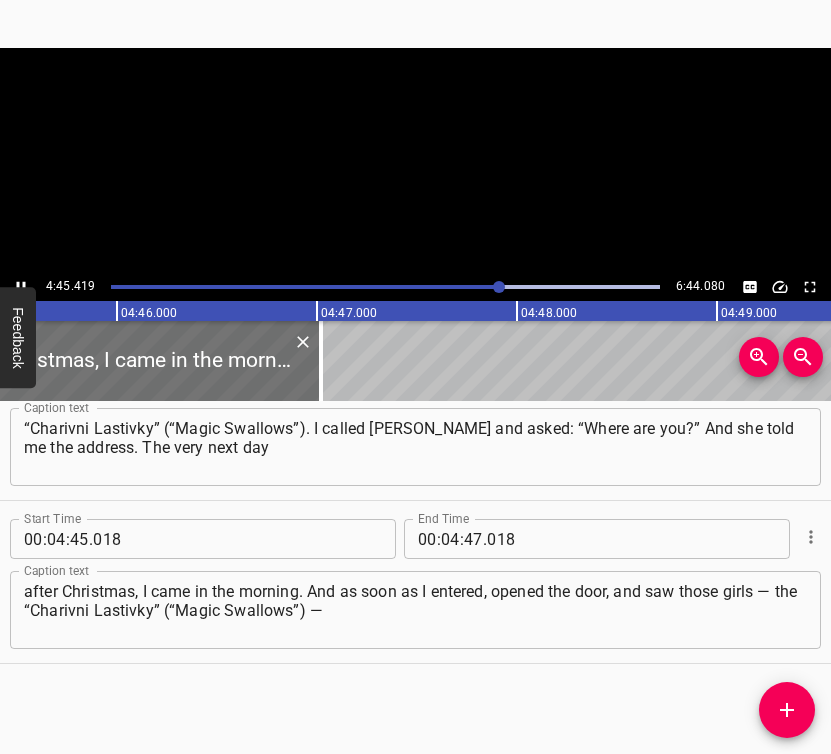 scroll, scrollTop: 0, scrollLeft: 57133, axis: horizontal 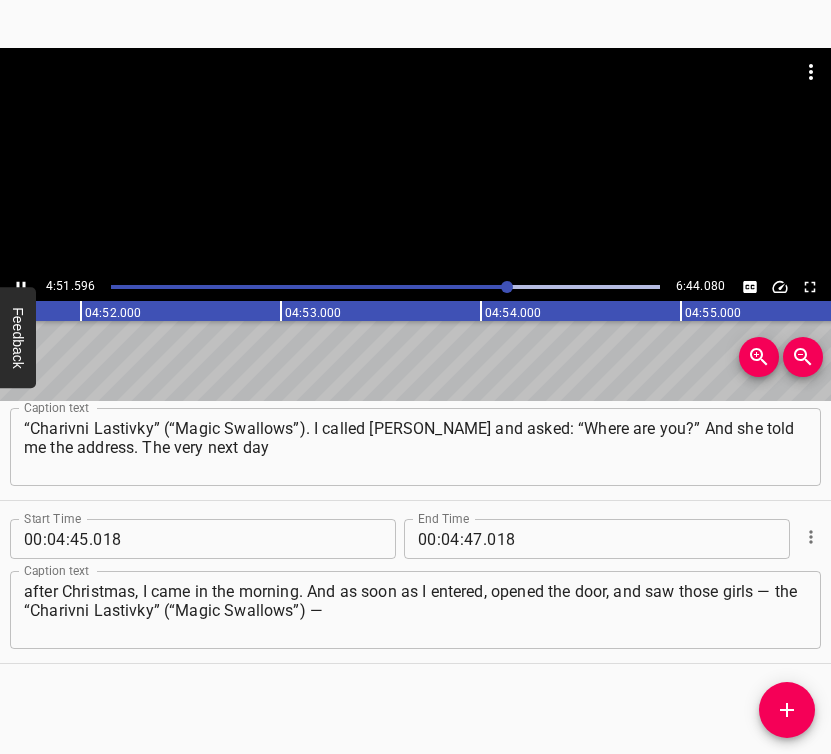 click 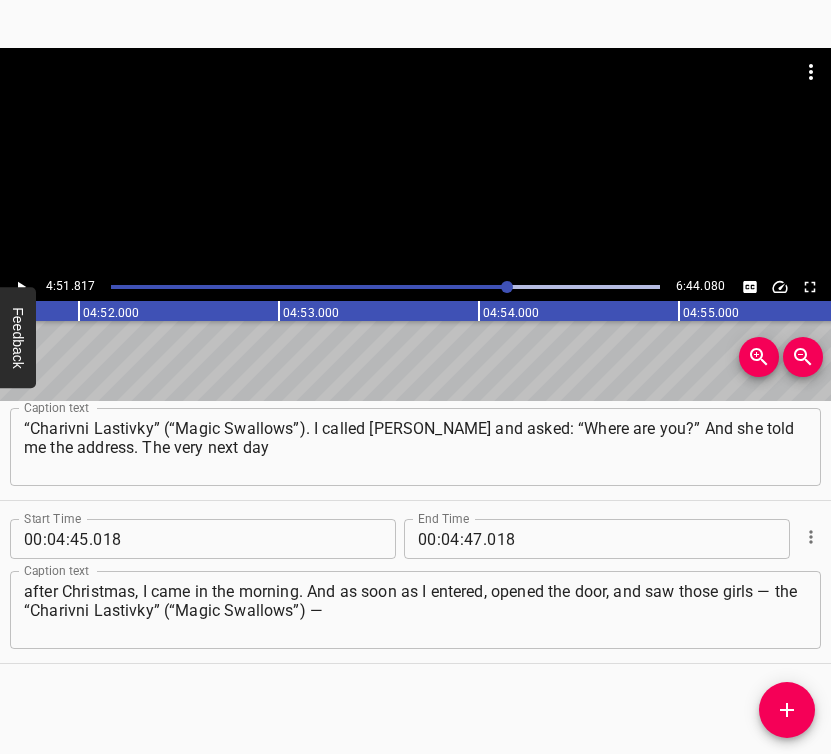 scroll, scrollTop: 0, scrollLeft: 58363, axis: horizontal 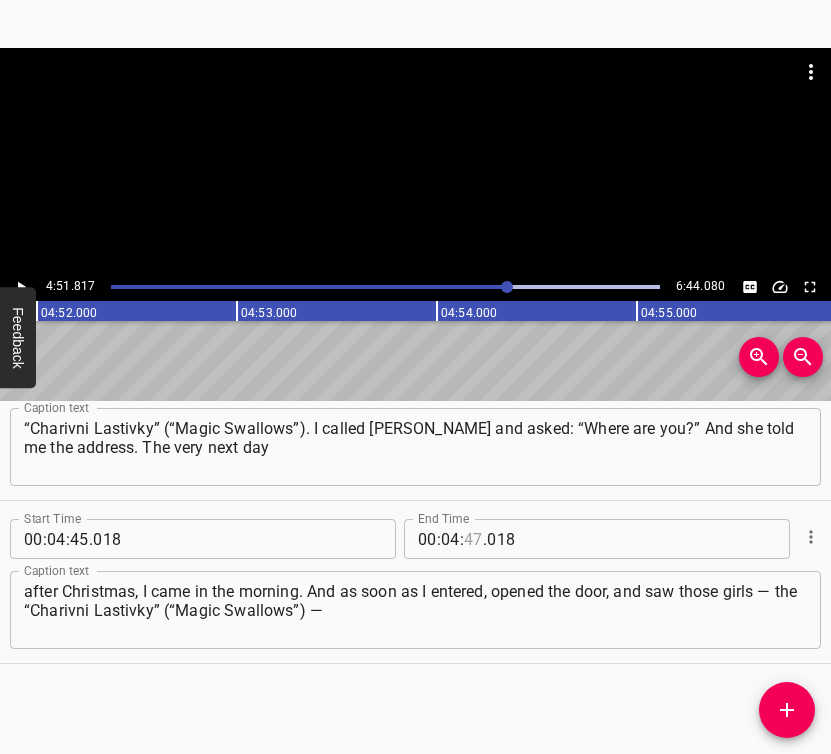 click at bounding box center [473, 539] 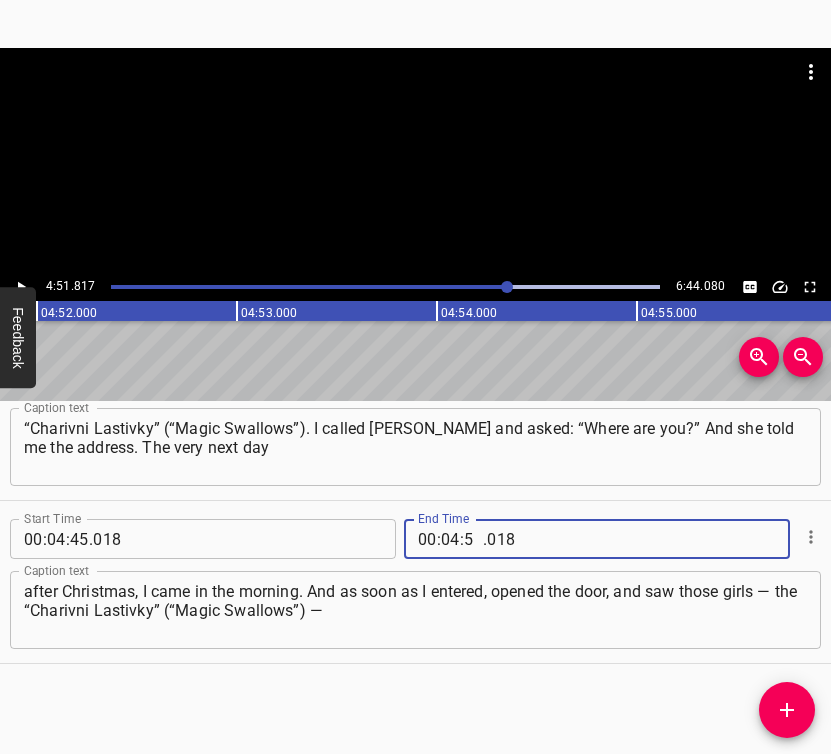 type on "51" 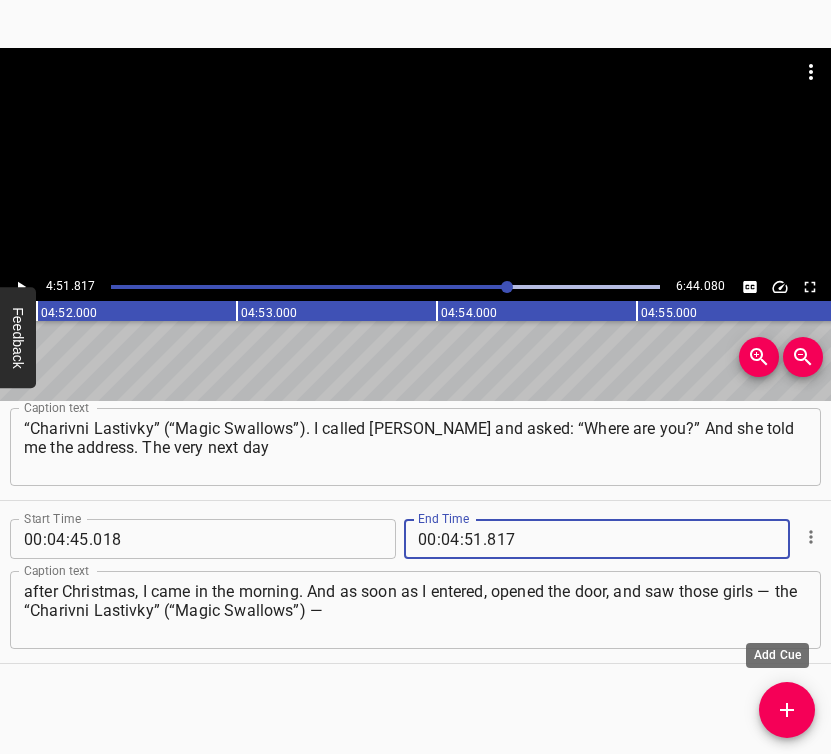 type on "817" 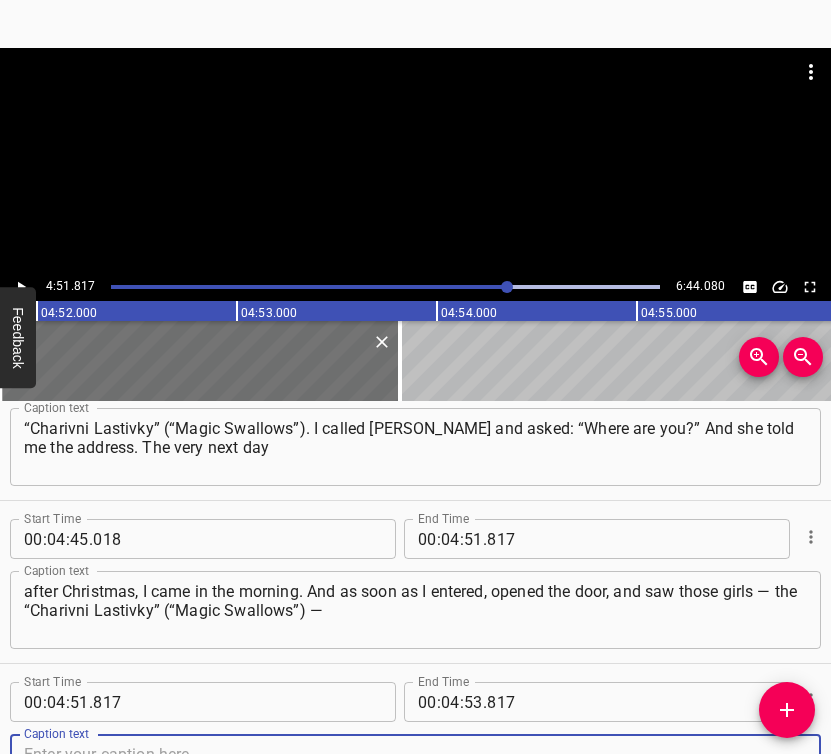scroll, scrollTop: 4152, scrollLeft: 0, axis: vertical 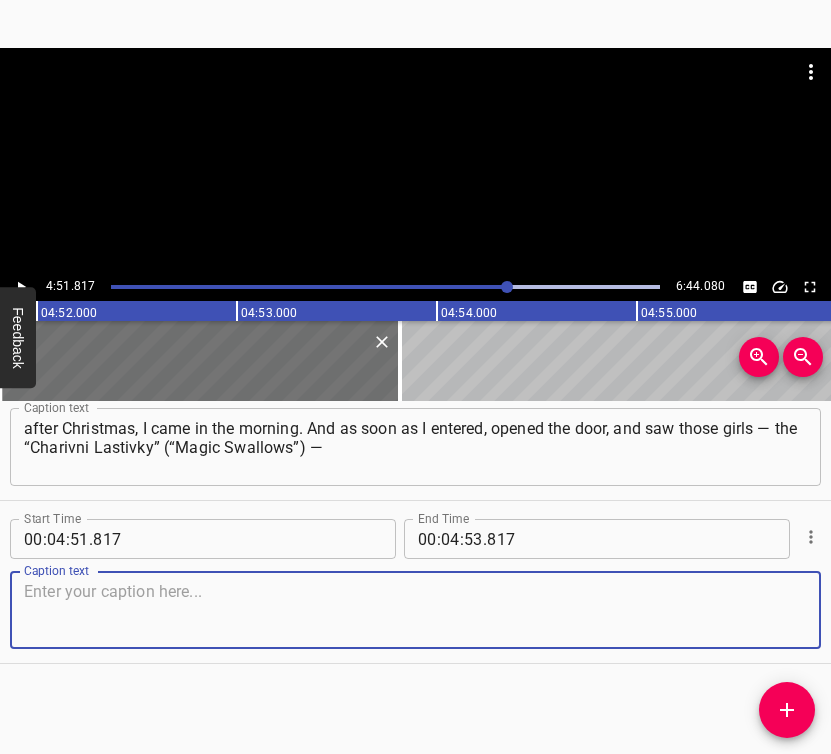 click at bounding box center [415, 610] 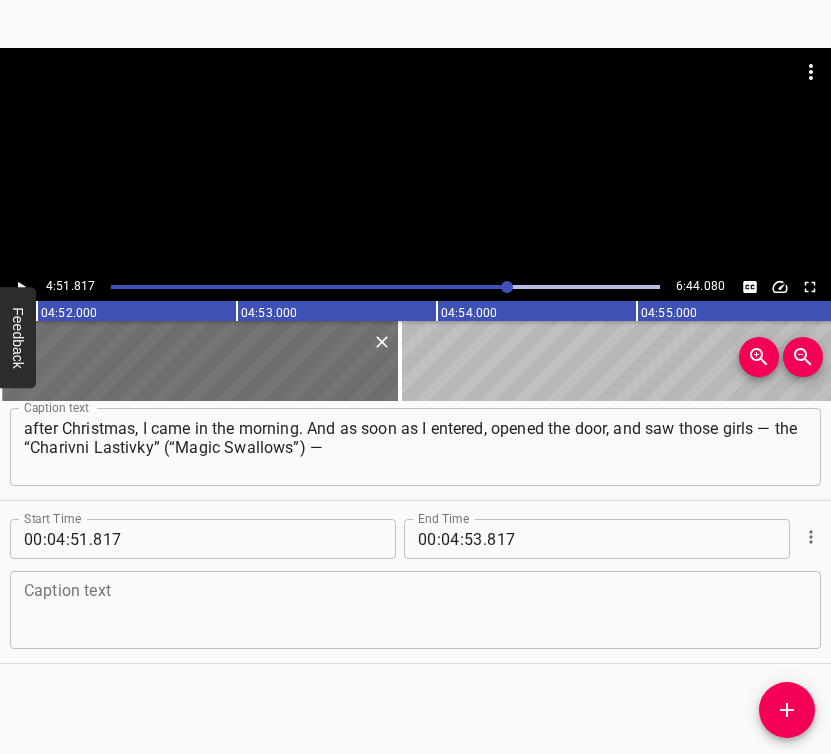 click at bounding box center (415, 610) 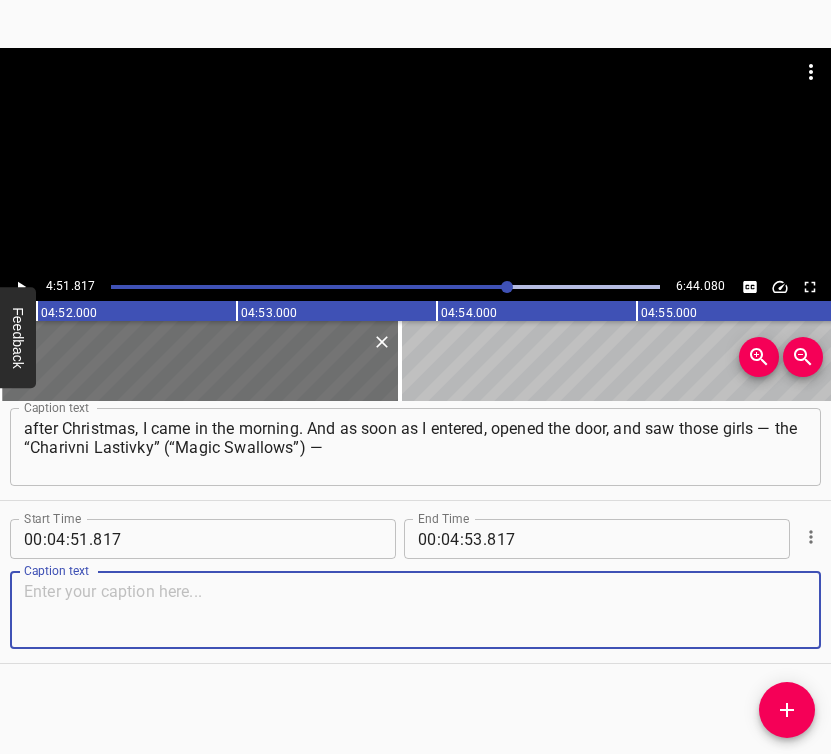 paste on "I knew they were my people, and that I would stay. I didn’t know how to weave nets very well yet, but I learned, and I feel very comfortable." 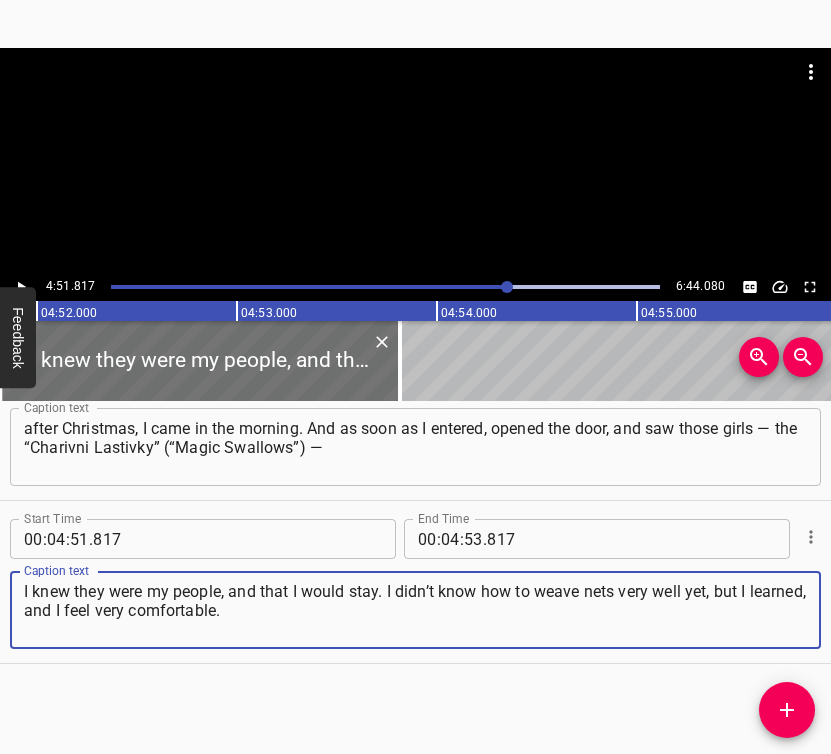 type on "I knew they were my people, and that I would stay. I didn’t know how to weave nets very well yet, but I learned, and I feel very comfortable." 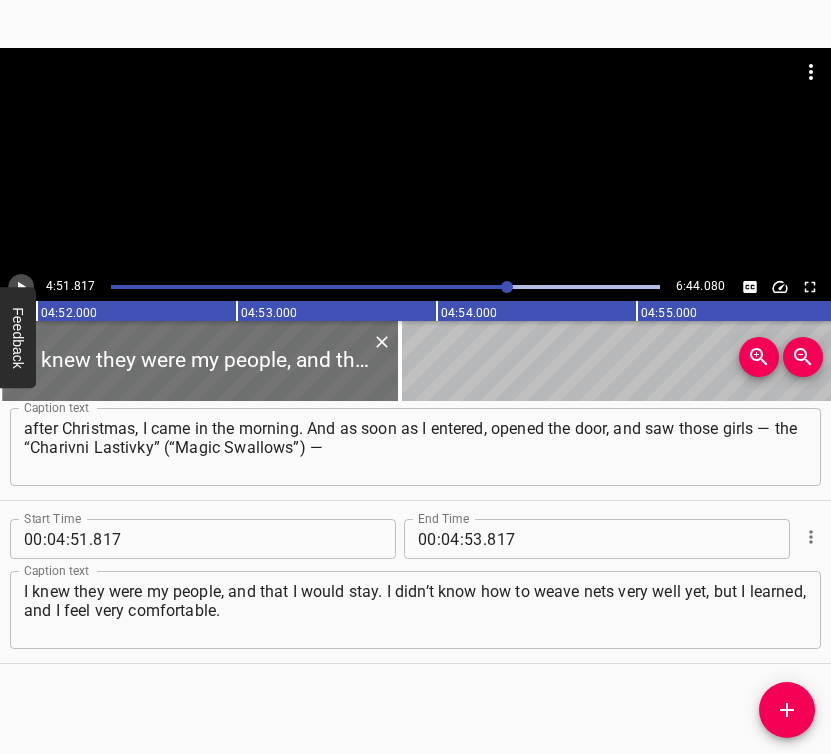 click 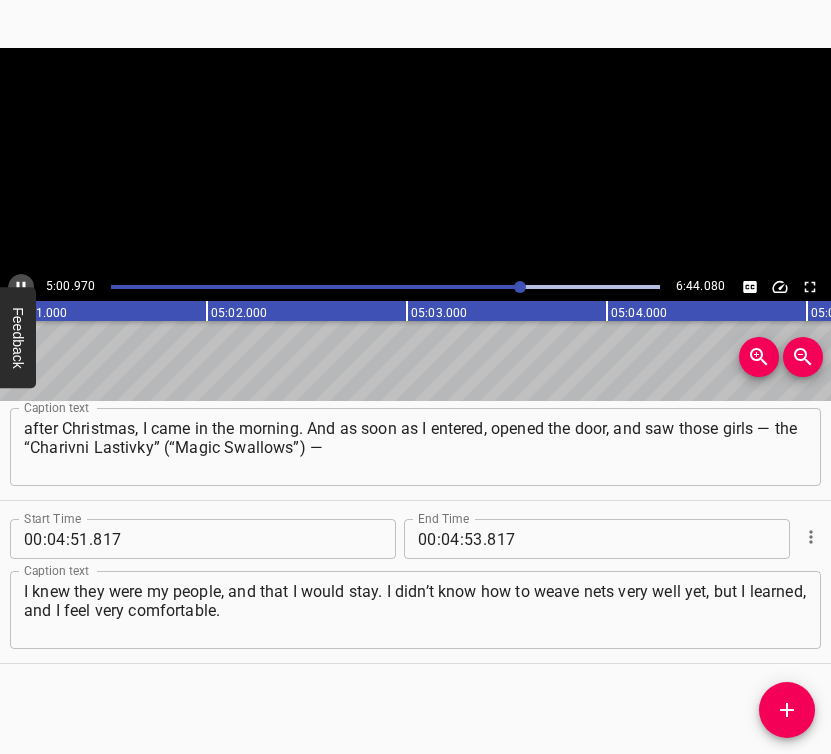 click 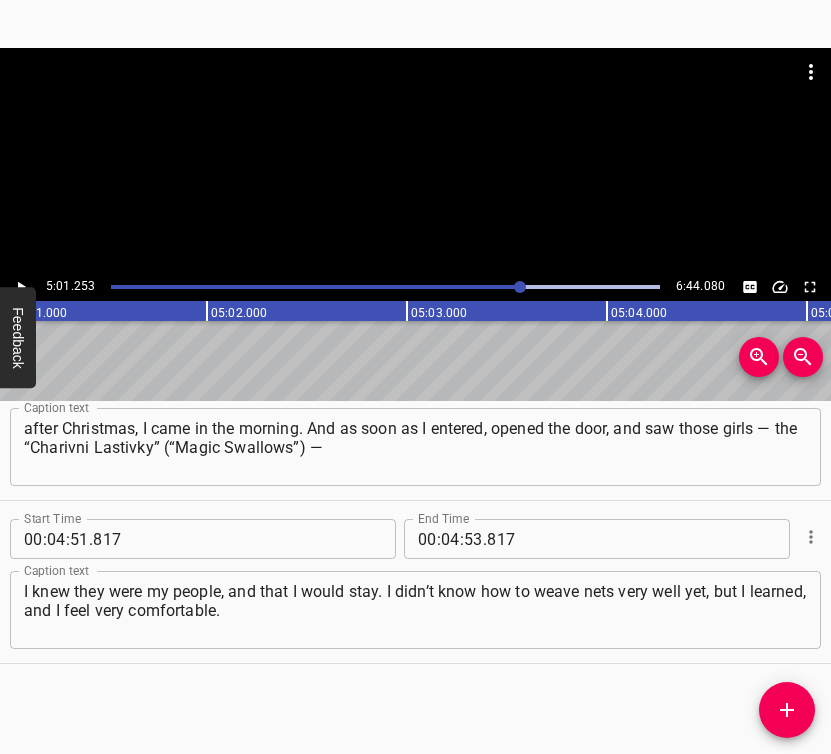 scroll, scrollTop: 0, scrollLeft: 60250, axis: horizontal 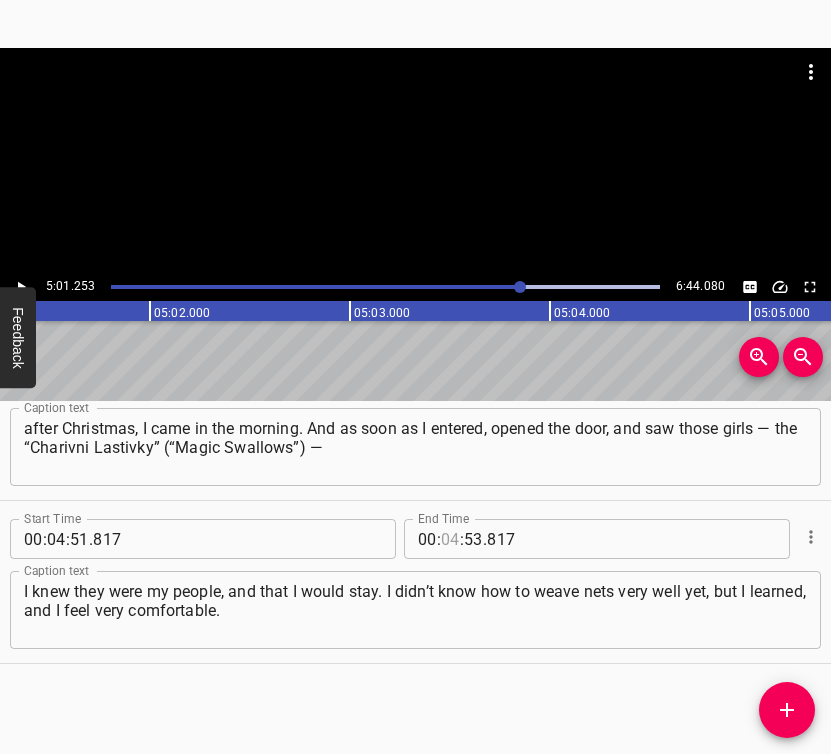 click at bounding box center [450, 539] 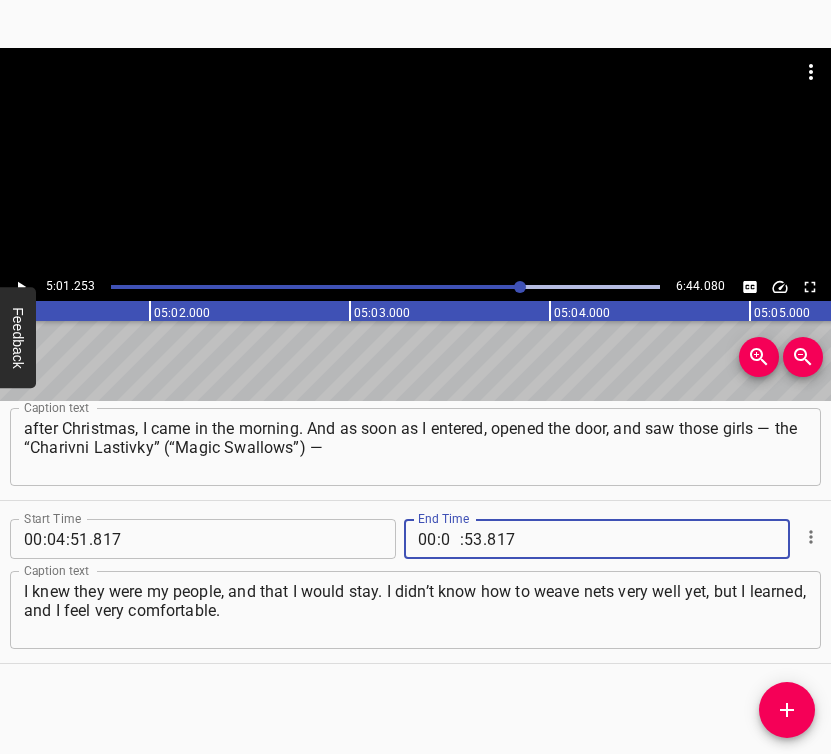 type on "05" 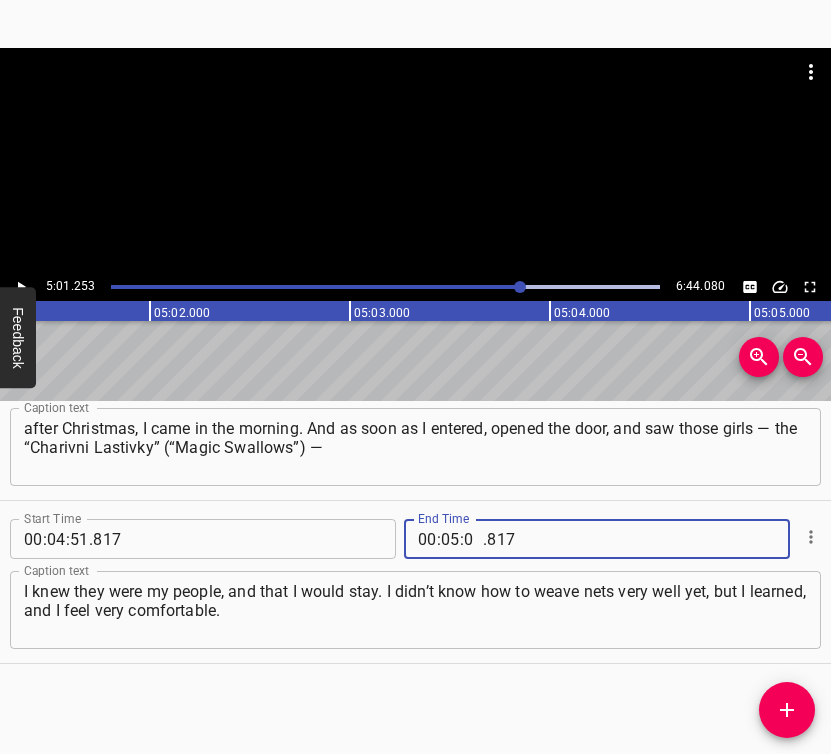 type on "01" 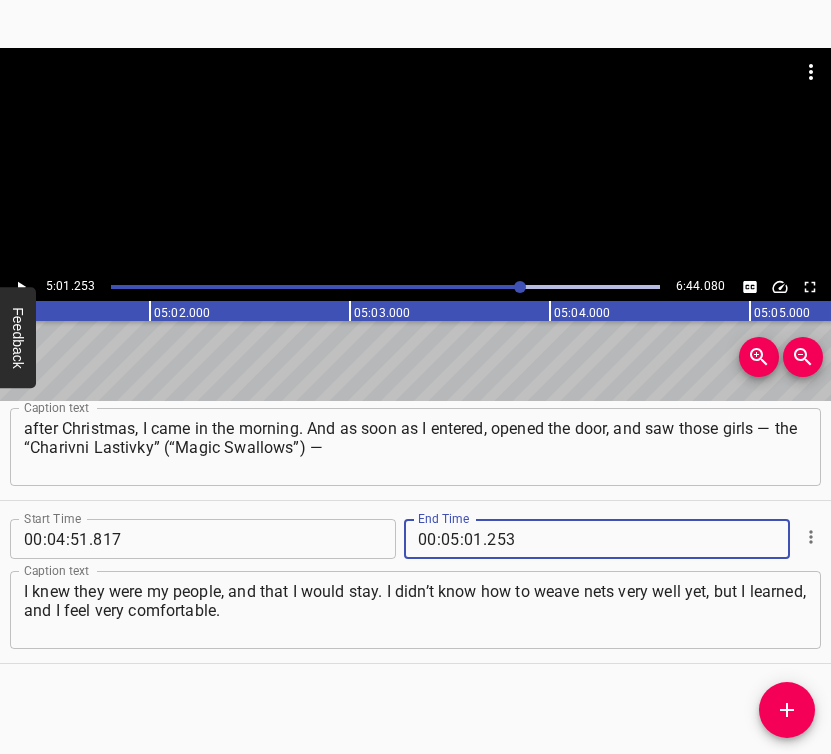 type on "253" 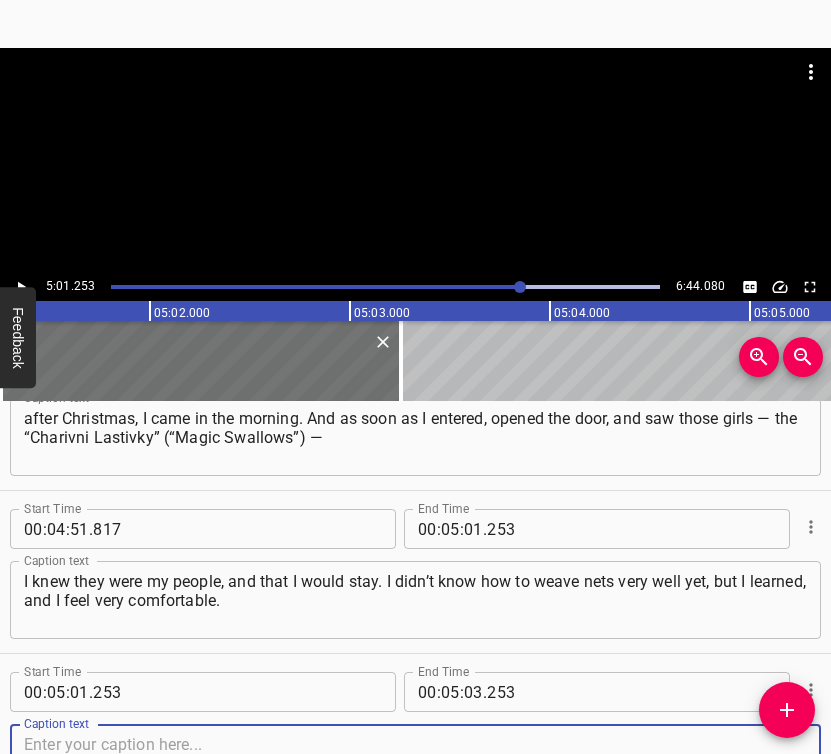 scroll, scrollTop: 4468, scrollLeft: 0, axis: vertical 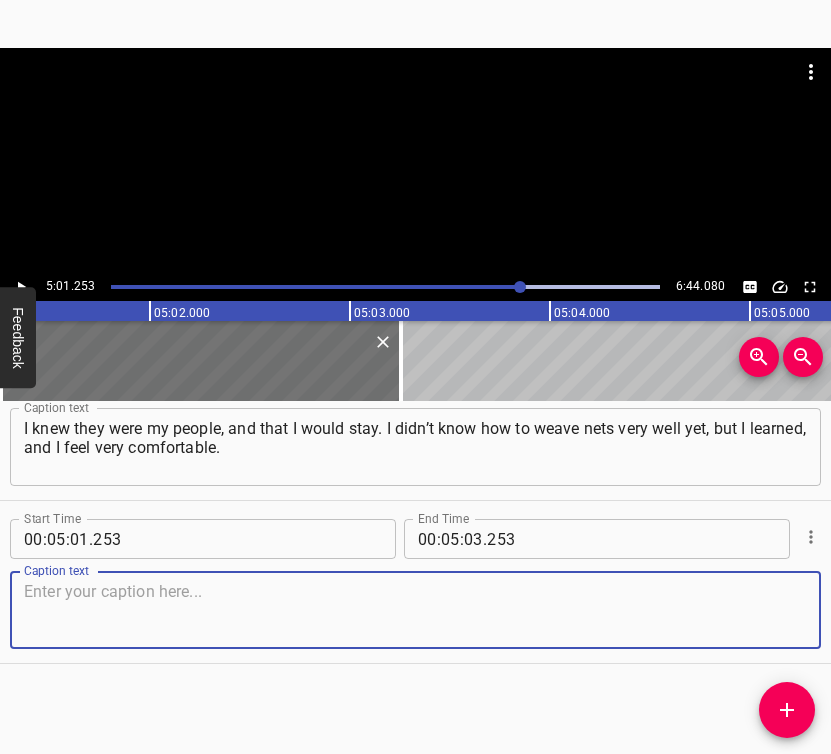 click at bounding box center (415, 610) 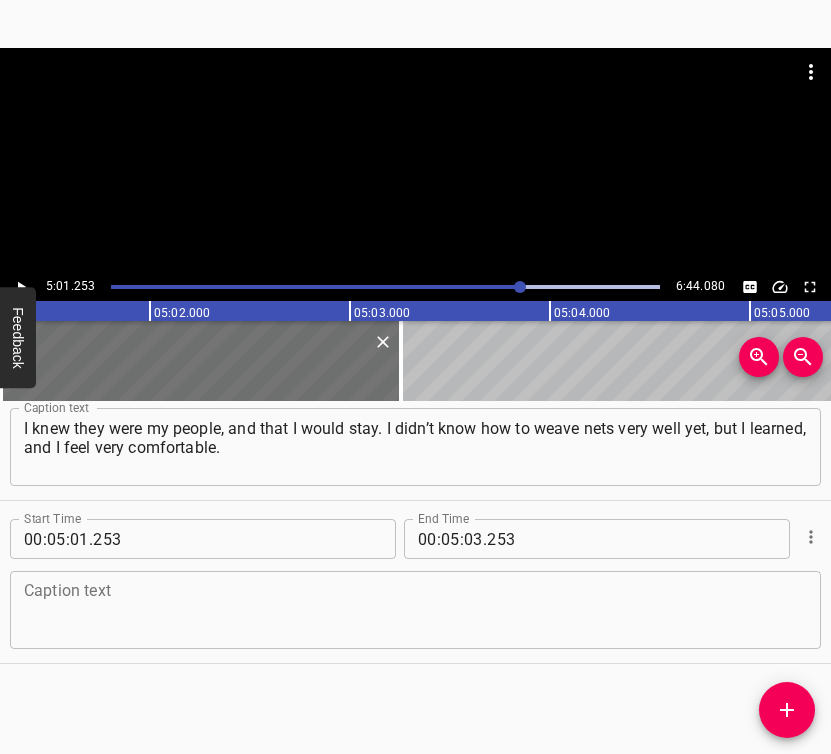 click at bounding box center (415, 610) 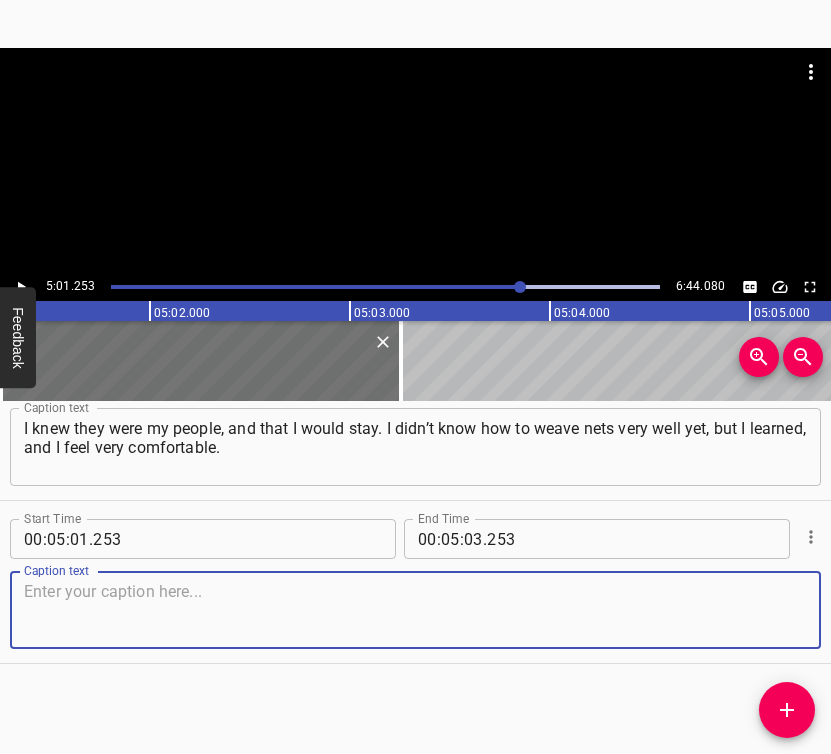 paste on "The girls are truly like a family. We’re like a family of swallows. Last year, we wove 19,500 square meters of netting. We calculated that my home village," 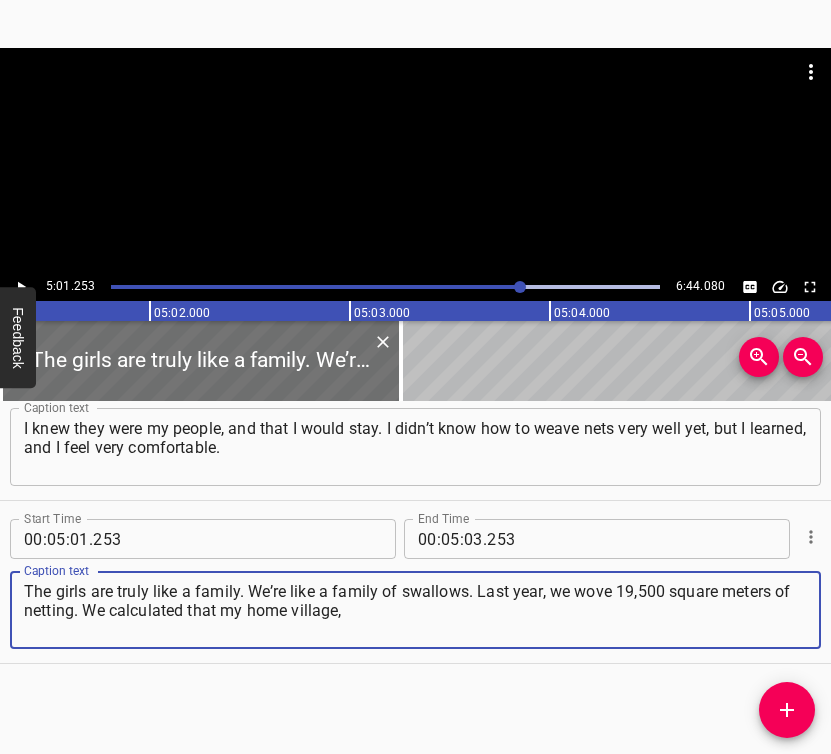 type on "The girls are truly like a family. We’re like a family of swallows. Last year, we wove 19,500 square meters of netting. We calculated that my home village," 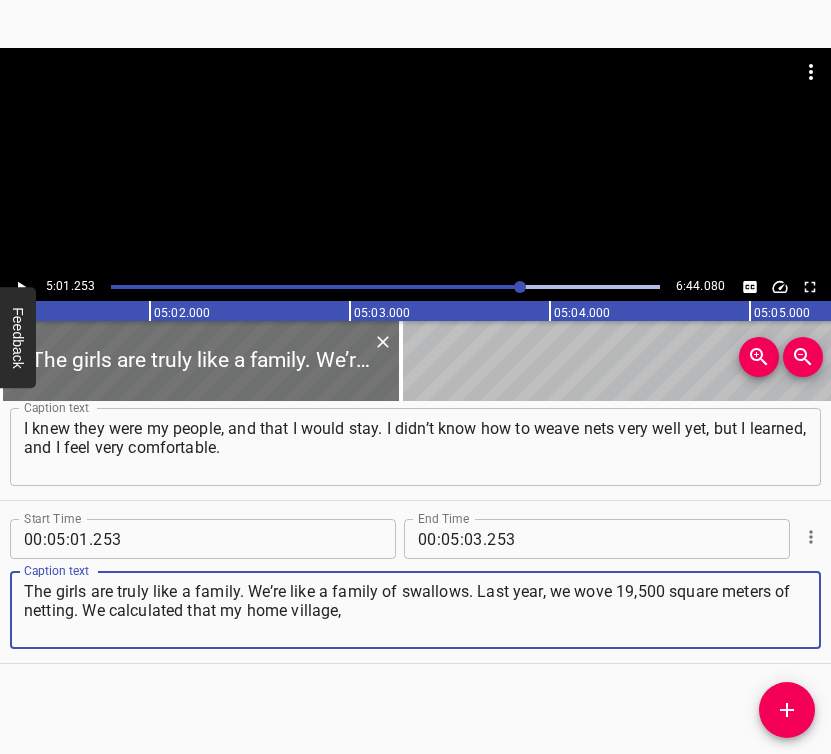 click 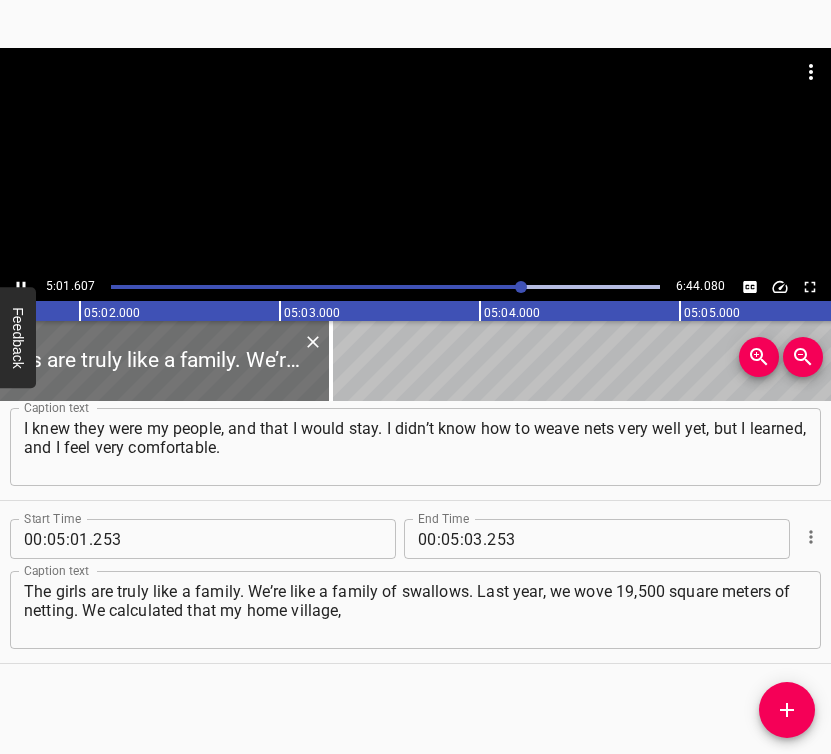 scroll, scrollTop: 0, scrollLeft: 60371, axis: horizontal 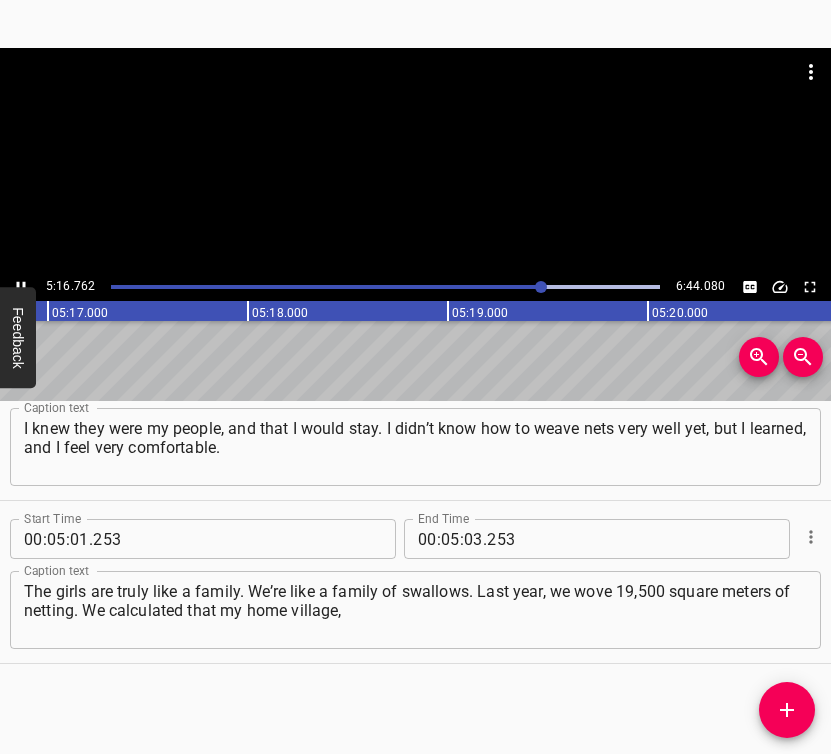 click 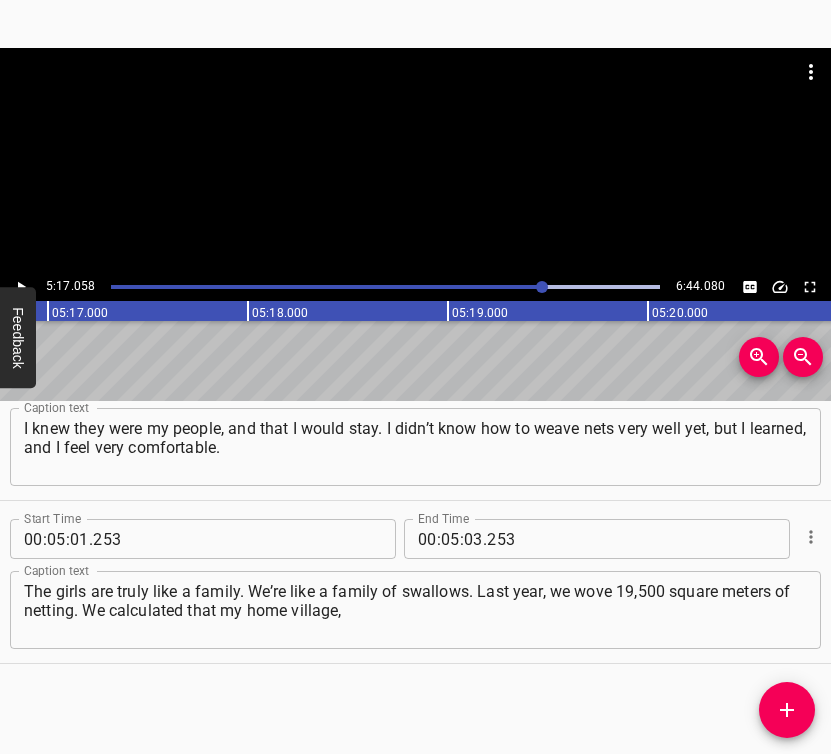 scroll, scrollTop: 0, scrollLeft: 63411, axis: horizontal 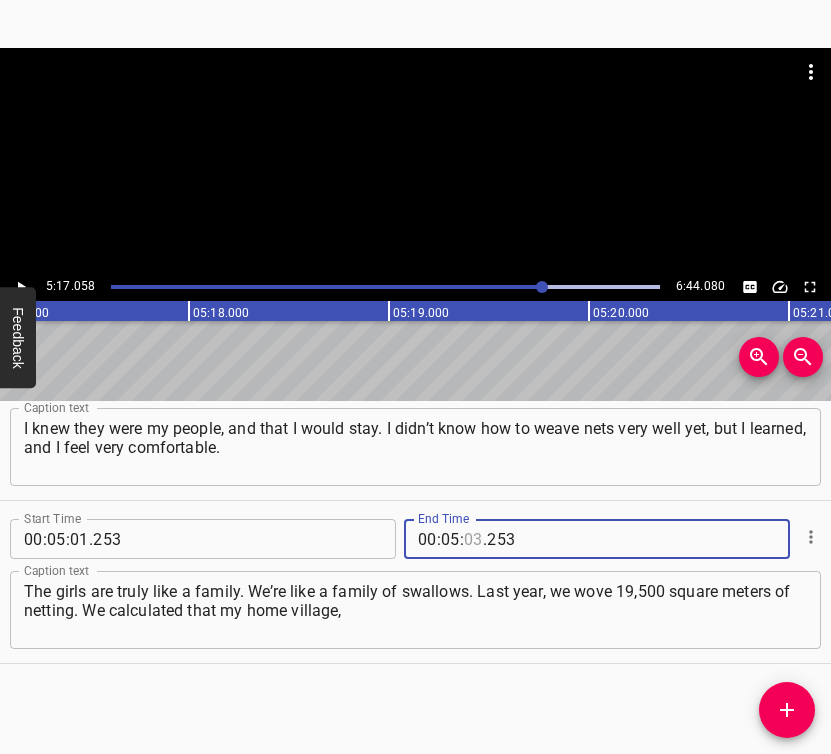 click at bounding box center (473, 539) 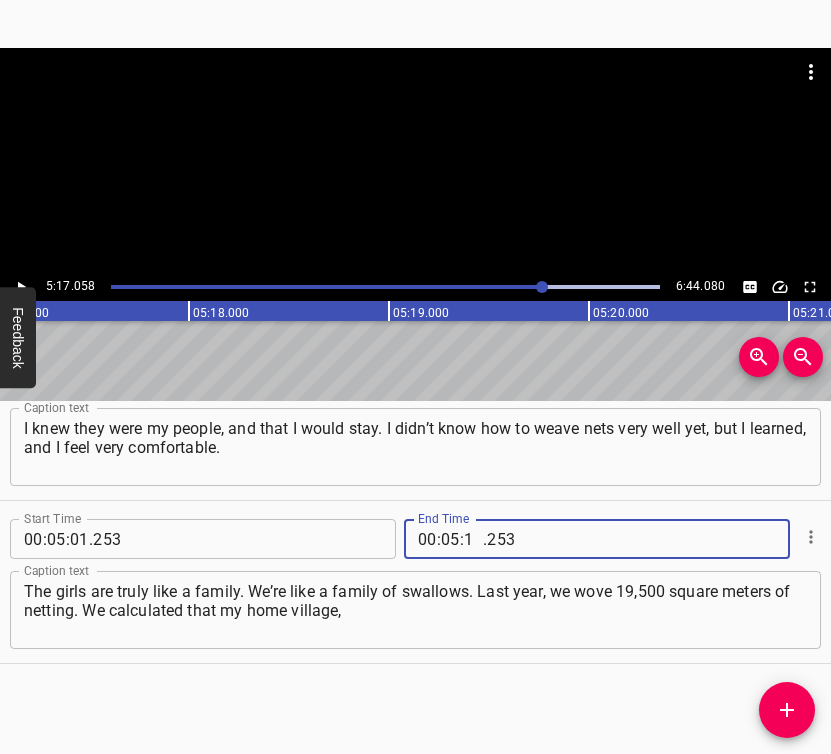 type on "17" 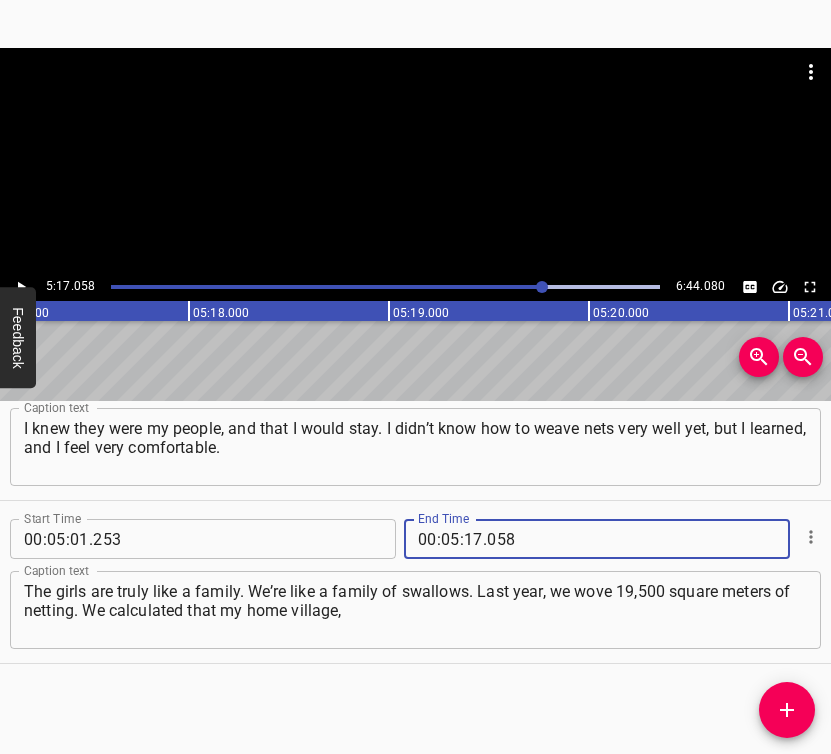 type on "058" 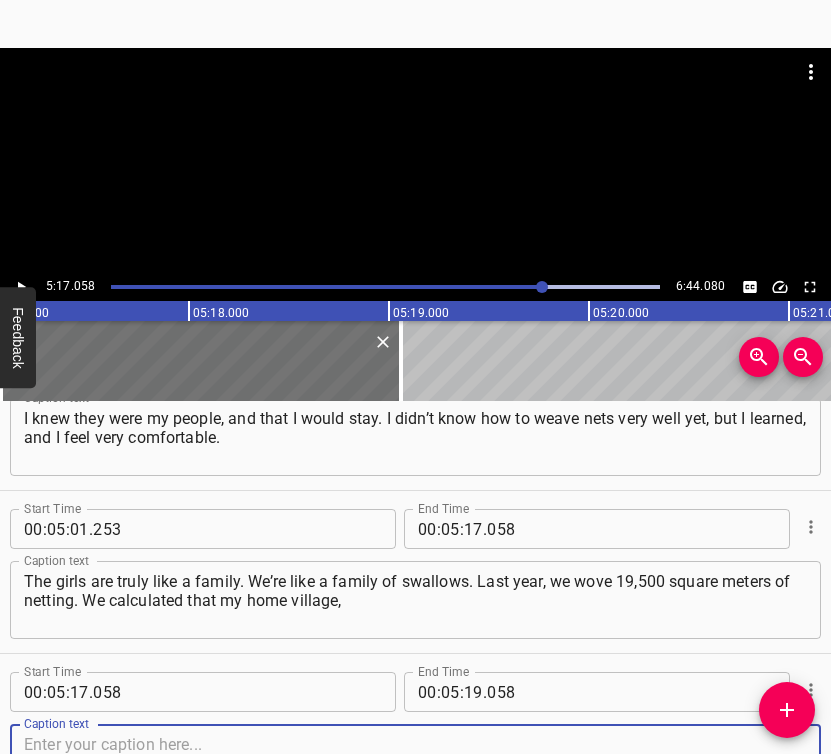 scroll, scrollTop: 4631, scrollLeft: 0, axis: vertical 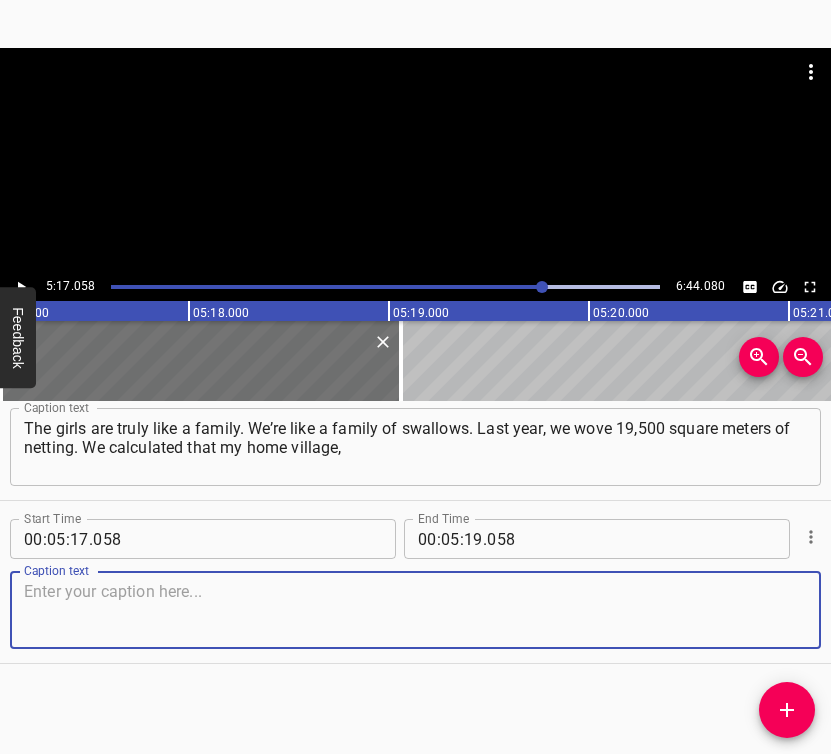 click at bounding box center (415, 610) 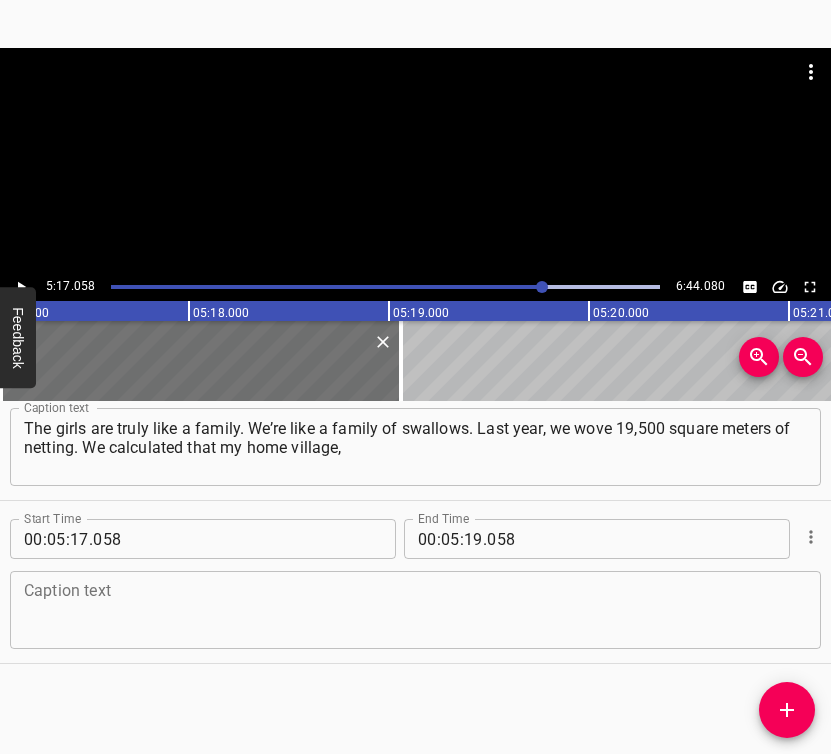 click at bounding box center [415, 610] 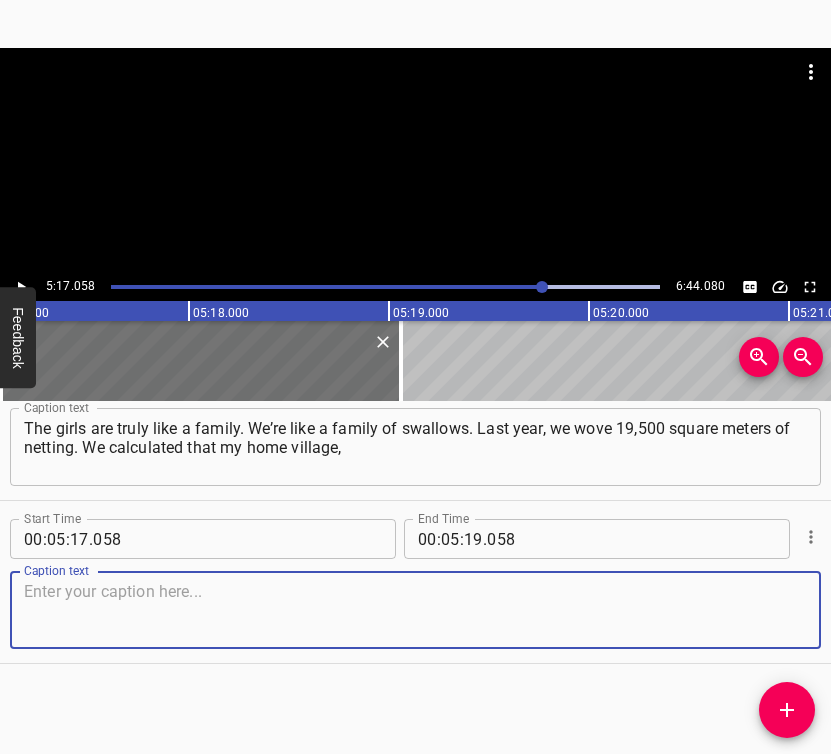 paste on "[PERSON_NAME], could be completely covered with those nets. And we did that in just one year. I’m happy that we — the girls and I — are, I’ll say it again, like a family." 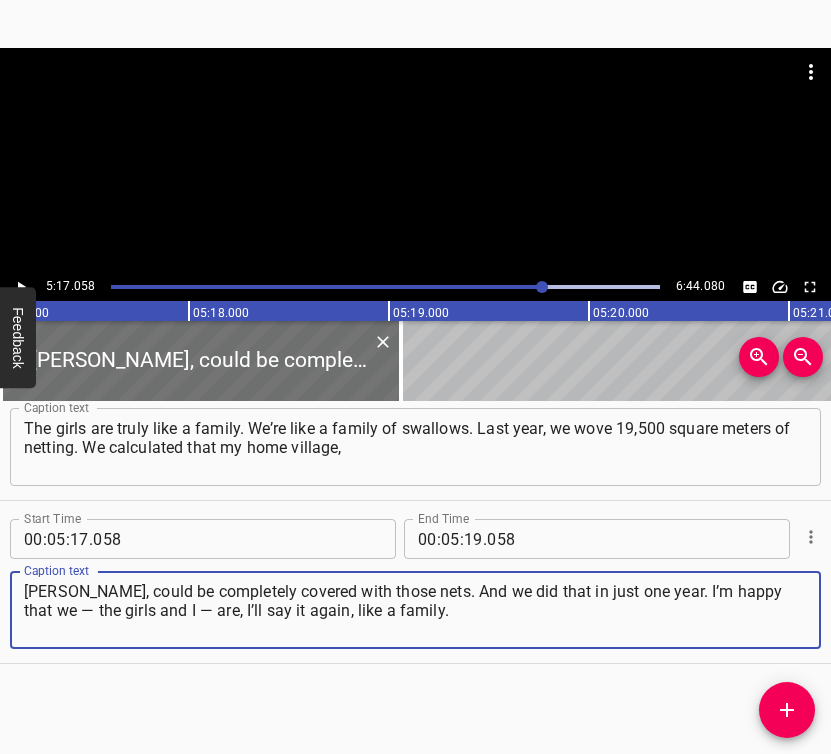 type on "[PERSON_NAME], could be completely covered with those nets. And we did that in just one year. I’m happy that we — the girls and I — are, I’ll say it again, like a family." 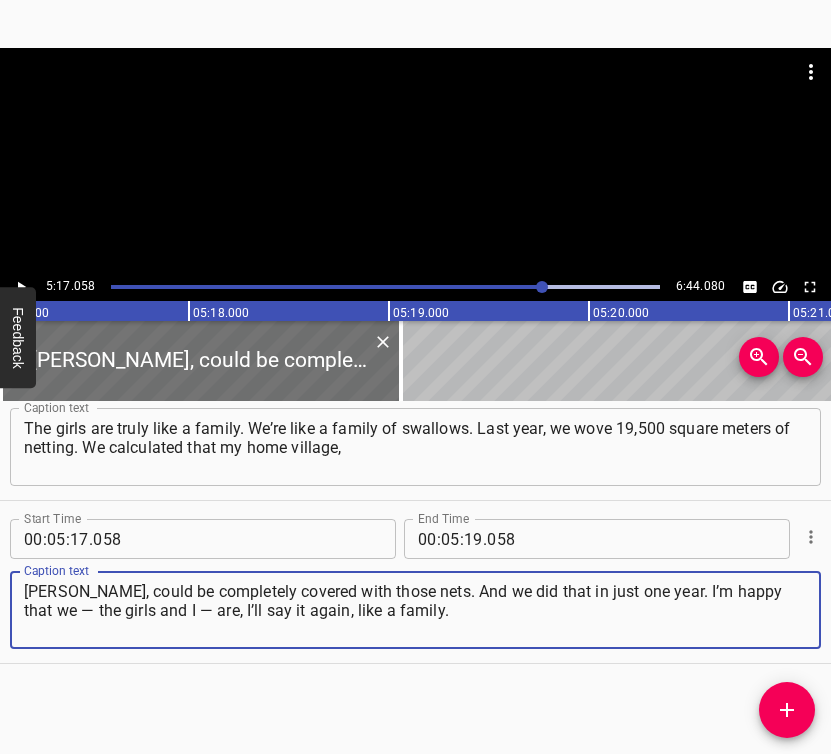 click at bounding box center (21, 287) 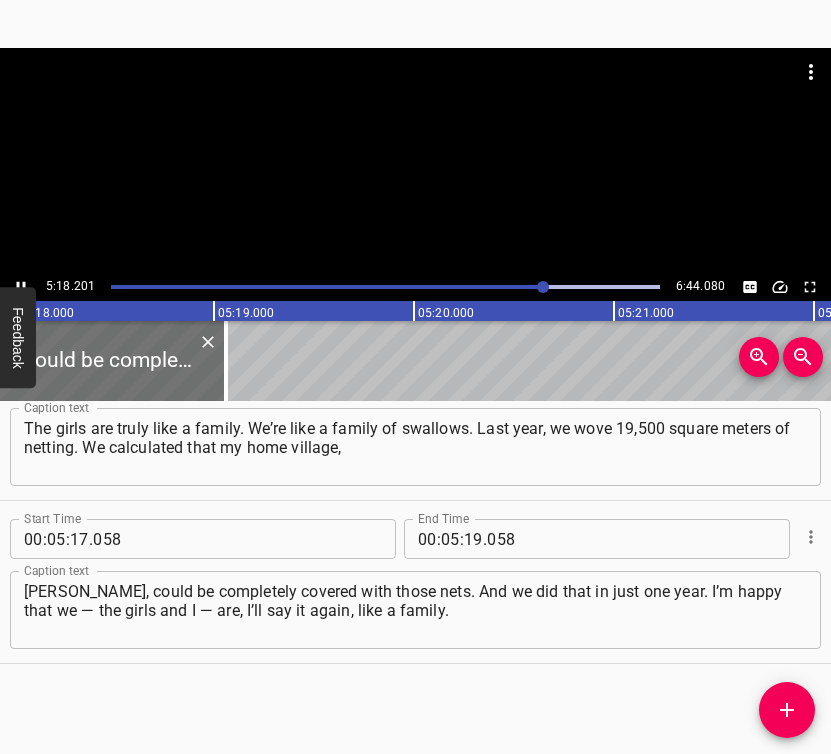 scroll, scrollTop: 0, scrollLeft: 63639, axis: horizontal 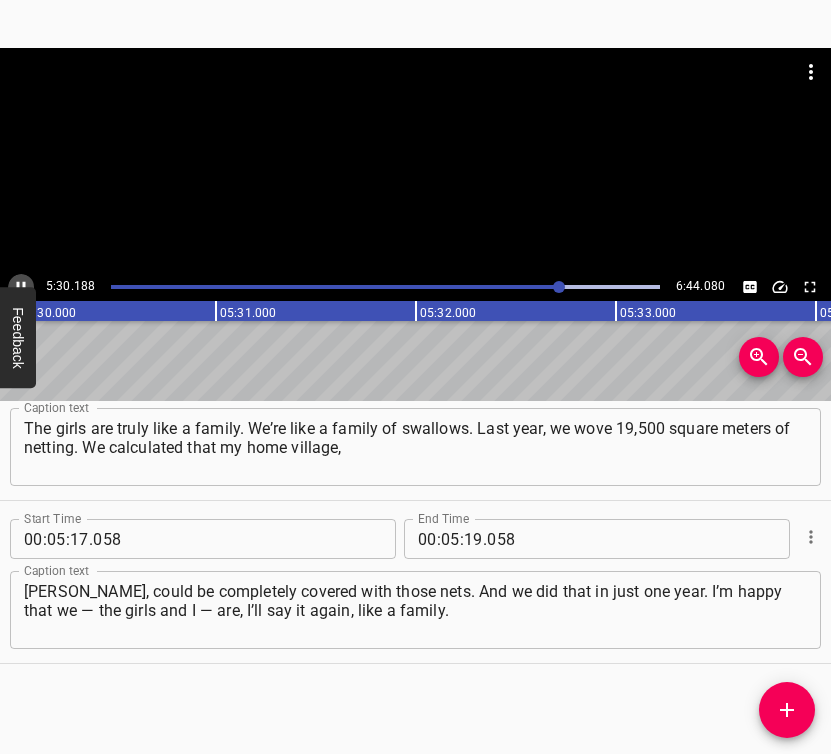 click 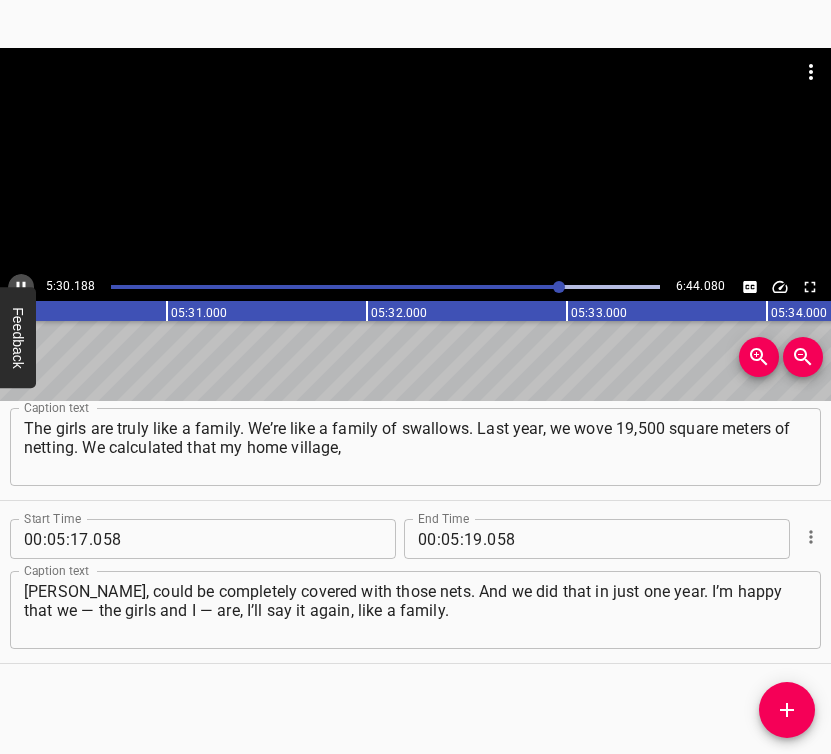scroll, scrollTop: 0, scrollLeft: 66060, axis: horizontal 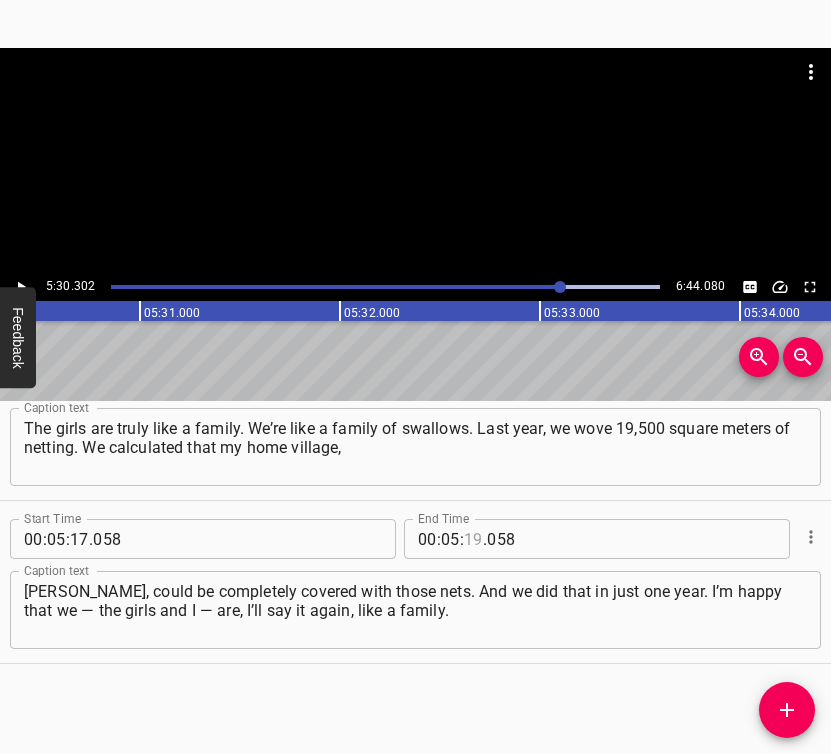 click at bounding box center [473, 539] 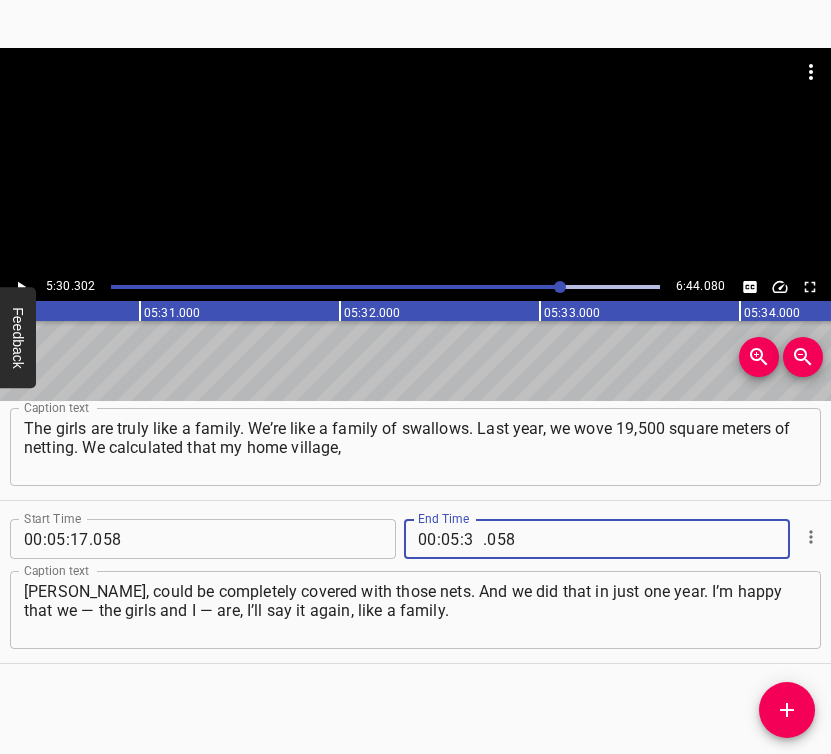 type on "30" 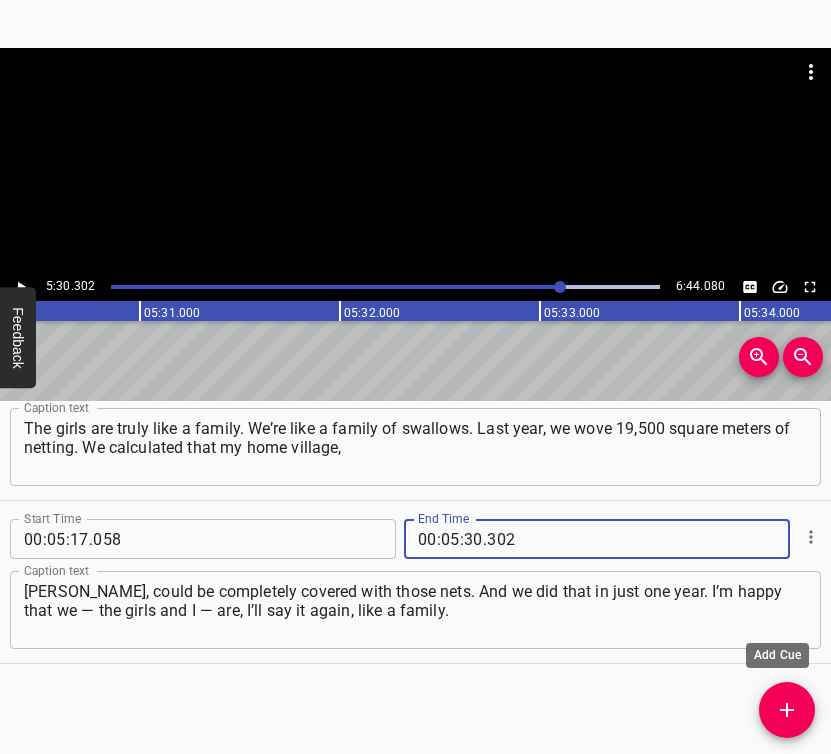 type on "302" 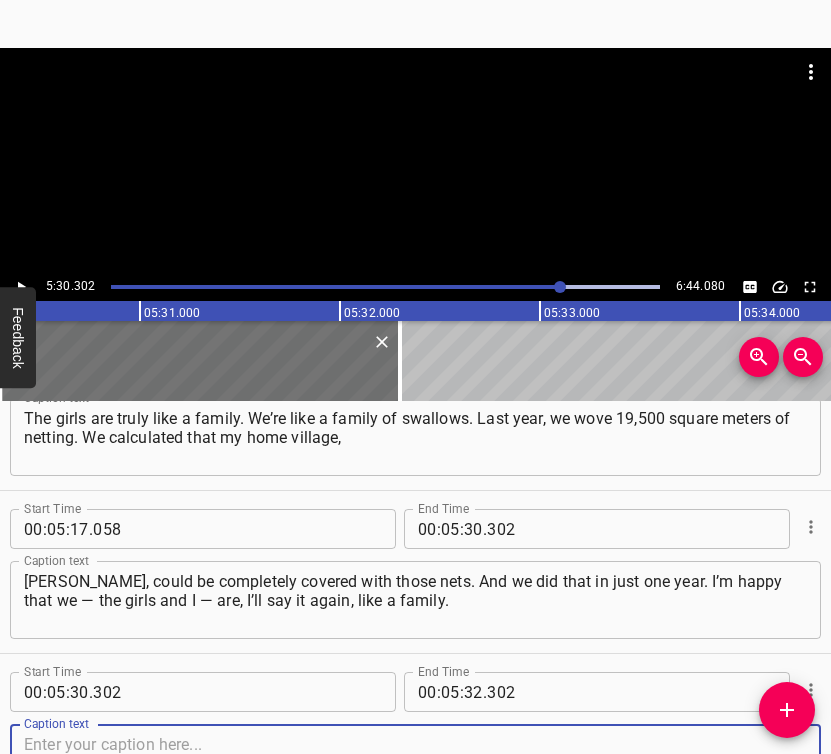 scroll, scrollTop: 4794, scrollLeft: 0, axis: vertical 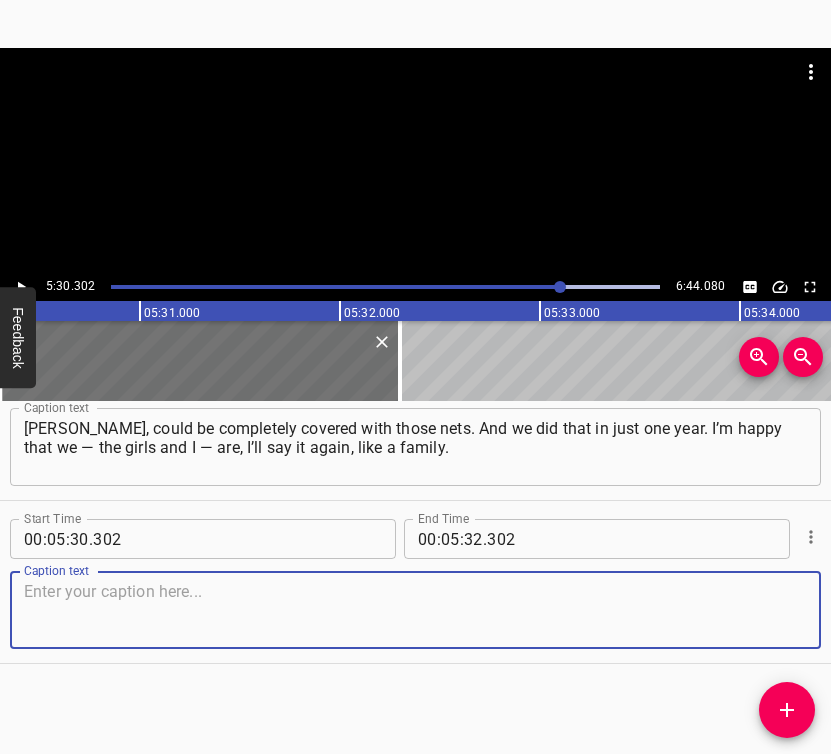 click at bounding box center (415, 610) 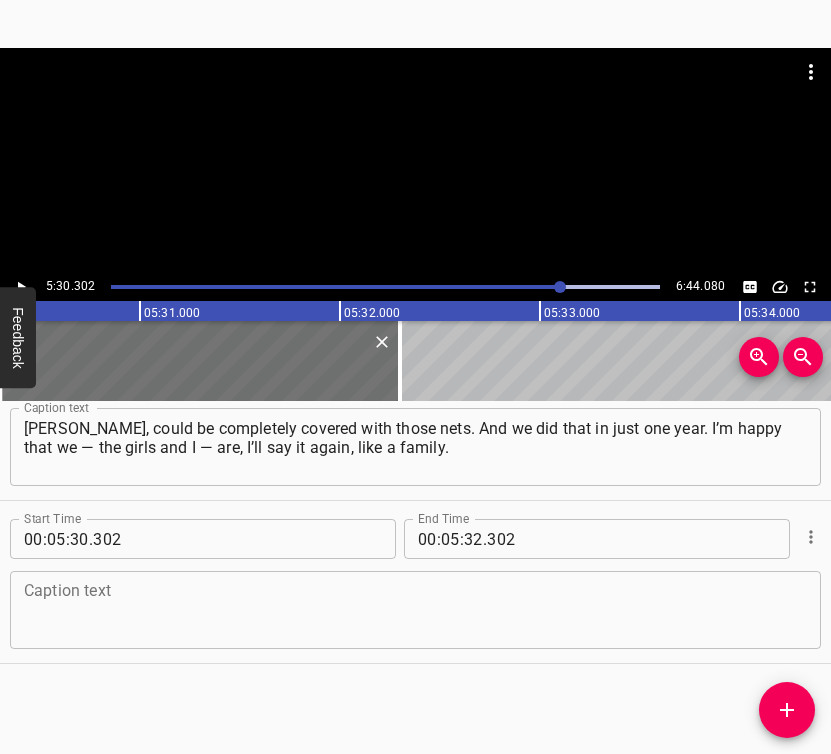 click at bounding box center (415, 610) 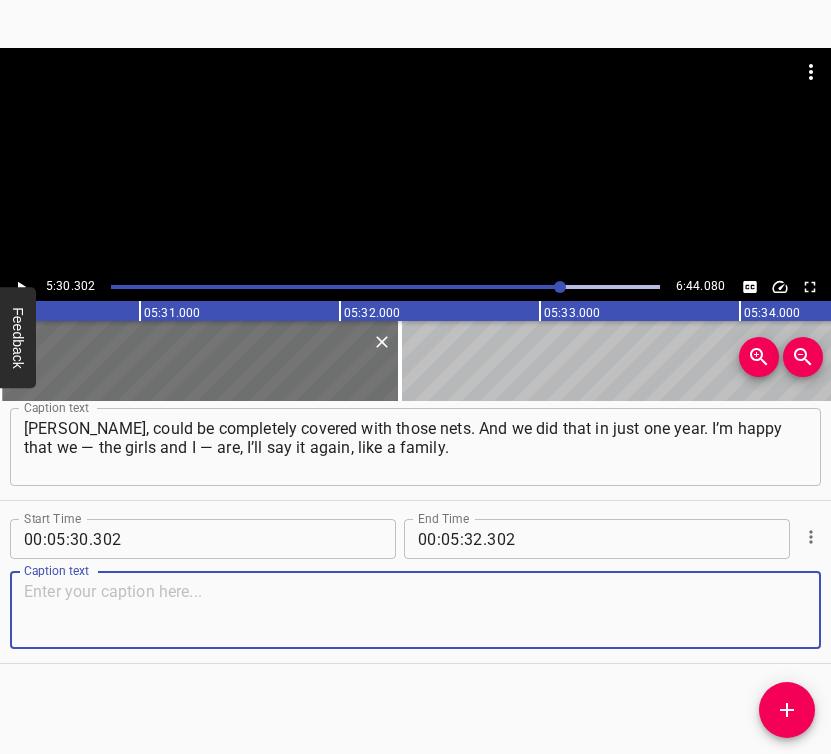 paste on "How much do we work? Some come in the morning, some in the afternoon — whenever they can. And others come later. I usually arrive around 7:00, maybe 7:30" 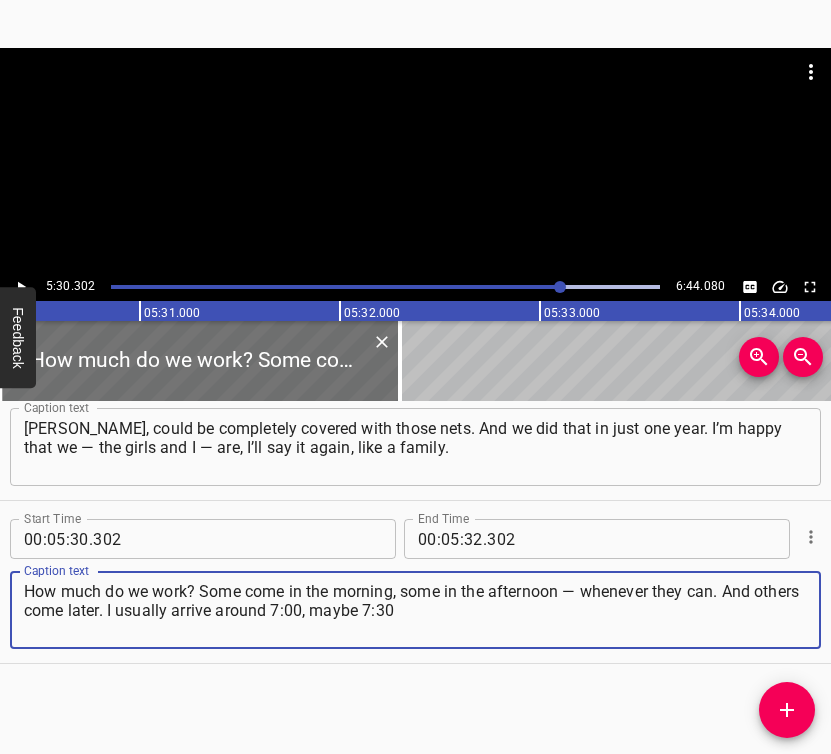 type on "How much do we work? Some come in the morning, some in the afternoon — whenever they can. And others come later. I usually arrive around 7:00, maybe 7:30" 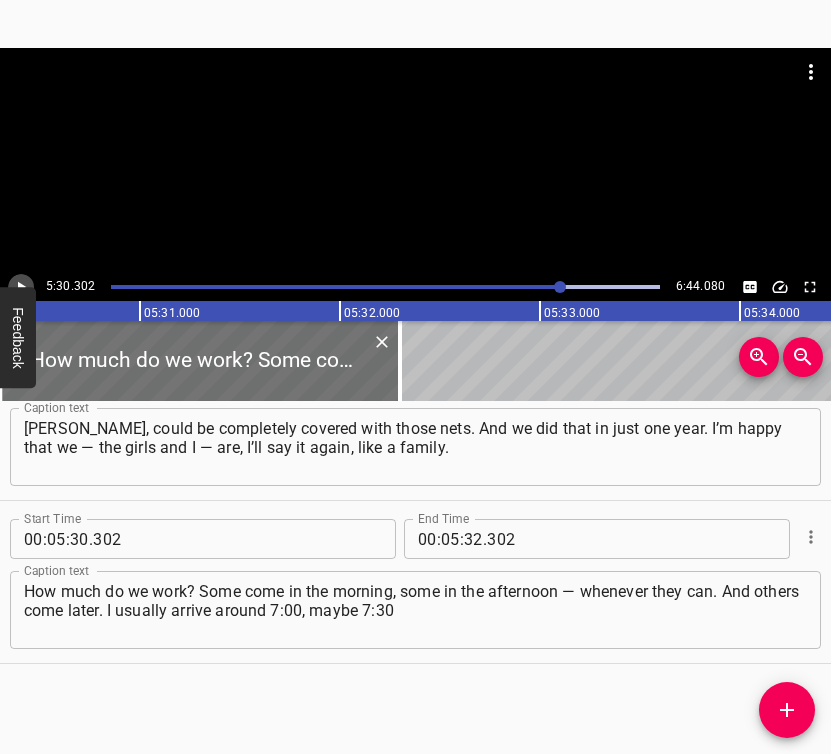 click at bounding box center [21, 287] 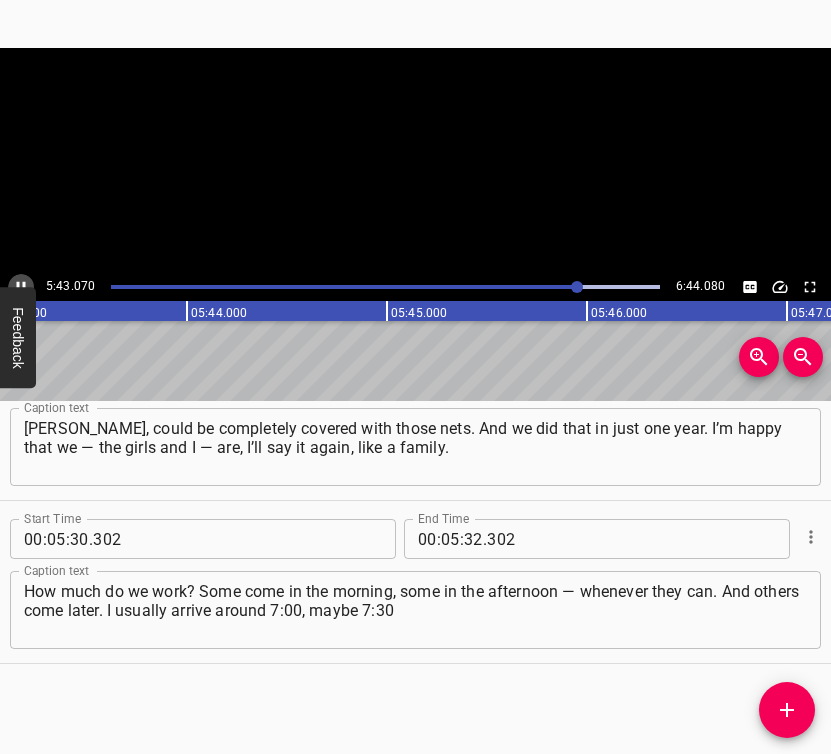 click at bounding box center [21, 287] 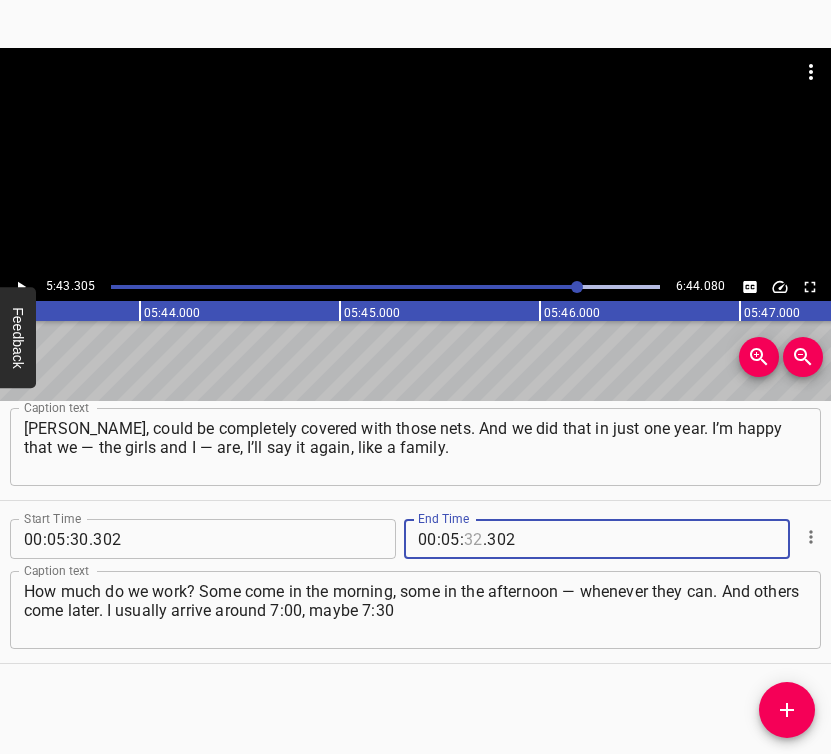 click at bounding box center [473, 539] 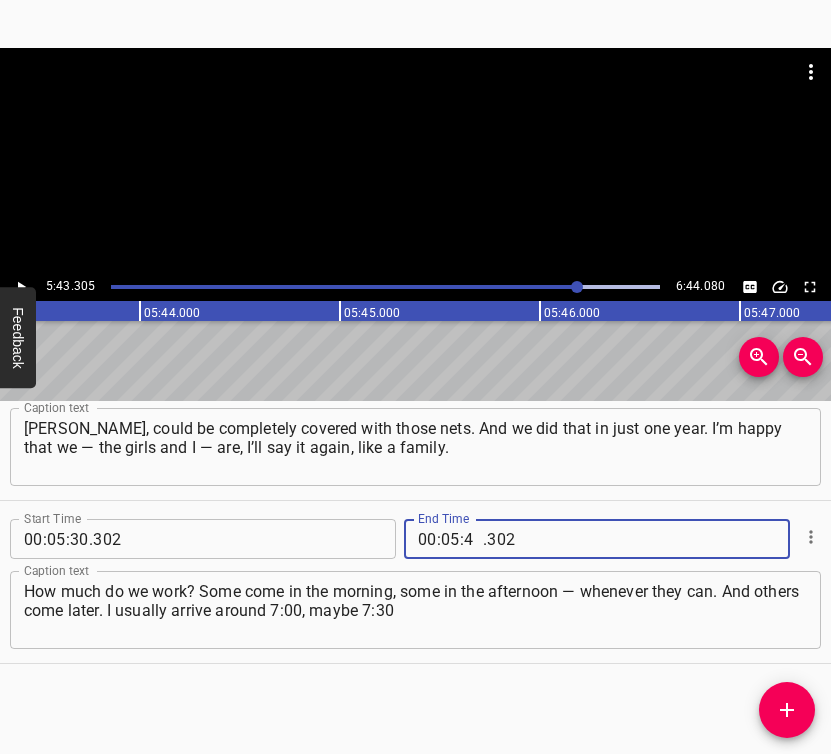 type on "43" 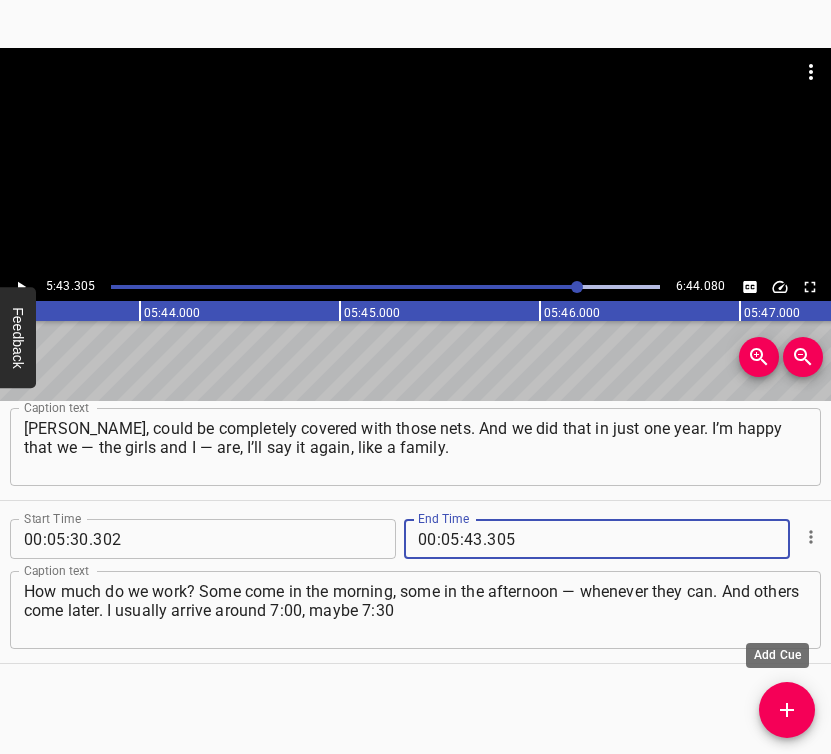 type on "305" 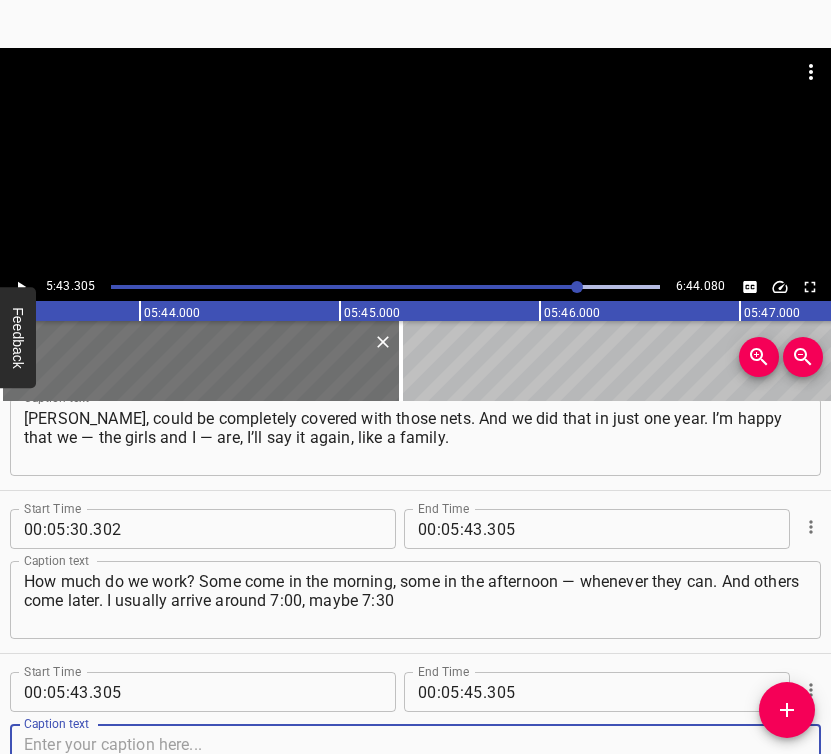 scroll, scrollTop: 4957, scrollLeft: 0, axis: vertical 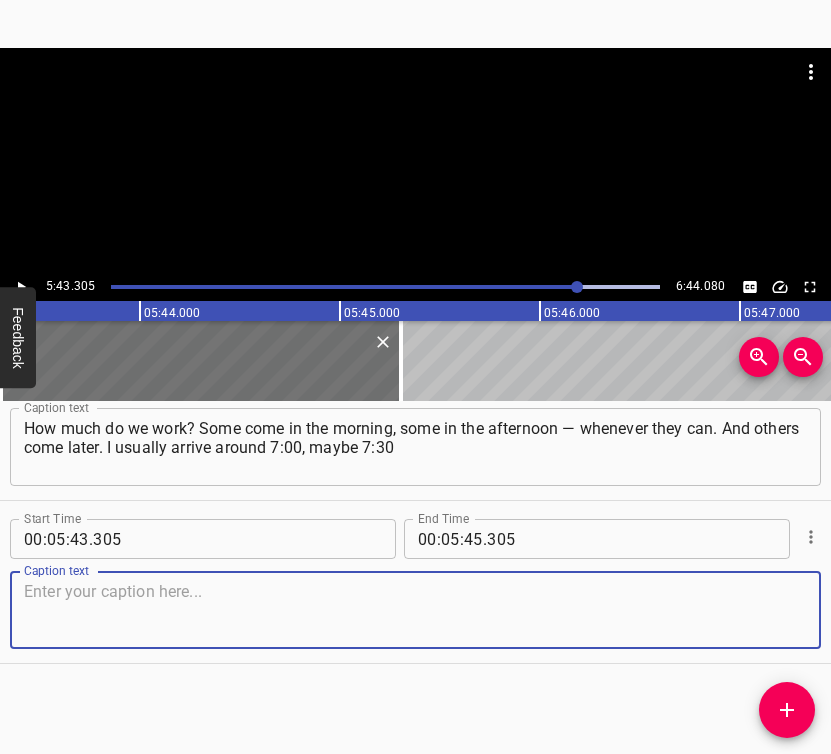 click at bounding box center [415, 610] 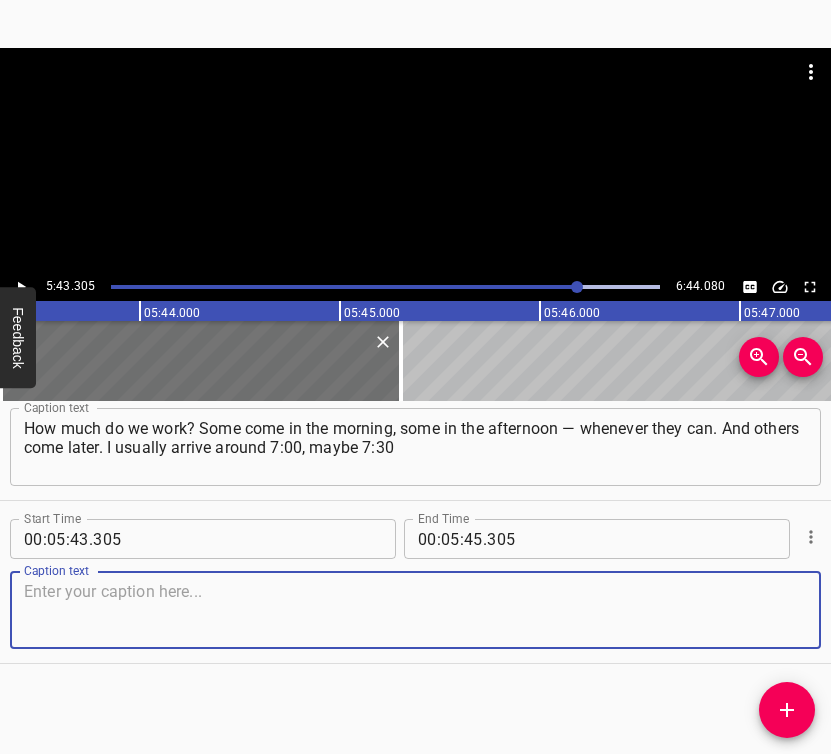 click at bounding box center [415, 610] 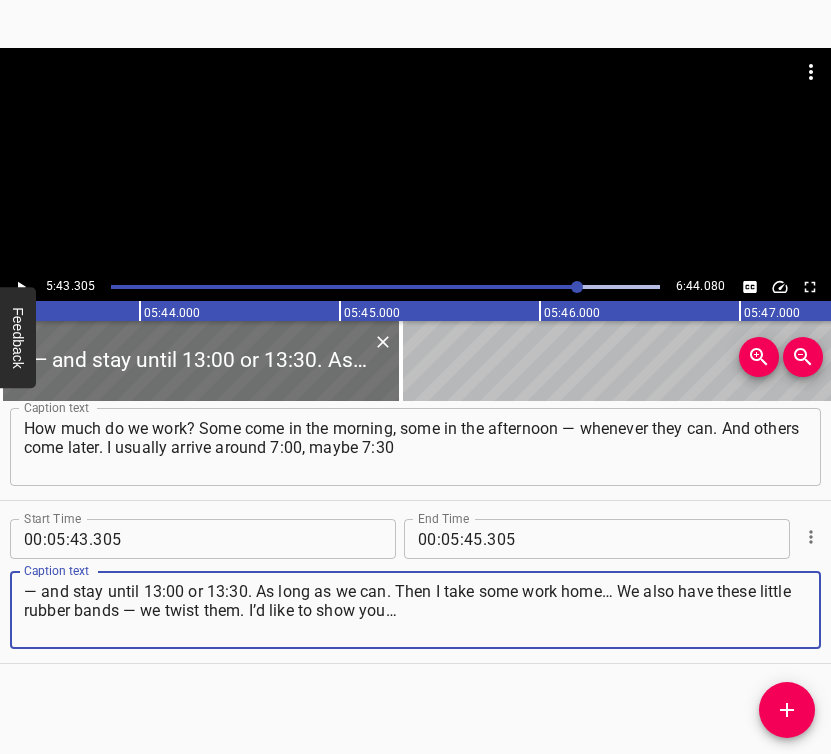 type on "— and stay until 13:00 or 13:30. As long as we can. Then I take some work home… We also have these little rubber bands — we twist them. I’d like to show you…" 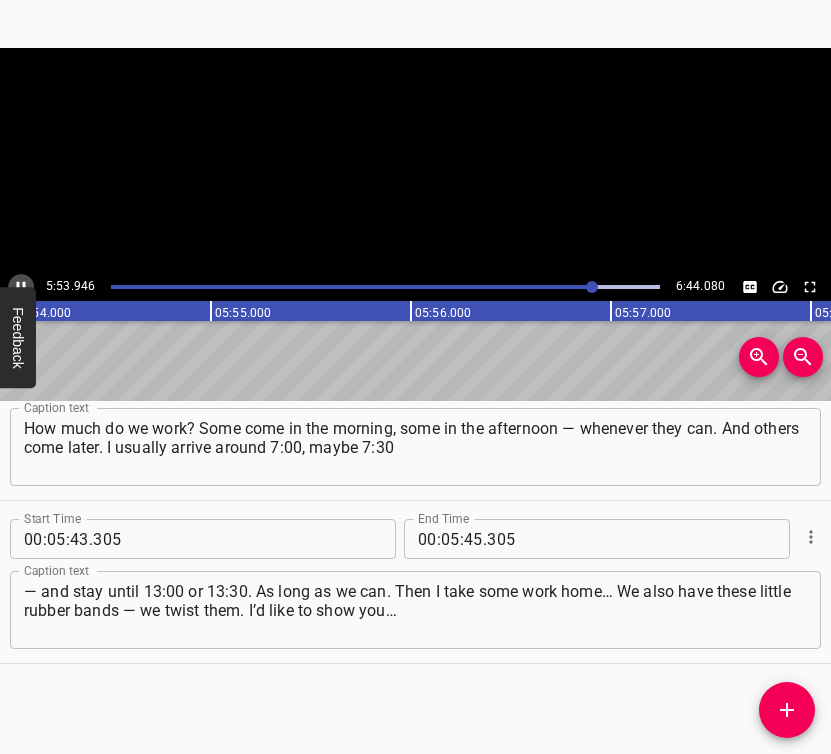 click 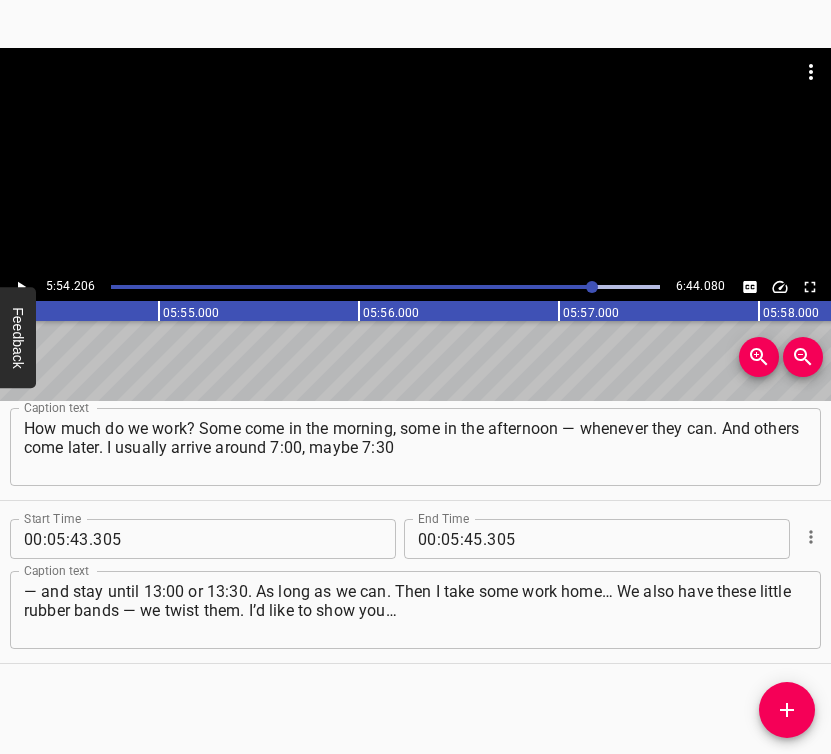 click 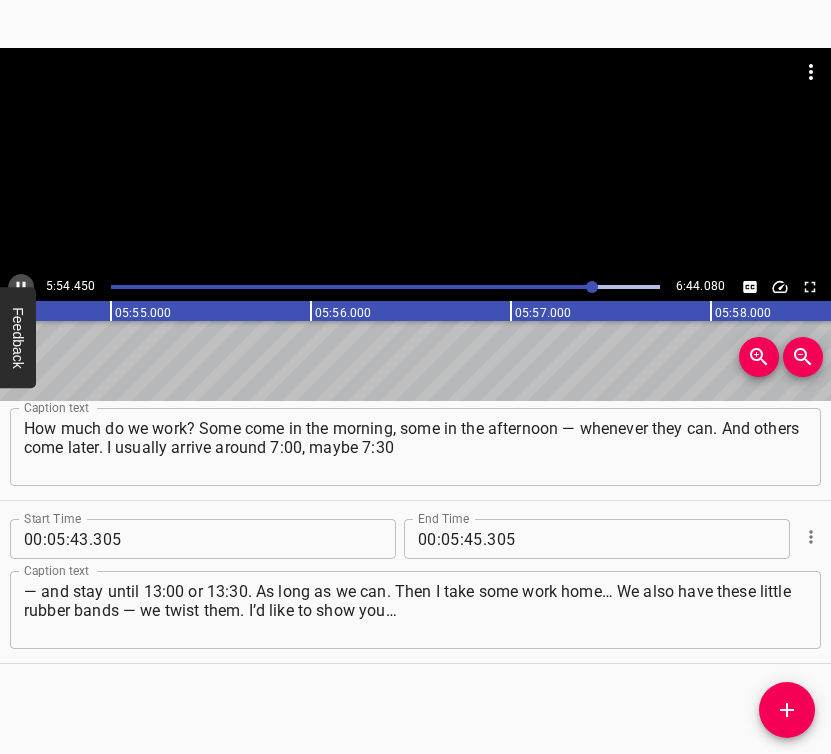 click 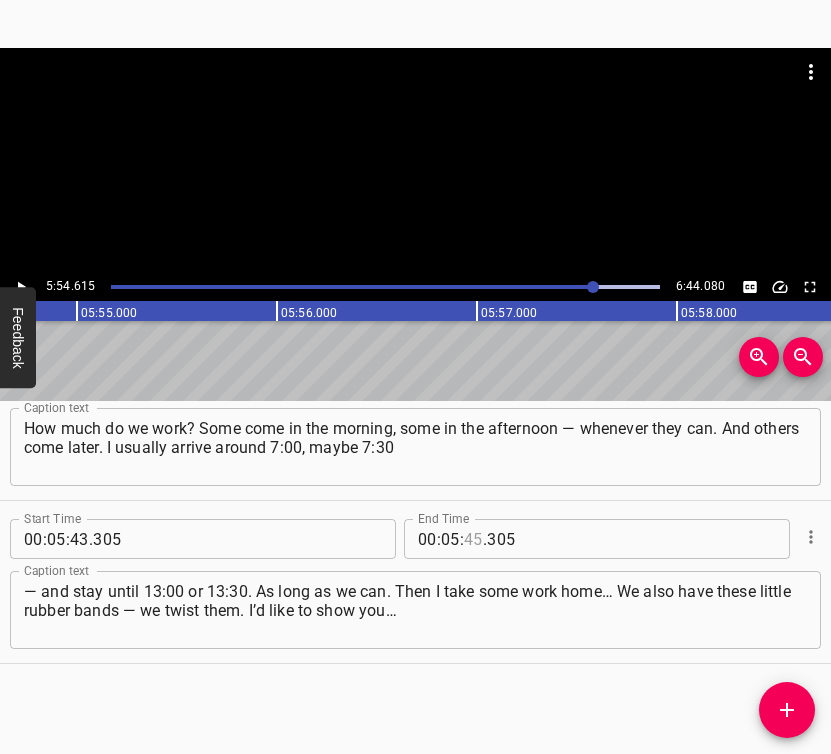 click at bounding box center [473, 539] 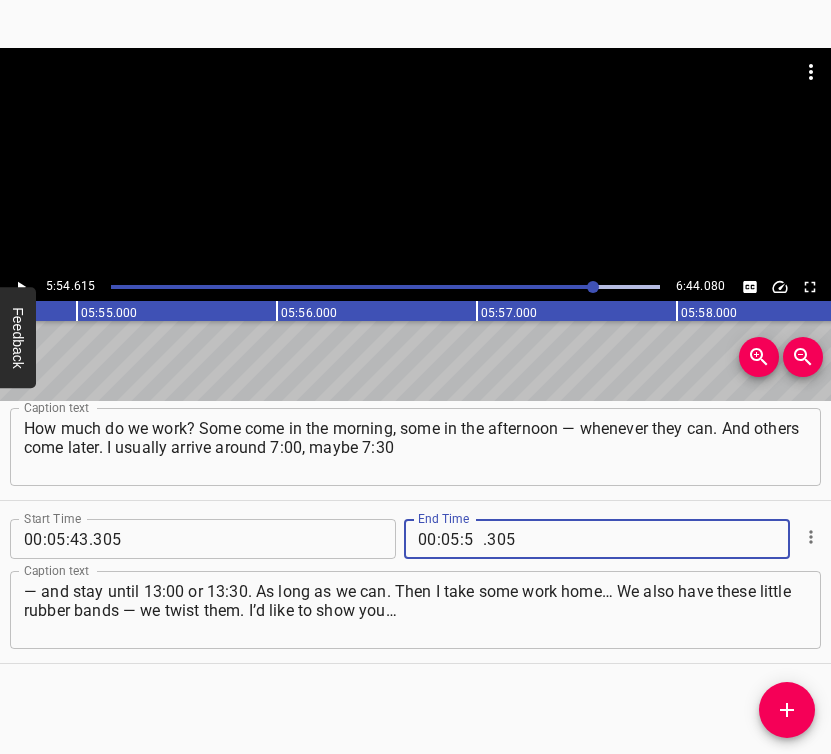 type on "54" 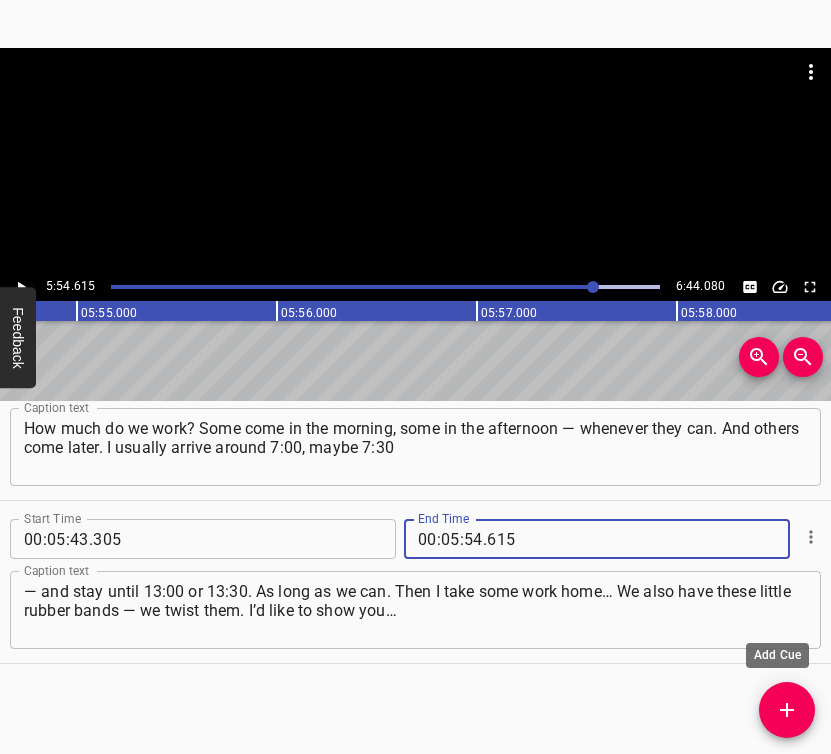 type on "615" 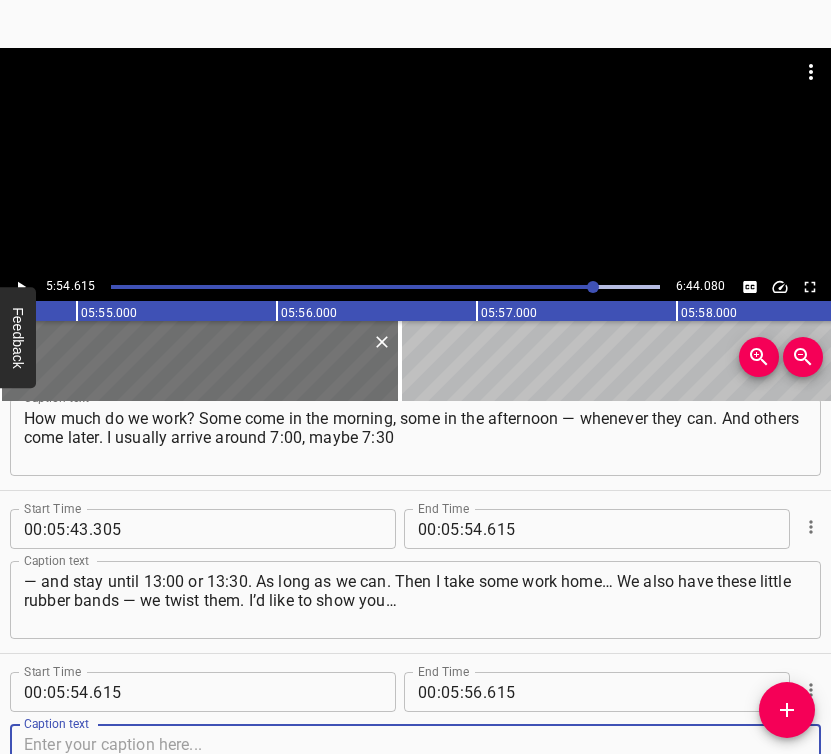 scroll, scrollTop: 5120, scrollLeft: 0, axis: vertical 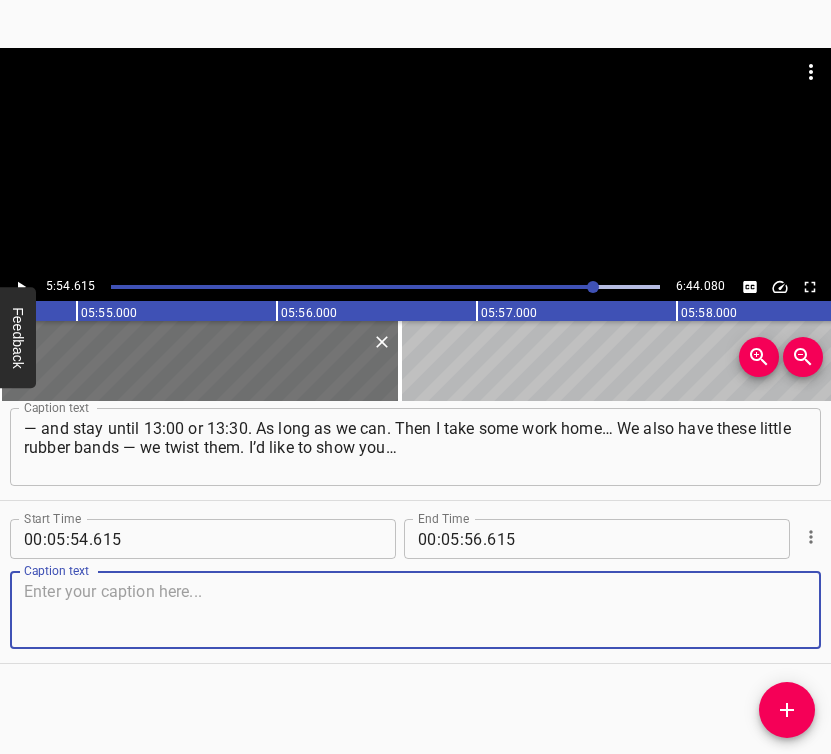 click at bounding box center [415, 610] 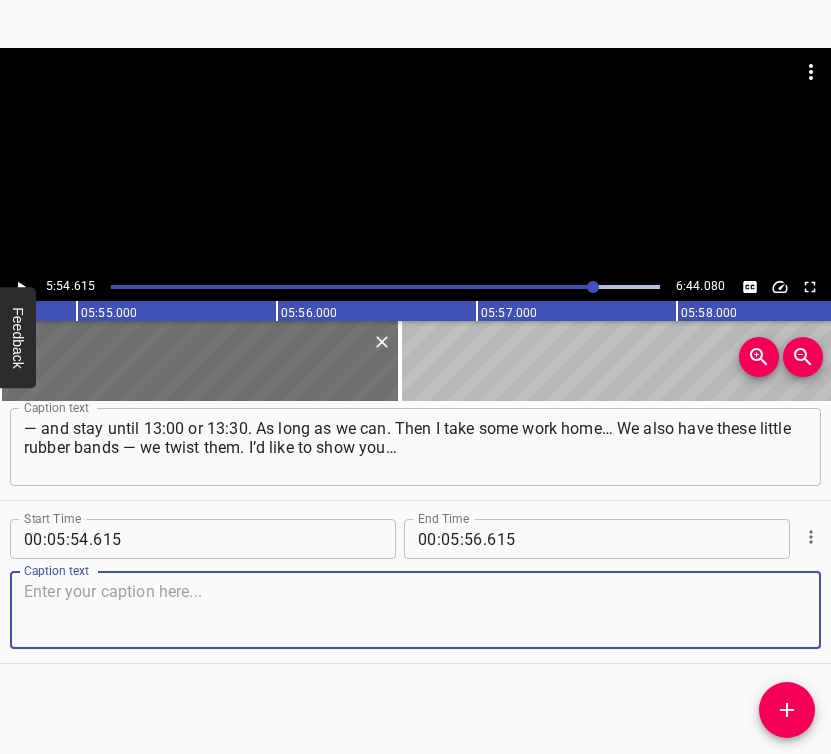 click at bounding box center (415, 610) 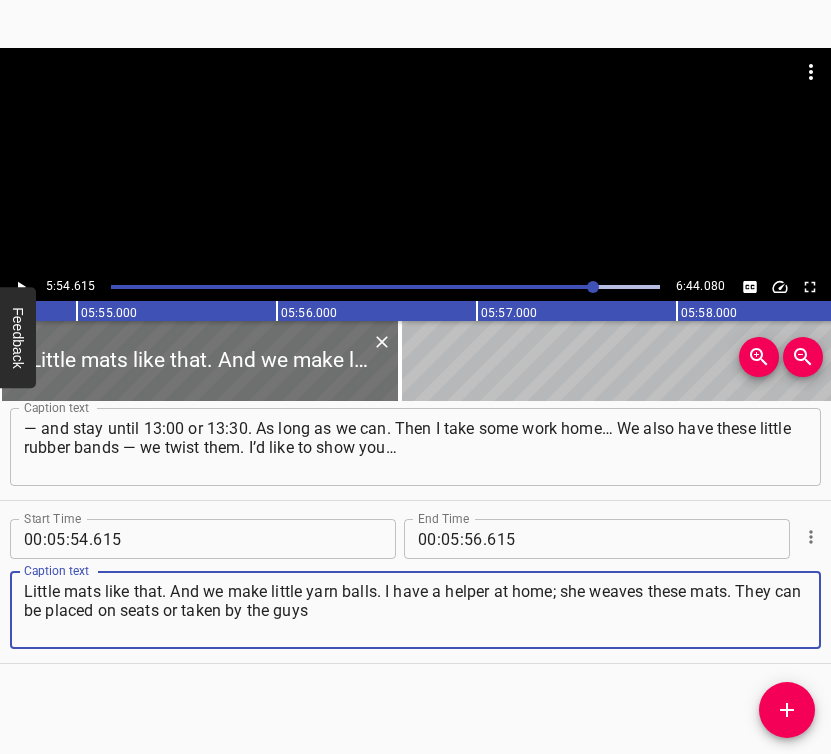 type on "Little mats like that. And we make little yarn balls. I have a helper at home; she weaves these mats. They can be placed on seats or taken by the guys" 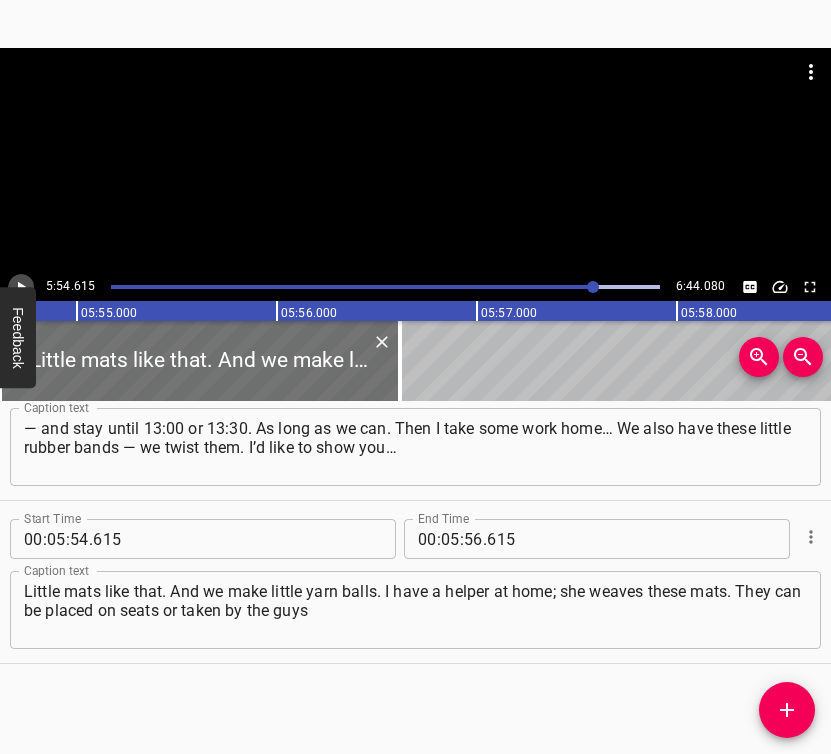 click 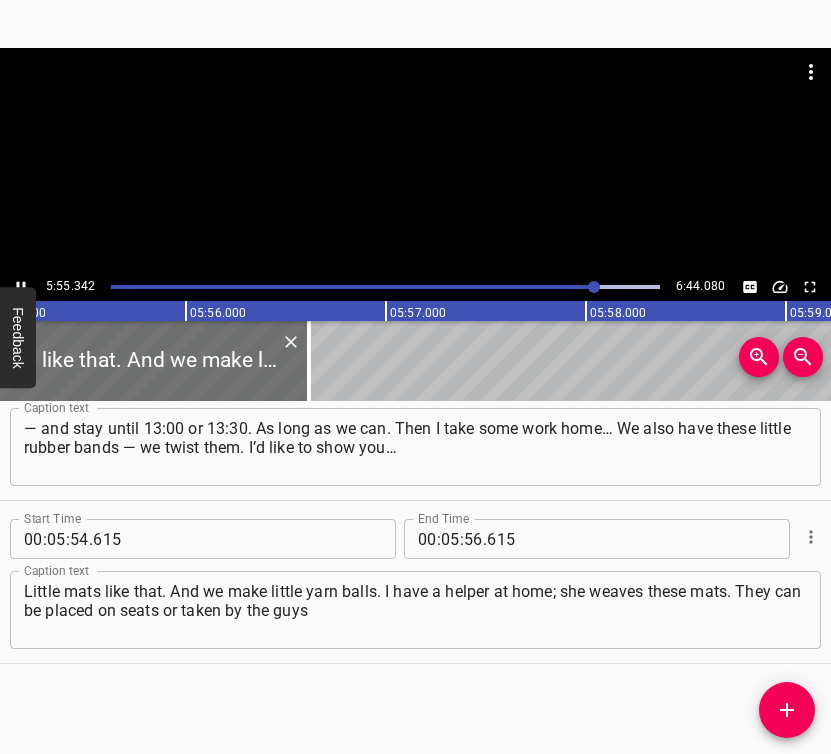 scroll, scrollTop: 0, scrollLeft: 71068, axis: horizontal 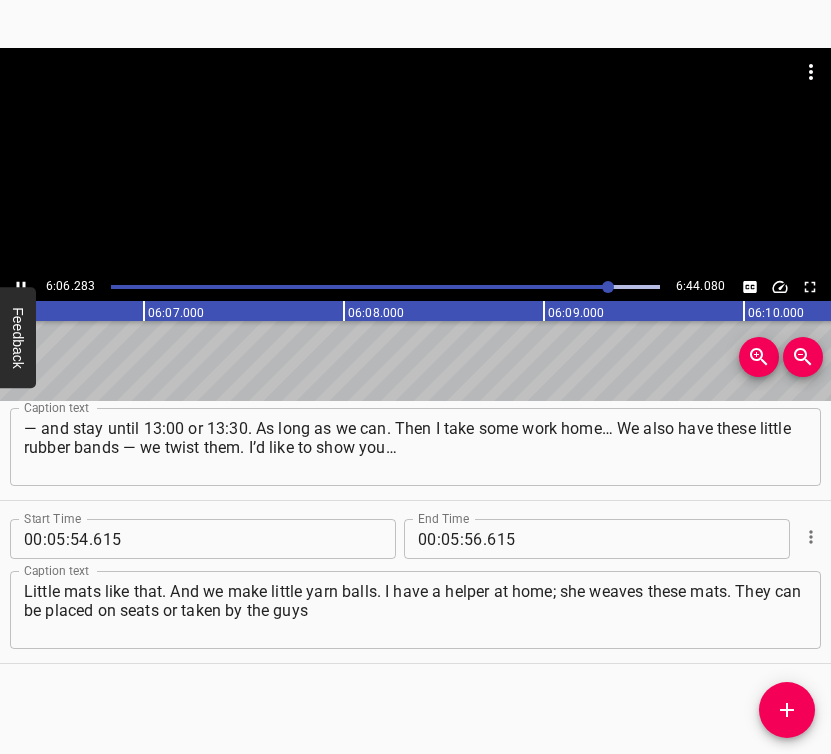 click 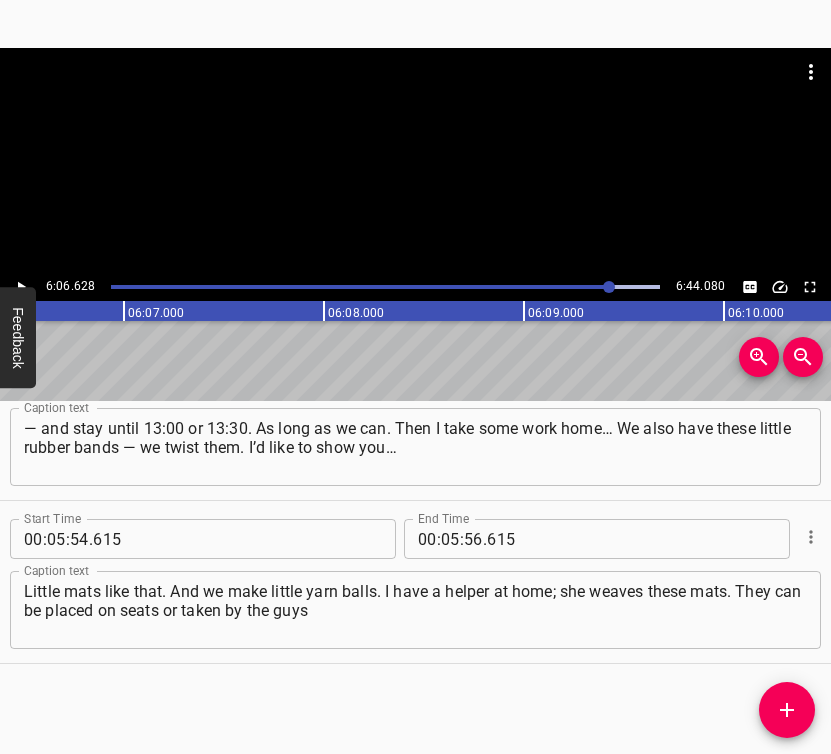 scroll, scrollTop: 0, scrollLeft: 73325, axis: horizontal 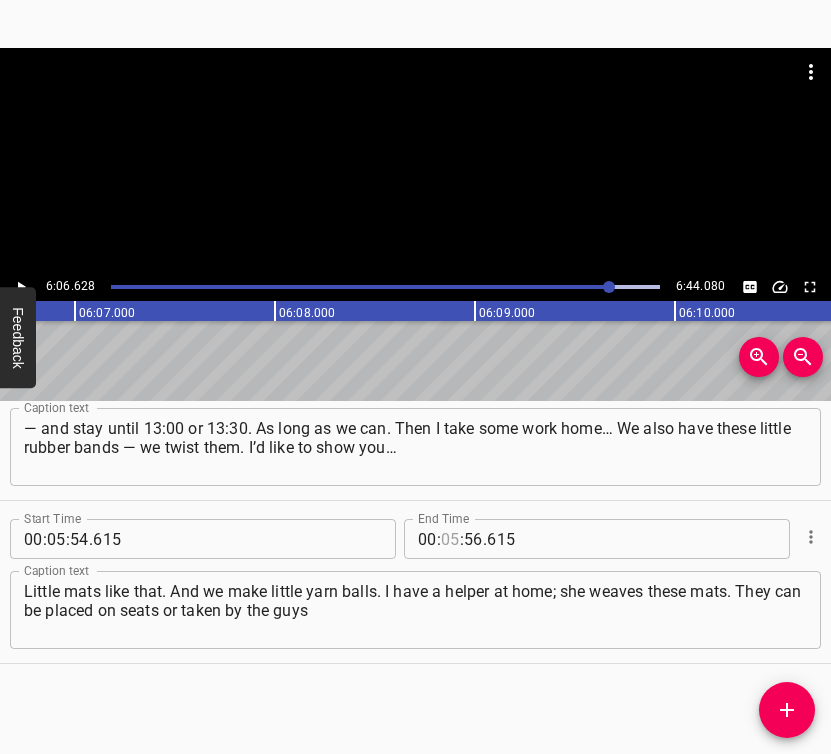 click at bounding box center [450, 539] 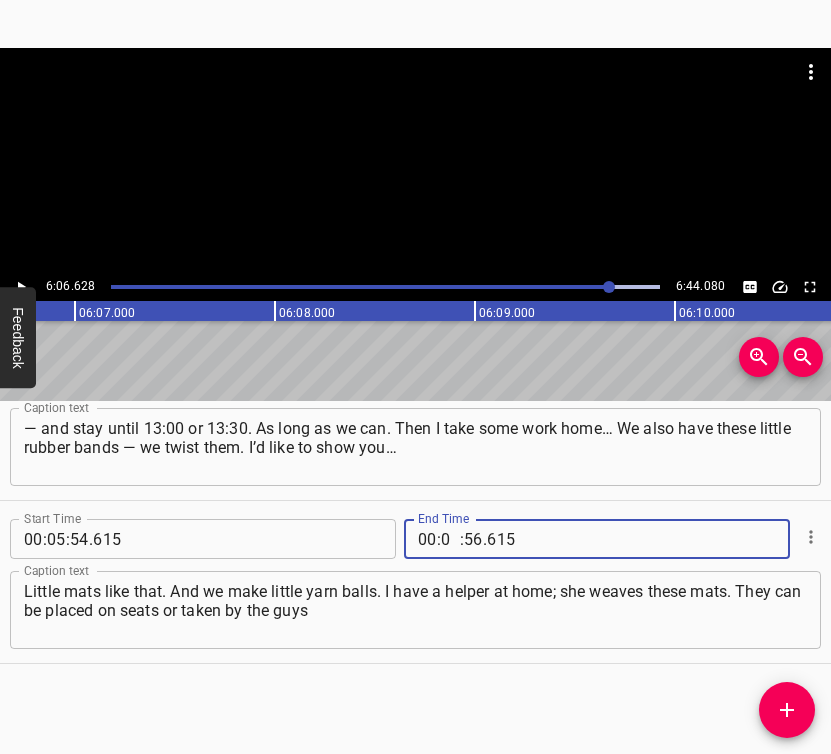 type on "06" 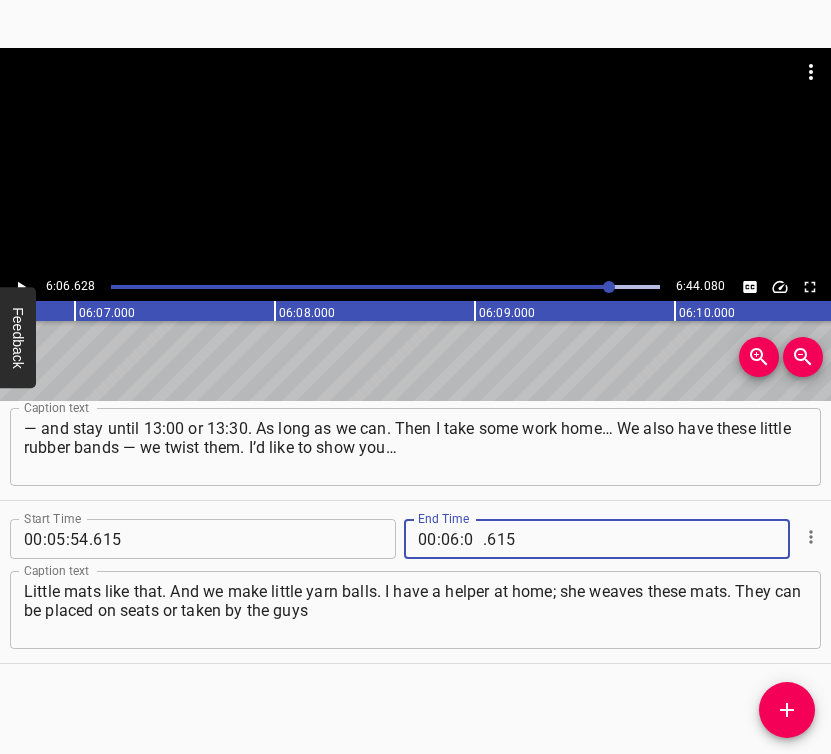 type on "06" 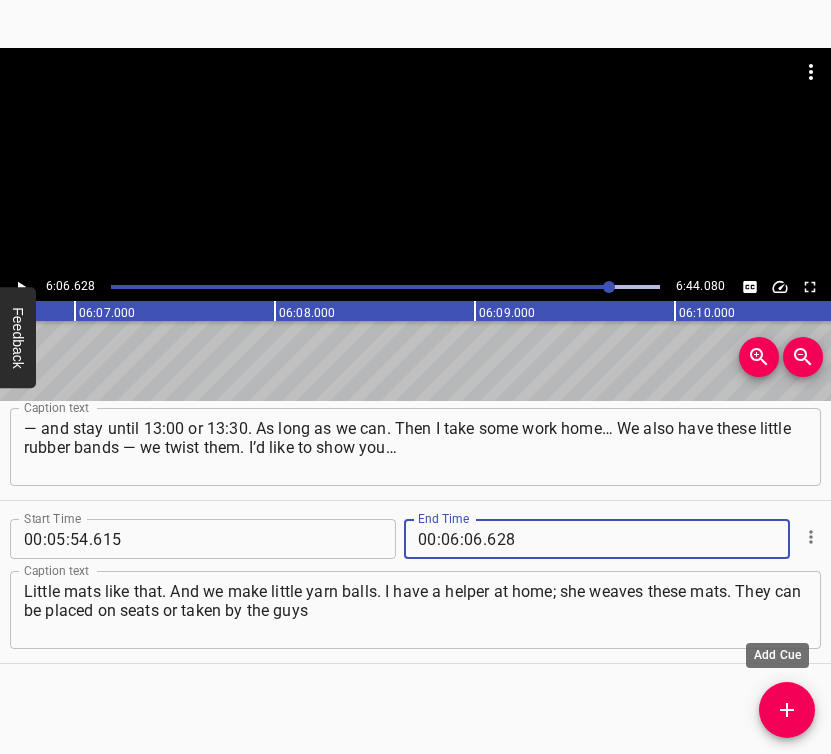type on "628" 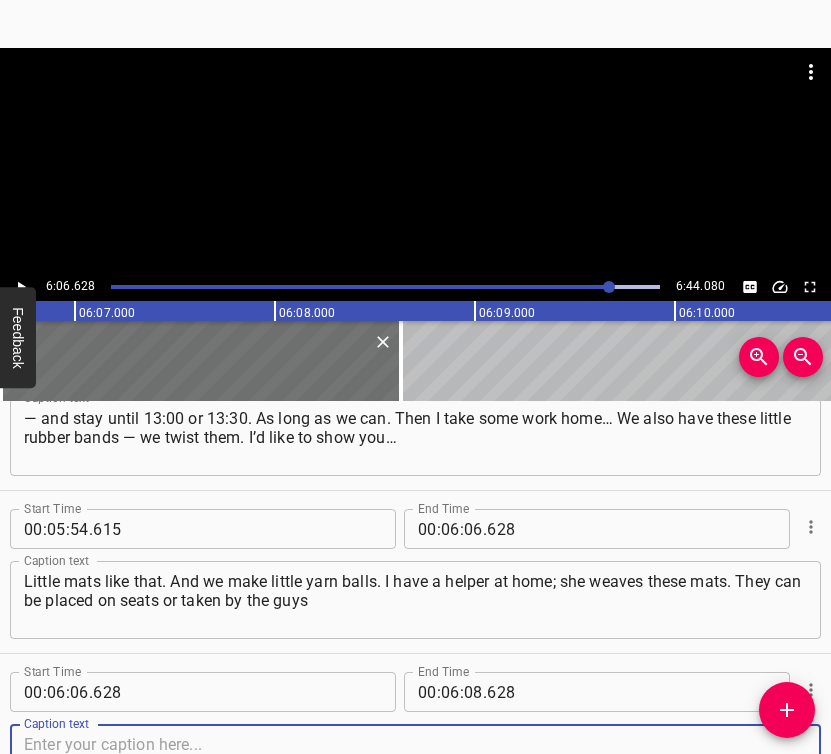 scroll, scrollTop: 5283, scrollLeft: 0, axis: vertical 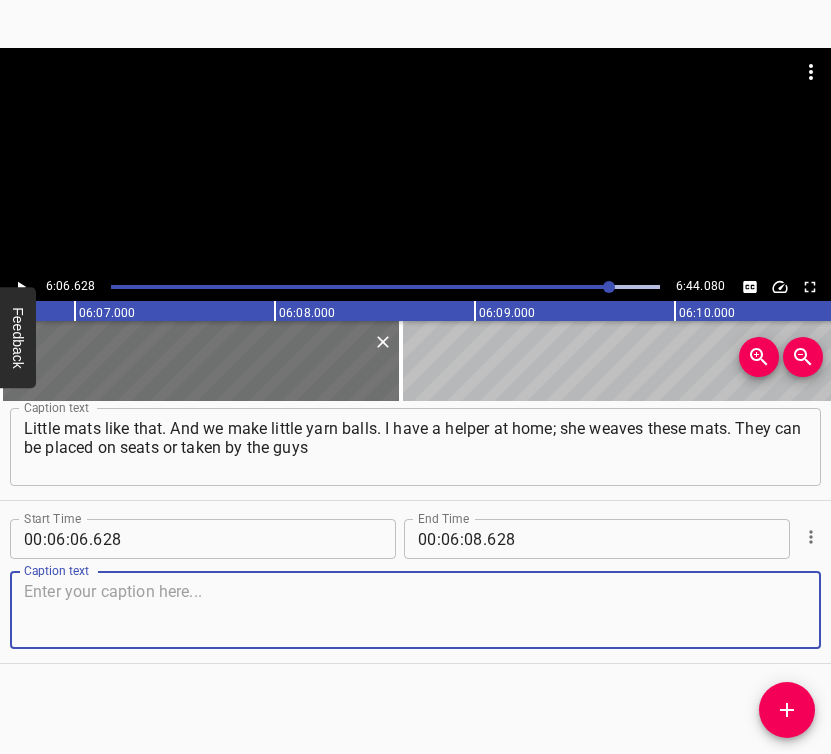 click at bounding box center (415, 610) 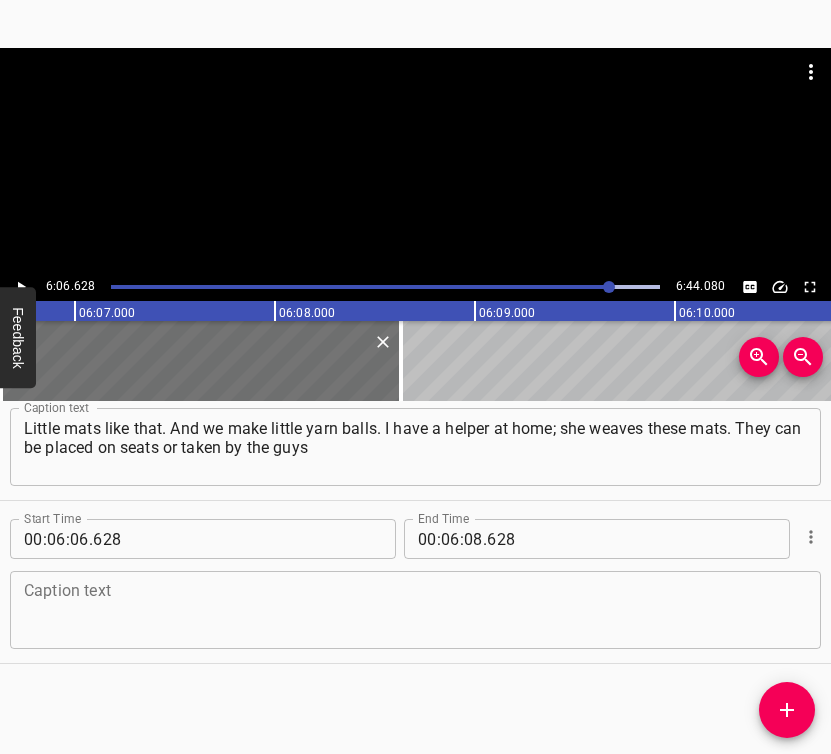 click at bounding box center [415, 610] 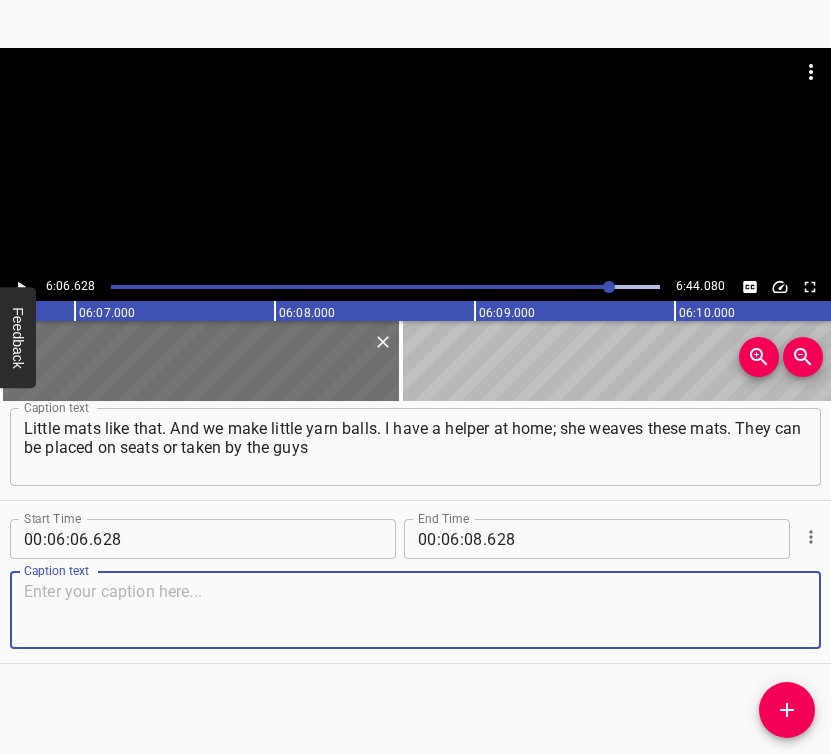 paste on "to the trenches so they don’t have to sit on the cold ground. These are the kinds of mats we make, and at home I wind the yarn balls." 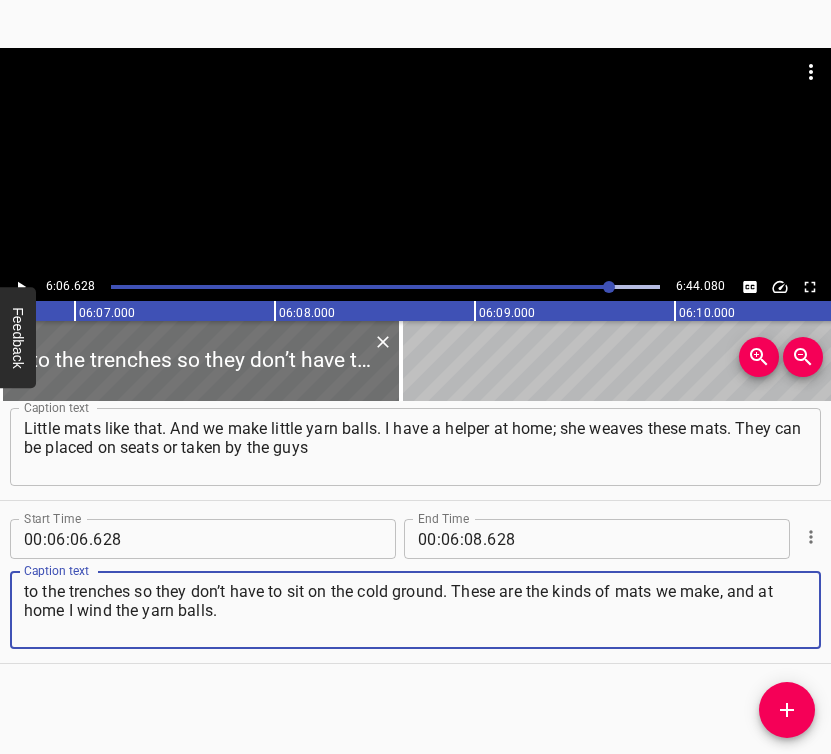 type on "to the trenches so they don’t have to sit on the cold ground. These are the kinds of mats we make, and at home I wind the yarn balls." 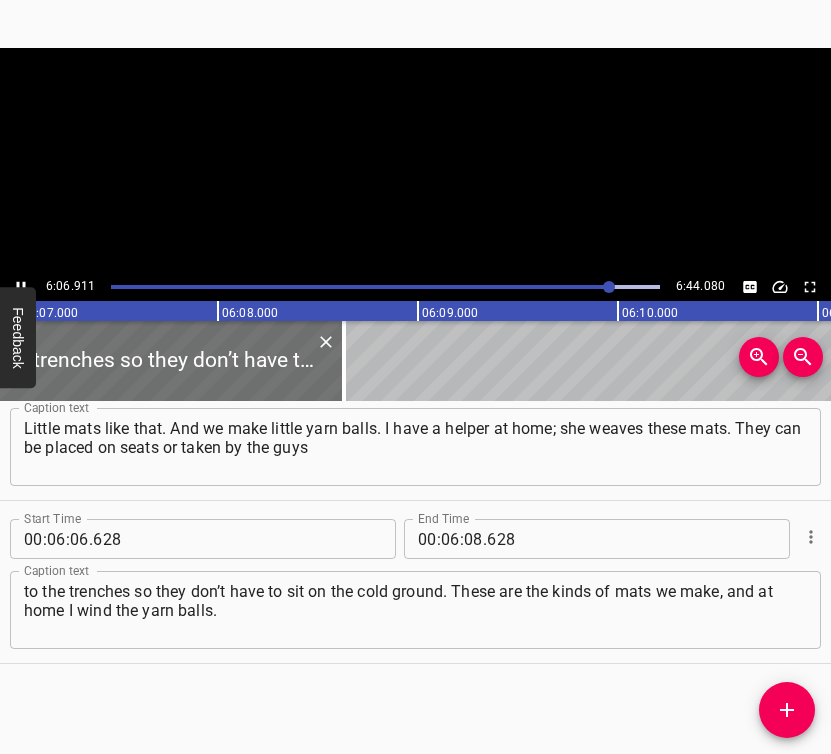 scroll, scrollTop: 0, scrollLeft: 73433, axis: horizontal 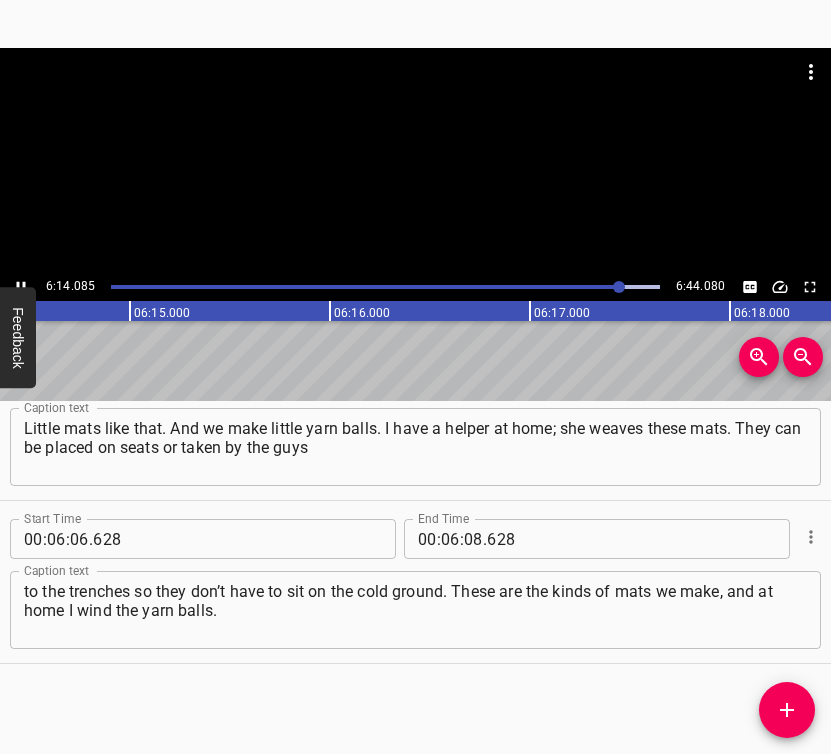 click at bounding box center (21, 287) 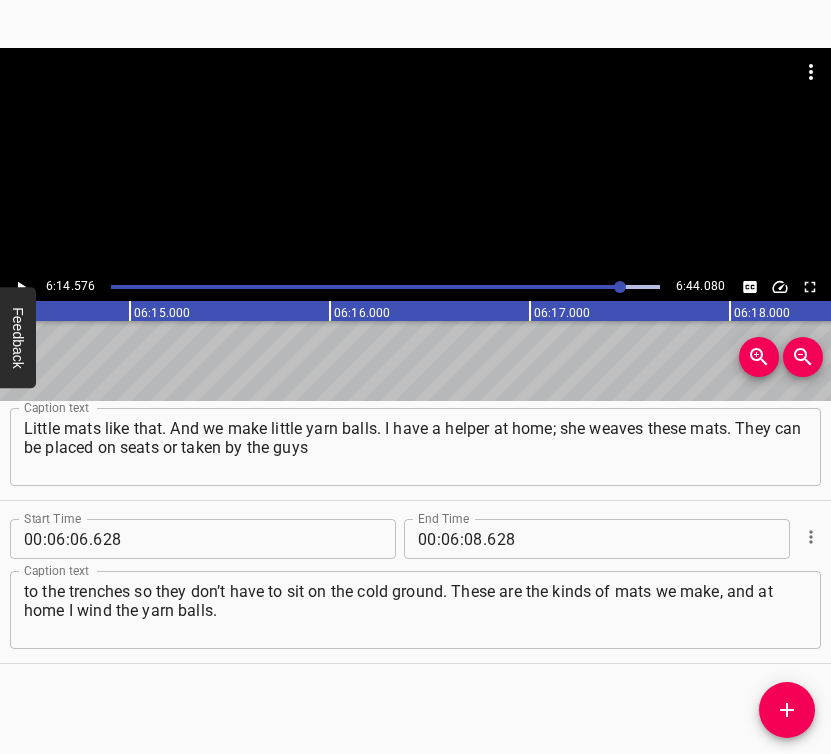 scroll, scrollTop: 0, scrollLeft: 74915, axis: horizontal 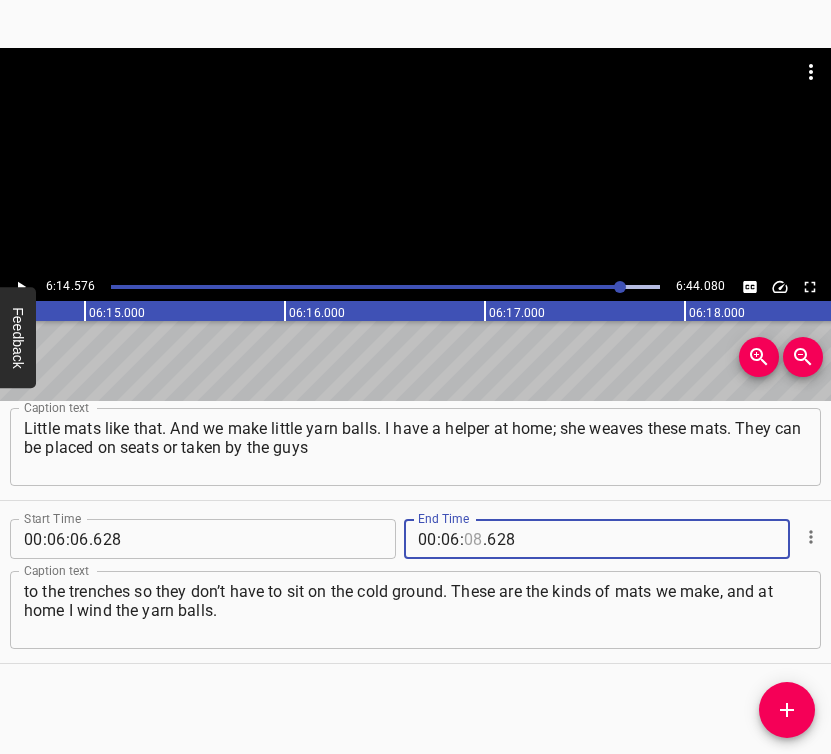 click at bounding box center (473, 539) 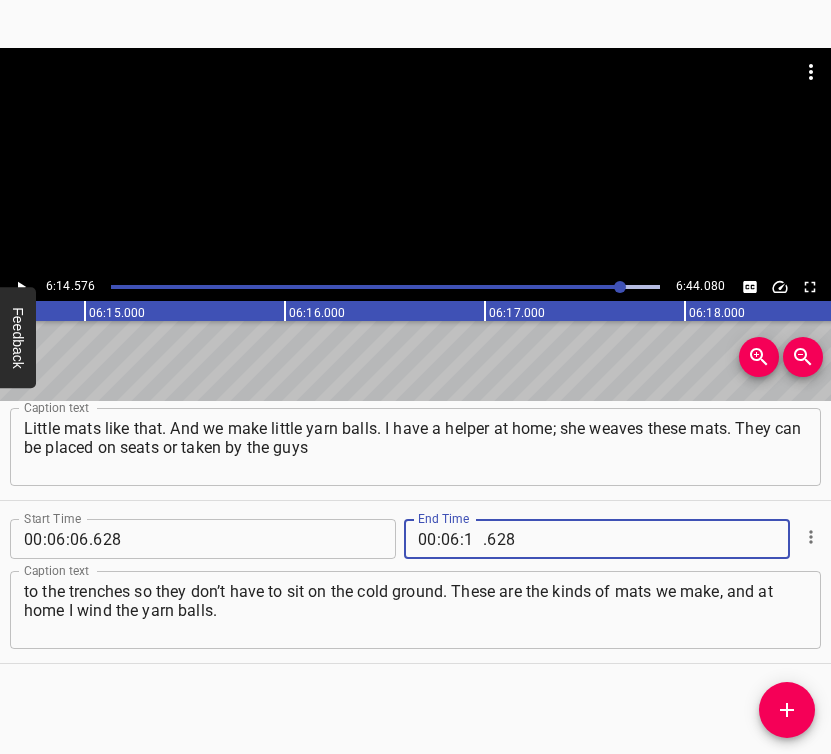 type on "14" 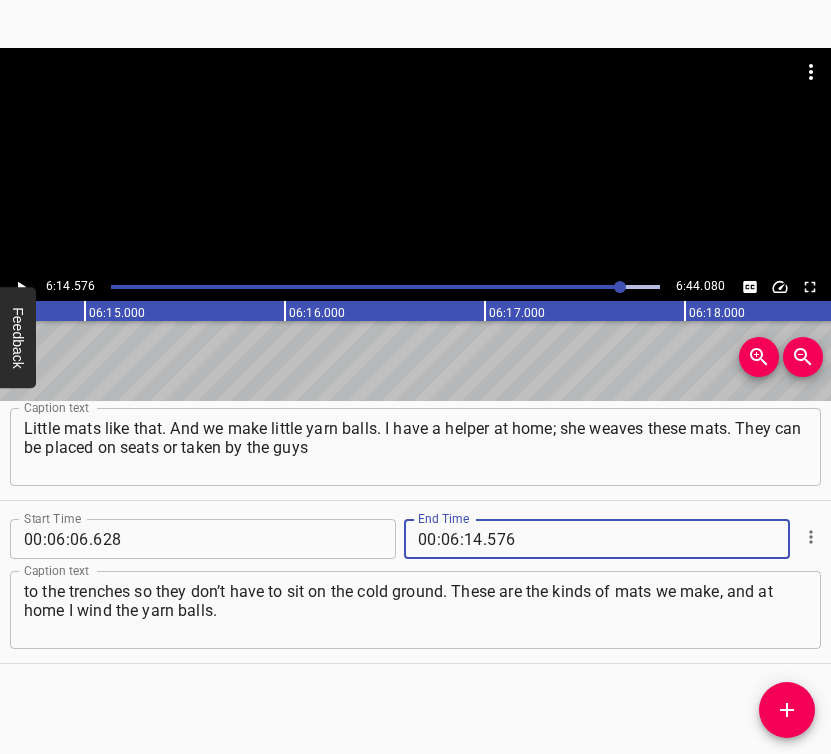 type on "576" 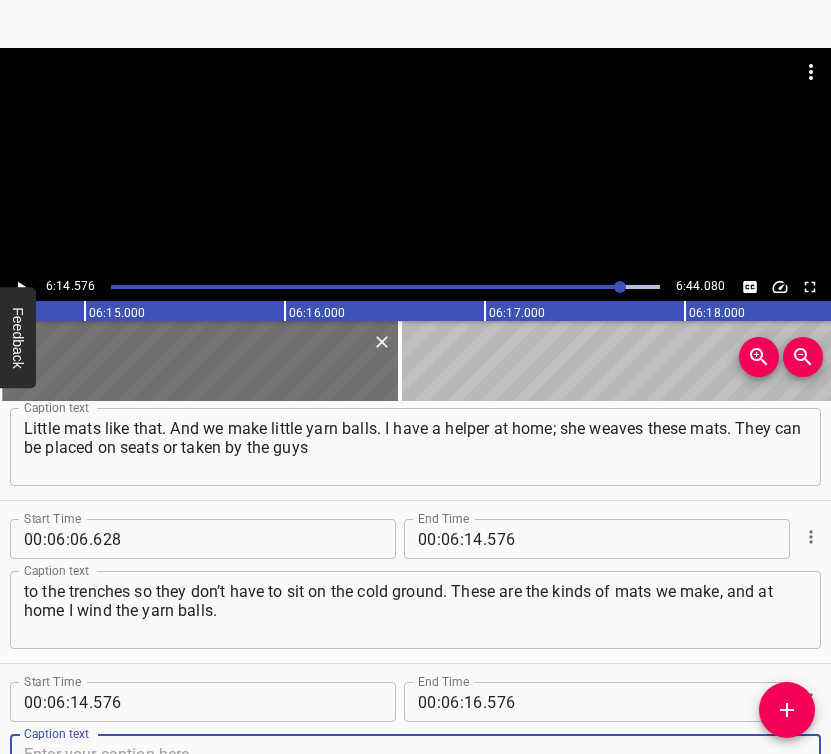 scroll, scrollTop: 5293, scrollLeft: 0, axis: vertical 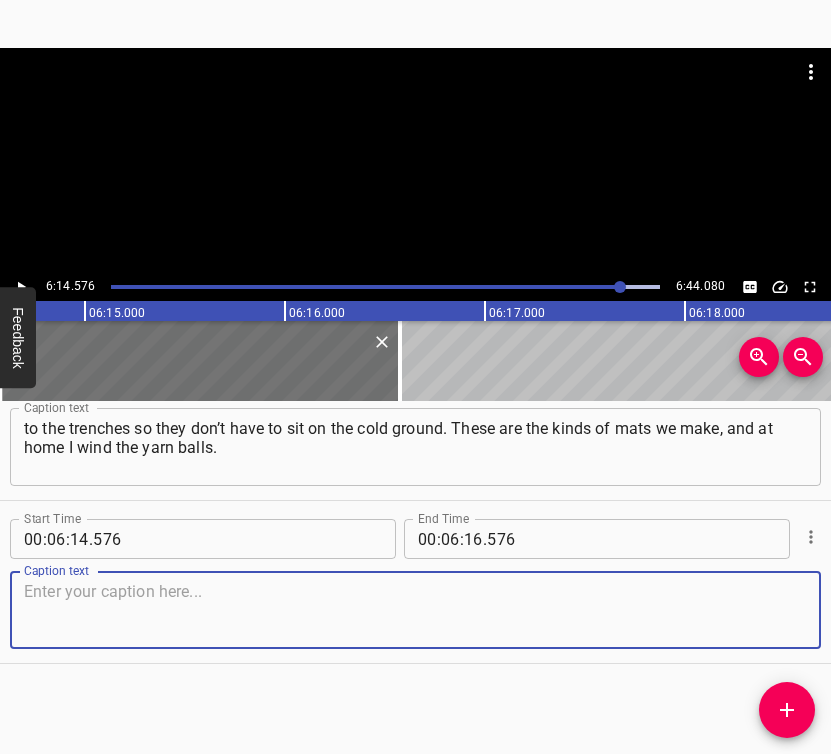 drag, startPoint x: 778, startPoint y: 609, endPoint x: 822, endPoint y: 587, distance: 49.193497 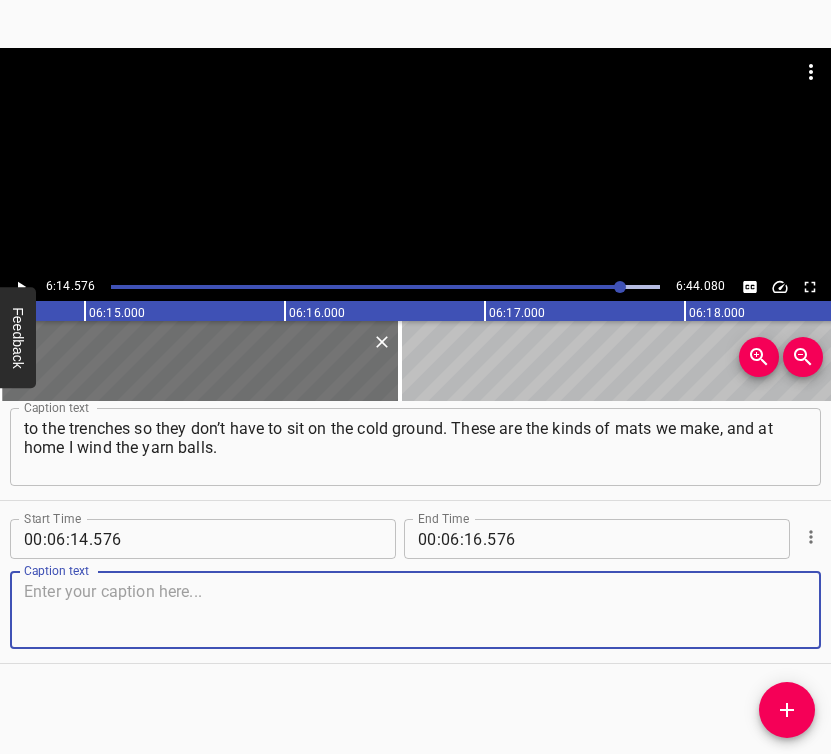 click at bounding box center [415, 610] 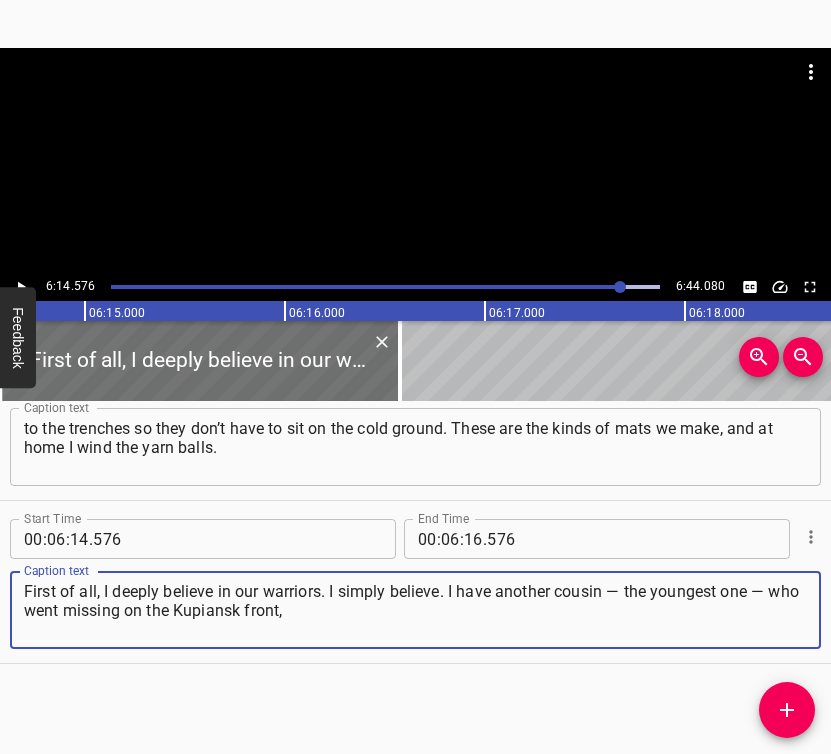 type on "First of all, I deeply believe in our warriors. I simply believe. I have another cousin — the youngest one — who went missing on the Kupiansk front," 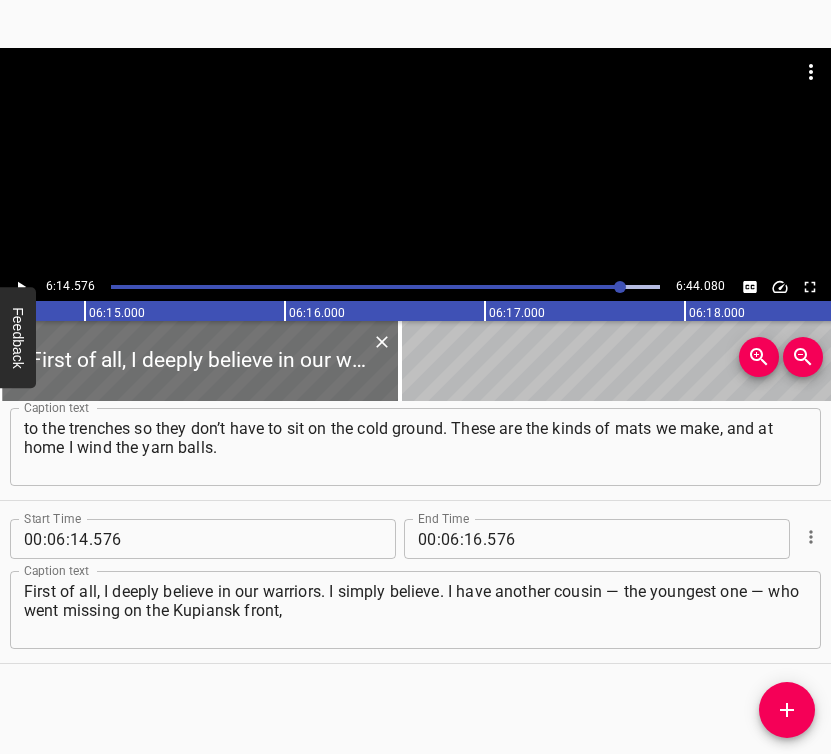click 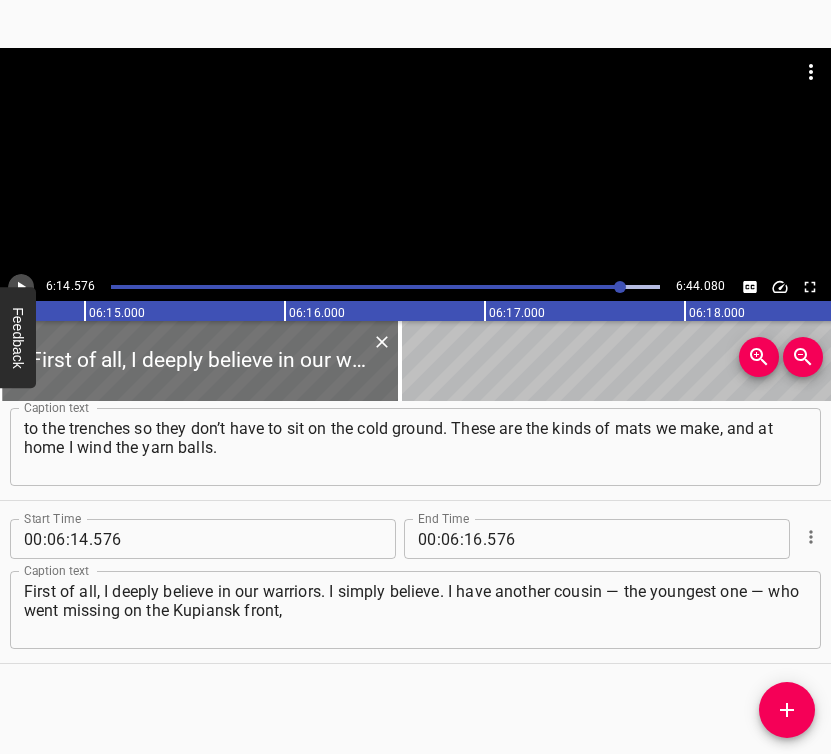 click 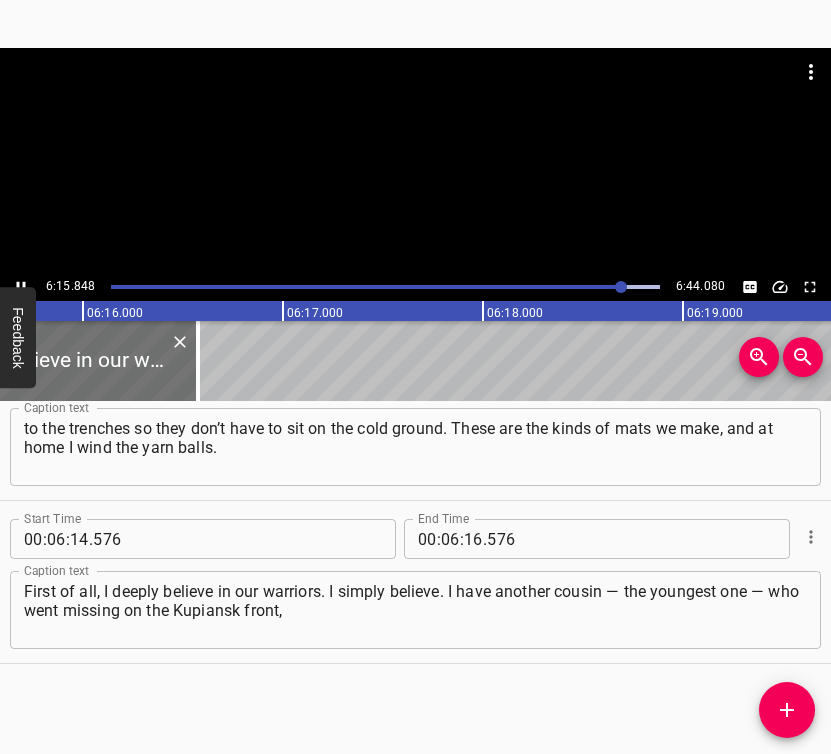 scroll, scrollTop: 0, scrollLeft: 75169, axis: horizontal 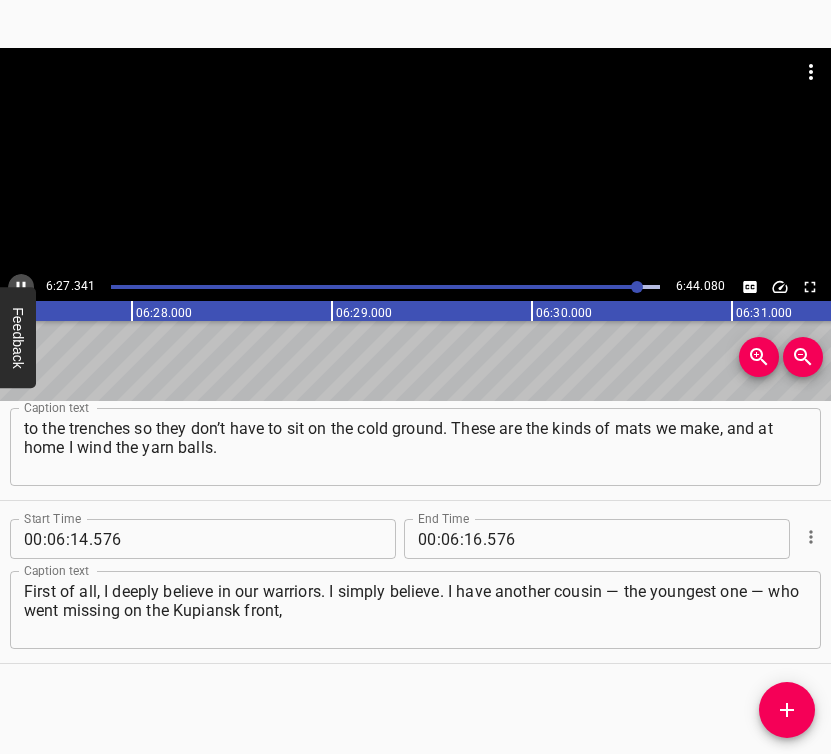 click 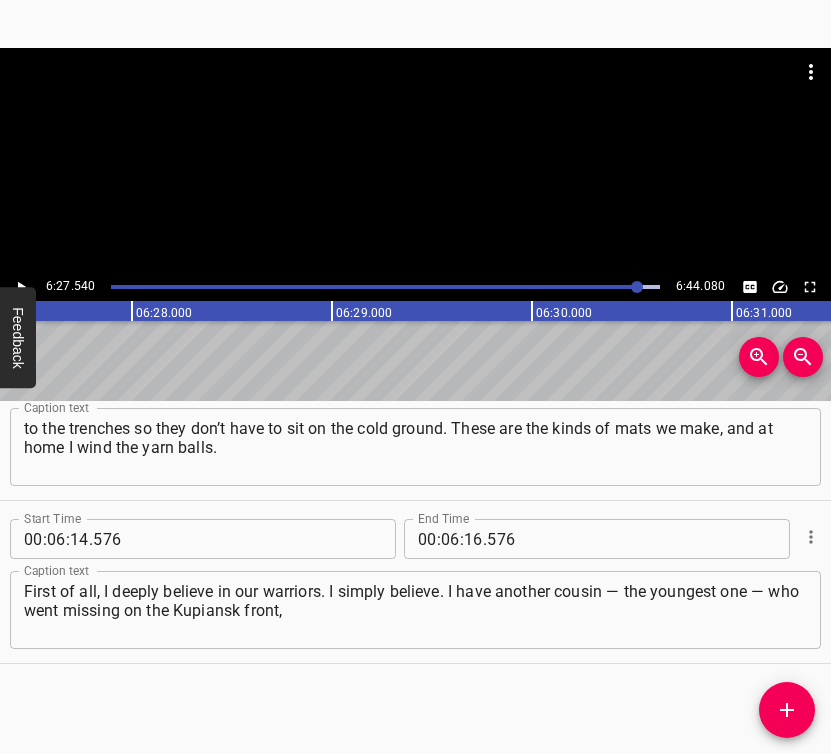 scroll, scrollTop: 0, scrollLeft: 77508, axis: horizontal 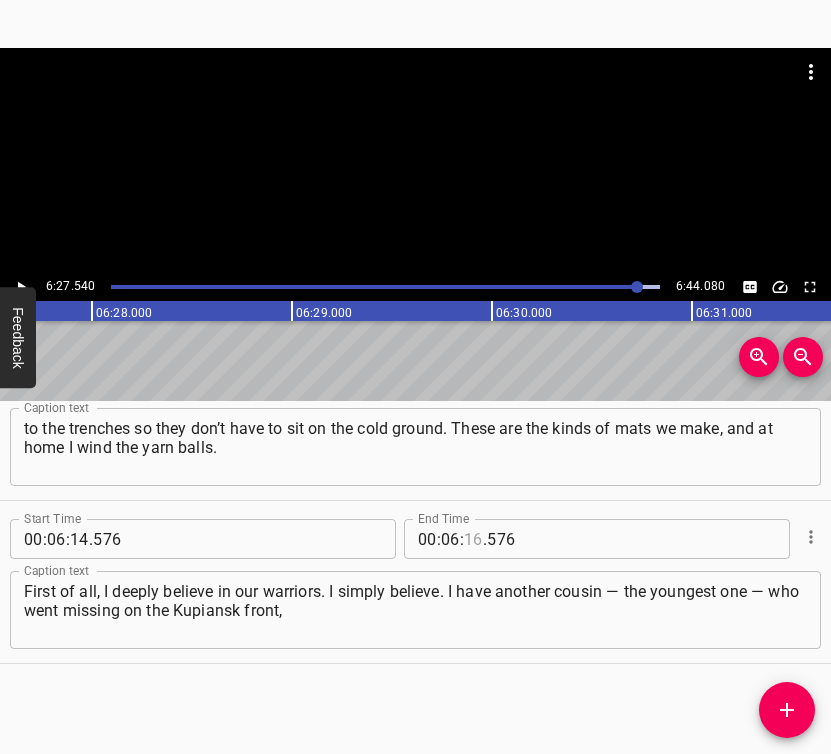 click at bounding box center [473, 539] 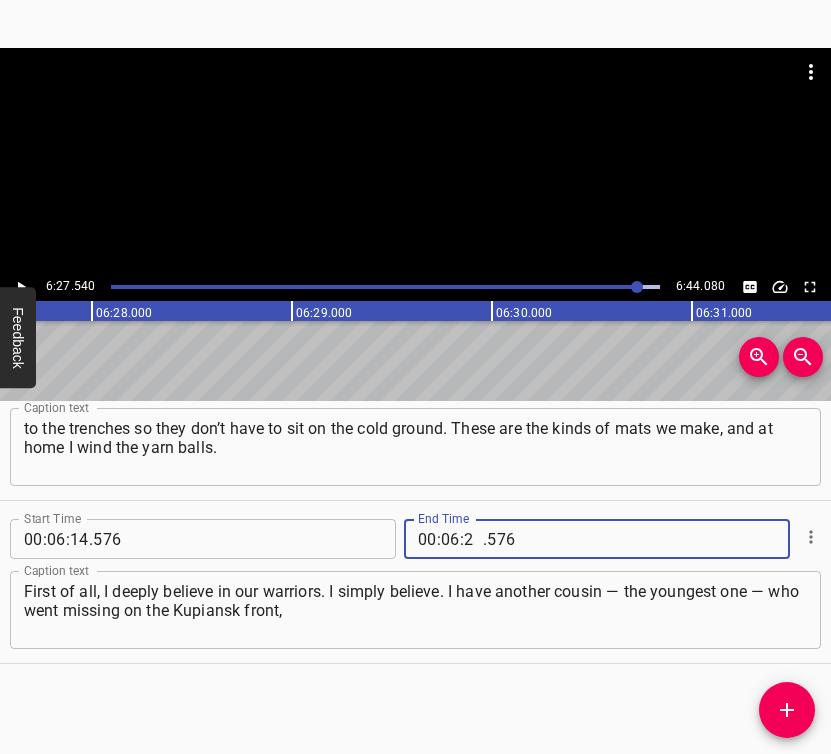 type on "27" 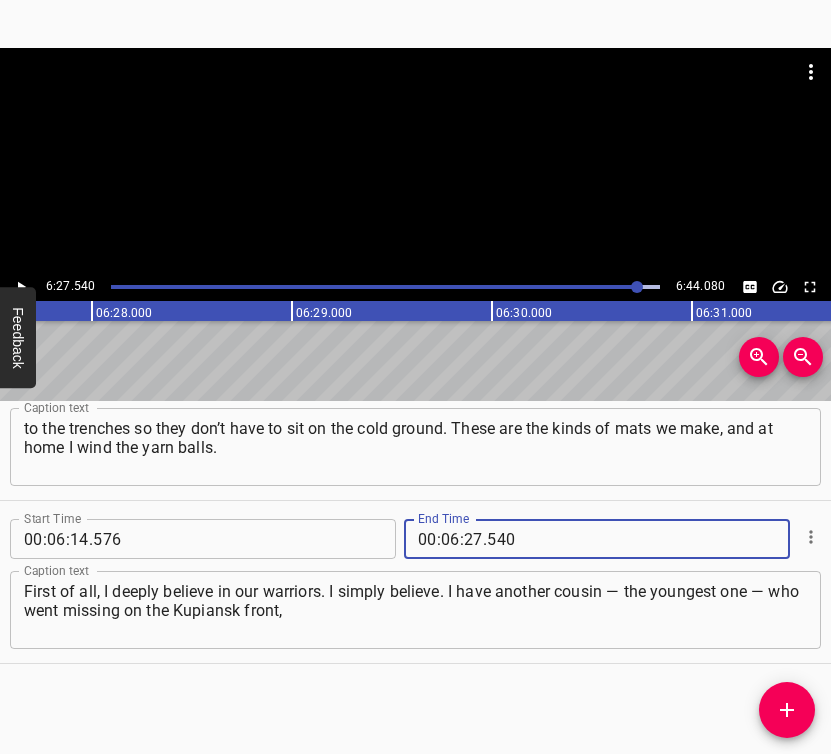 type on "540" 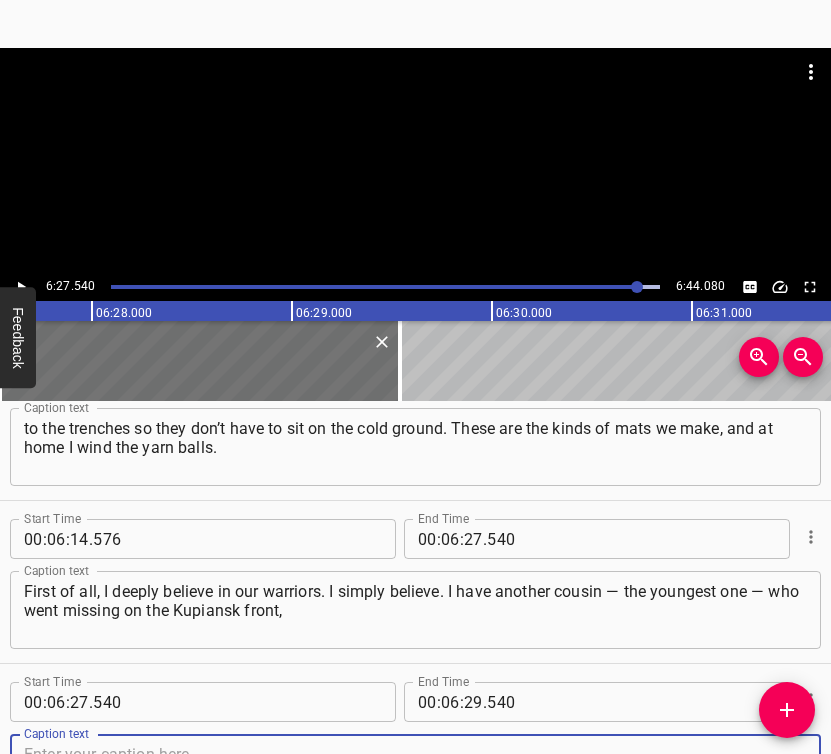 scroll, scrollTop: 5456, scrollLeft: 0, axis: vertical 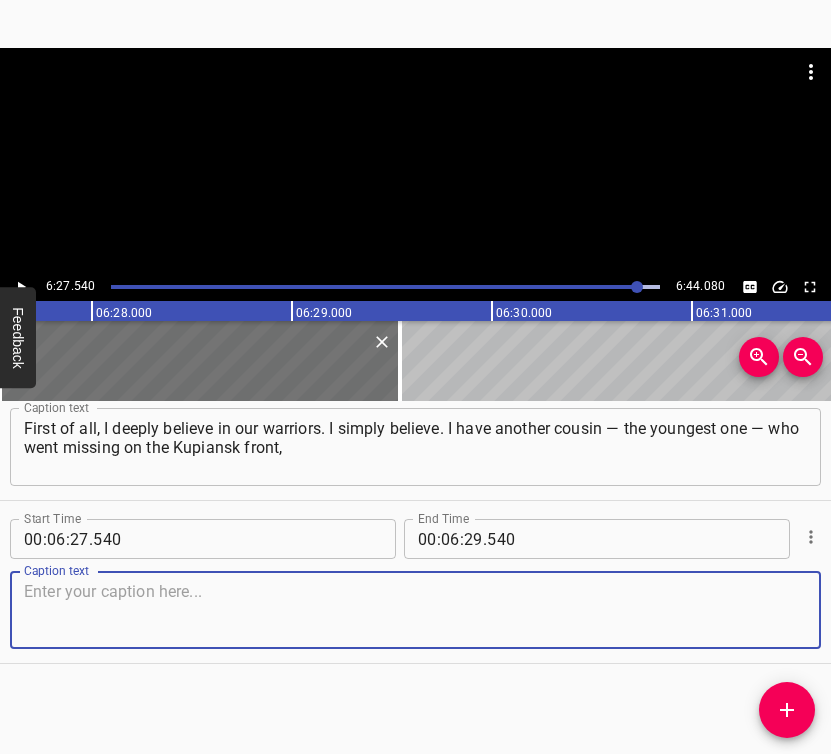 click at bounding box center (415, 610) 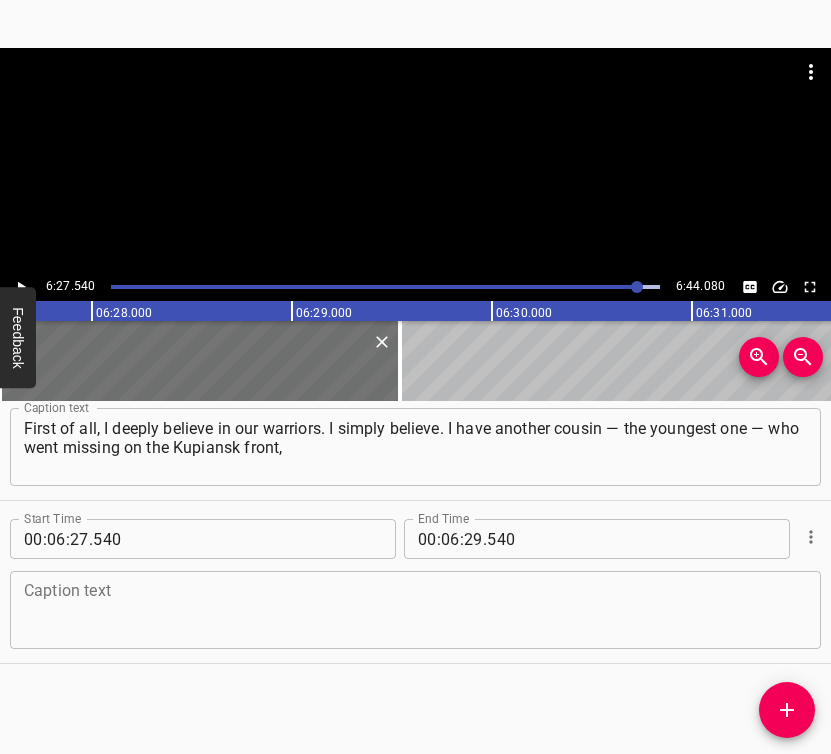 click at bounding box center (415, 610) 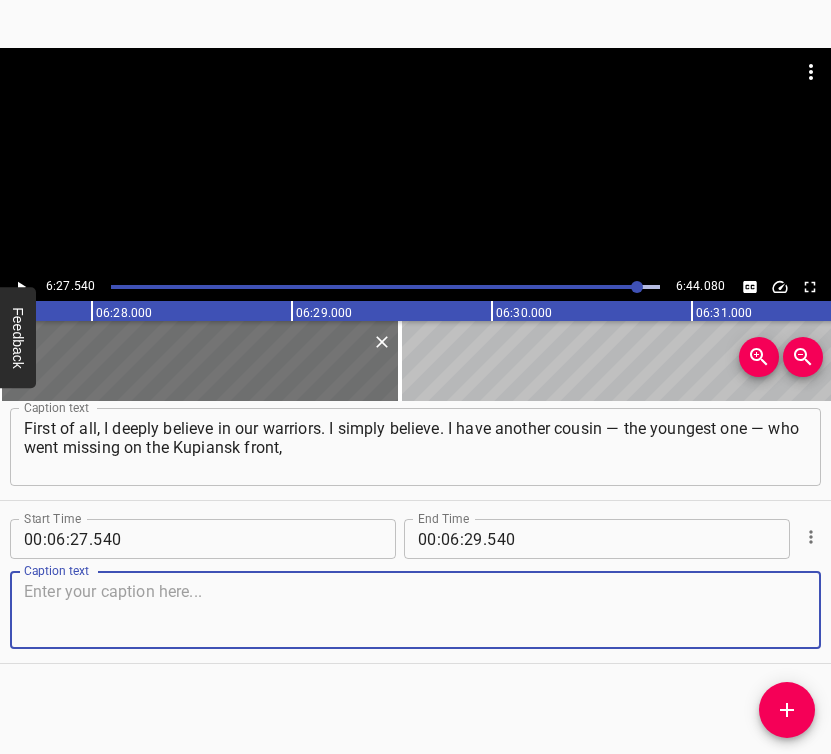 paste on "and since autumn we have had no news of him. He left behind a small son. So this is kind of my tribute." 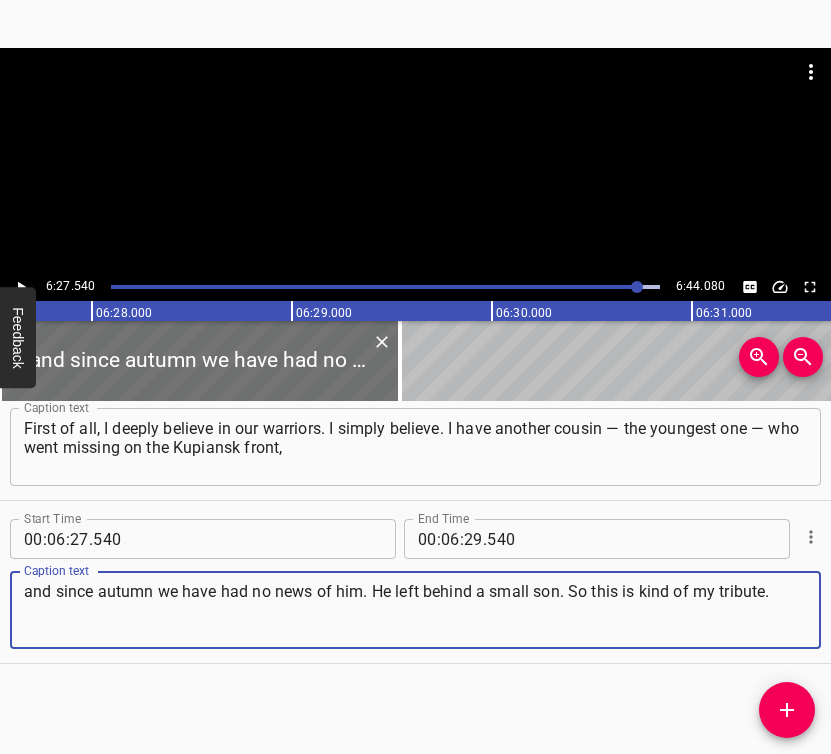 type on "and since autumn we have had no news of him. He left behind a small son. So this is kind of my tribute." 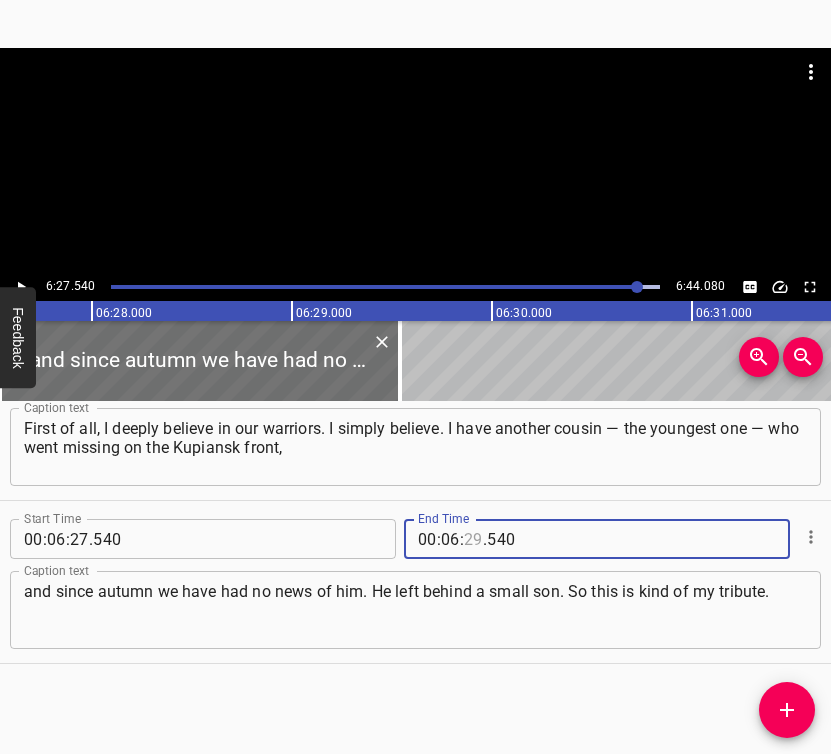 click at bounding box center [473, 539] 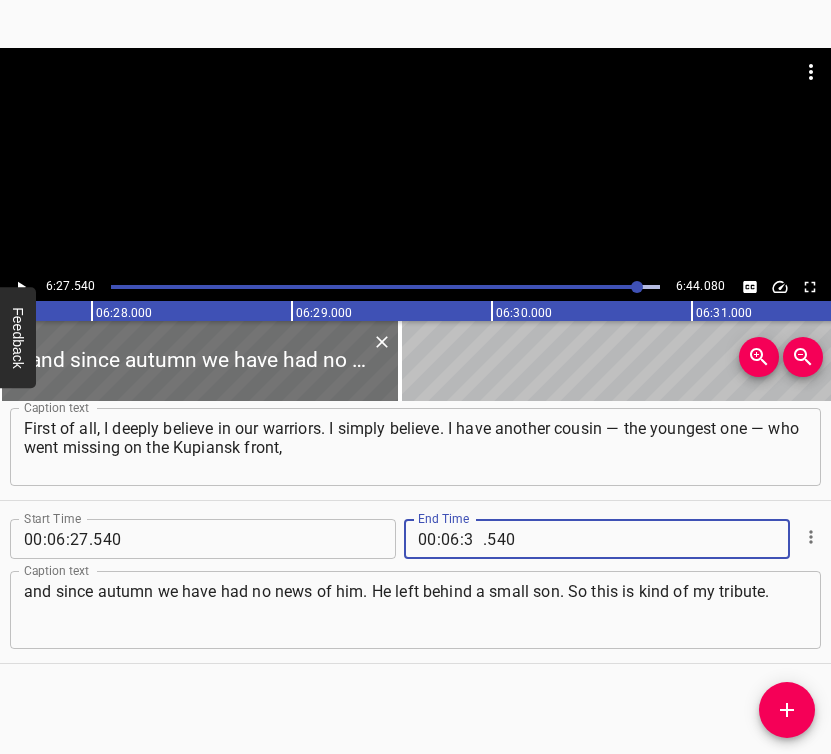 type on "34" 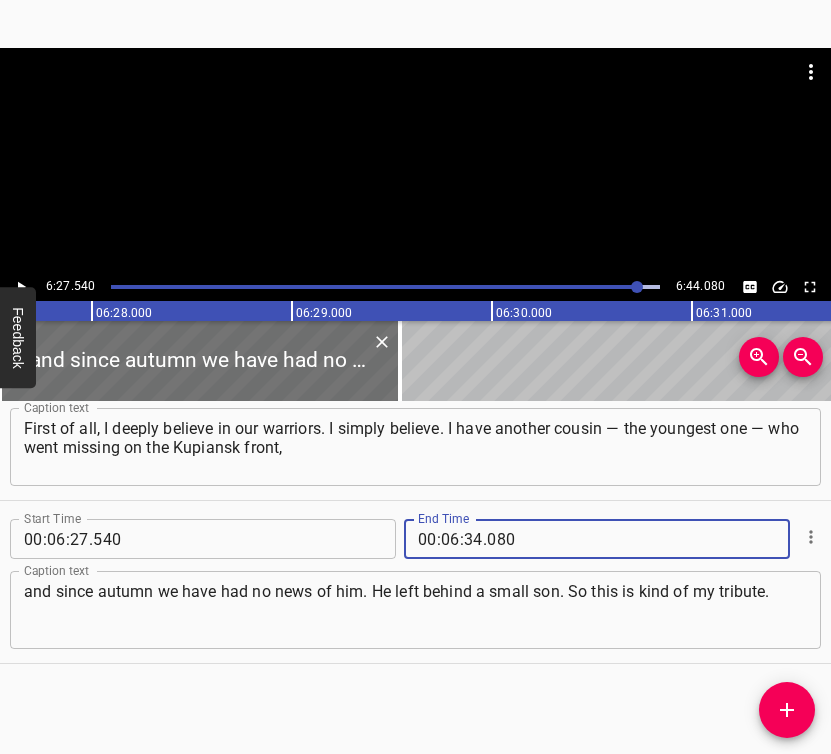 type on "080" 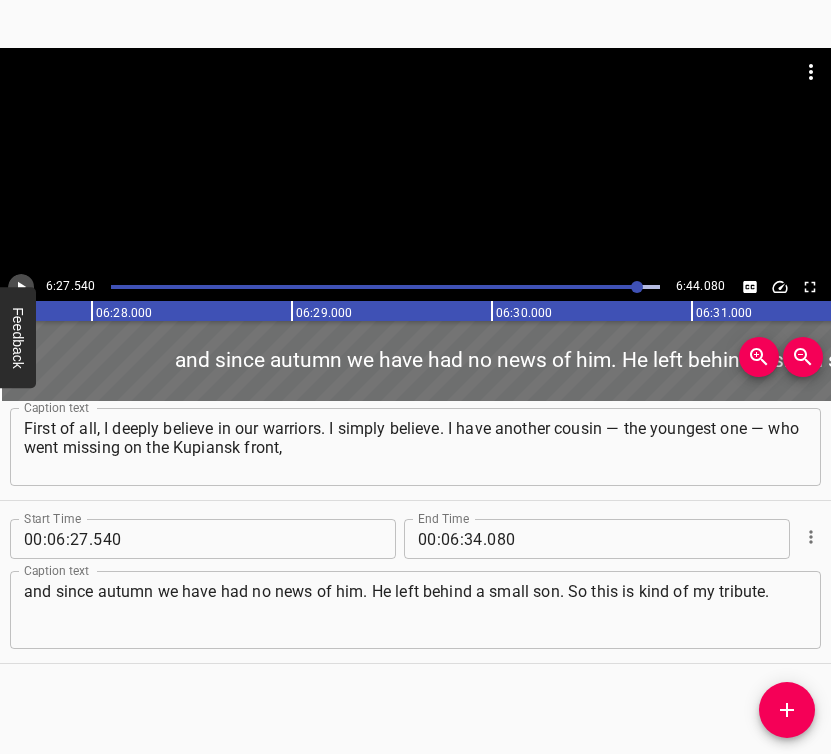 click at bounding box center [21, 287] 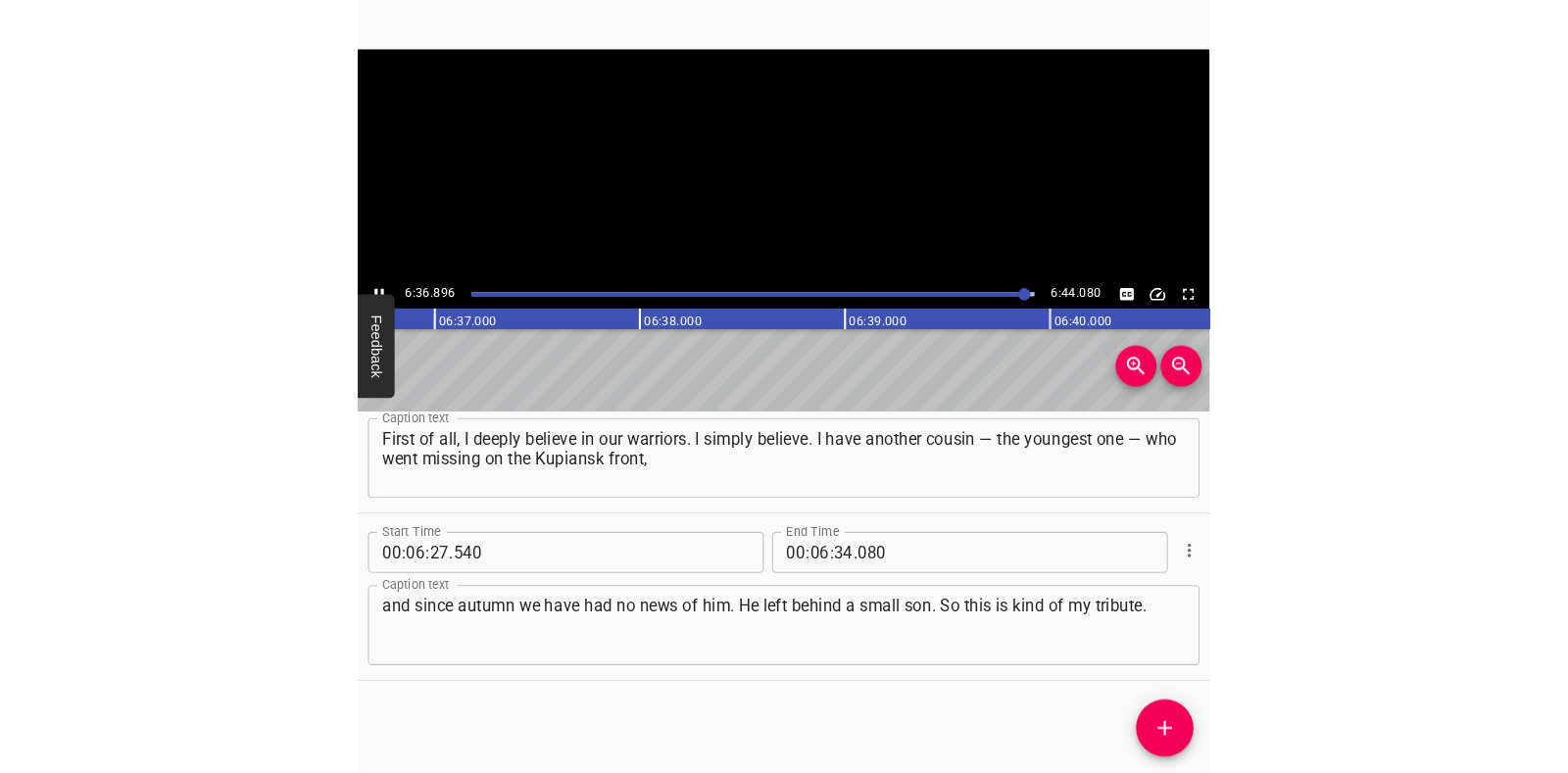 scroll, scrollTop: 0, scrollLeft: 77791, axis: horizontal 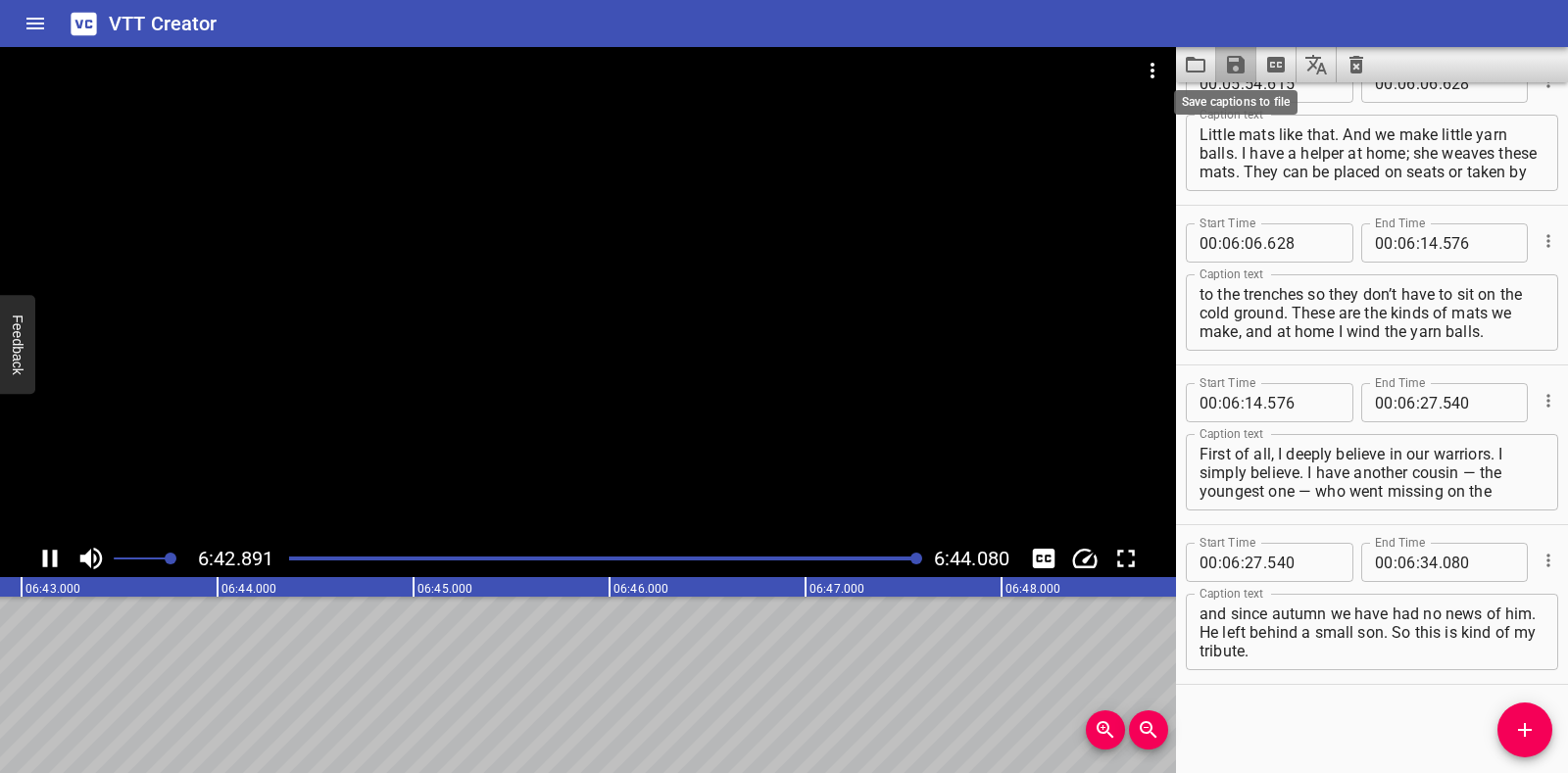 click 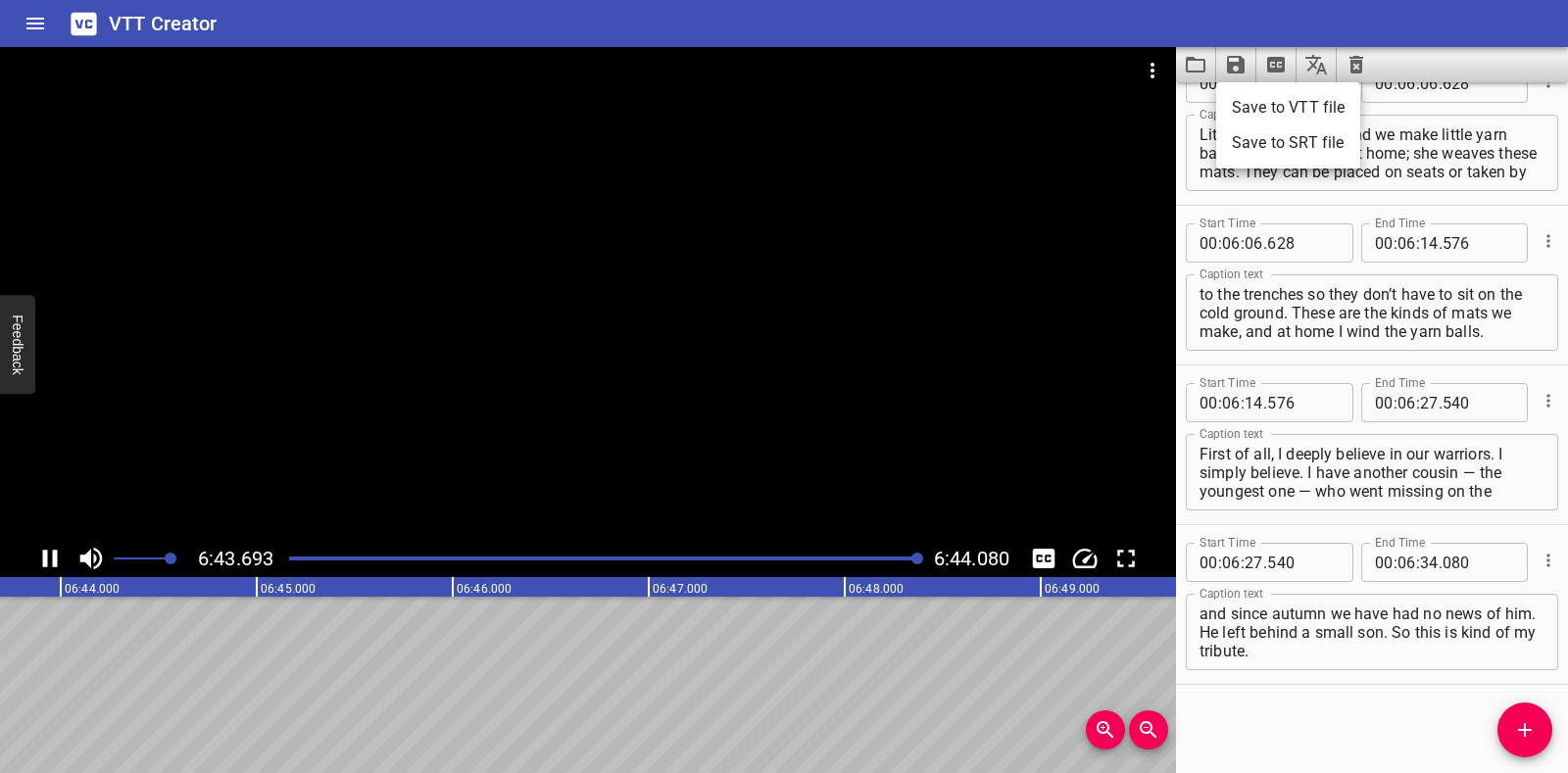 click on "Save to VTT file" at bounding box center (1288, 108) 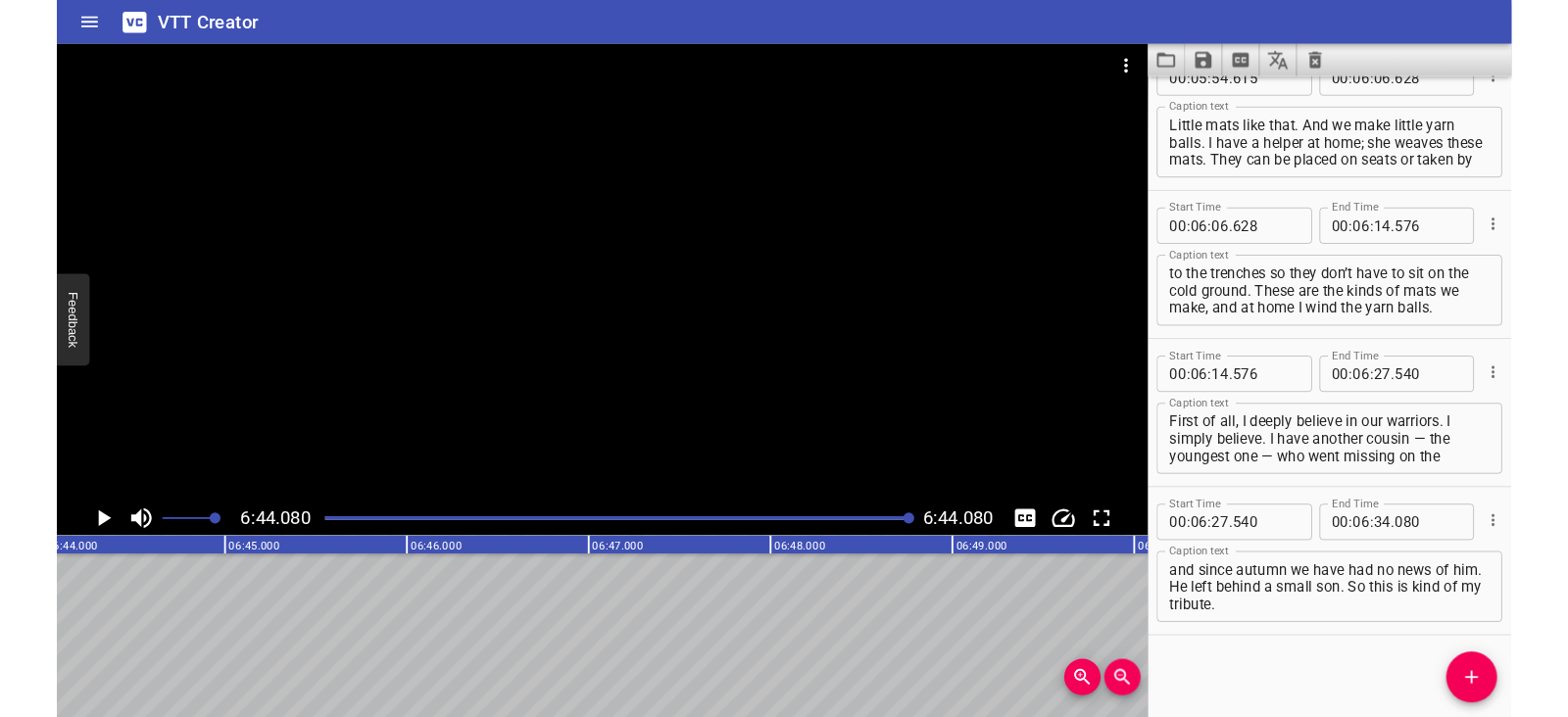 scroll, scrollTop: 0, scrollLeft: 79200, axis: horizontal 